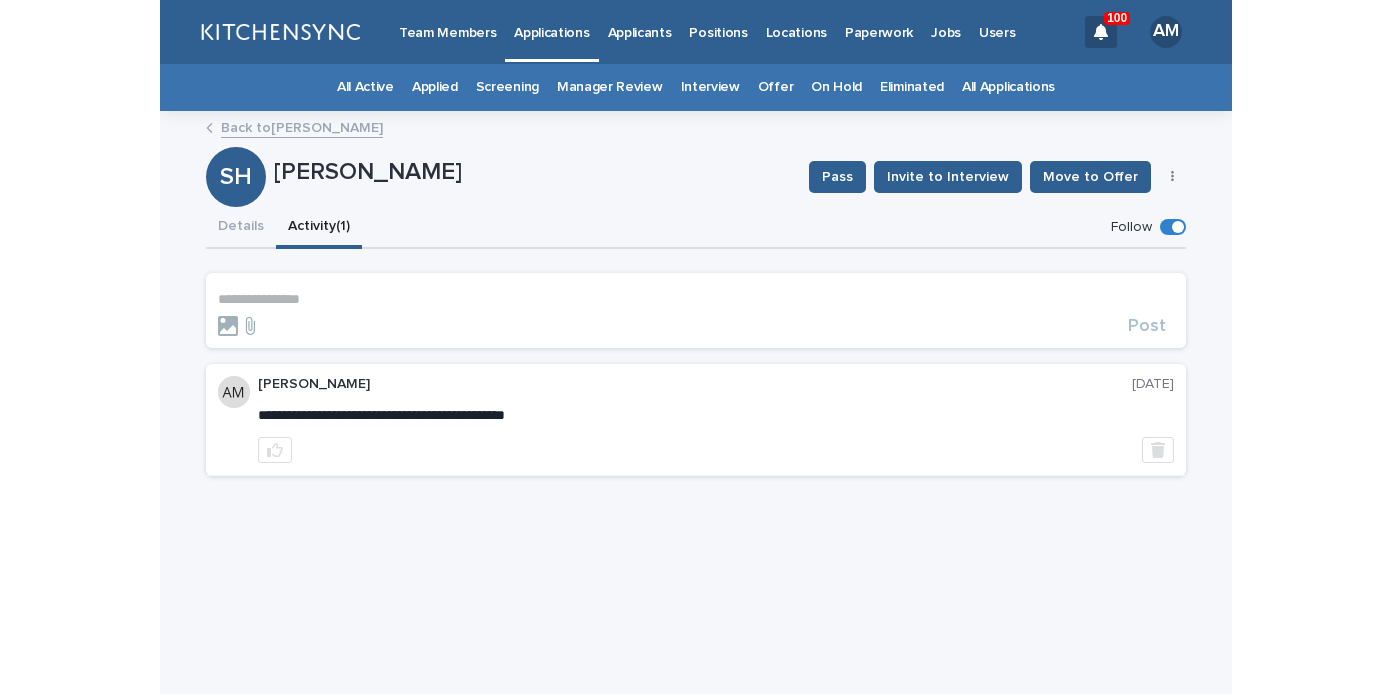 scroll, scrollTop: 0, scrollLeft: 0, axis: both 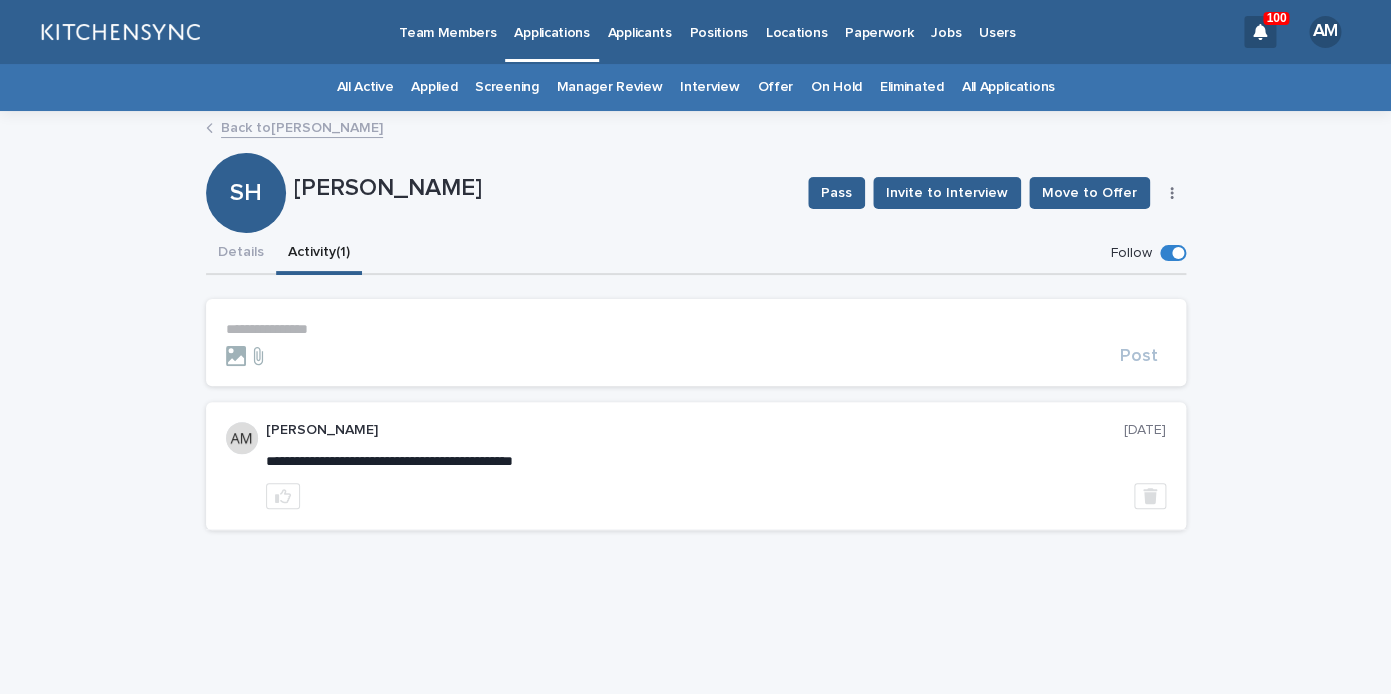 click on "All Applications" at bounding box center [1008, 87] 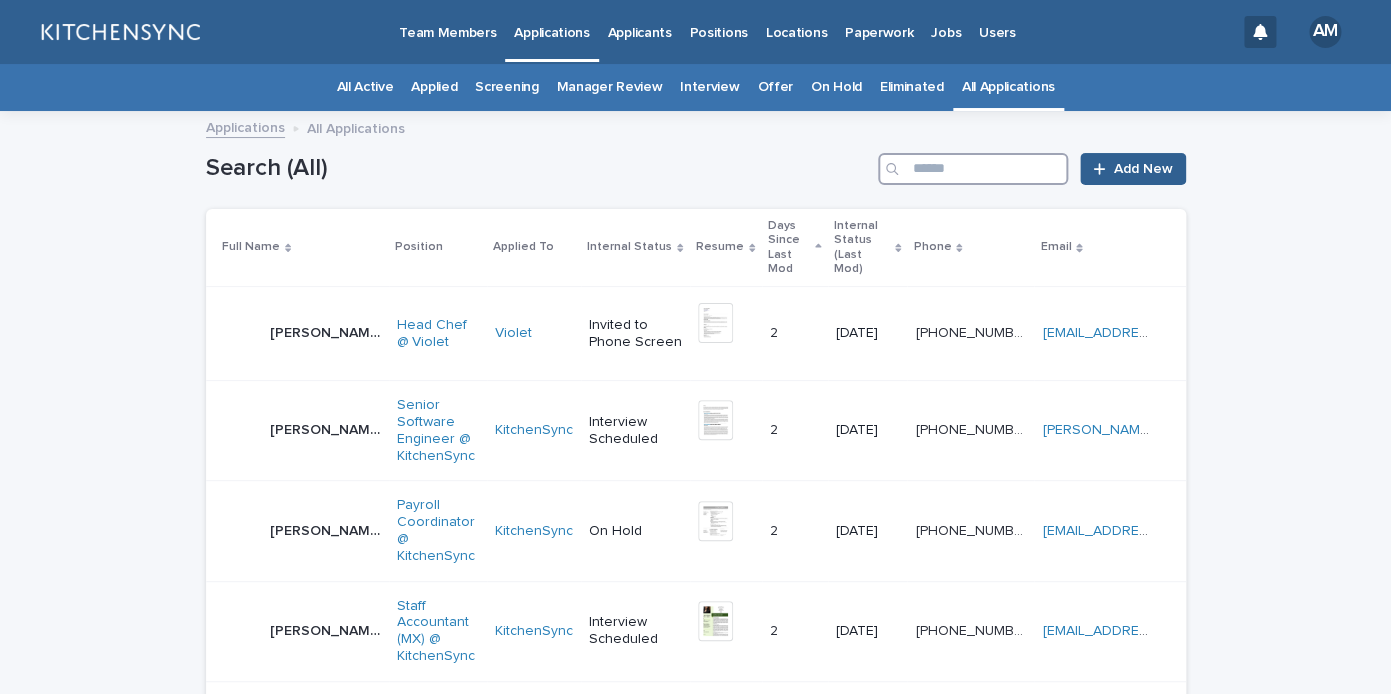 click at bounding box center (973, 169) 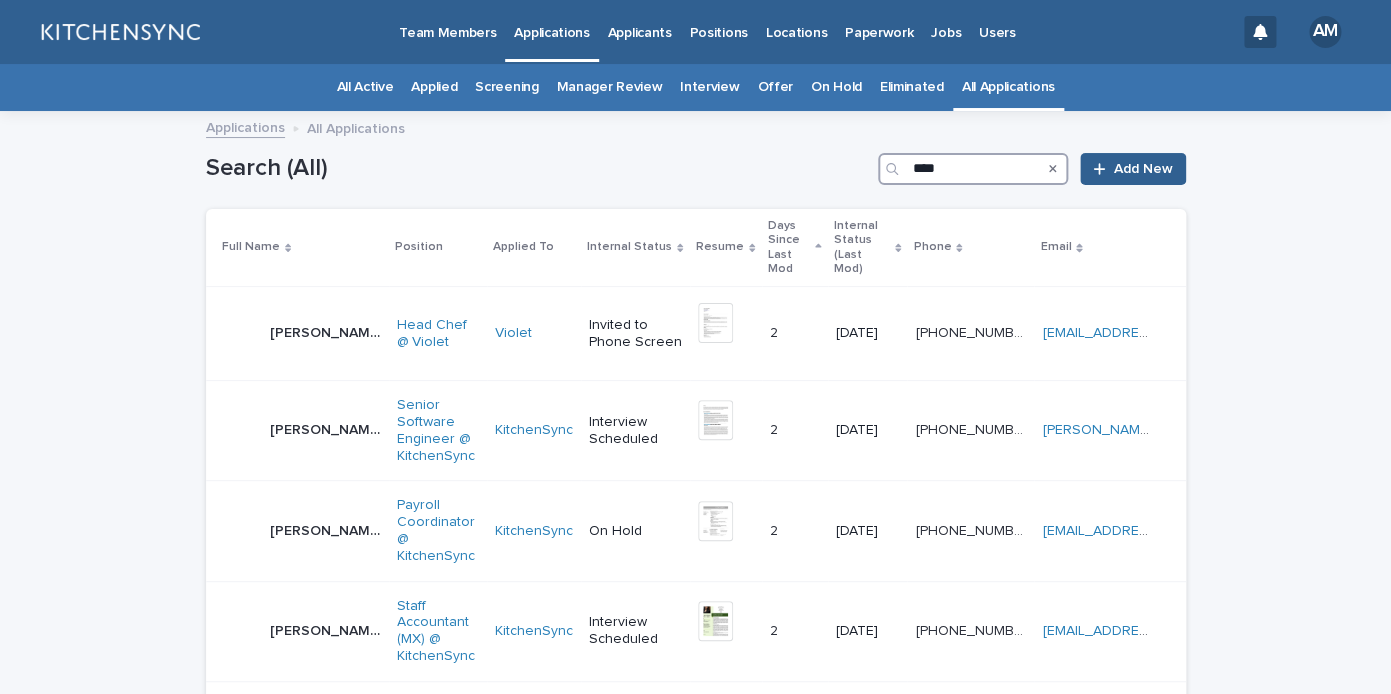 type on "****" 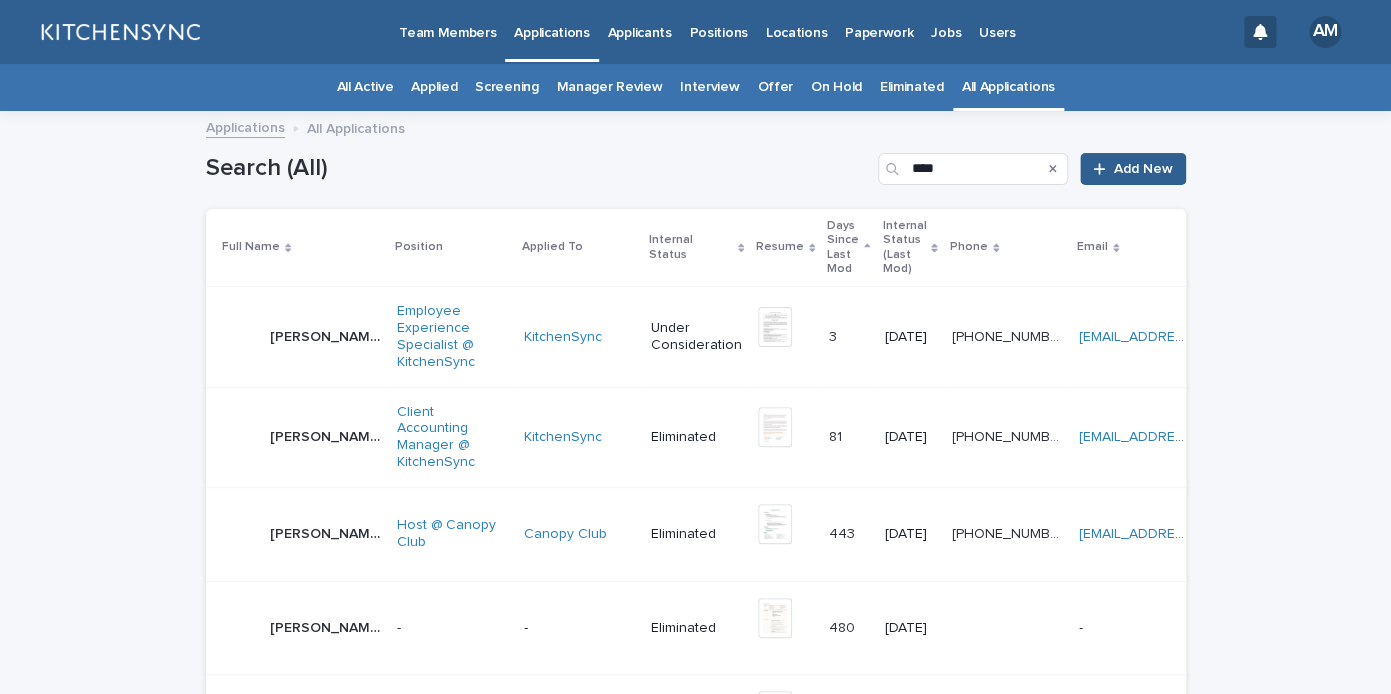 click on "[PERSON_NAME]" at bounding box center [327, 335] 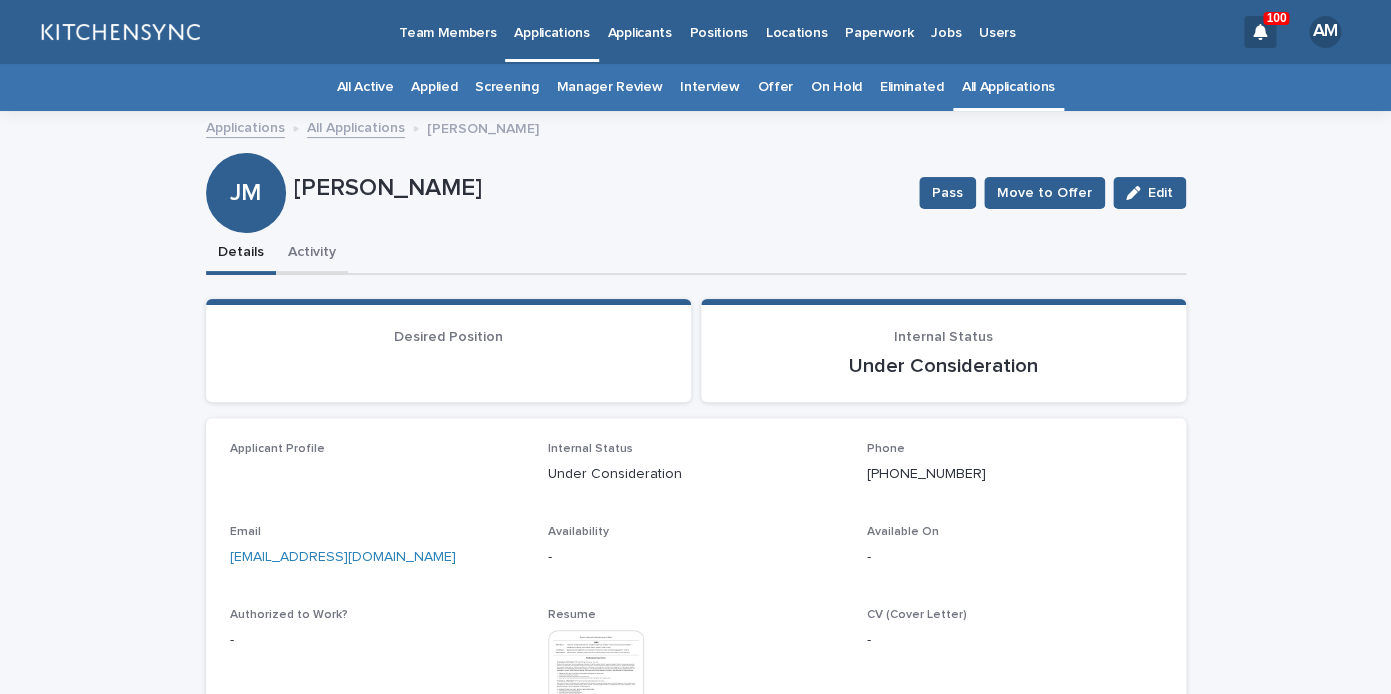 click on "Activity" at bounding box center (312, 254) 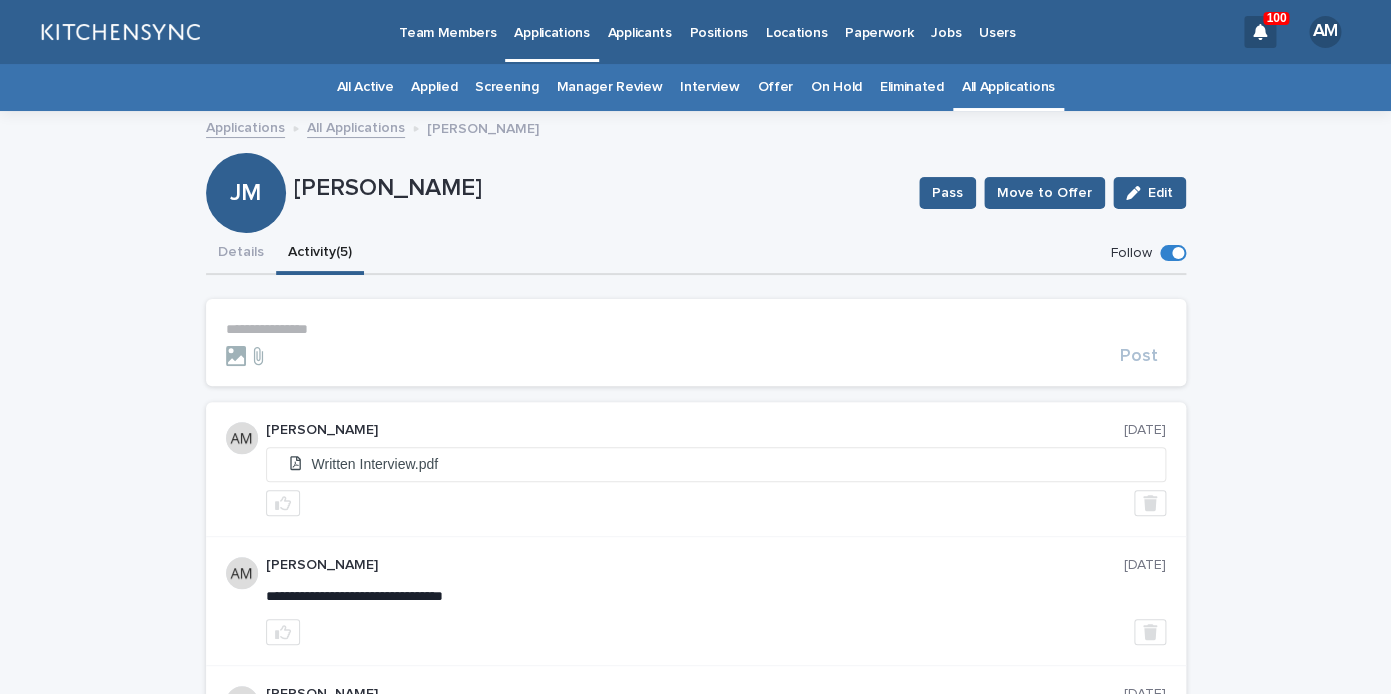 click on "**********" at bounding box center [696, 329] 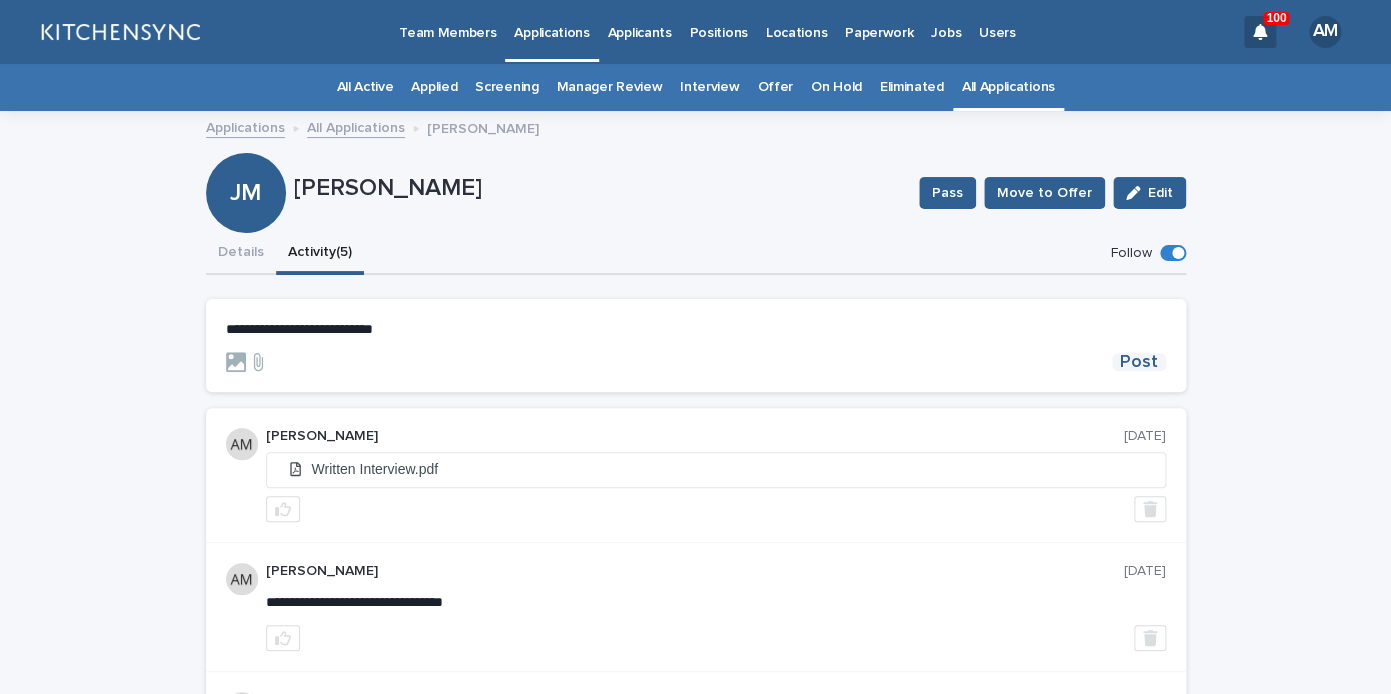 click on "Post" at bounding box center (1139, 362) 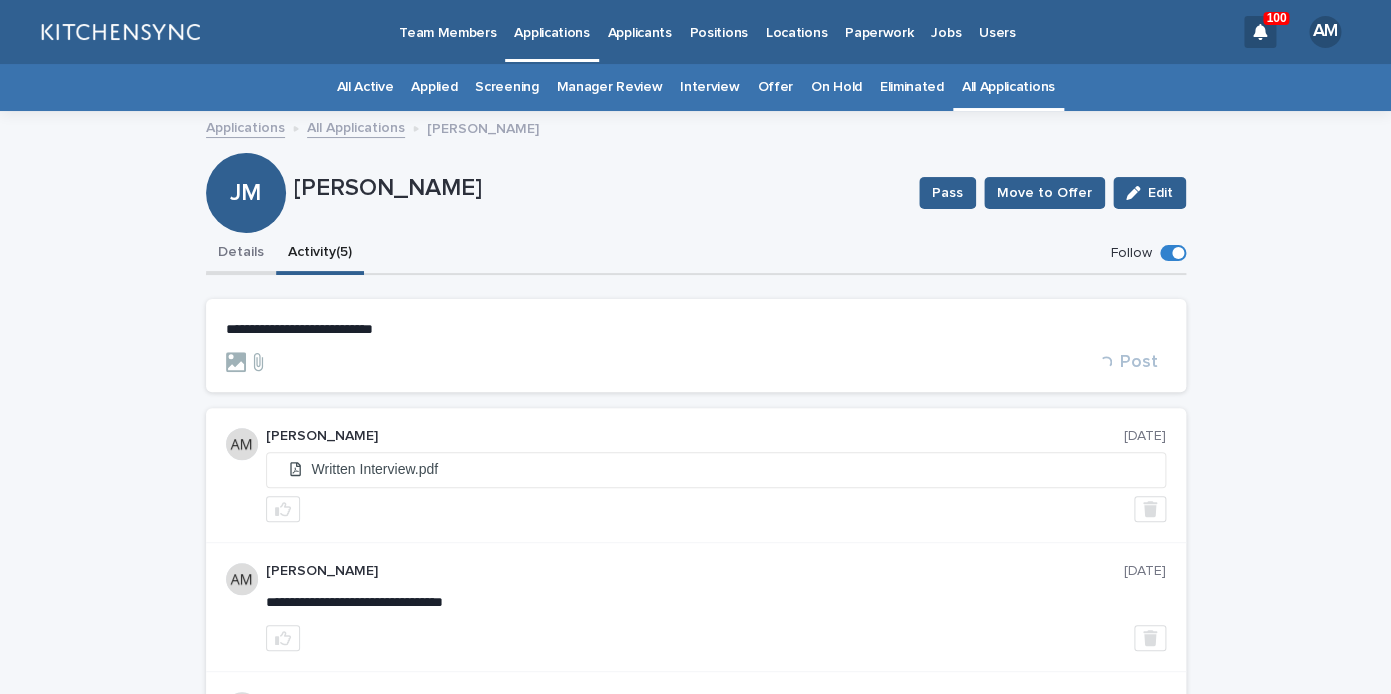 click on "Details" at bounding box center (241, 254) 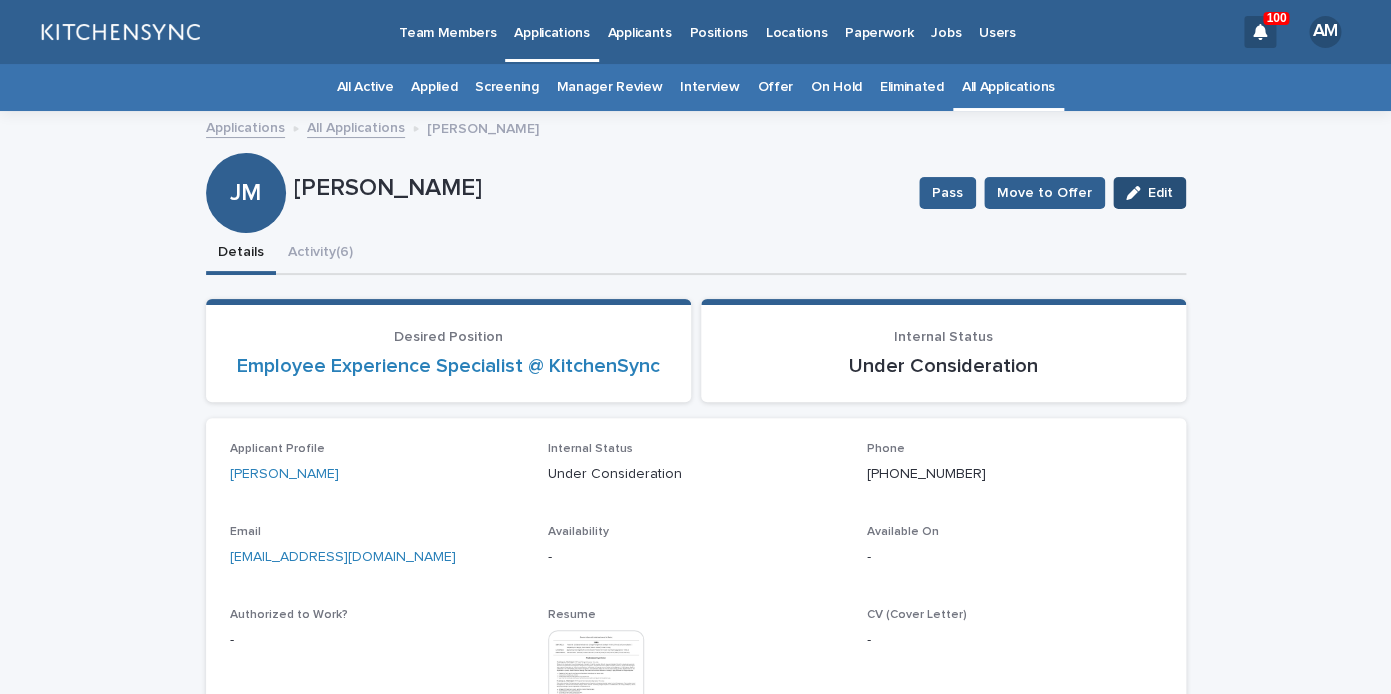 click 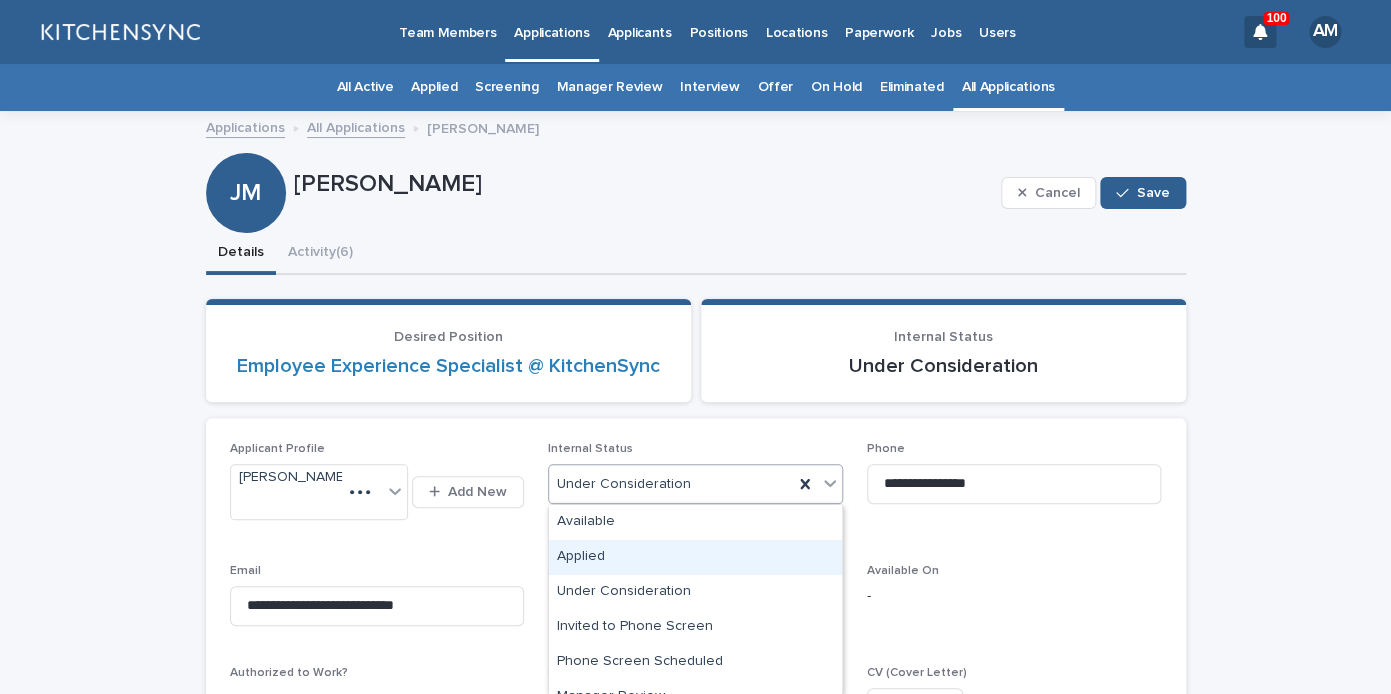 scroll, scrollTop: 175, scrollLeft: 0, axis: vertical 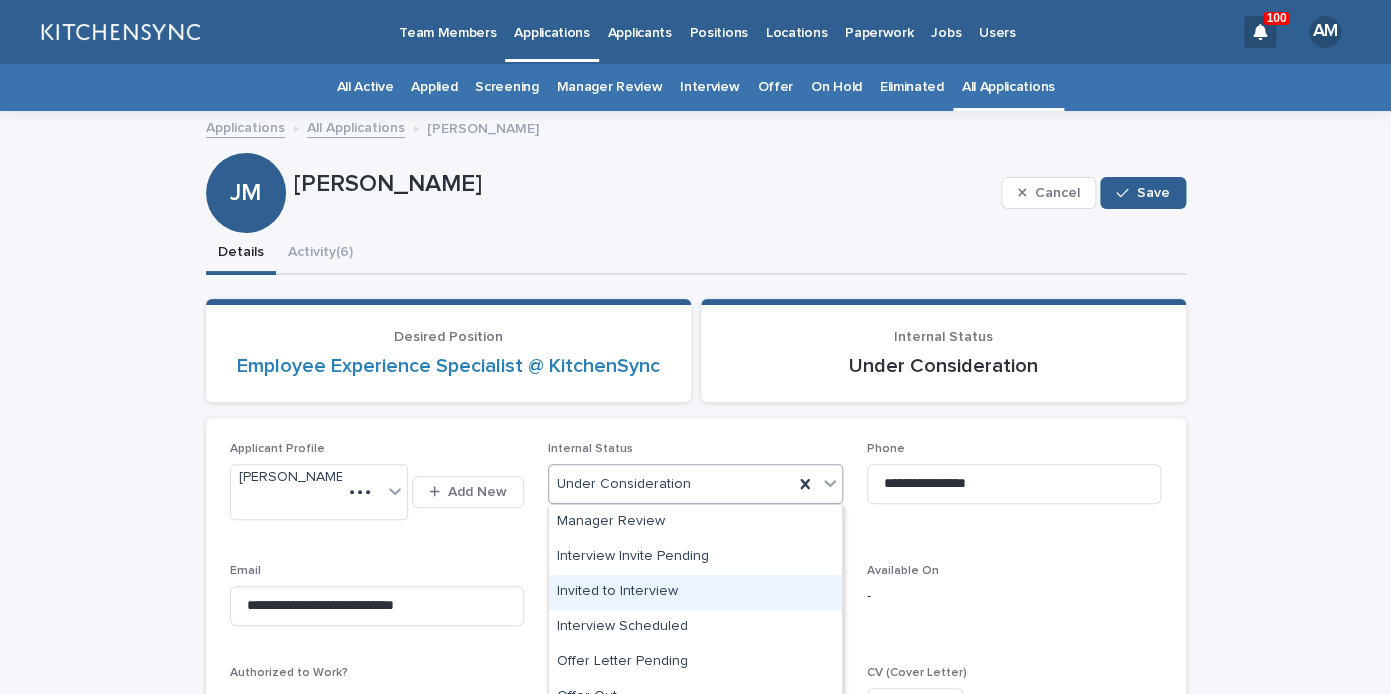 click on "Invited to Interview" at bounding box center (695, 592) 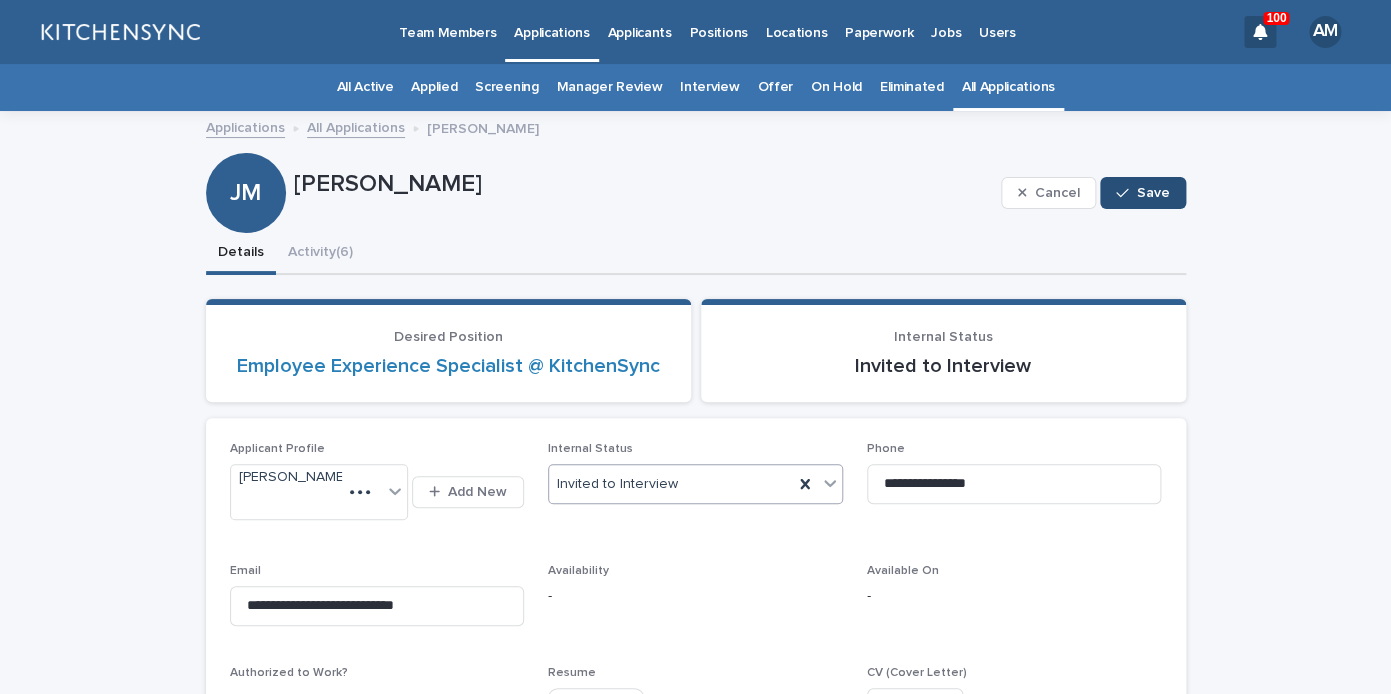 click on "Save" at bounding box center (1153, 193) 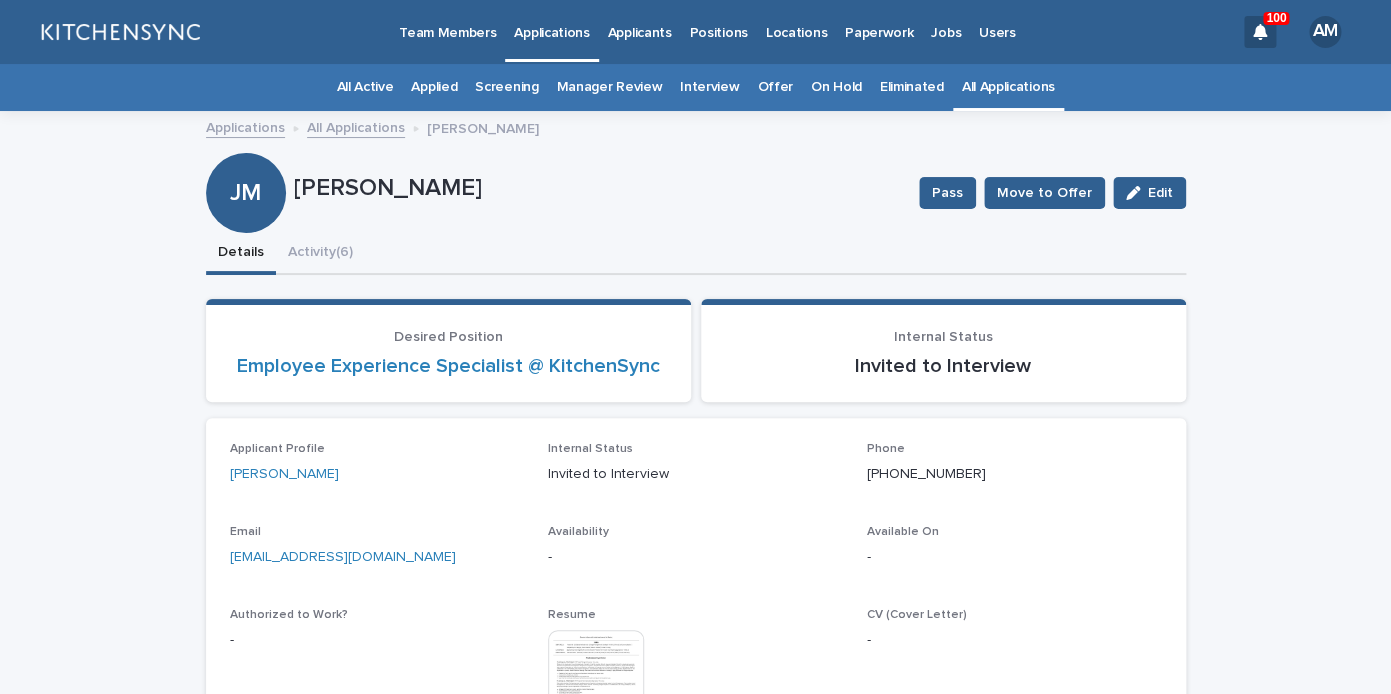 drag, startPoint x: 426, startPoint y: 567, endPoint x: 190, endPoint y: 563, distance: 236.03389 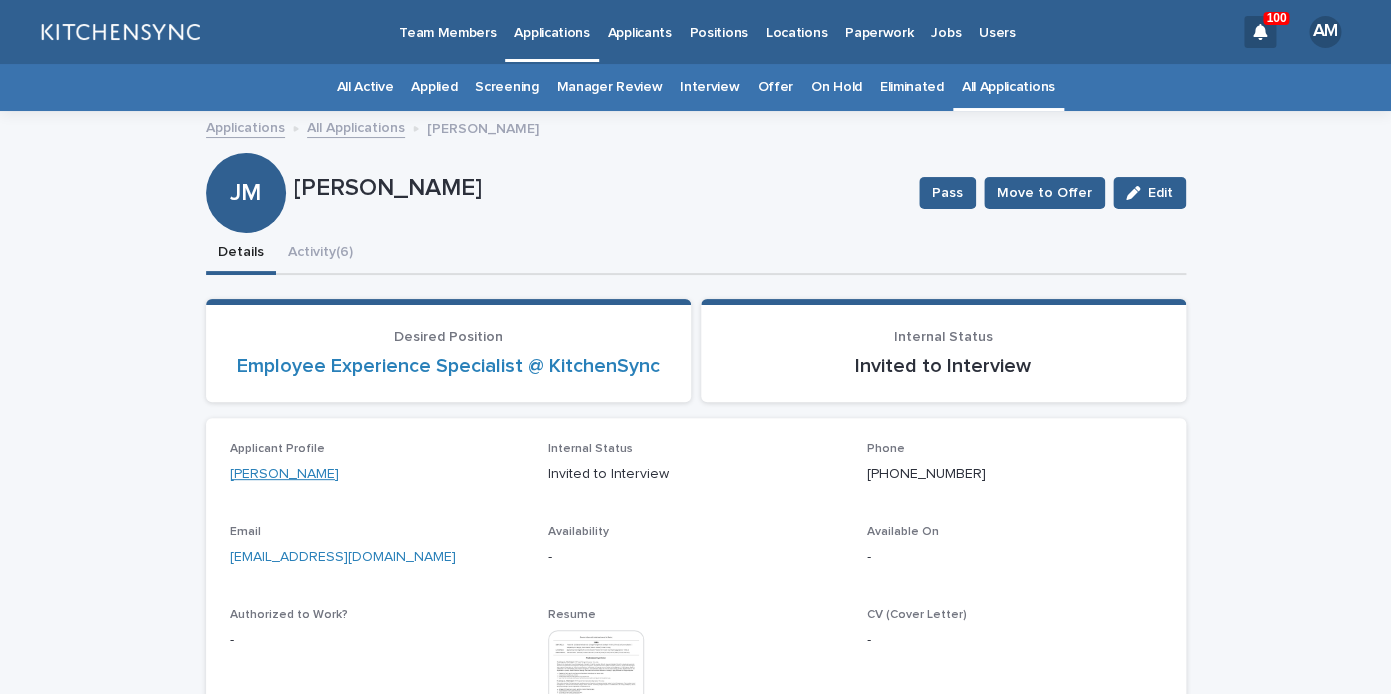 copy on "[EMAIL_ADDRESS][DOMAIN_NAME]" 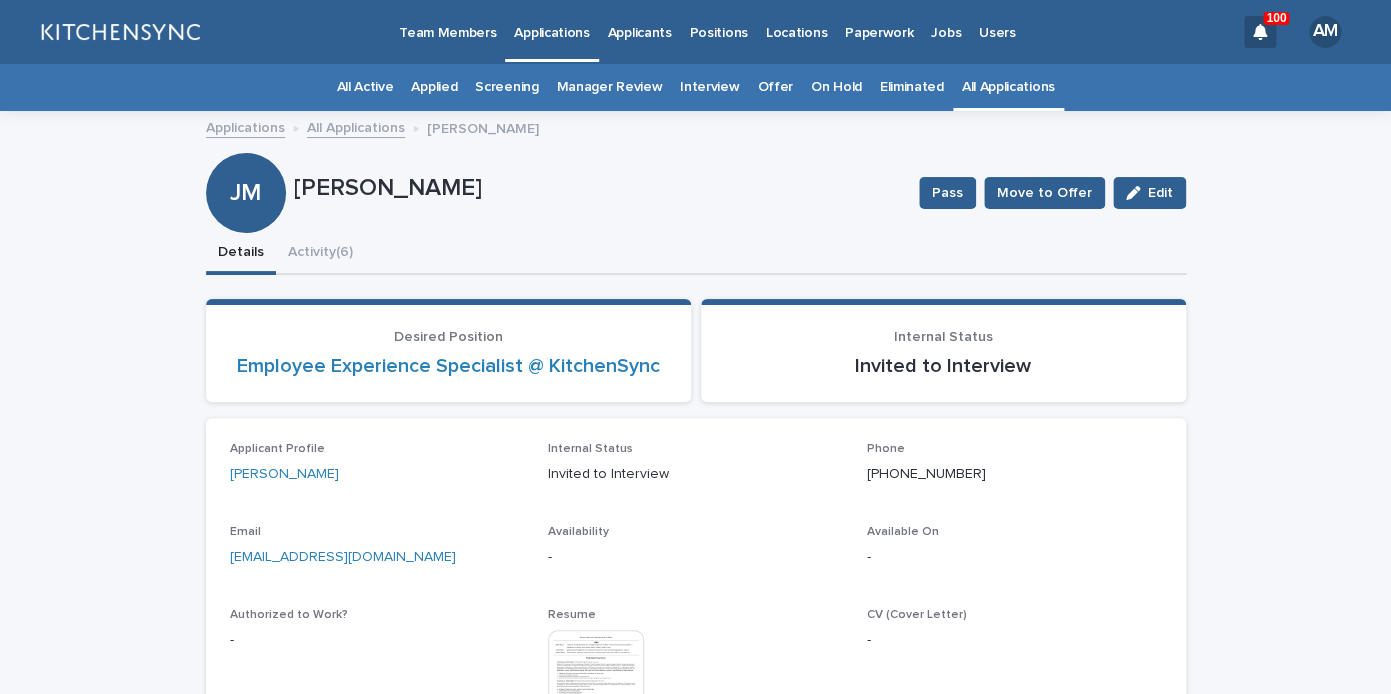click on "All Applications" at bounding box center [1008, 87] 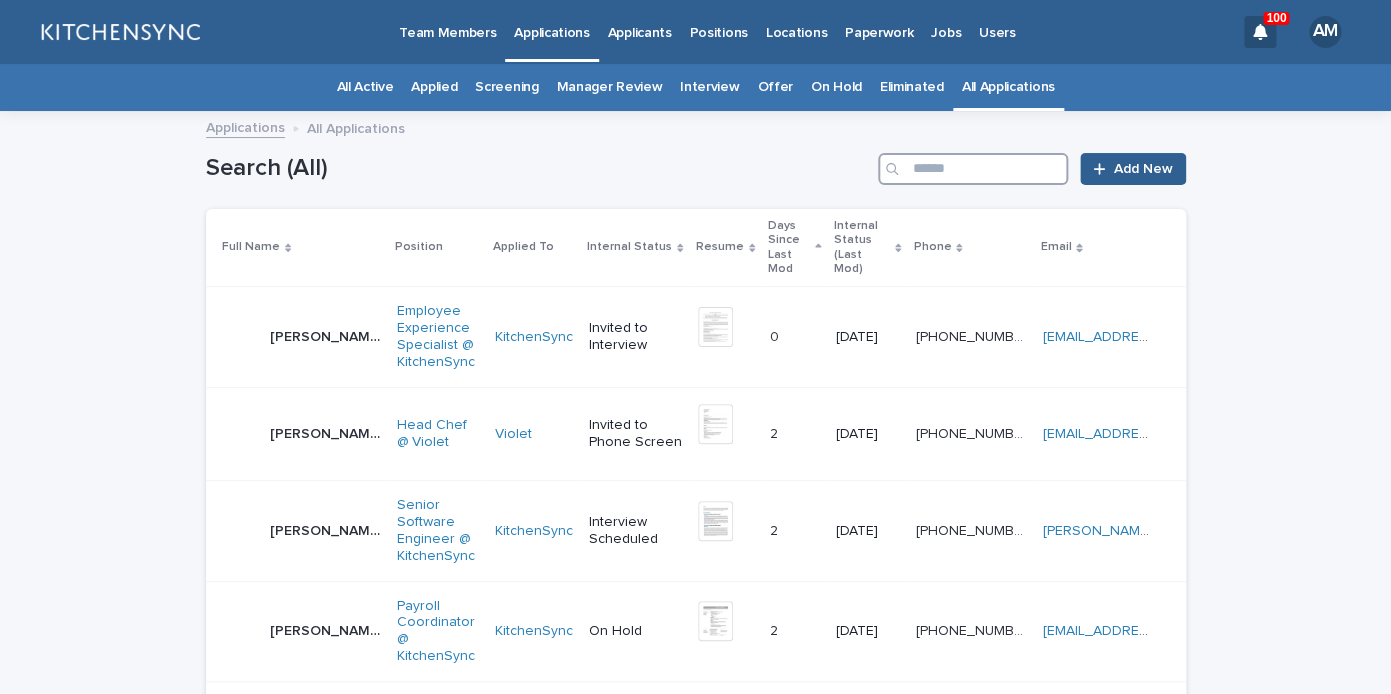 click at bounding box center [973, 169] 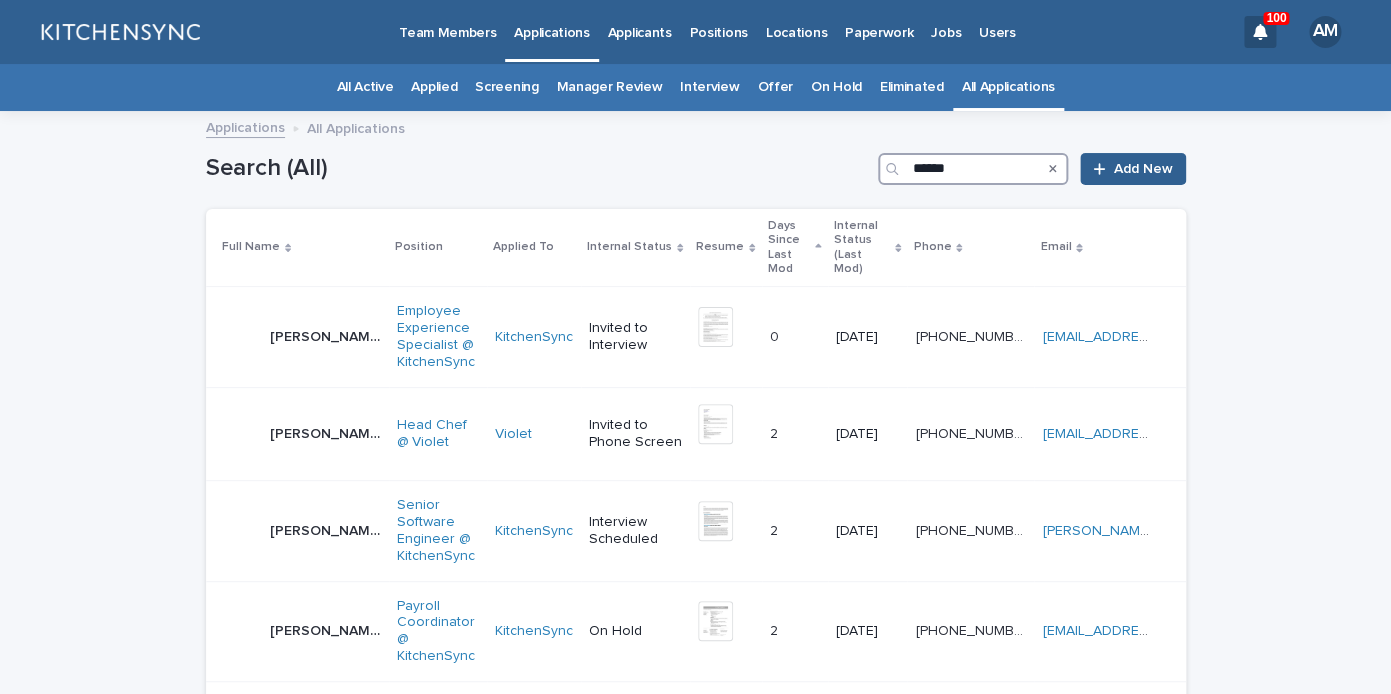 type on "******" 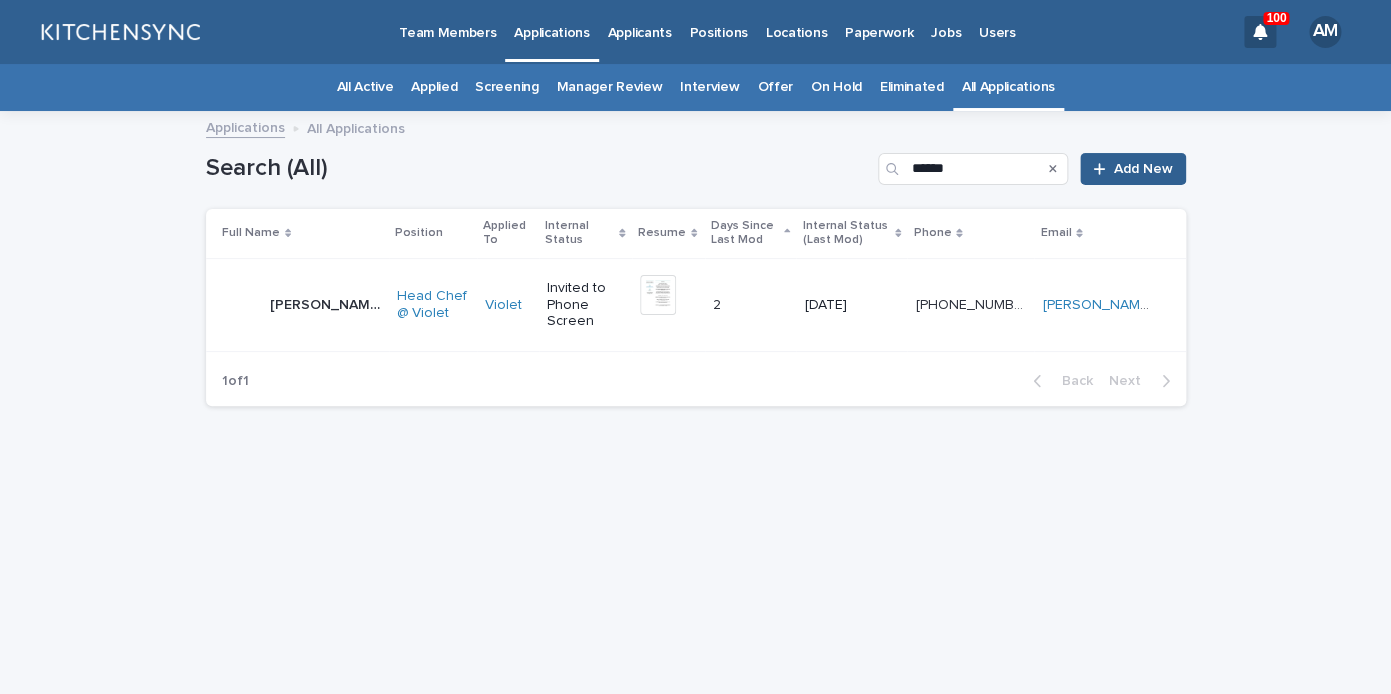 click on "[PERSON_NAME] [PERSON_NAME]" at bounding box center (325, 305) 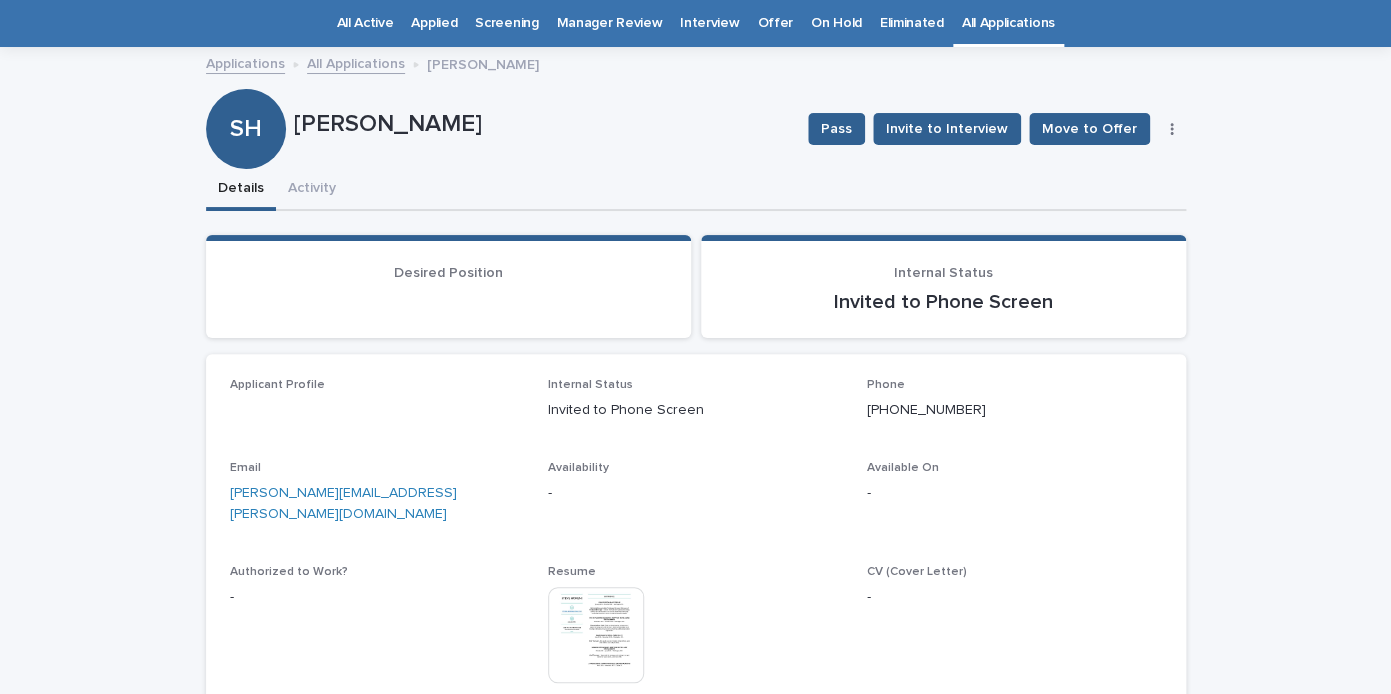 scroll, scrollTop: 64, scrollLeft: 0, axis: vertical 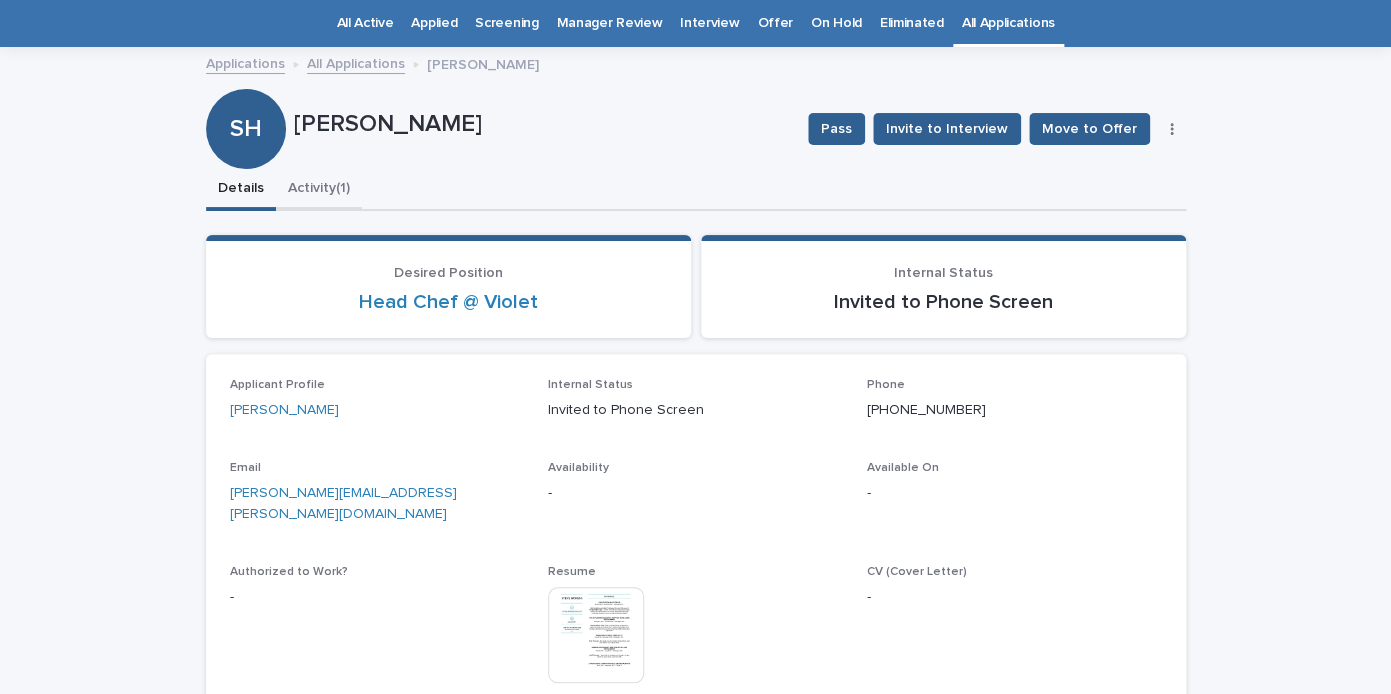 click on "**********" at bounding box center (696, 438) 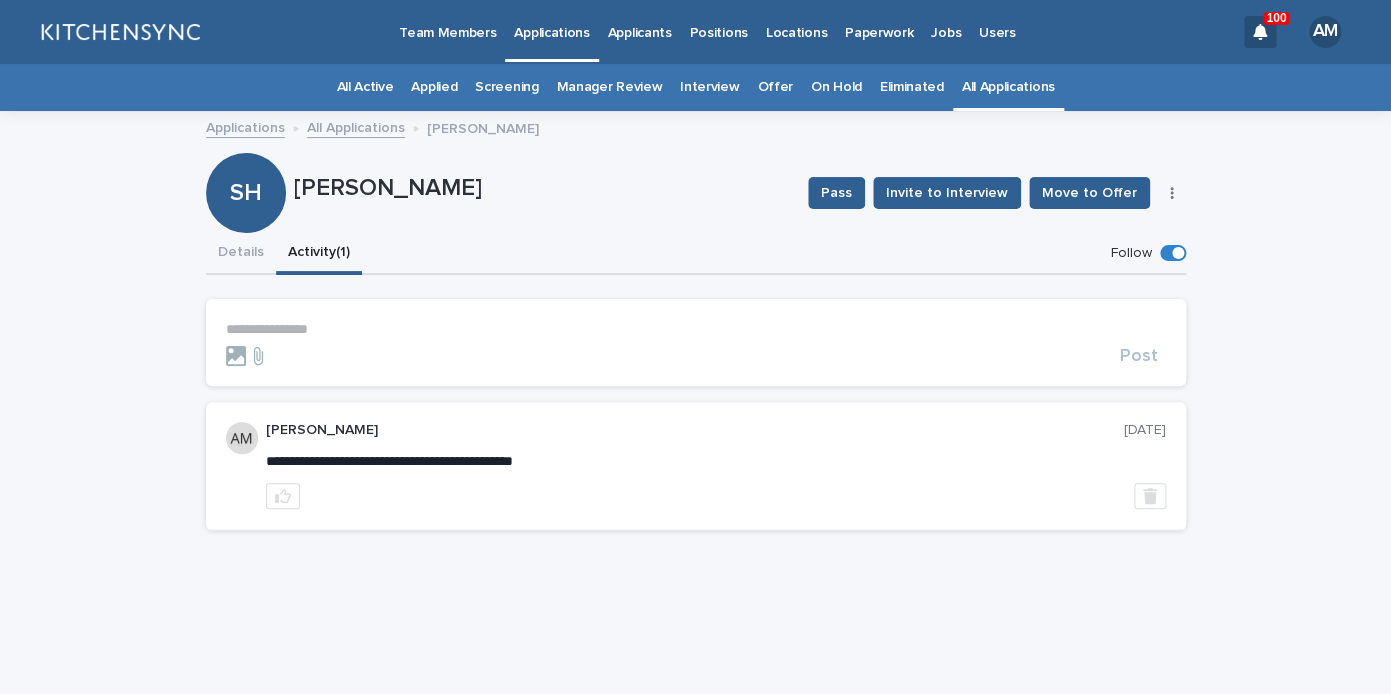 scroll, scrollTop: 0, scrollLeft: 0, axis: both 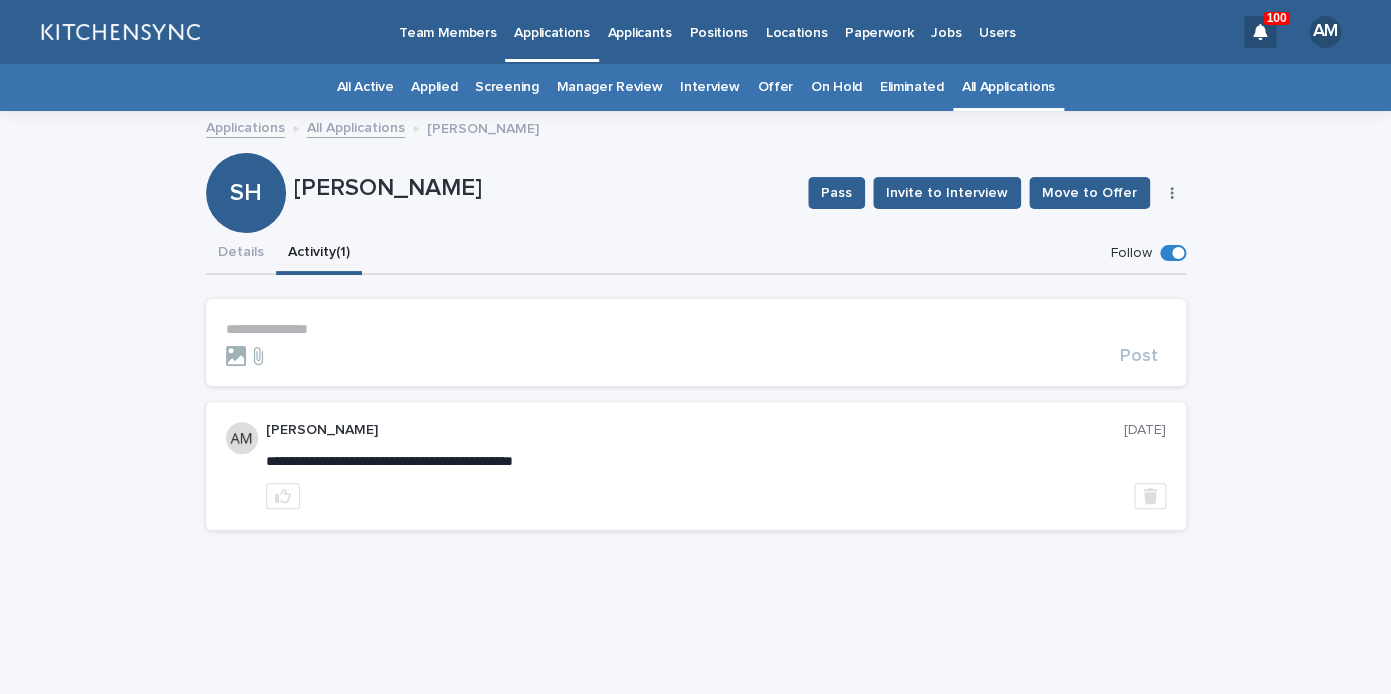 click on "**********" at bounding box center (696, 329) 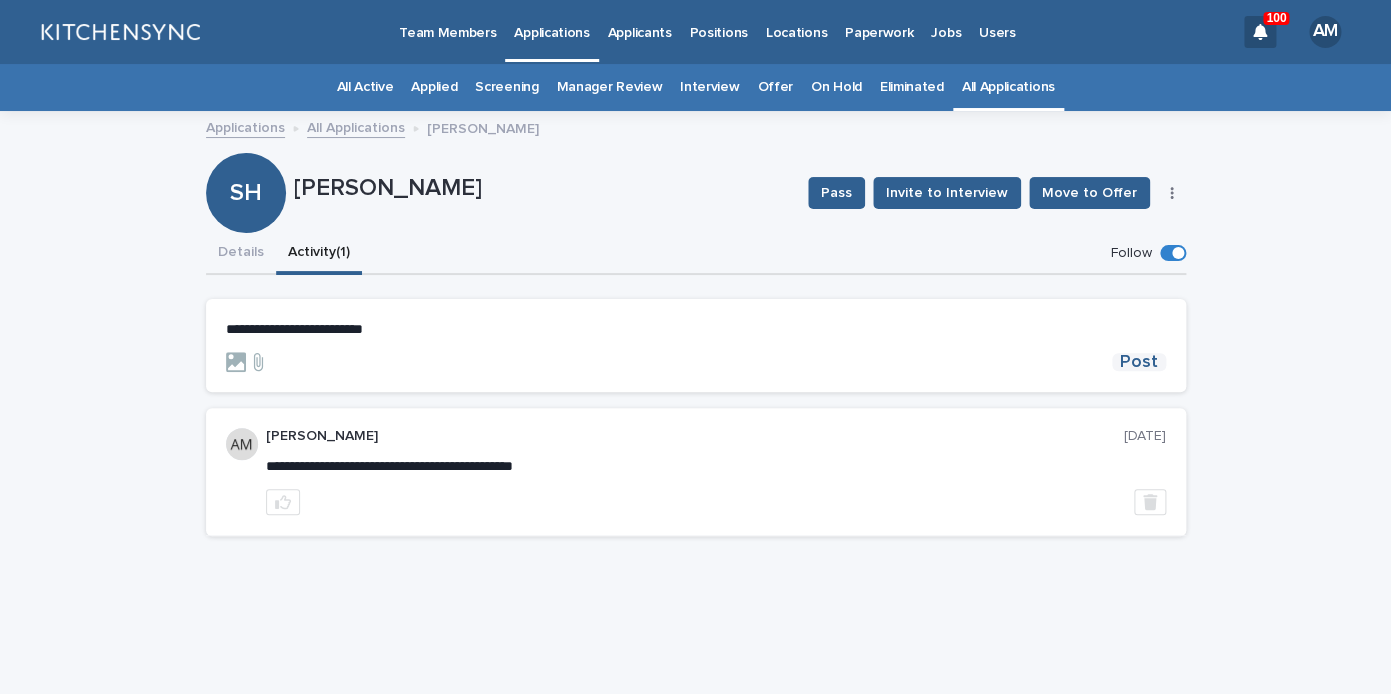 click on "Post" at bounding box center [1139, 362] 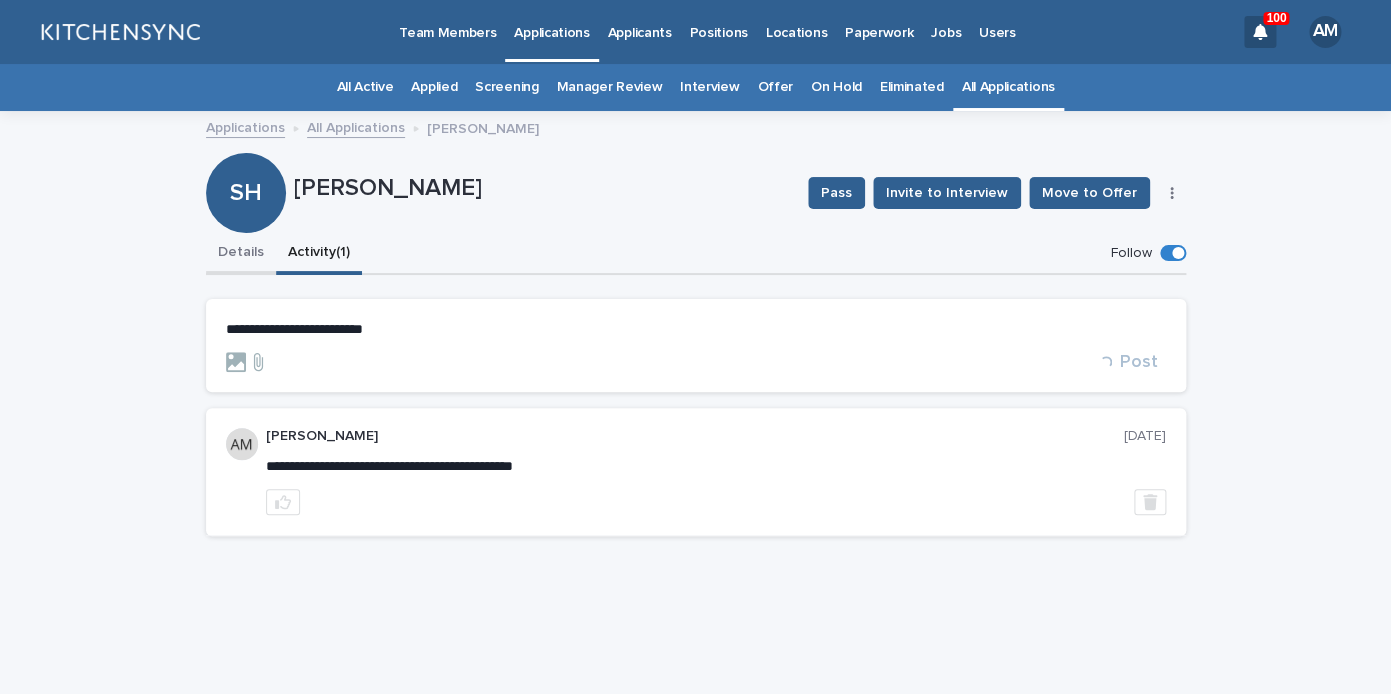 click on "Details" at bounding box center [241, 254] 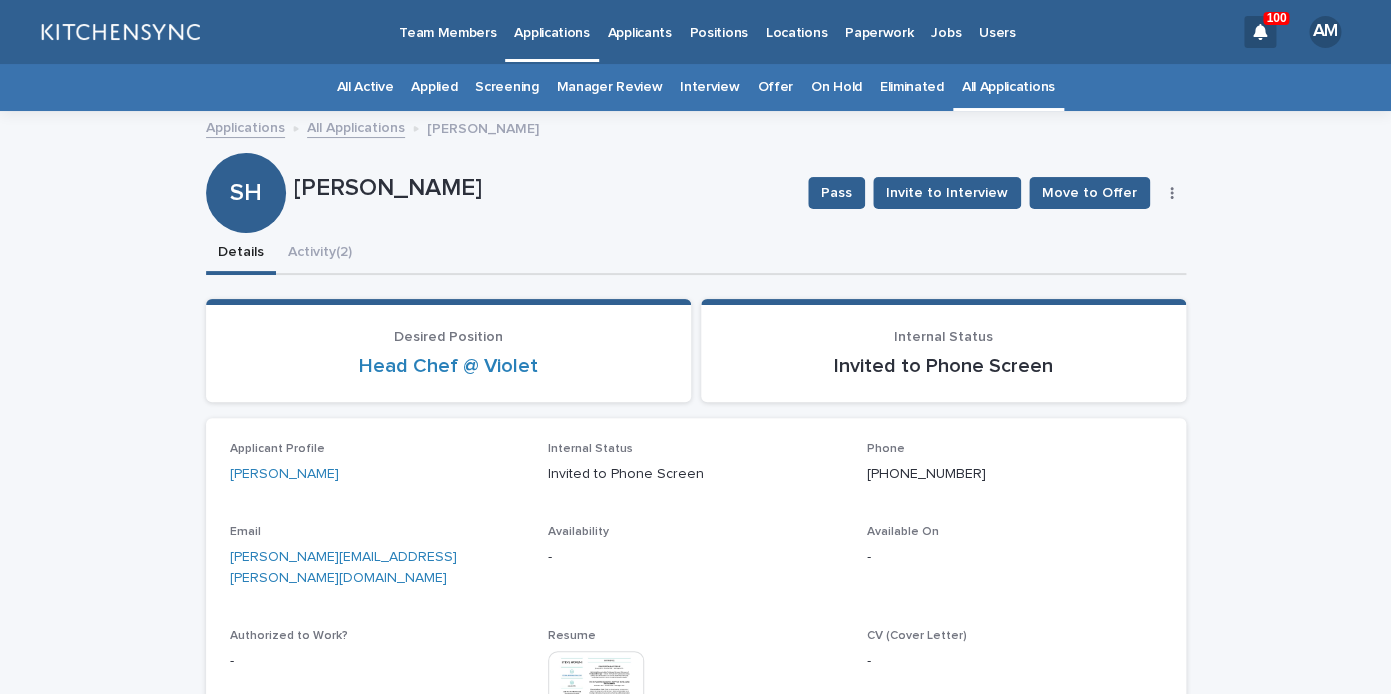 click at bounding box center [1172, 193] 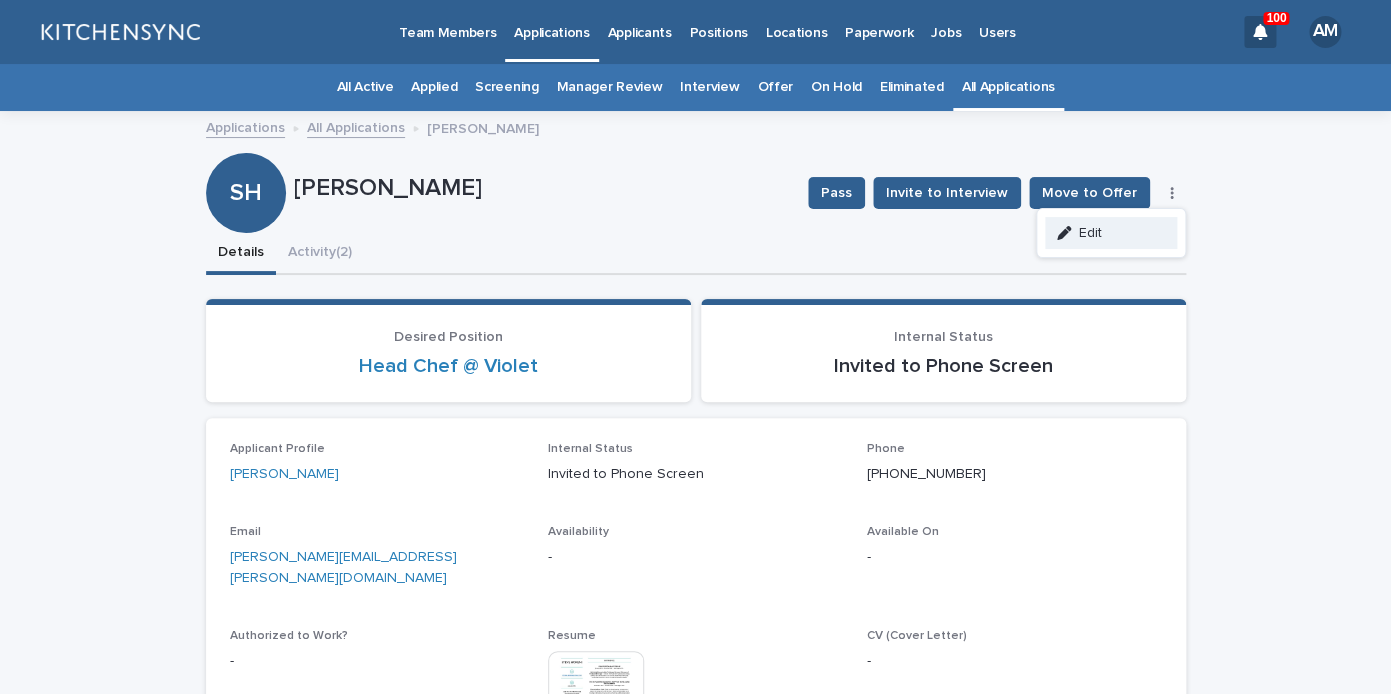 click on "Edit" at bounding box center (1111, 233) 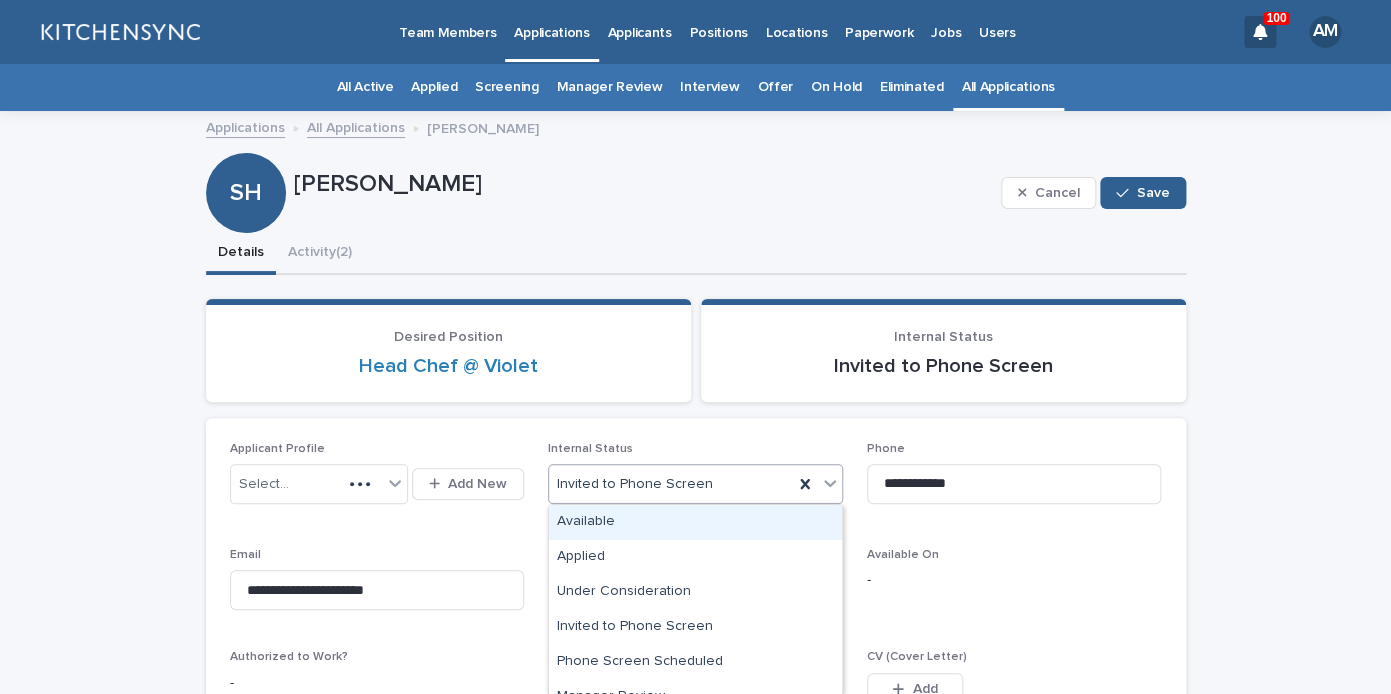 click on "Invited to Phone Screen" at bounding box center (671, 484) 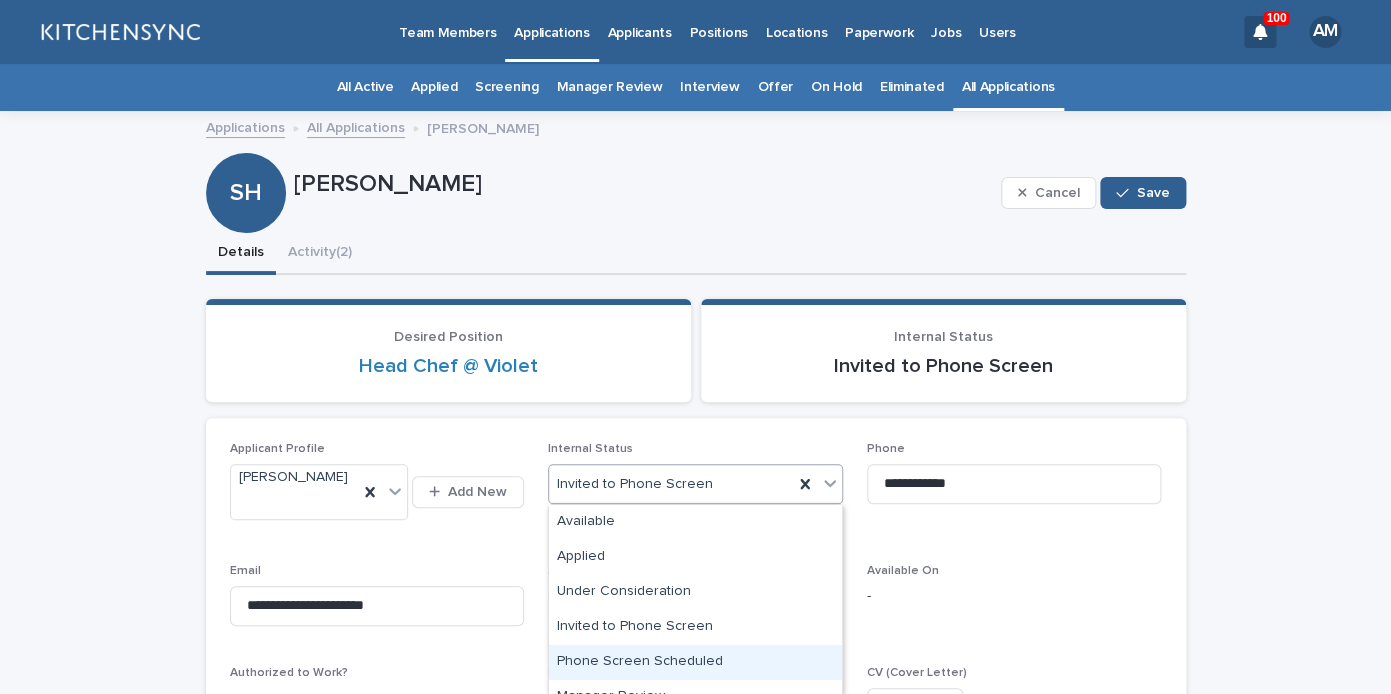 click on "Phone Screen Scheduled" at bounding box center [695, 662] 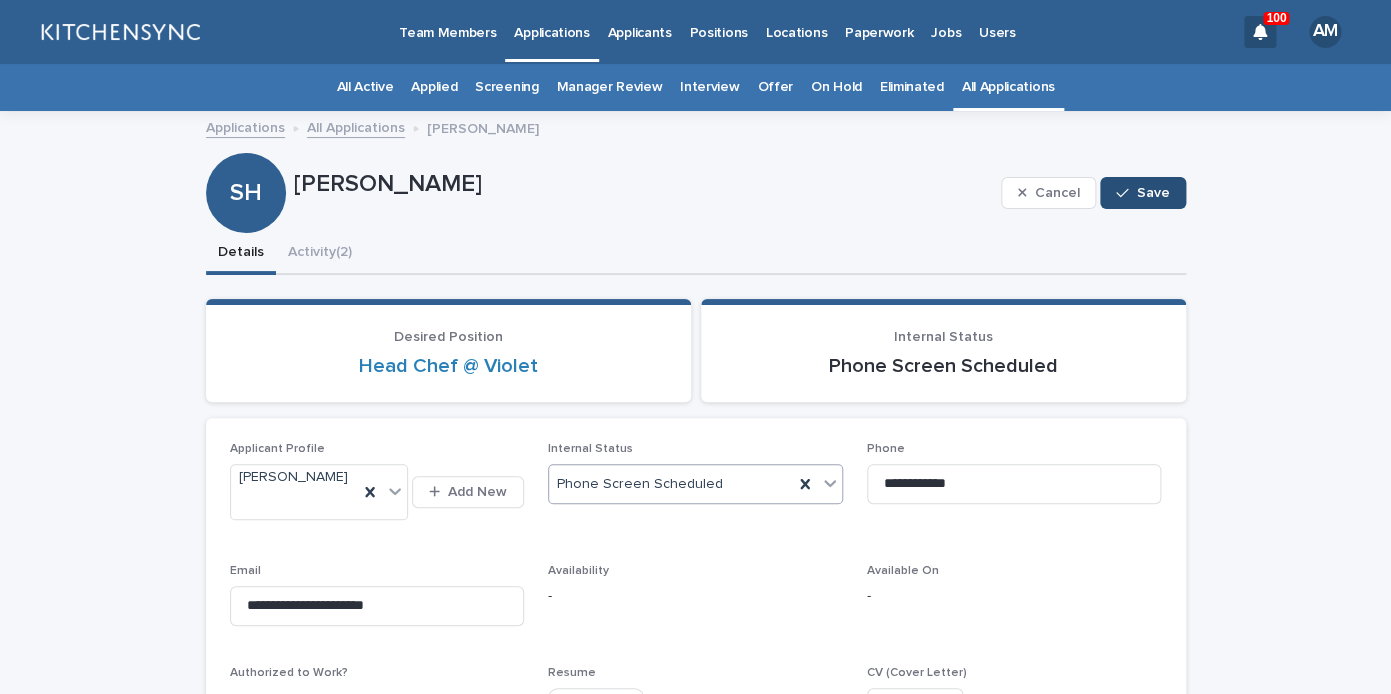 click on "Save" at bounding box center [1153, 193] 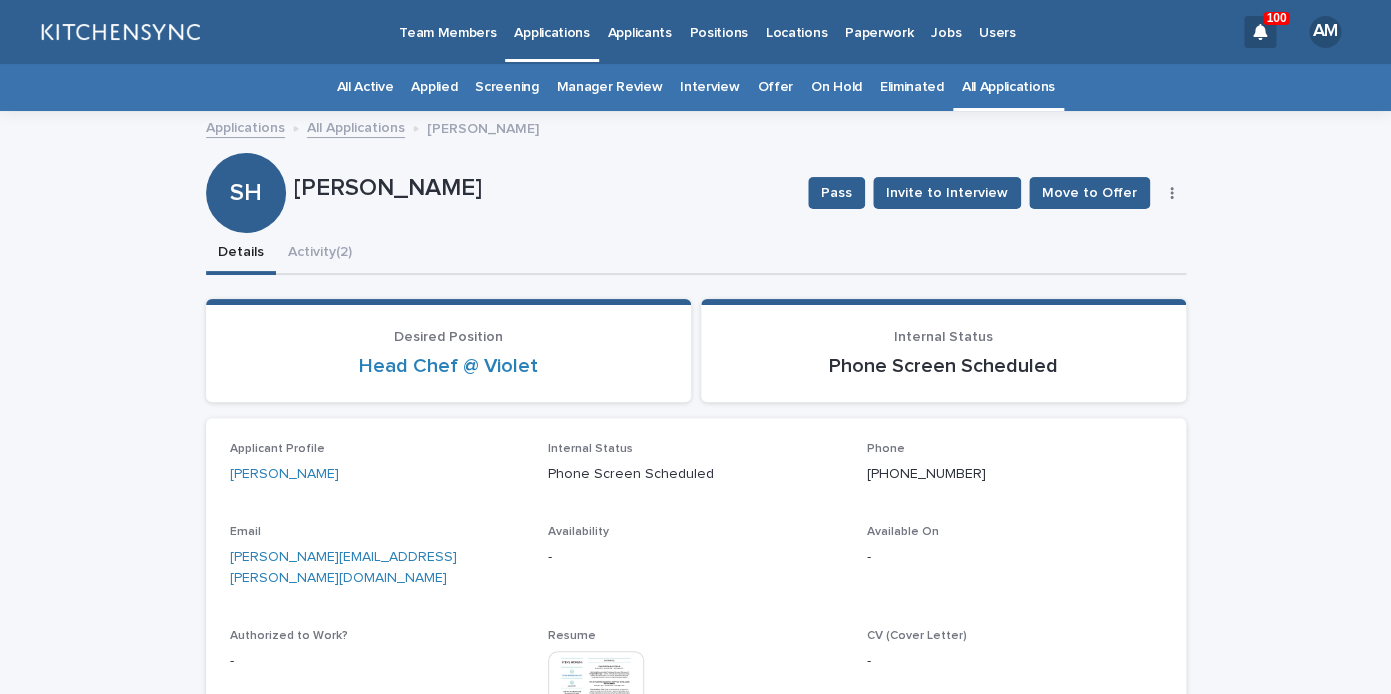 click on "All Applications" at bounding box center (1008, 87) 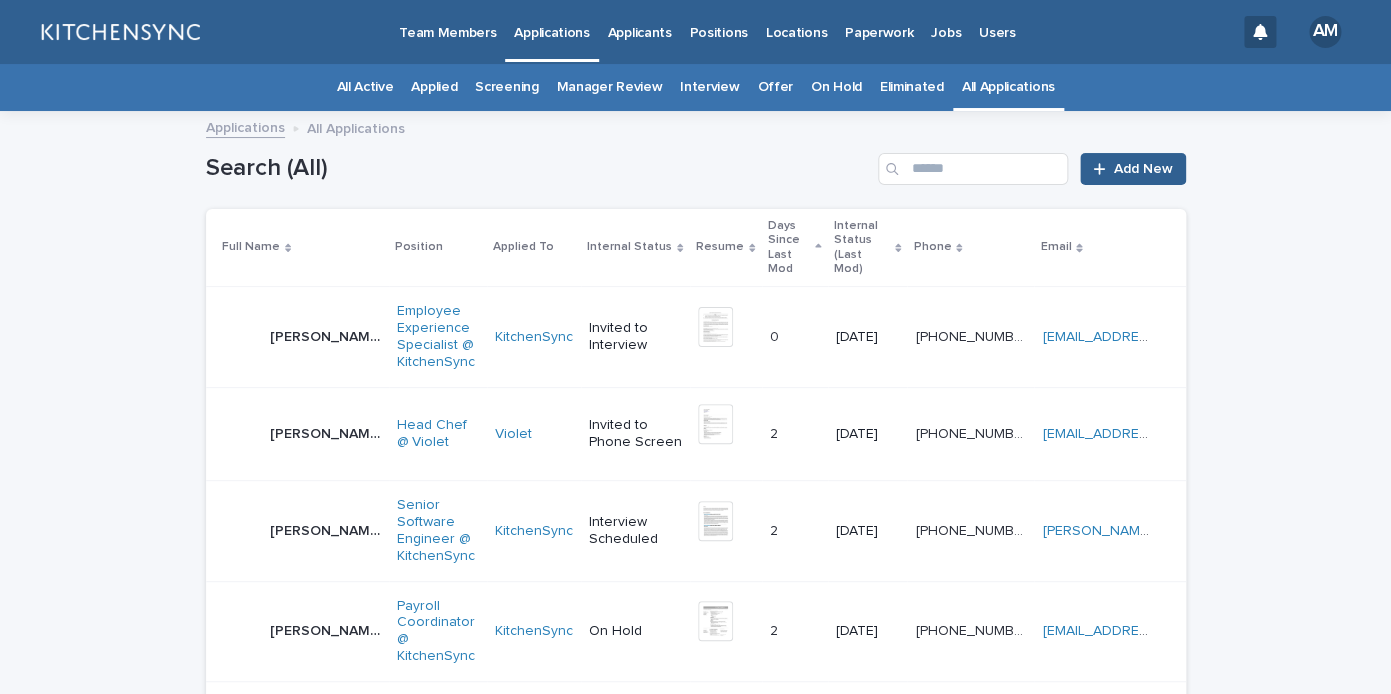 click on "Search (All) Add New" at bounding box center [696, 161] 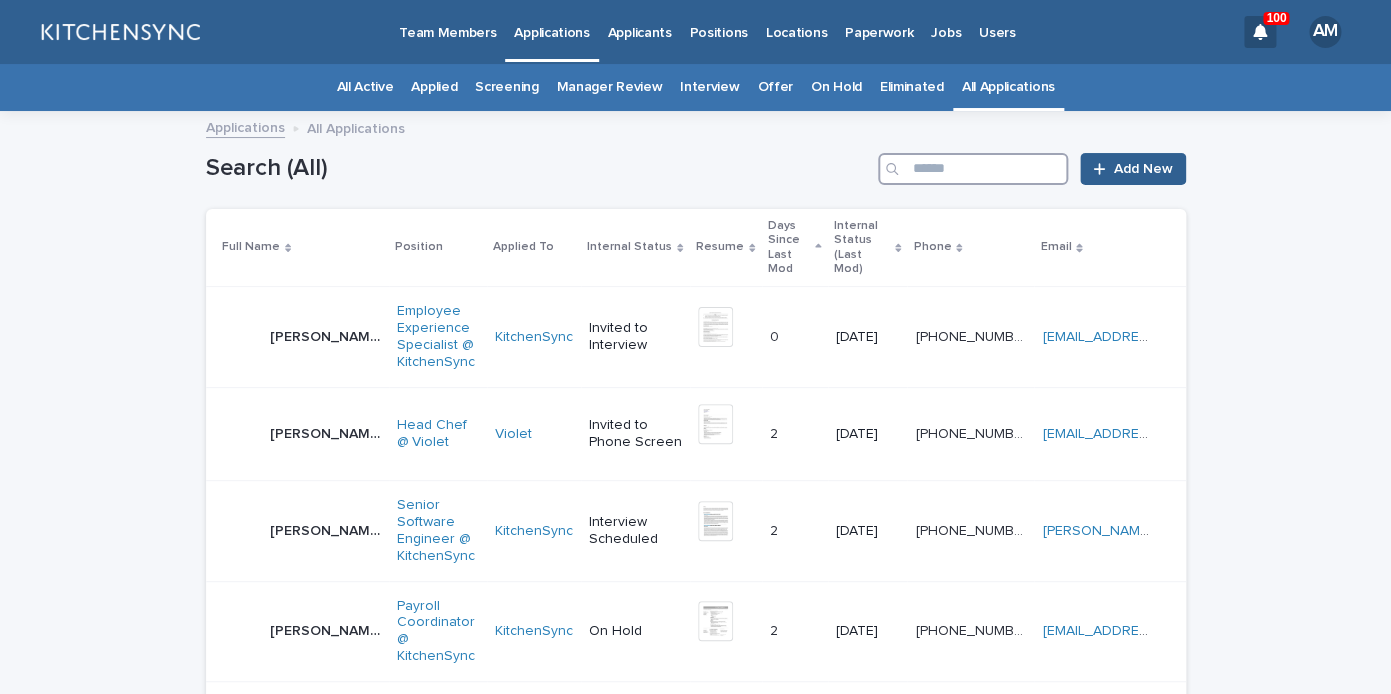 click at bounding box center [973, 169] 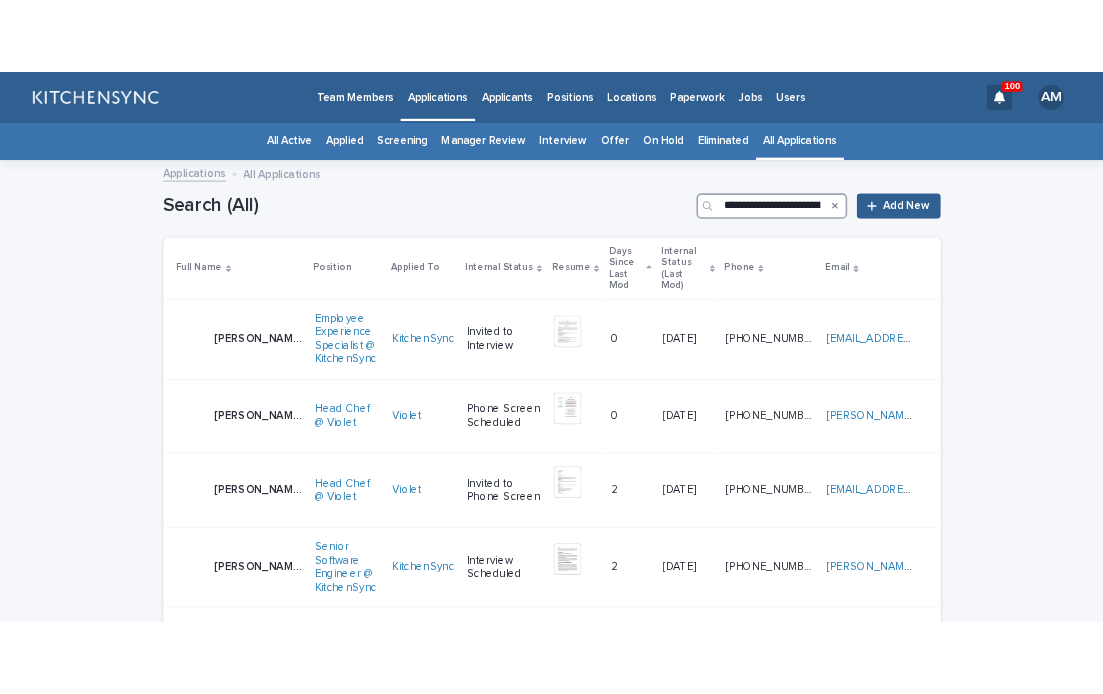 scroll, scrollTop: 0, scrollLeft: 91, axis: horizontal 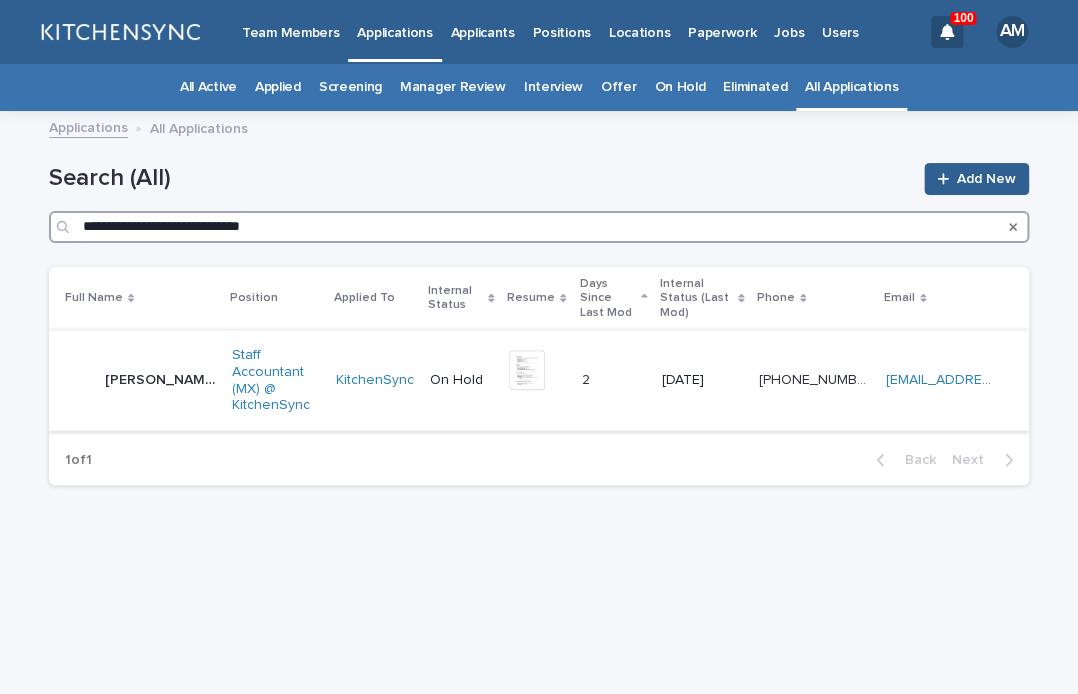 type on "**********" 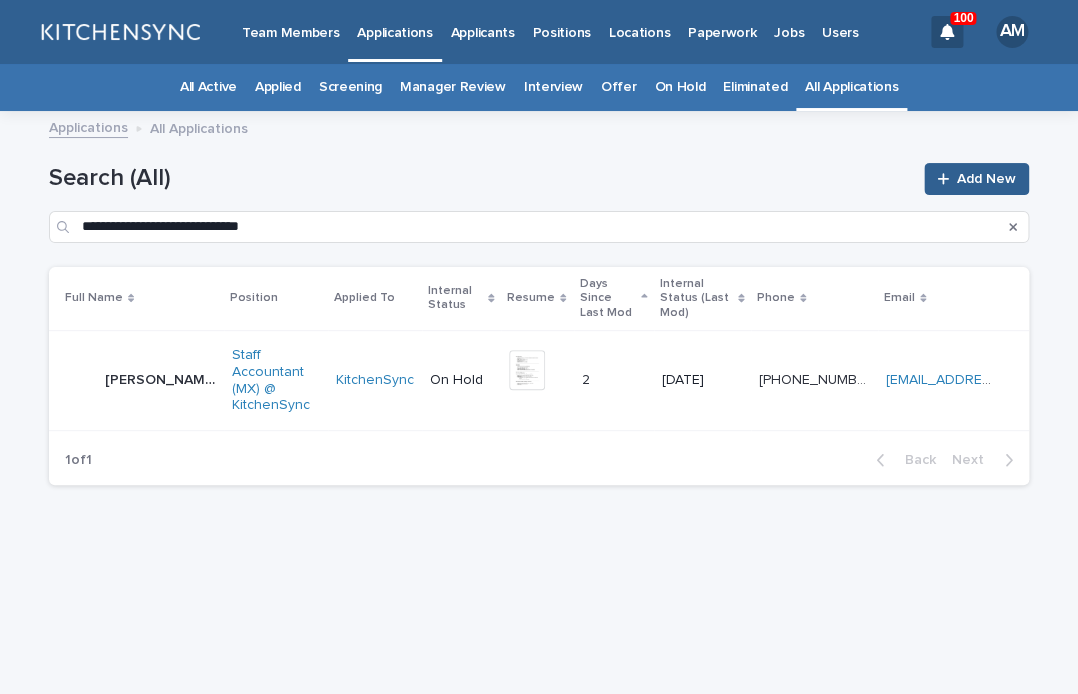 click on "[PERSON_NAME] [PERSON_NAME]" at bounding box center (162, 378) 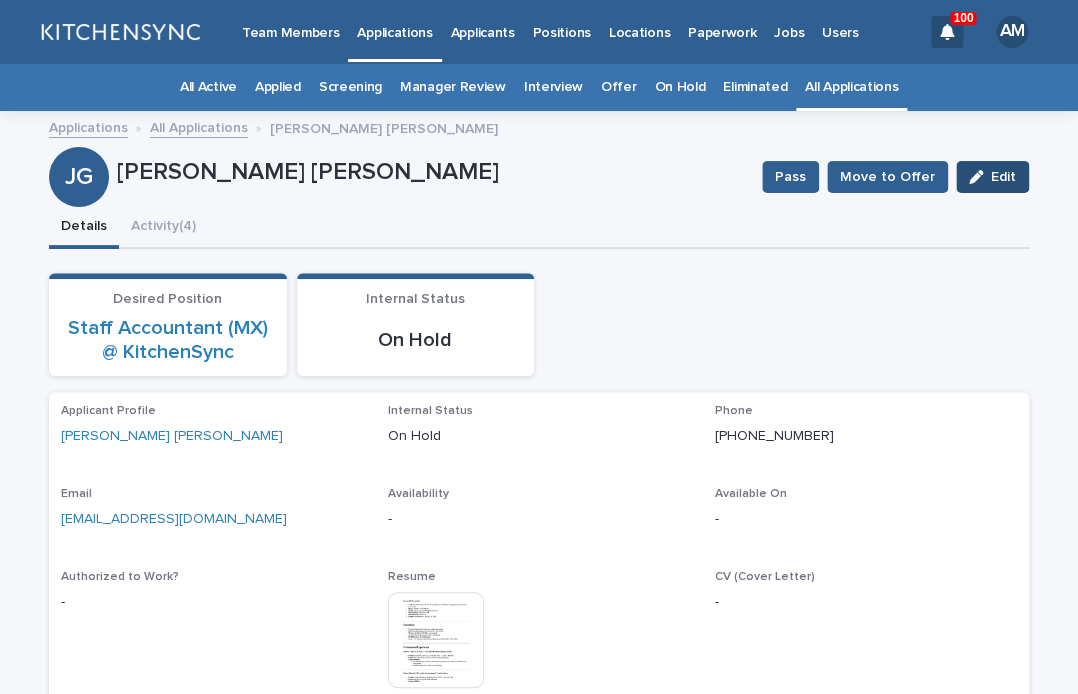 click at bounding box center (980, 177) 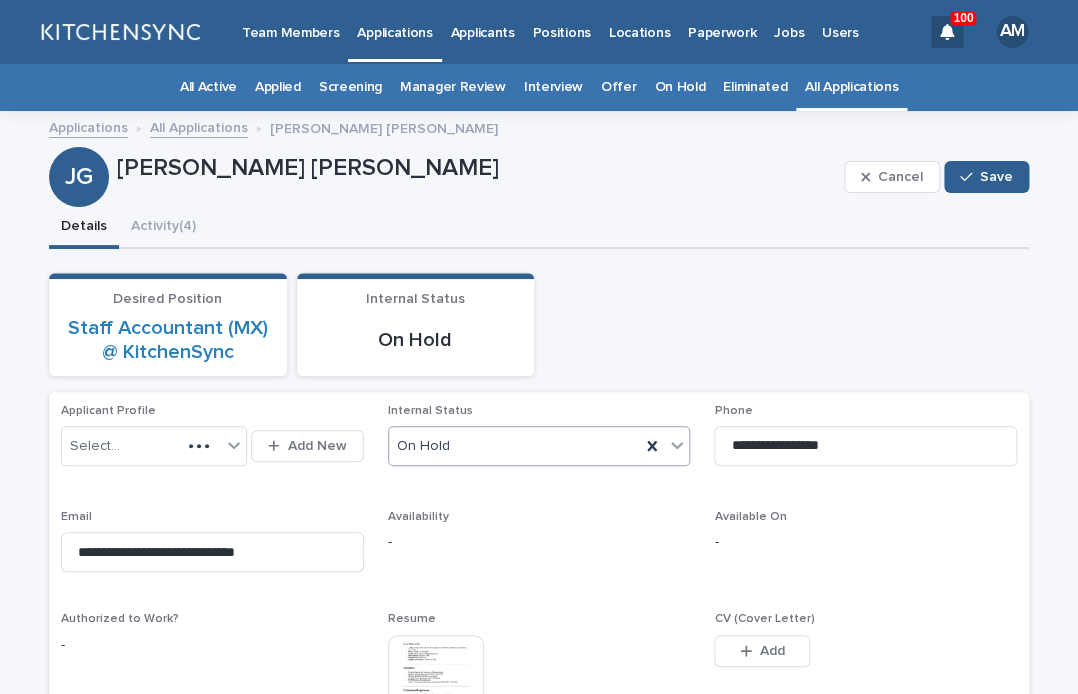 click on "On Hold" at bounding box center [515, 446] 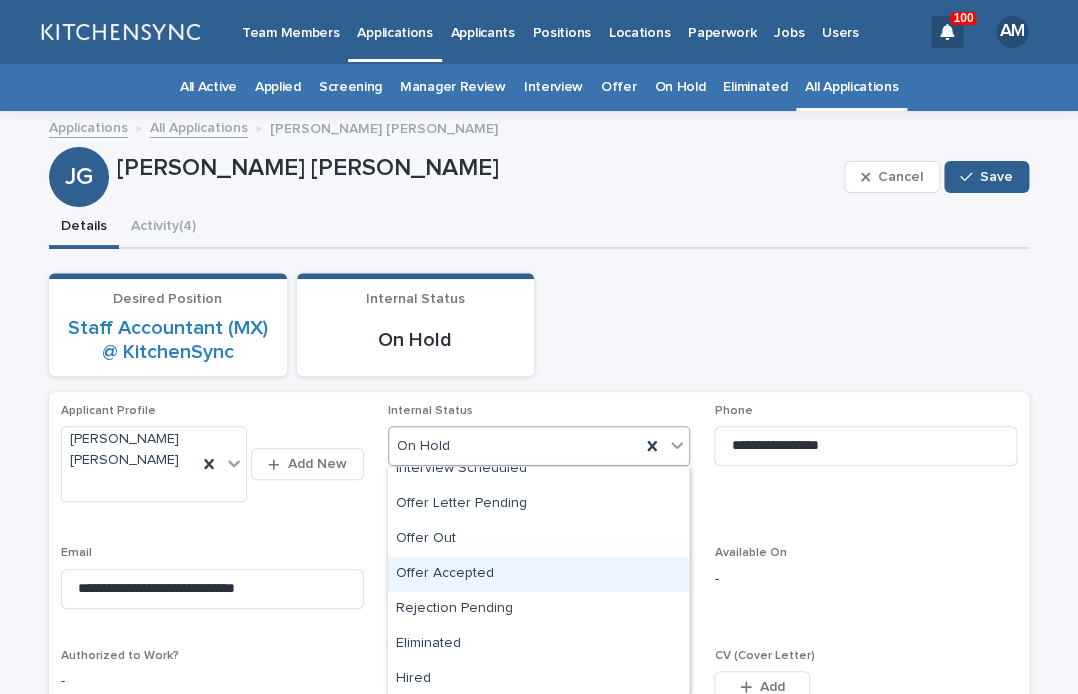scroll, scrollTop: 0, scrollLeft: 0, axis: both 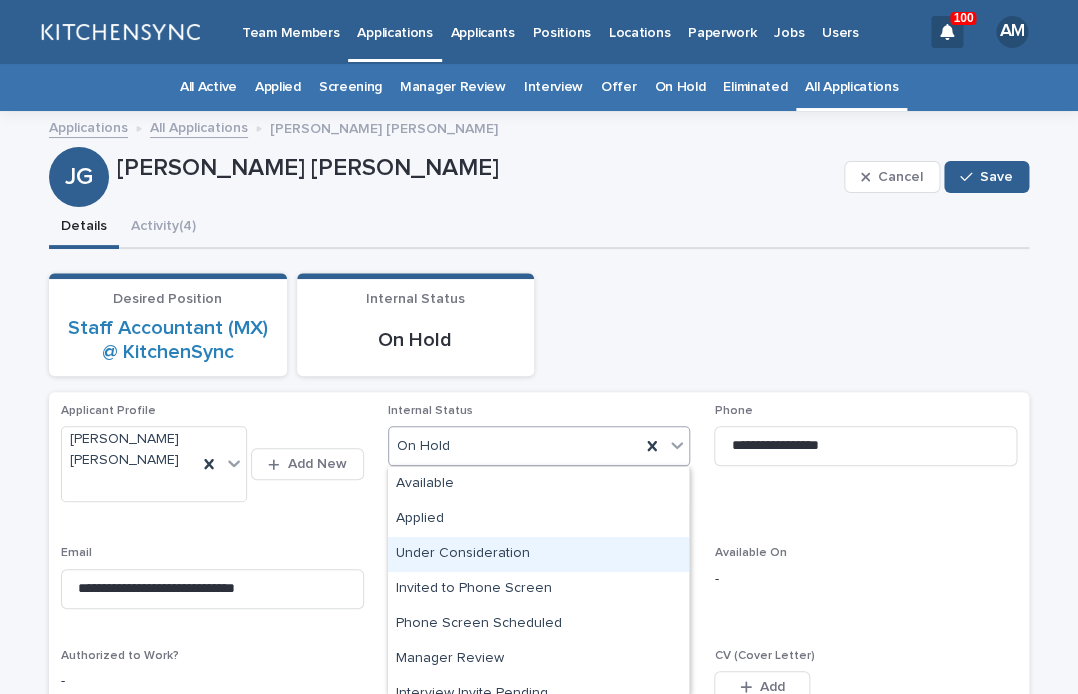 click on "Under Consideration" at bounding box center [538, 554] 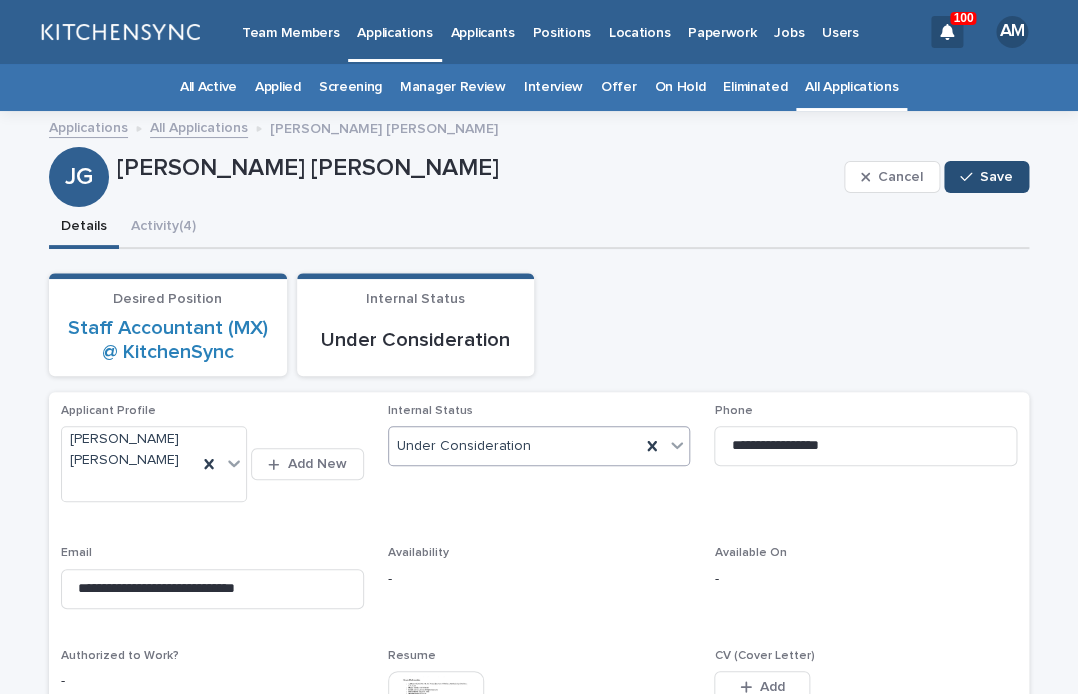 click on "Save" at bounding box center (996, 177) 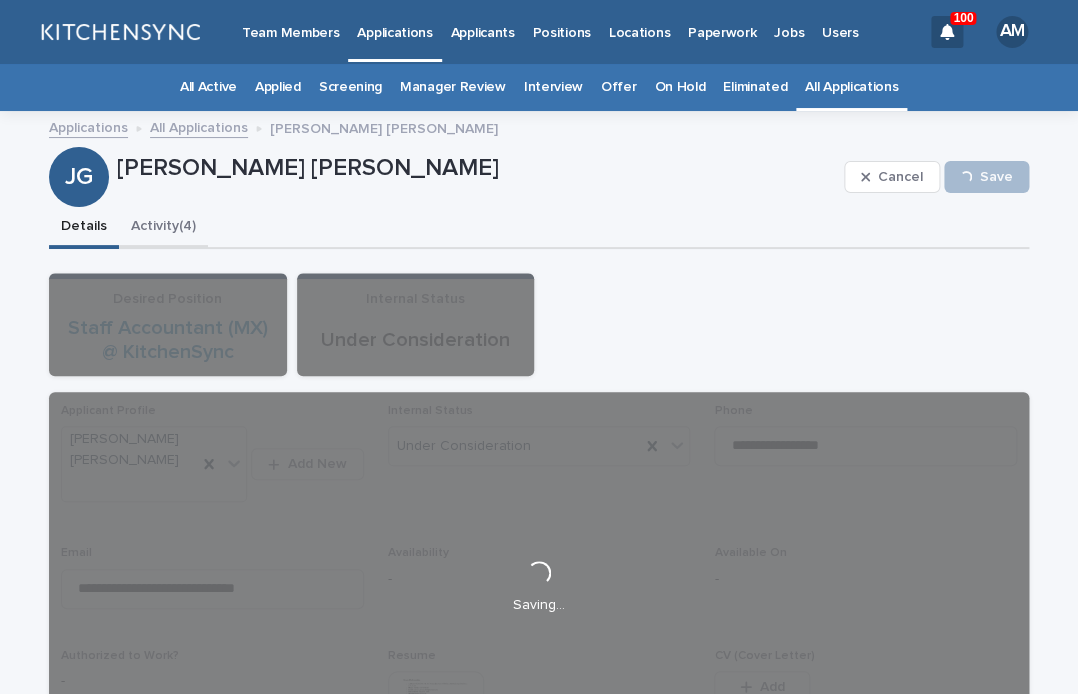 click on "Activity  (4)" at bounding box center [163, 228] 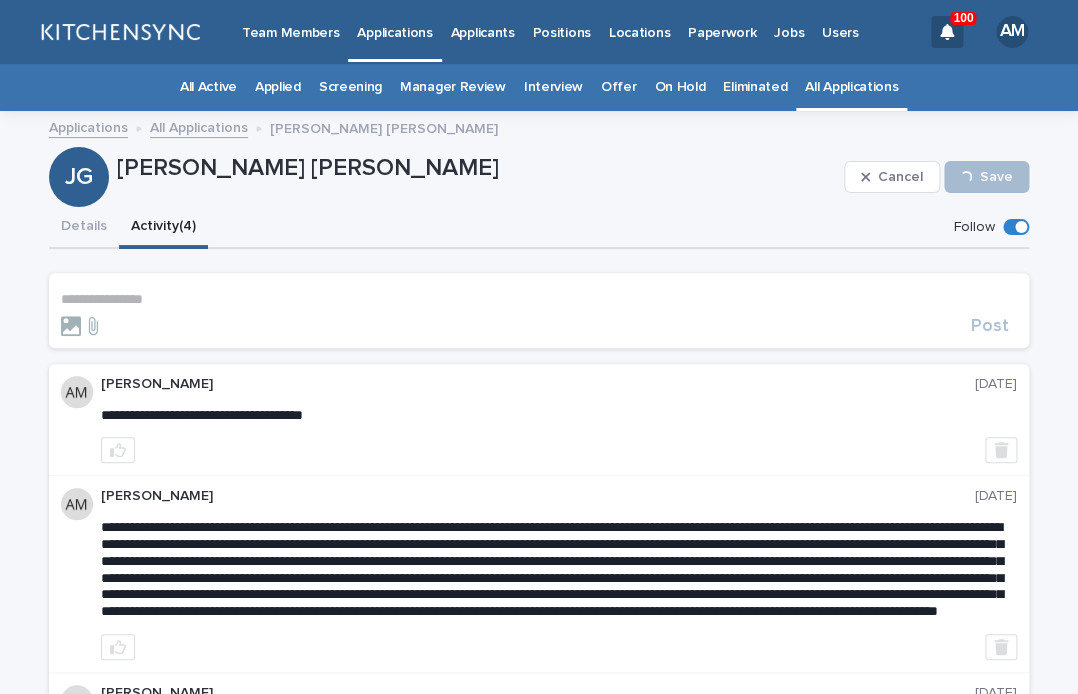 scroll, scrollTop: 181, scrollLeft: 0, axis: vertical 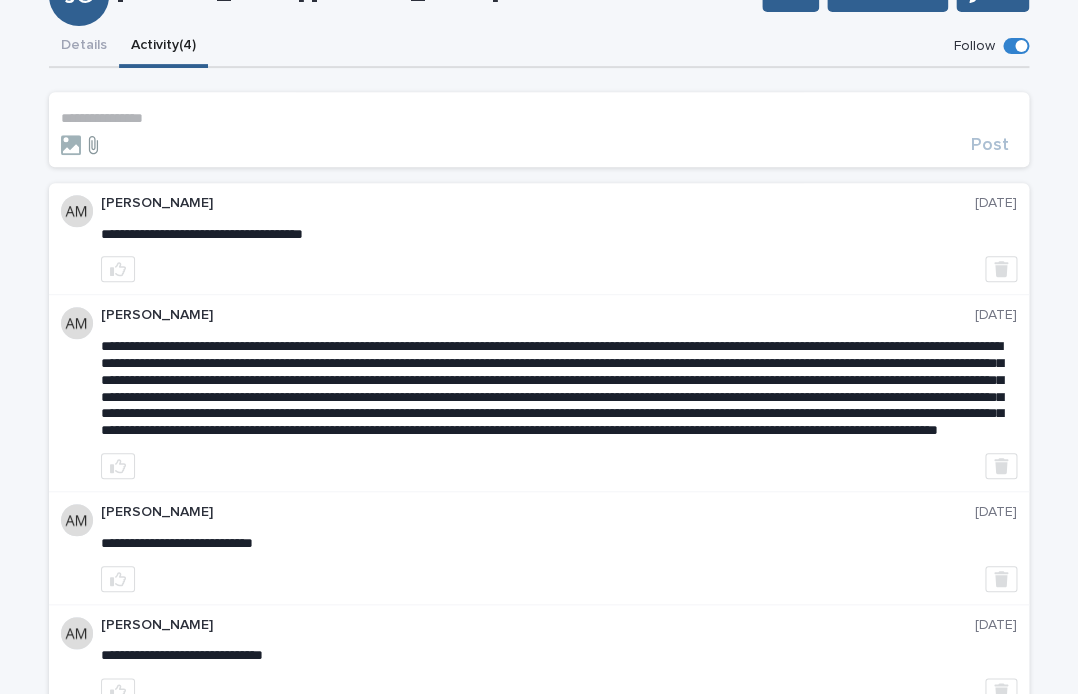 click 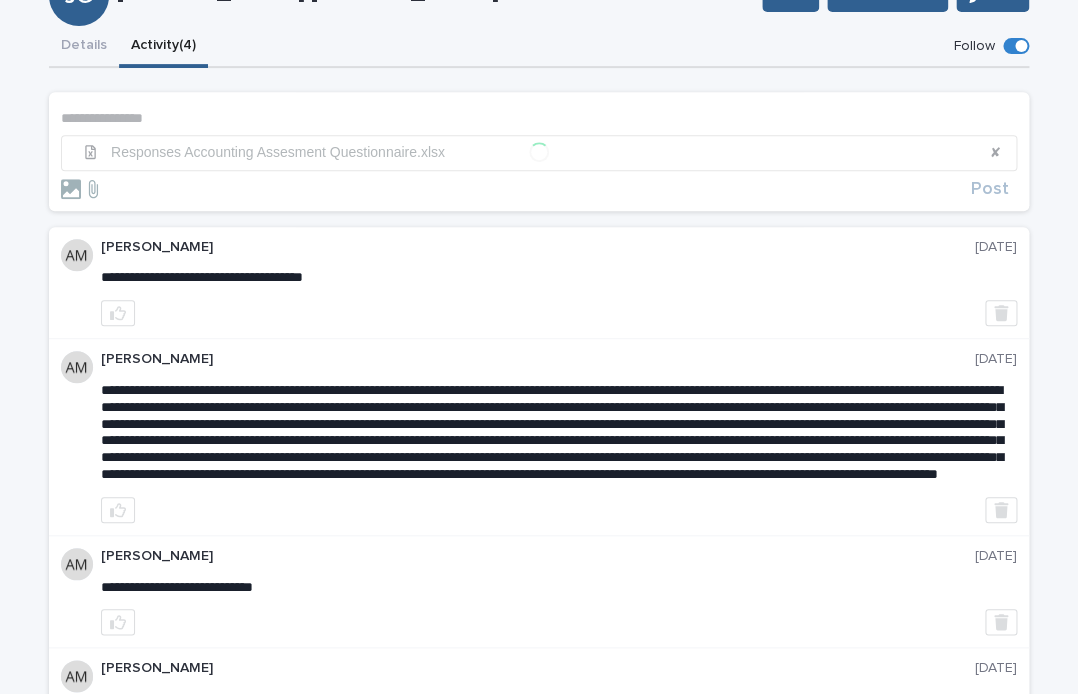 scroll, scrollTop: 203, scrollLeft: 0, axis: vertical 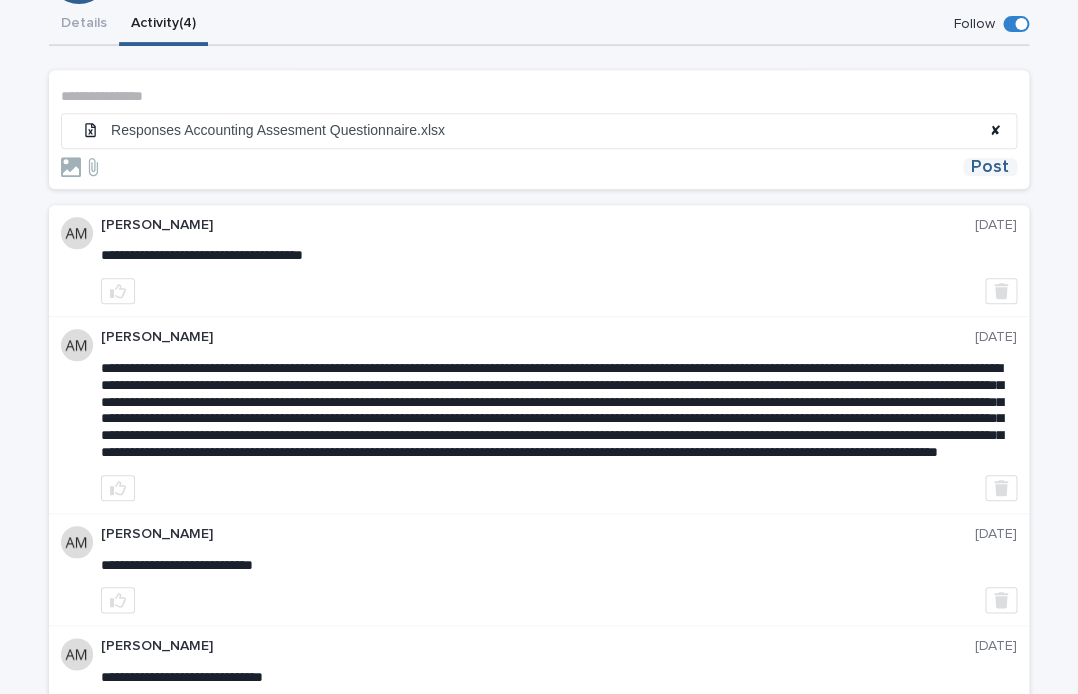 click on "Post" at bounding box center (990, 167) 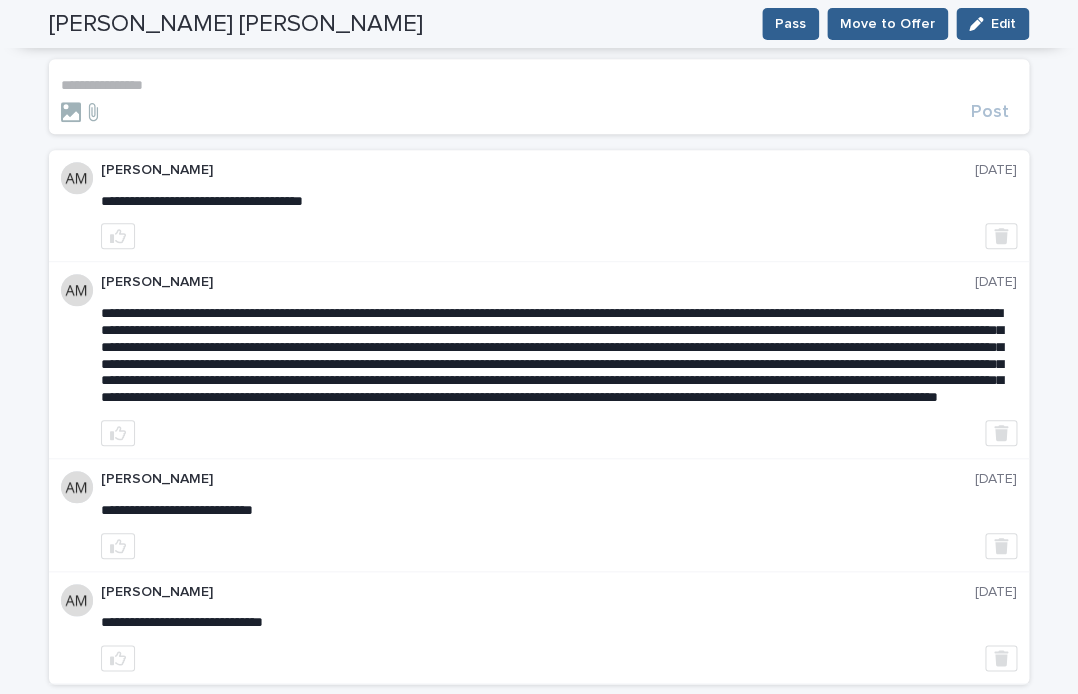 scroll, scrollTop: 274, scrollLeft: 0, axis: vertical 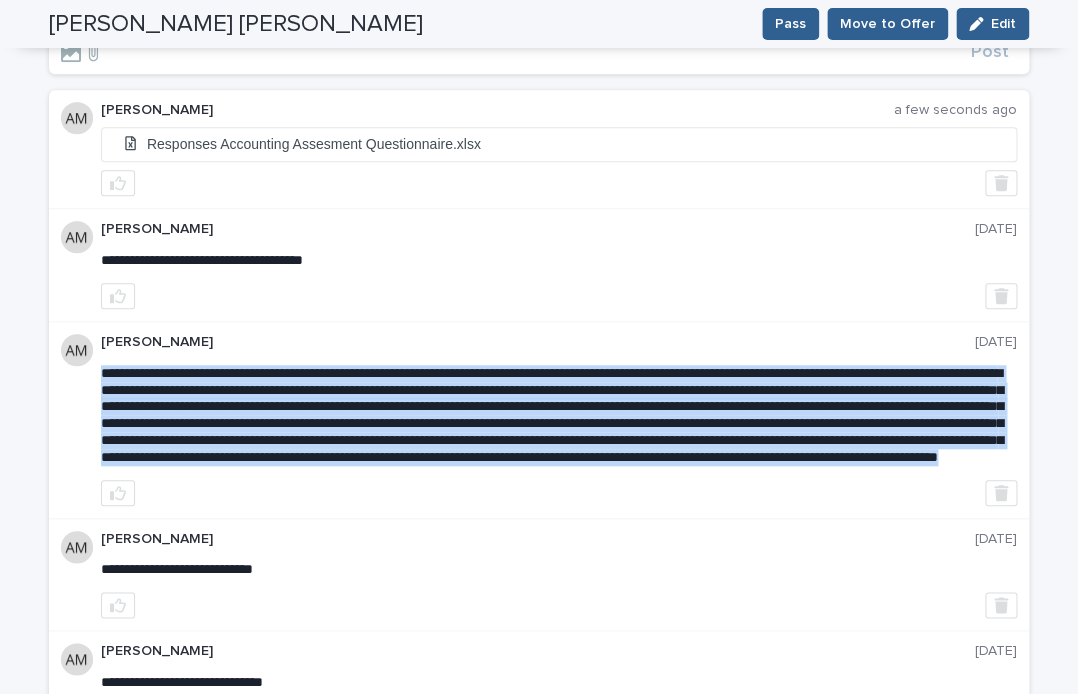 drag, startPoint x: 102, startPoint y: 378, endPoint x: 467, endPoint y: 488, distance: 381.21515 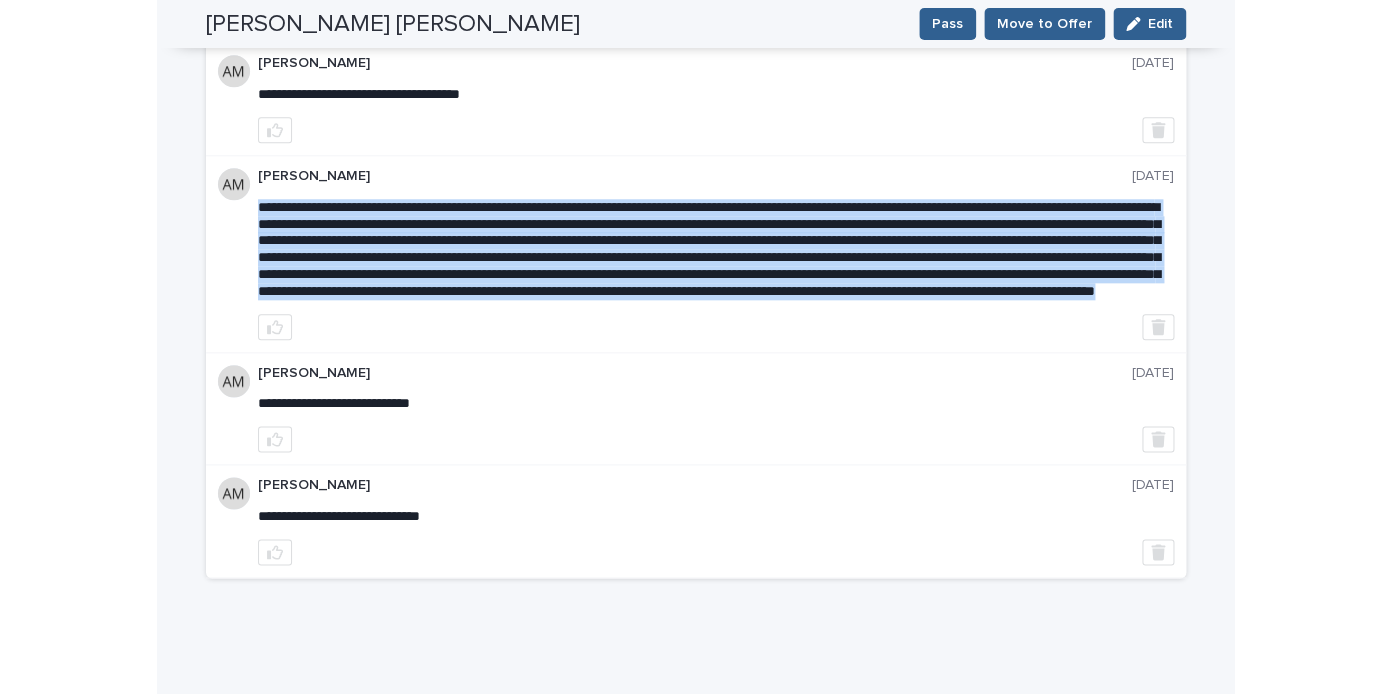 scroll, scrollTop: 0, scrollLeft: 0, axis: both 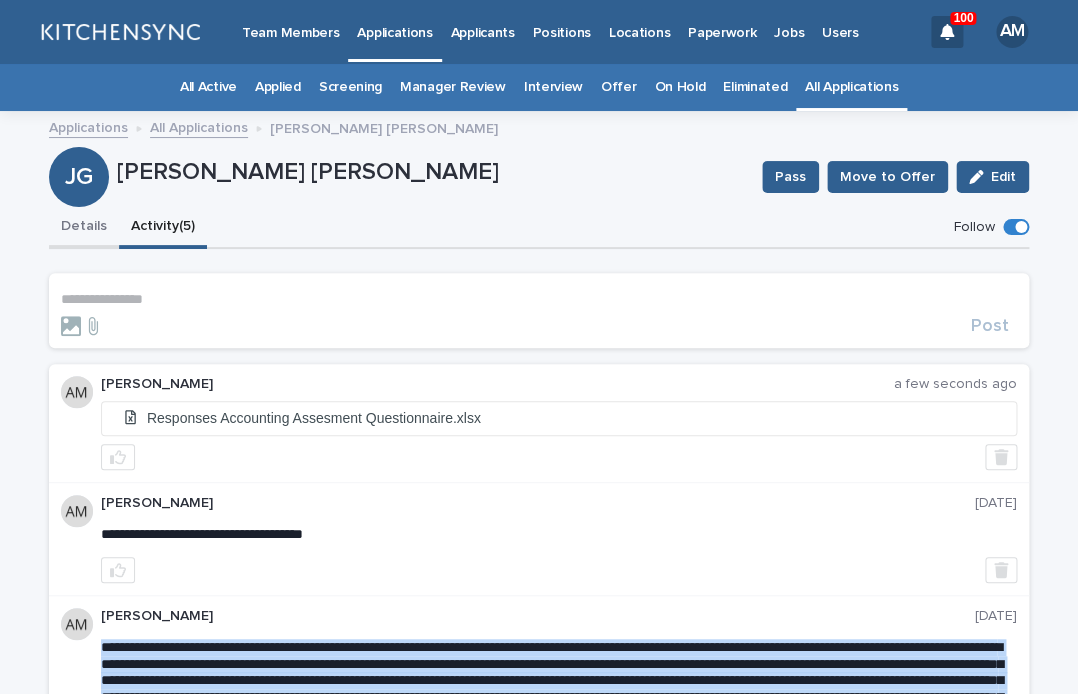 click on "Details" at bounding box center [84, 228] 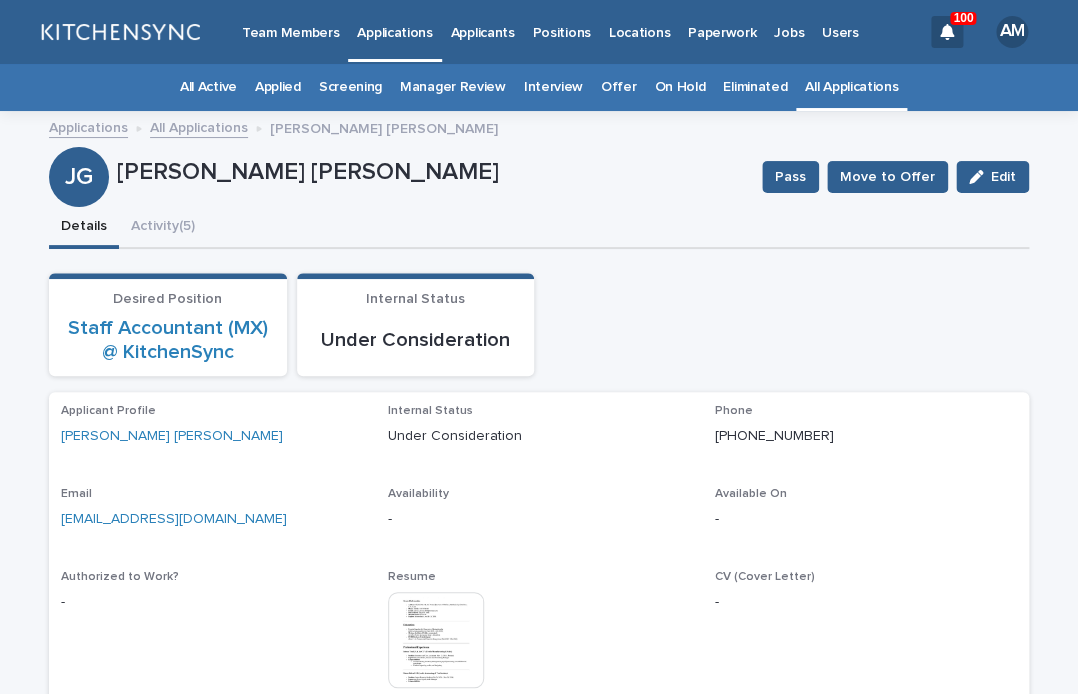 click at bounding box center [436, 640] 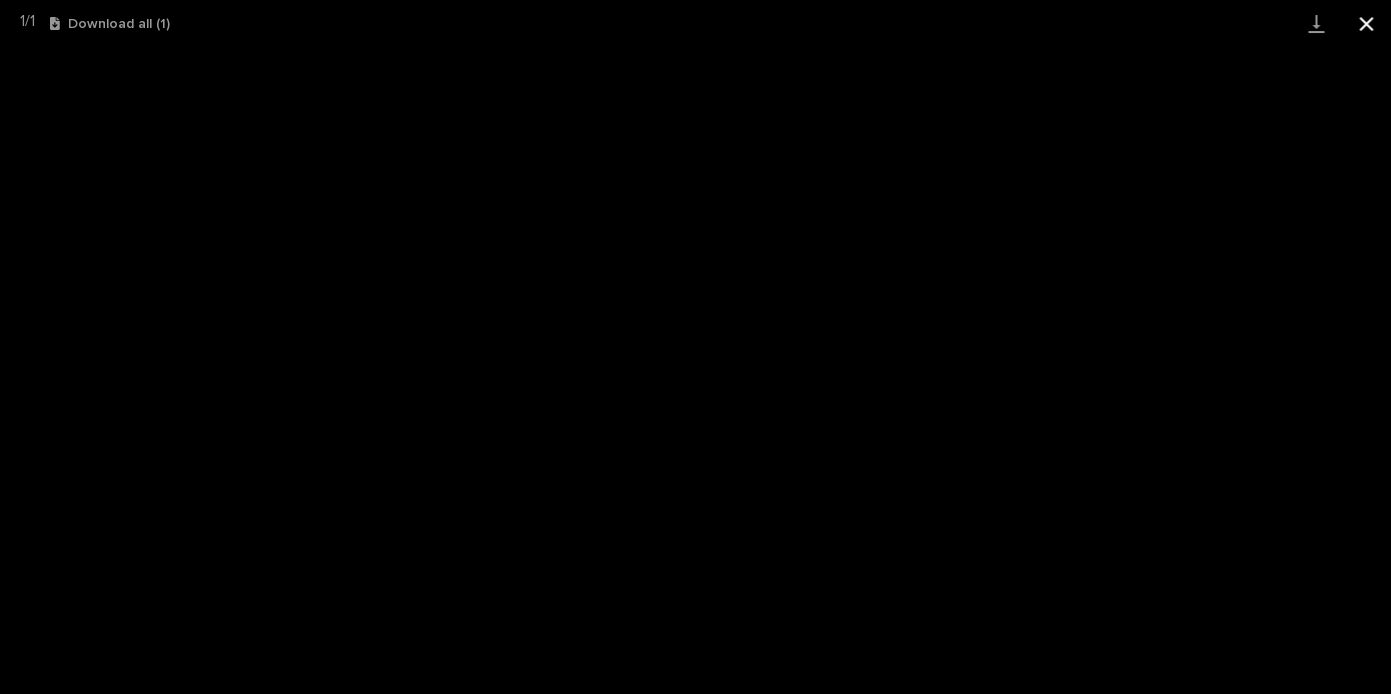 click at bounding box center (1366, 23) 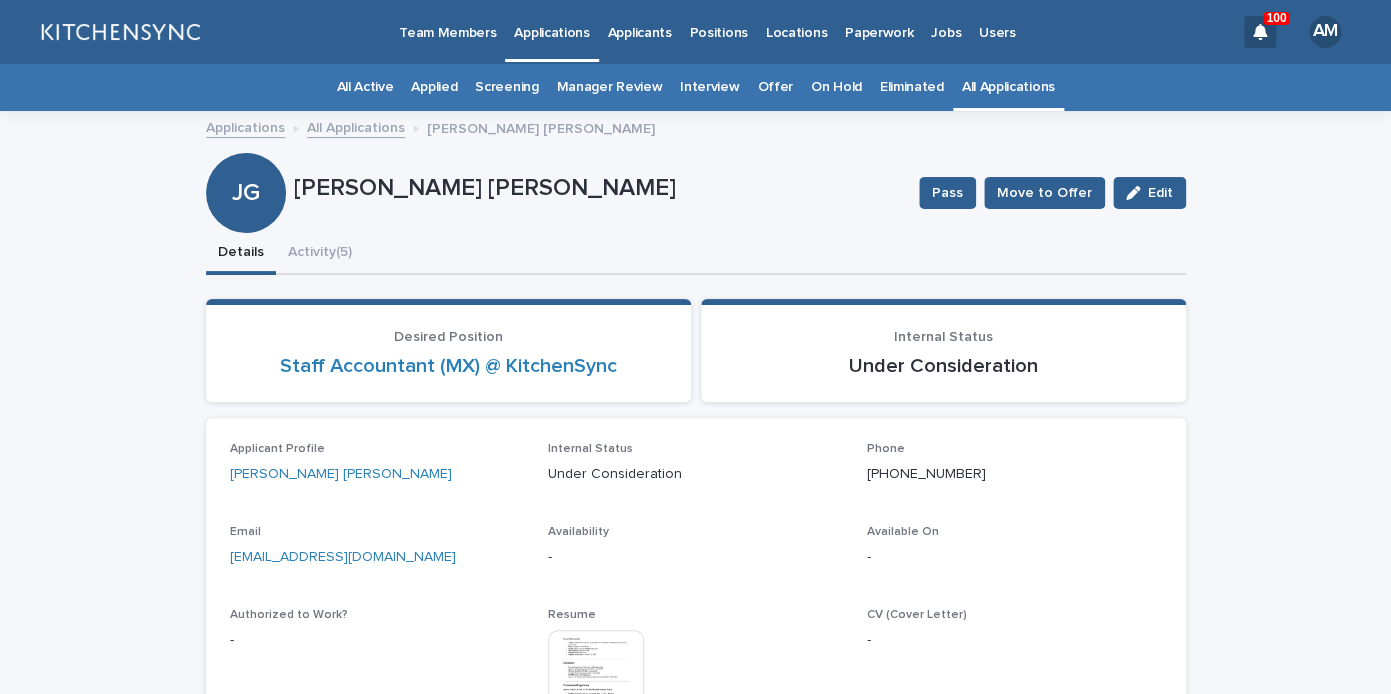 click on "All Applications" at bounding box center (1008, 87) 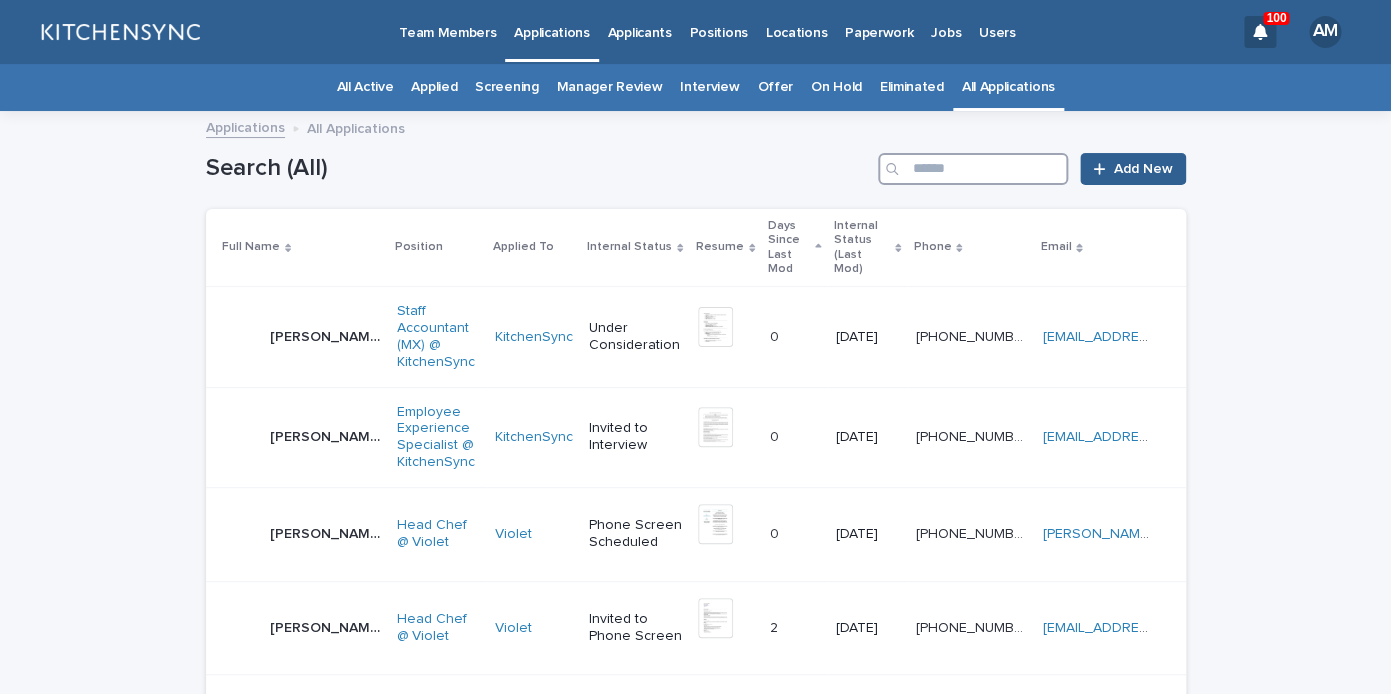 click at bounding box center (973, 169) 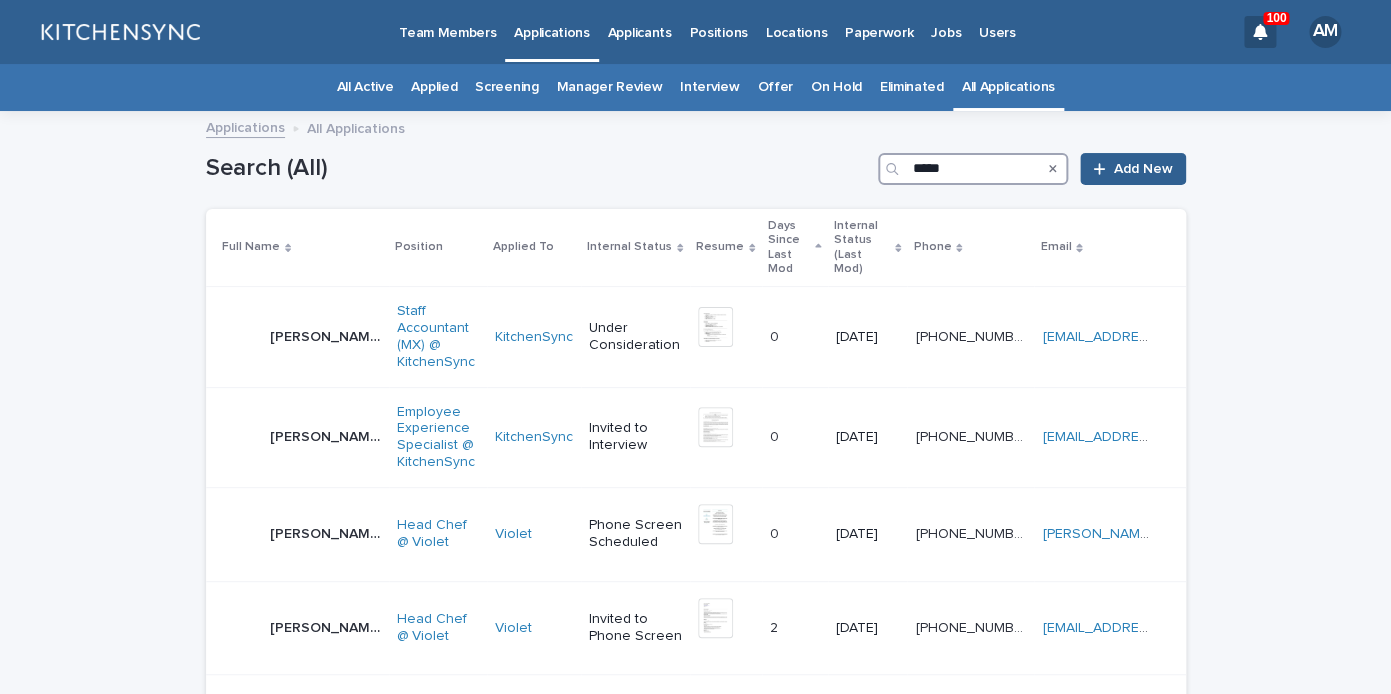 type on "*****" 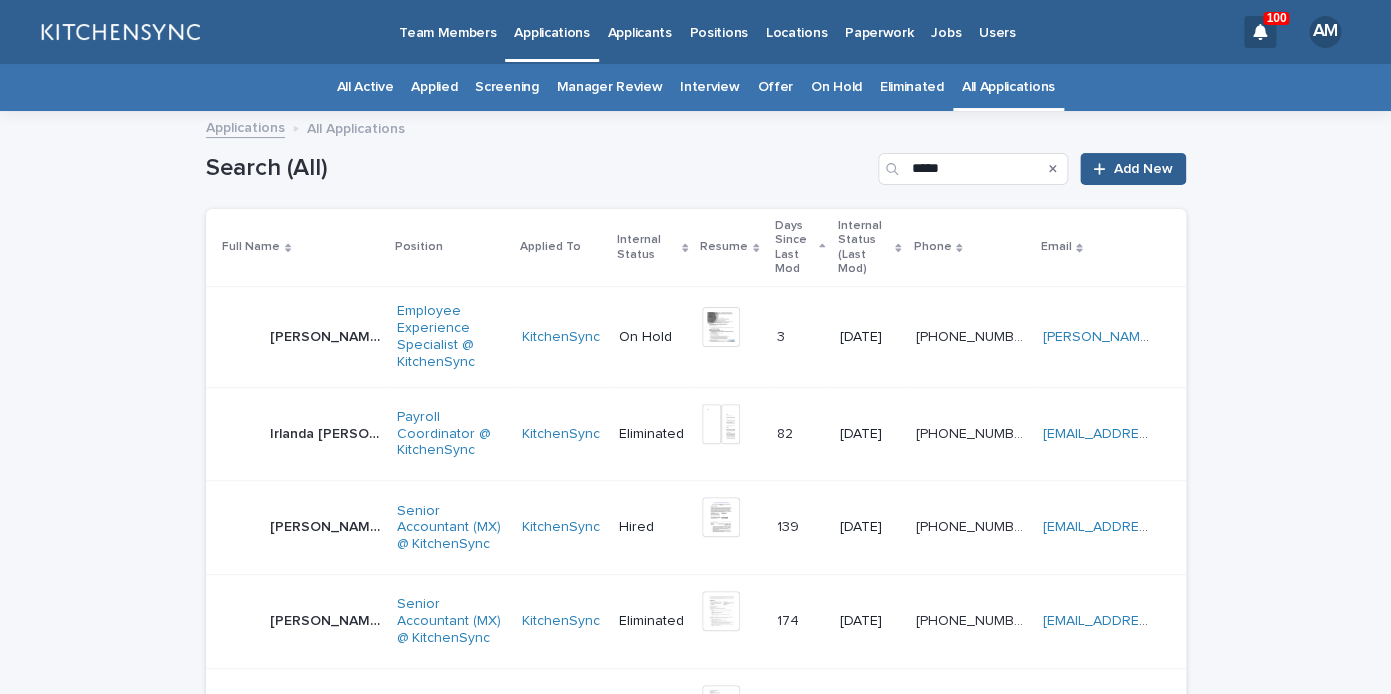 click on "[PERSON_NAME]" at bounding box center (327, 335) 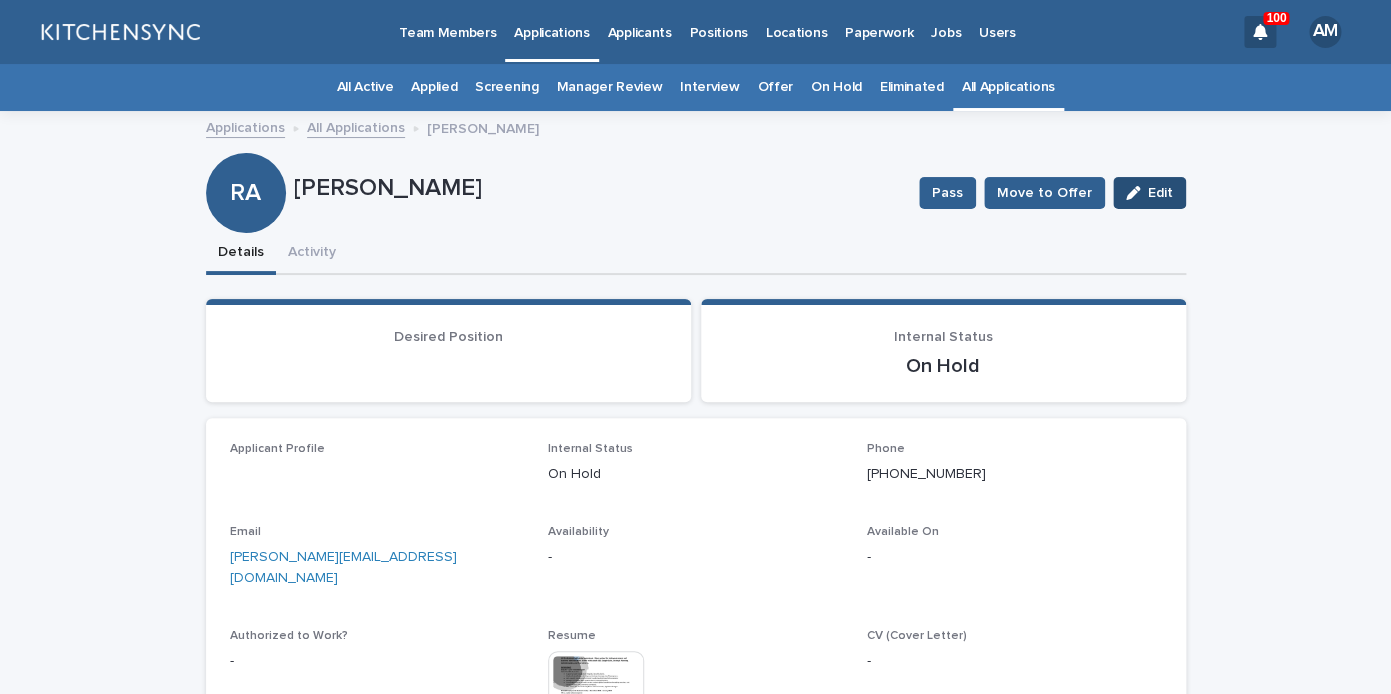 click 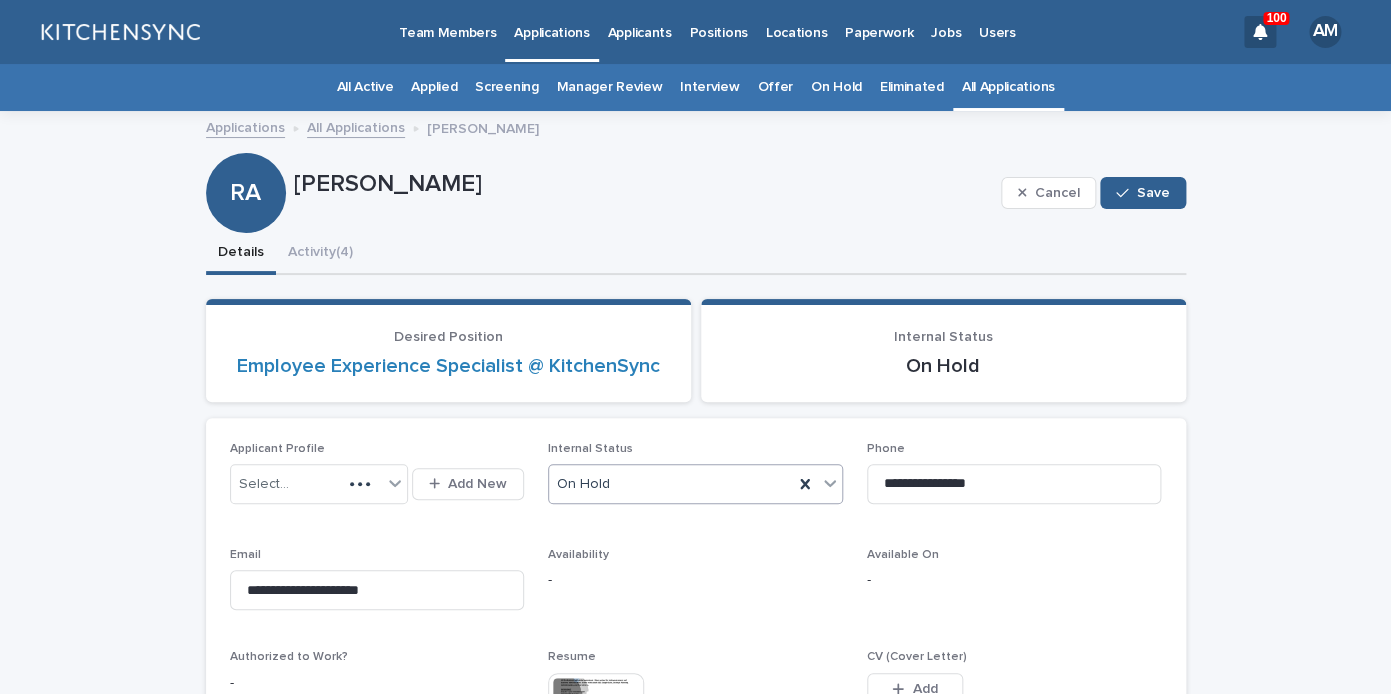 click on "On Hold" at bounding box center (671, 484) 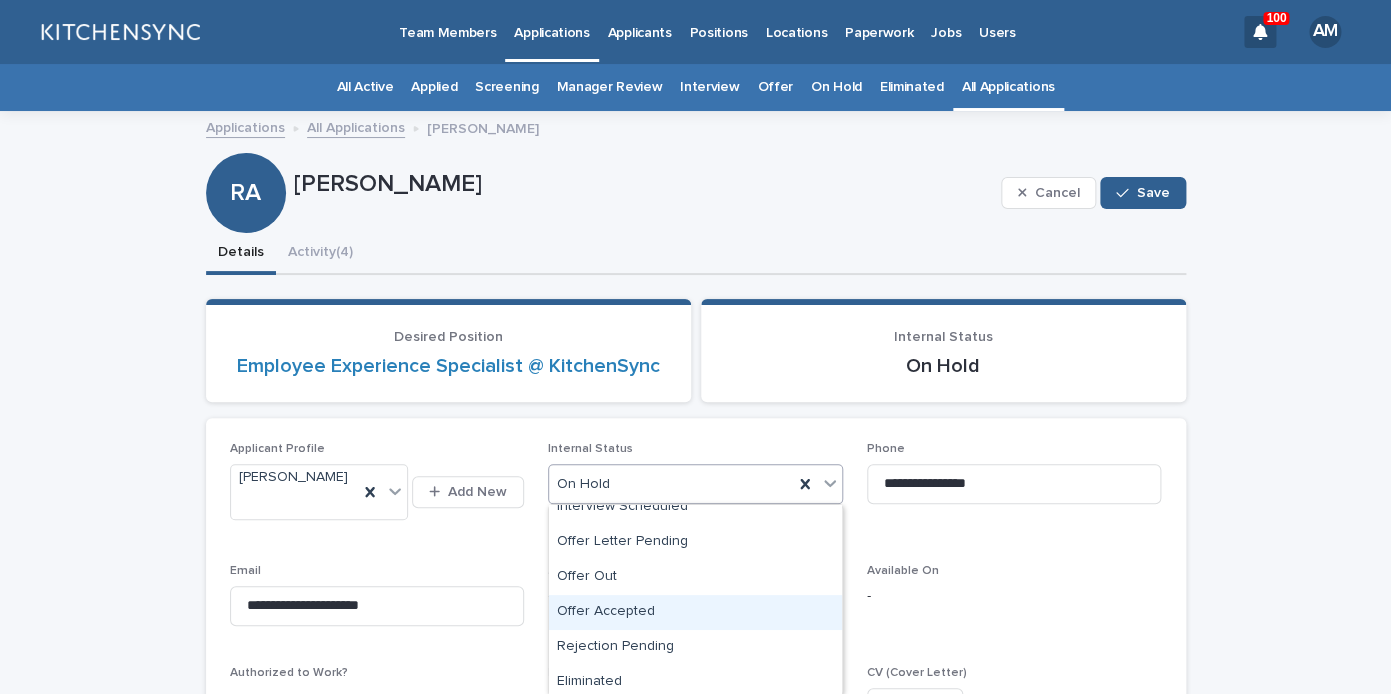 scroll, scrollTop: 0, scrollLeft: 0, axis: both 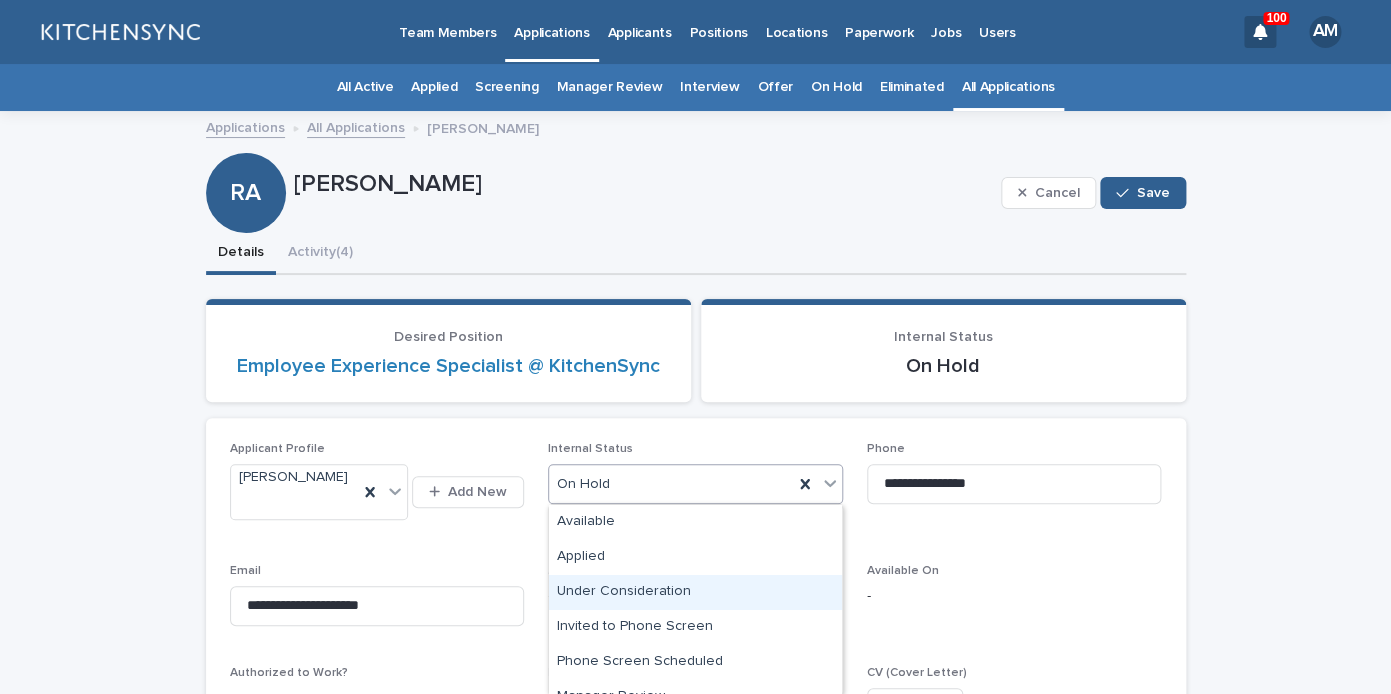 click on "Under Consideration" at bounding box center [695, 592] 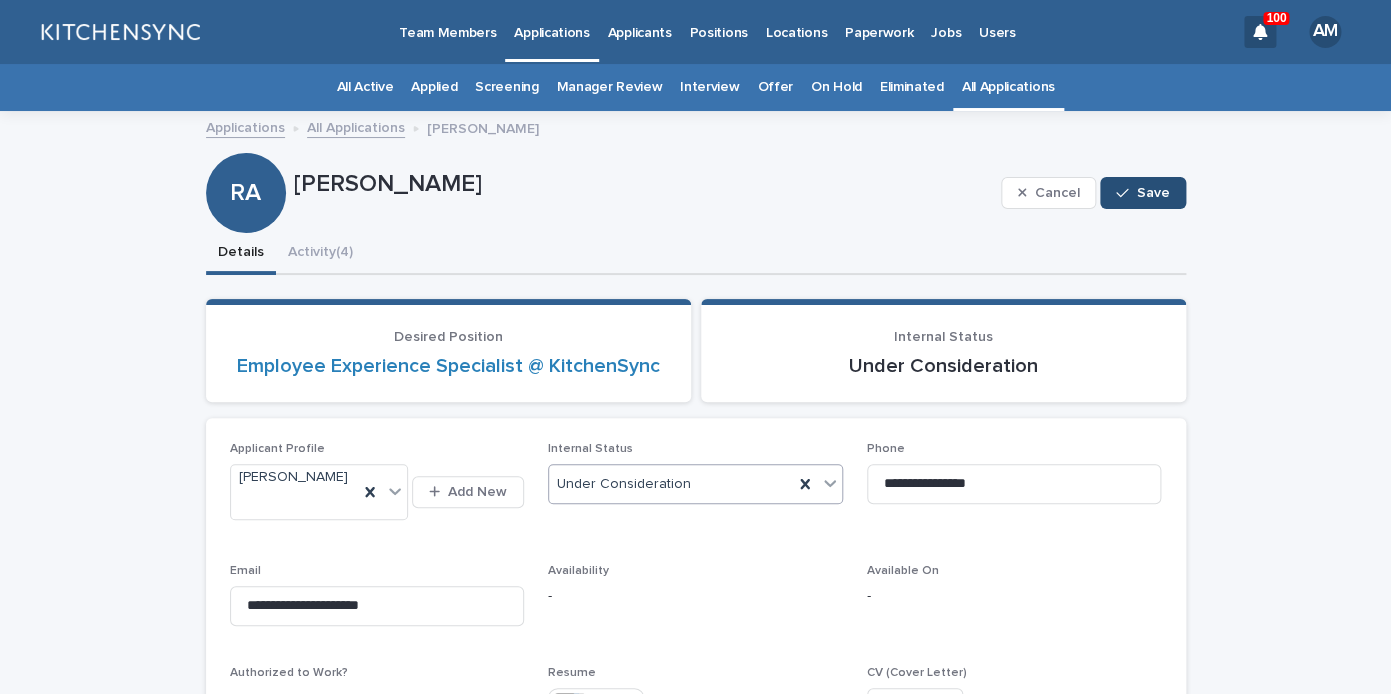 click on "Save" at bounding box center (1142, 193) 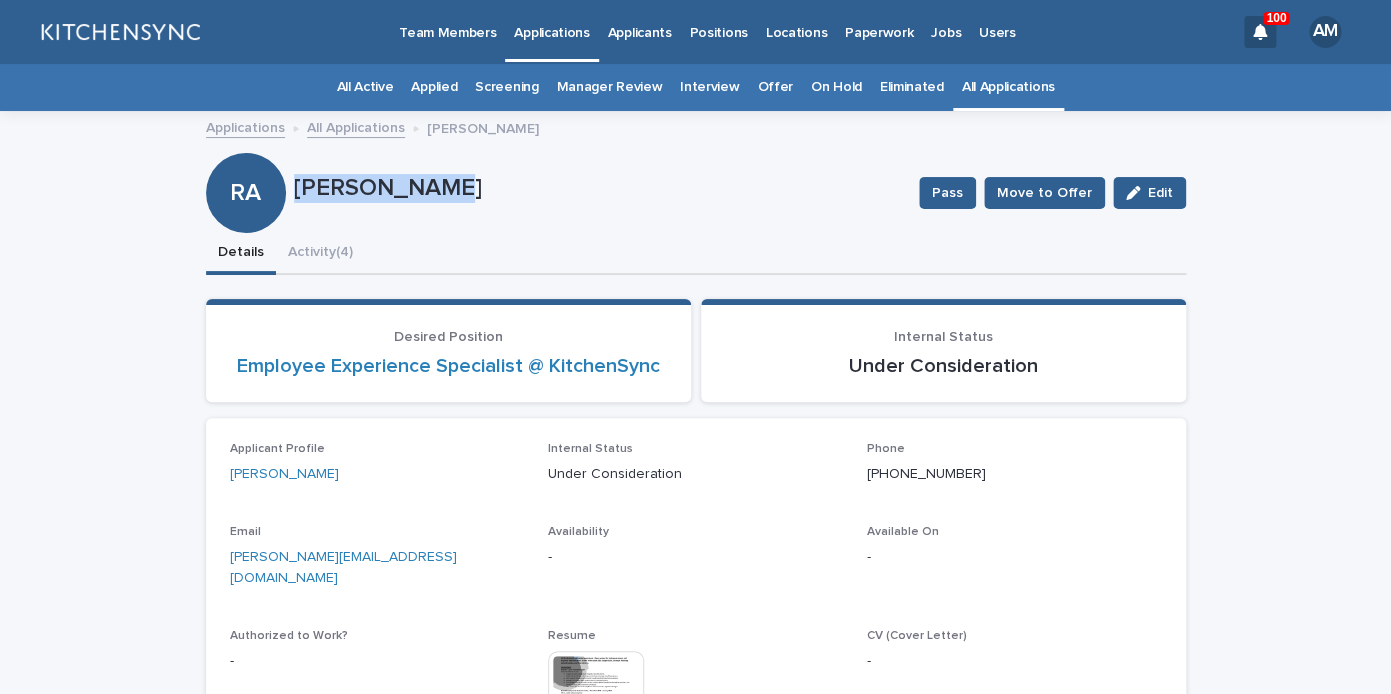 drag, startPoint x: 298, startPoint y: 183, endPoint x: 463, endPoint y: 183, distance: 165 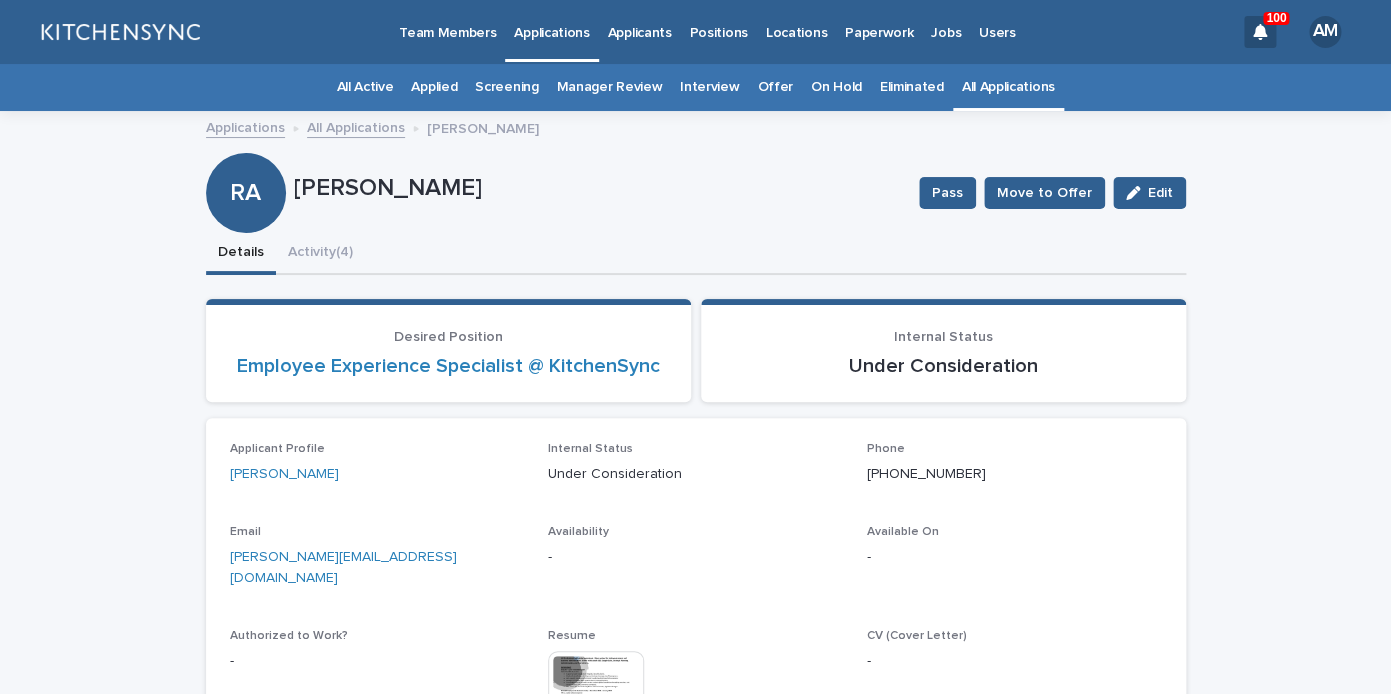 click on "[PERSON_NAME]" at bounding box center (377, 474) 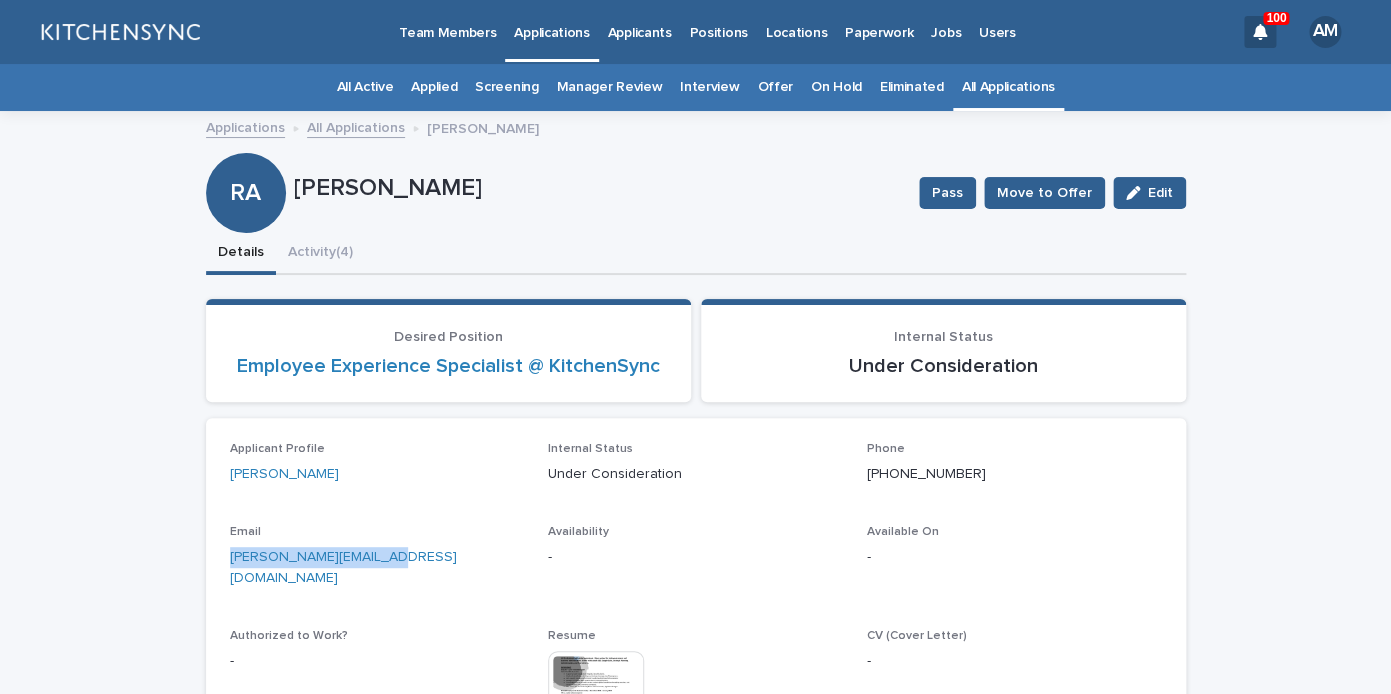 drag, startPoint x: 400, startPoint y: 556, endPoint x: 165, endPoint y: 557, distance: 235.00212 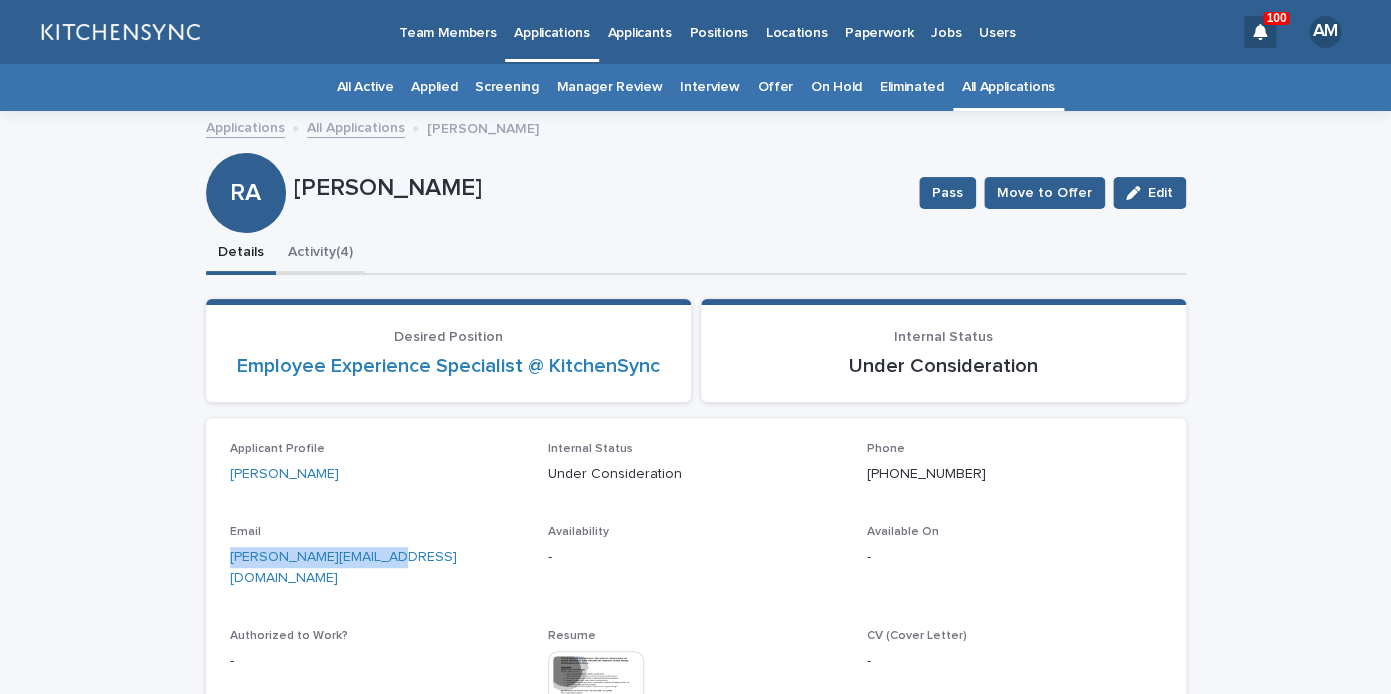 click on "Activity  (4)" at bounding box center [320, 254] 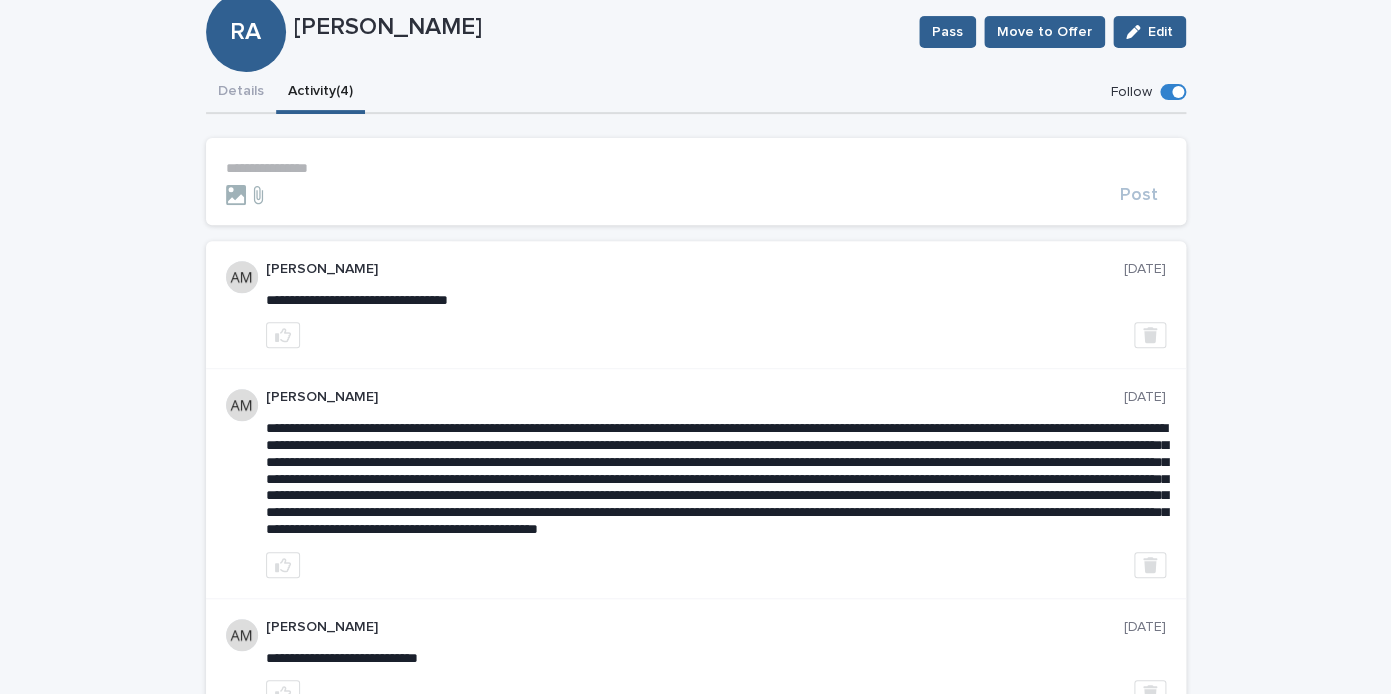 scroll, scrollTop: 172, scrollLeft: 0, axis: vertical 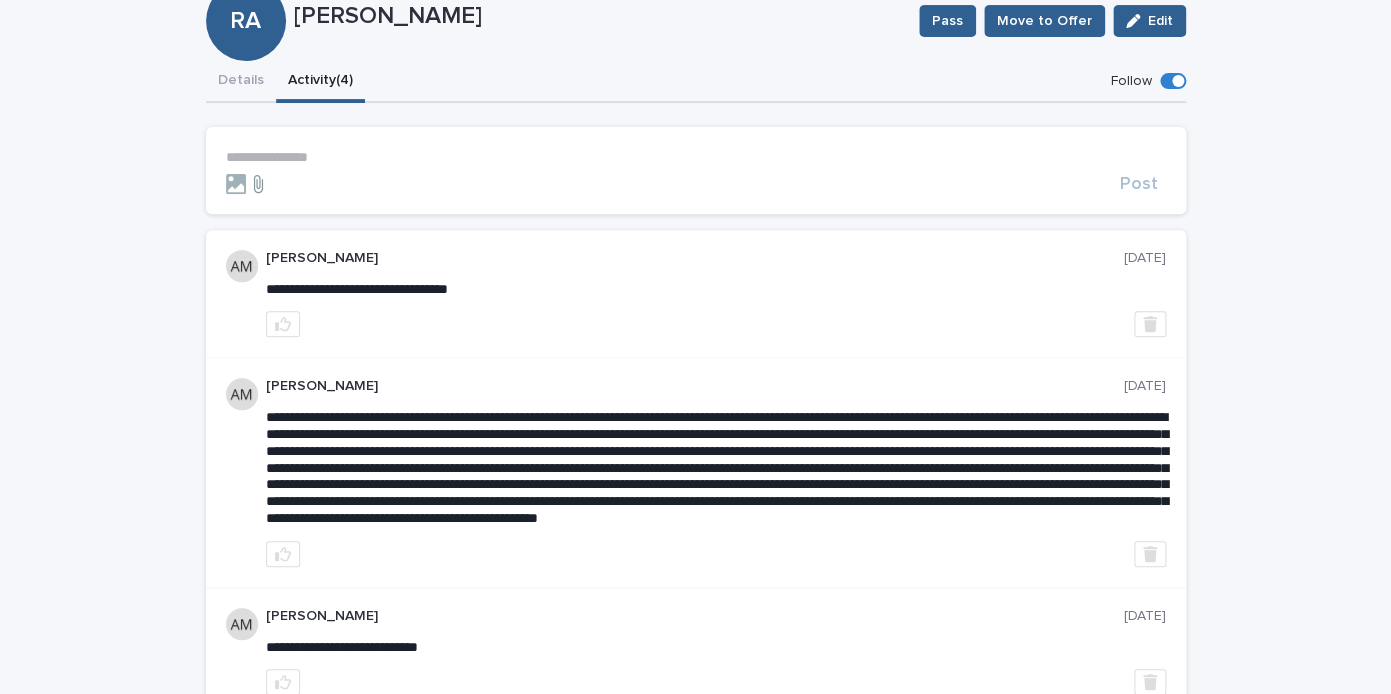 click 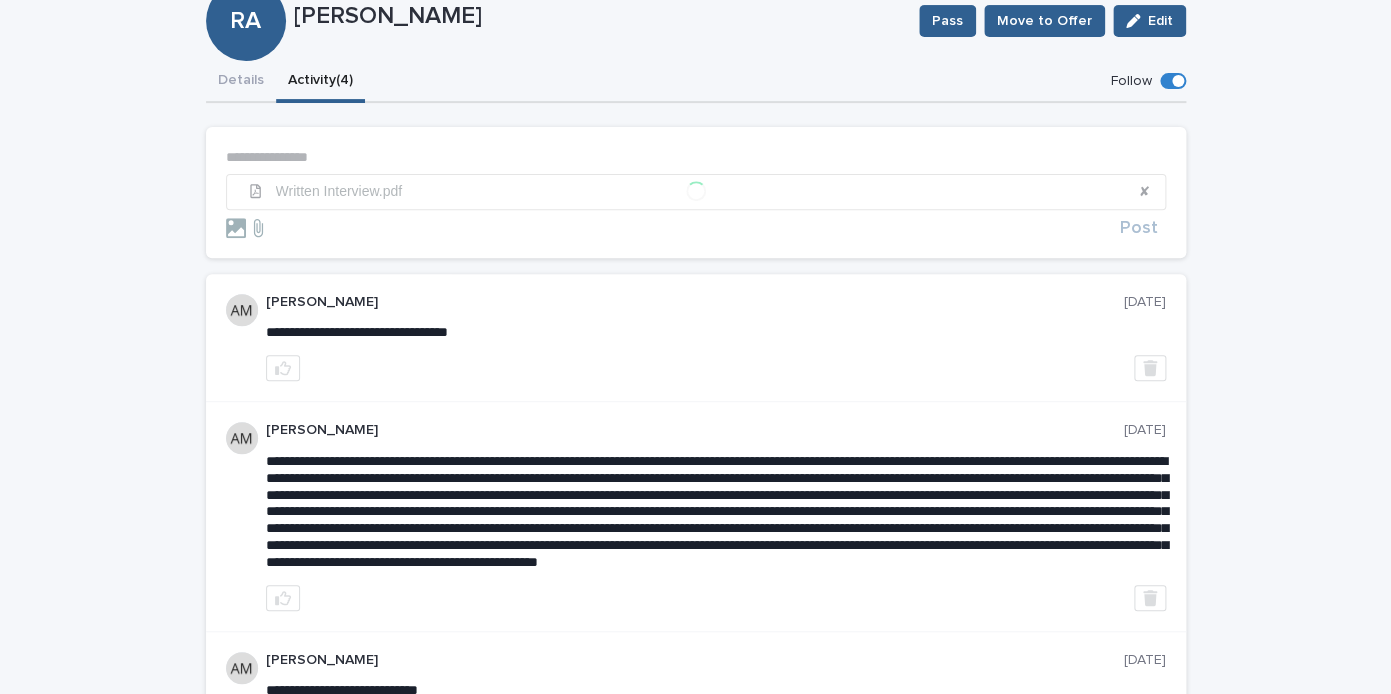 scroll, scrollTop: 194, scrollLeft: 0, axis: vertical 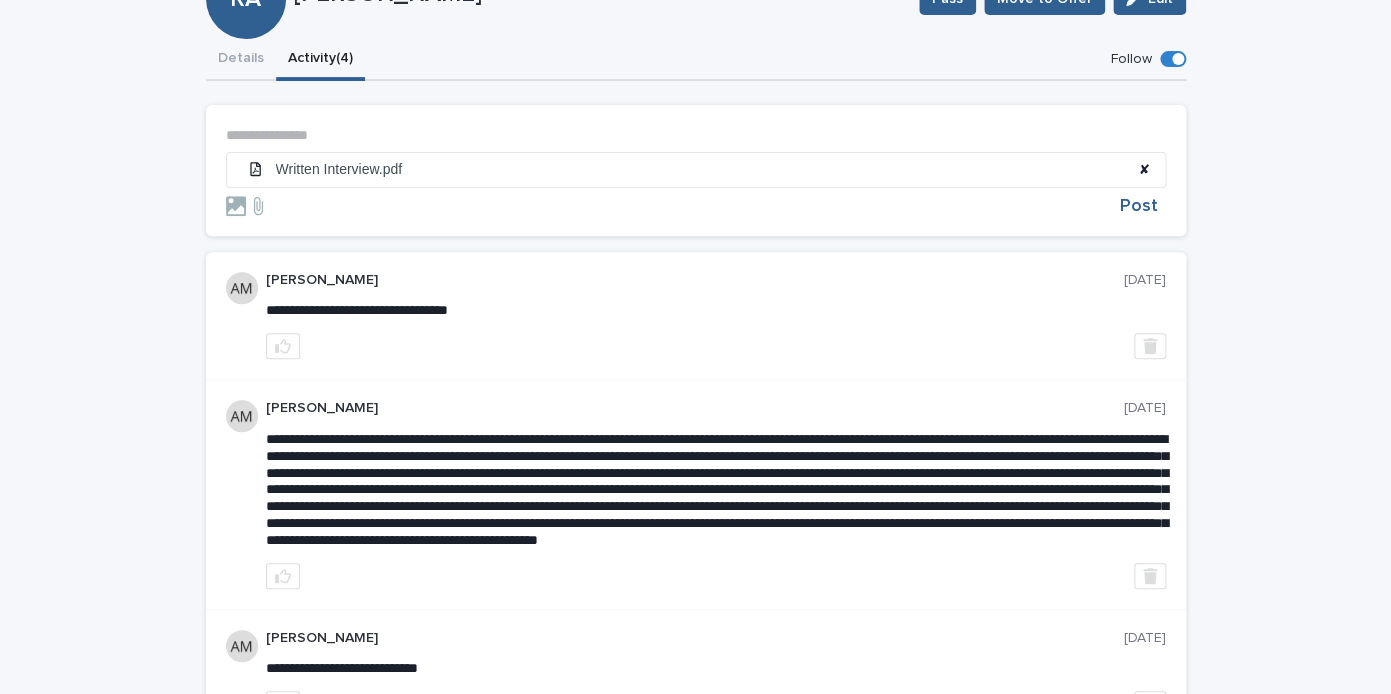 click on "**********" at bounding box center (696, 170) 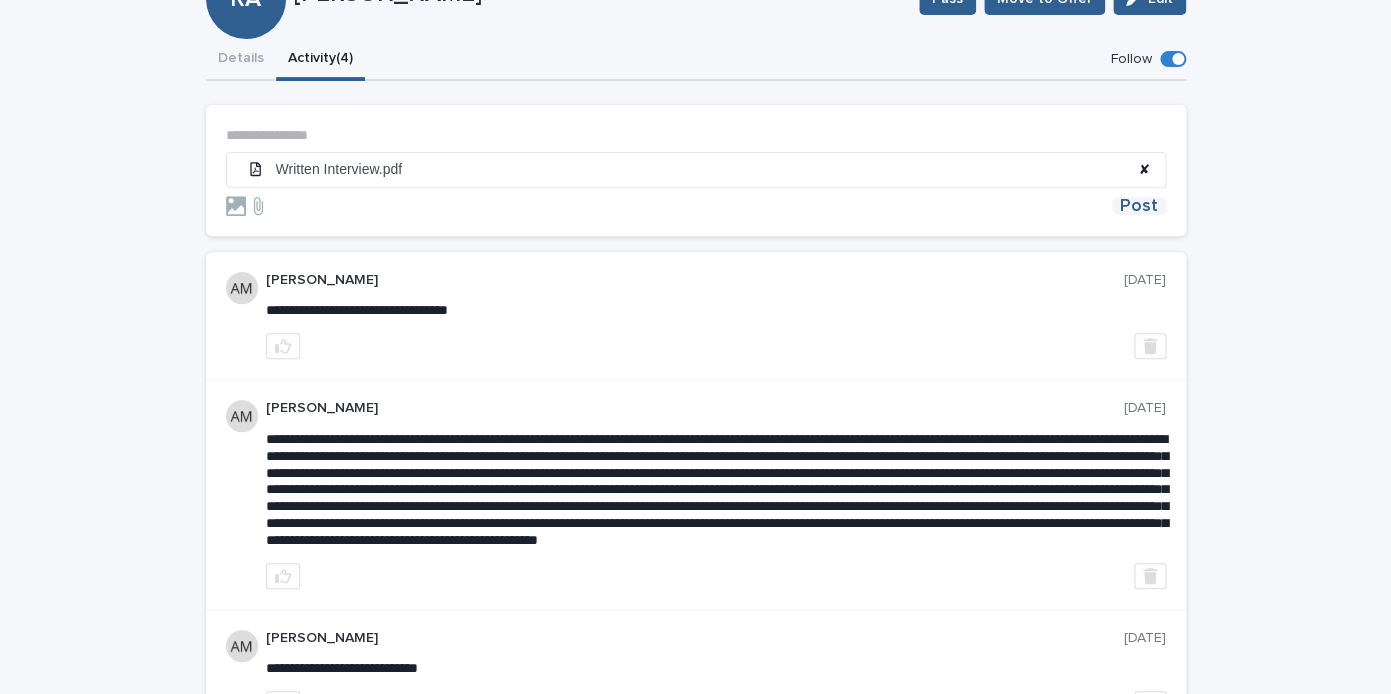 click on "Post" at bounding box center [1139, 206] 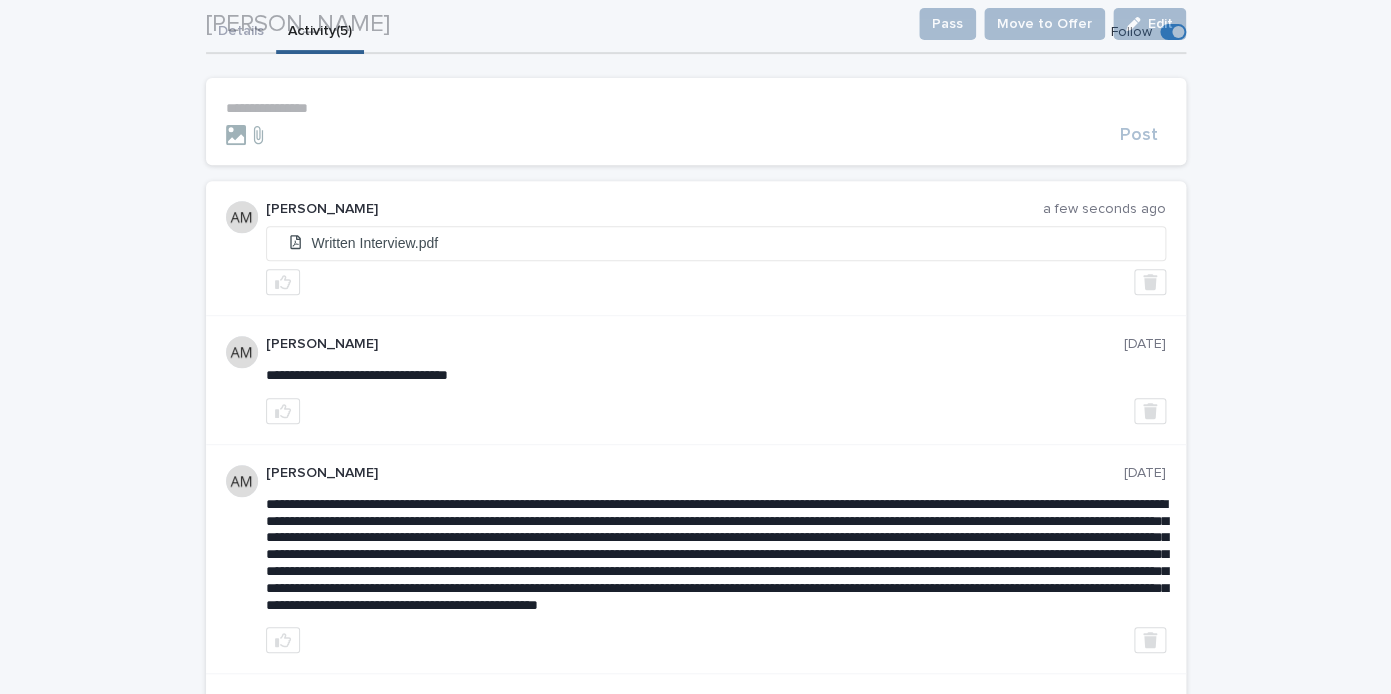 scroll, scrollTop: 289, scrollLeft: 0, axis: vertical 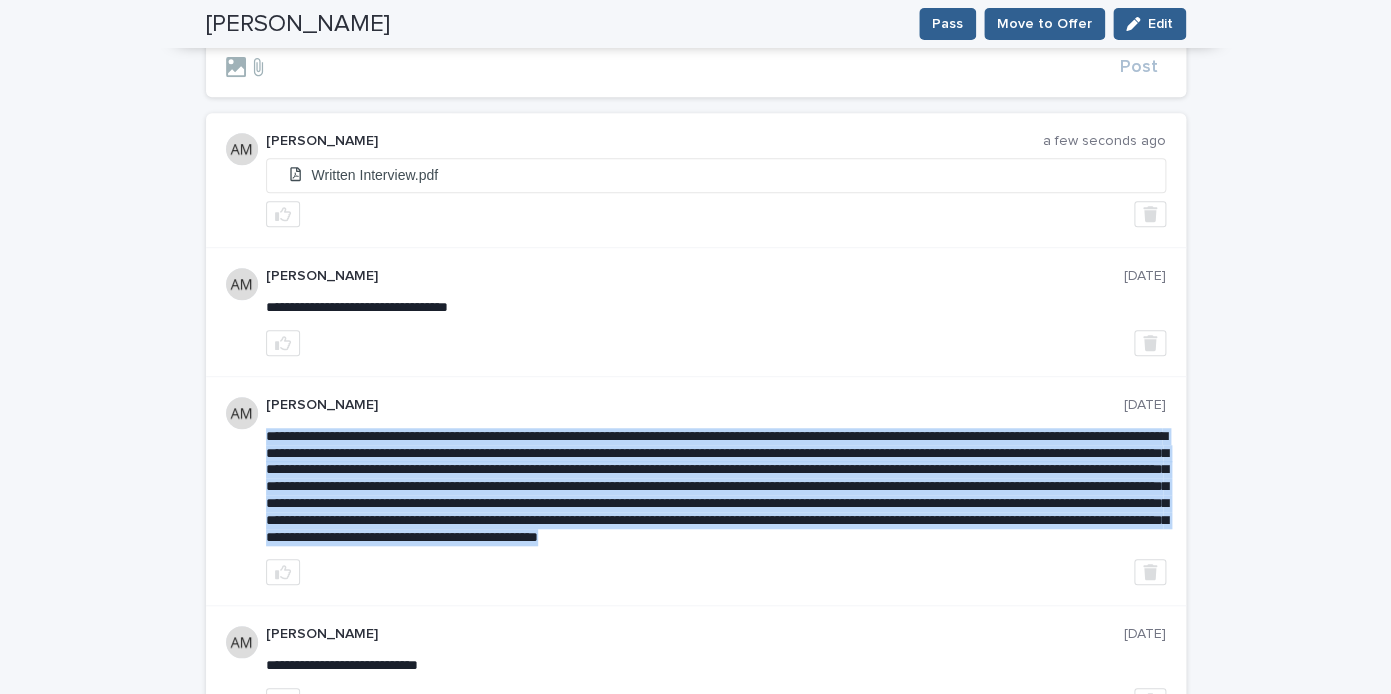 drag, startPoint x: 267, startPoint y: 438, endPoint x: 1069, endPoint y: 576, distance: 813.7862 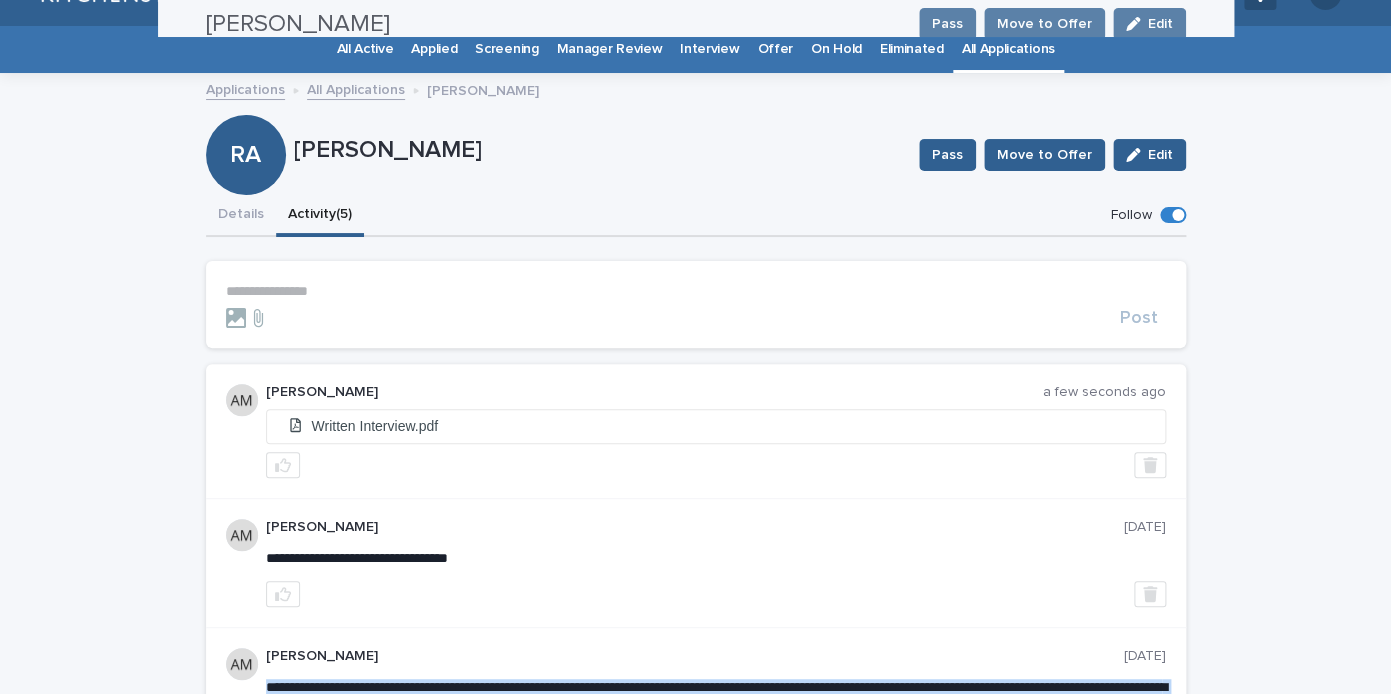 scroll, scrollTop: 0, scrollLeft: 0, axis: both 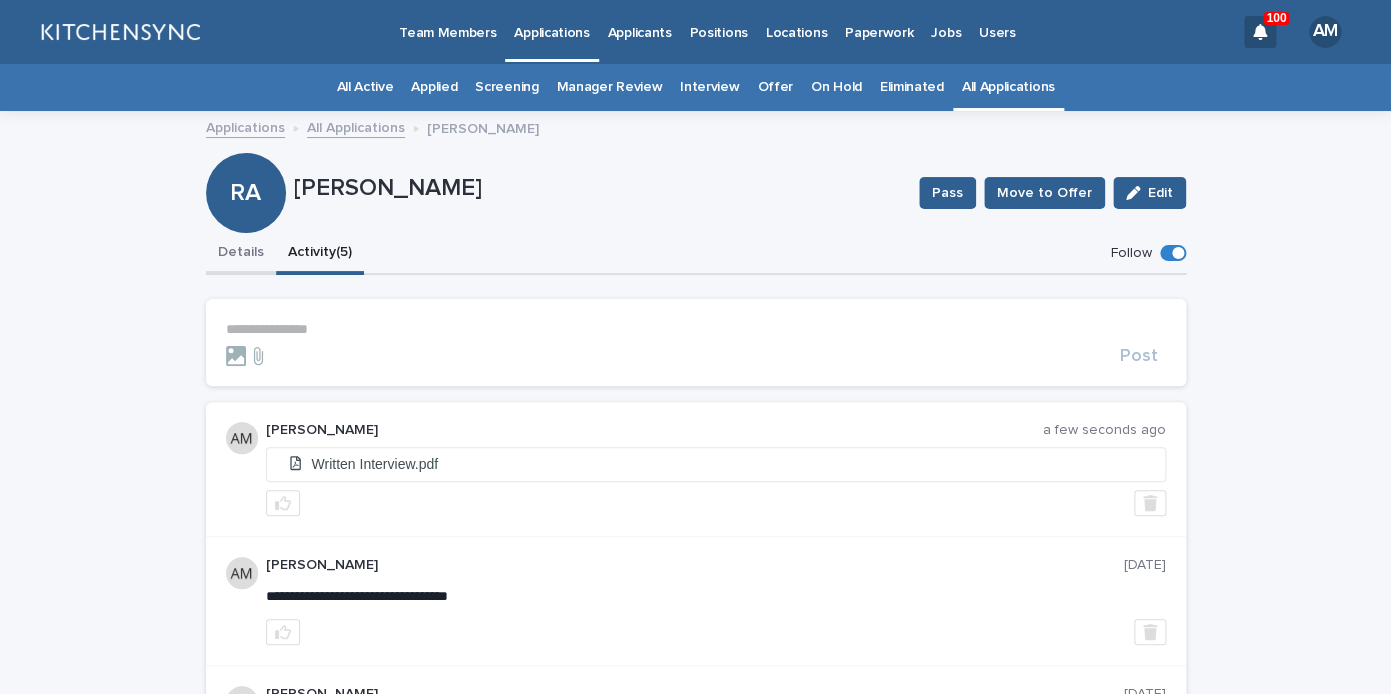 click on "Details" at bounding box center [241, 254] 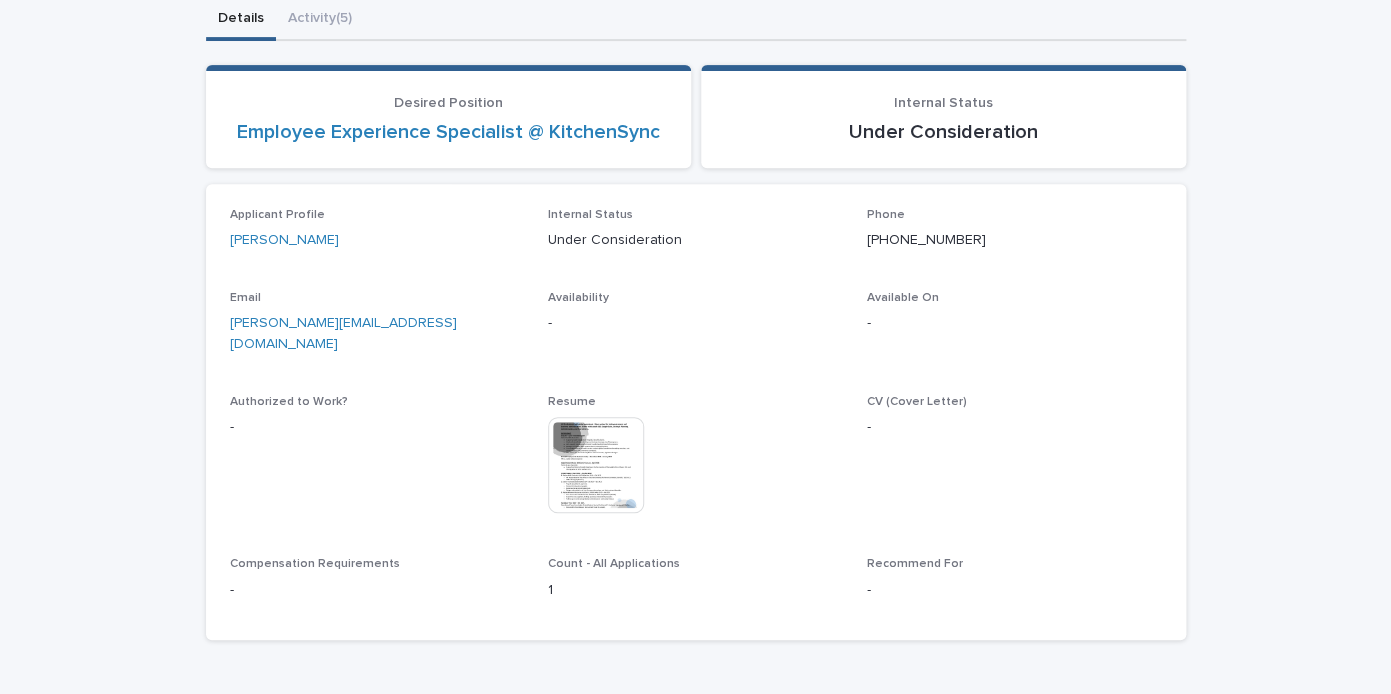 scroll, scrollTop: 276, scrollLeft: 0, axis: vertical 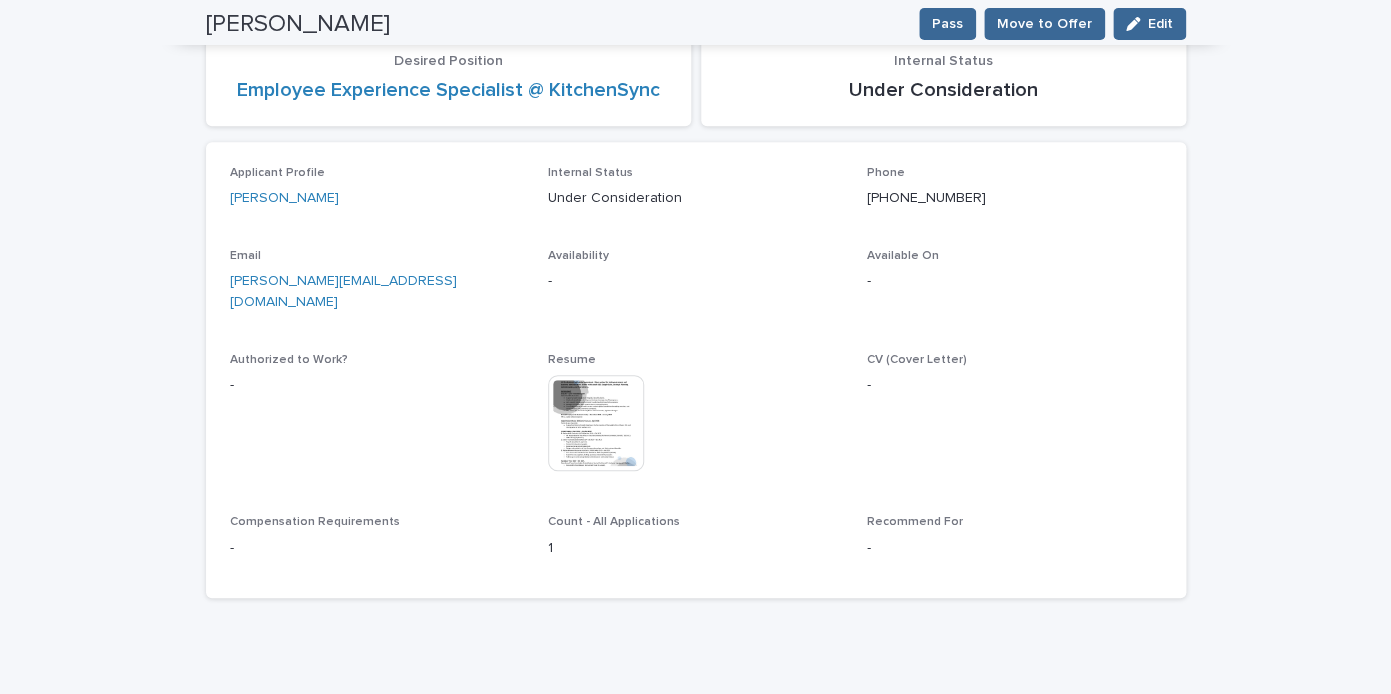 click at bounding box center (596, 423) 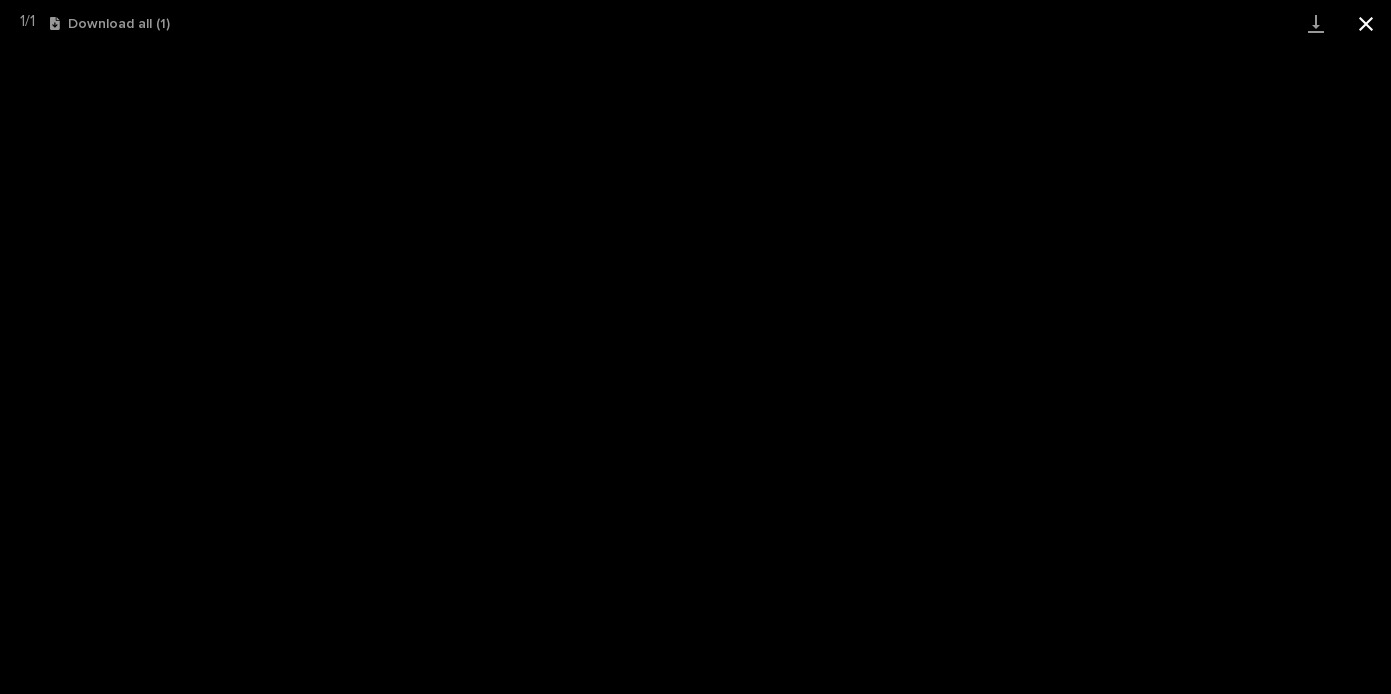click at bounding box center (1366, 23) 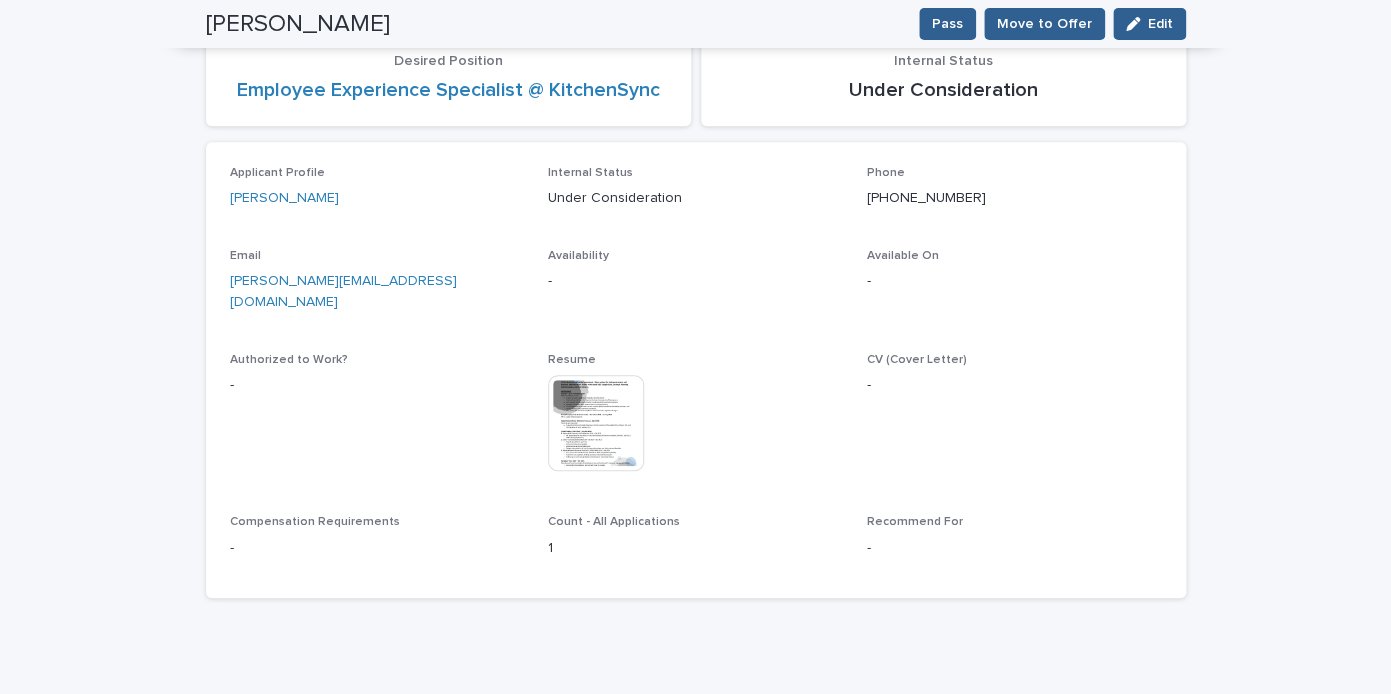 scroll, scrollTop: 0, scrollLeft: 0, axis: both 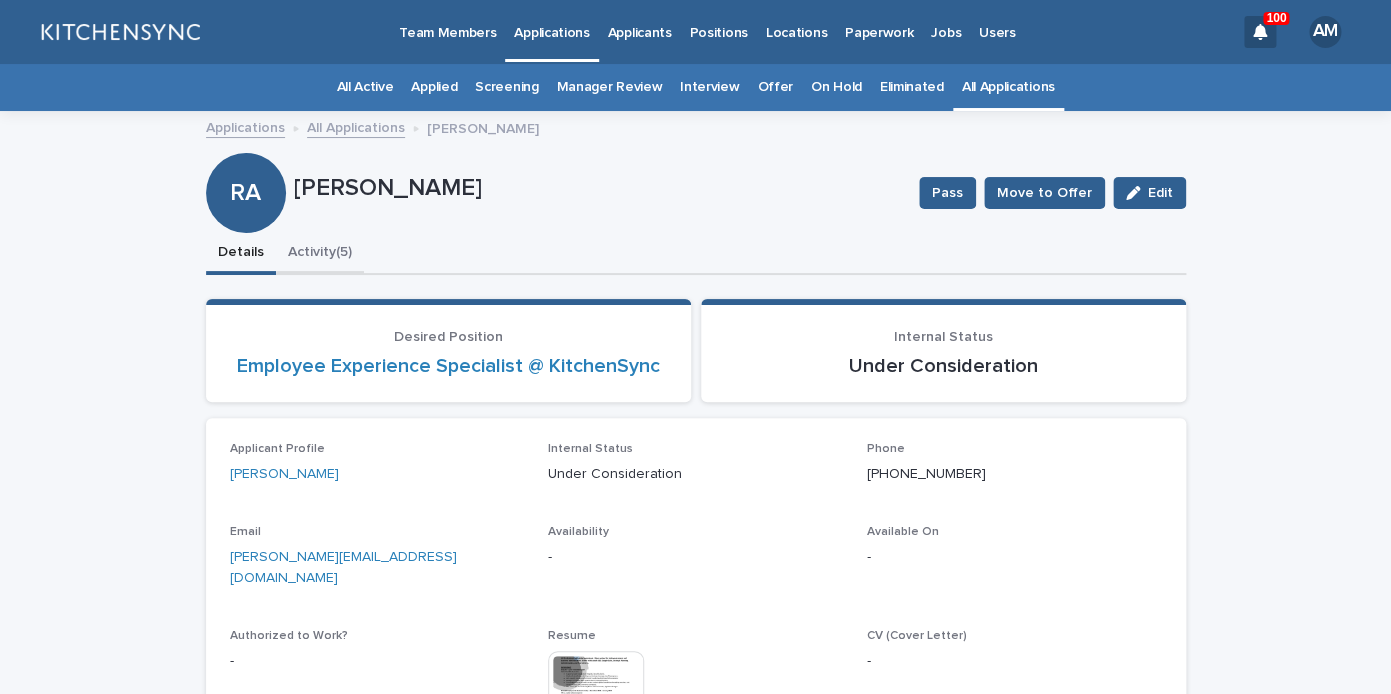 click on "Activity  (5)" at bounding box center (320, 254) 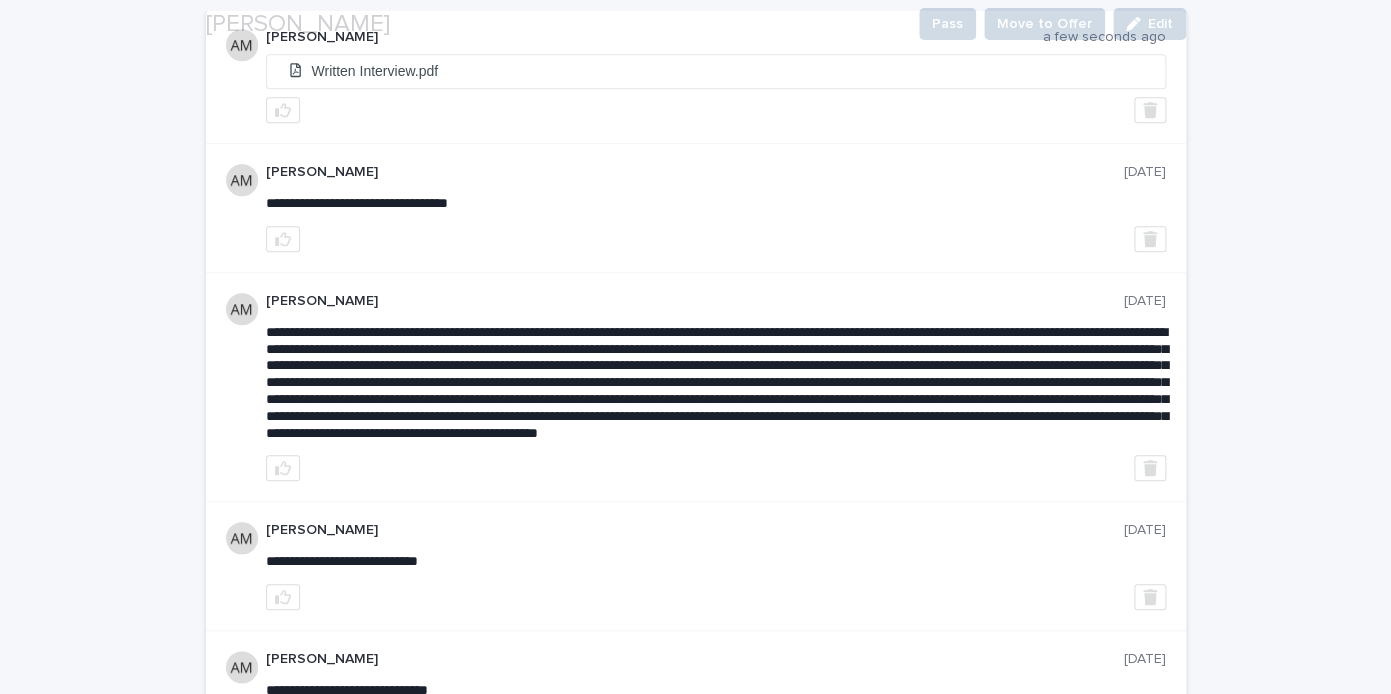 scroll, scrollTop: 394, scrollLeft: 0, axis: vertical 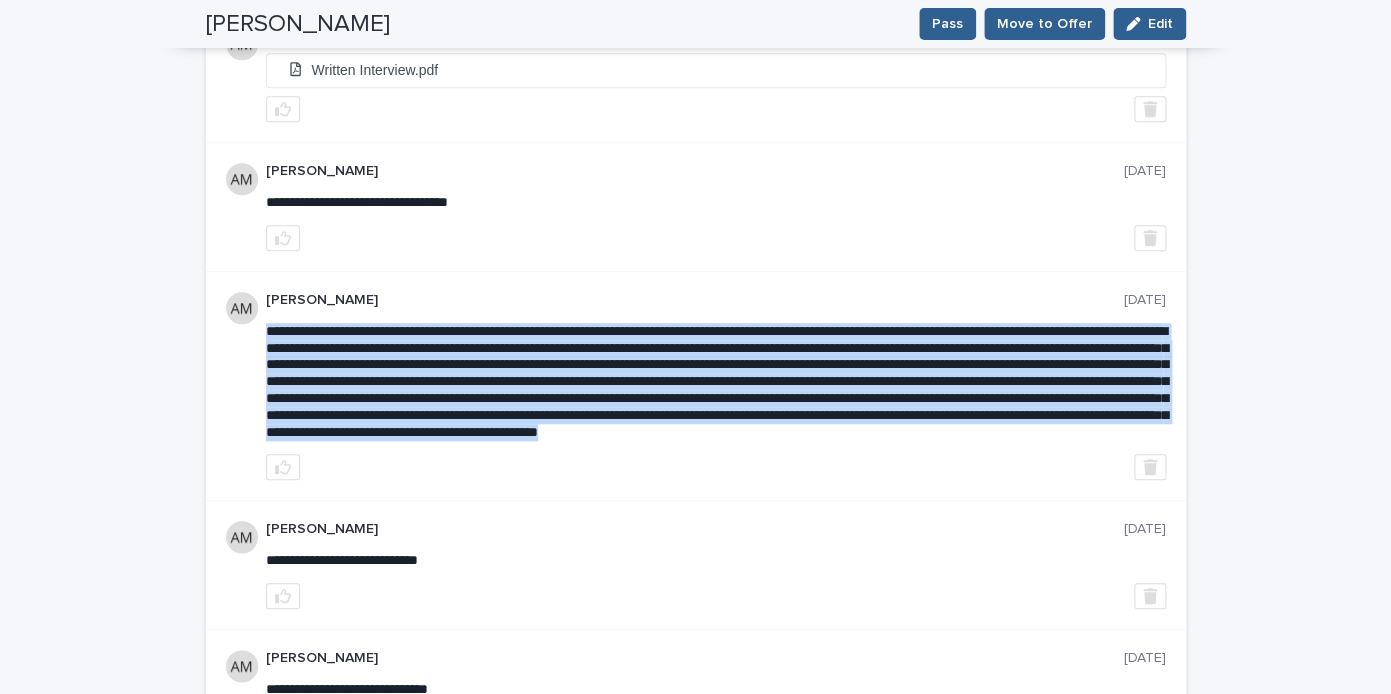 drag, startPoint x: 269, startPoint y: 331, endPoint x: 1102, endPoint y: 458, distance: 842.6257 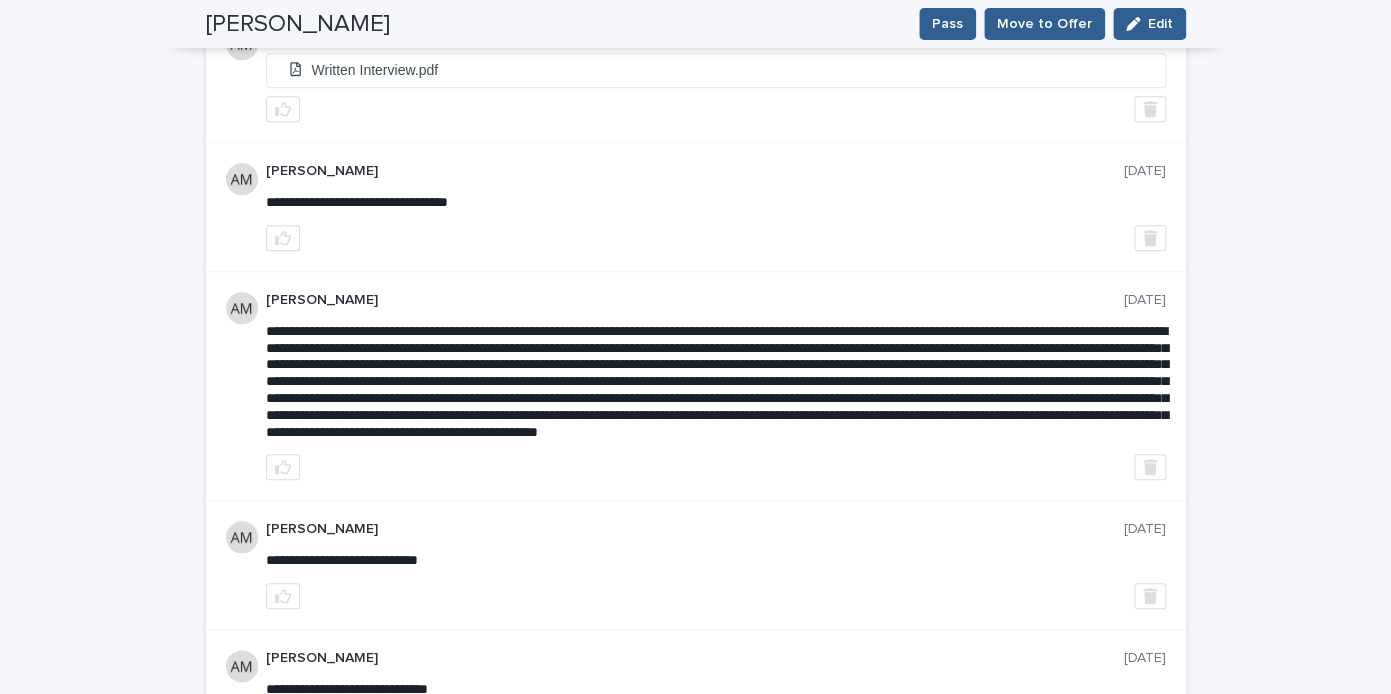 scroll, scrollTop: 0, scrollLeft: 0, axis: both 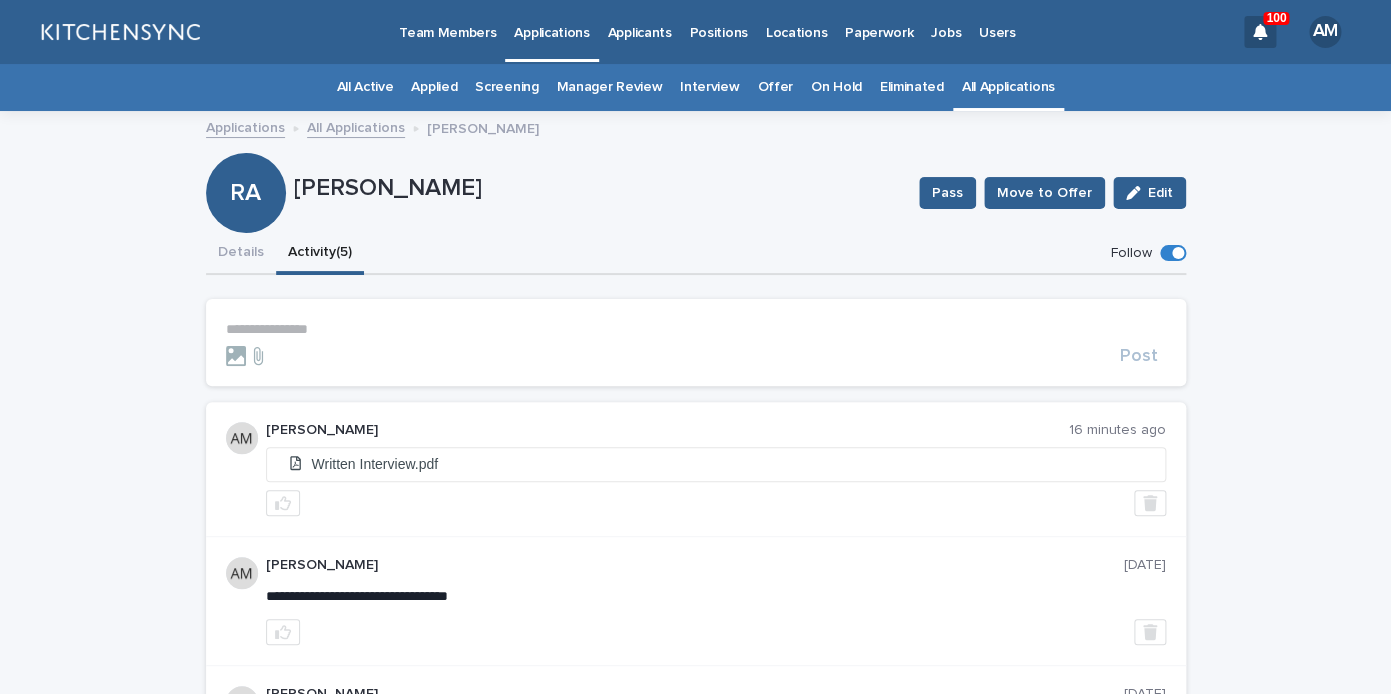 click on "All Applications" at bounding box center [1008, 87] 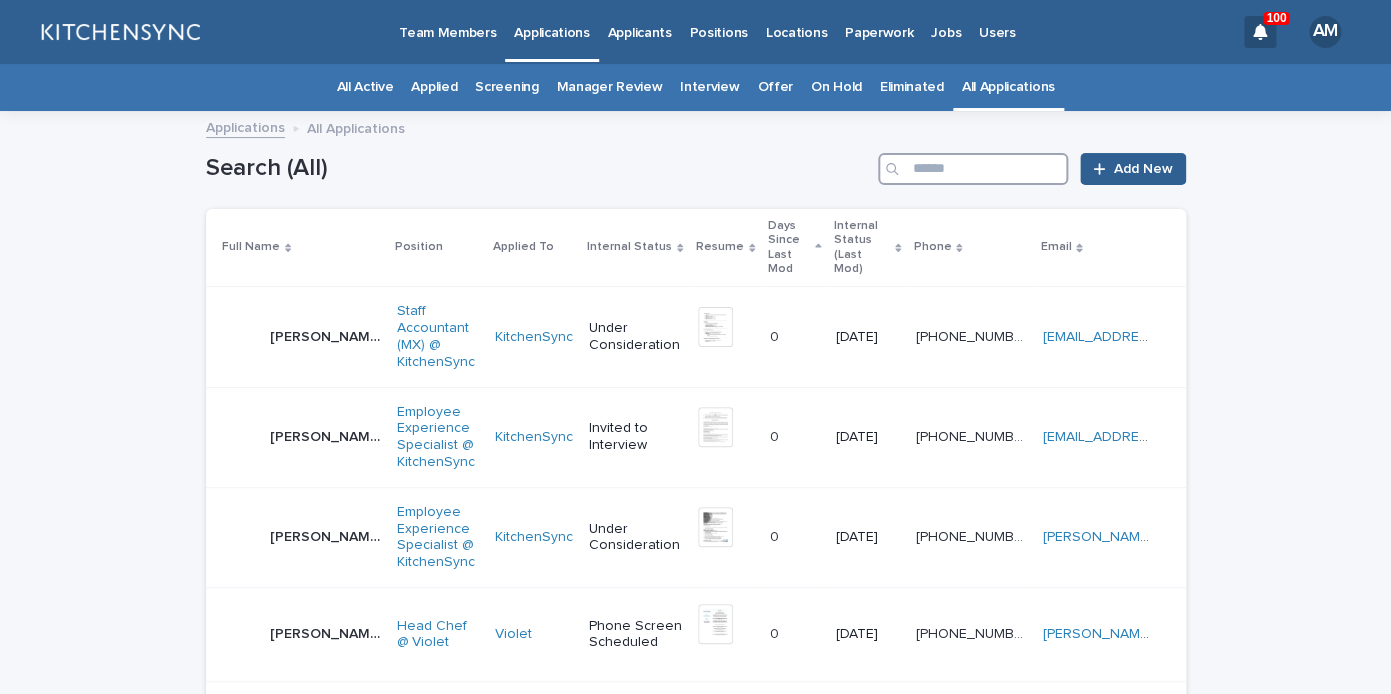click at bounding box center [973, 169] 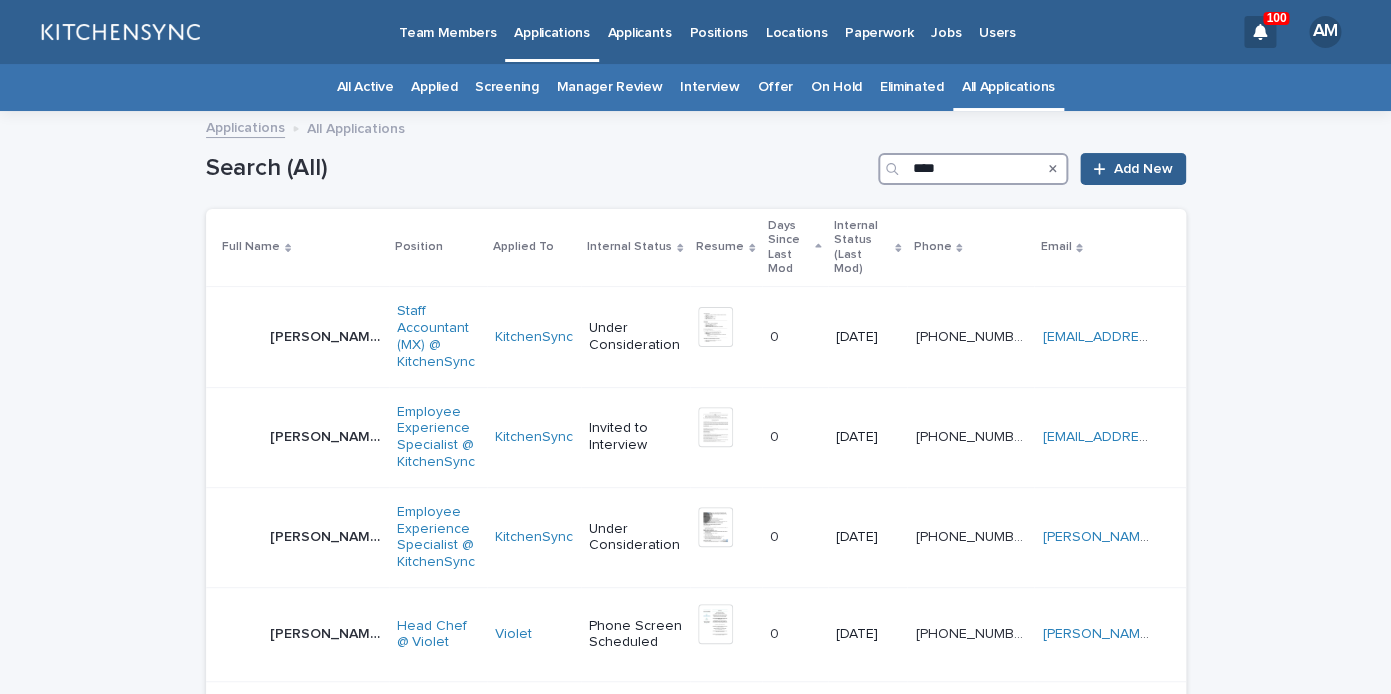 type on "****" 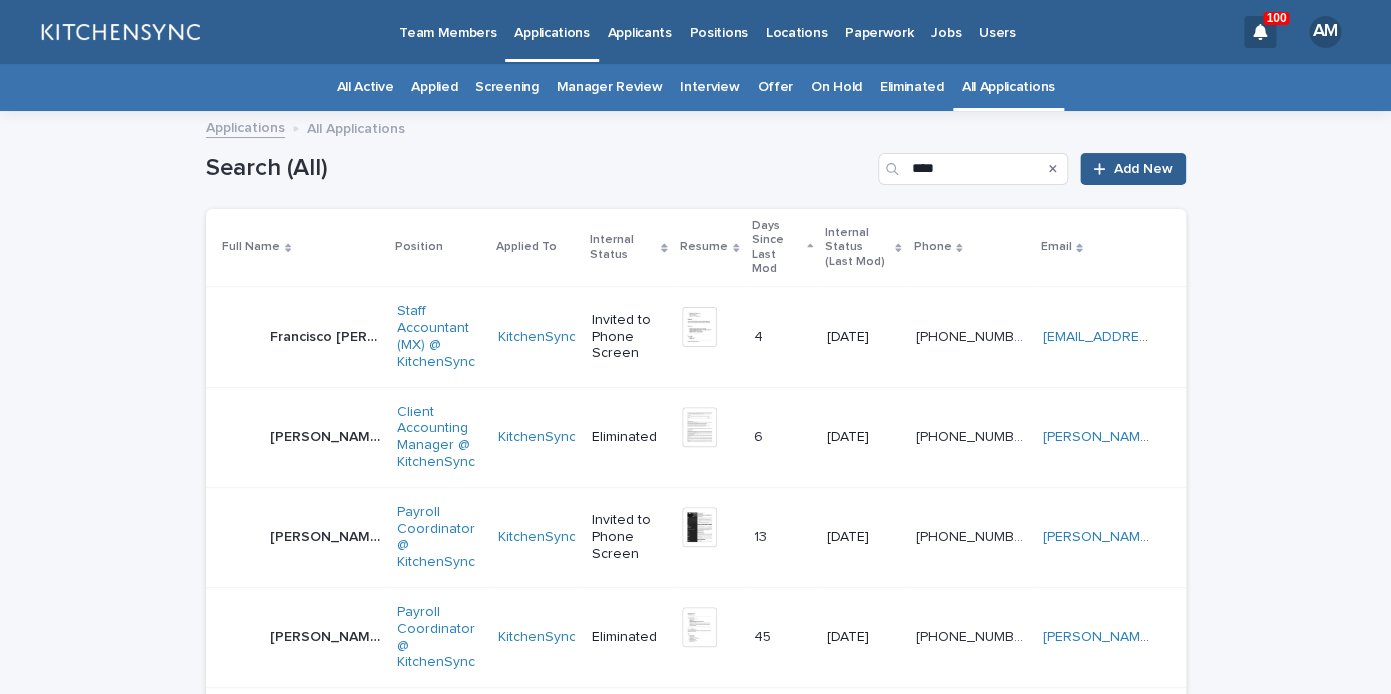 click on "Francisco [PERSON_NAME] de la [PERSON_NAME]" at bounding box center (327, 335) 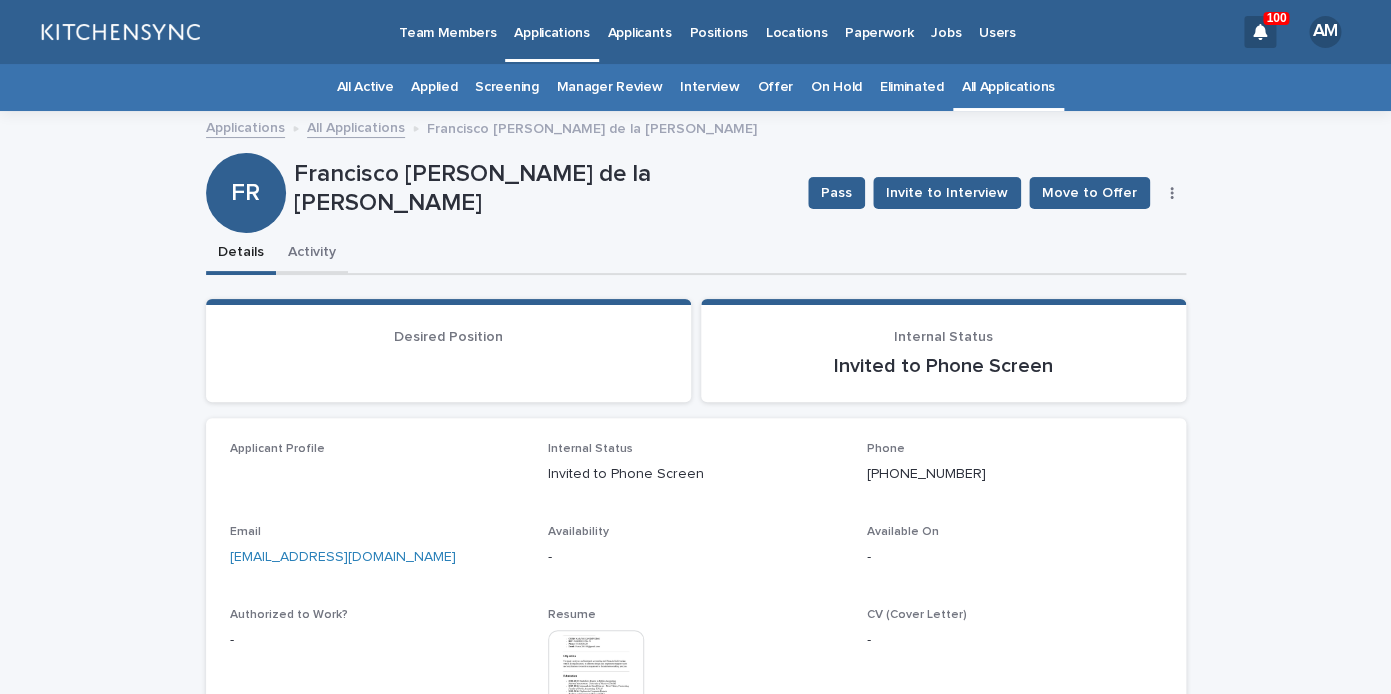 click on "Activity" at bounding box center (312, 254) 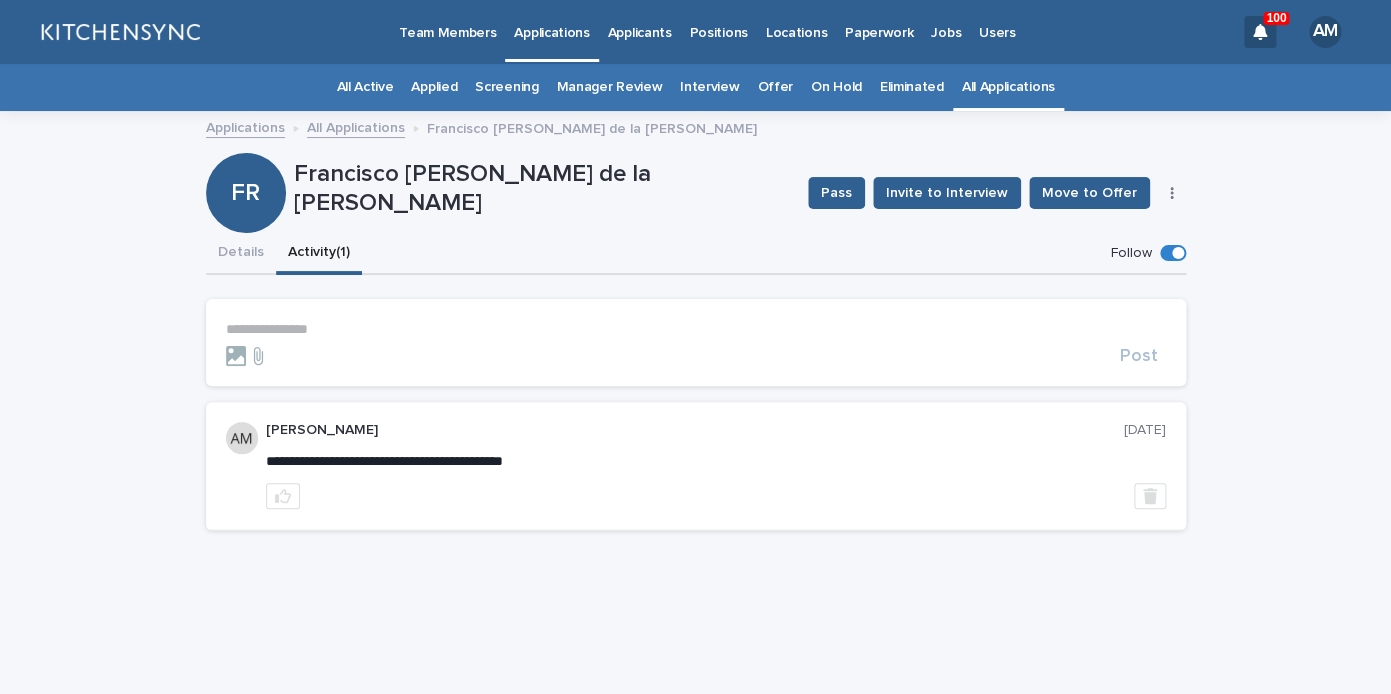 click on "**********" at bounding box center [696, 342] 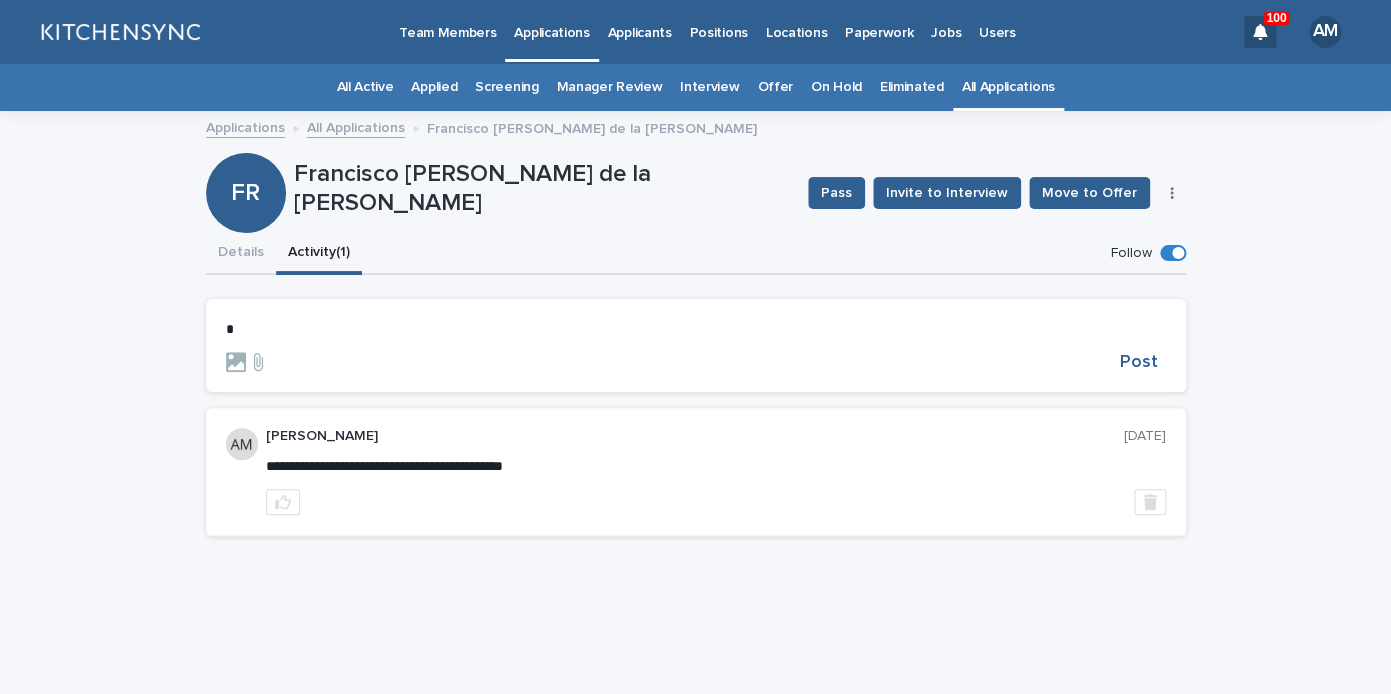 type 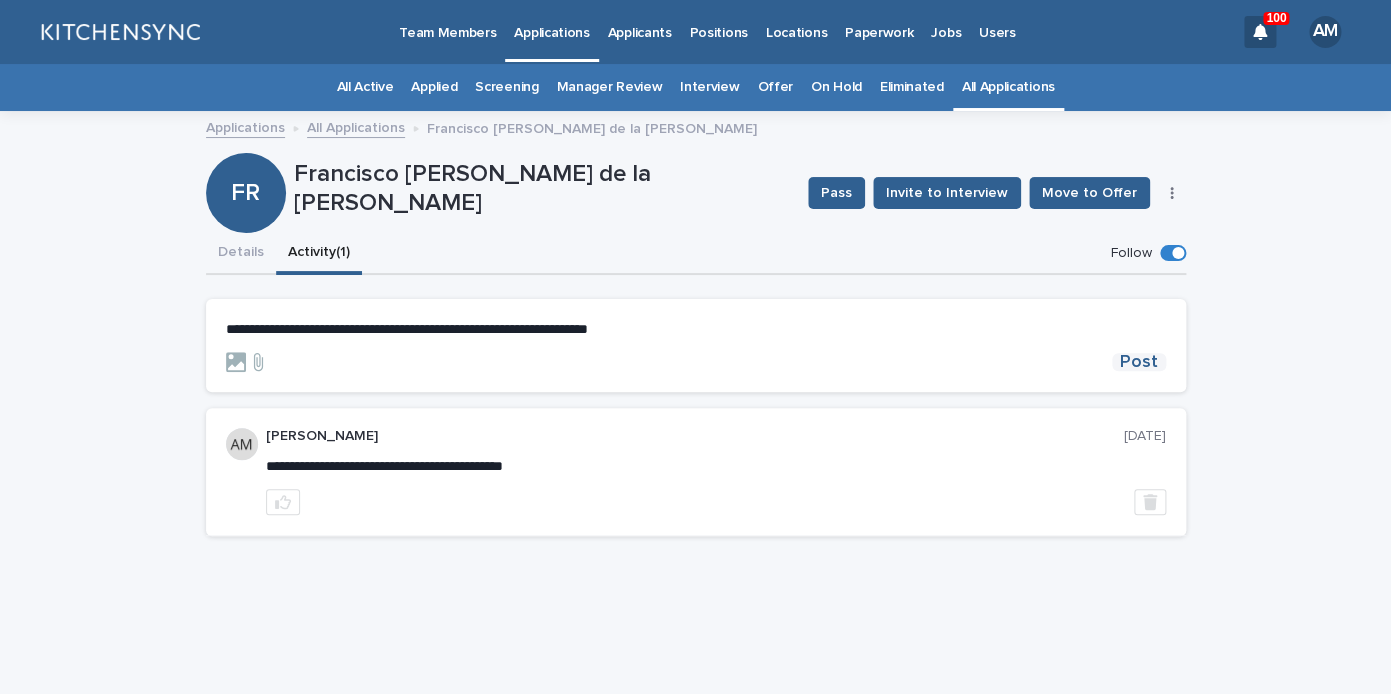click on "Post" at bounding box center (1139, 362) 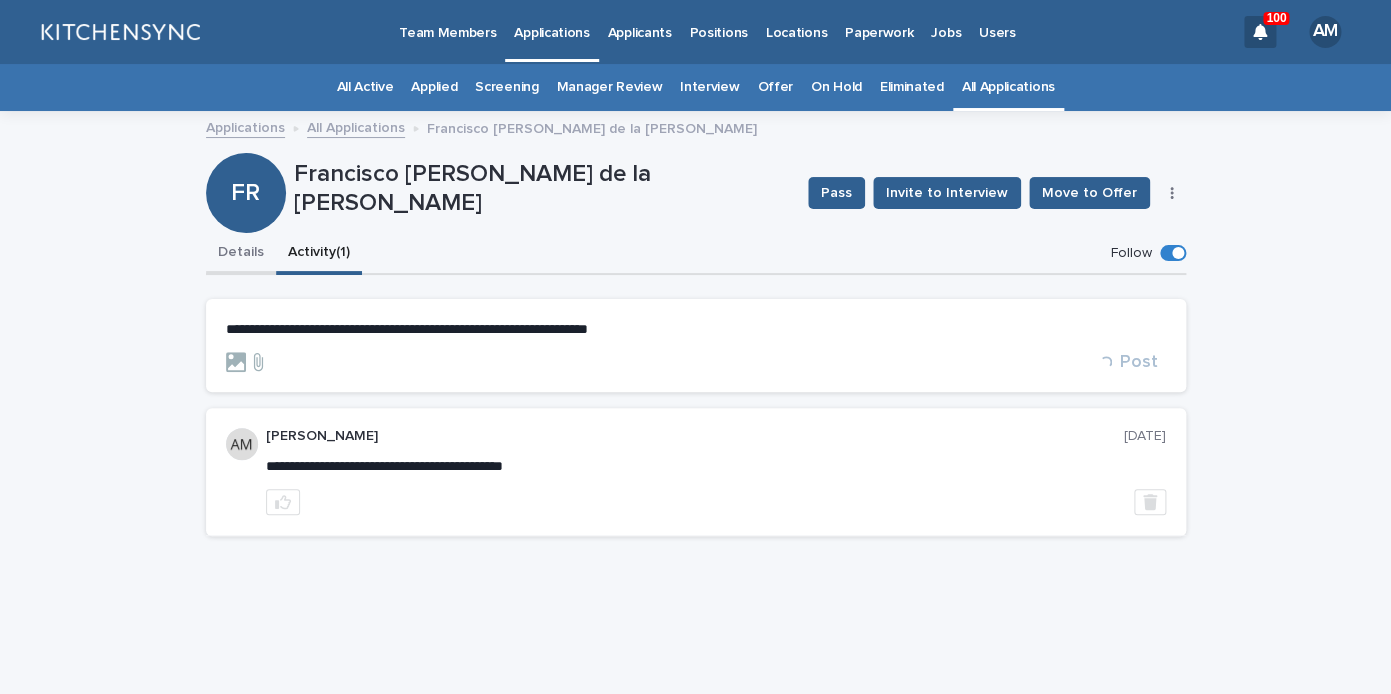 click on "Details" at bounding box center (241, 254) 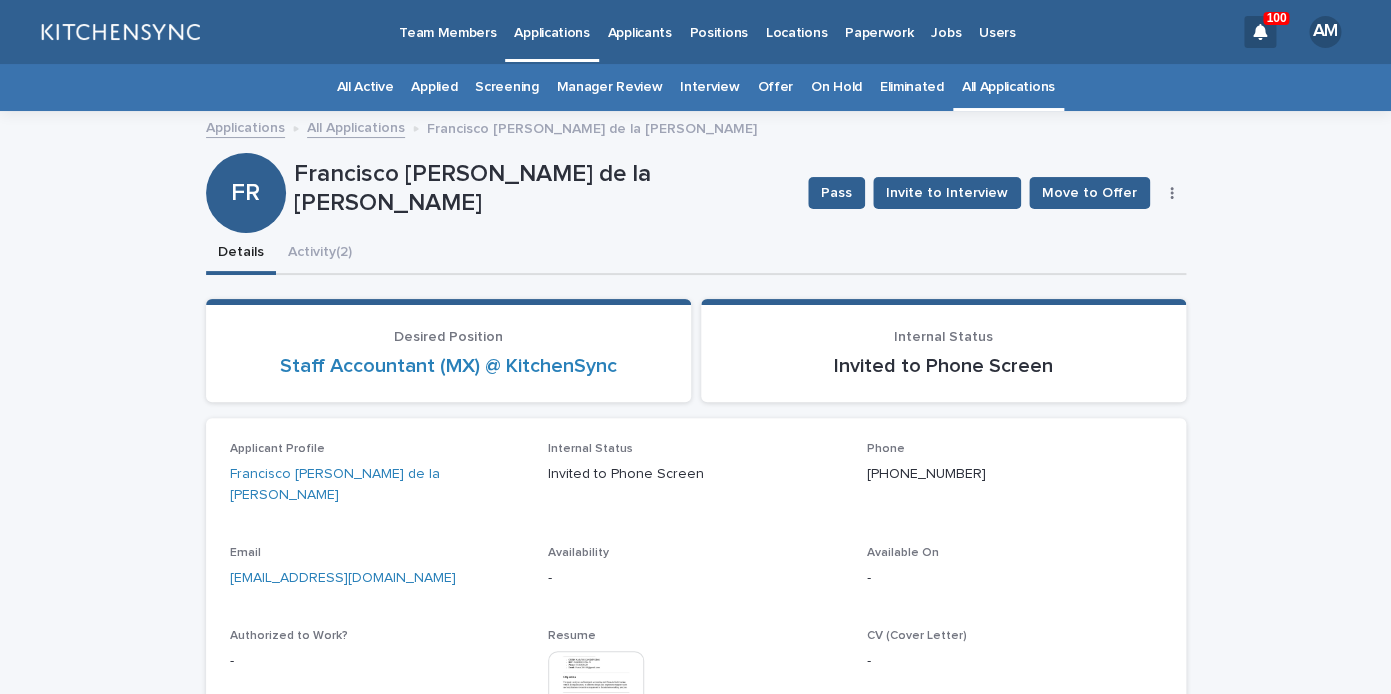 click 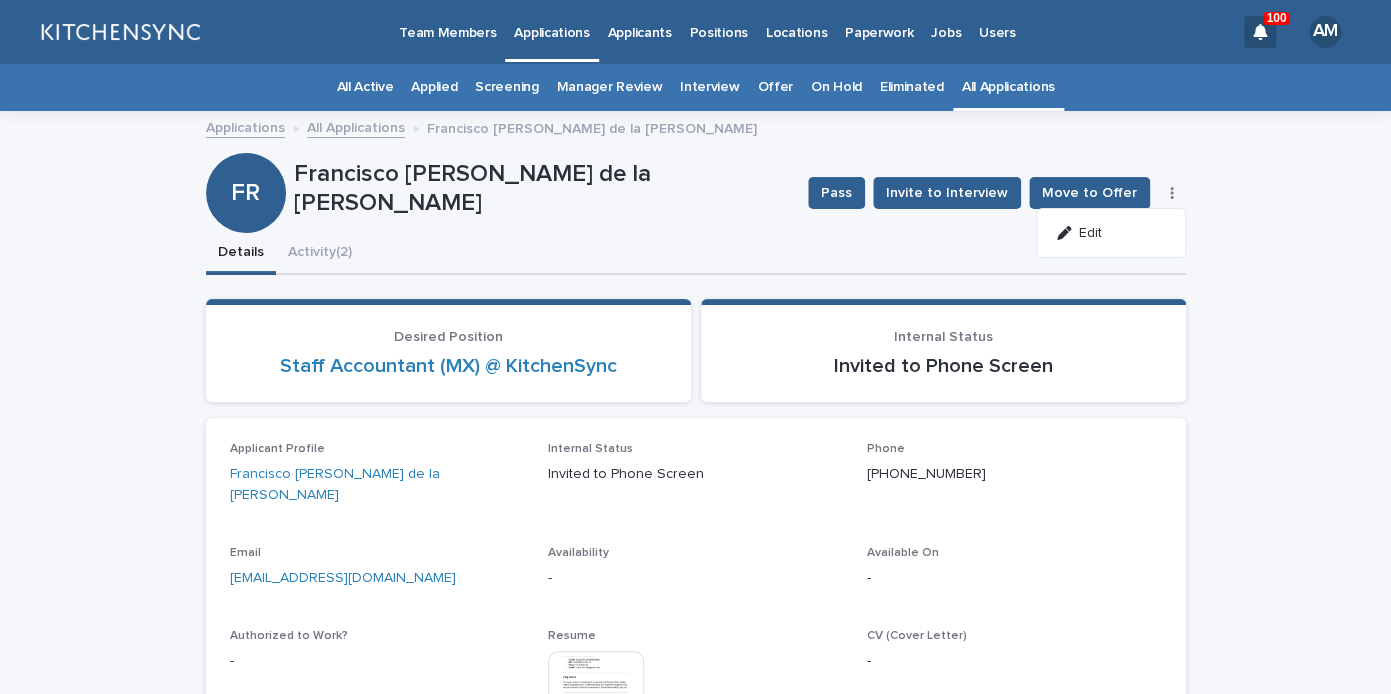 click on "Edit" at bounding box center [1111, 233] 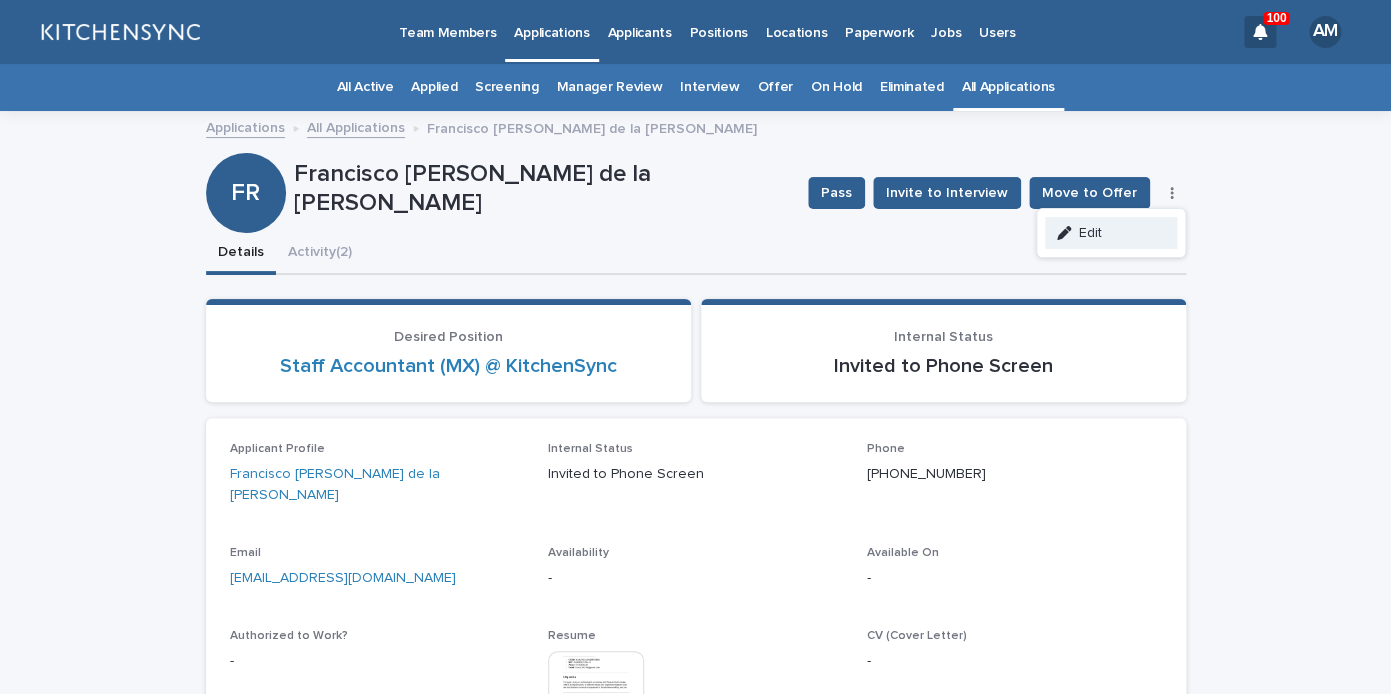 click on "Edit" at bounding box center (1111, 233) 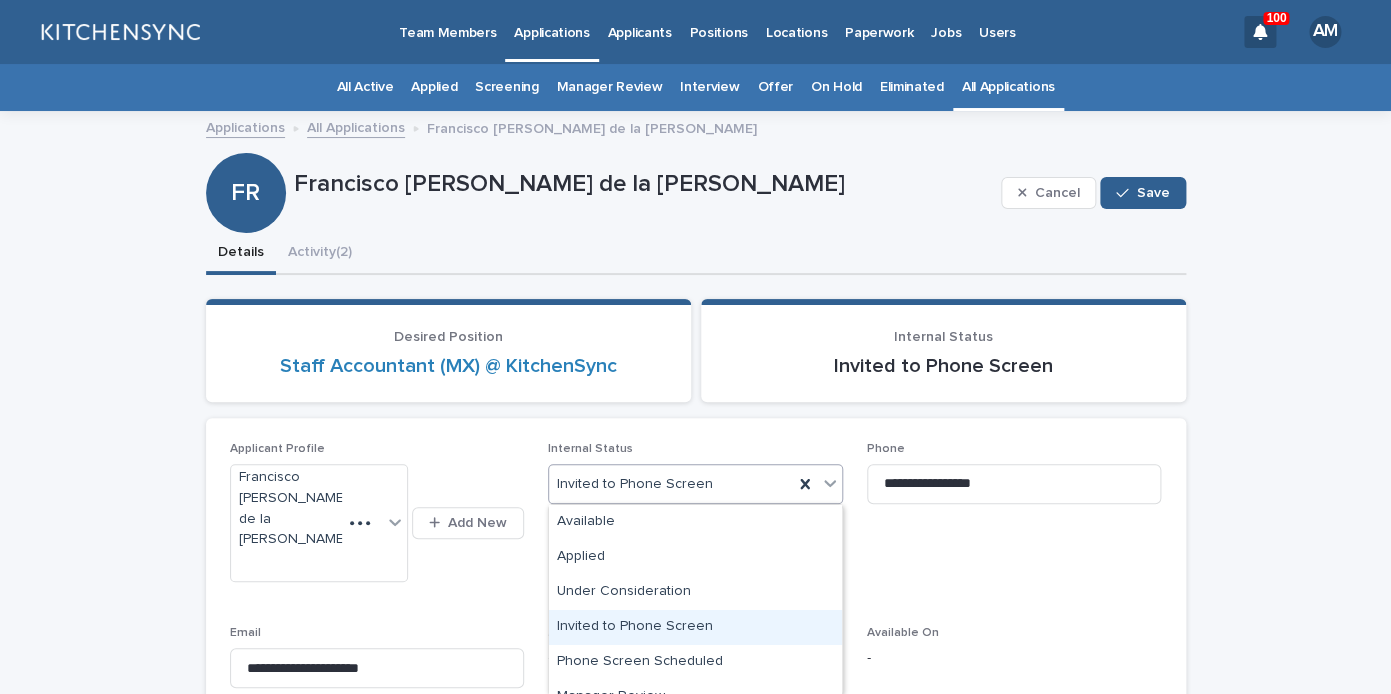 scroll, scrollTop: 406, scrollLeft: 0, axis: vertical 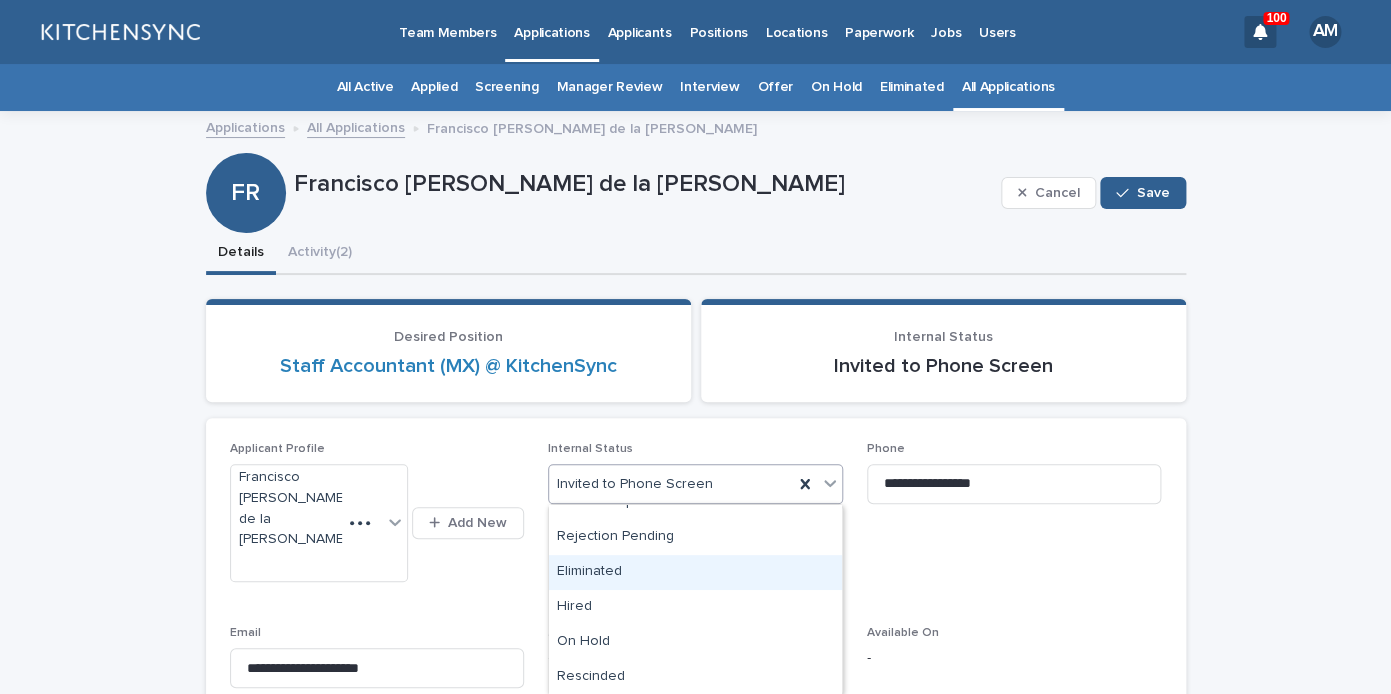 click on "Eliminated" at bounding box center (695, 572) 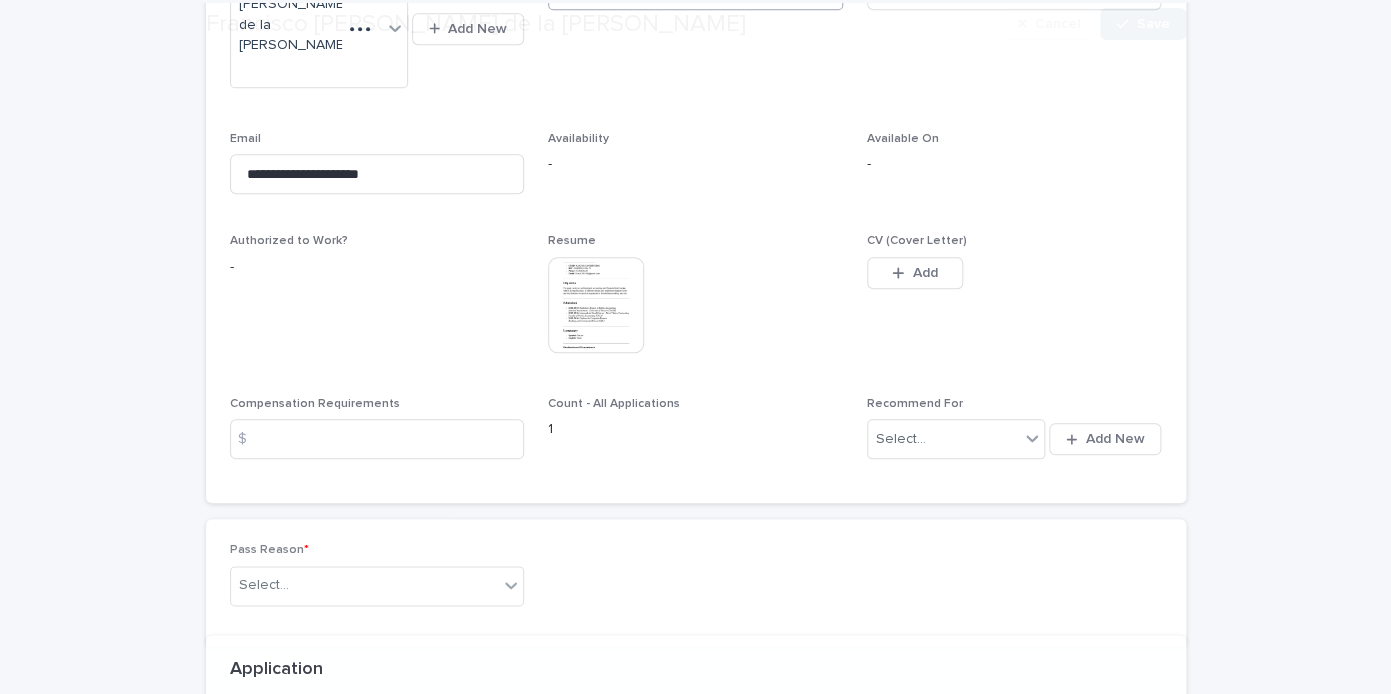scroll, scrollTop: 496, scrollLeft: 0, axis: vertical 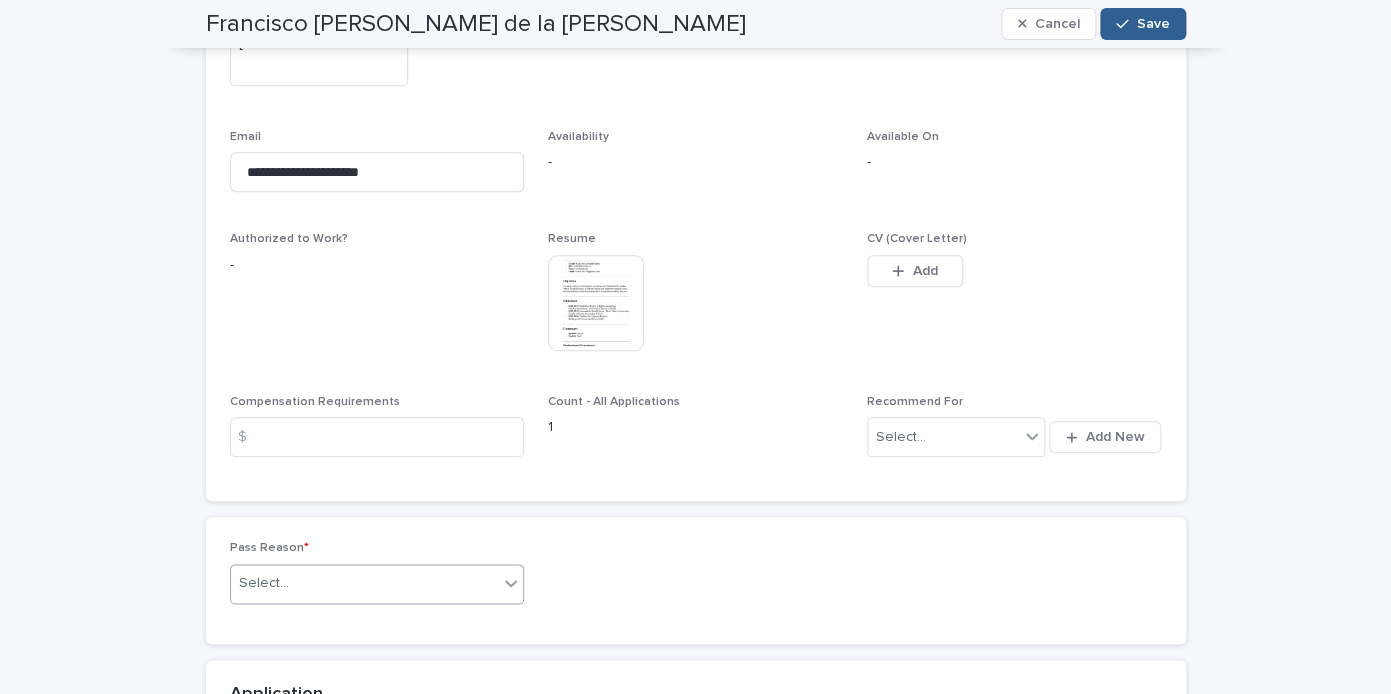 click on "Select..." at bounding box center (365, 583) 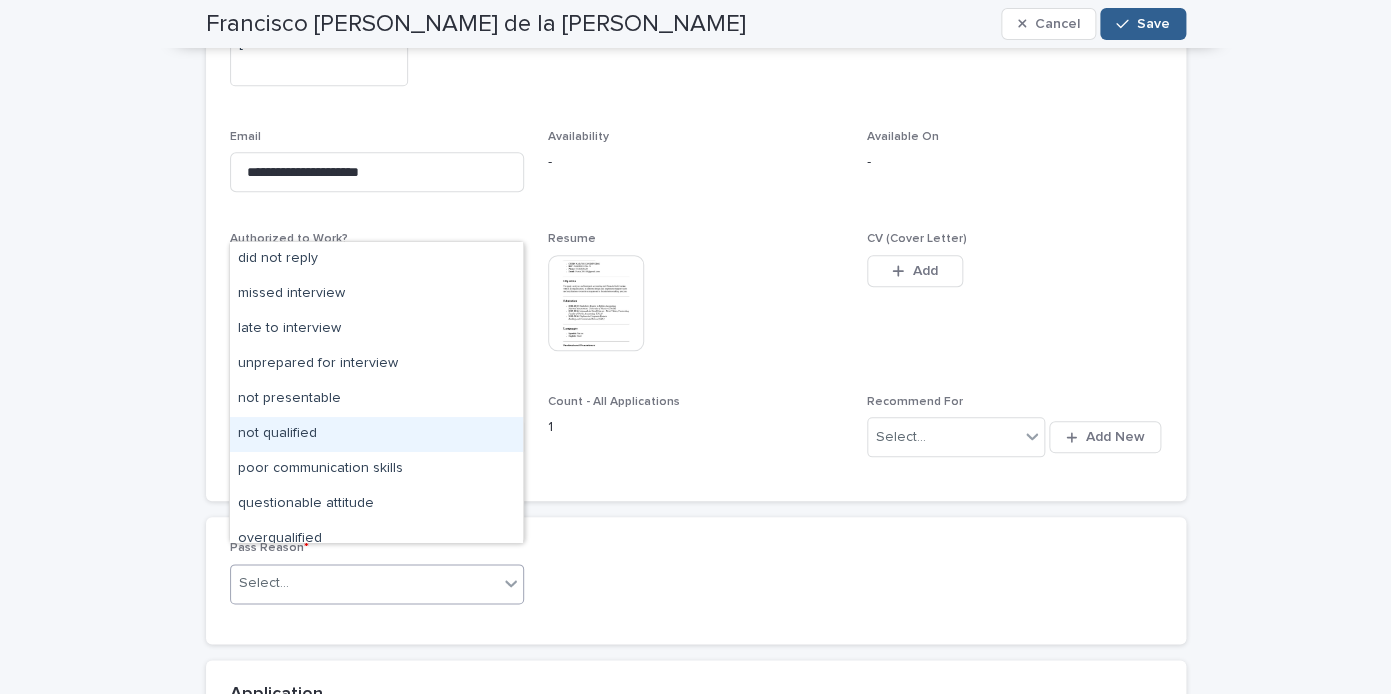 scroll, scrollTop: 155, scrollLeft: 0, axis: vertical 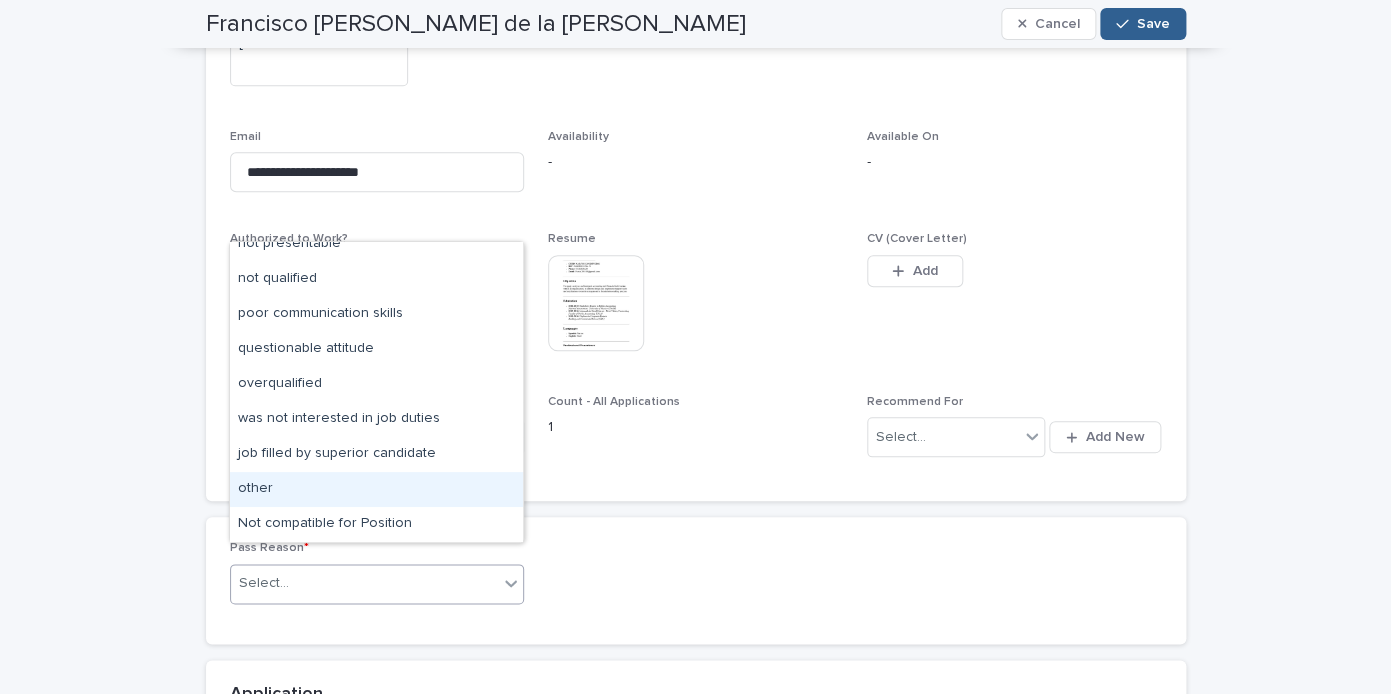 click on "other" at bounding box center [376, 489] 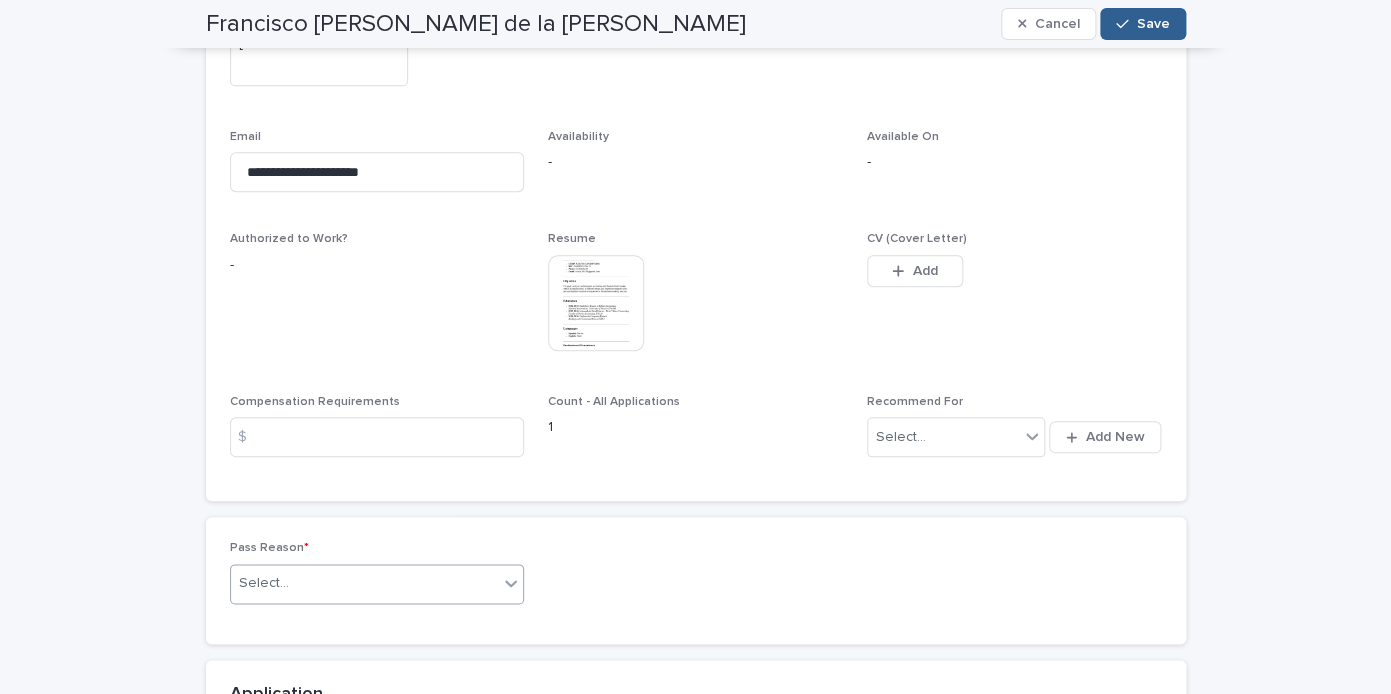 scroll, scrollTop: 486, scrollLeft: 0, axis: vertical 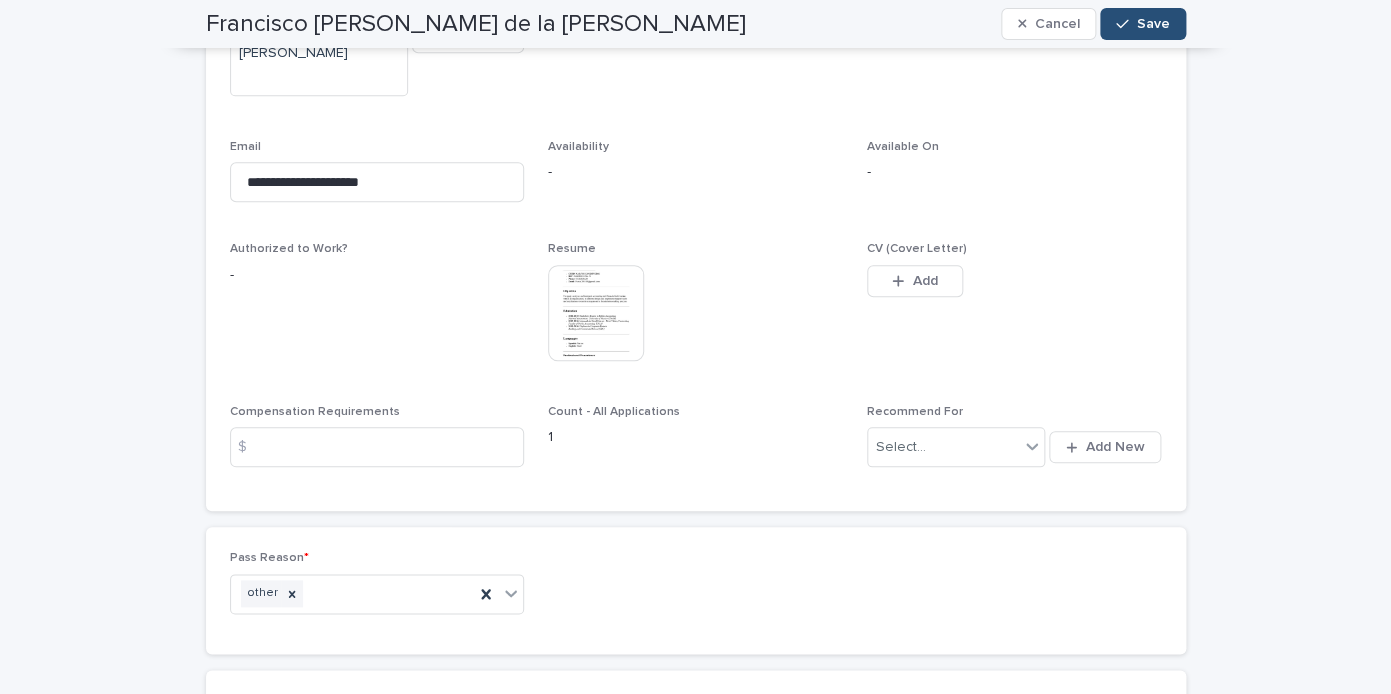 click on "Save" at bounding box center [1153, 24] 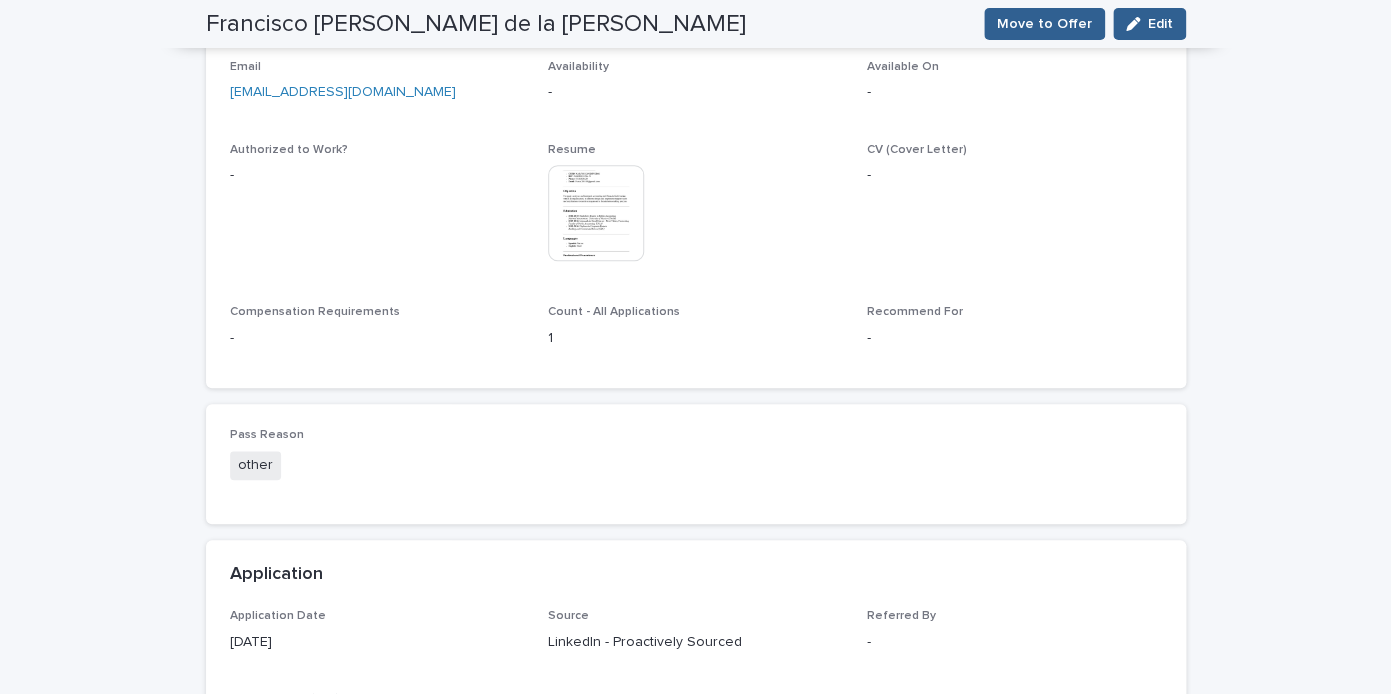 scroll, scrollTop: 396, scrollLeft: 0, axis: vertical 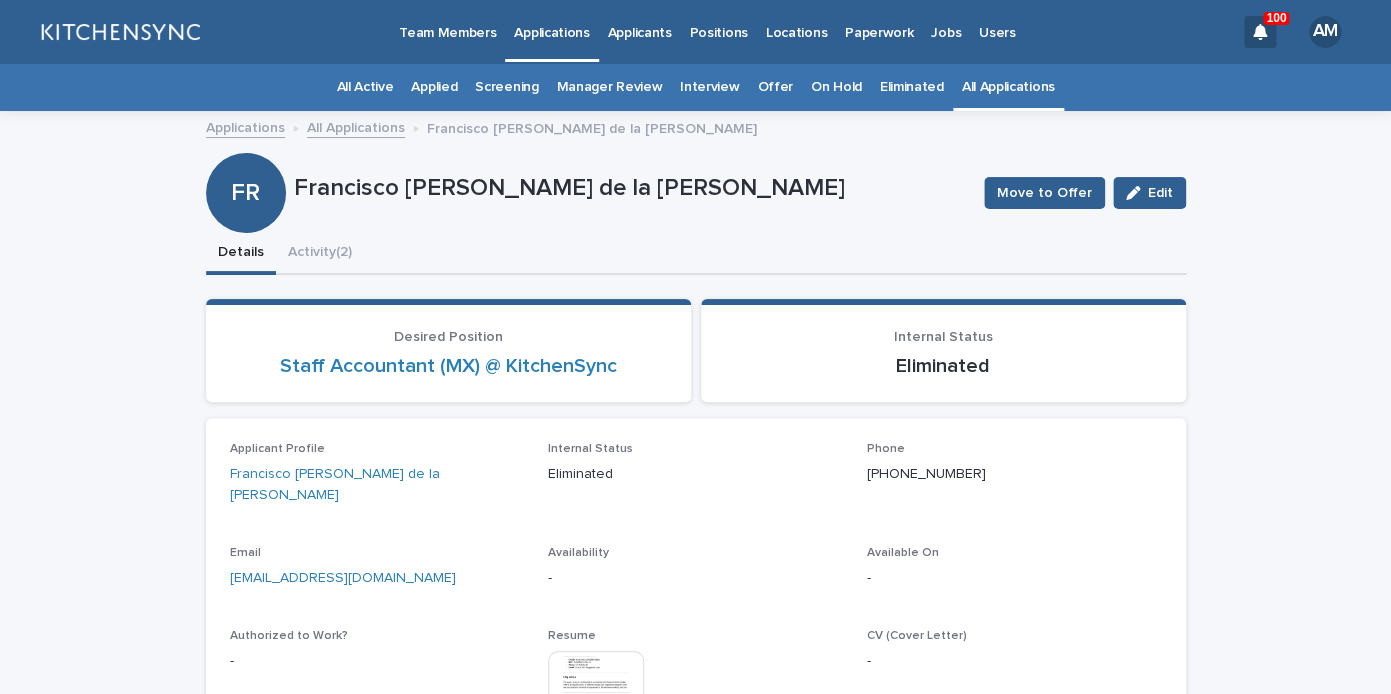 click on "All Applications" at bounding box center [1008, 87] 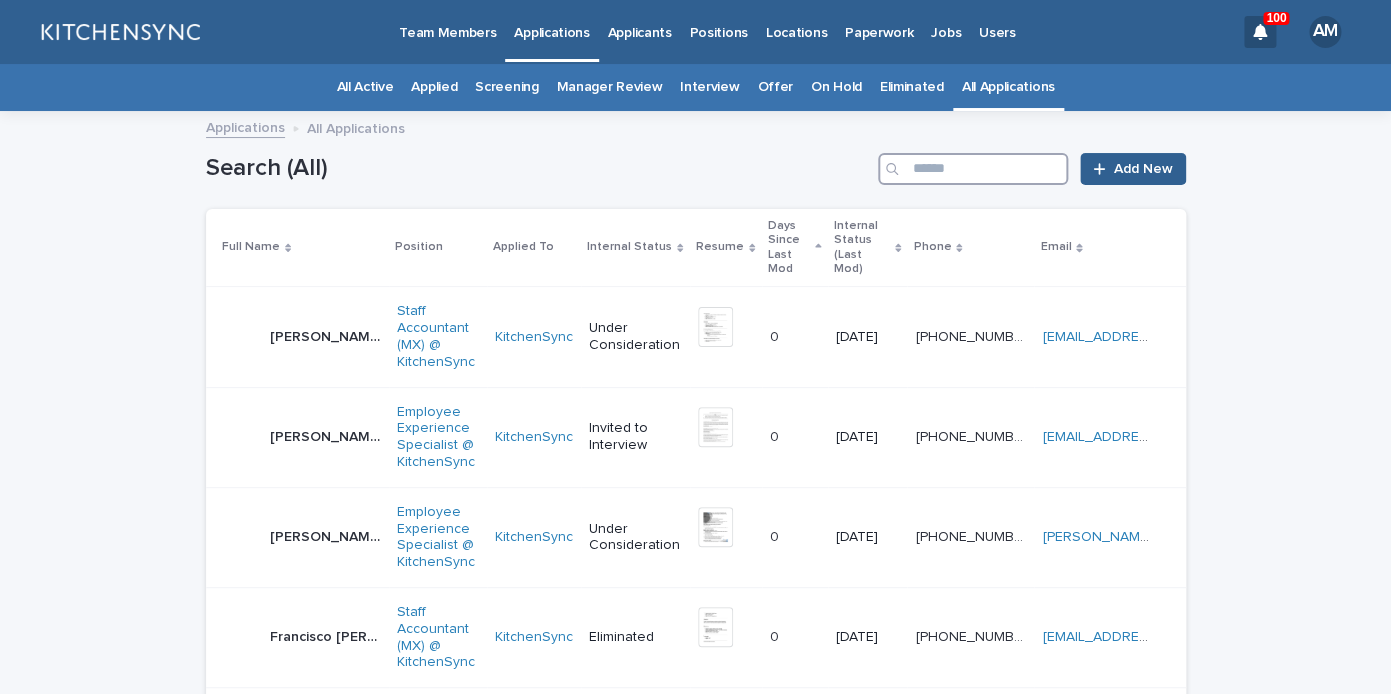 click at bounding box center (973, 169) 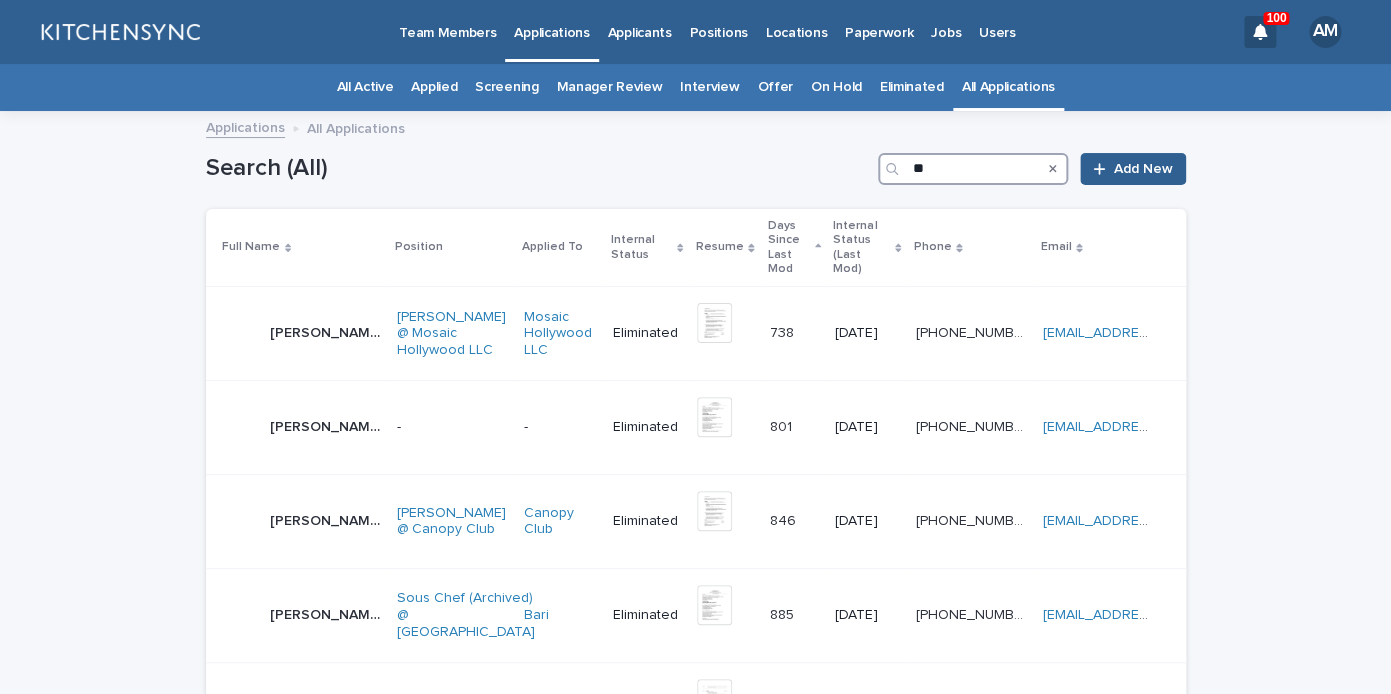 type on "*" 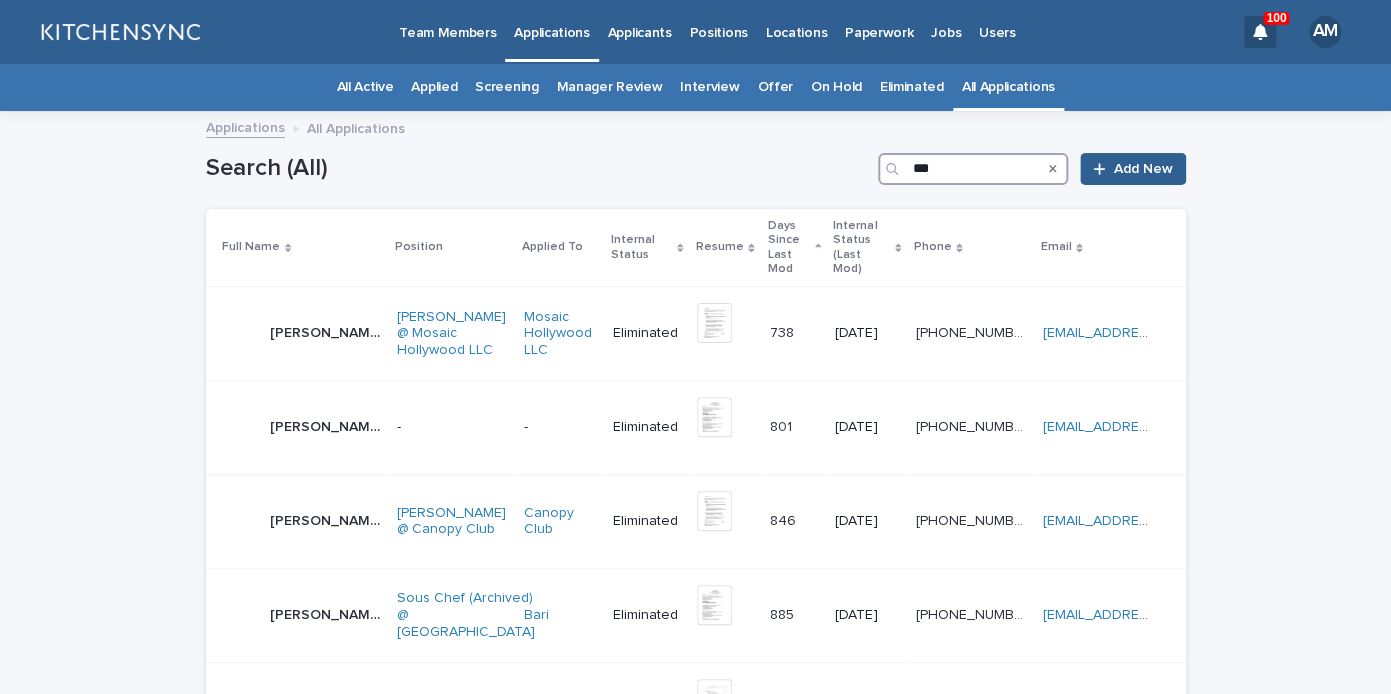 type on "***" 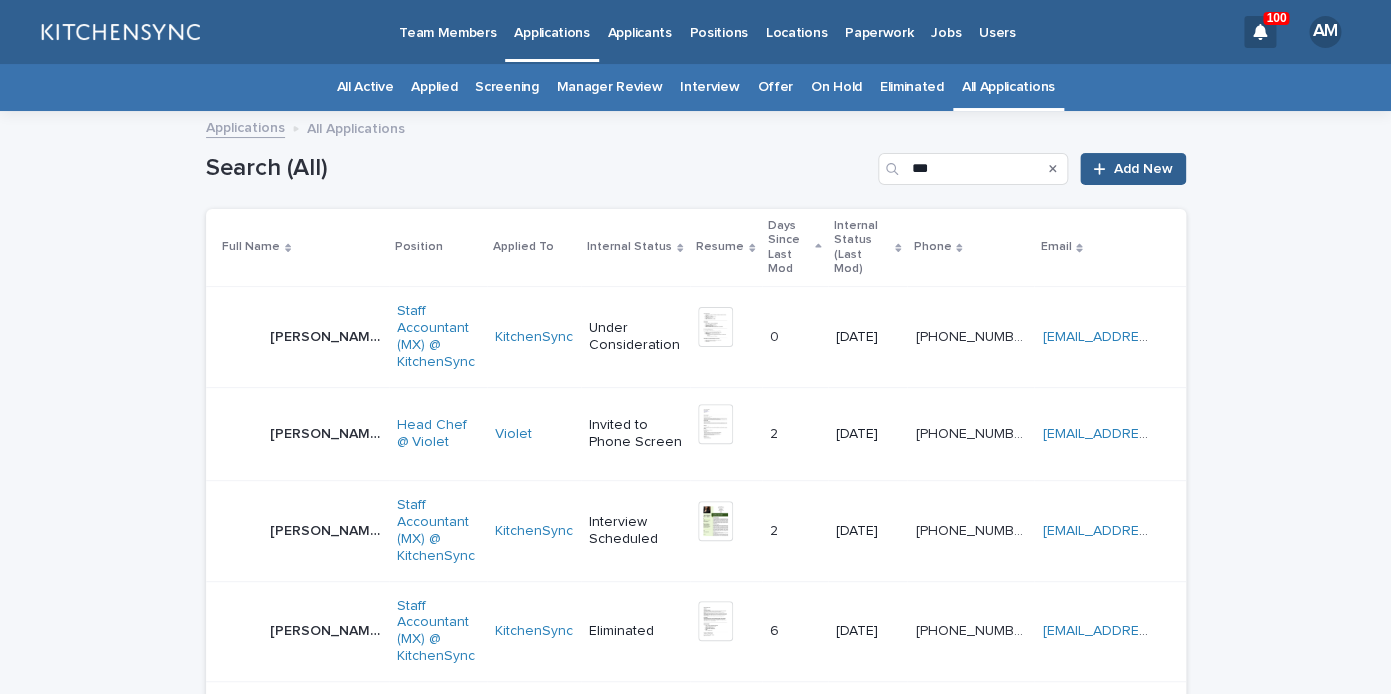 click on "[PERSON_NAME] [PERSON_NAME]" at bounding box center [325, 434] 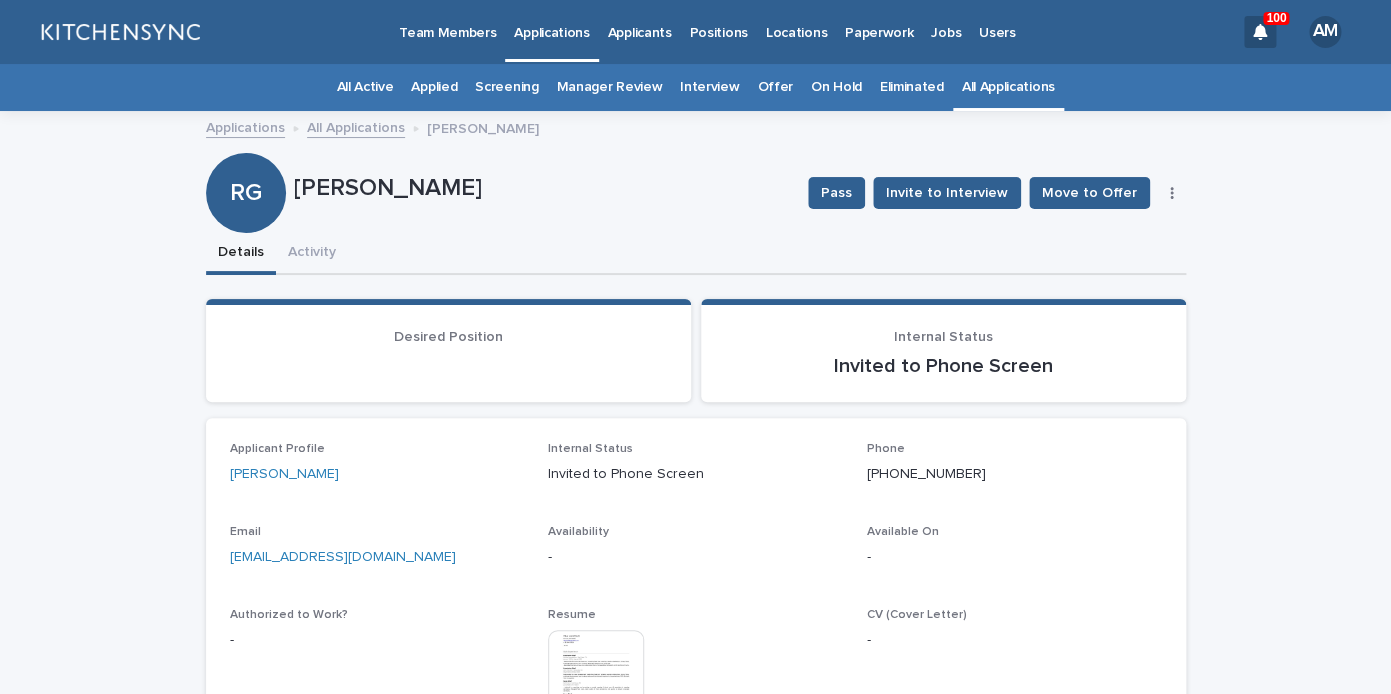 click on "Loading... Saving… Loading... Saving… Loading... Saving… Desired Position Internal Status Invited to Phone Screen Loading... Saving… Applicant Profile [PERSON_NAME]   Internal Status Invited to Phone Screen Phone [PHONE_NUMBER] Email [EMAIL_ADDRESS][DOMAIN_NAME] Availability - Available On - Authorized to Work? - Resume This file cannot be opened Download File CV (Cover Letter) - Compensation Requirements - Count - All Applications 1 Recommend For - Loading... Saving… Loading... Saving… Application Loading... Saving… Phone Screen Loading... Saving… Interview Loading... Saving… Offer Details Loading... Saving… Onboarding Details Loading... Saving… Loading..." at bounding box center [696, 572] 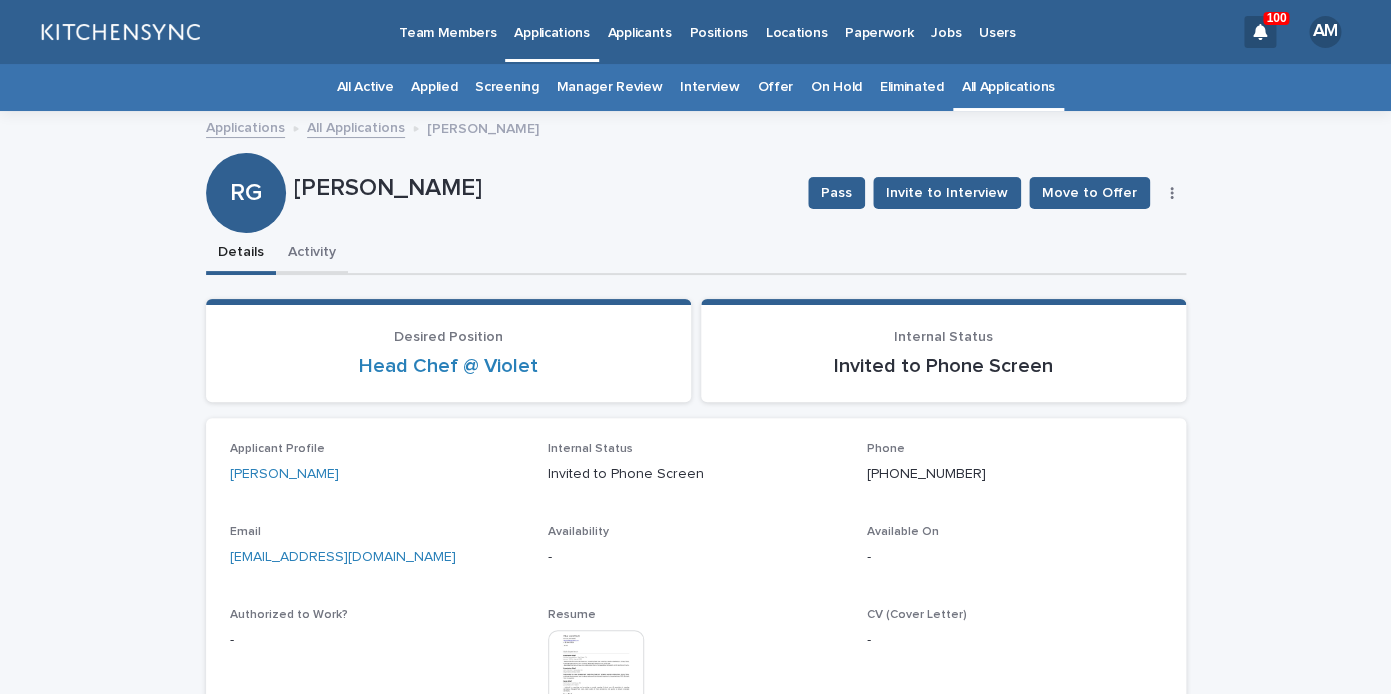 click on "Activity" at bounding box center [312, 254] 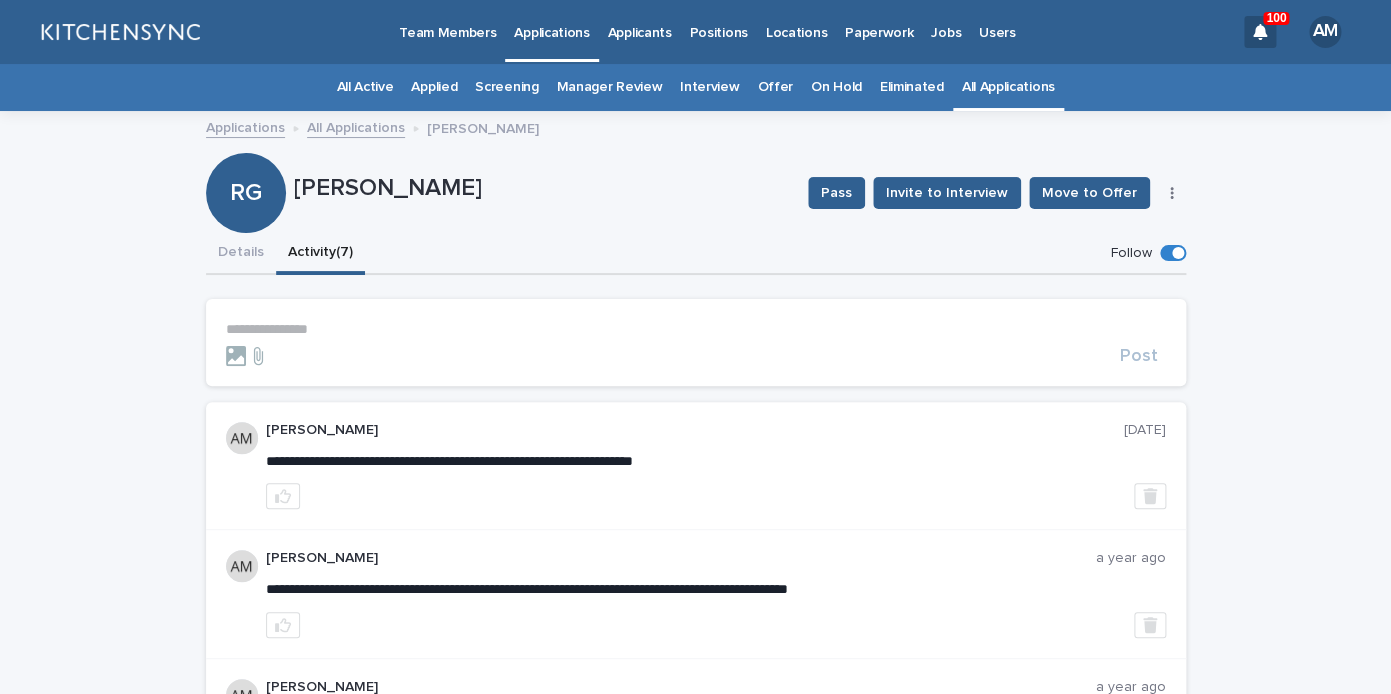 click on "**********" at bounding box center [696, 329] 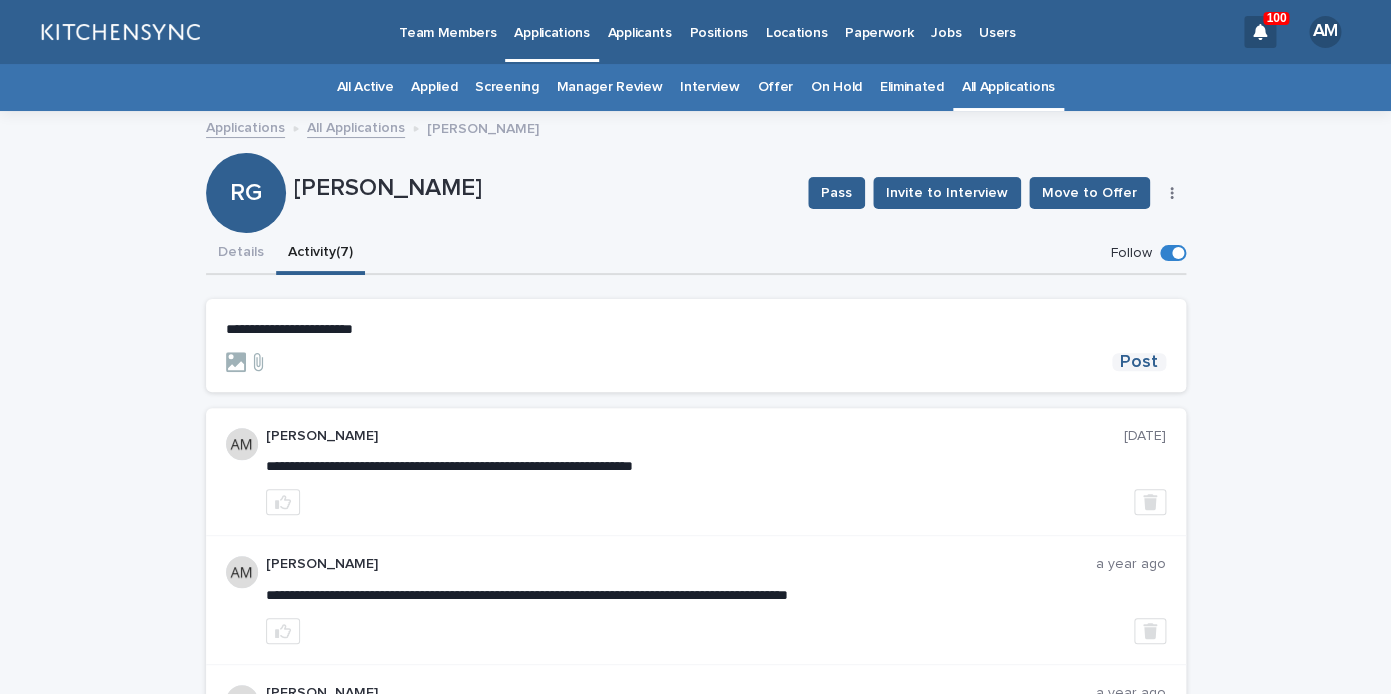 click on "Post" at bounding box center [1139, 362] 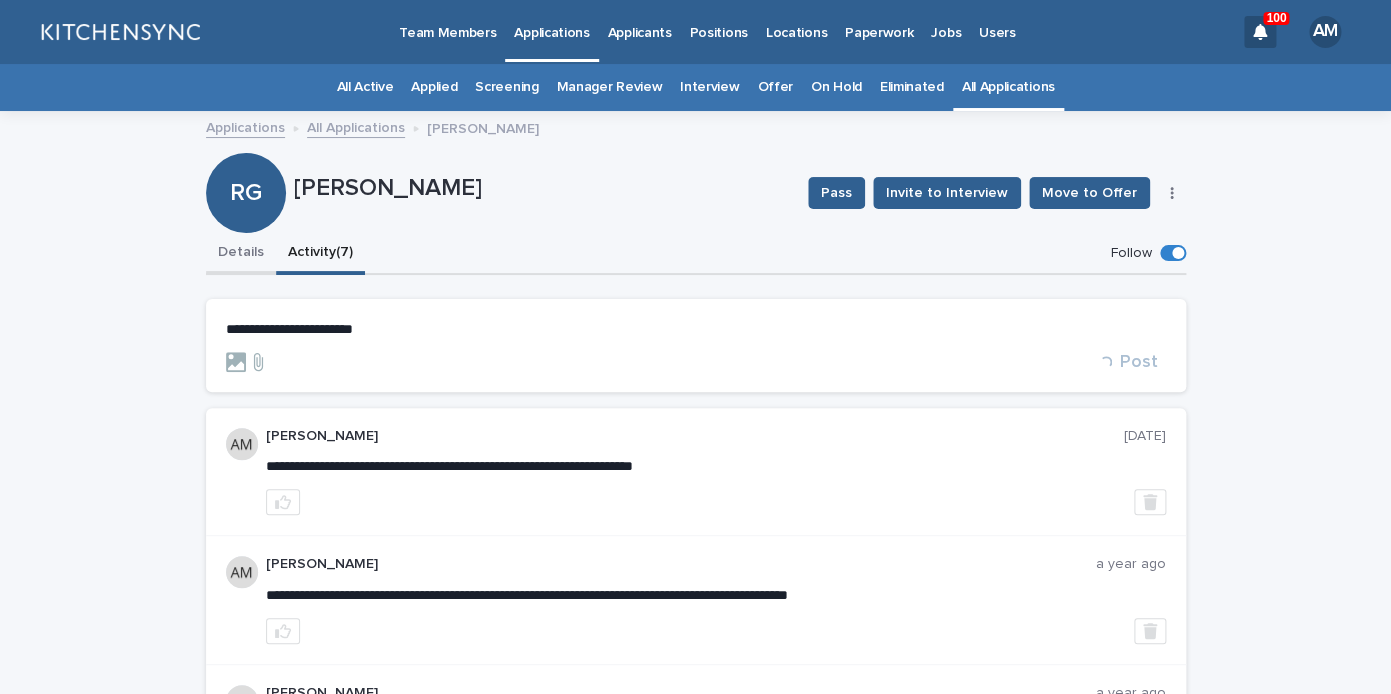 click on "Details" at bounding box center [241, 254] 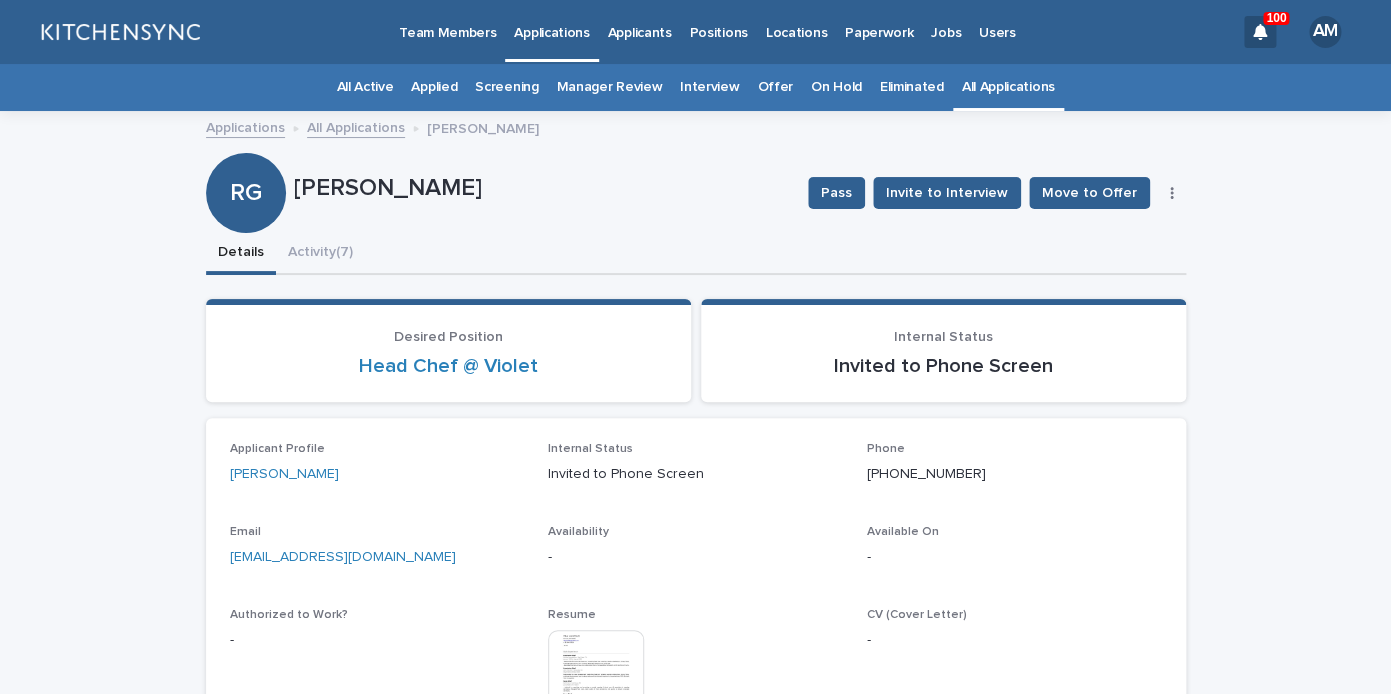click at bounding box center [1172, 193] 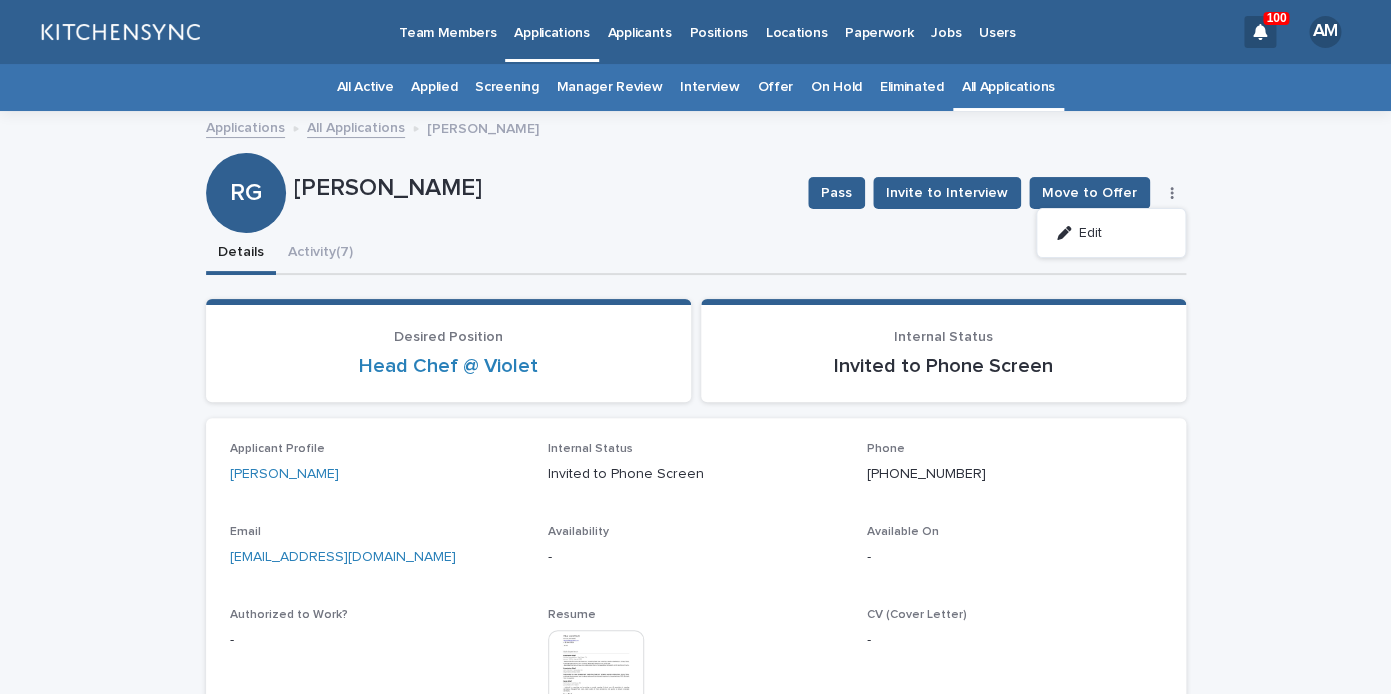 click on "Edit" at bounding box center [1111, 233] 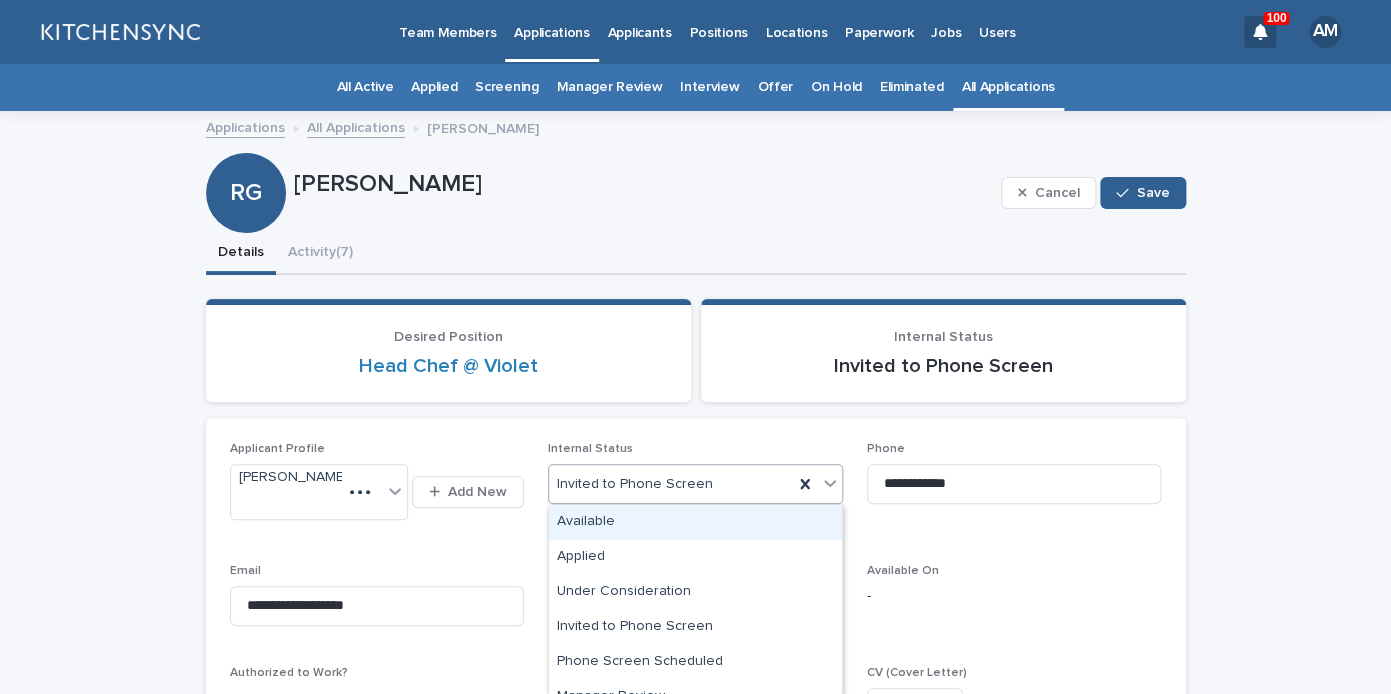 click on "Invited to Phone Screen" at bounding box center [671, 484] 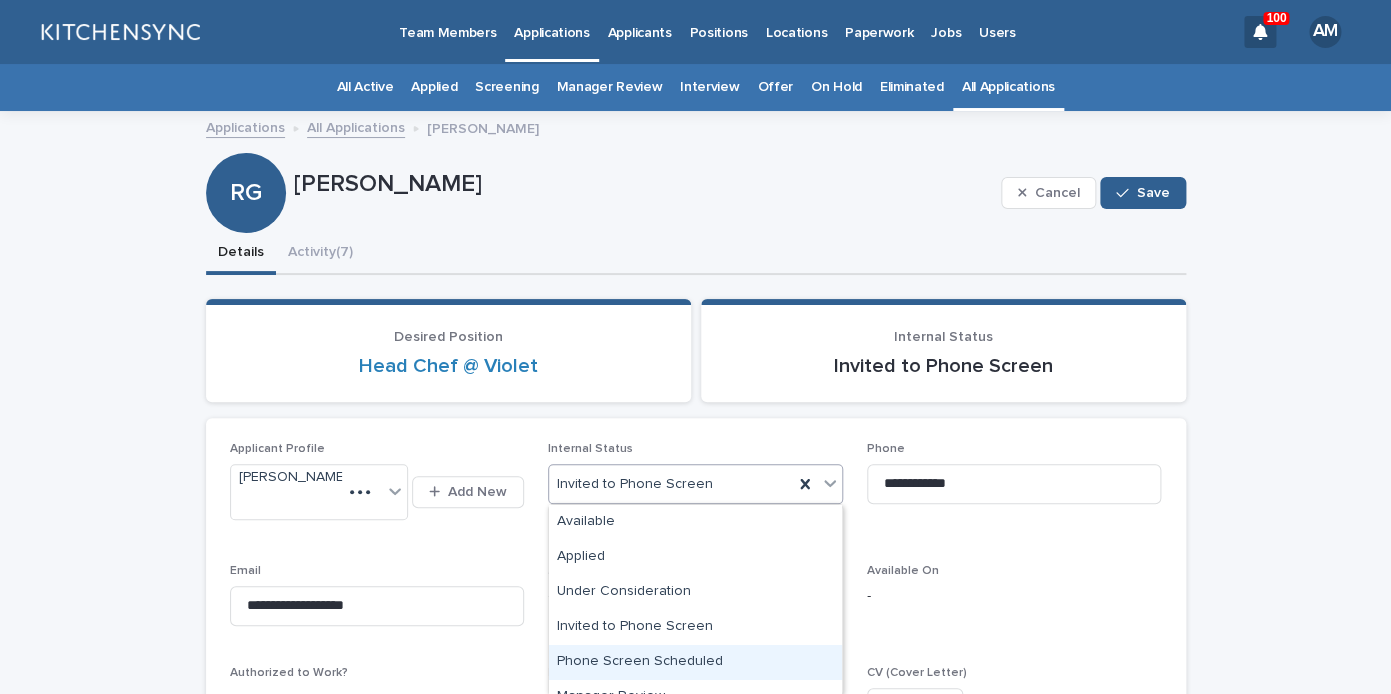click on "Phone Screen Scheduled" at bounding box center (695, 662) 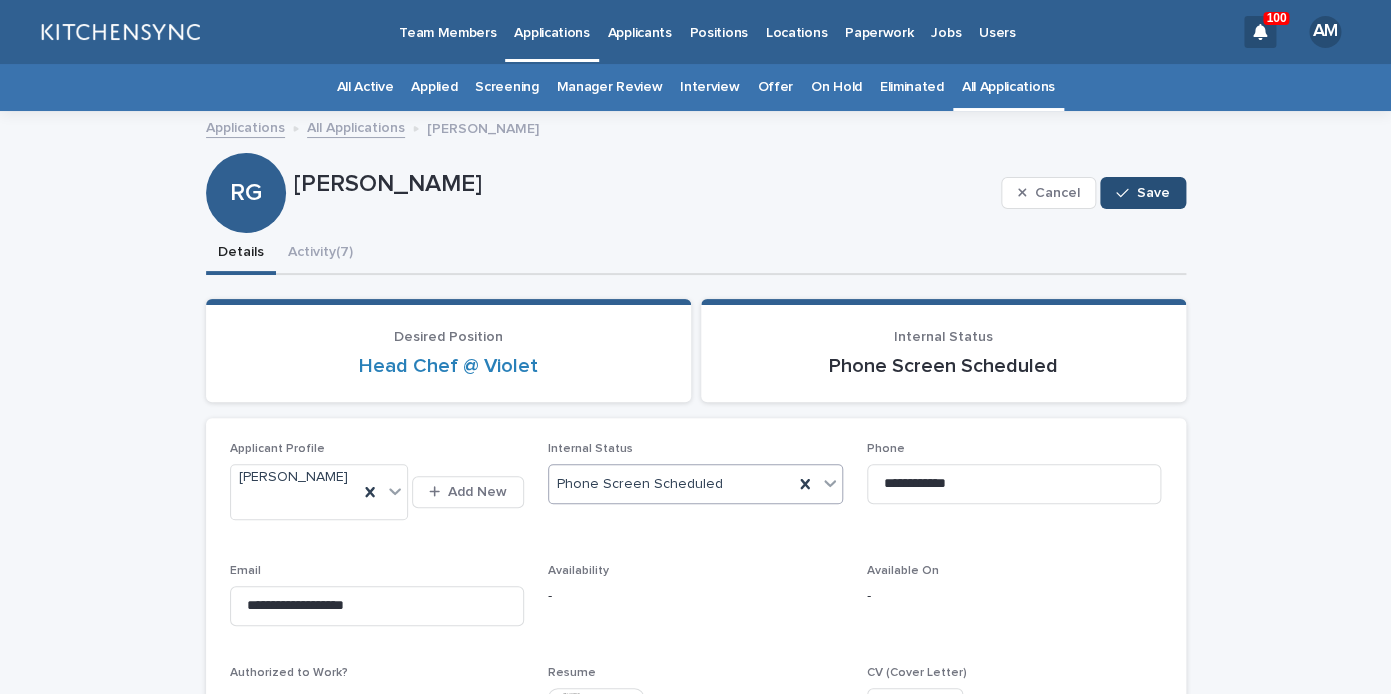 click on "Save" at bounding box center (1153, 193) 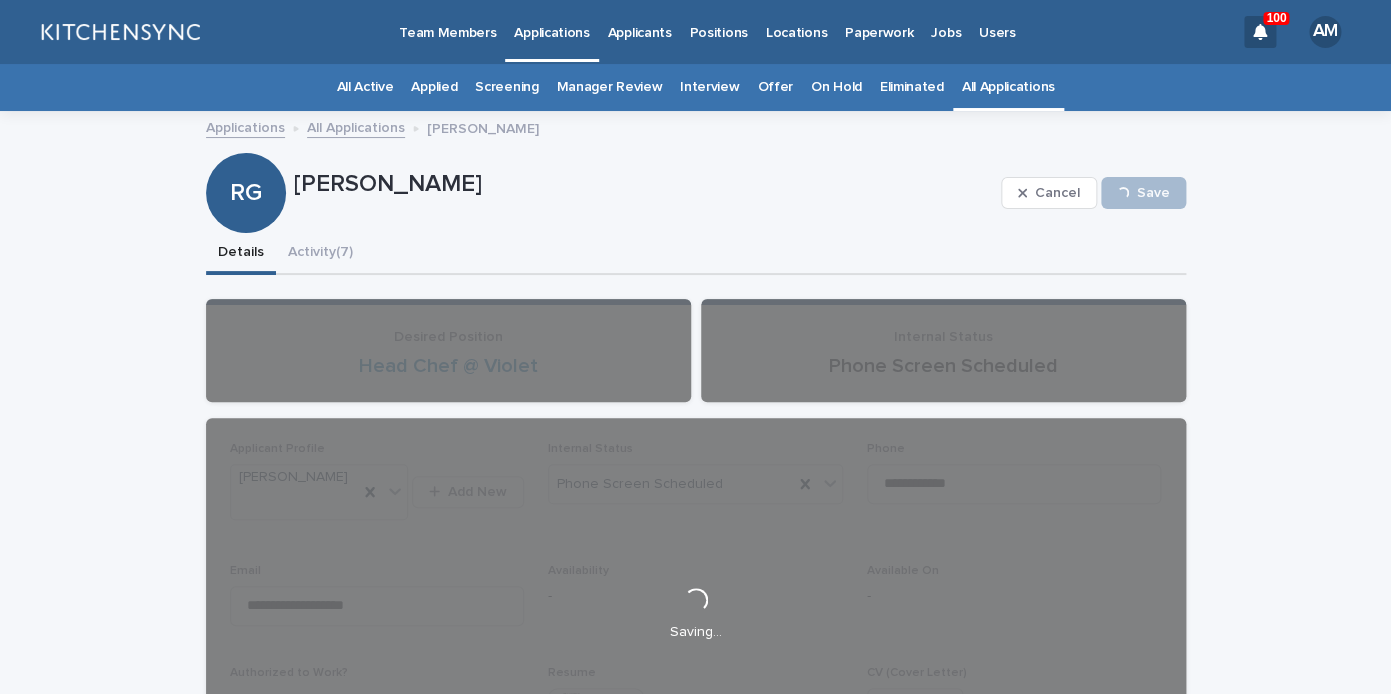 click on "All Applications" at bounding box center (1008, 87) 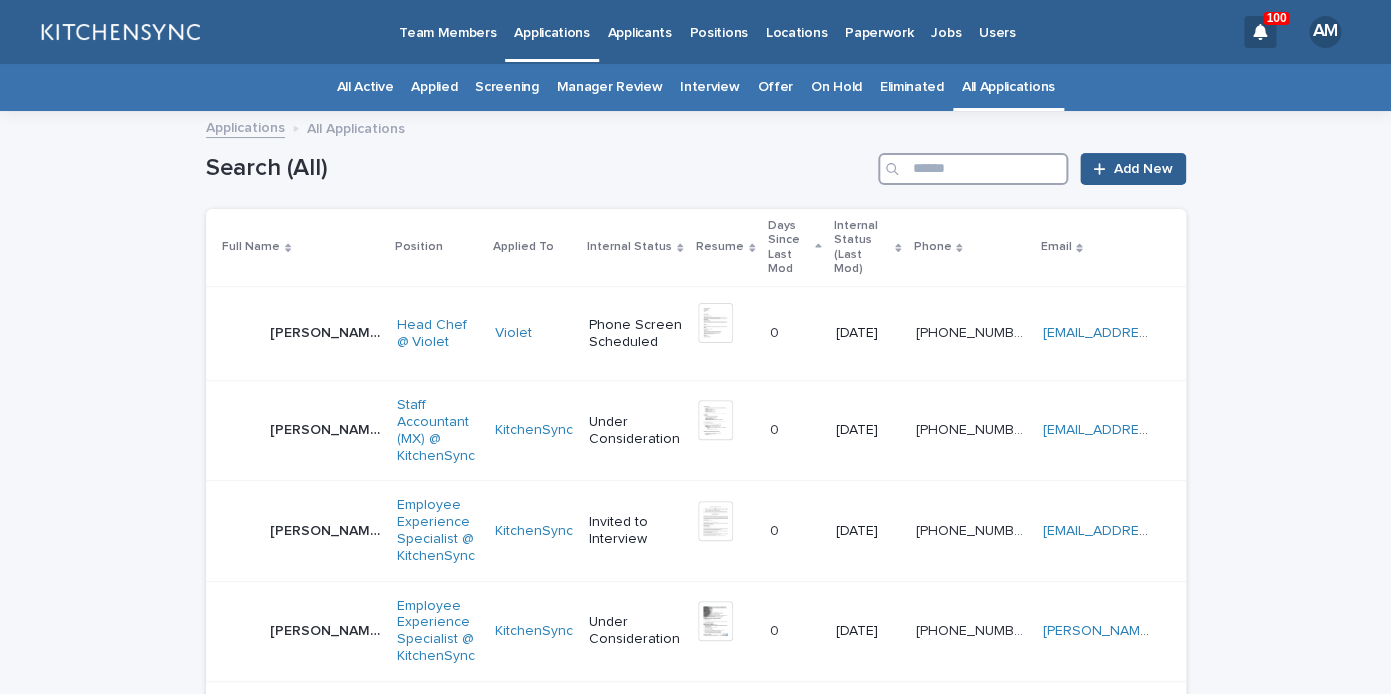 click at bounding box center (973, 169) 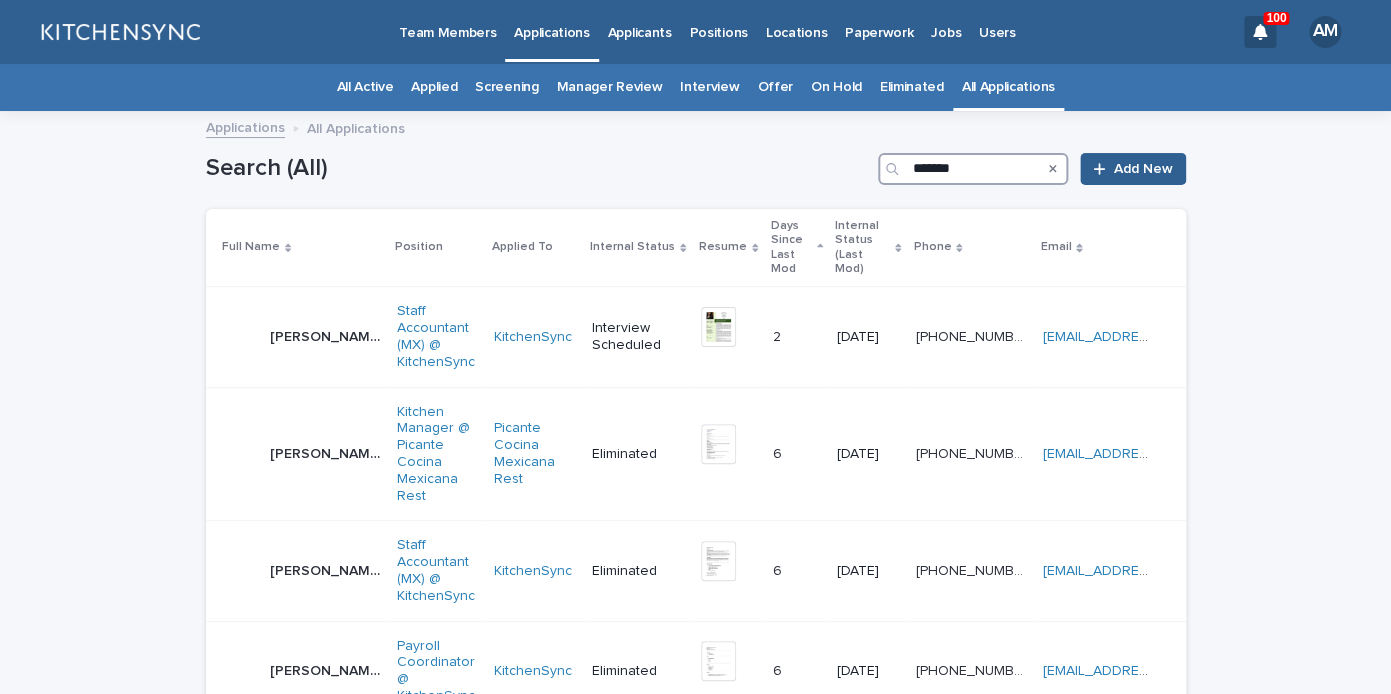 type on "*******" 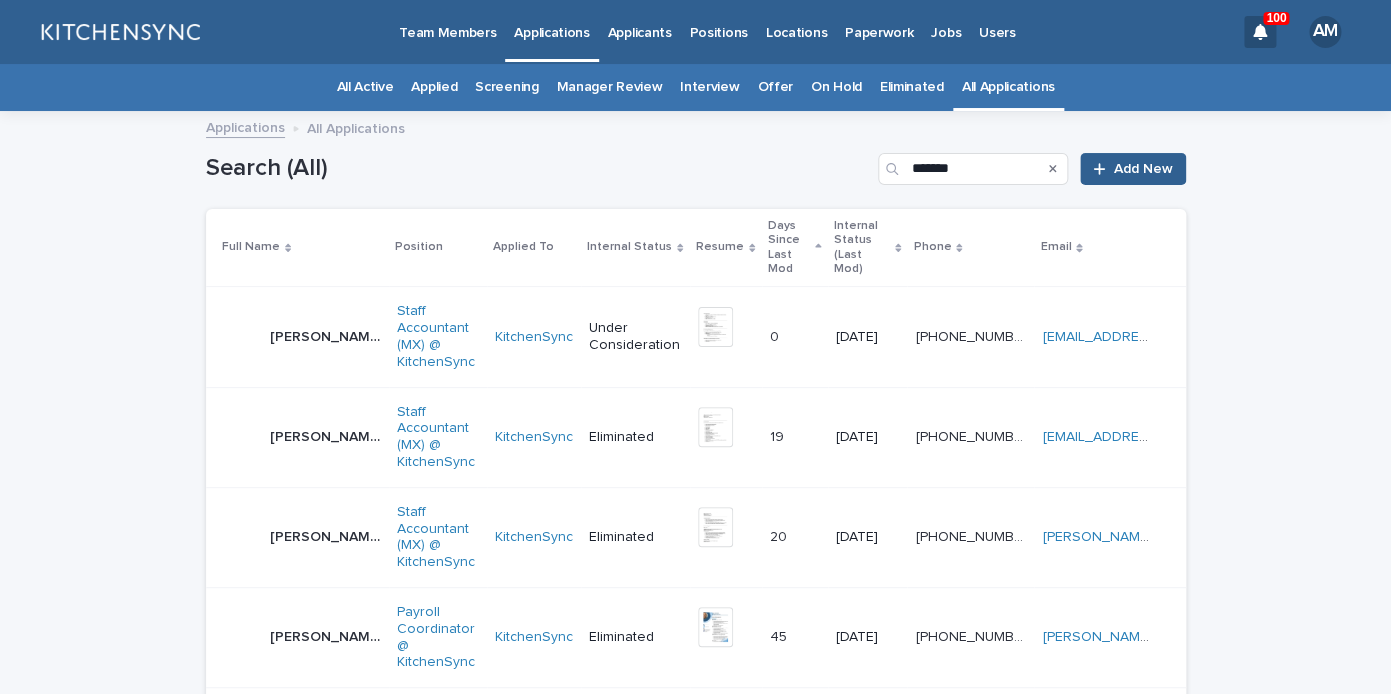 click on "[PERSON_NAME] [PERSON_NAME] [PERSON_NAME]" at bounding box center [325, 337] 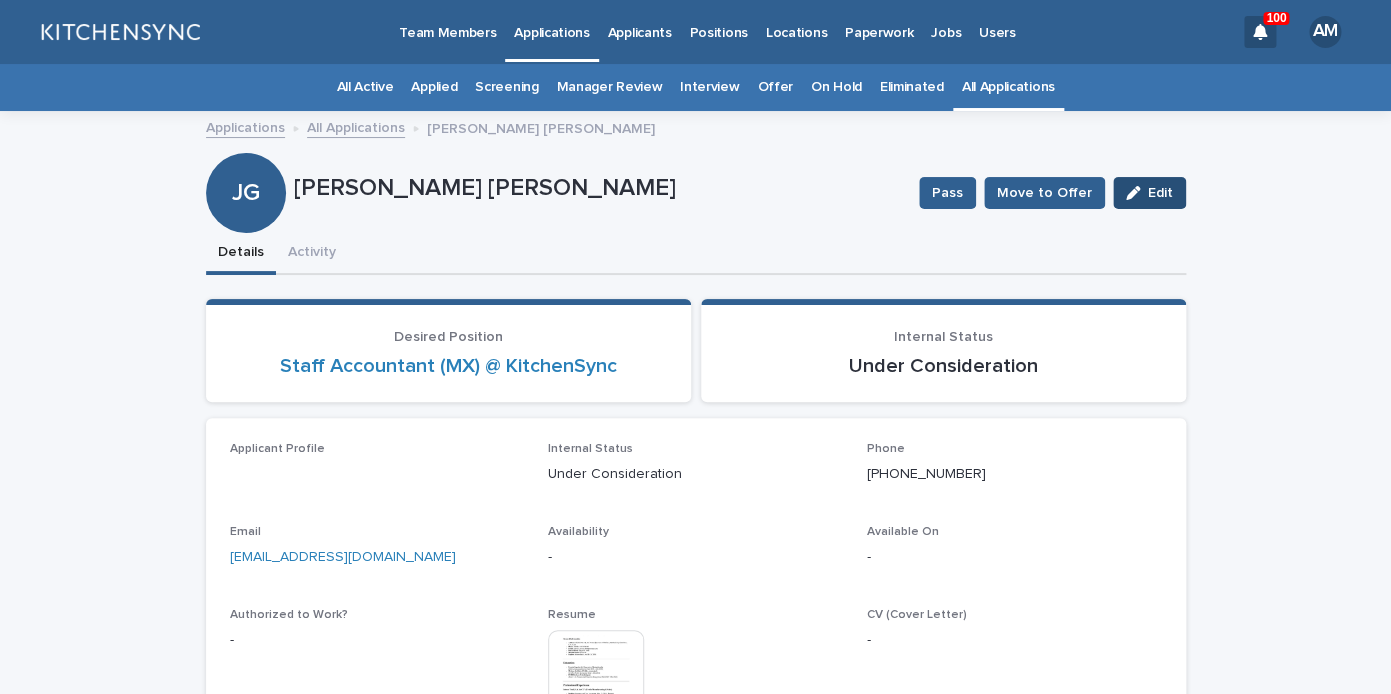 click on "Edit" at bounding box center [1149, 193] 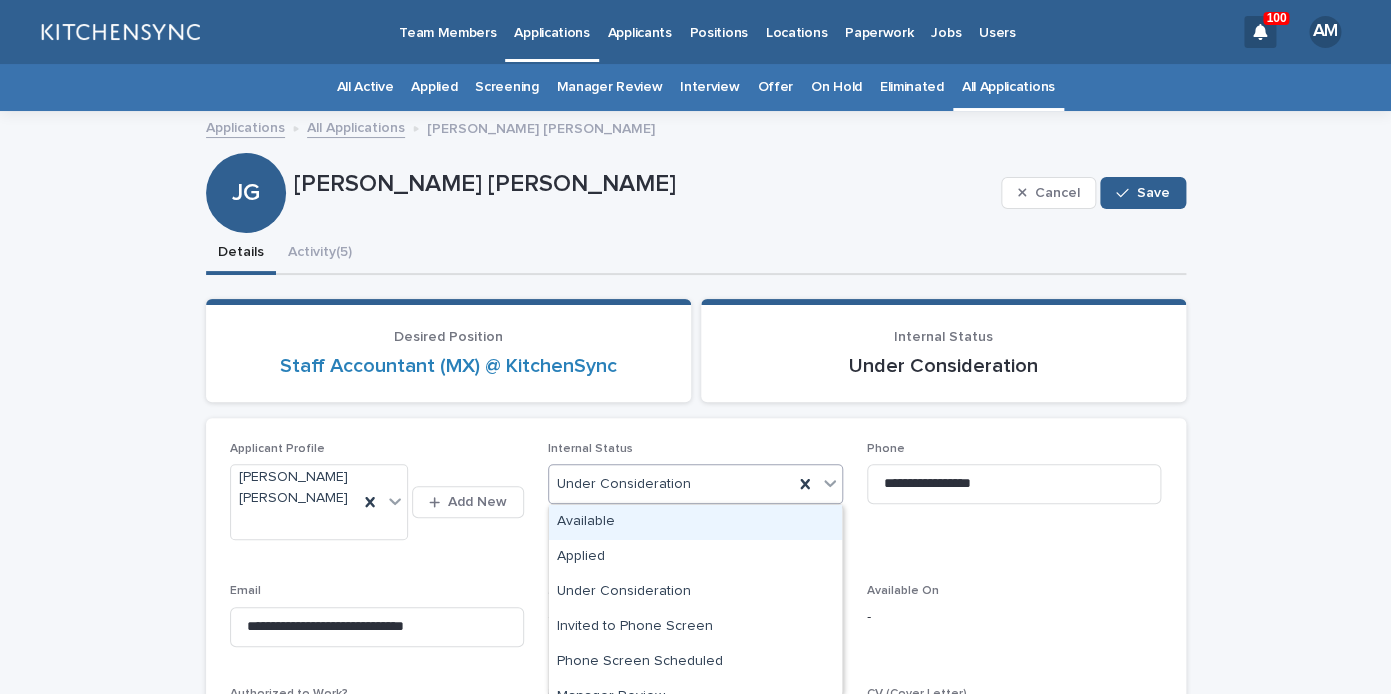 click on "Under Consideration" at bounding box center [671, 484] 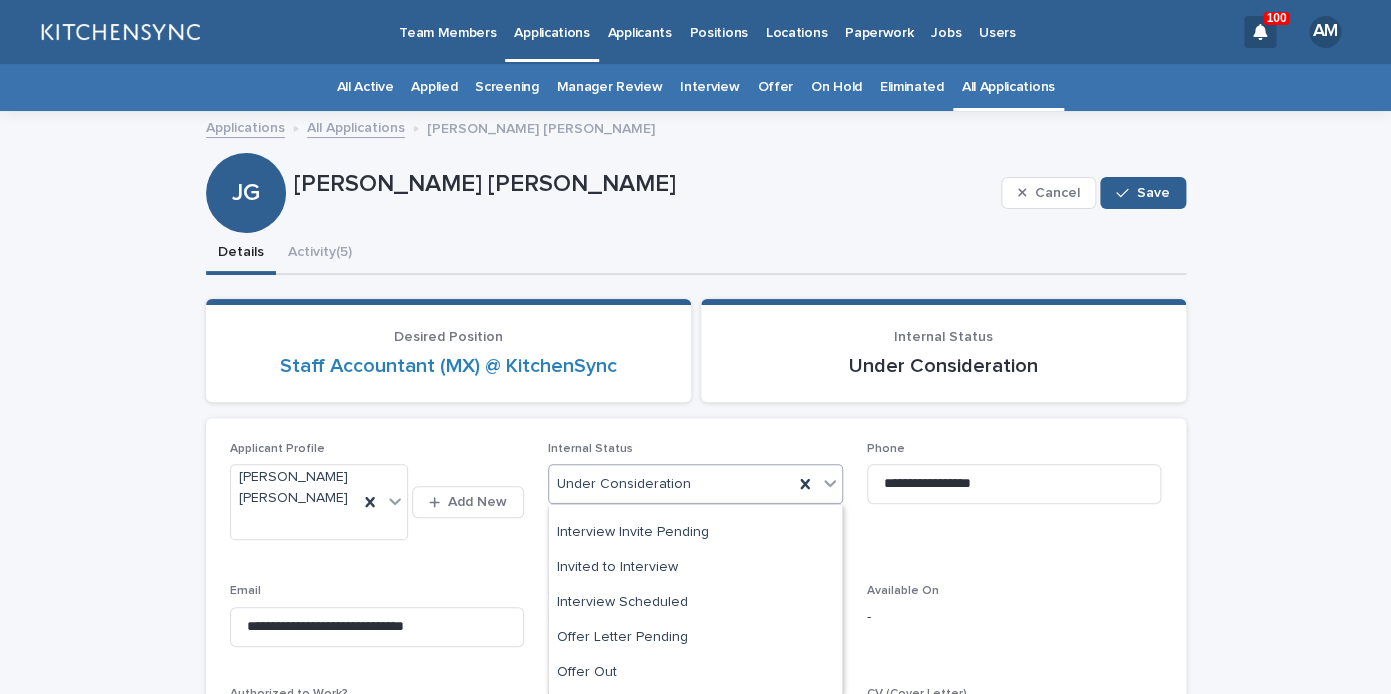 scroll, scrollTop: 200, scrollLeft: 0, axis: vertical 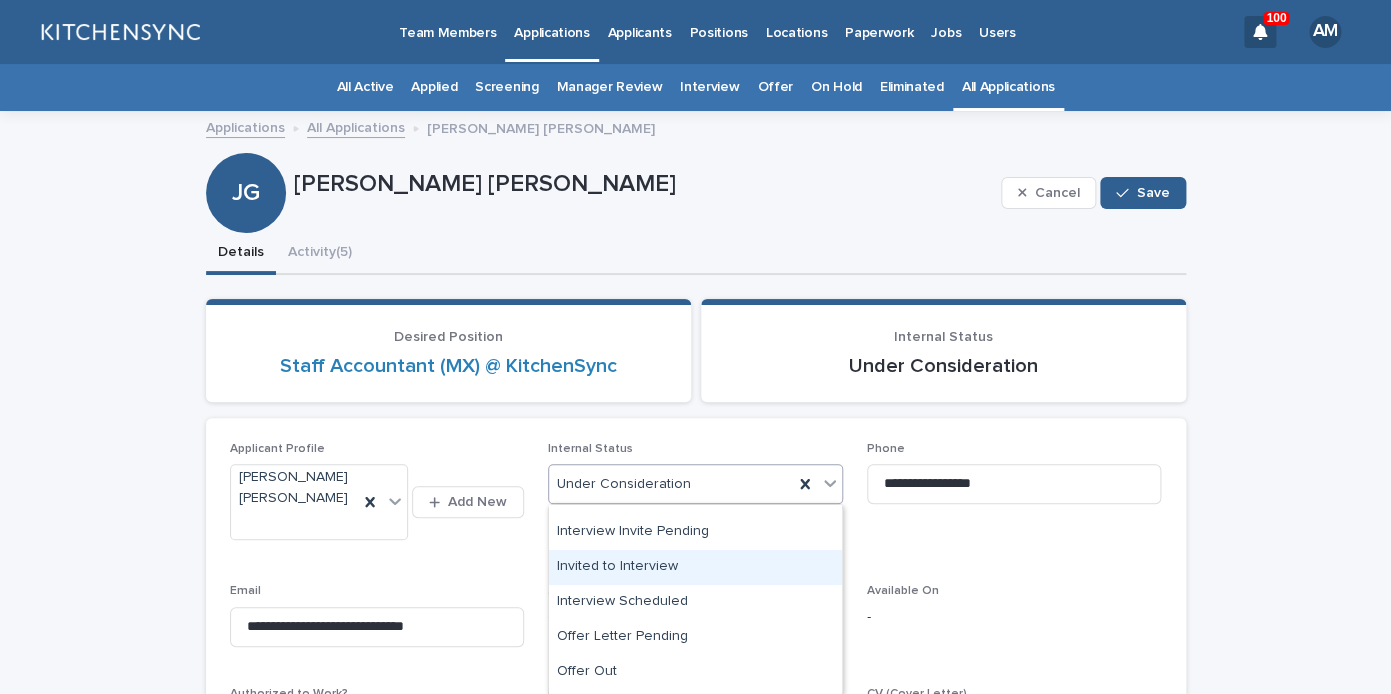 click on "Invited to Interview" at bounding box center [695, 567] 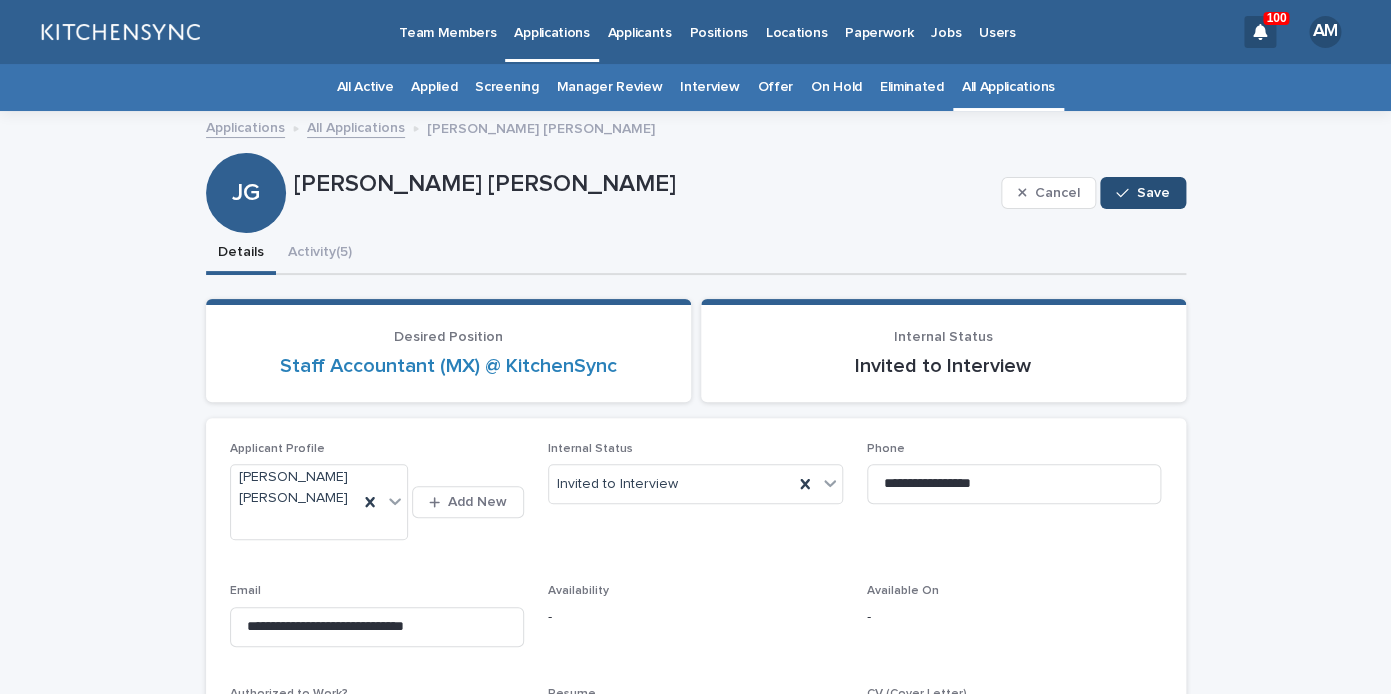 click on "Save" at bounding box center (1153, 193) 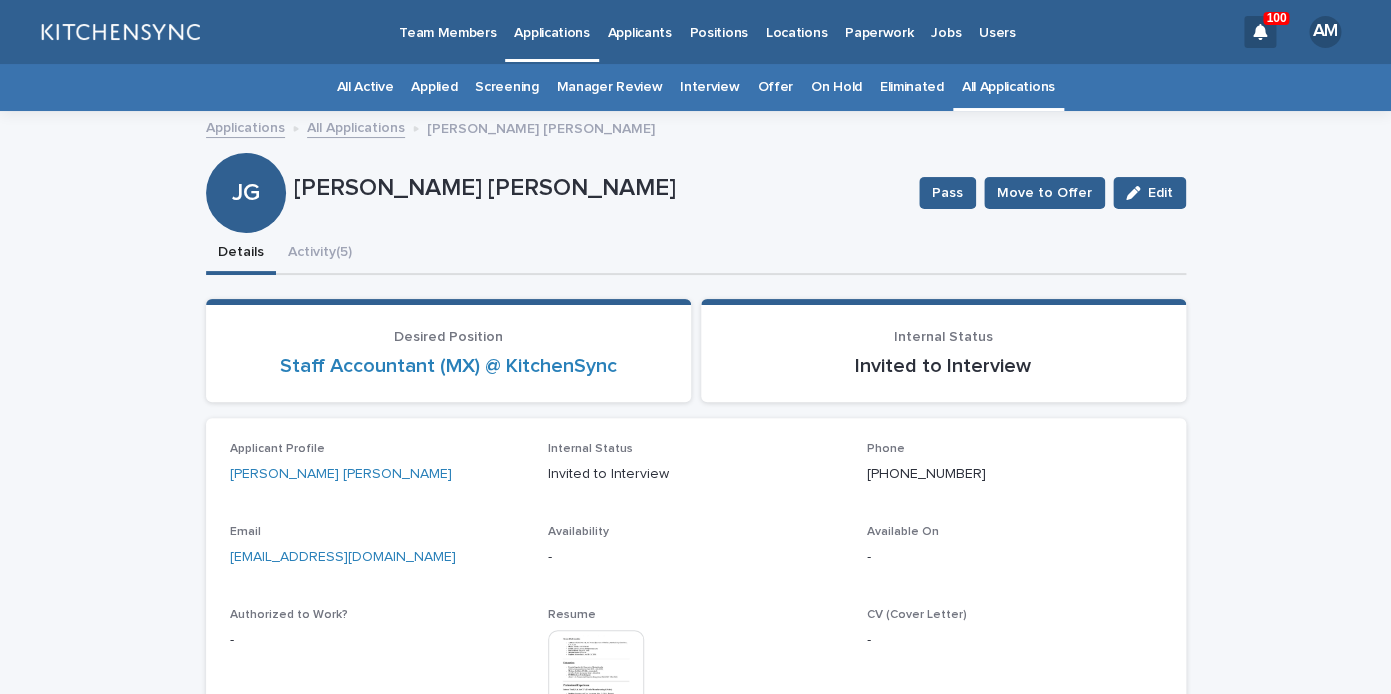 drag, startPoint x: 479, startPoint y: 572, endPoint x: 189, endPoint y: 561, distance: 290.20856 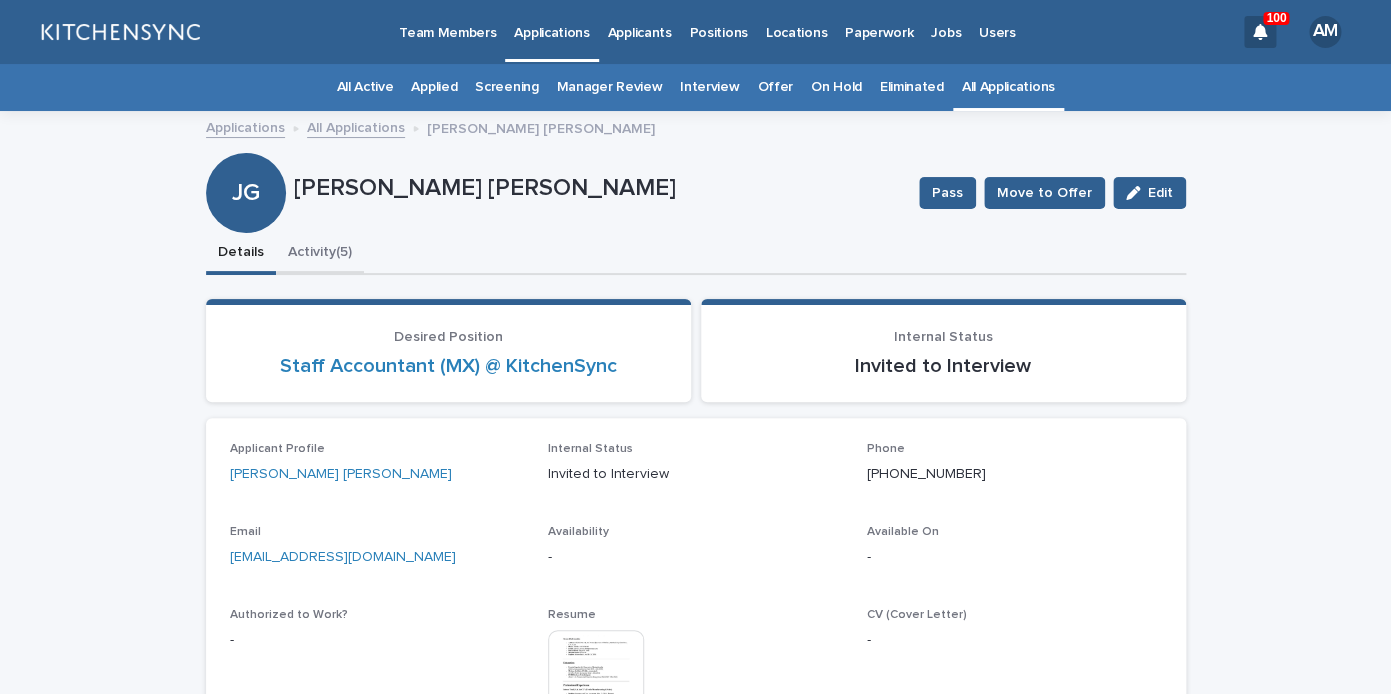 click on "Activity  (5)" at bounding box center (320, 254) 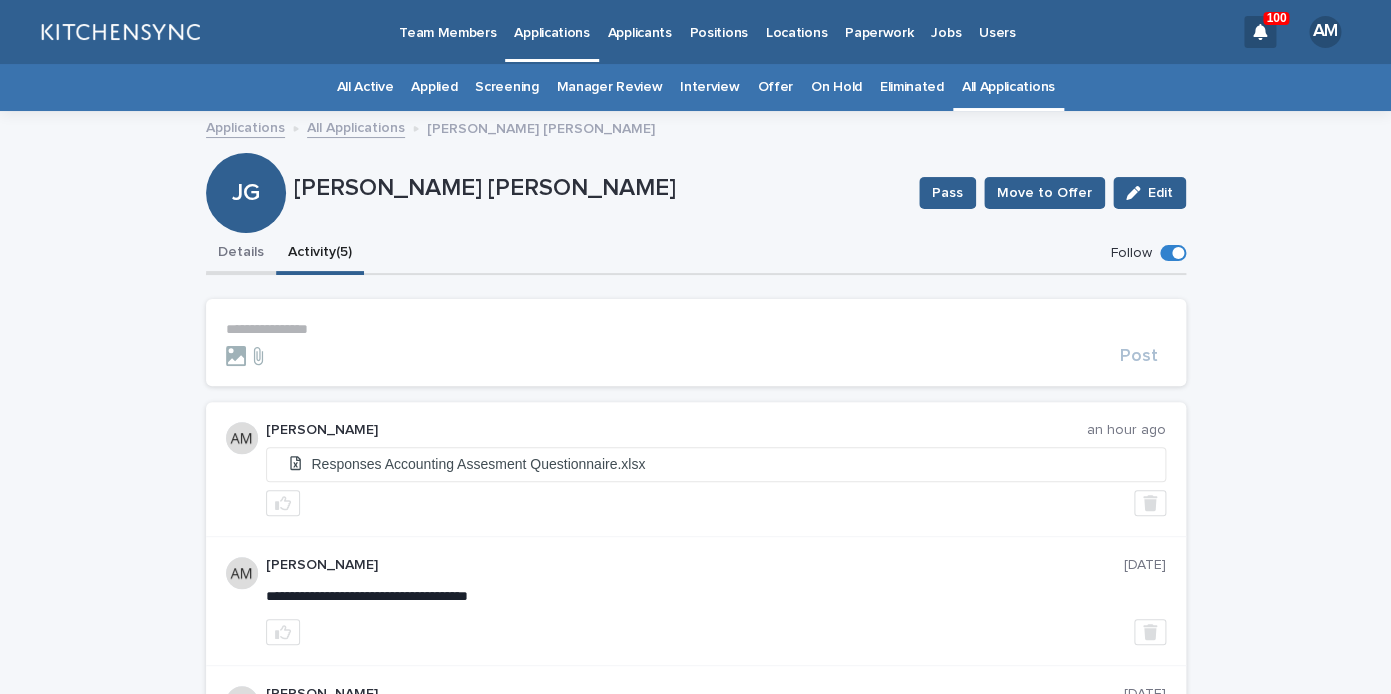 click on "Details" at bounding box center [241, 254] 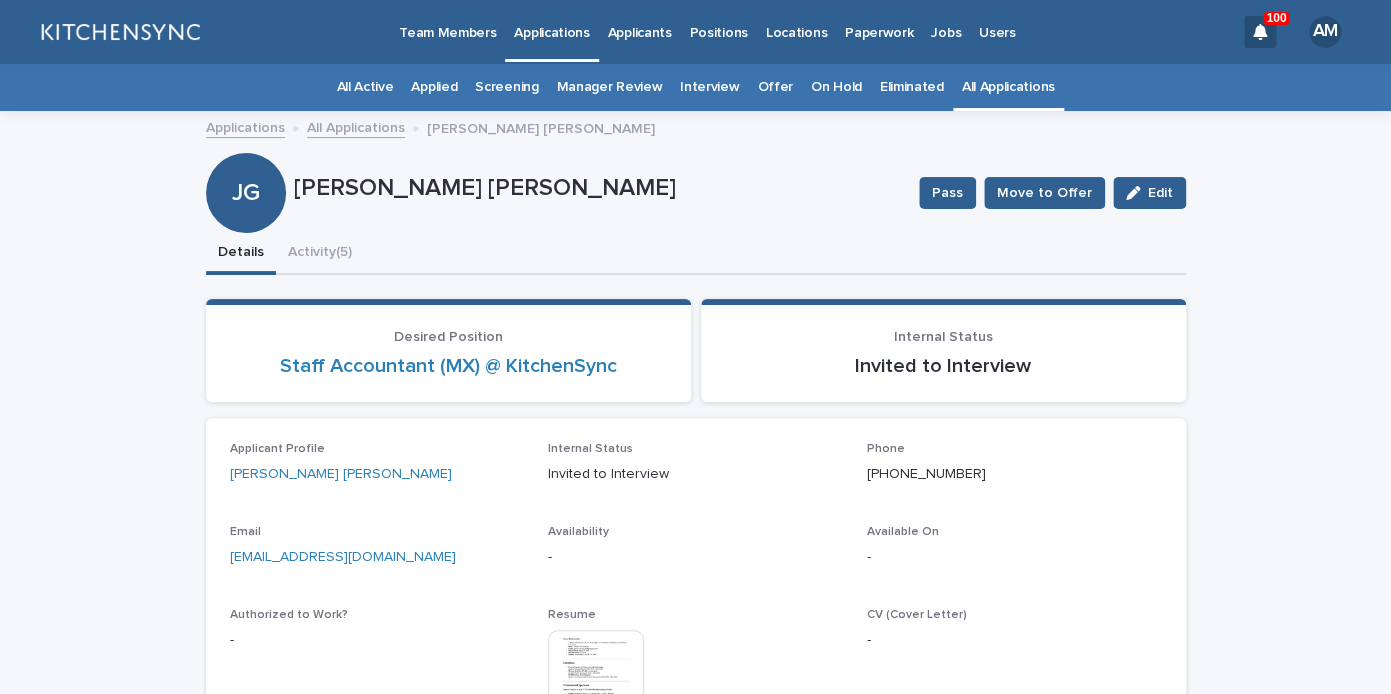drag, startPoint x: 464, startPoint y: 573, endPoint x: 209, endPoint y: 555, distance: 255.6345 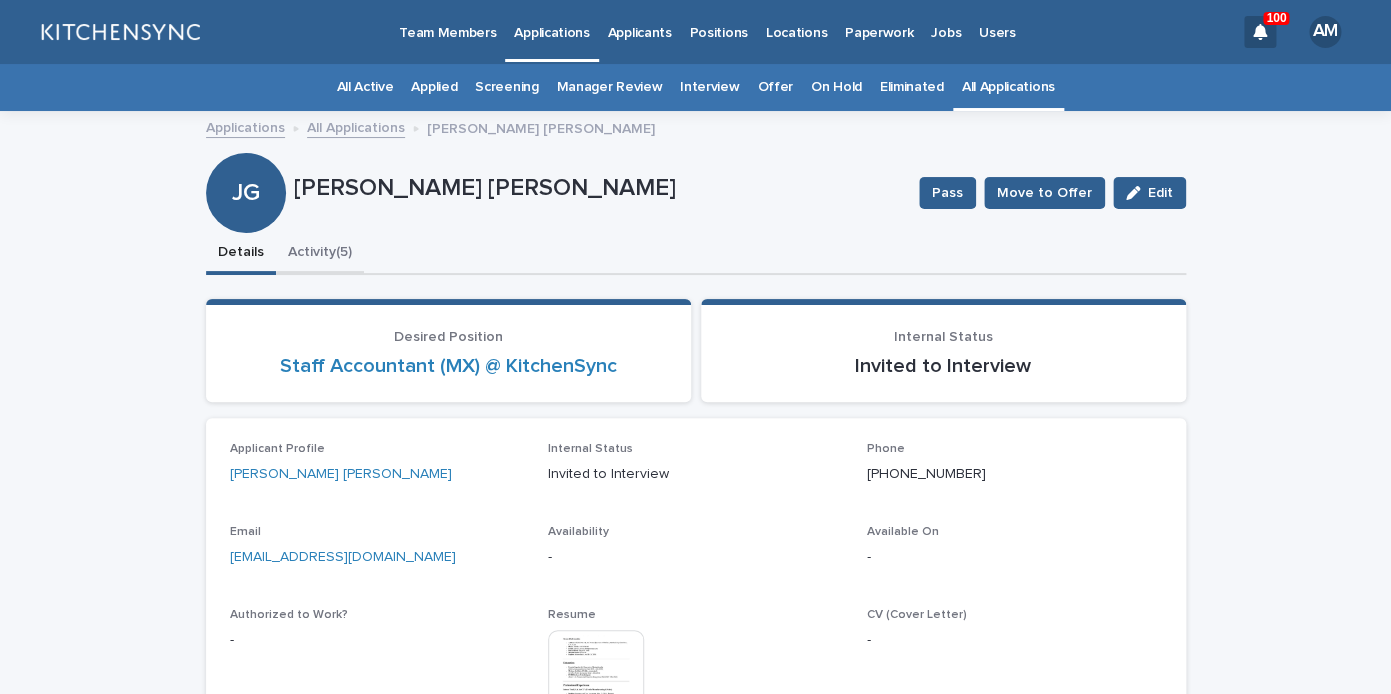 click on "Activity  (5)" at bounding box center (320, 254) 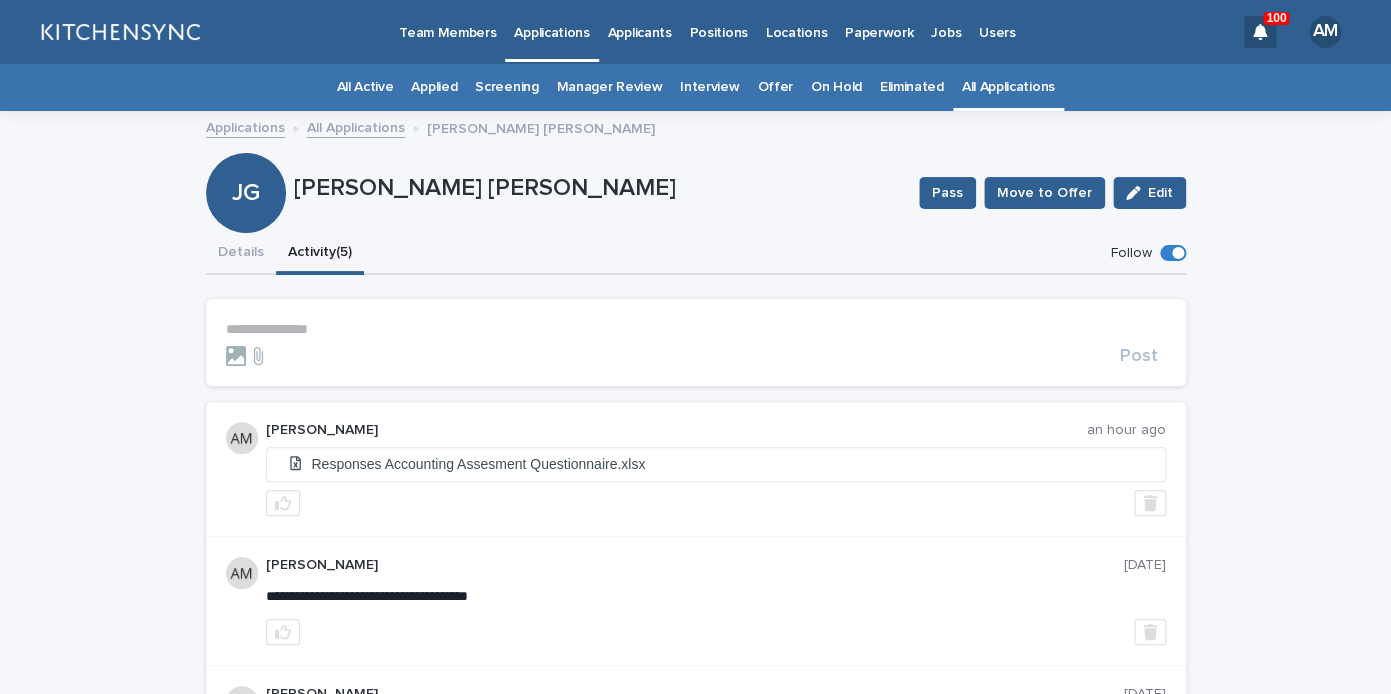 click on "**********" at bounding box center [696, 329] 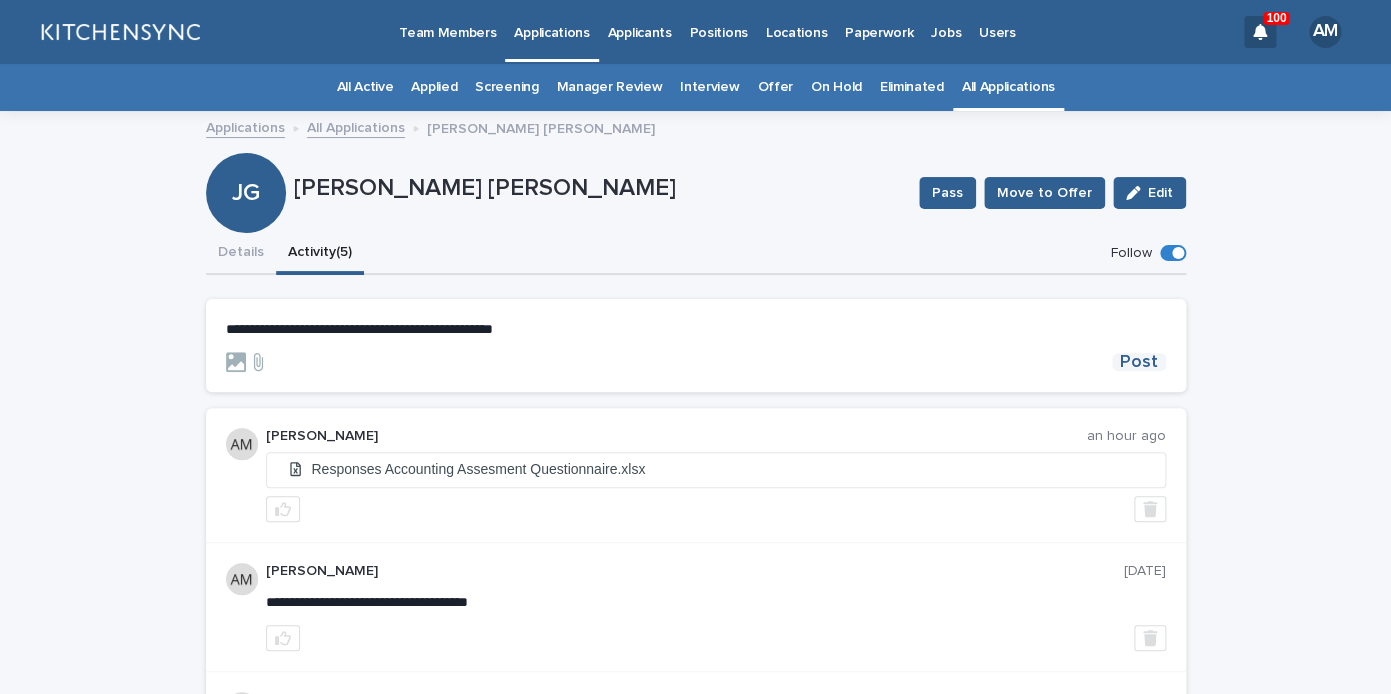 click on "Post" at bounding box center (1139, 362) 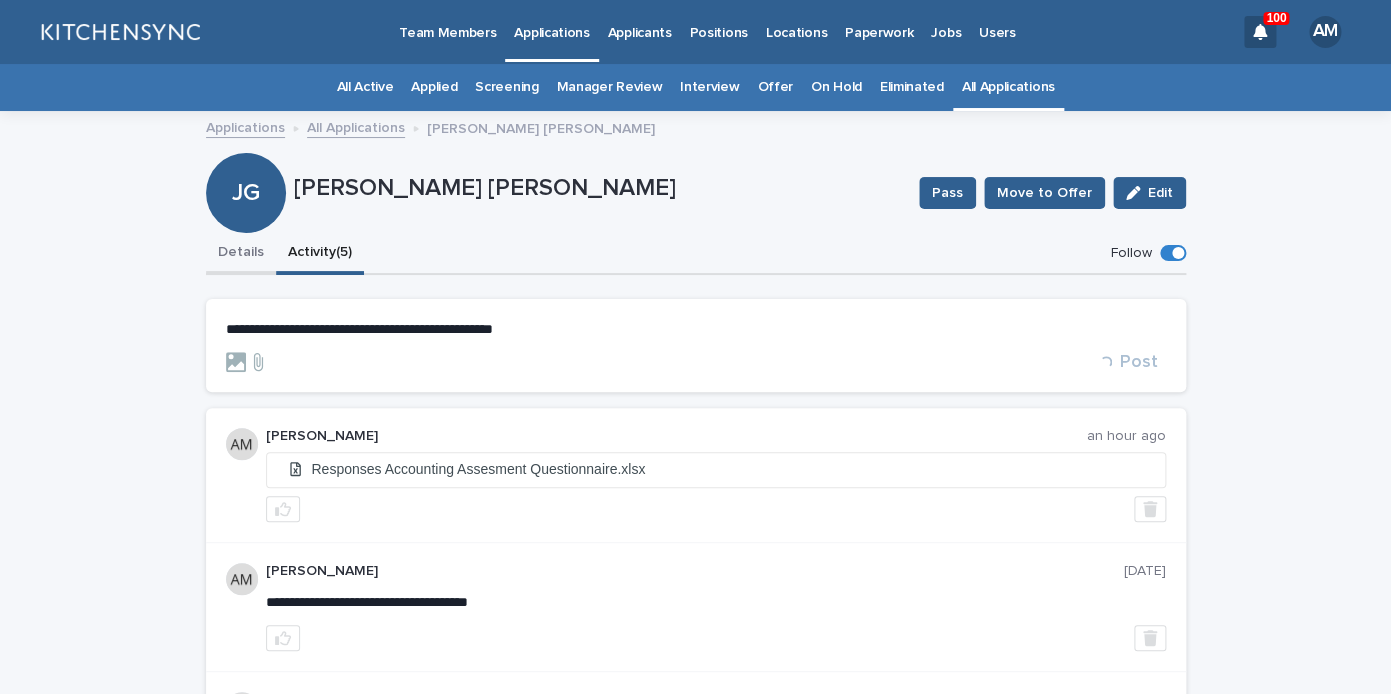 click on "Details" at bounding box center [241, 254] 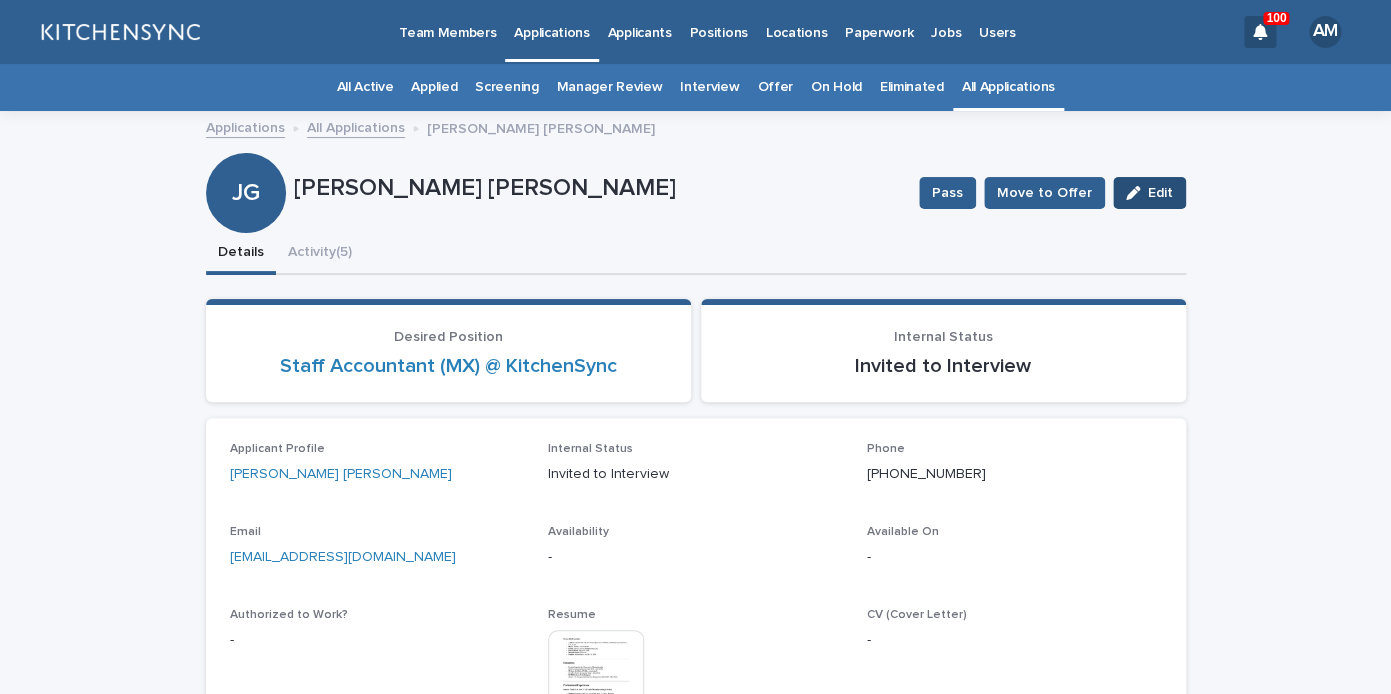 click on "Edit" at bounding box center [1149, 193] 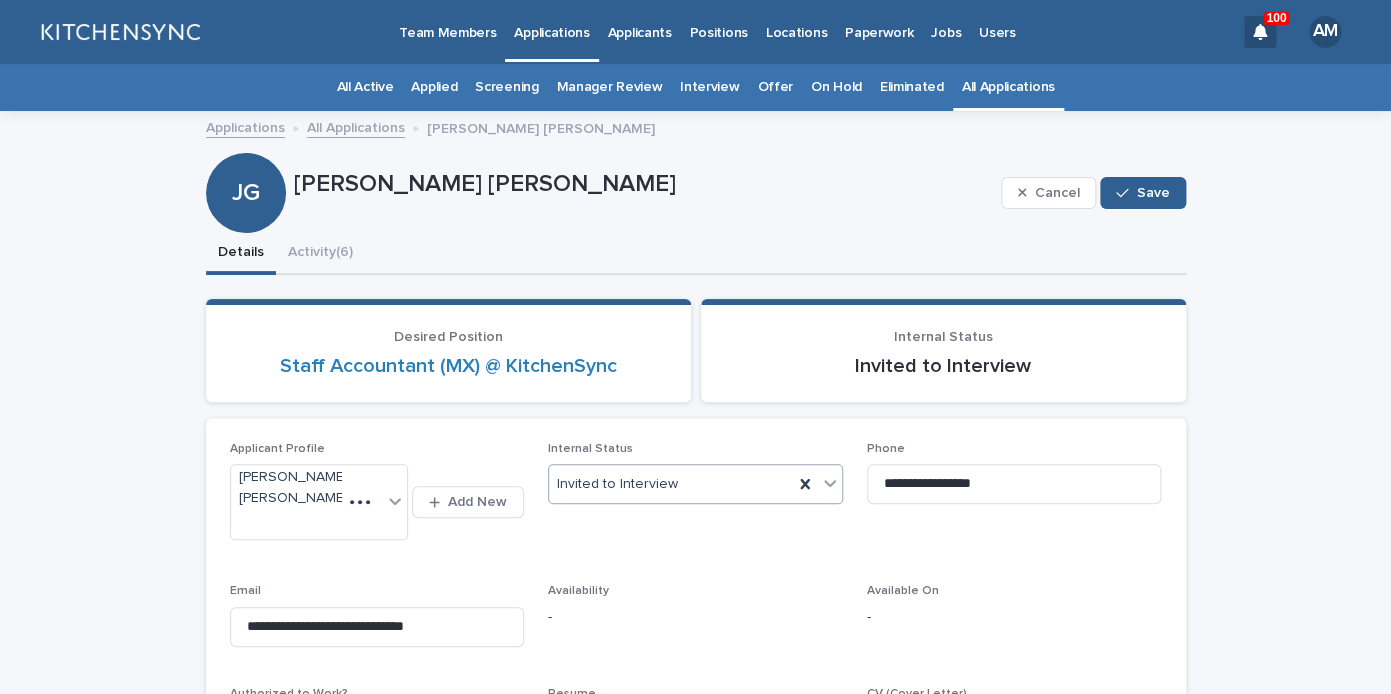 click on "Invited to Interview" at bounding box center [671, 484] 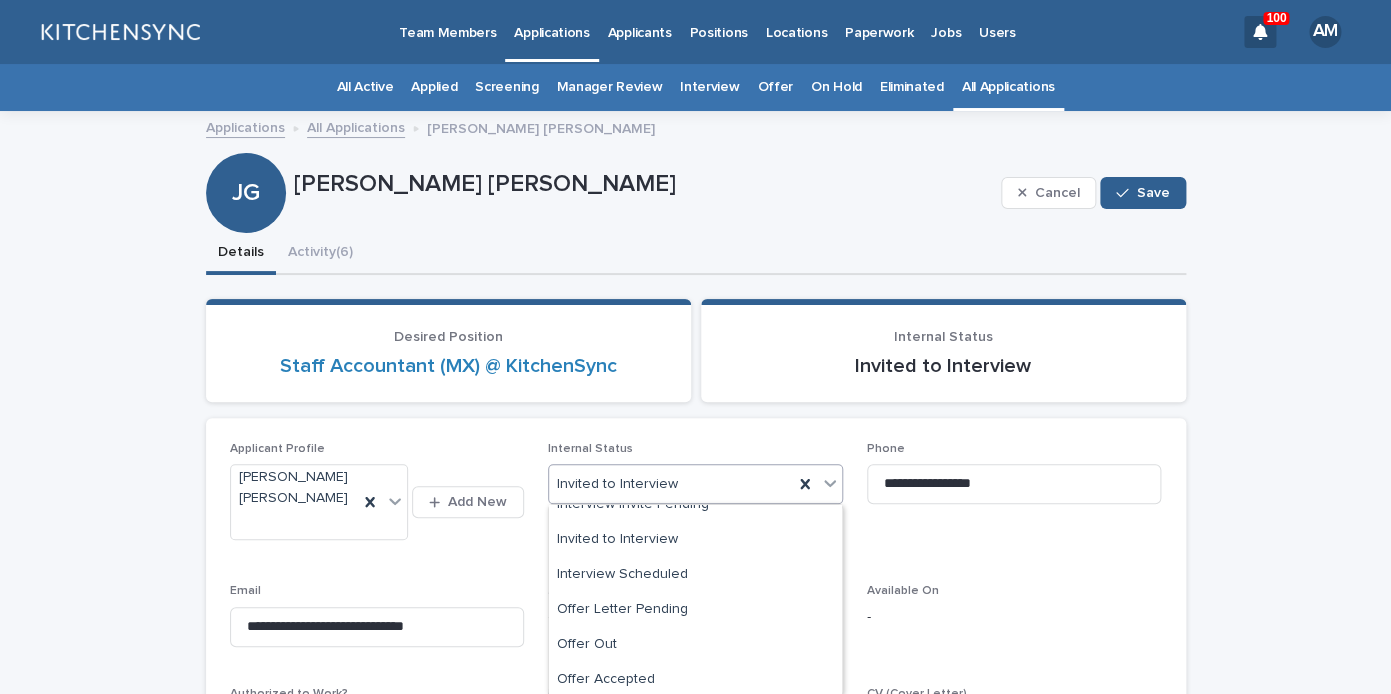 scroll, scrollTop: 236, scrollLeft: 0, axis: vertical 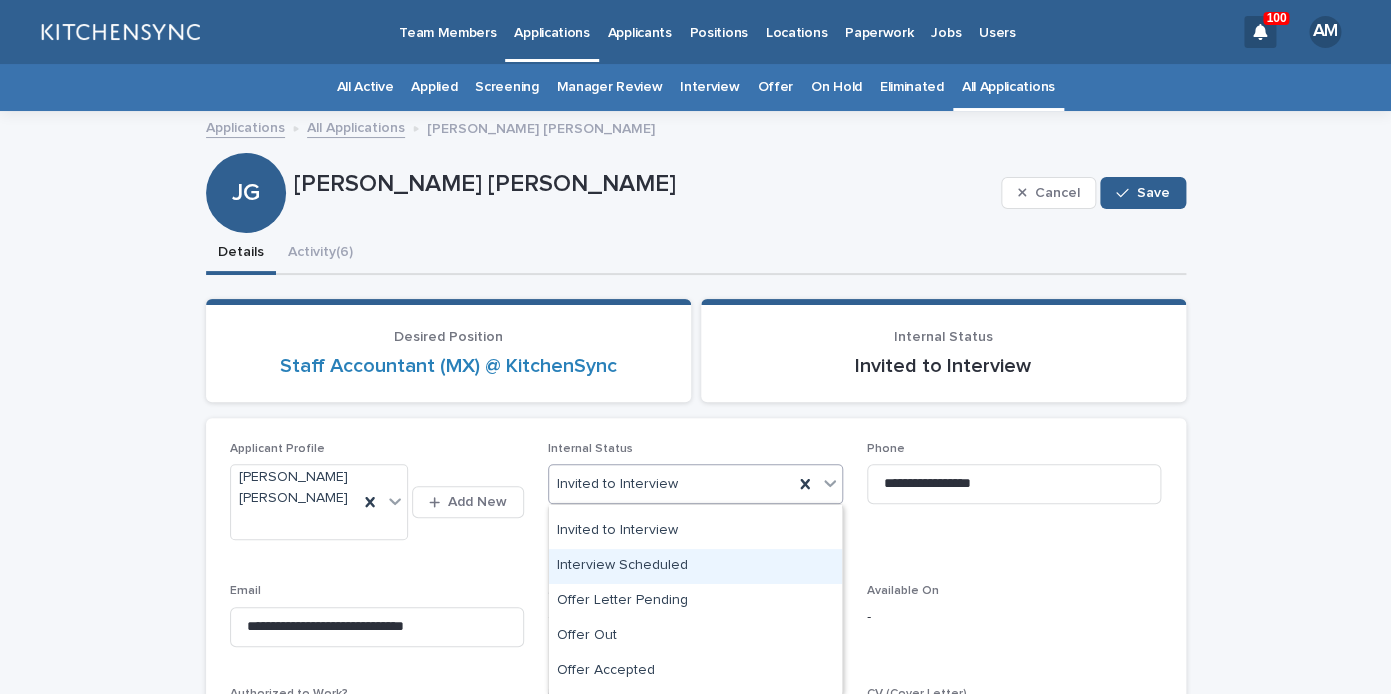 click on "Interview Scheduled" at bounding box center (695, 566) 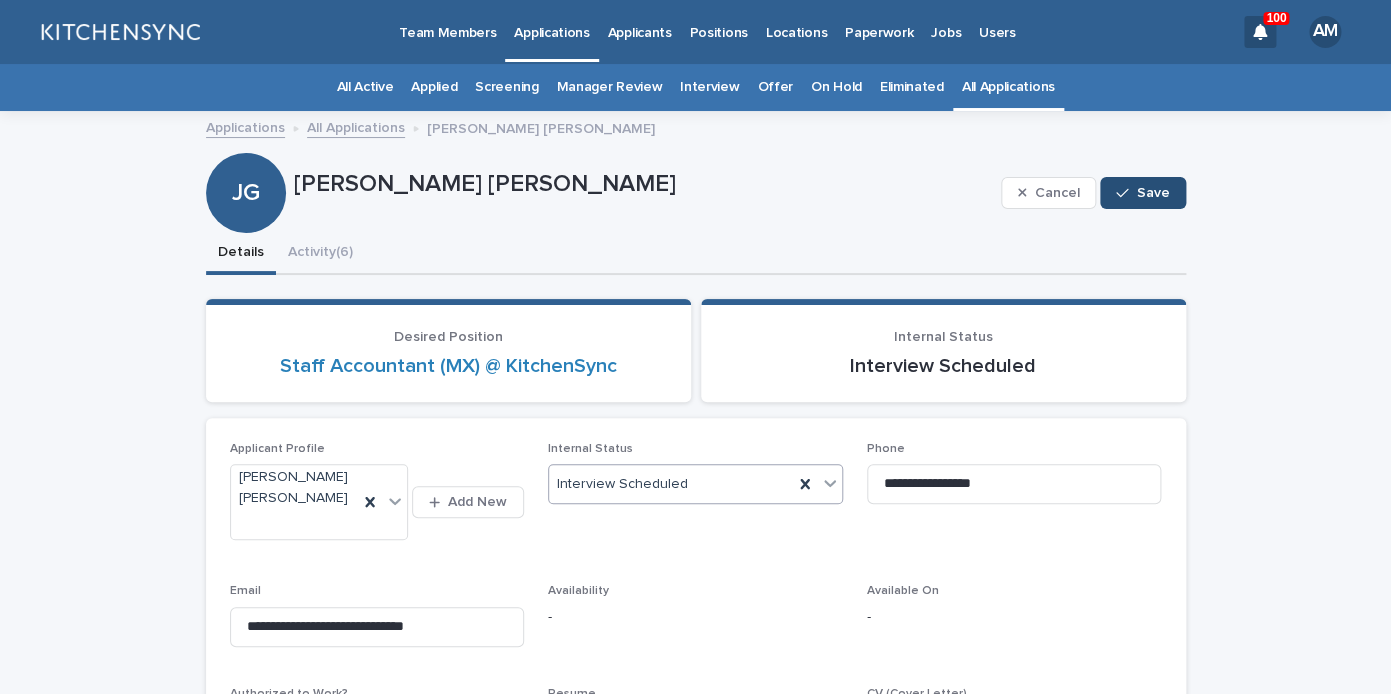 click on "Save" at bounding box center (1142, 193) 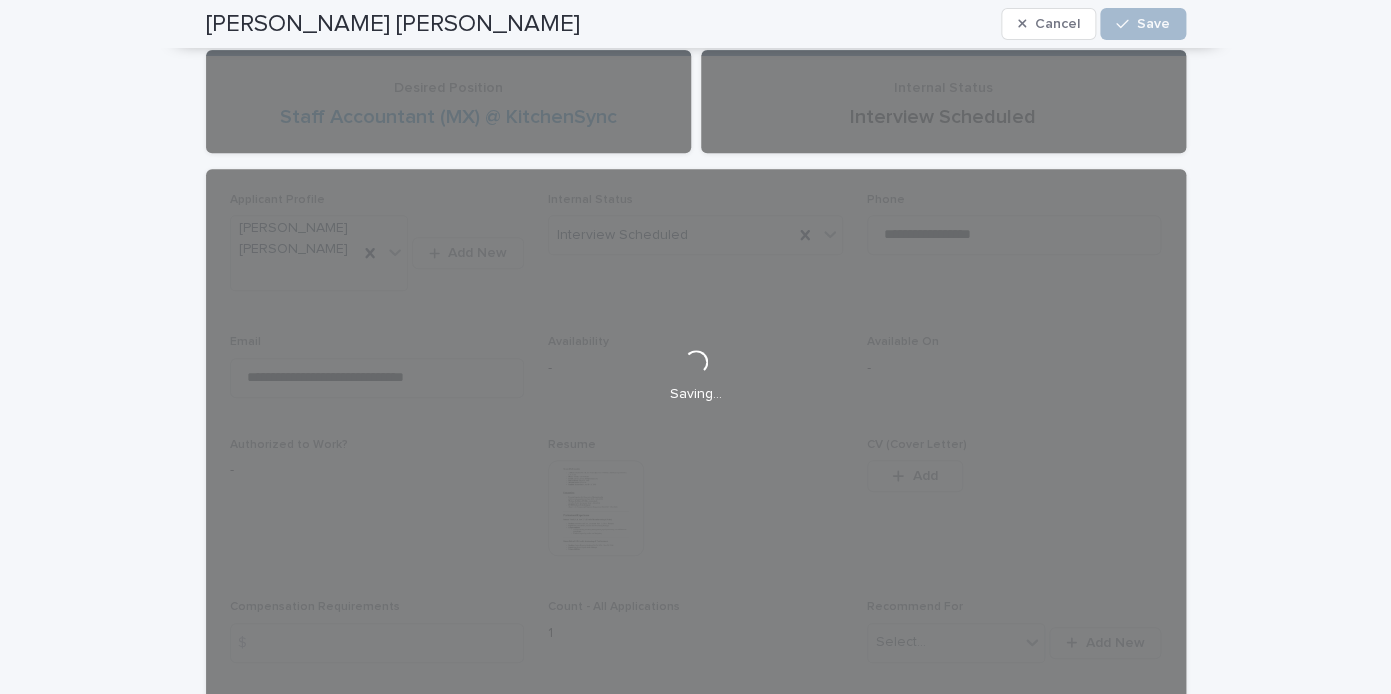 scroll, scrollTop: 198, scrollLeft: 0, axis: vertical 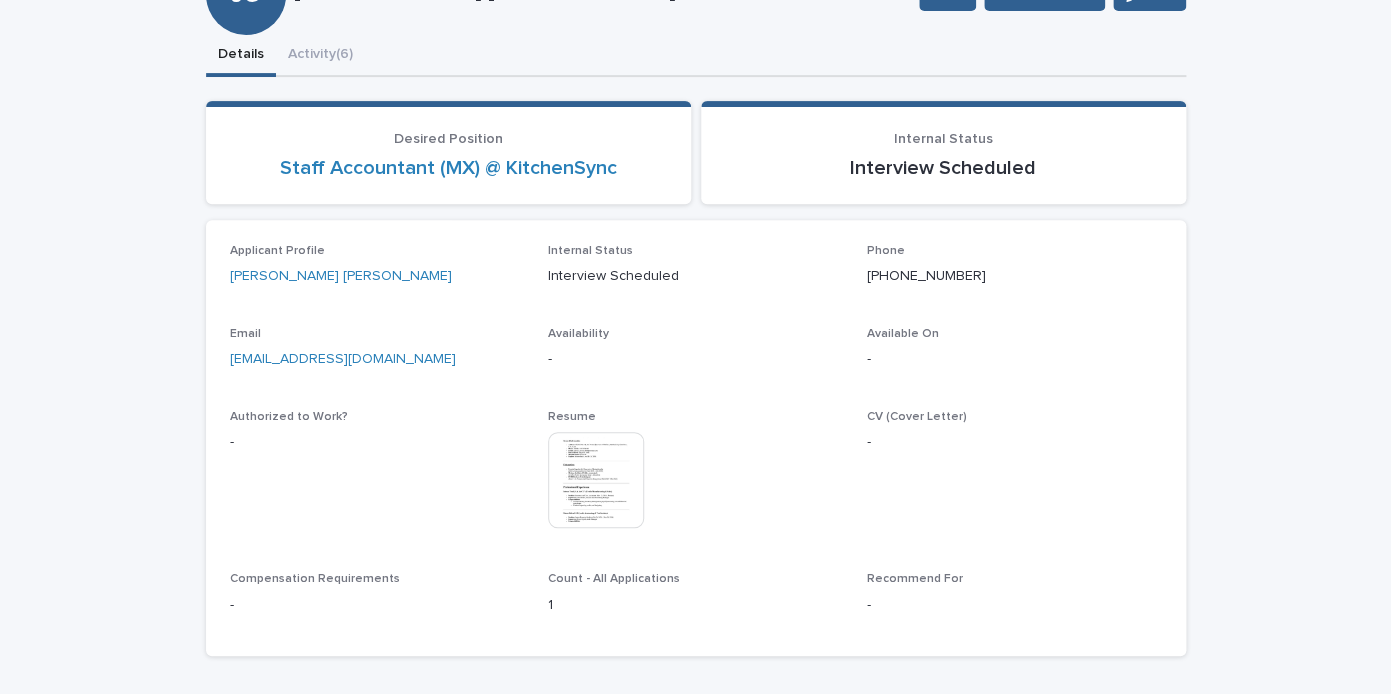 click at bounding box center (596, 480) 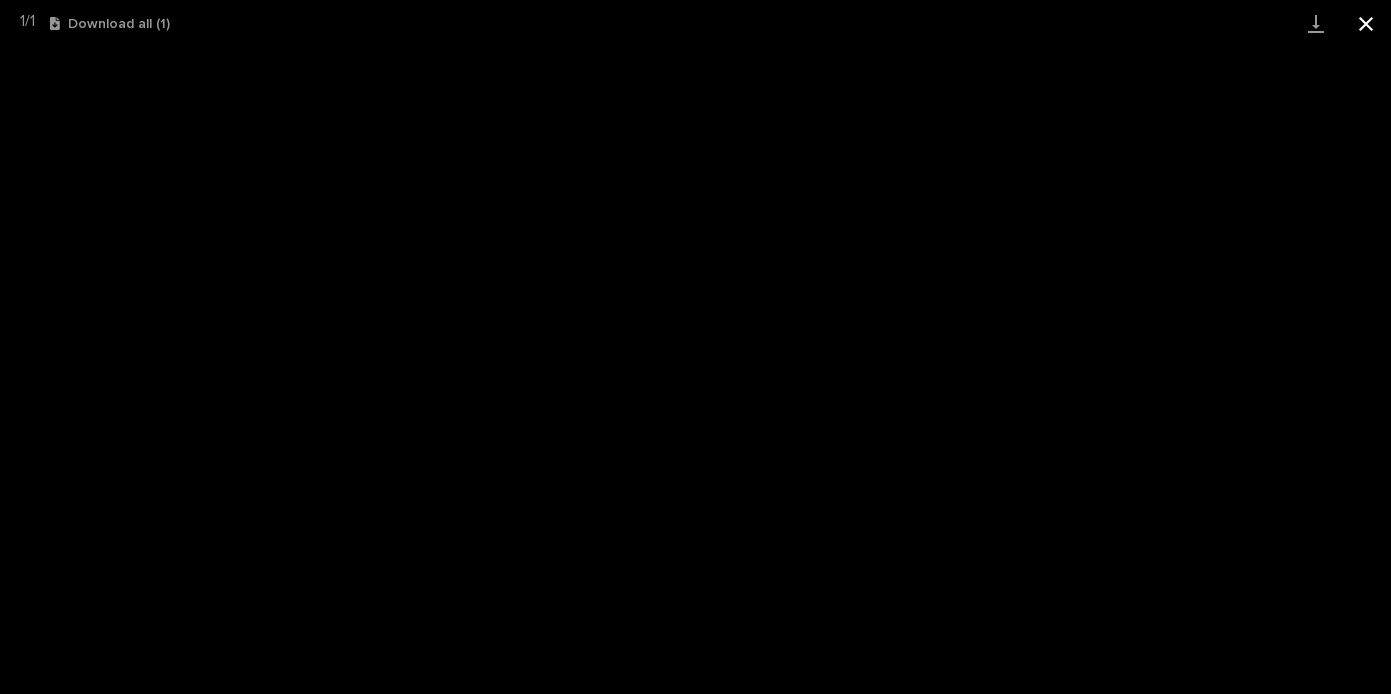 click at bounding box center [1366, 23] 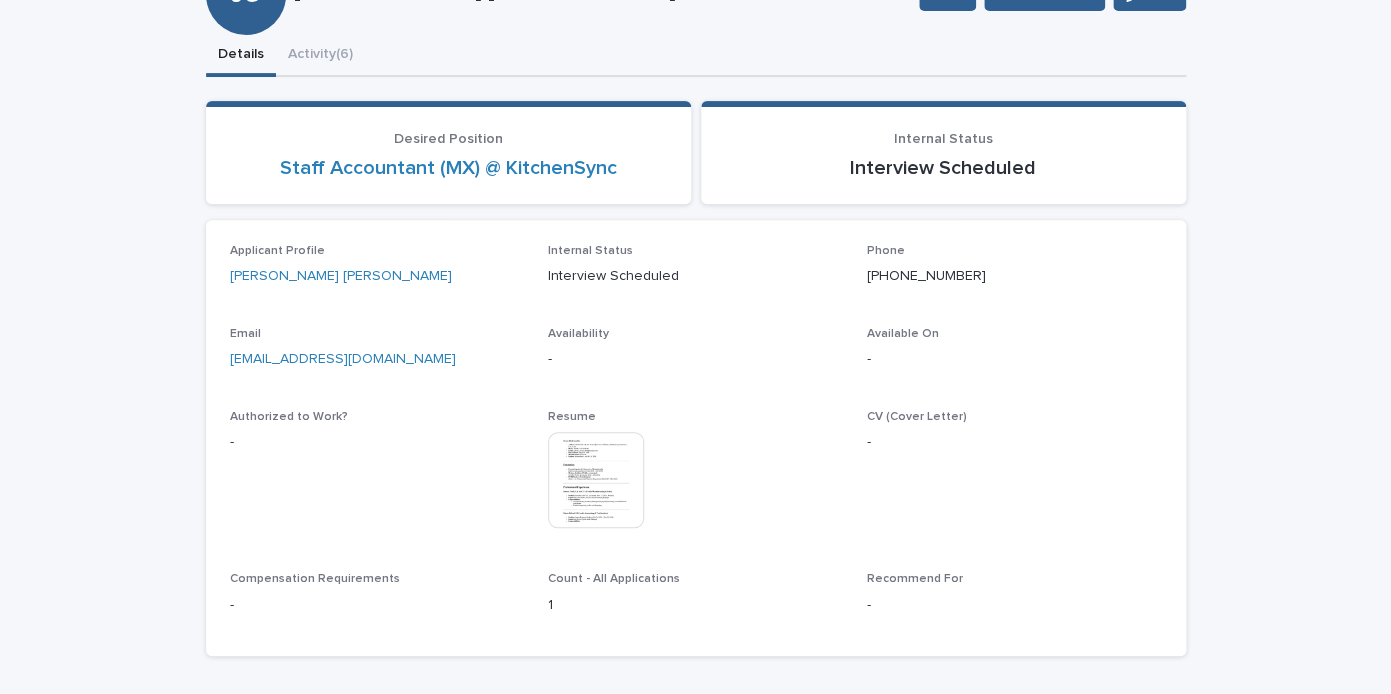 scroll, scrollTop: 0, scrollLeft: 0, axis: both 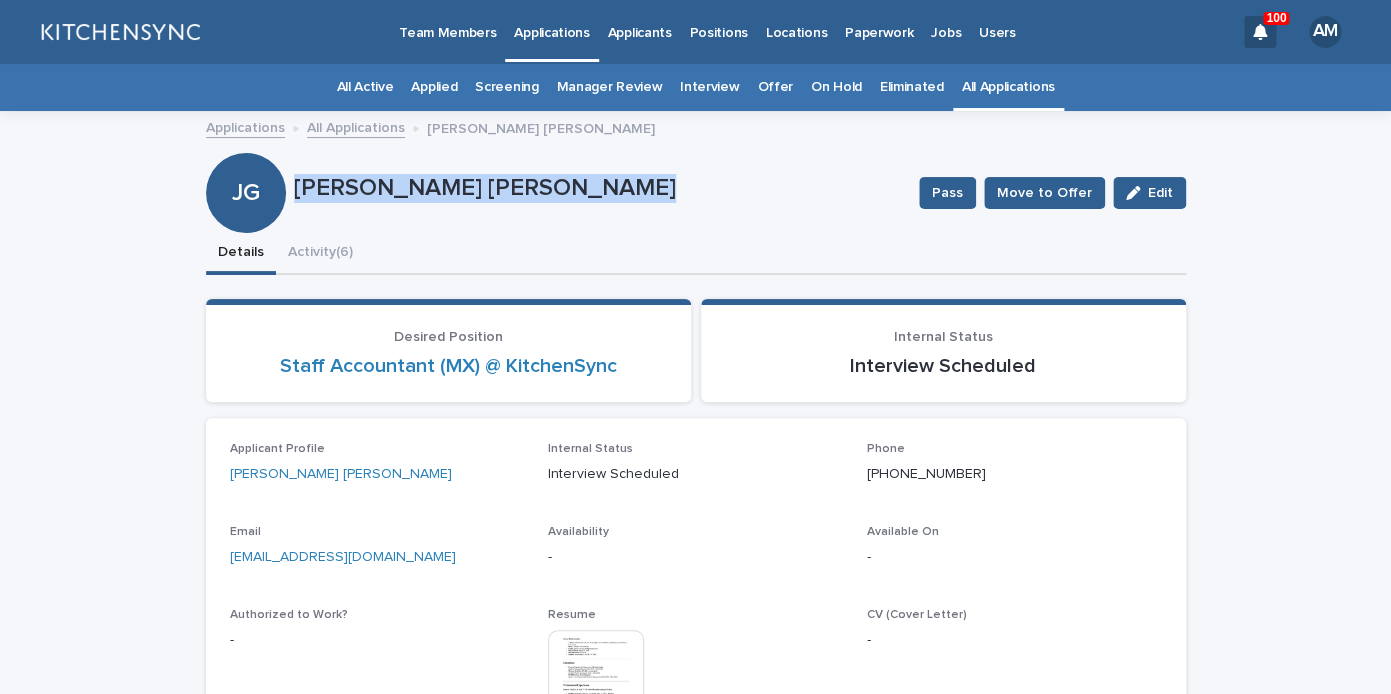 drag, startPoint x: 298, startPoint y: 187, endPoint x: 621, endPoint y: 197, distance: 323.15475 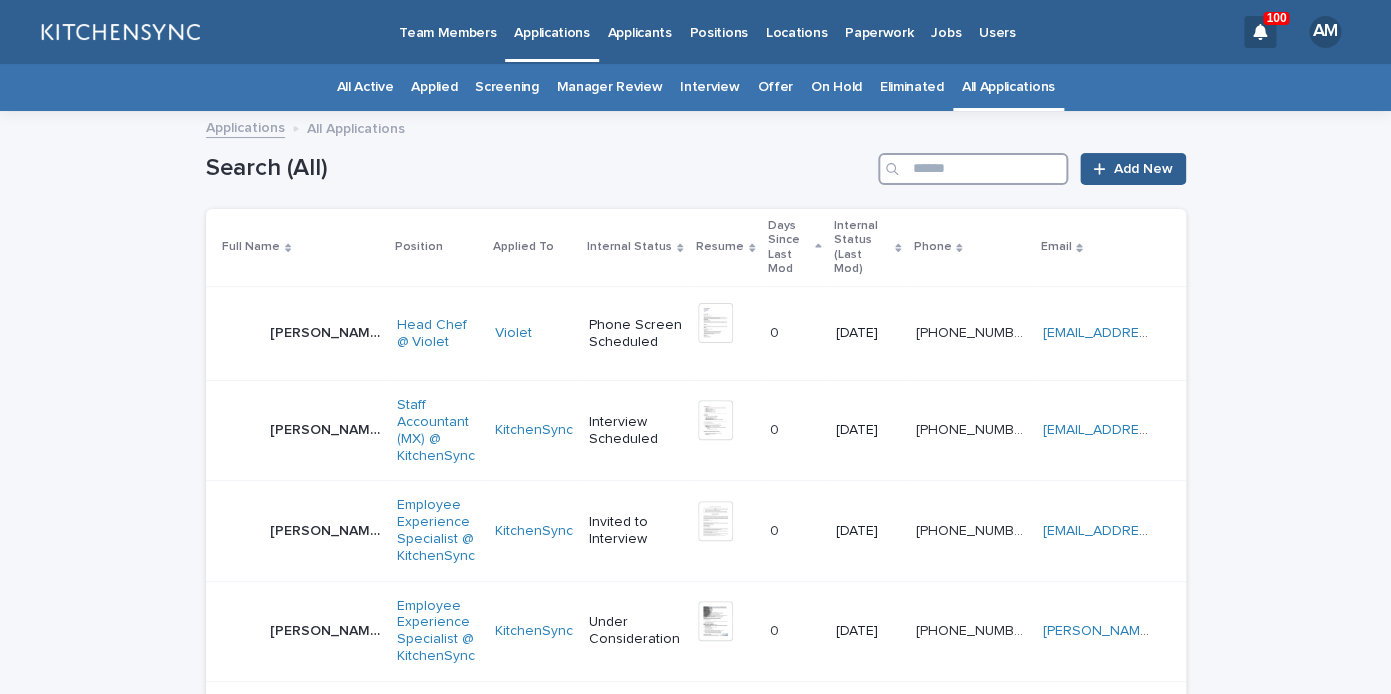 click at bounding box center [973, 169] 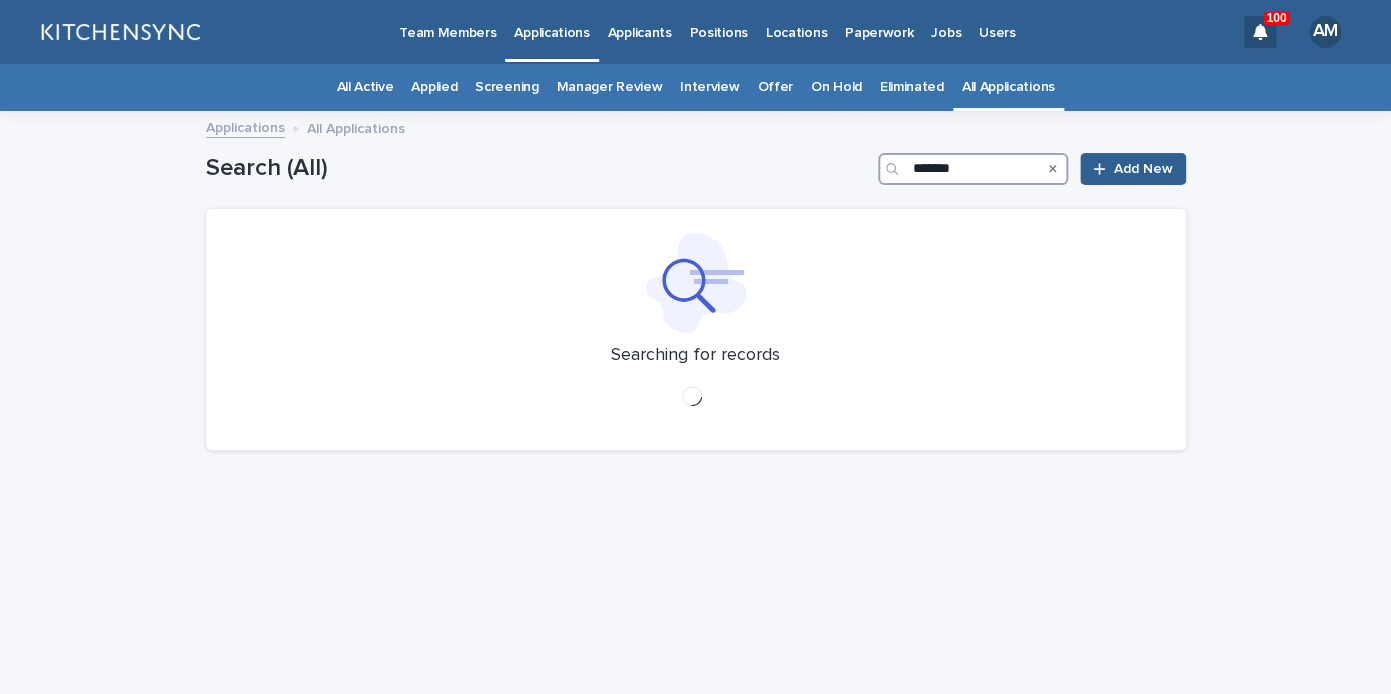 type on "*******" 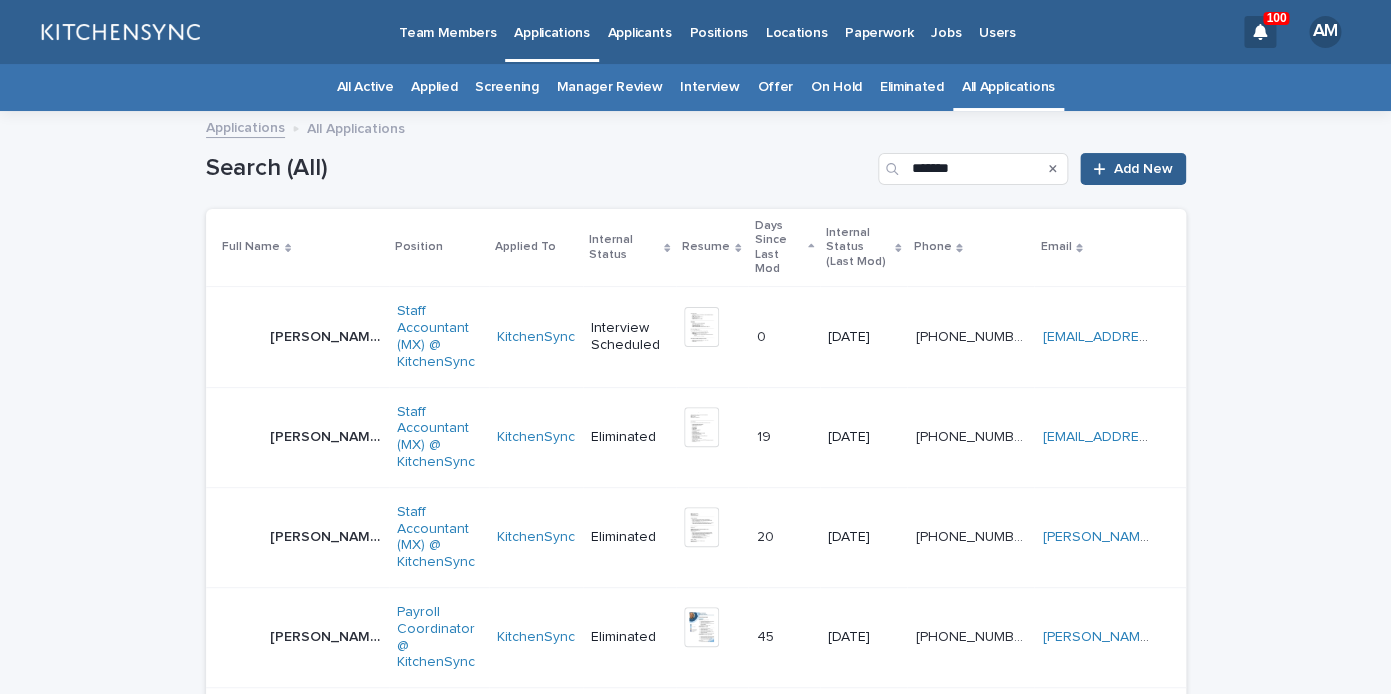click on "[PERSON_NAME] [PERSON_NAME] [PERSON_NAME]" at bounding box center [301, 337] 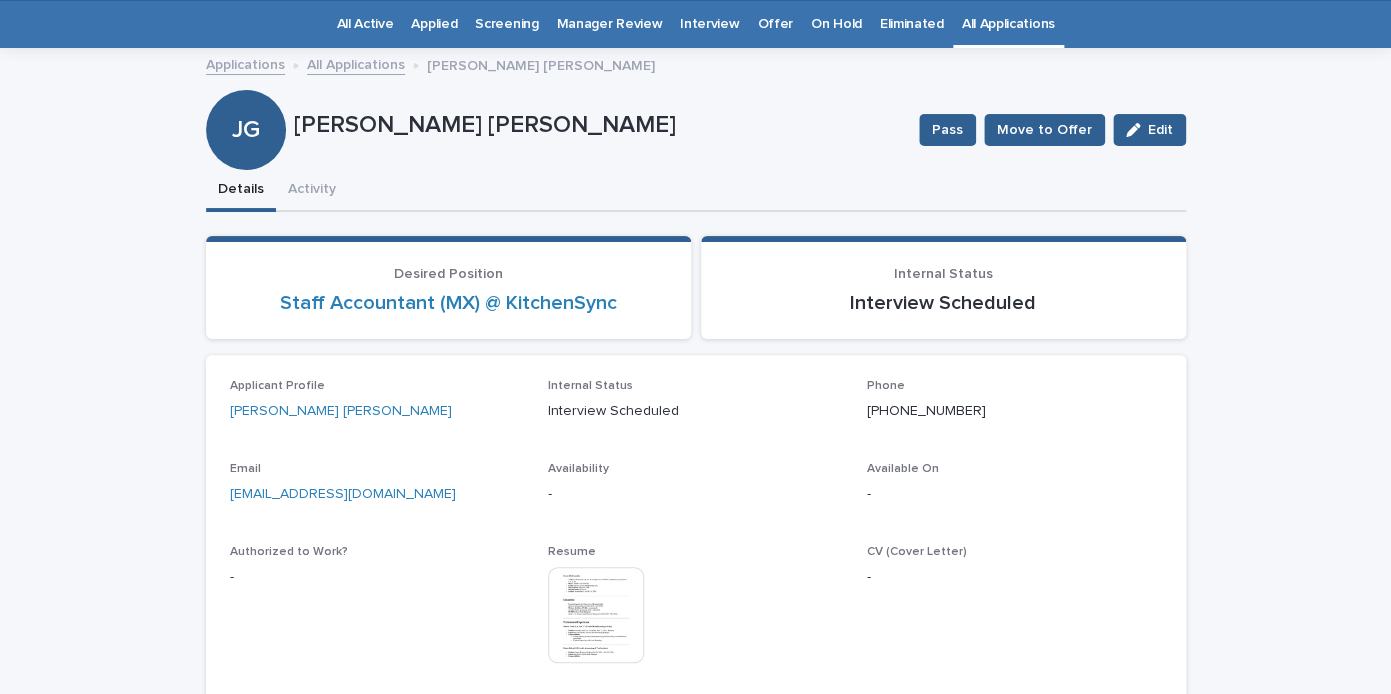 scroll, scrollTop: 64, scrollLeft: 0, axis: vertical 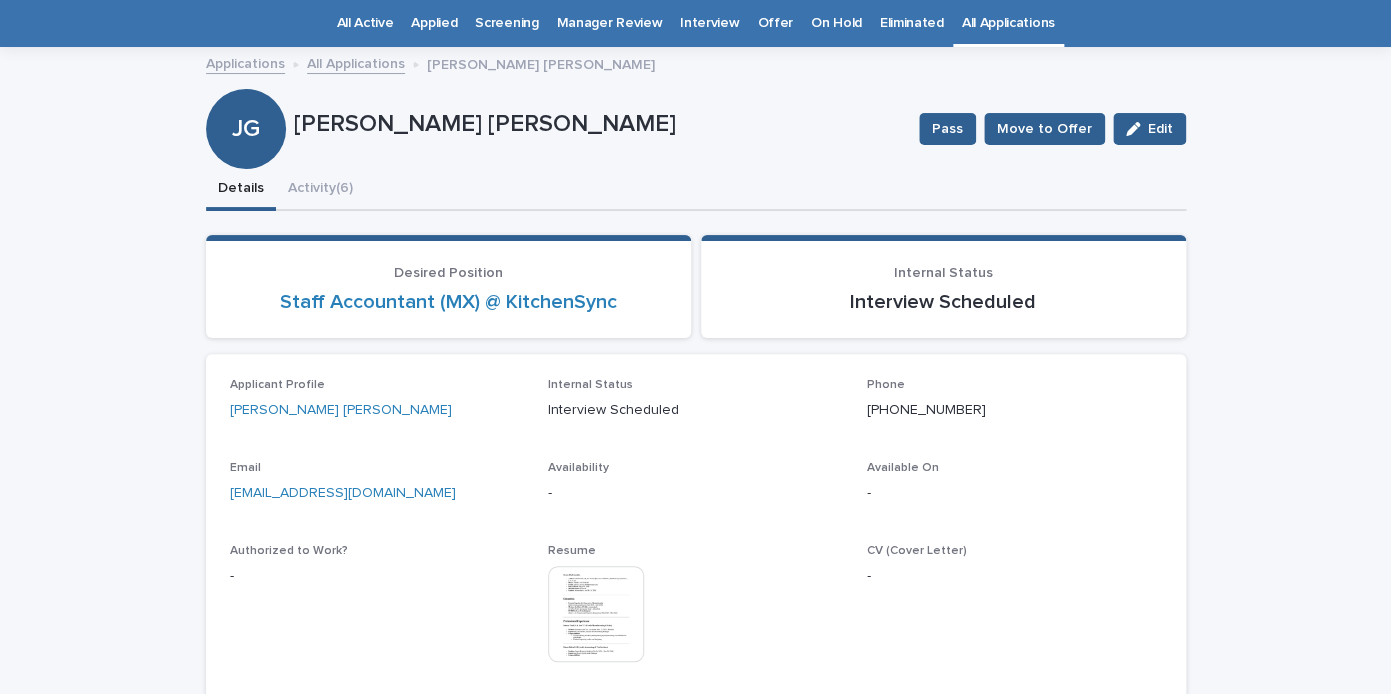 drag, startPoint x: 471, startPoint y: 507, endPoint x: 154, endPoint y: 490, distance: 317.4555 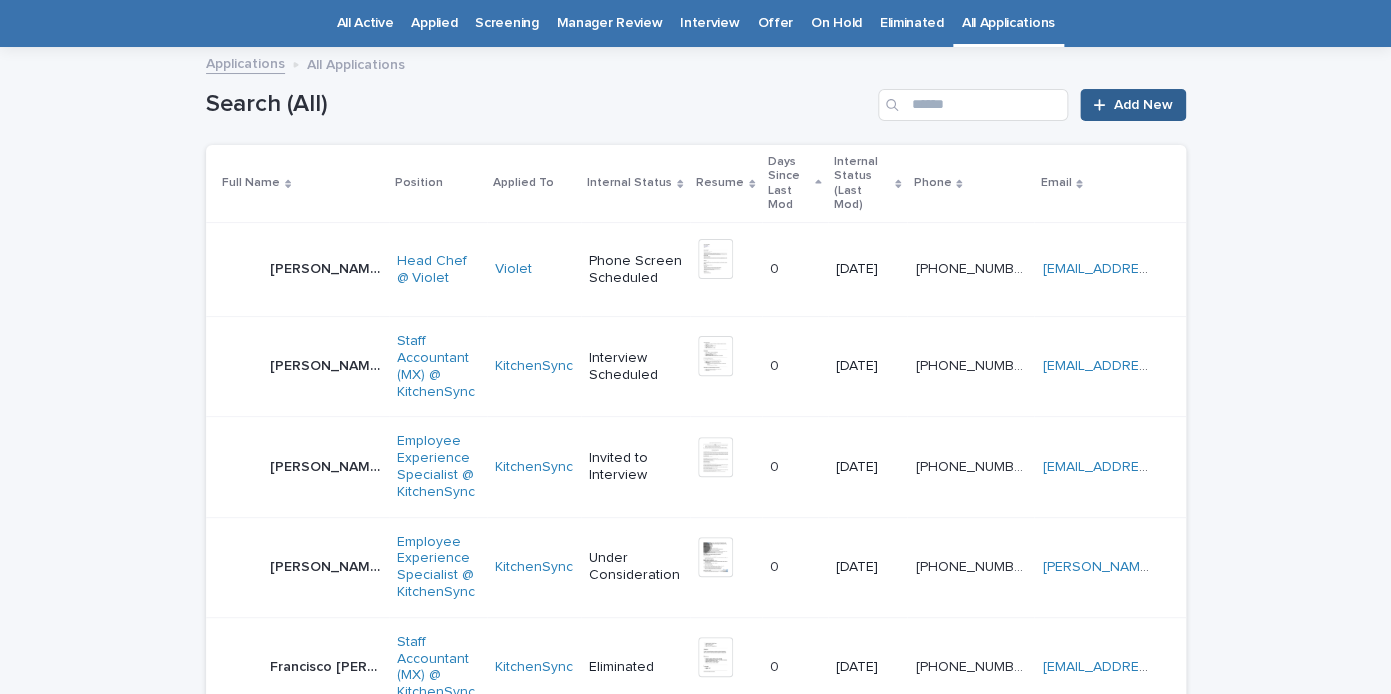 scroll, scrollTop: 0, scrollLeft: 0, axis: both 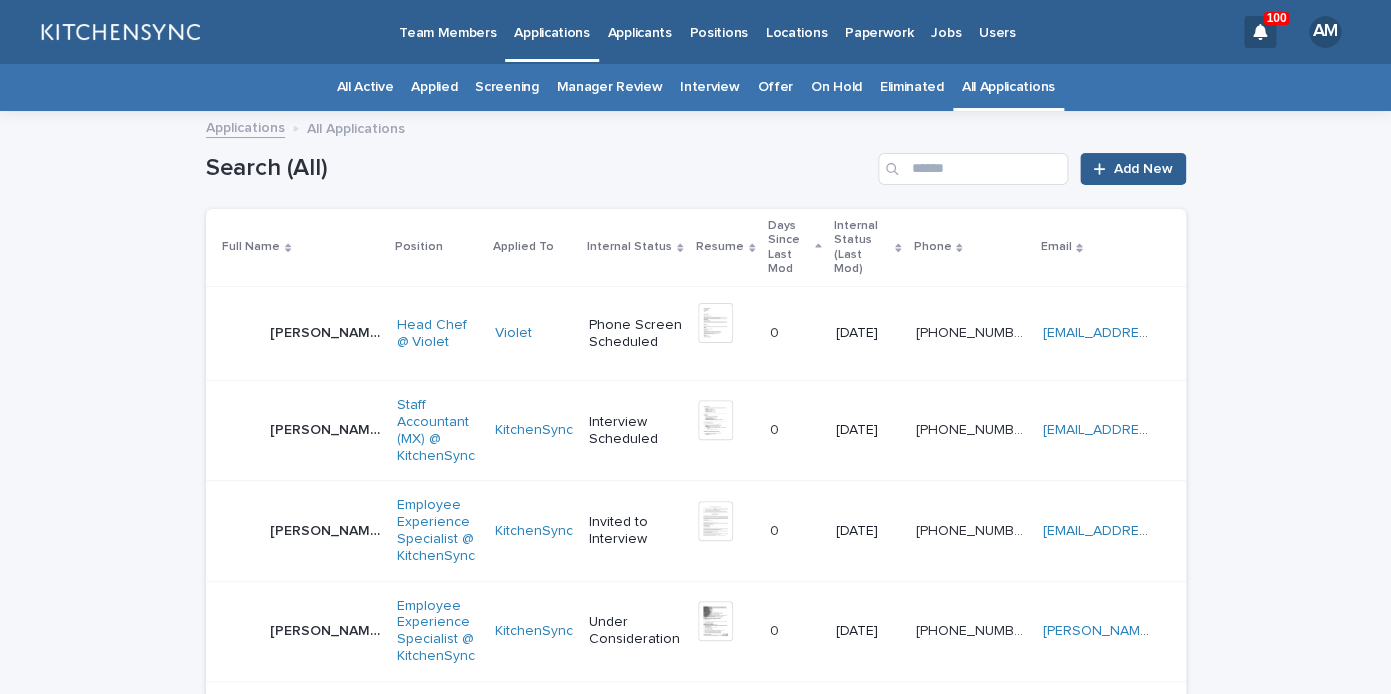 click on "Search (All) Add New" at bounding box center [696, 161] 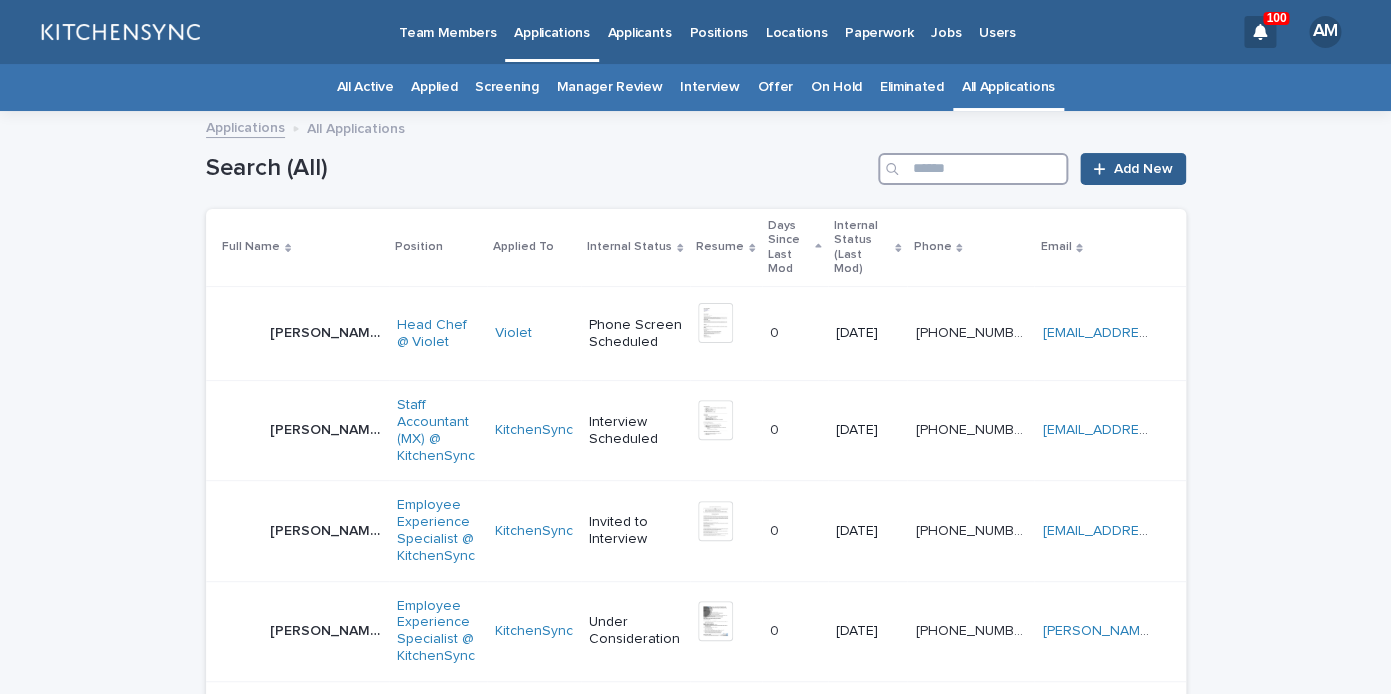 click at bounding box center [973, 169] 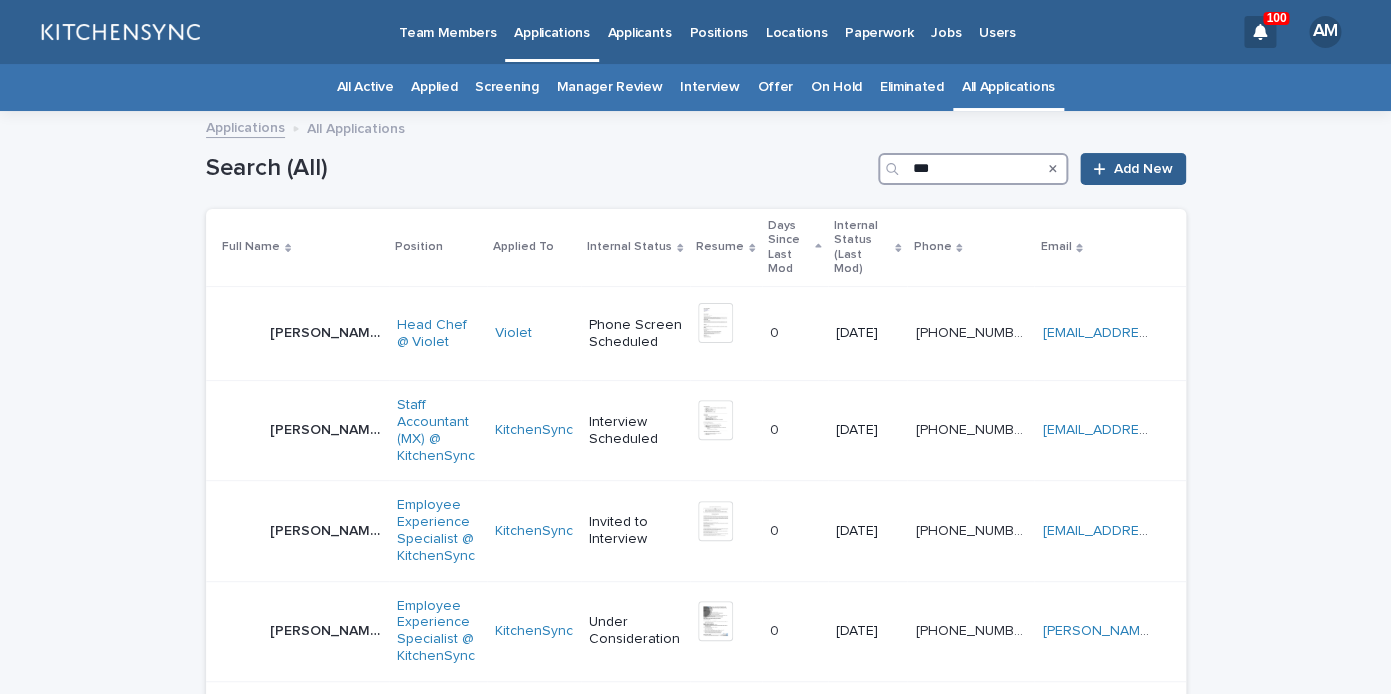 type on "***" 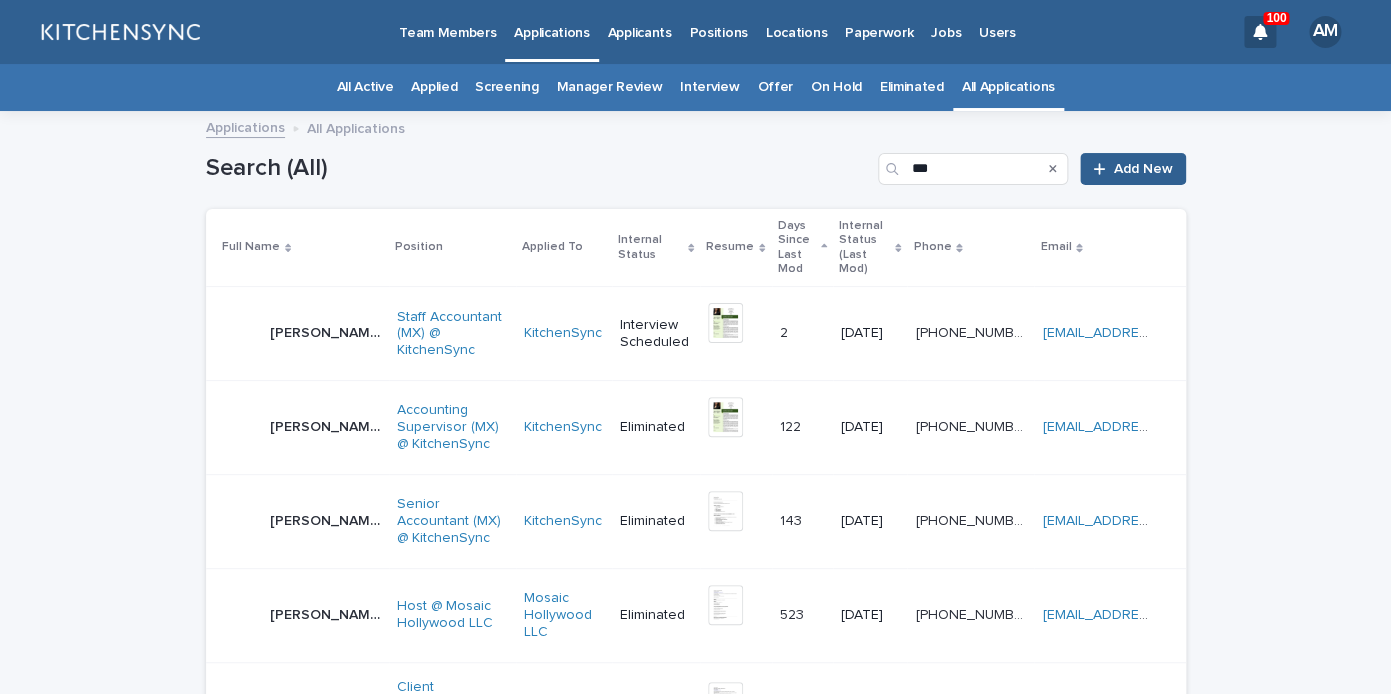click on "[PERSON_NAME]" at bounding box center [327, 331] 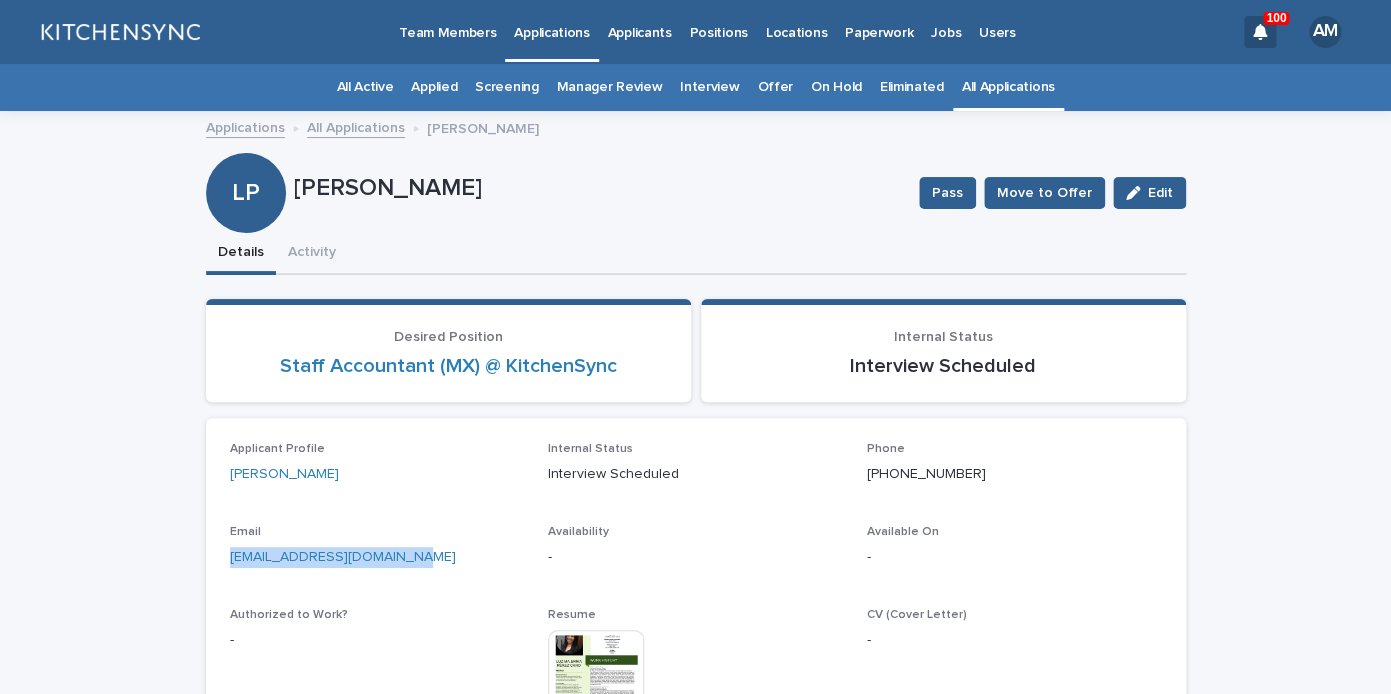 drag, startPoint x: 453, startPoint y: 562, endPoint x: 155, endPoint y: 553, distance: 298.13586 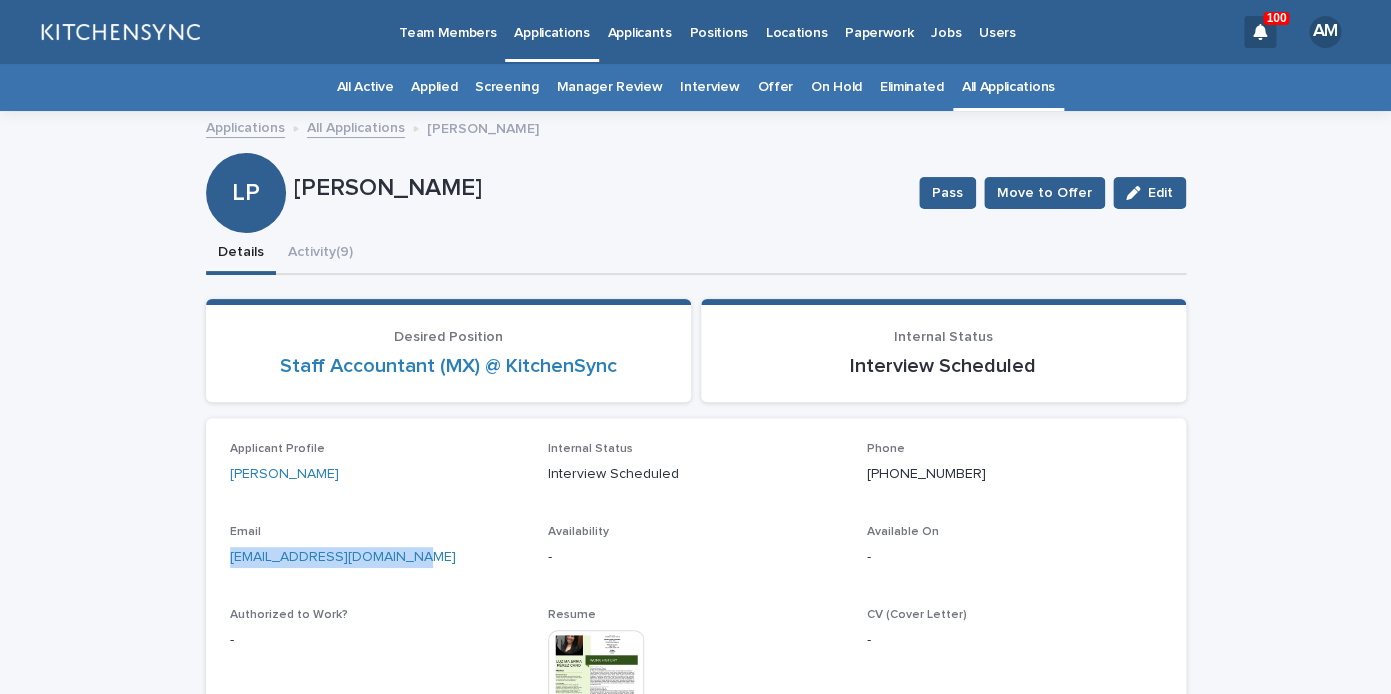 click on "All Applications" at bounding box center (1008, 87) 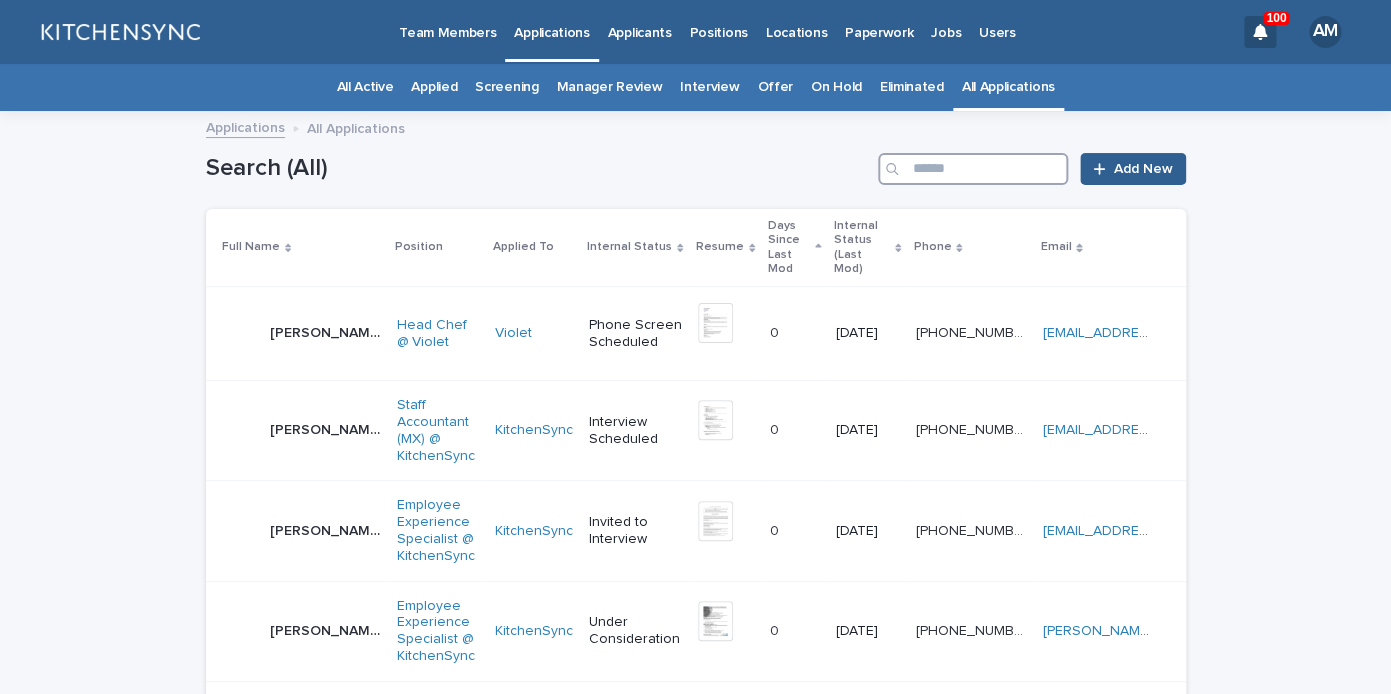 click at bounding box center (973, 169) 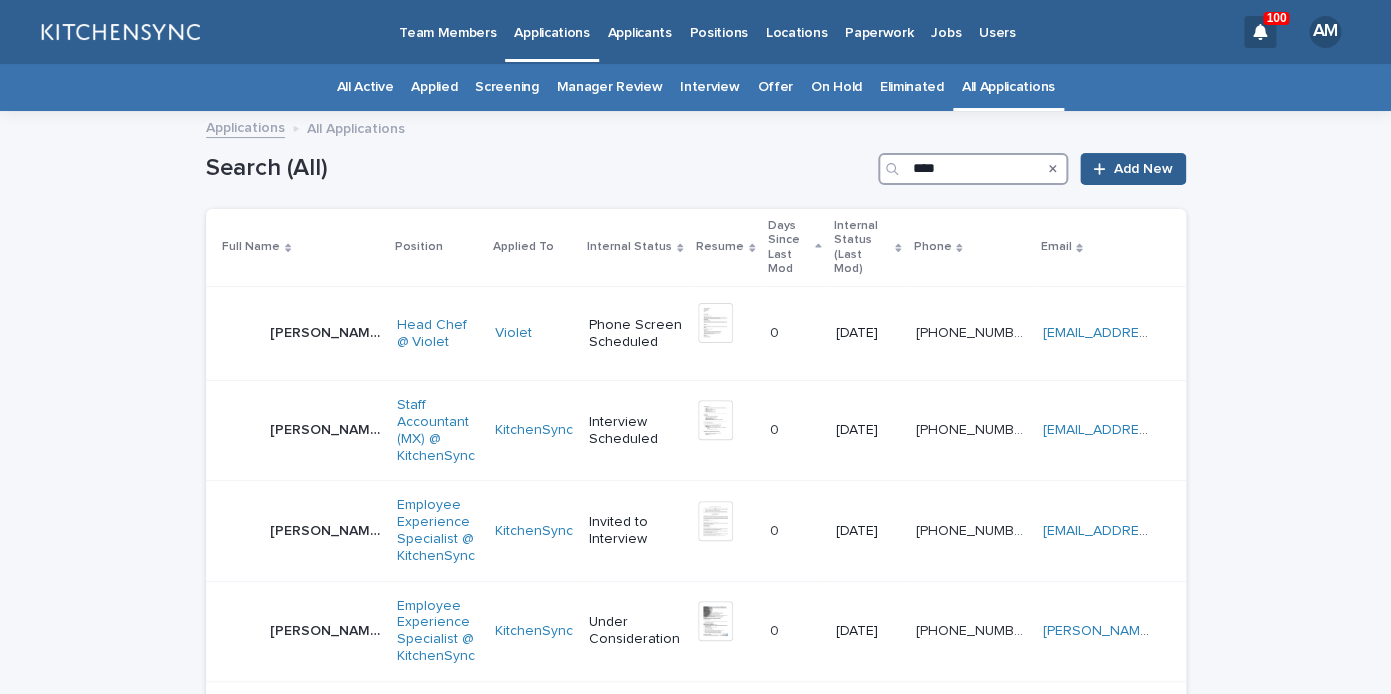 type on "****" 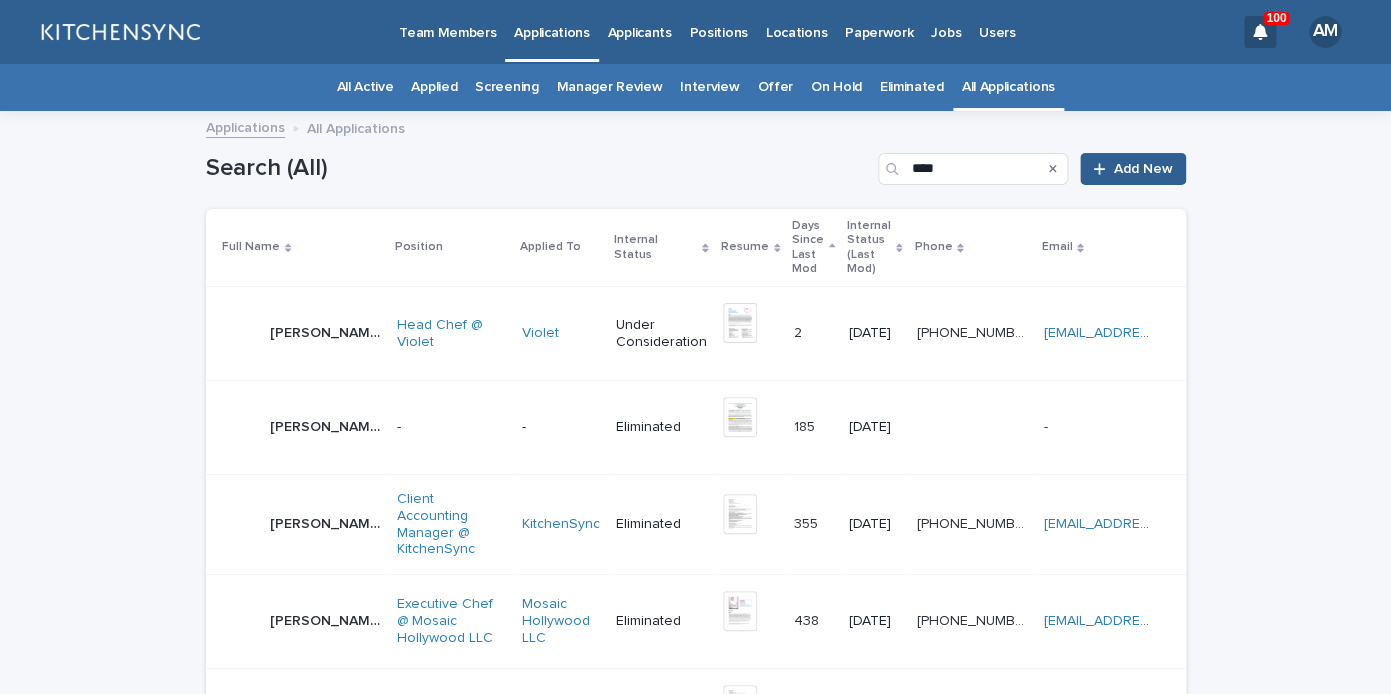 click on "[PERSON_NAME]" at bounding box center [327, 331] 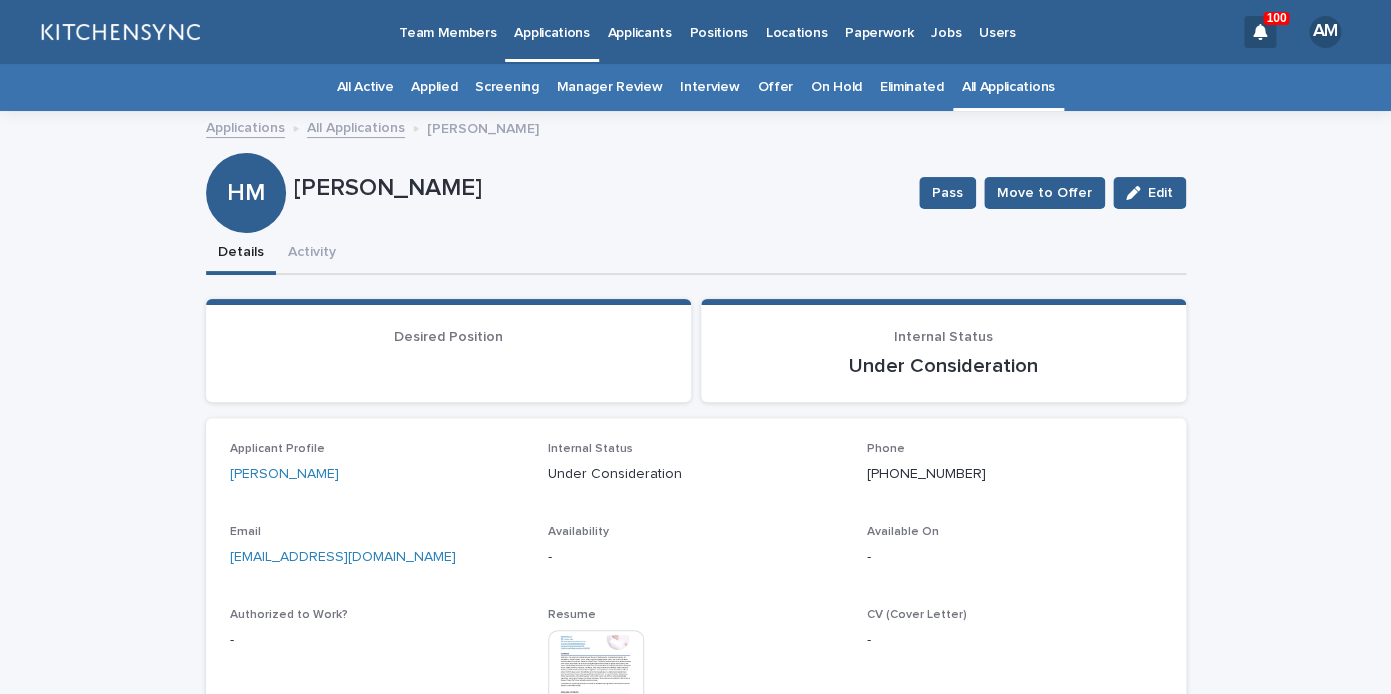 scroll, scrollTop: 171, scrollLeft: 0, axis: vertical 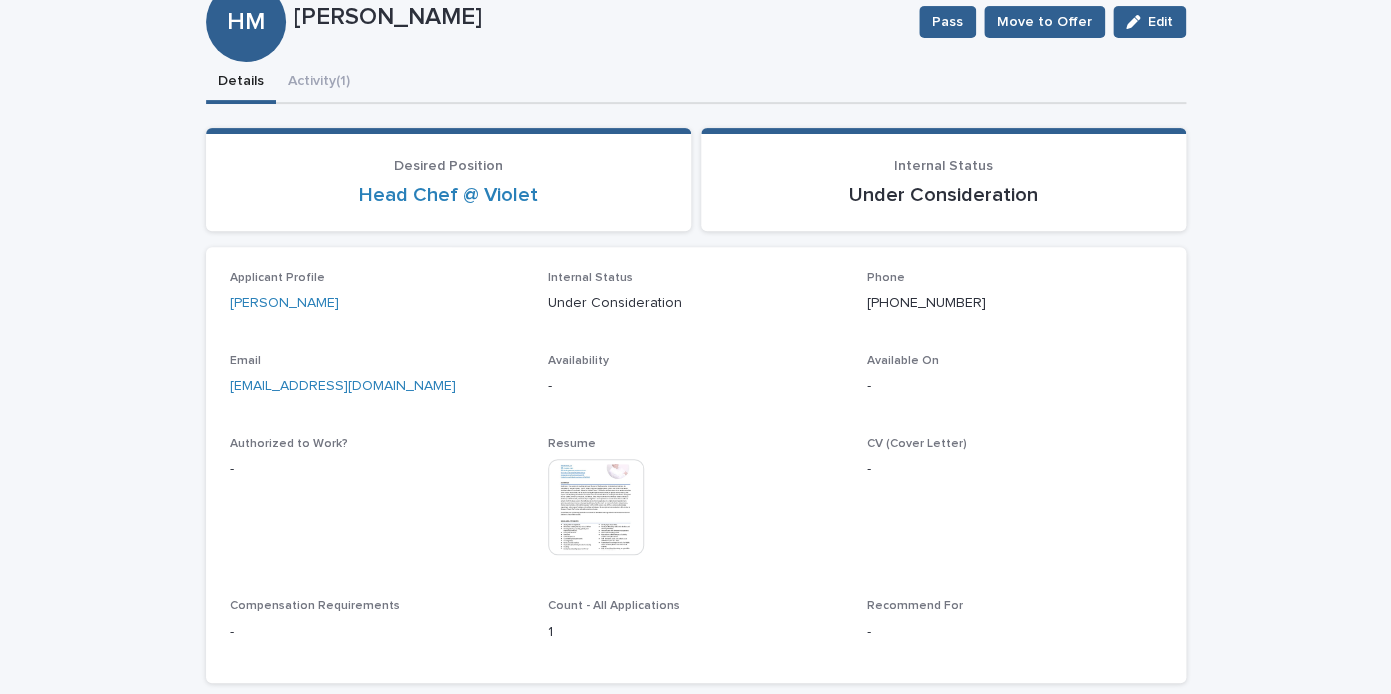 click at bounding box center [596, 507] 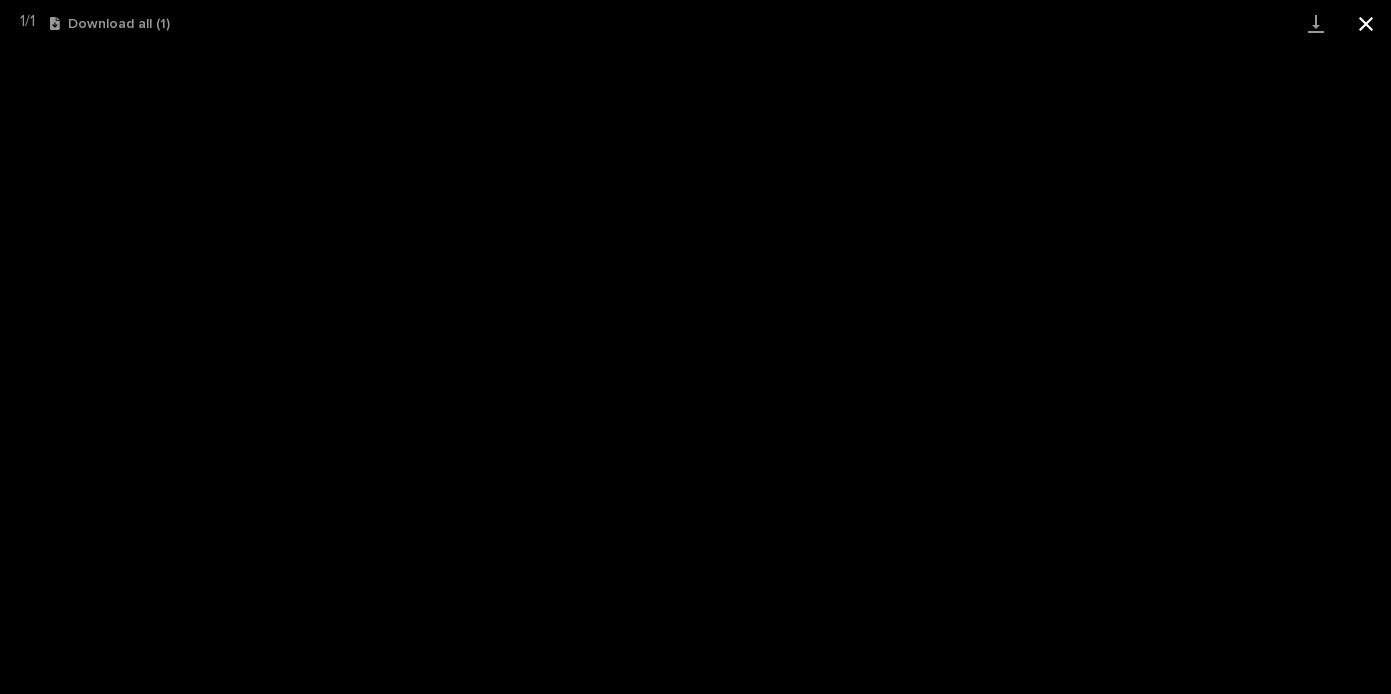 click at bounding box center (1366, 23) 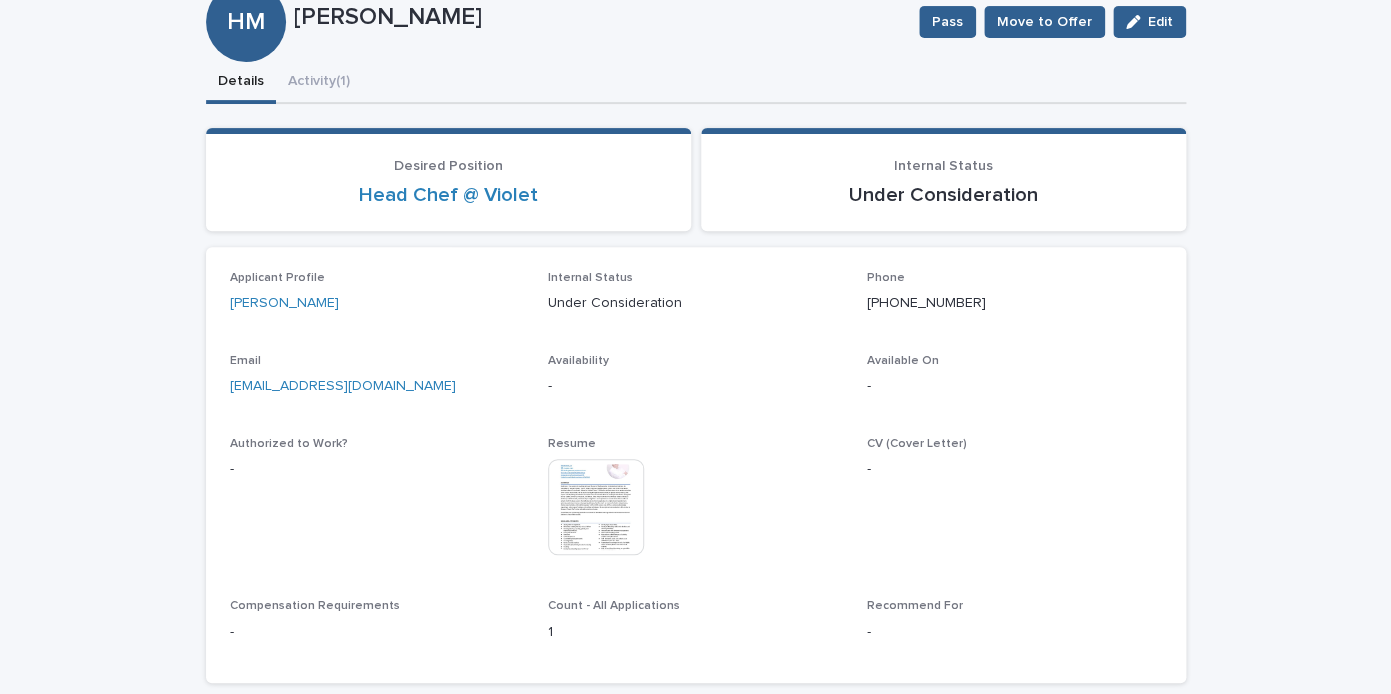 click on "**********" at bounding box center [696, 320] 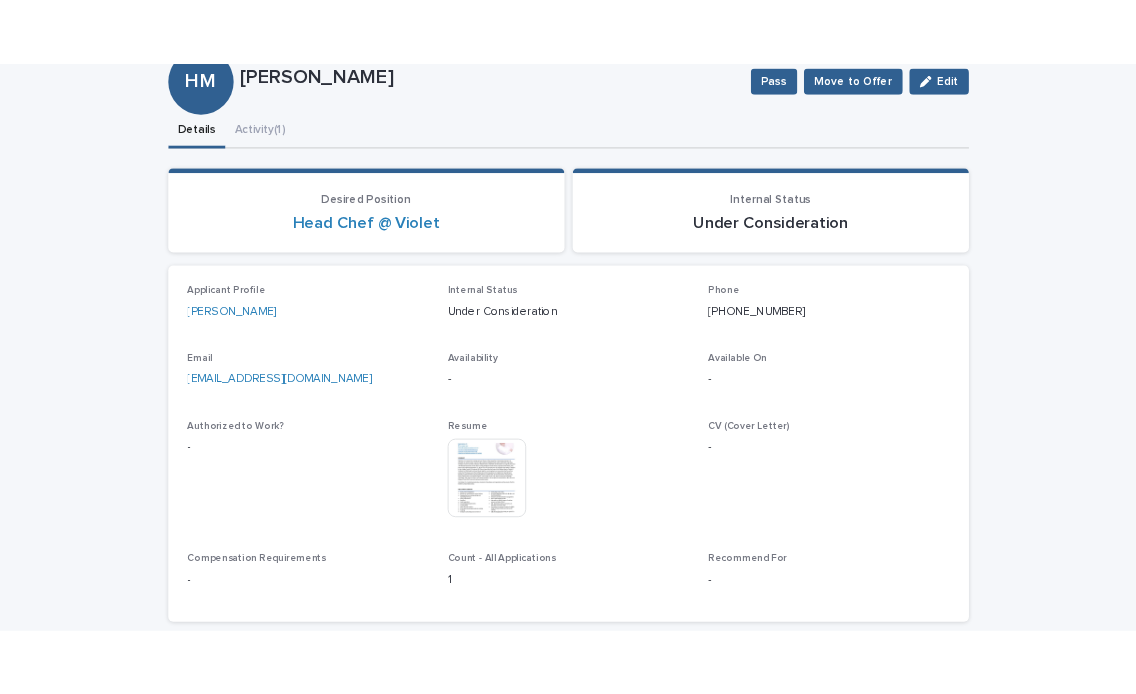 scroll, scrollTop: 77, scrollLeft: 0, axis: vertical 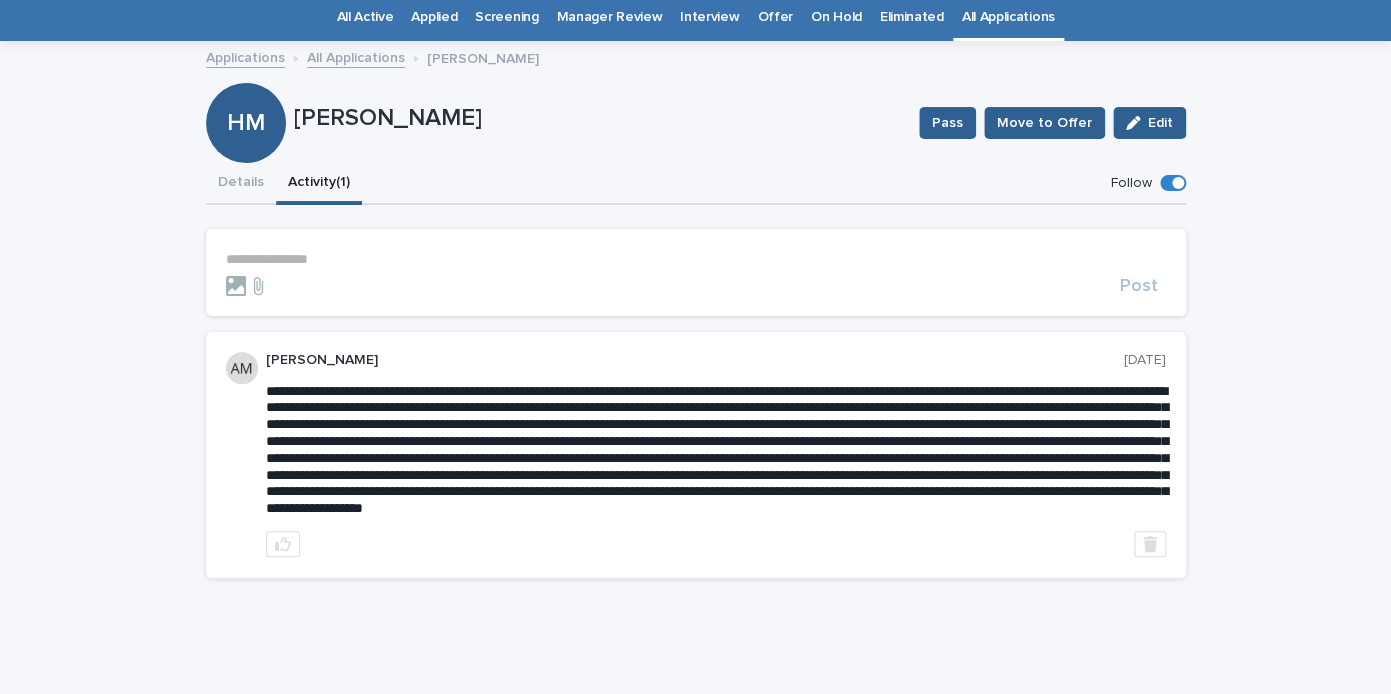 click on "**********" at bounding box center [696, 259] 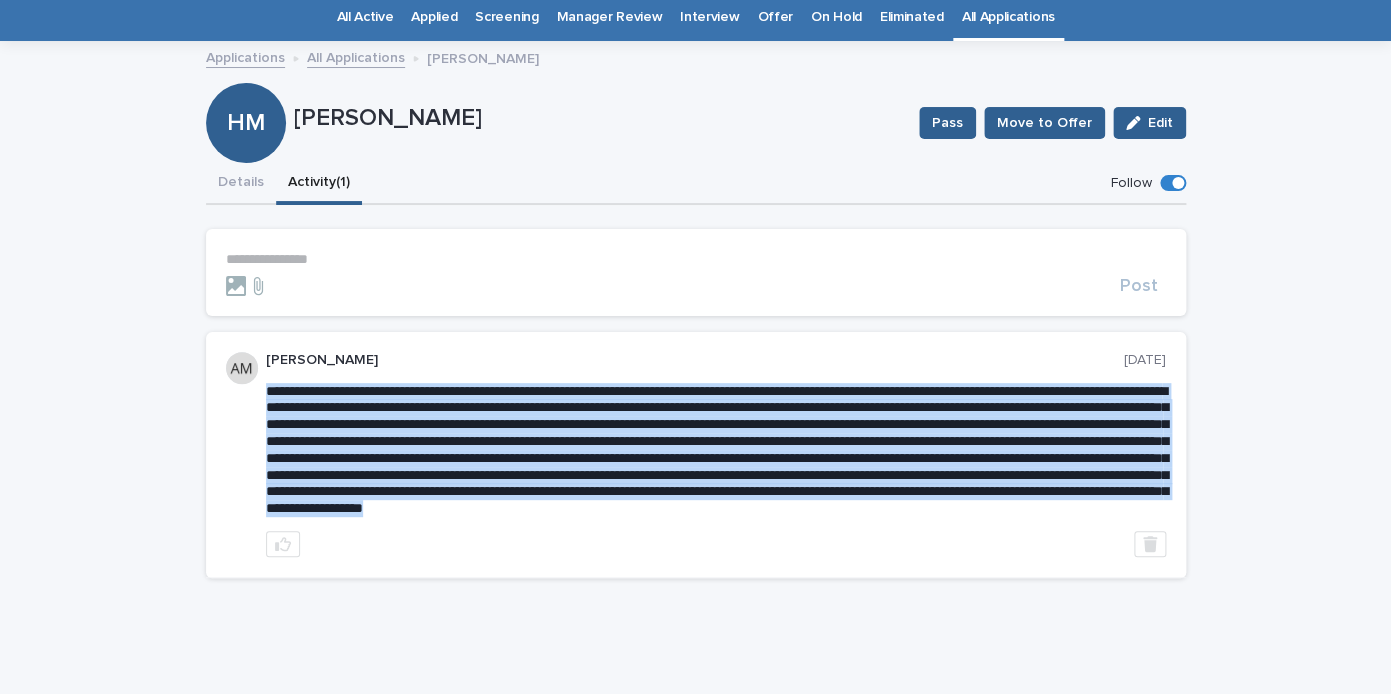 drag, startPoint x: 268, startPoint y: 385, endPoint x: 913, endPoint y: 531, distance: 661.3176 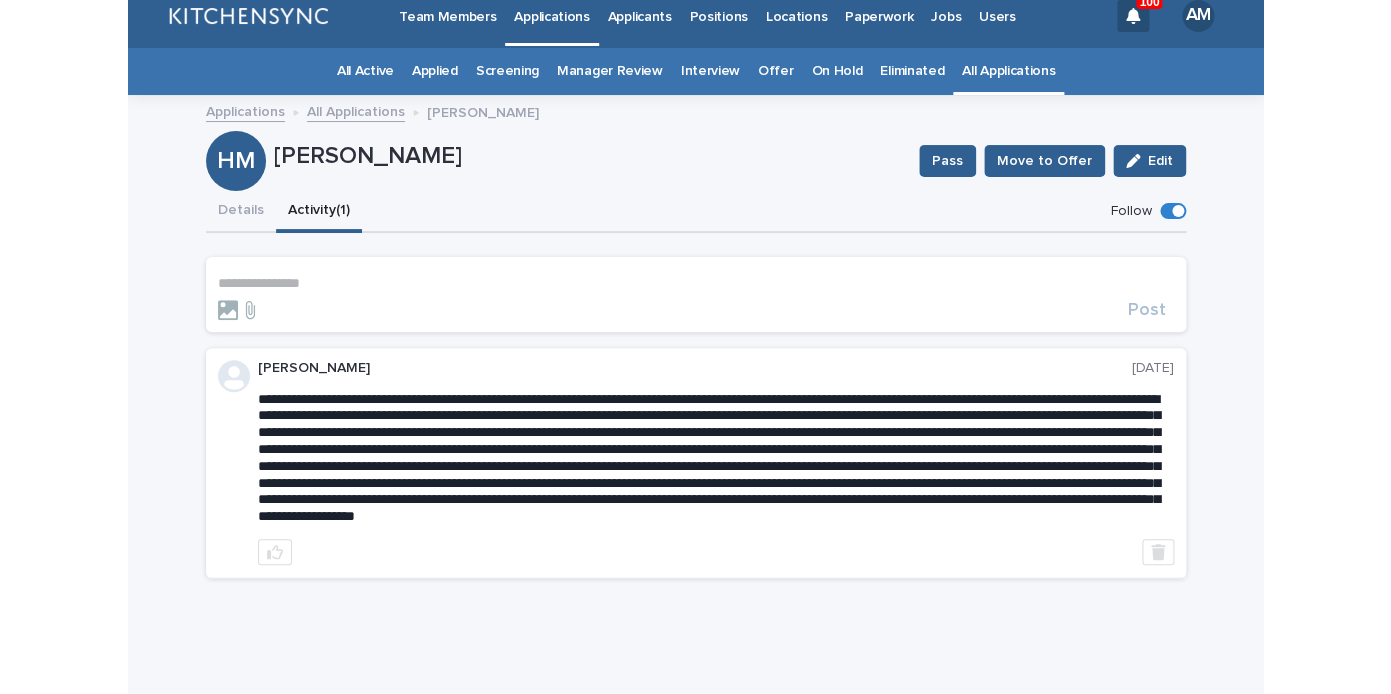 scroll, scrollTop: 34, scrollLeft: 0, axis: vertical 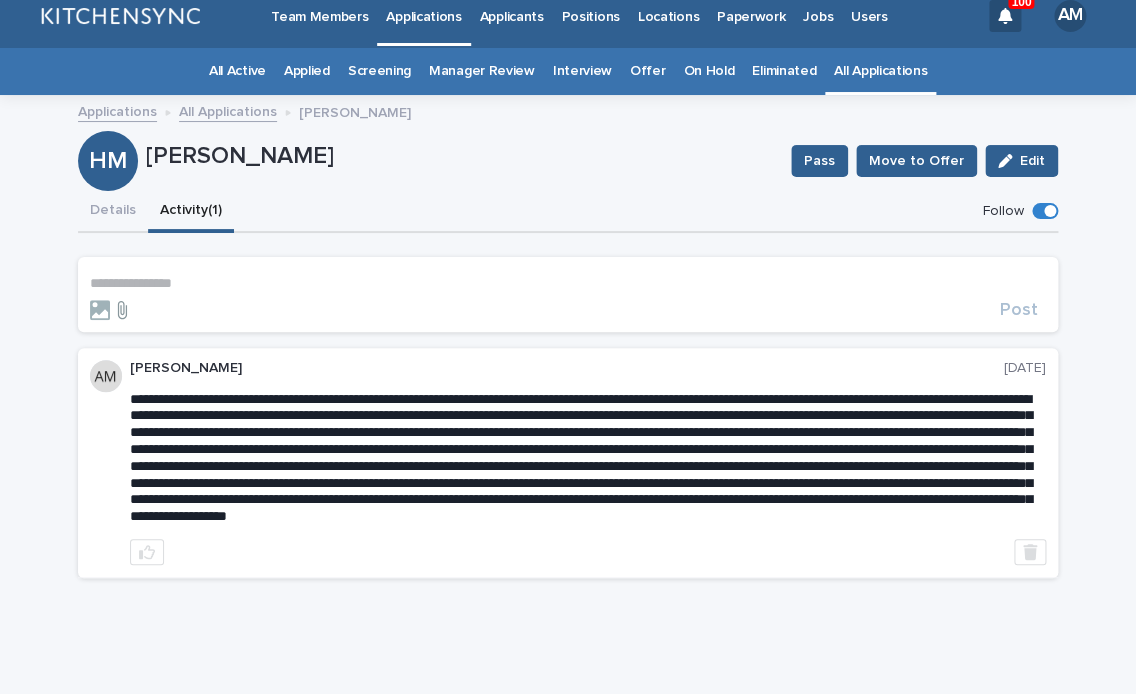 click 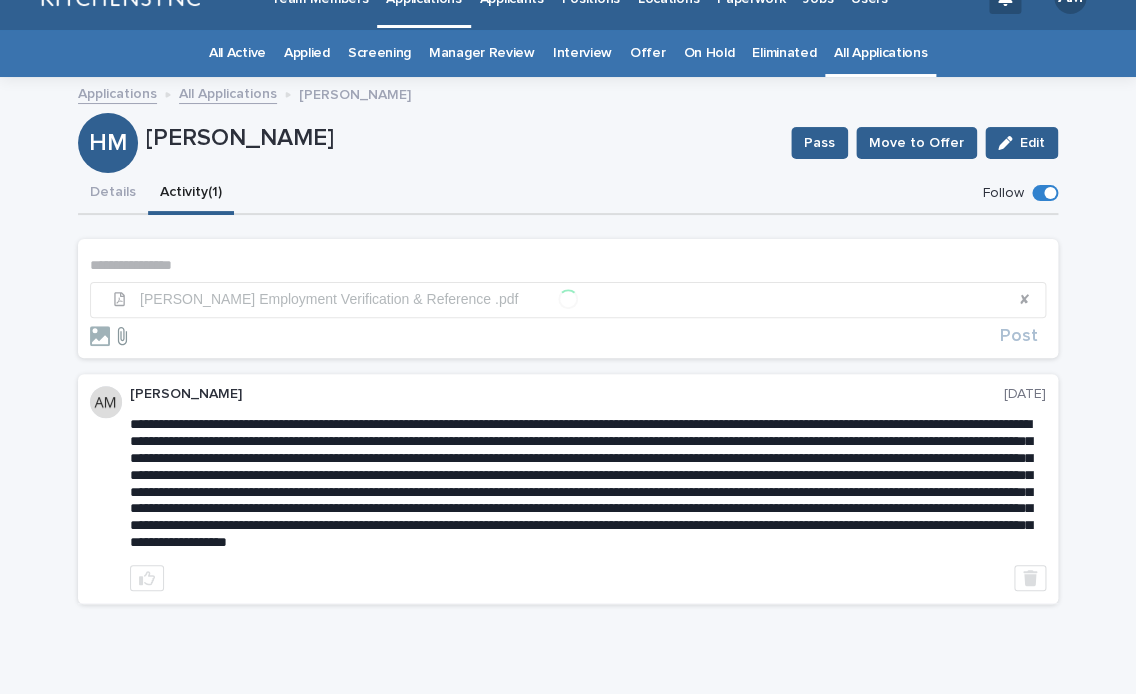 click 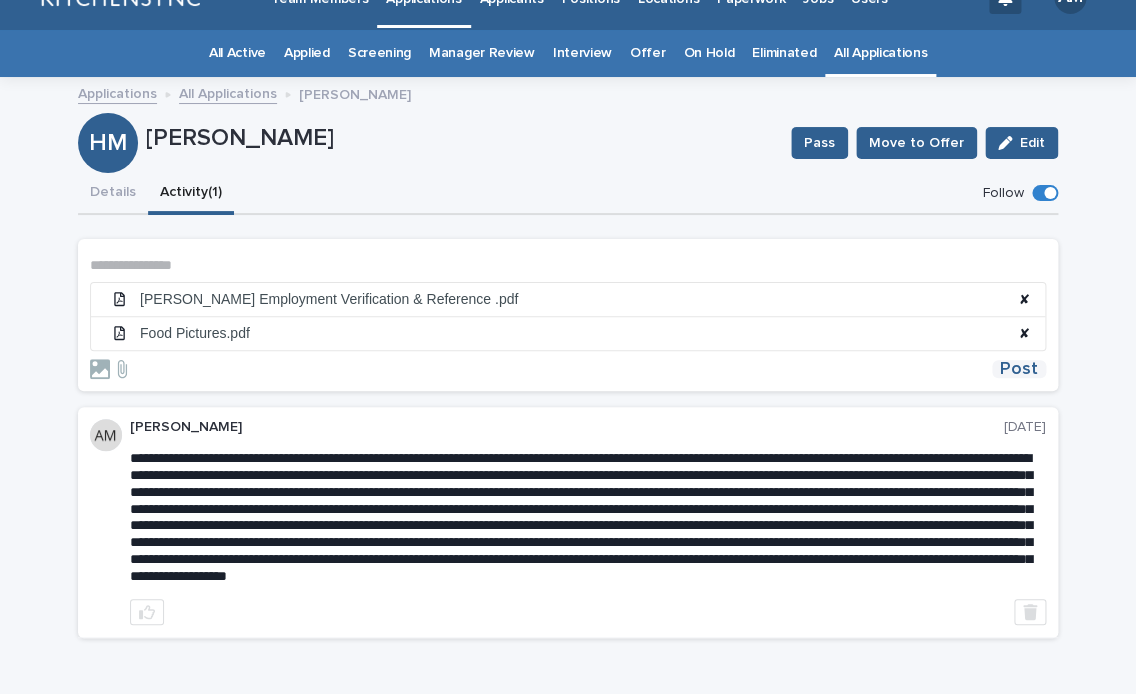 click on "Post" at bounding box center [1019, 369] 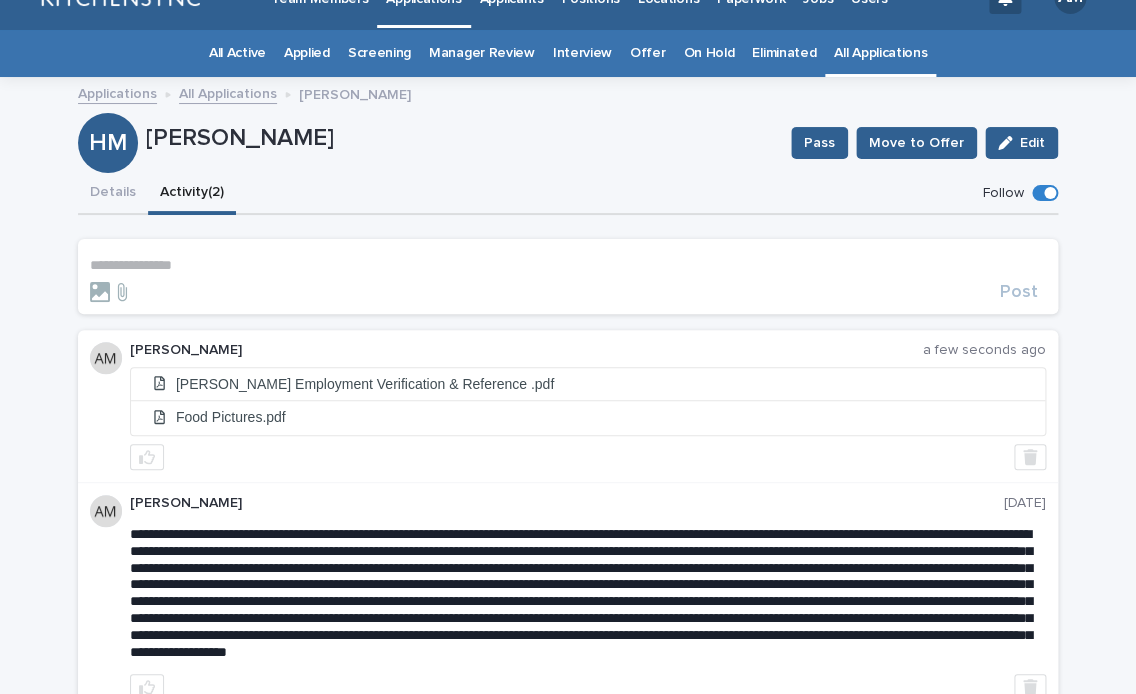 click on "**********" at bounding box center (568, 459) 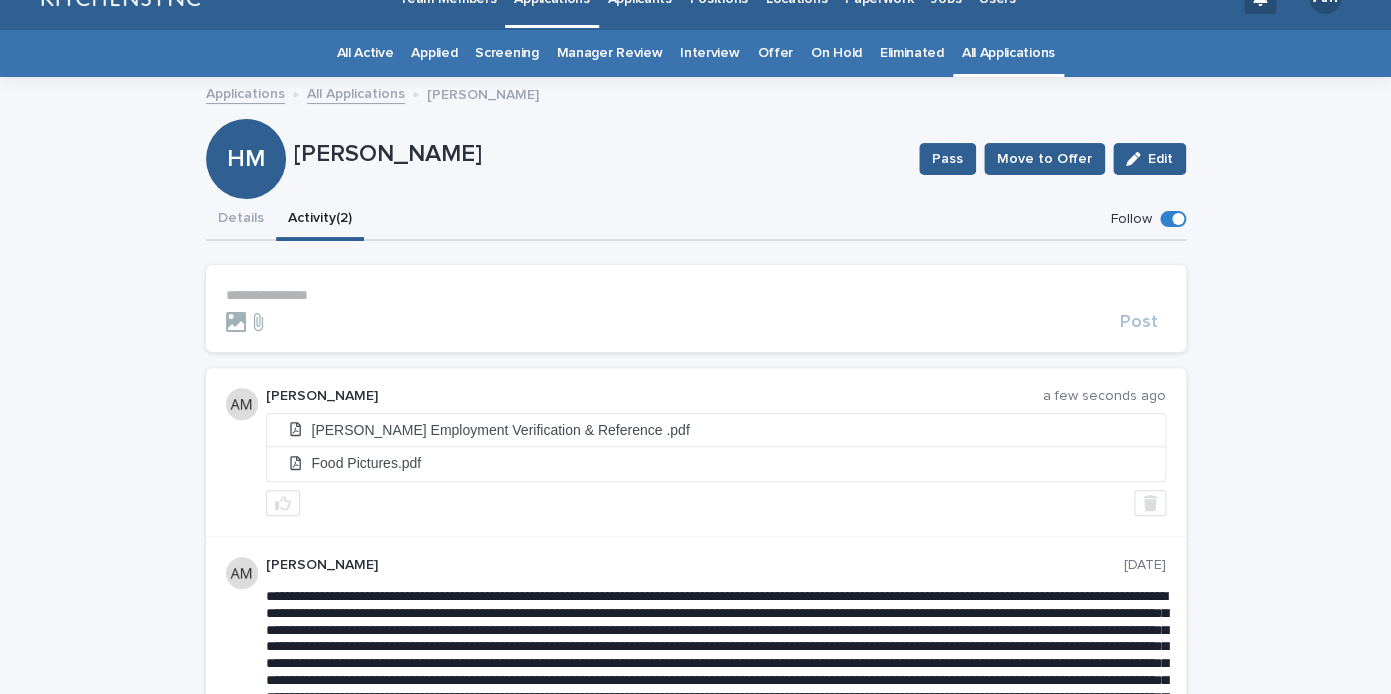 drag, startPoint x: 298, startPoint y: 154, endPoint x: 476, endPoint y: 158, distance: 178.04494 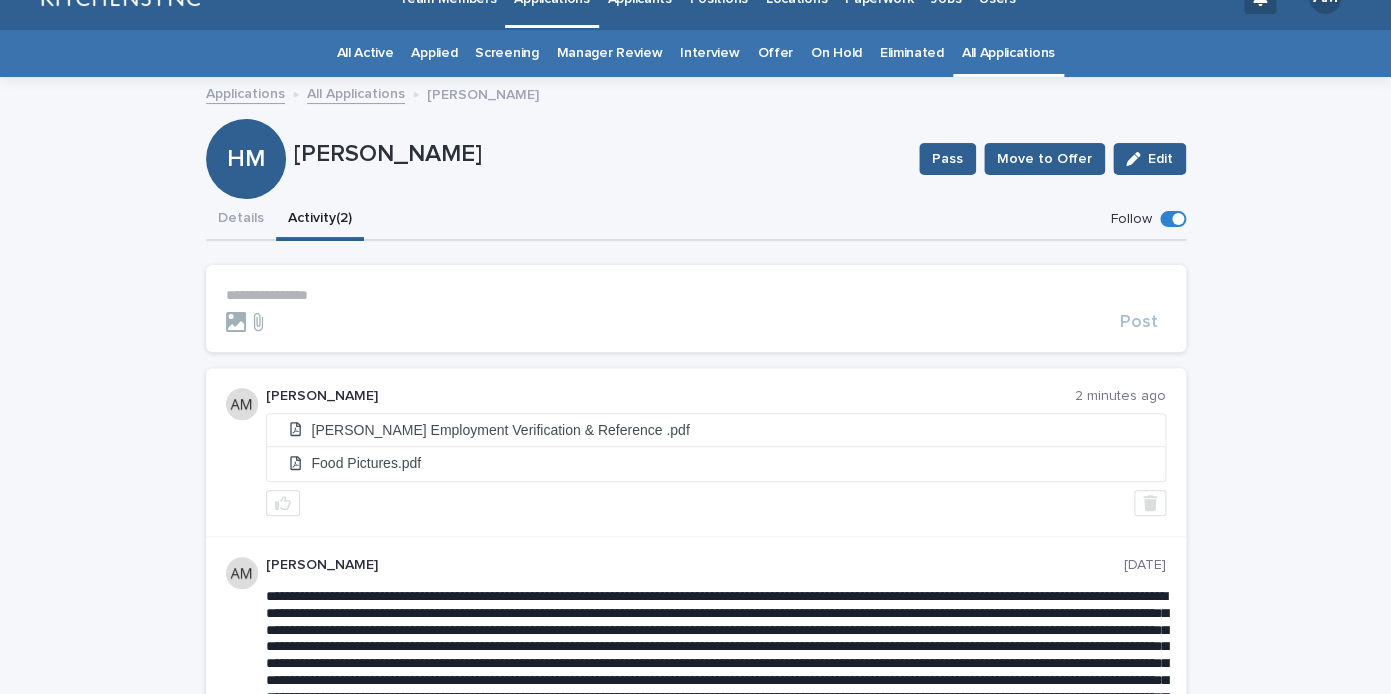 click on "All Applications" at bounding box center (1008, 53) 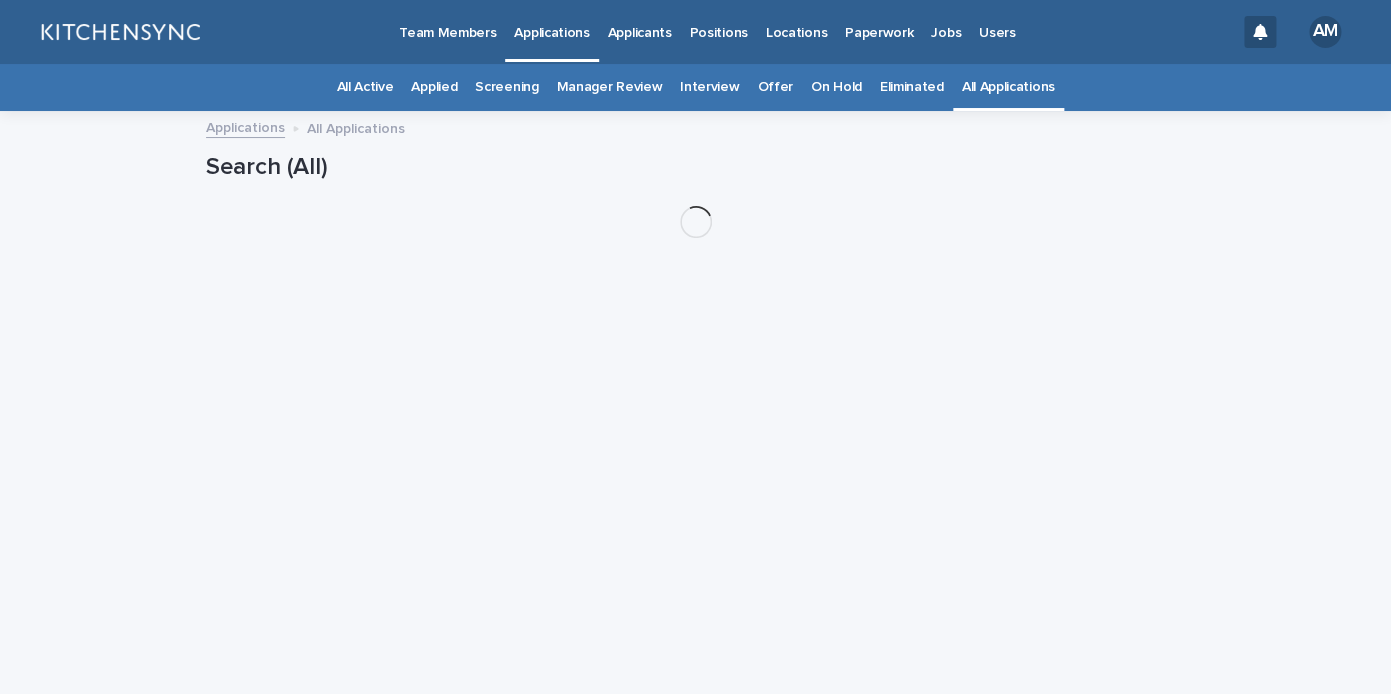 scroll, scrollTop: 0, scrollLeft: 0, axis: both 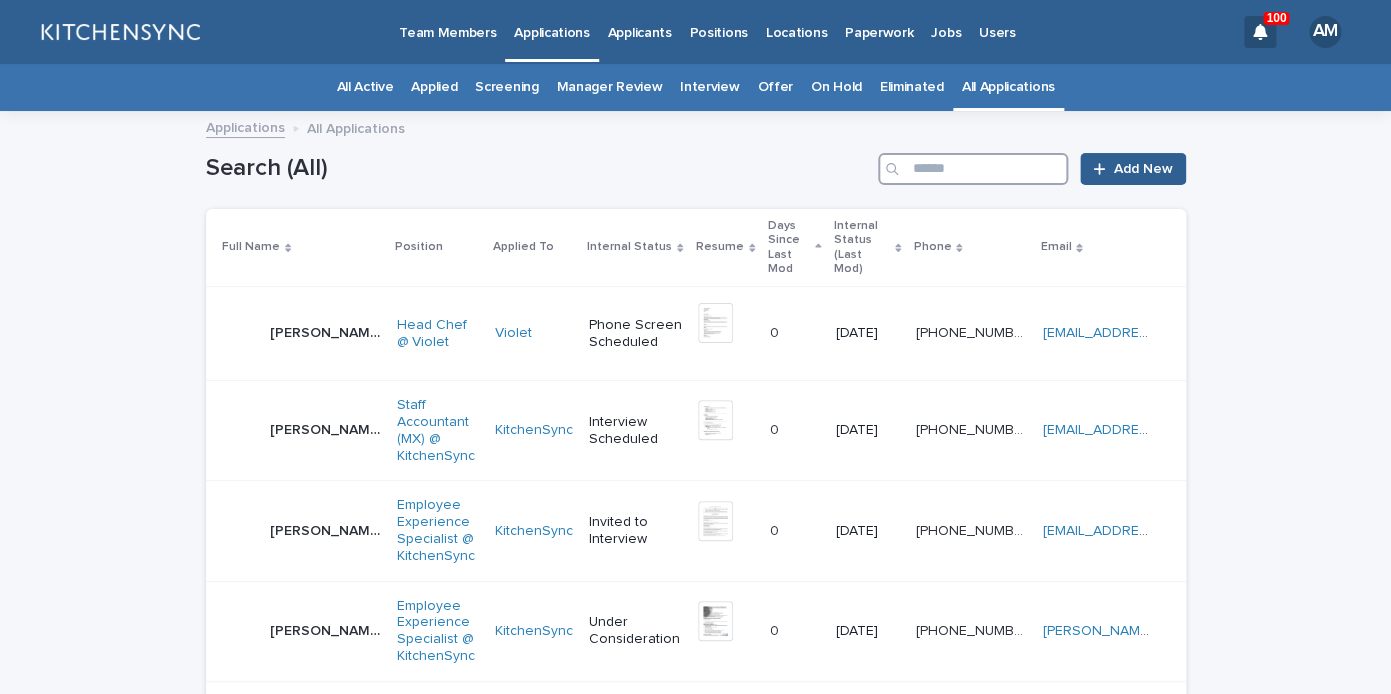 click at bounding box center [973, 169] 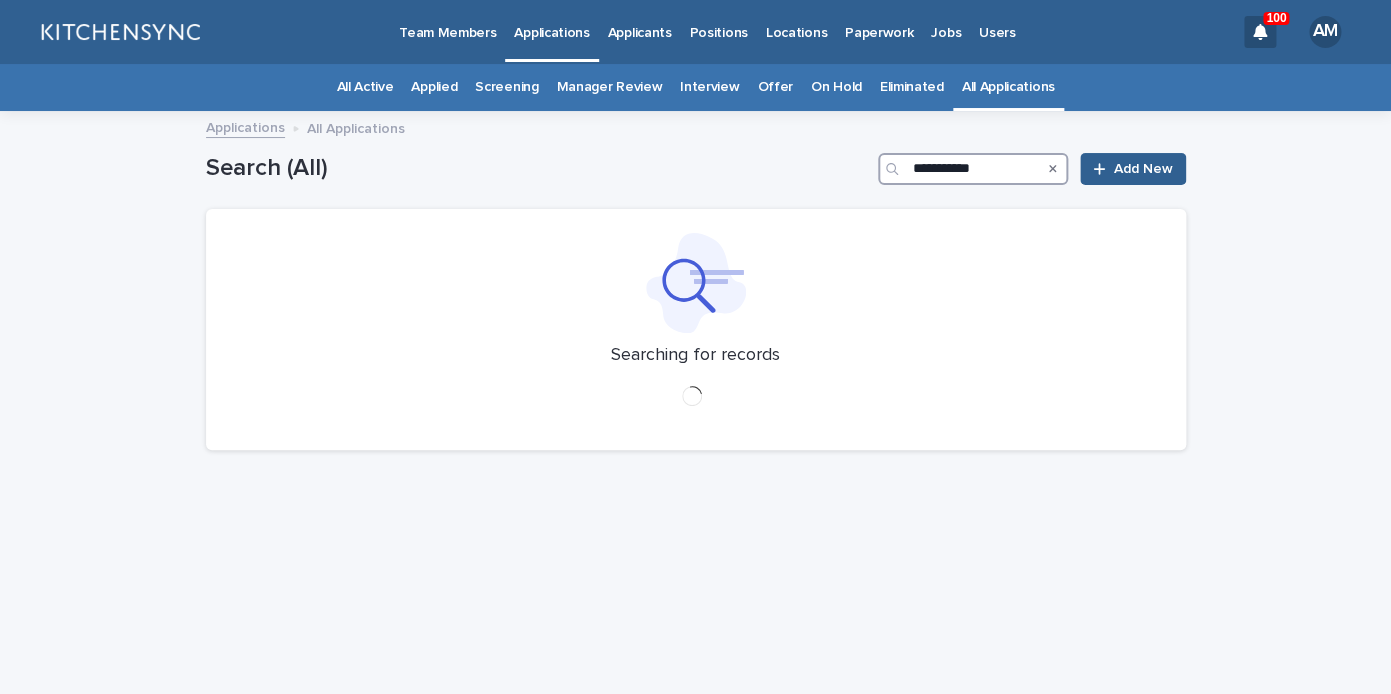 type on "**********" 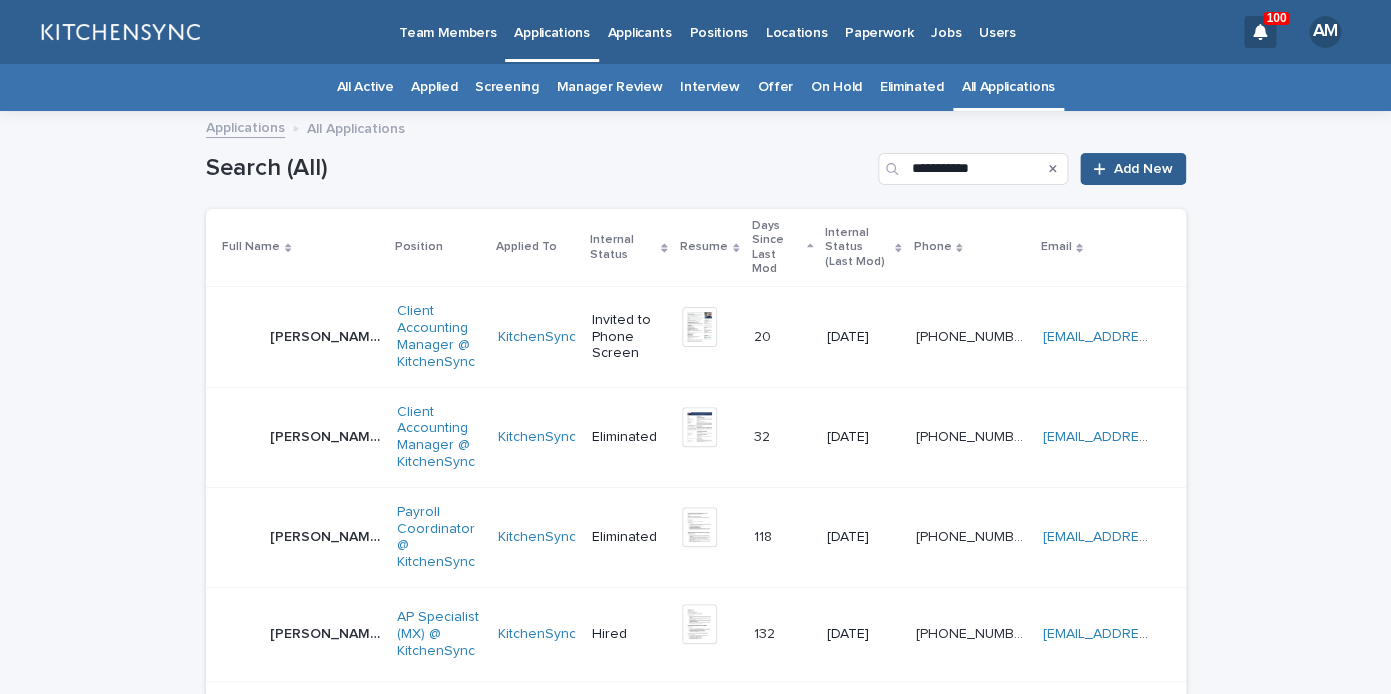 click at bounding box center (242, 337) 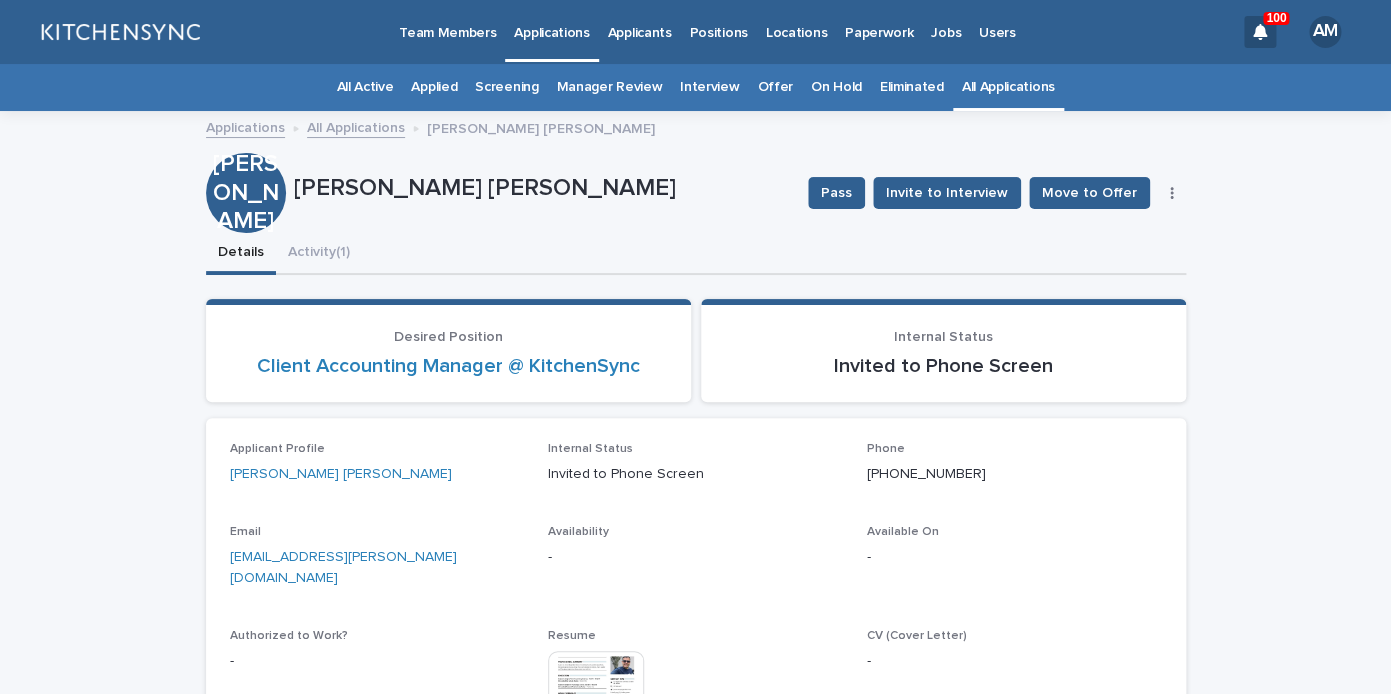 click at bounding box center (1172, 193) 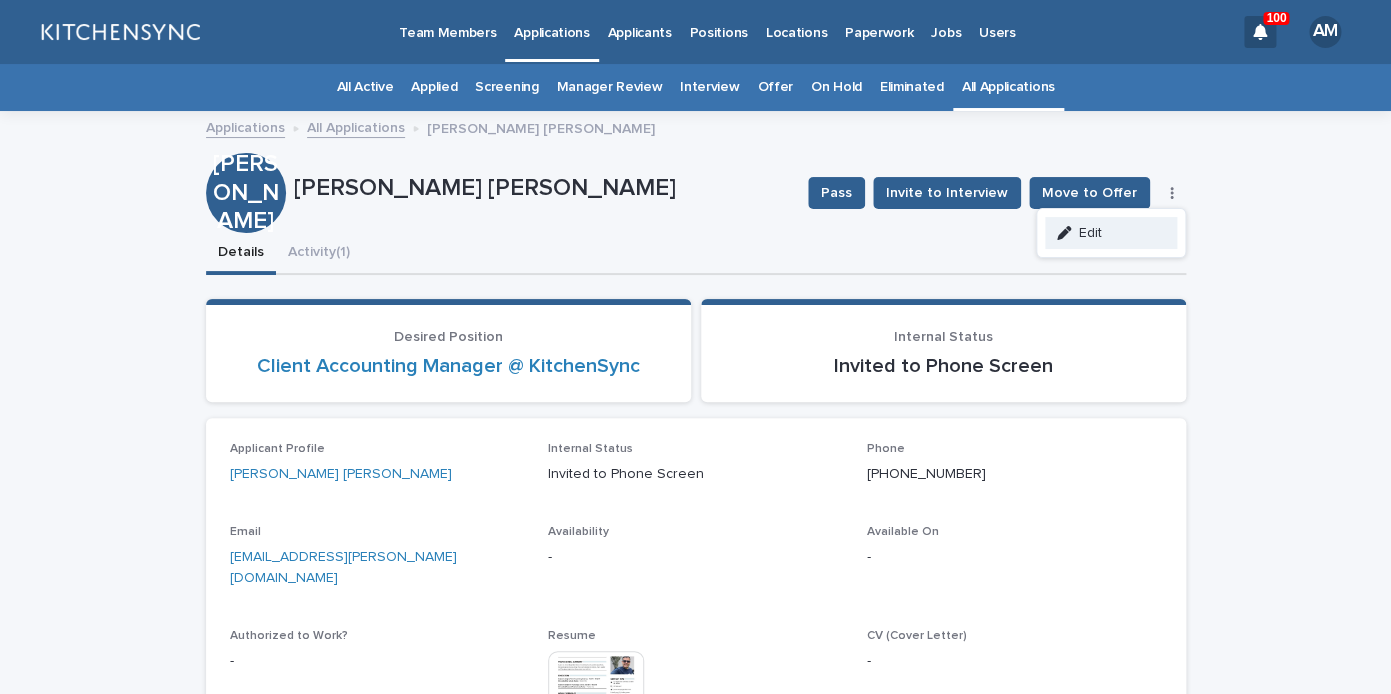 click on "Edit" at bounding box center (1111, 233) 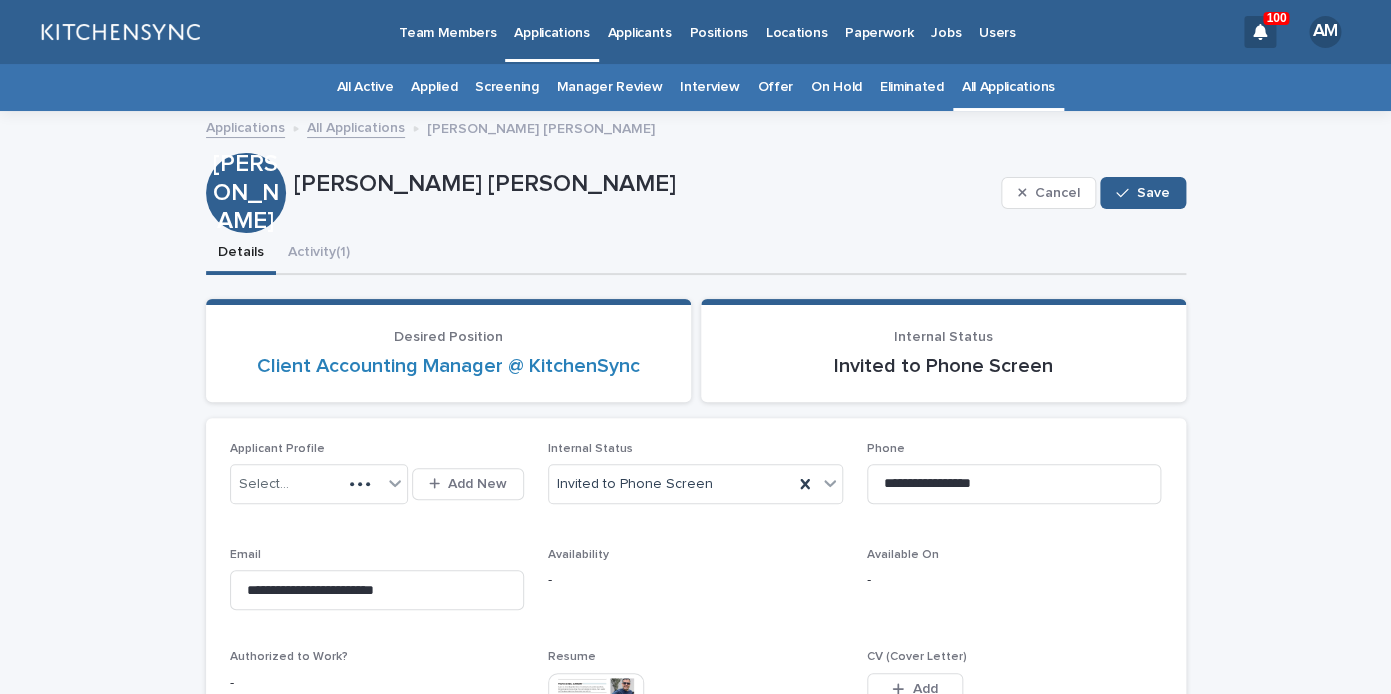 click on "Internal Status Invited to Phone Screen" at bounding box center (695, 481) 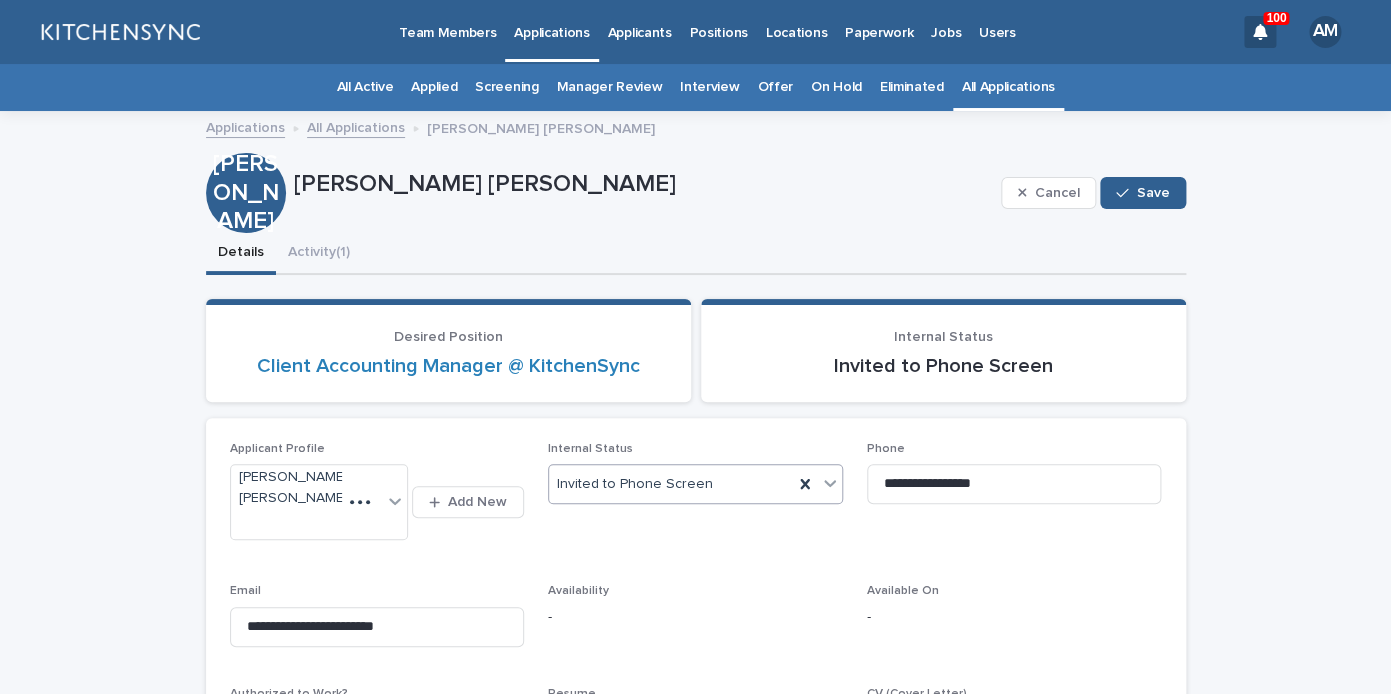 click on "Invited to Phone Screen" at bounding box center [671, 484] 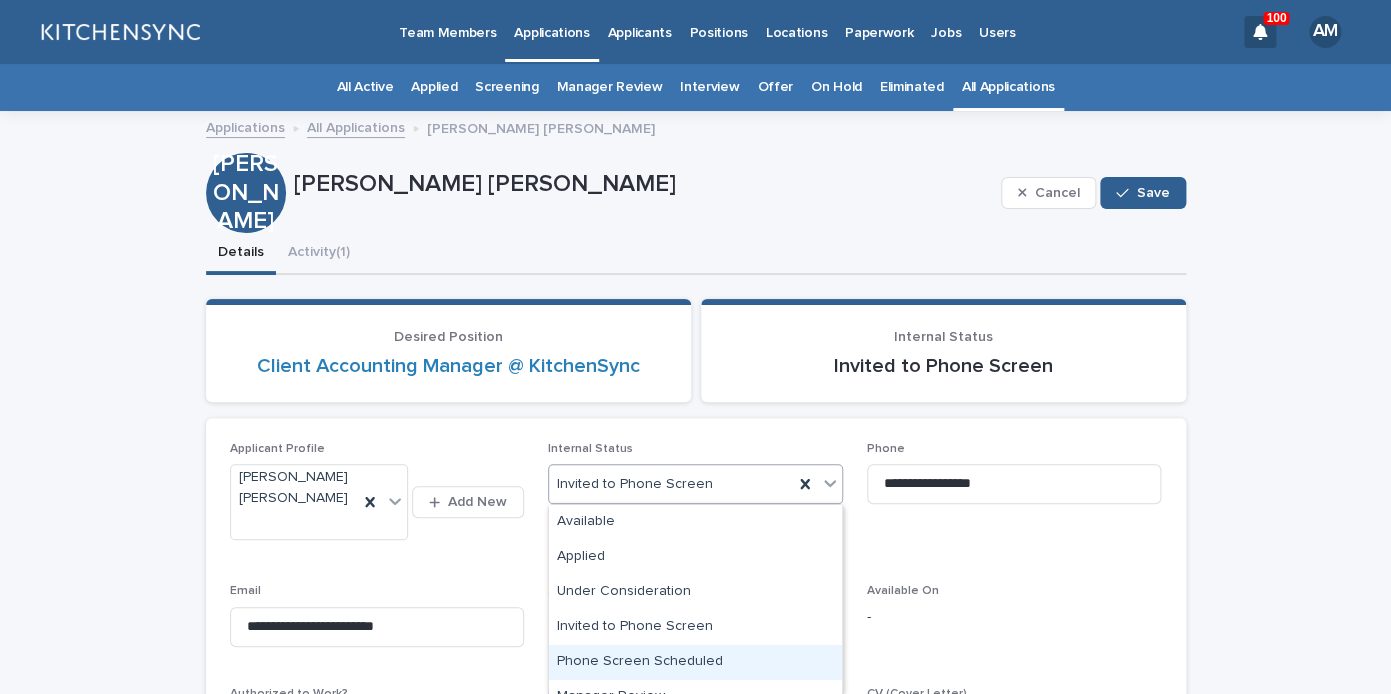 scroll, scrollTop: 406, scrollLeft: 0, axis: vertical 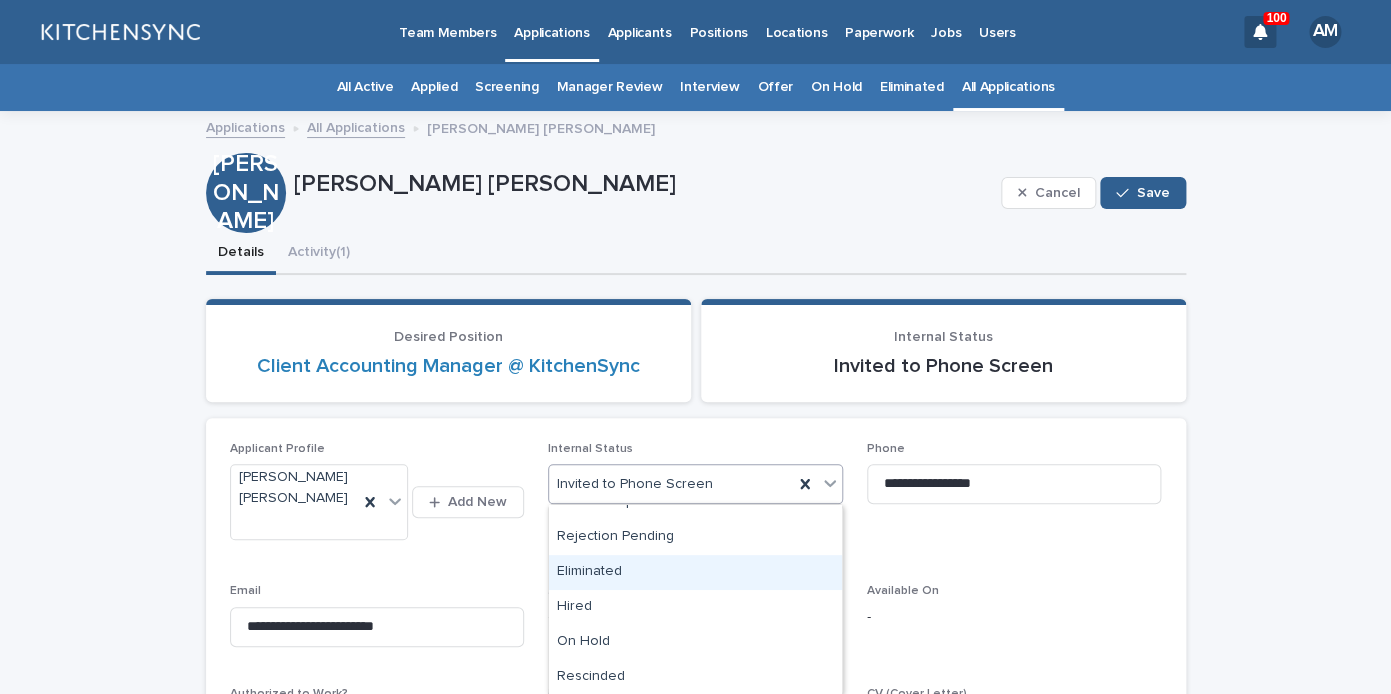 click on "Eliminated" at bounding box center [695, 572] 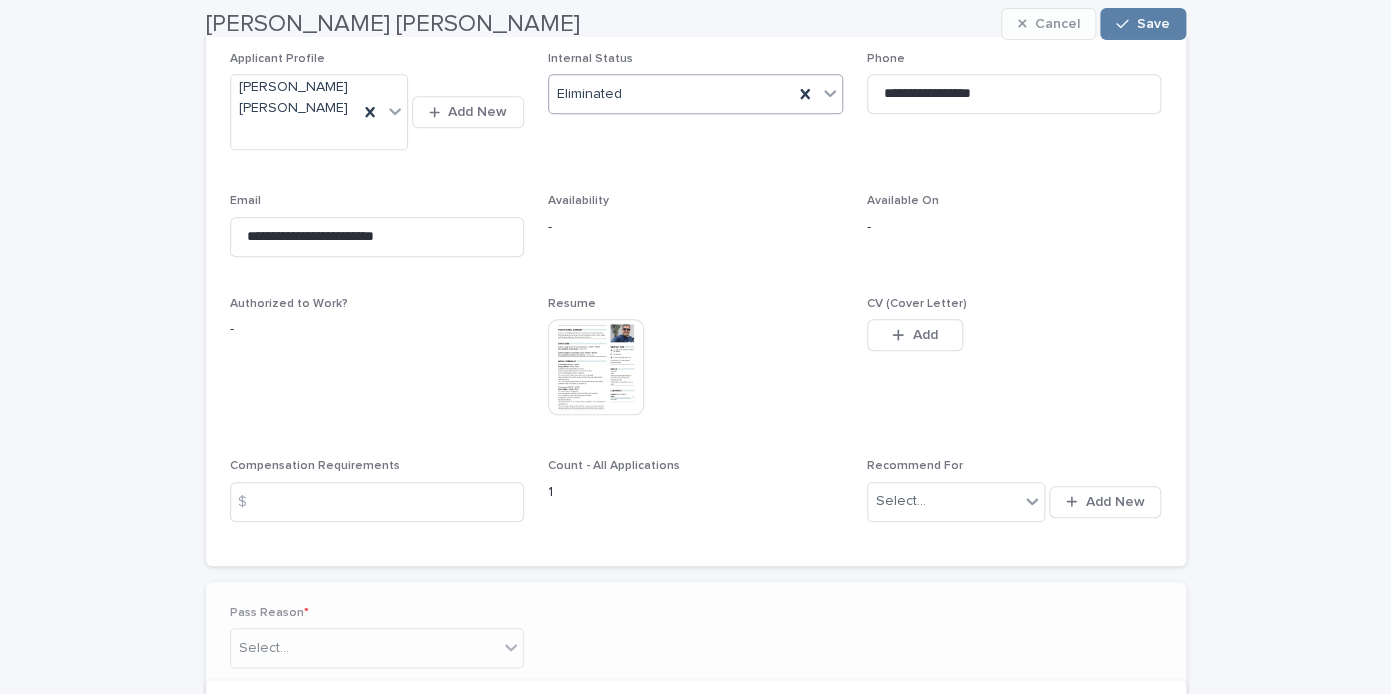 scroll, scrollTop: 900, scrollLeft: 0, axis: vertical 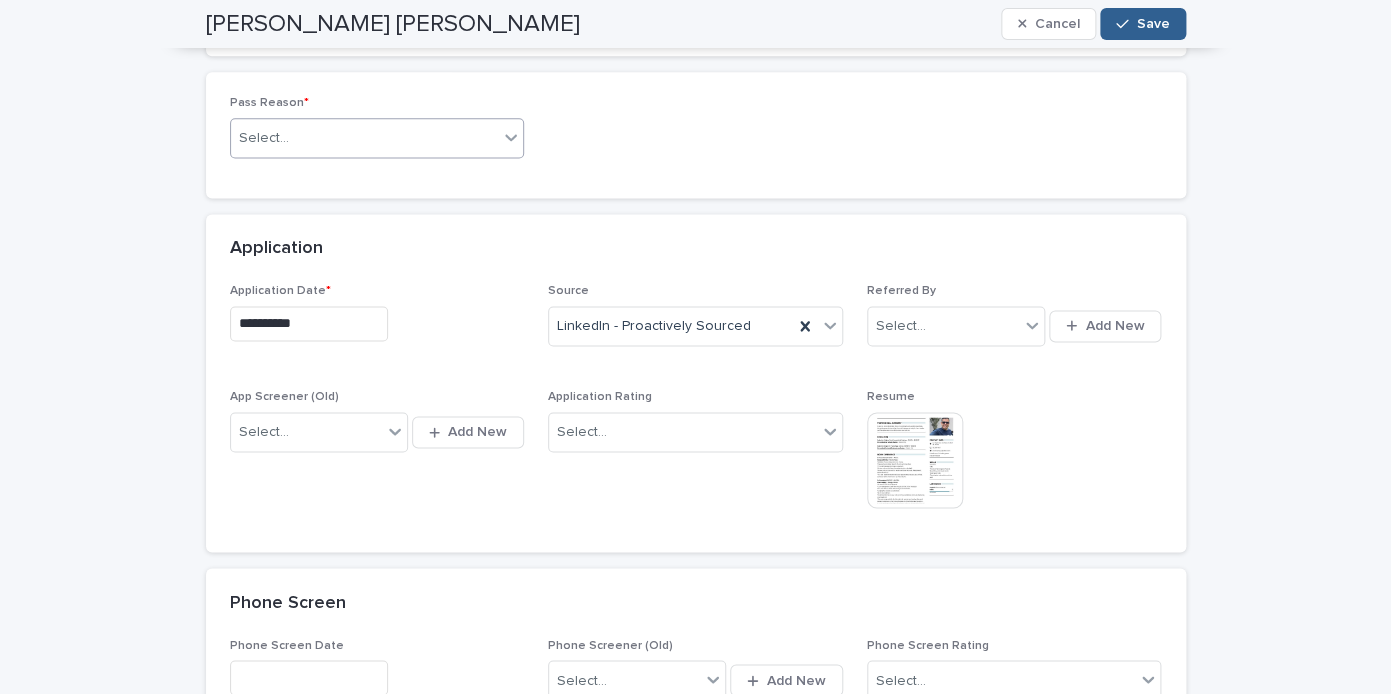 click on "Select..." at bounding box center (365, 138) 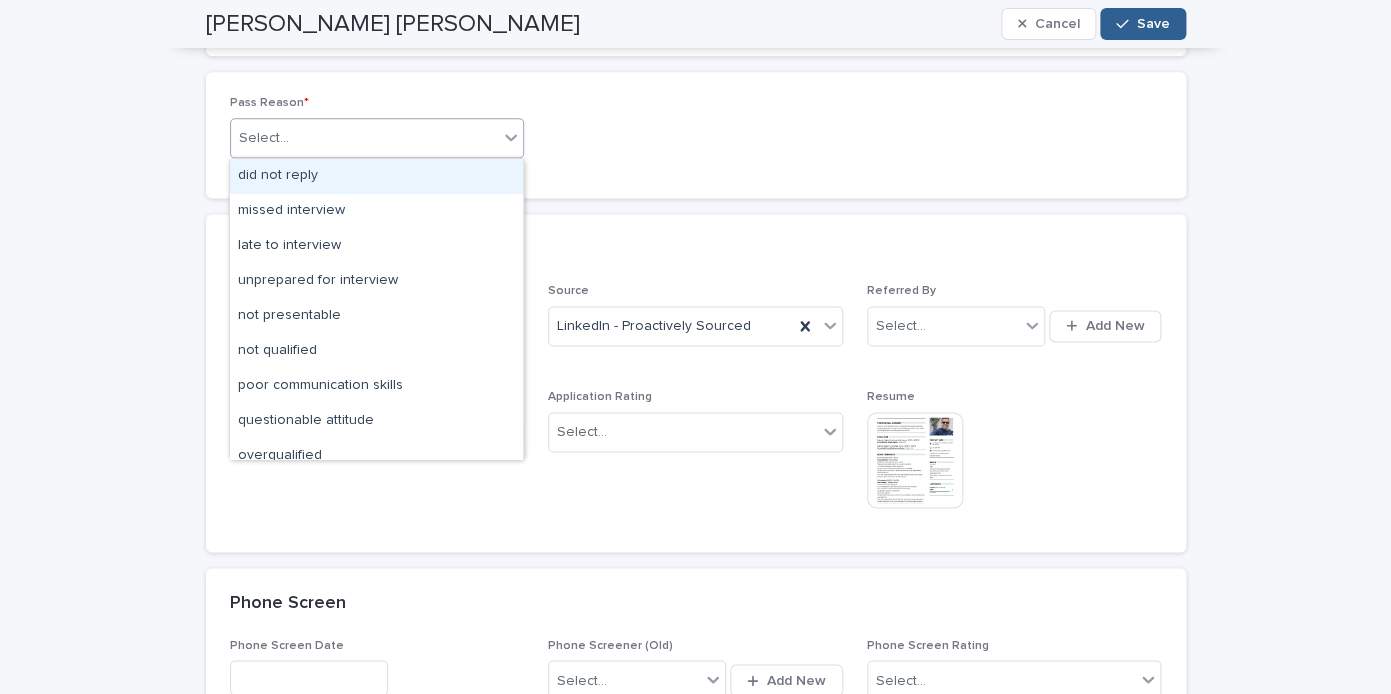 click on "did not reply" at bounding box center [376, 176] 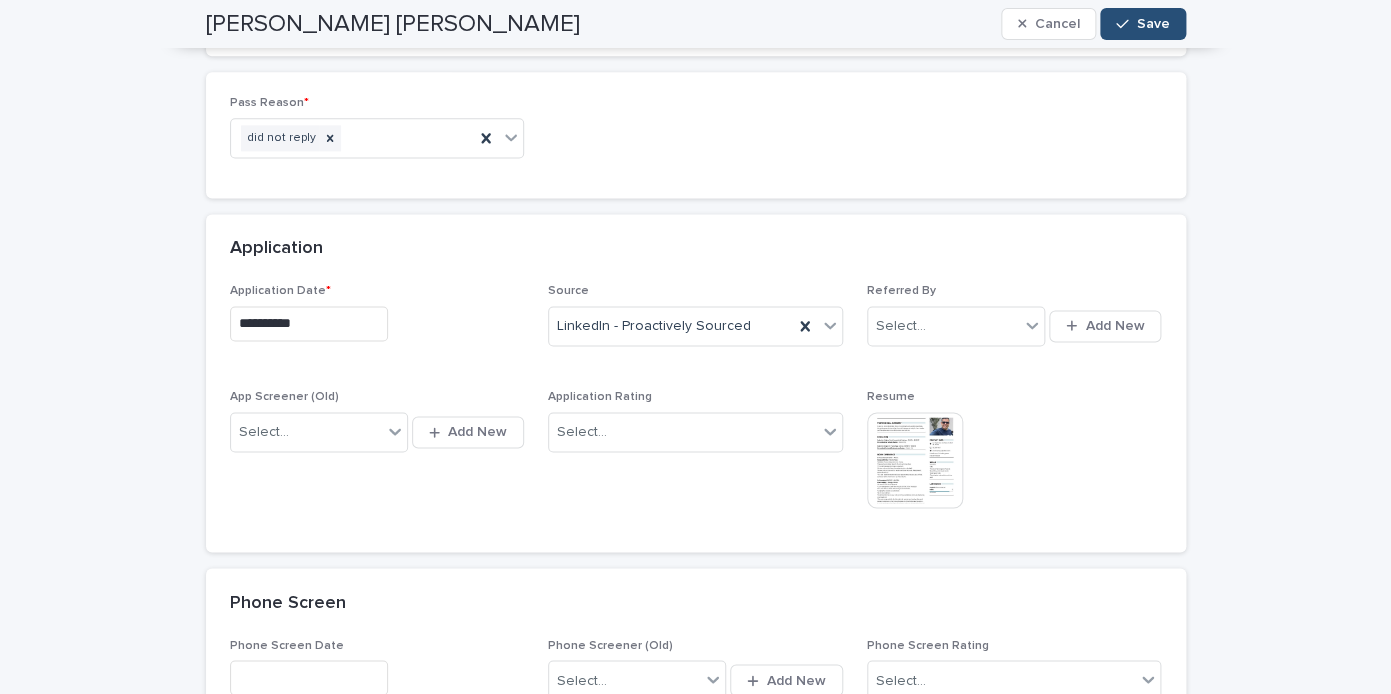 click on "Save" at bounding box center [1142, 24] 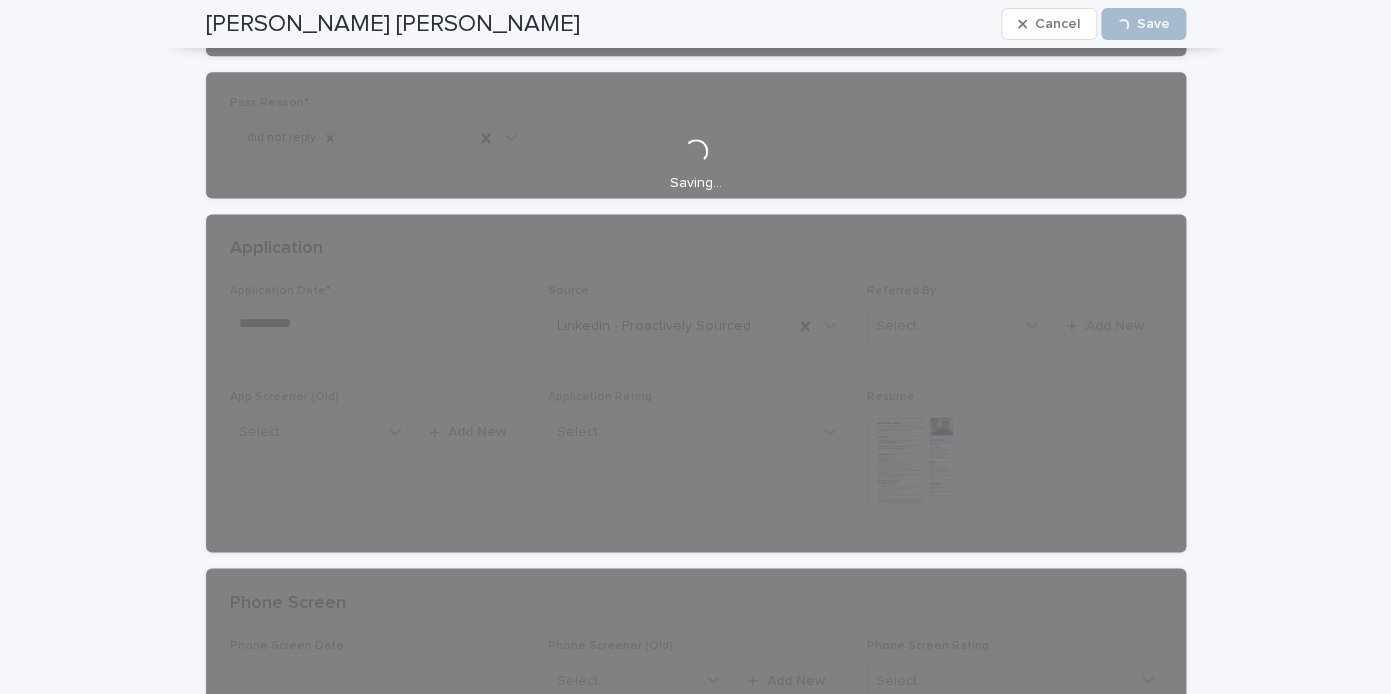 scroll, scrollTop: 0, scrollLeft: 0, axis: both 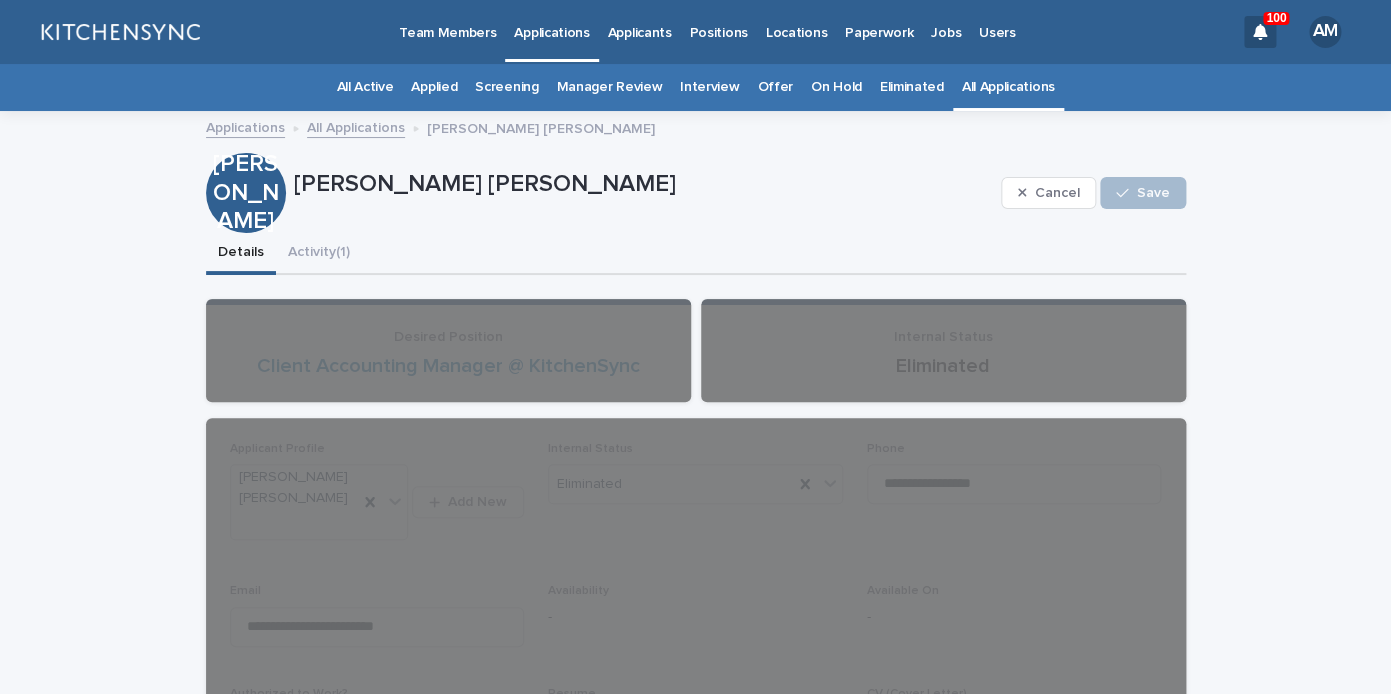 click on "All Applications" at bounding box center [356, 126] 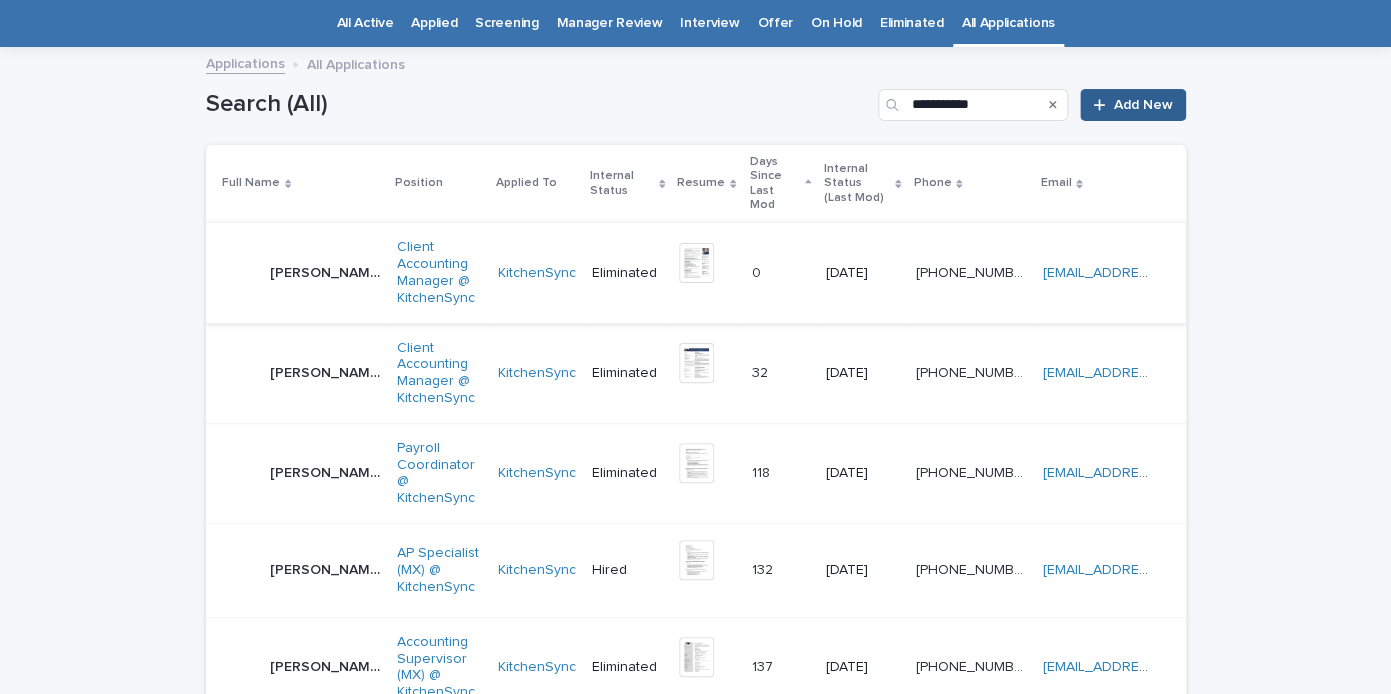 scroll, scrollTop: 64, scrollLeft: 0, axis: vertical 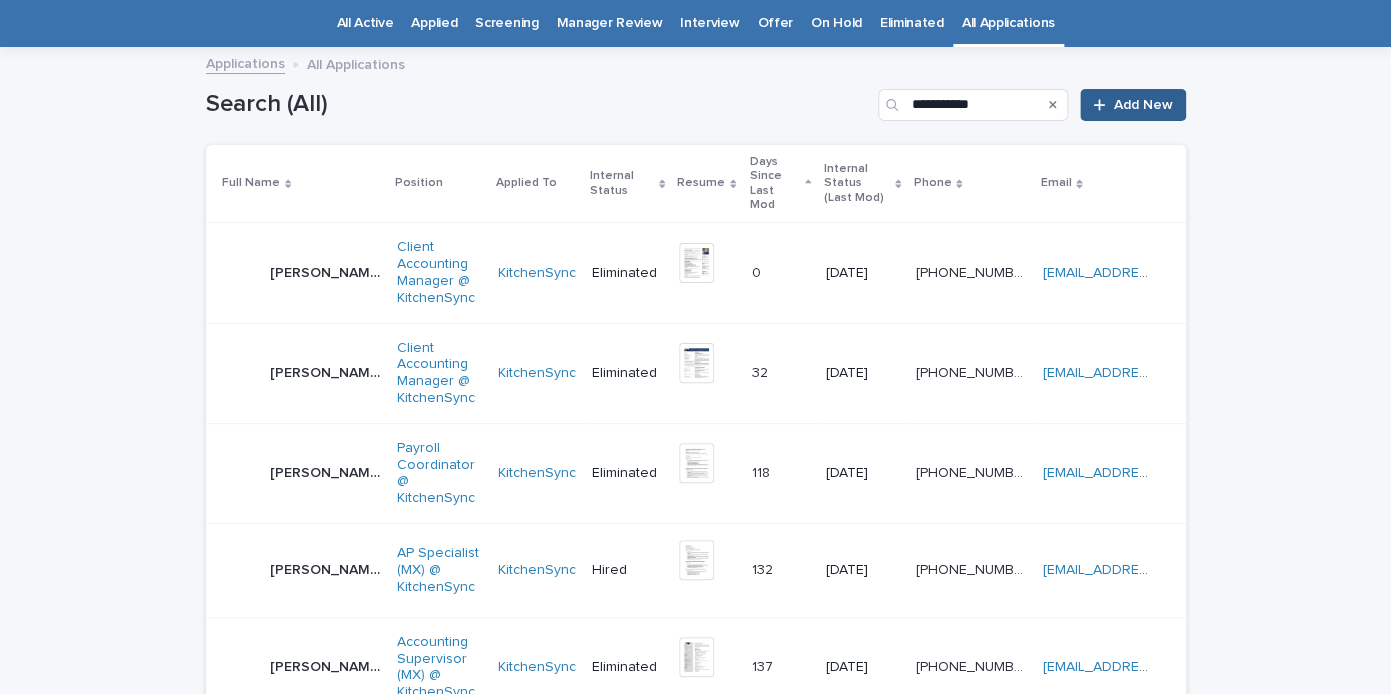 click on "[PERSON_NAME] [PERSON_NAME] [PERSON_NAME]" at bounding box center [325, 570] 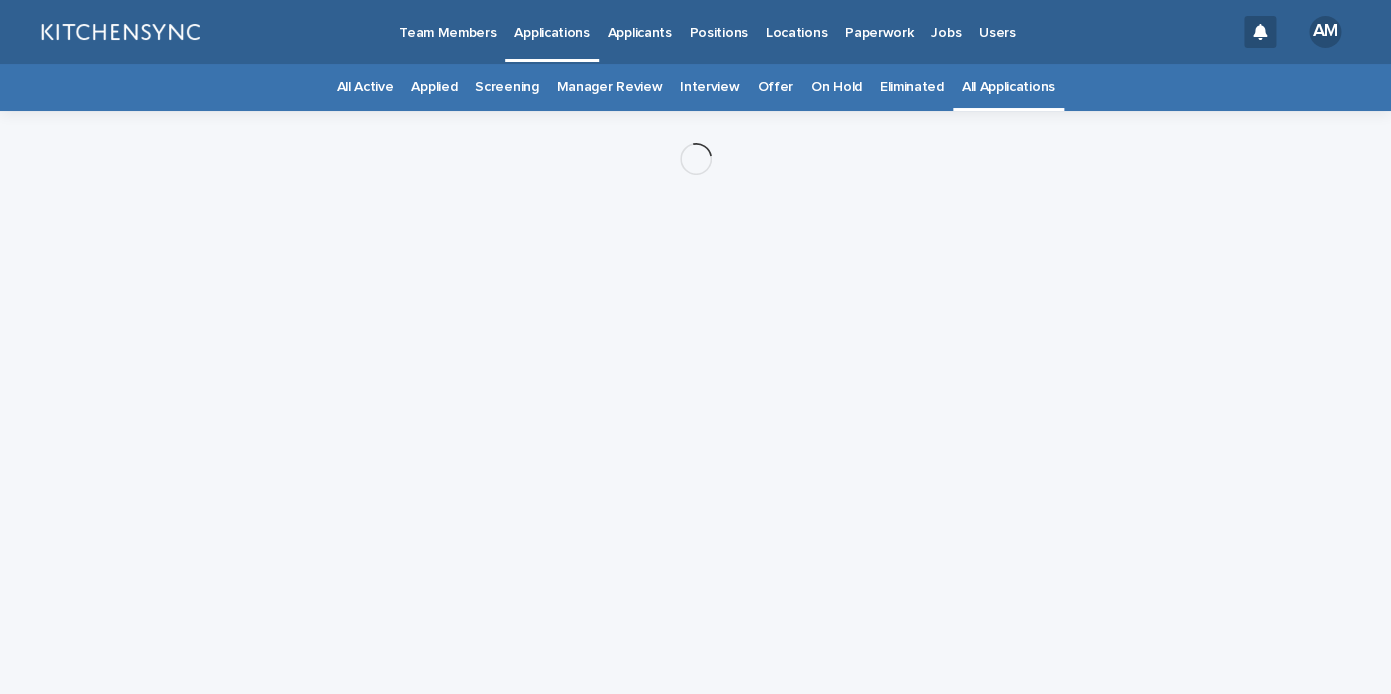 scroll, scrollTop: 0, scrollLeft: 0, axis: both 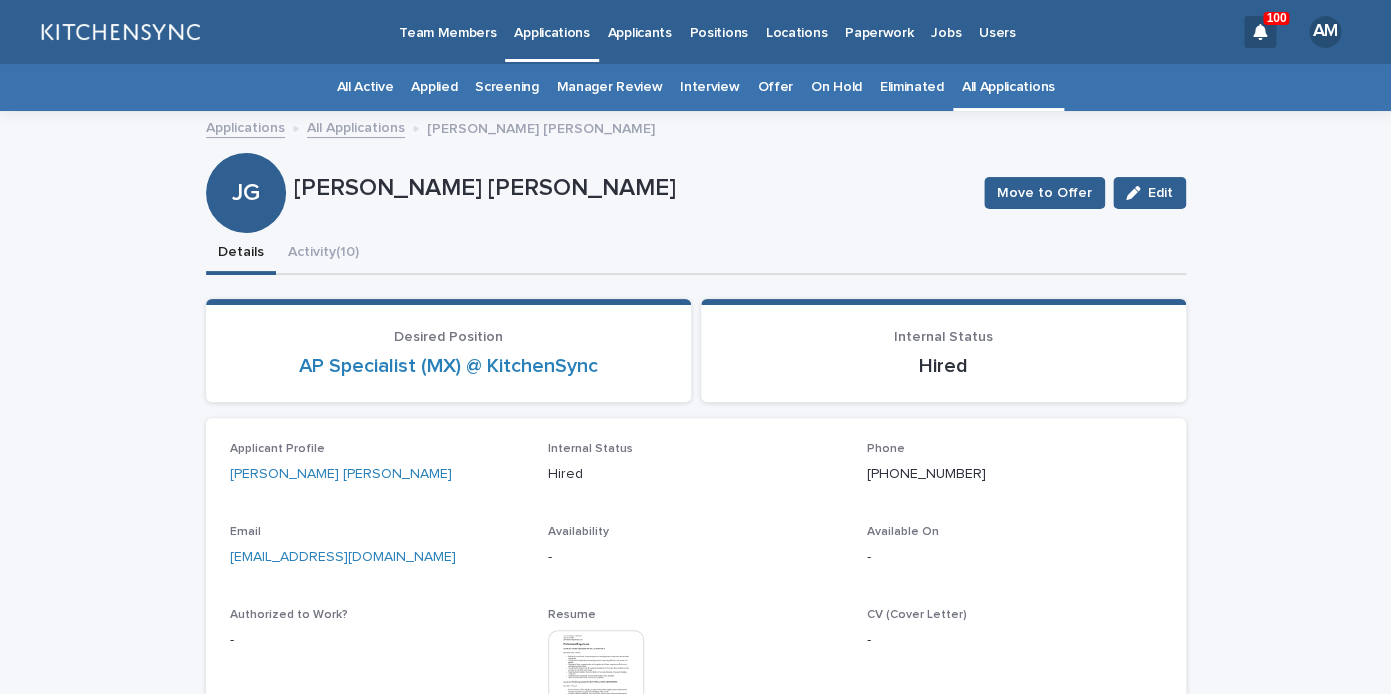 click on "Applied" at bounding box center (434, 87) 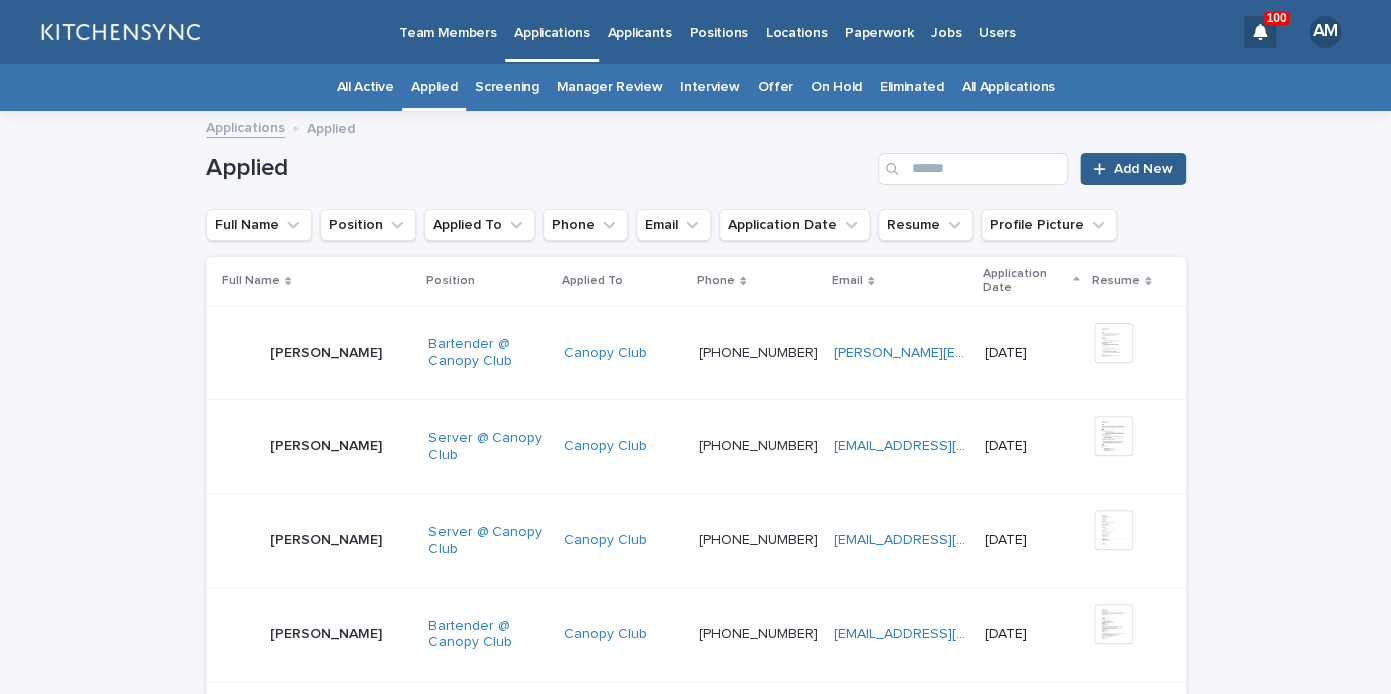 click on "Applications" at bounding box center [551, 21] 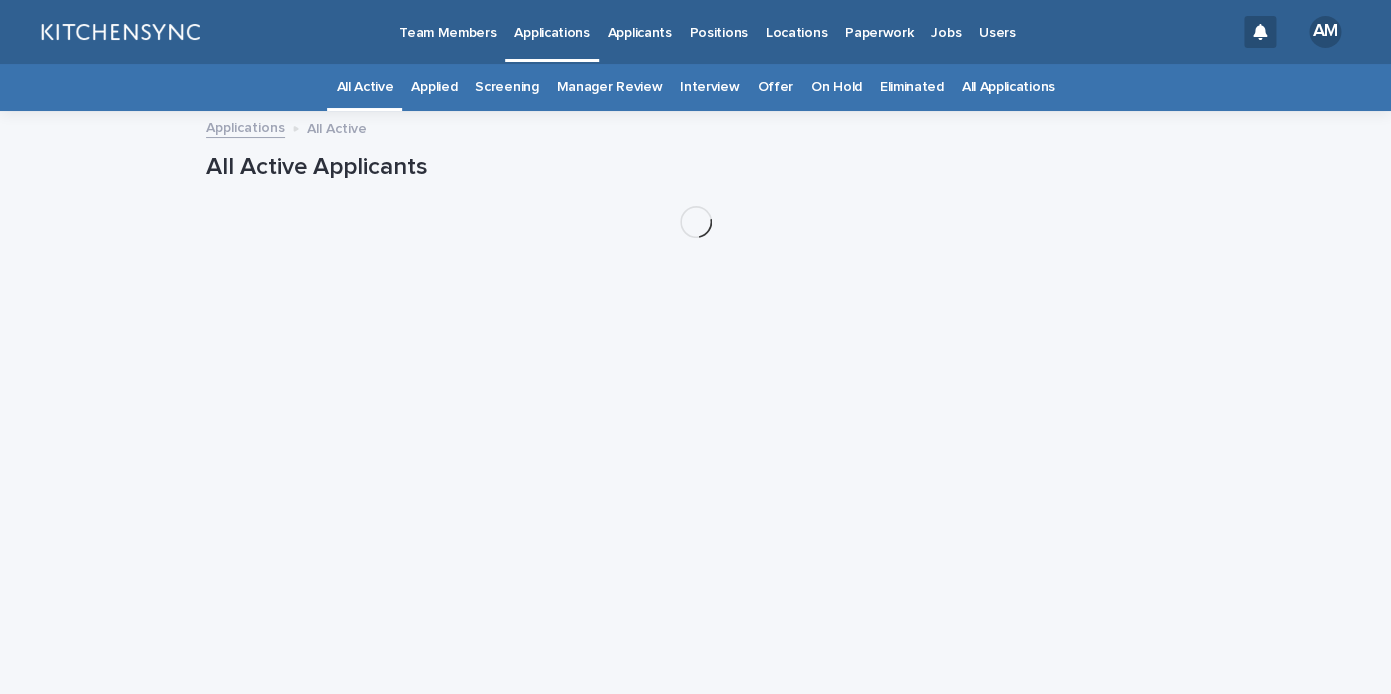 click on "All Applications" at bounding box center (1008, 87) 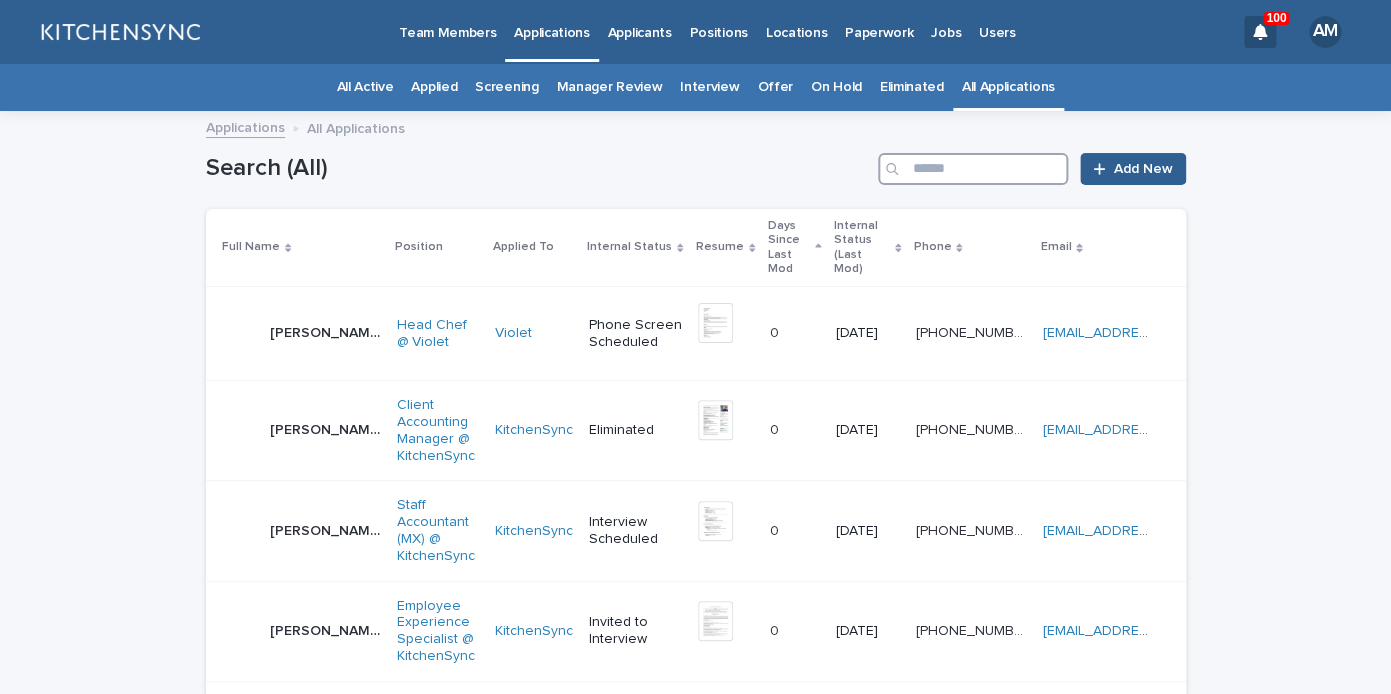 click at bounding box center [973, 169] 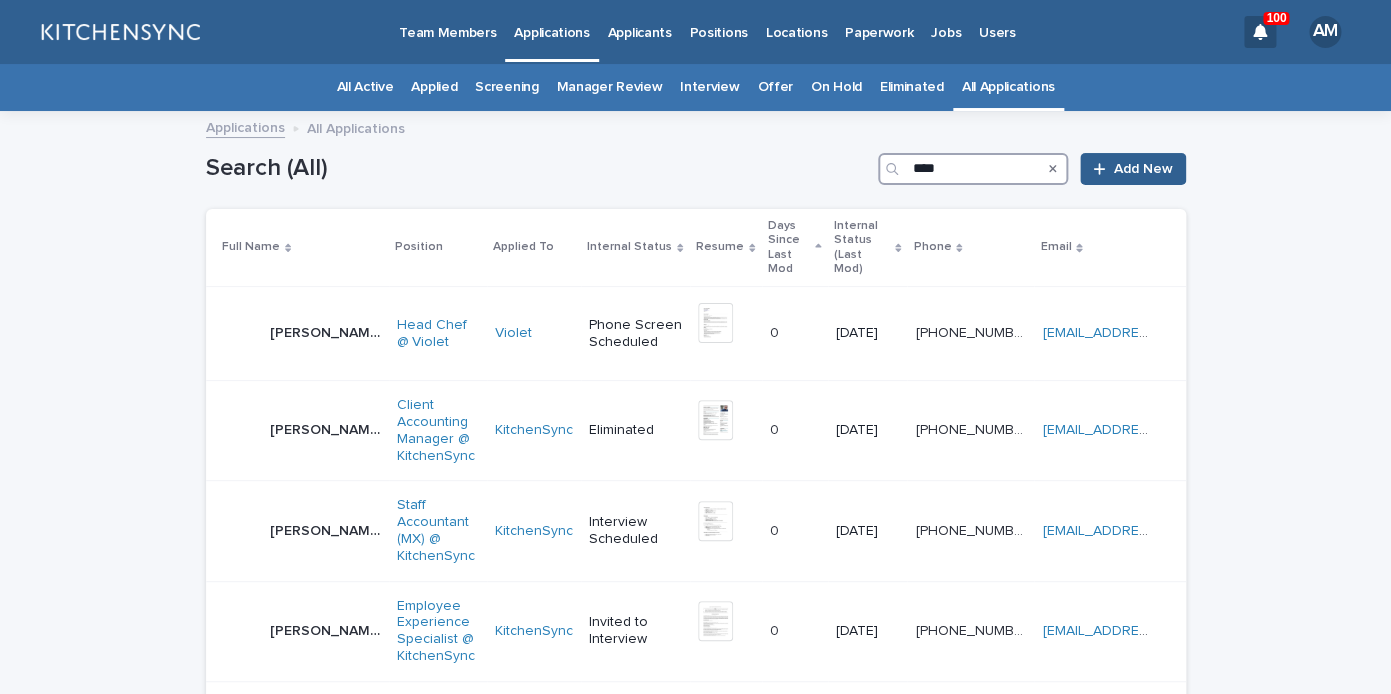 type on "****" 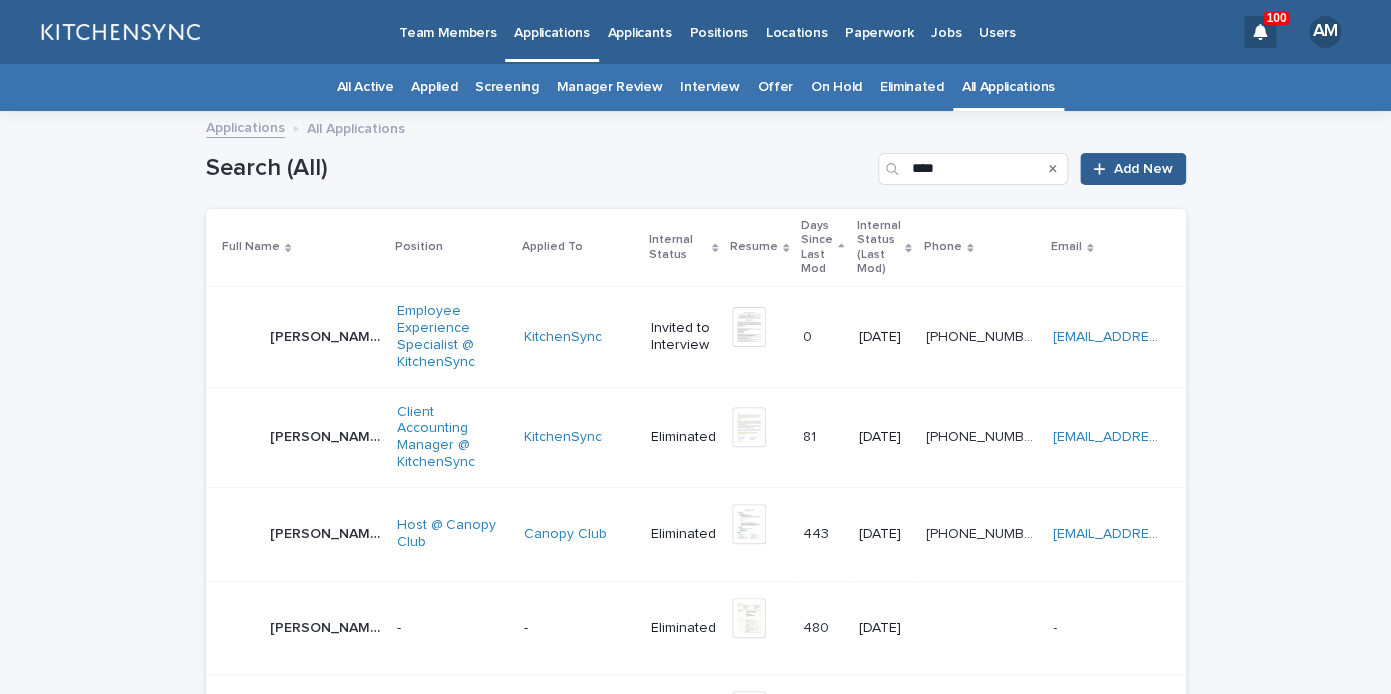 click on "[PERSON_NAME]" at bounding box center [327, 335] 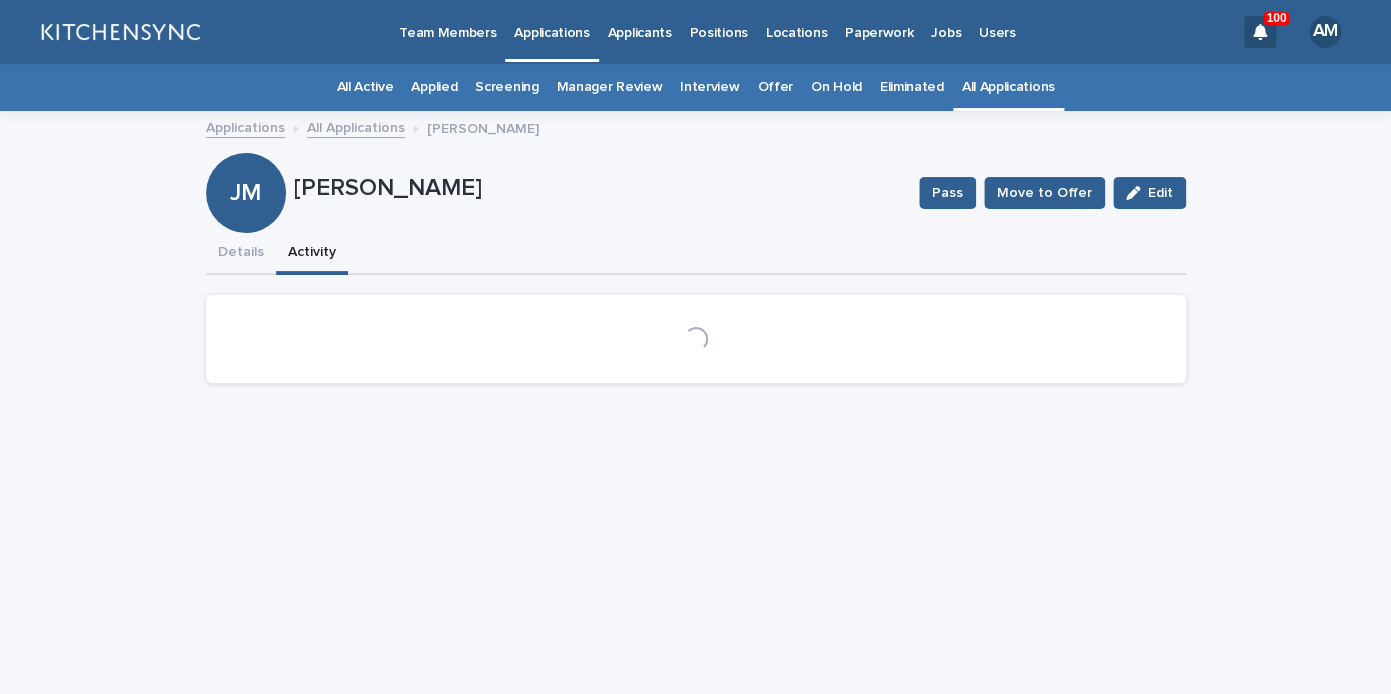 click on "Activity" at bounding box center [312, 254] 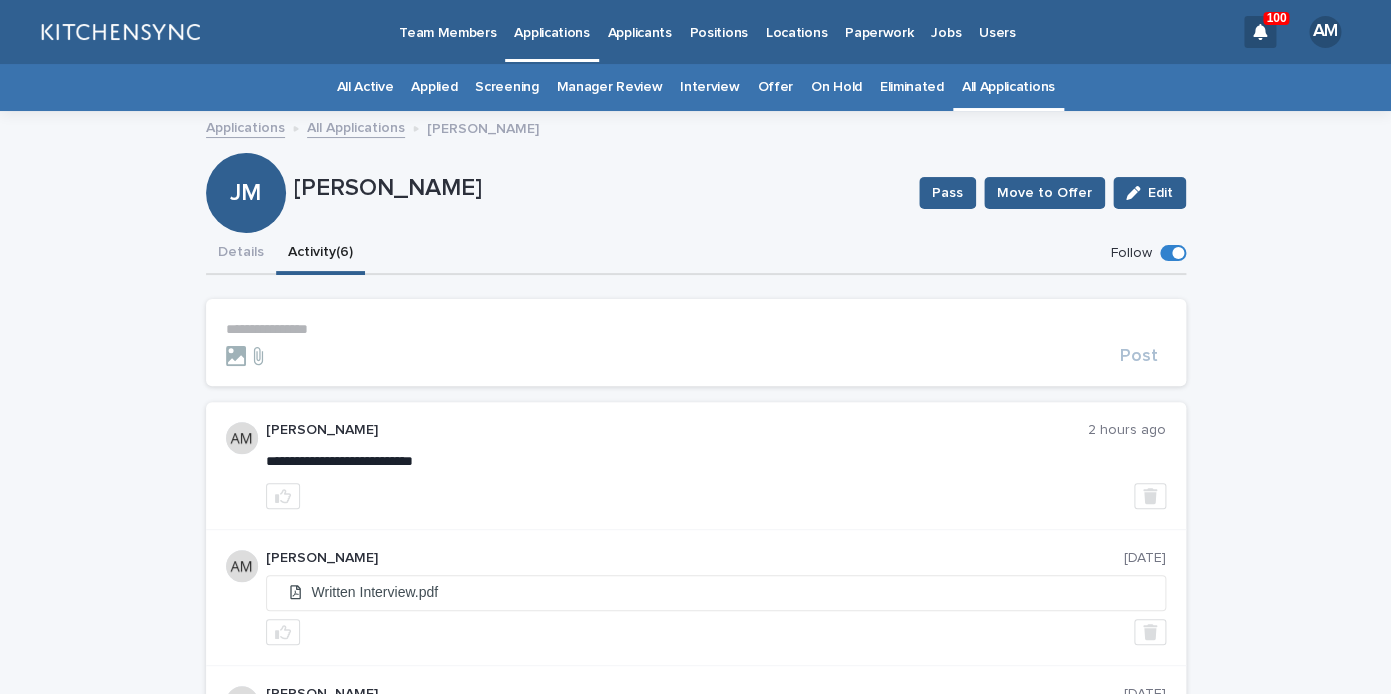 click on "**********" at bounding box center (696, 329) 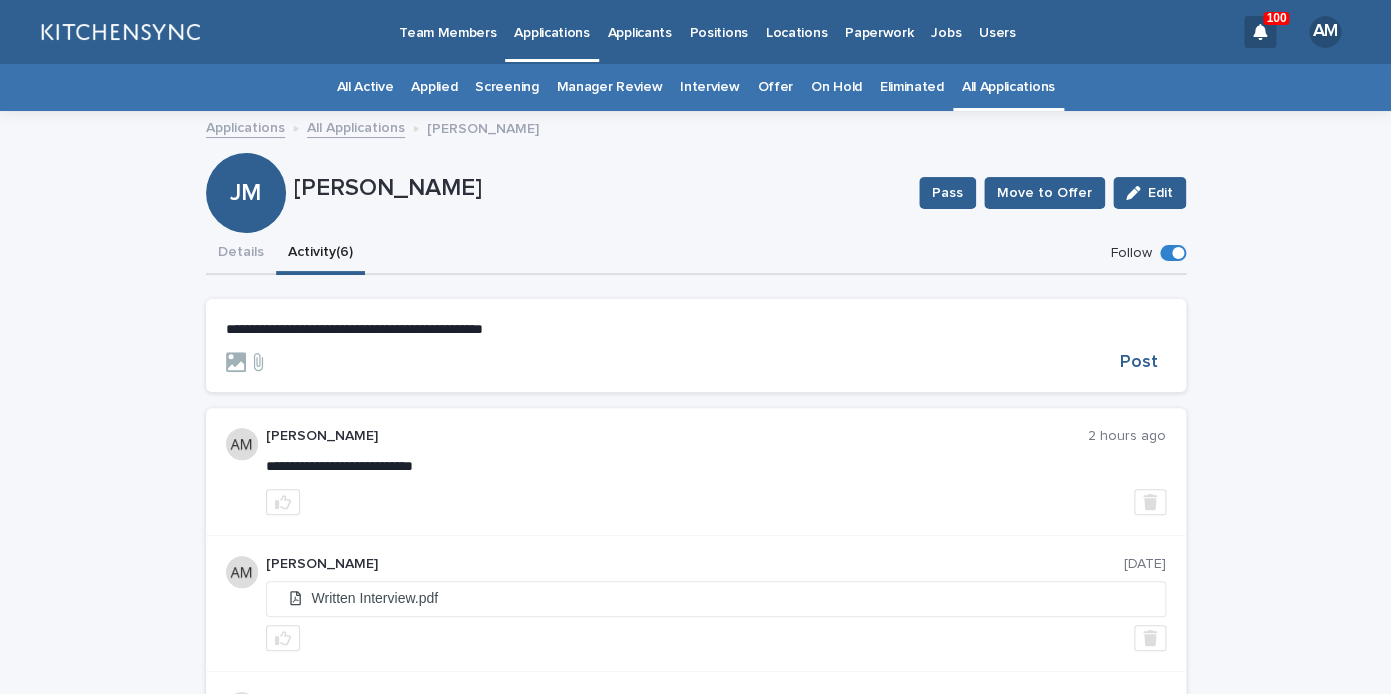 click on "**********" at bounding box center [354, 329] 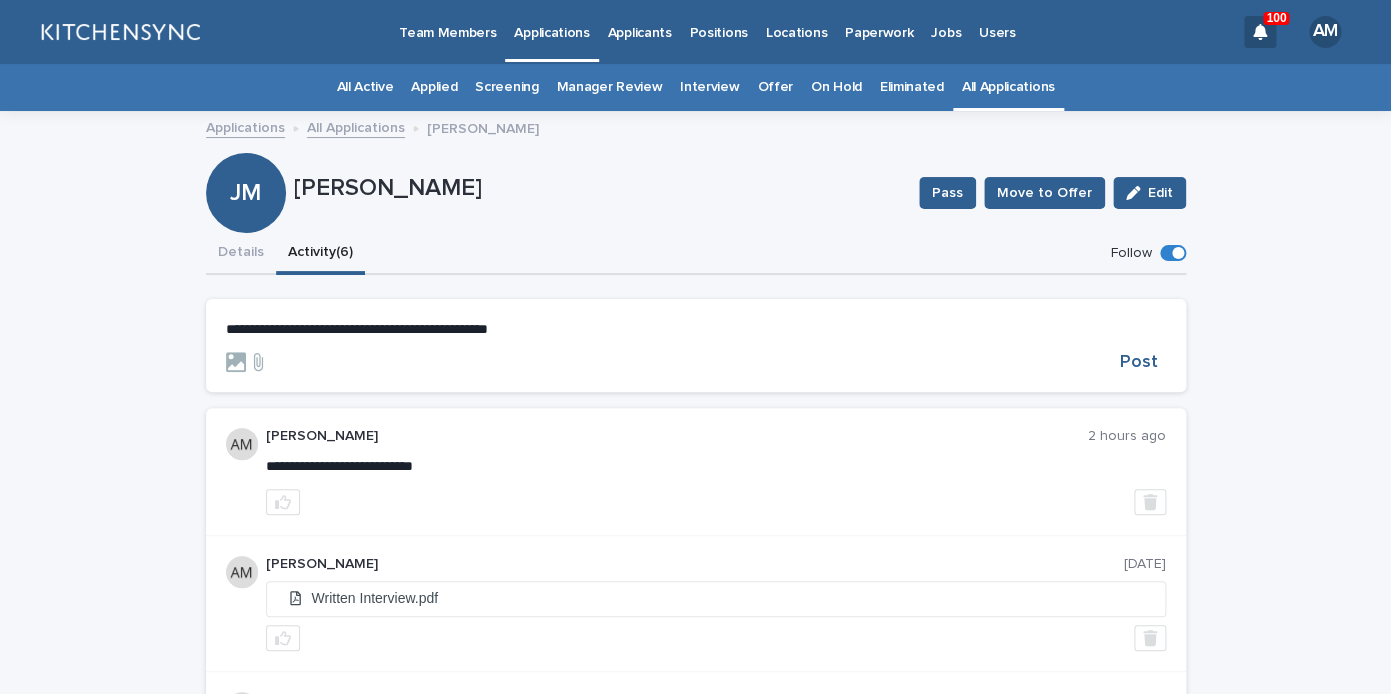 click on "**********" at bounding box center [696, 345] 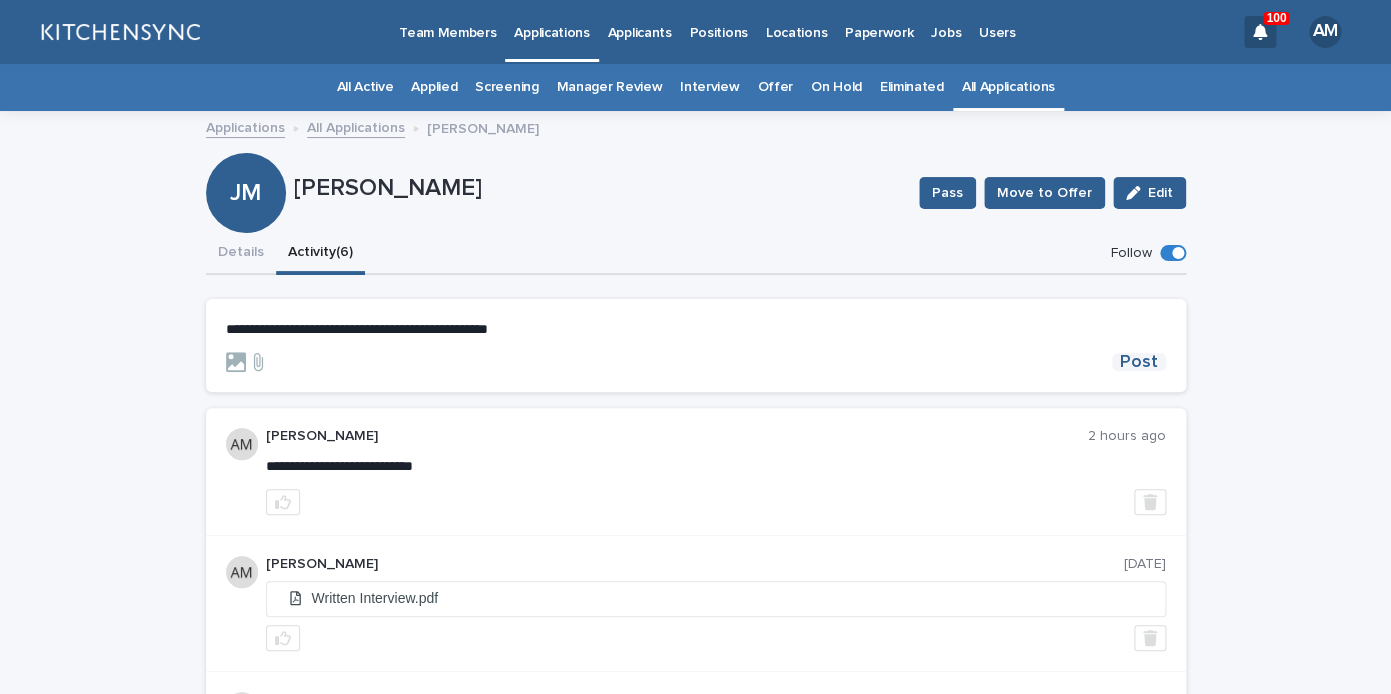 click on "Post" at bounding box center [1139, 362] 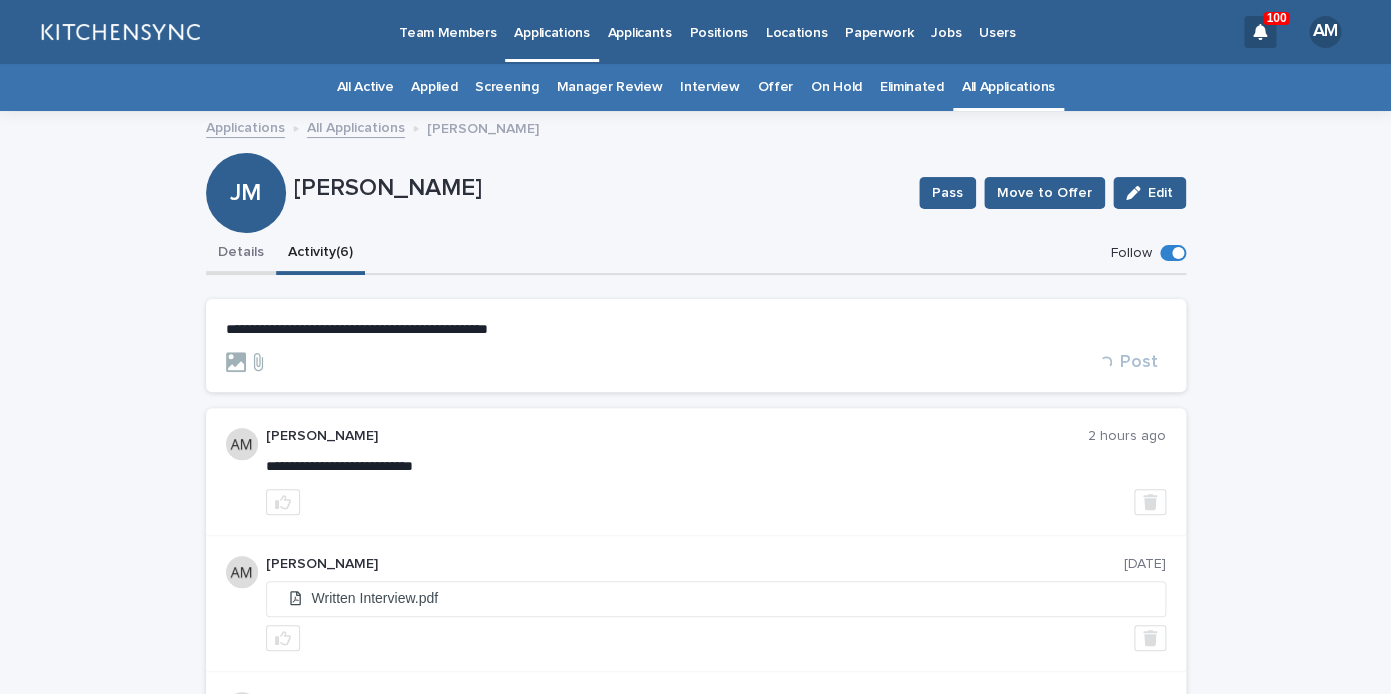 click on "Details" at bounding box center (241, 254) 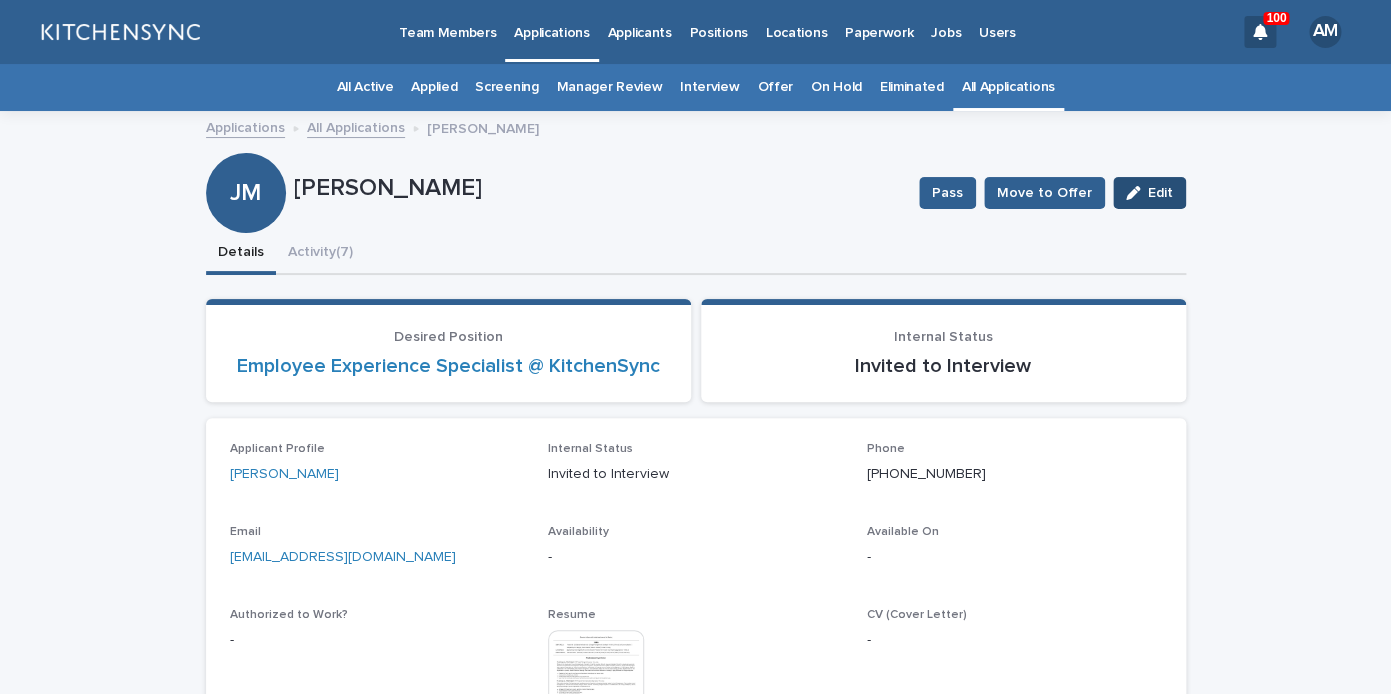 click on "Edit" at bounding box center [1160, 193] 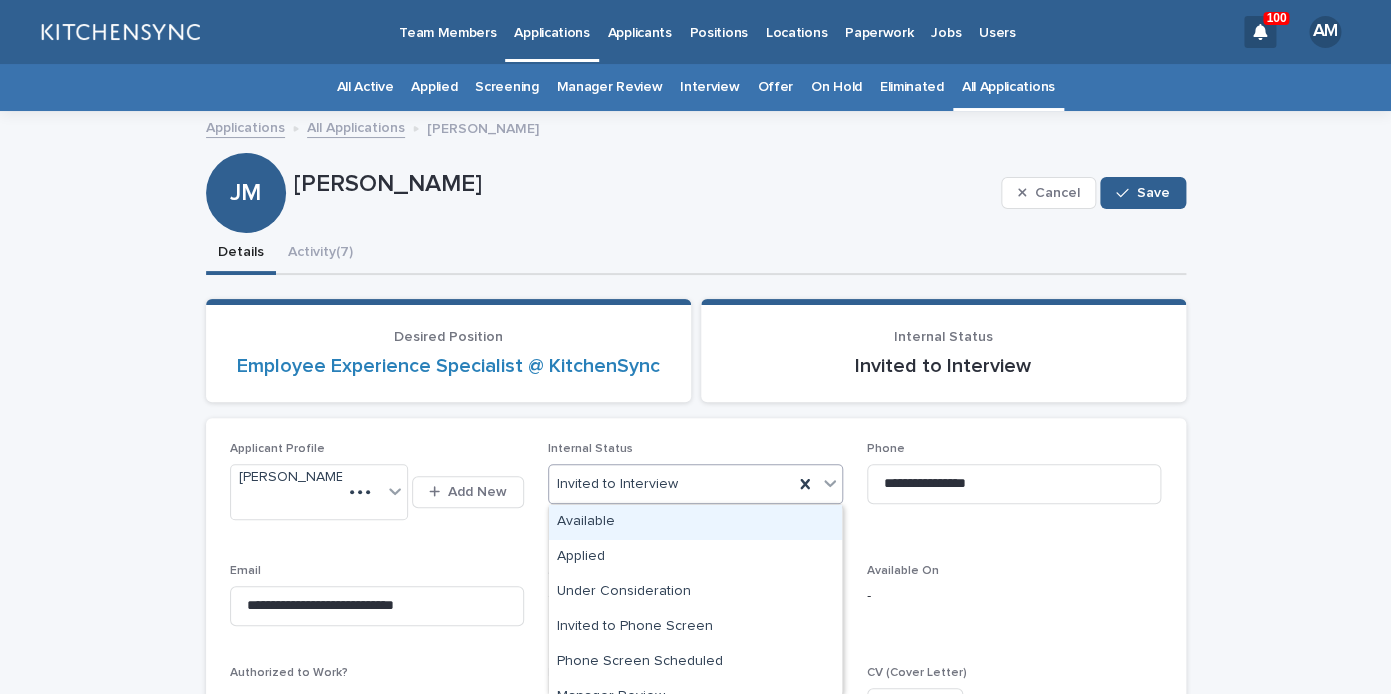 click on "Invited to Interview" at bounding box center [671, 484] 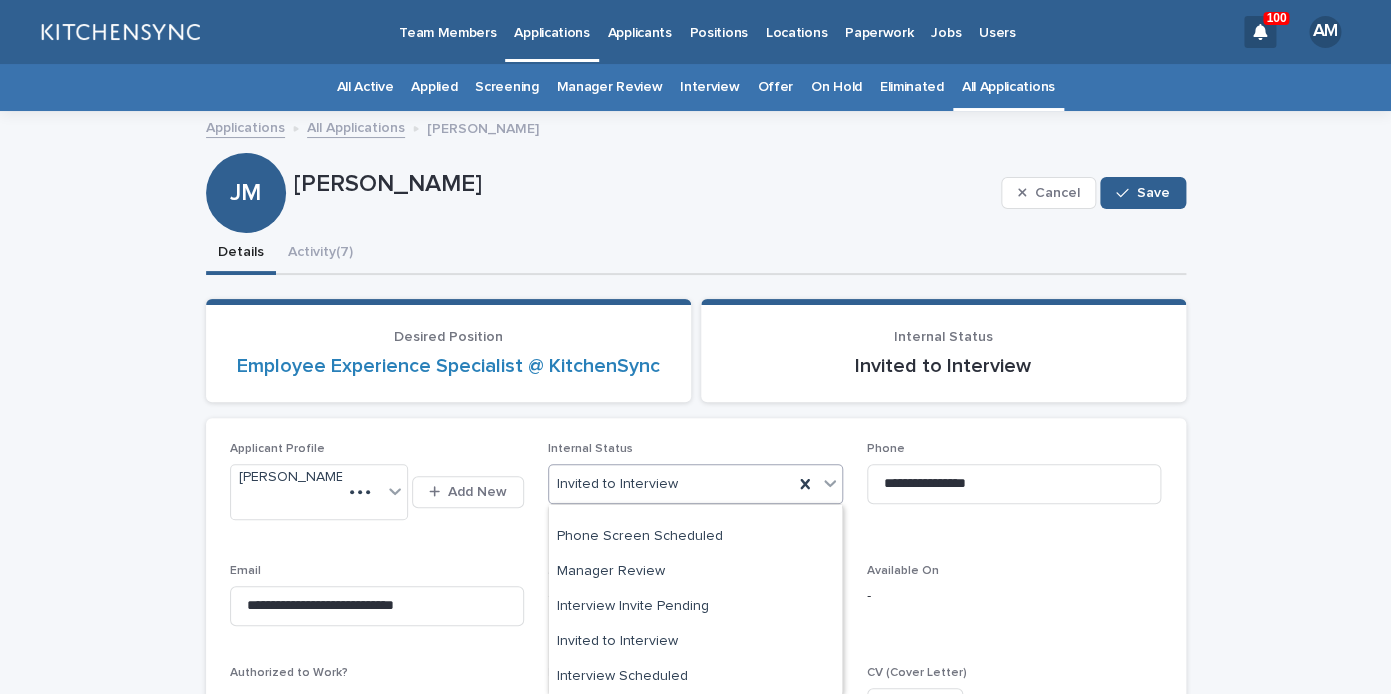 scroll, scrollTop: 136, scrollLeft: 0, axis: vertical 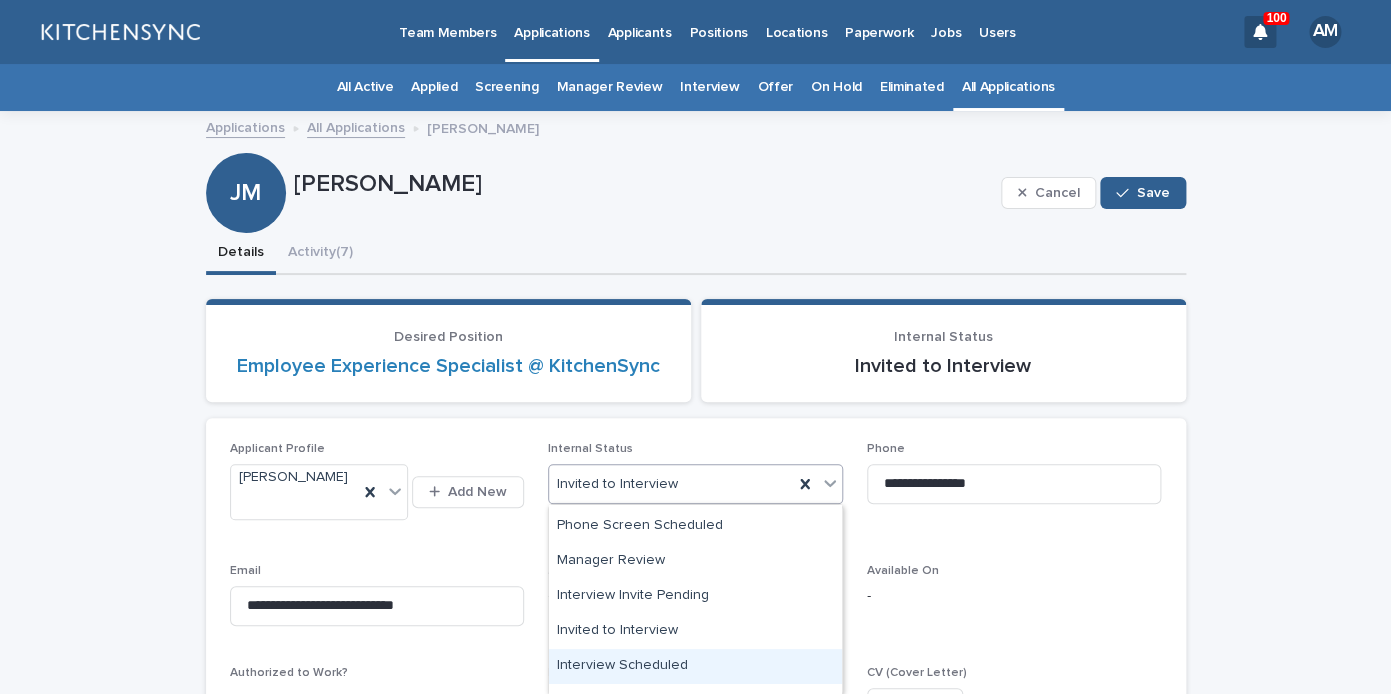 click on "Interview Scheduled" at bounding box center [695, 666] 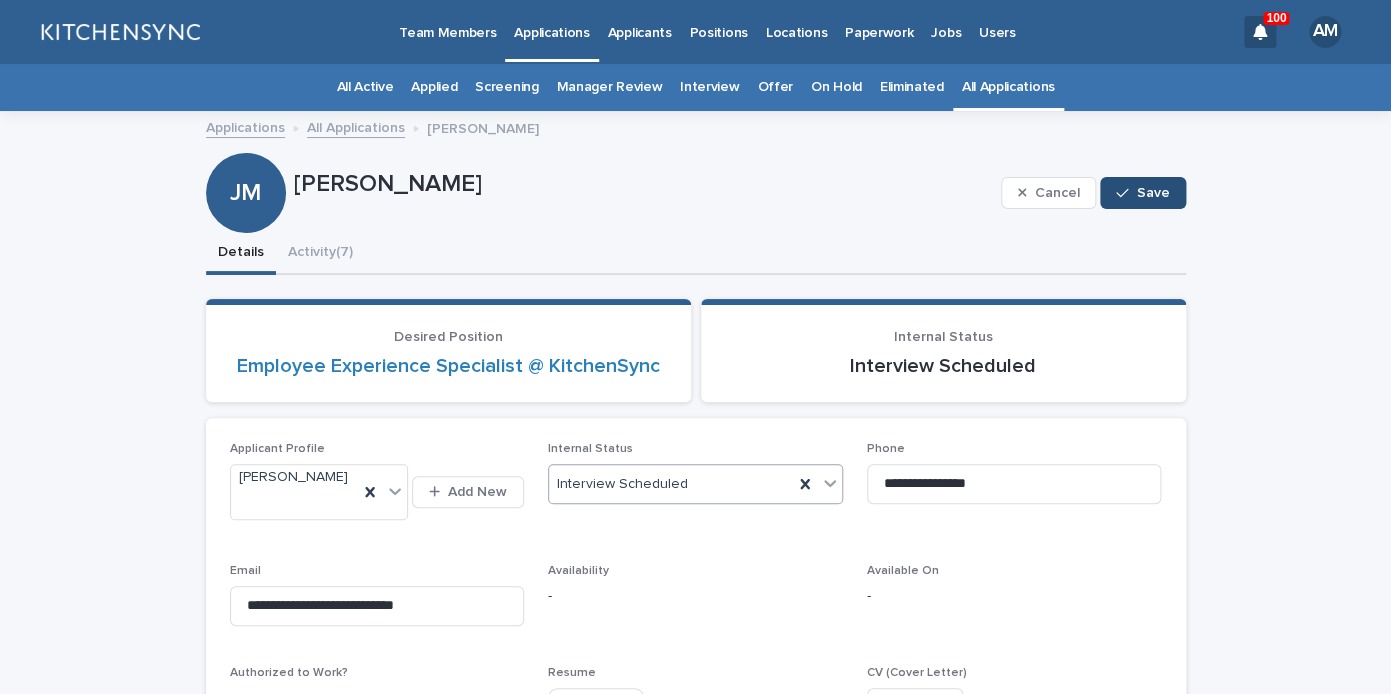 click on "Save" at bounding box center [1142, 193] 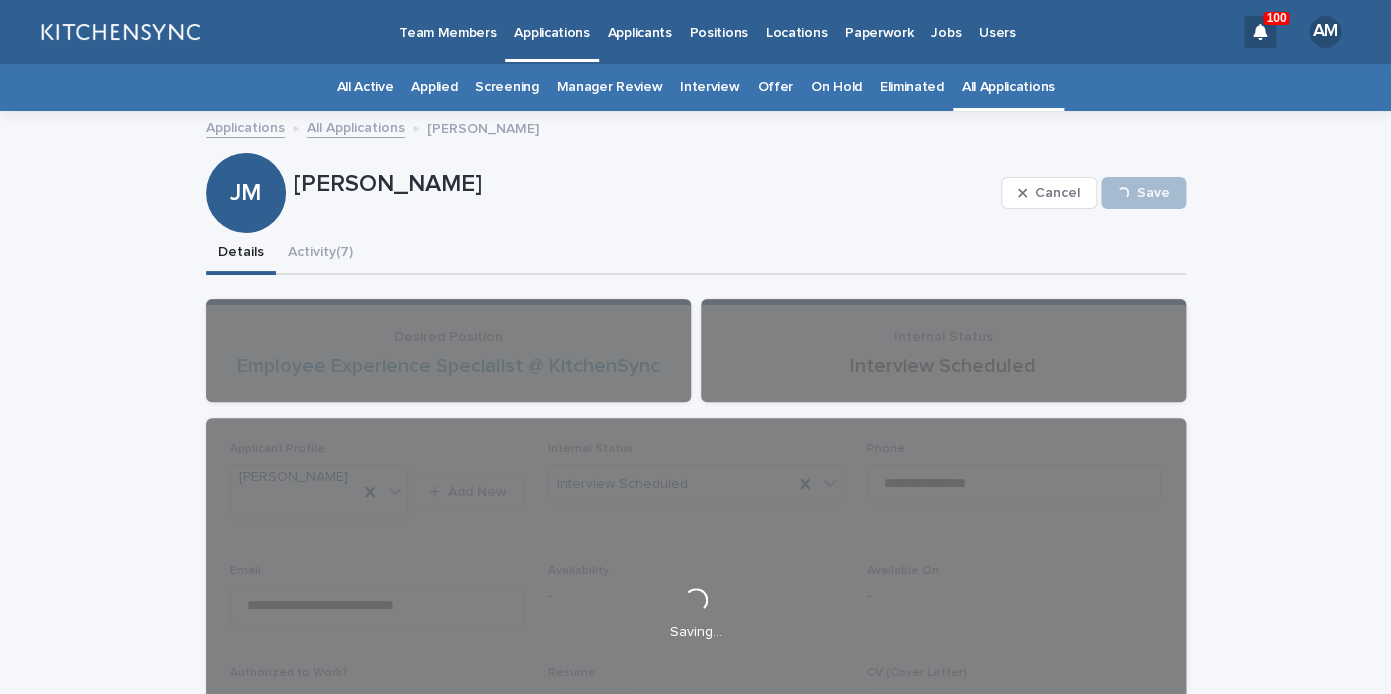 scroll, scrollTop: 113, scrollLeft: 0, axis: vertical 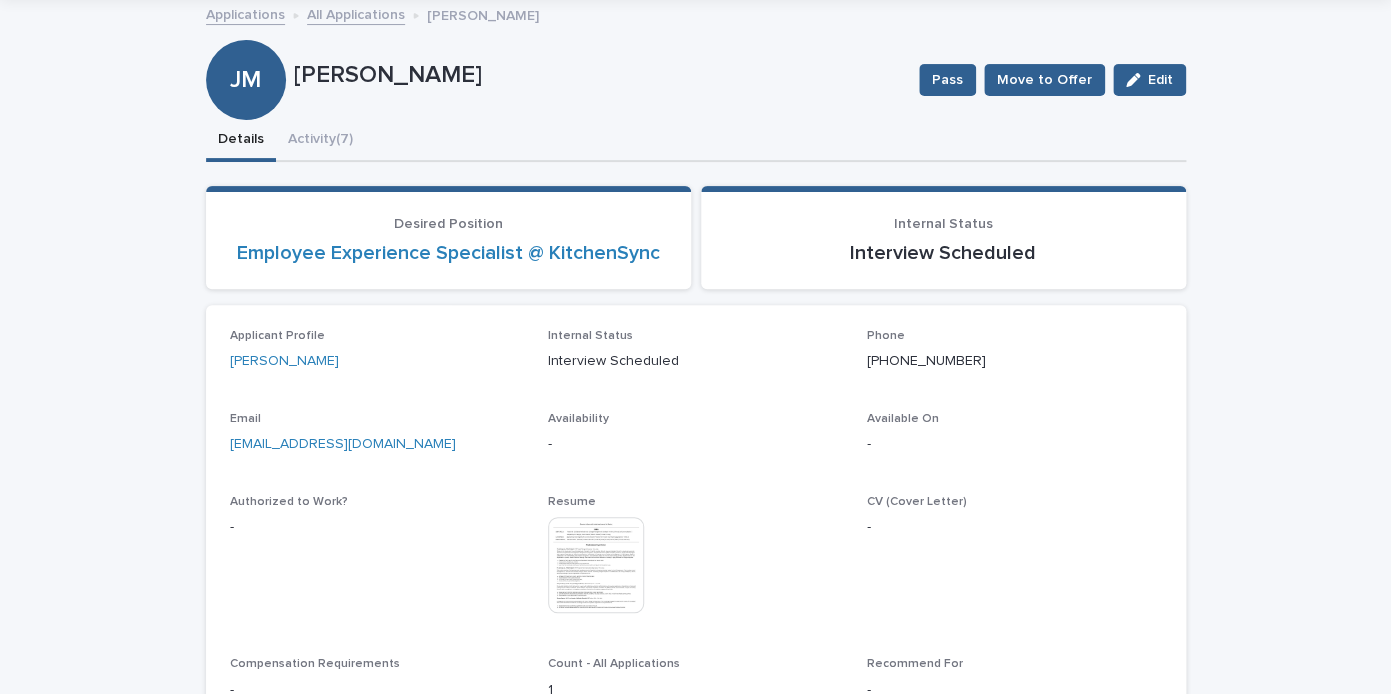 drag, startPoint x: 455, startPoint y: 449, endPoint x: 191, endPoint y: 445, distance: 264.0303 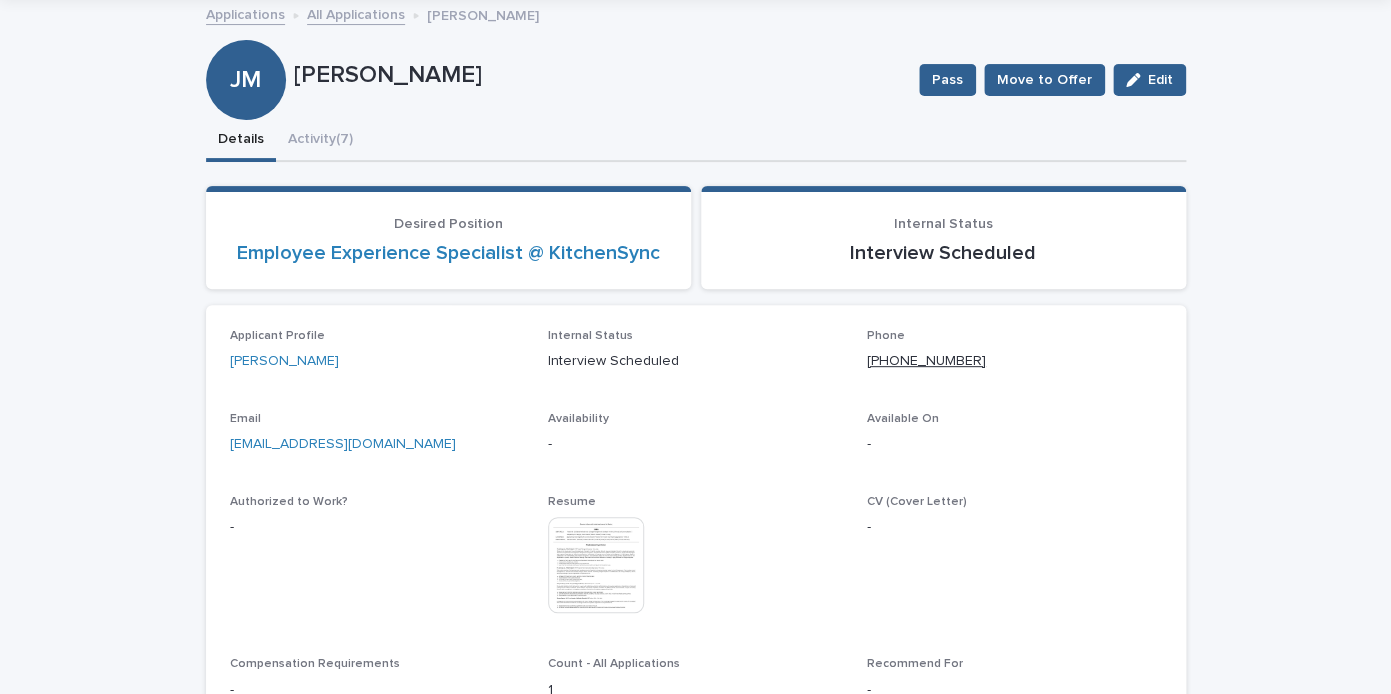 drag, startPoint x: 1018, startPoint y: 368, endPoint x: 868, endPoint y: 366, distance: 150.01334 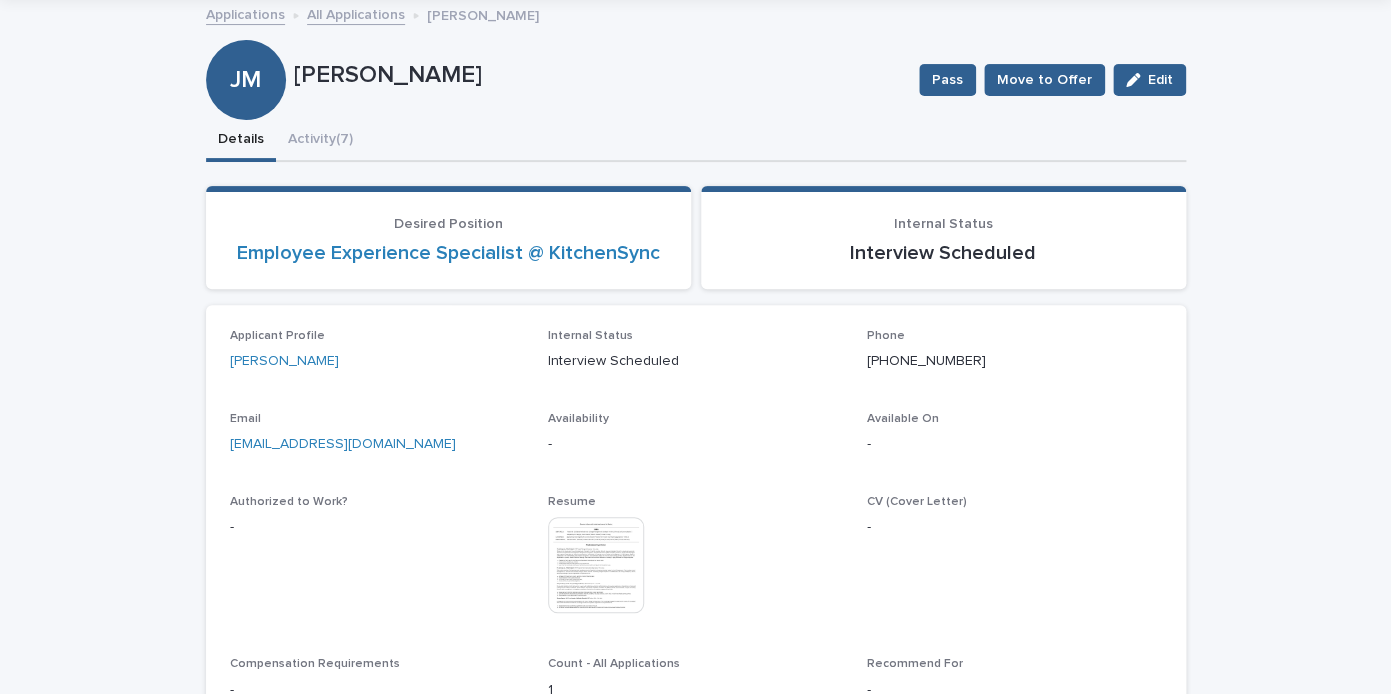 click on "Details Activity  (7)" at bounding box center [696, 141] 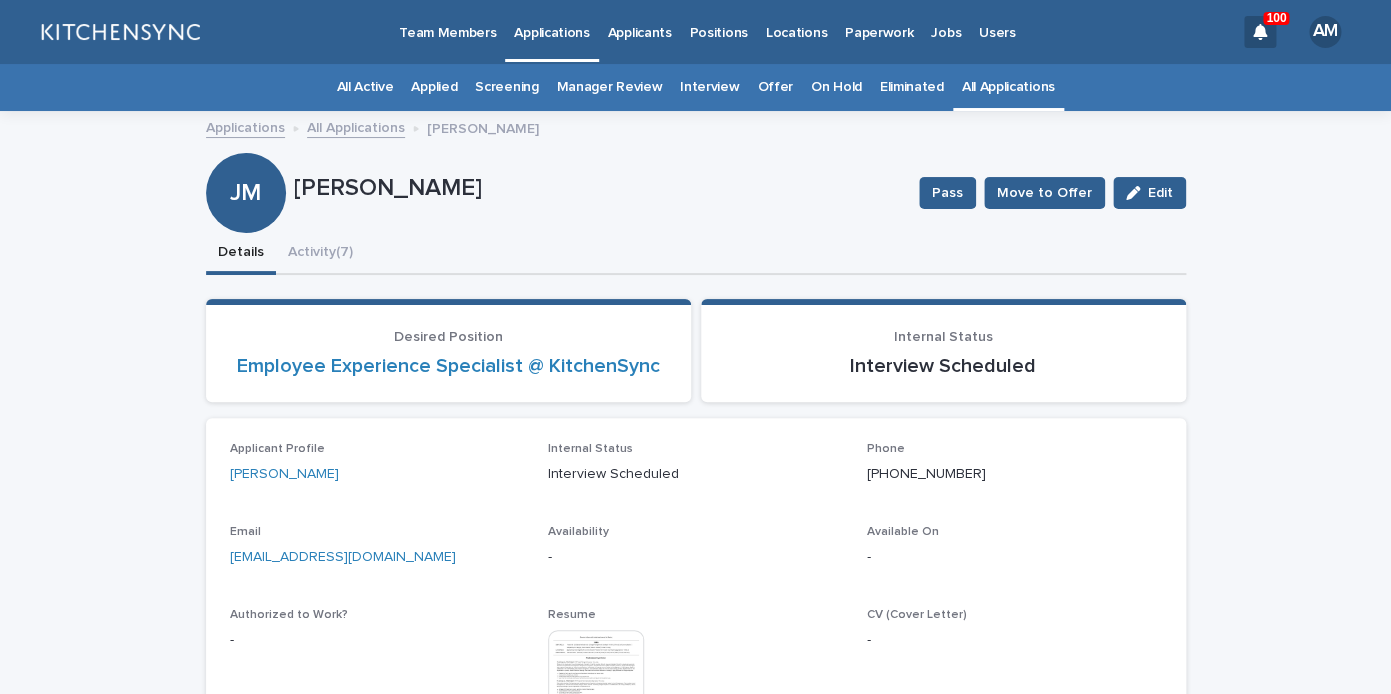 click on "All Applications" at bounding box center (1008, 87) 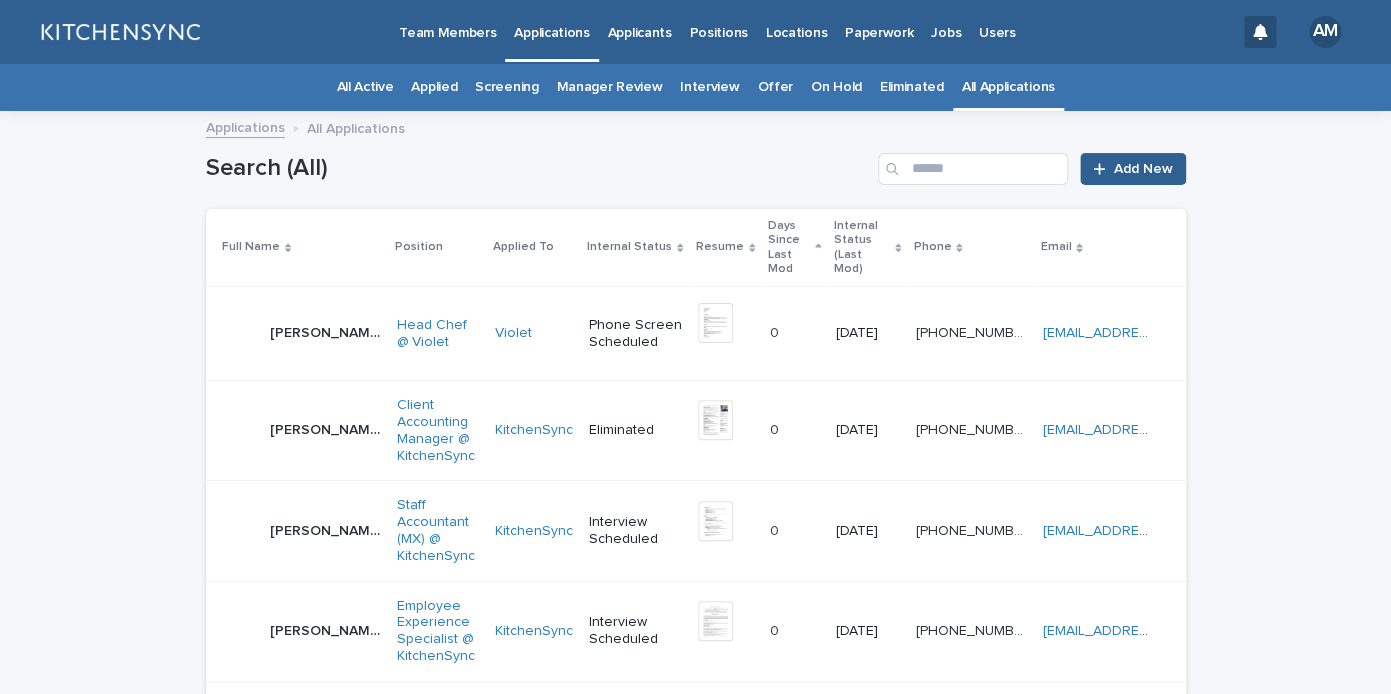 click on "Search (All) Add New" at bounding box center [696, 161] 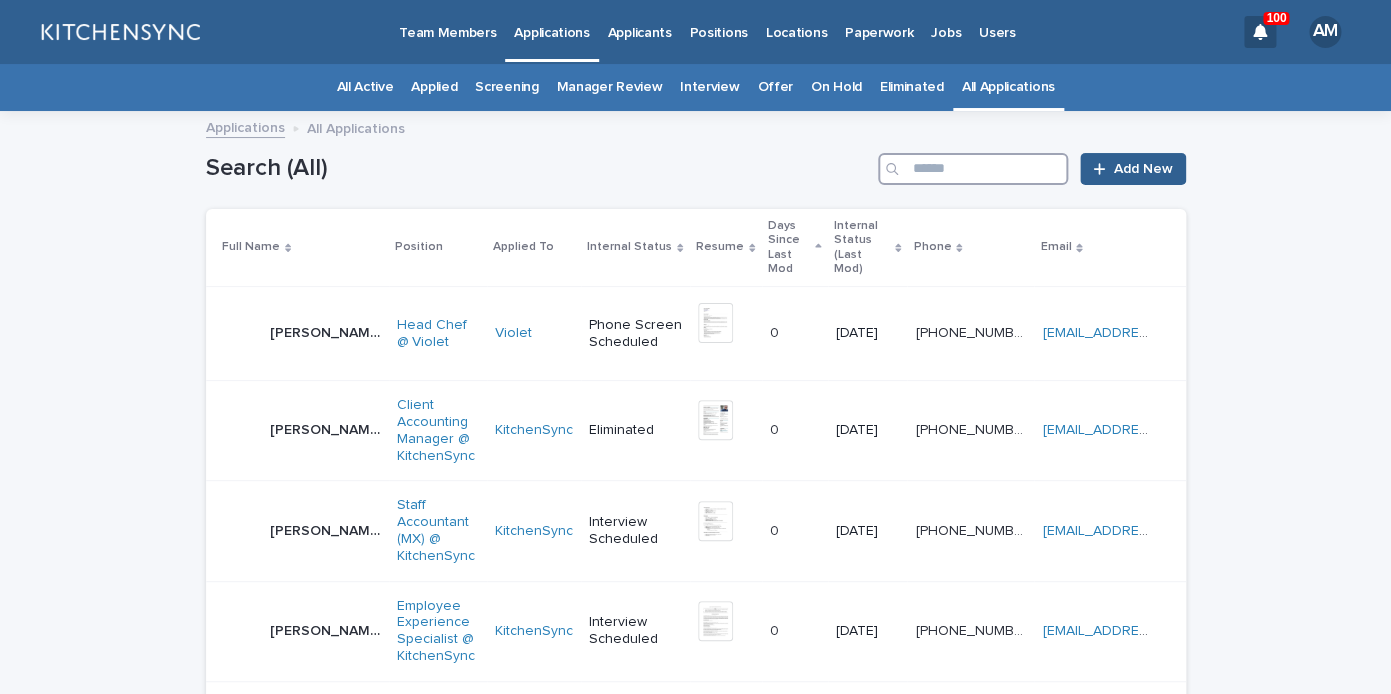 click at bounding box center [973, 169] 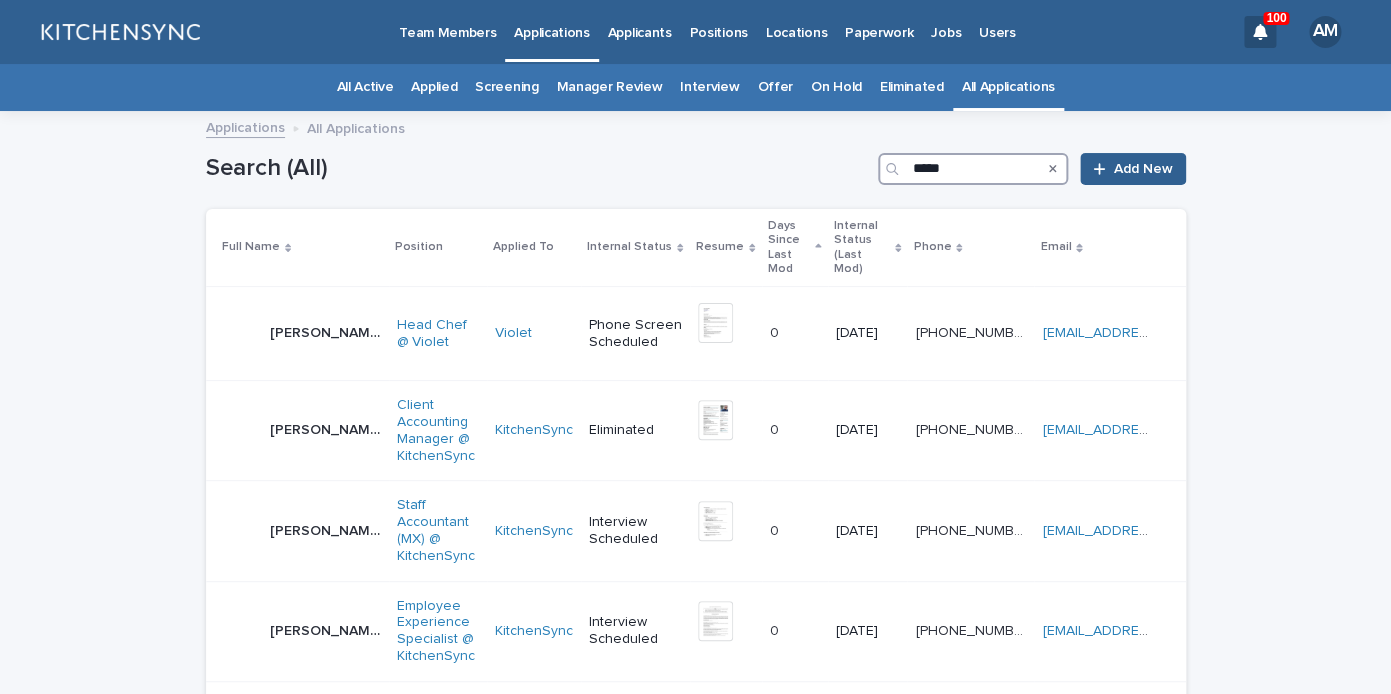 type on "*****" 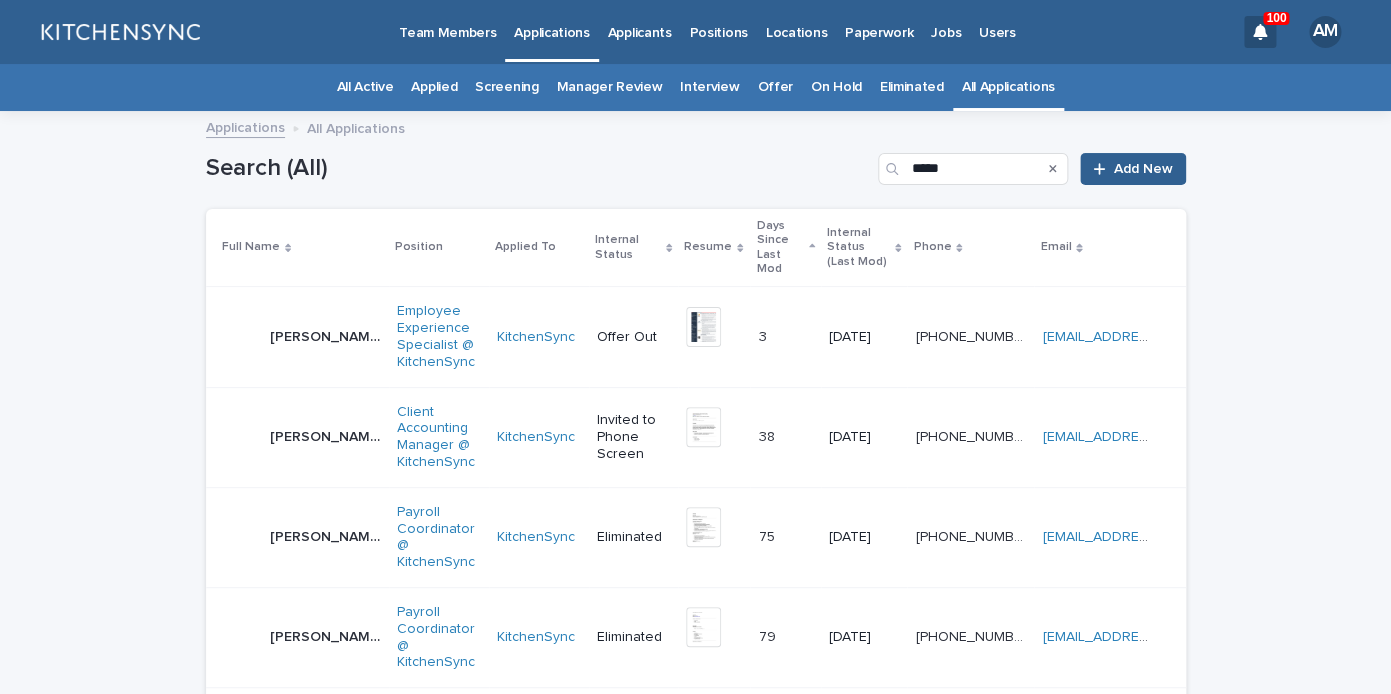 click on "[PERSON_NAME]" at bounding box center [327, 335] 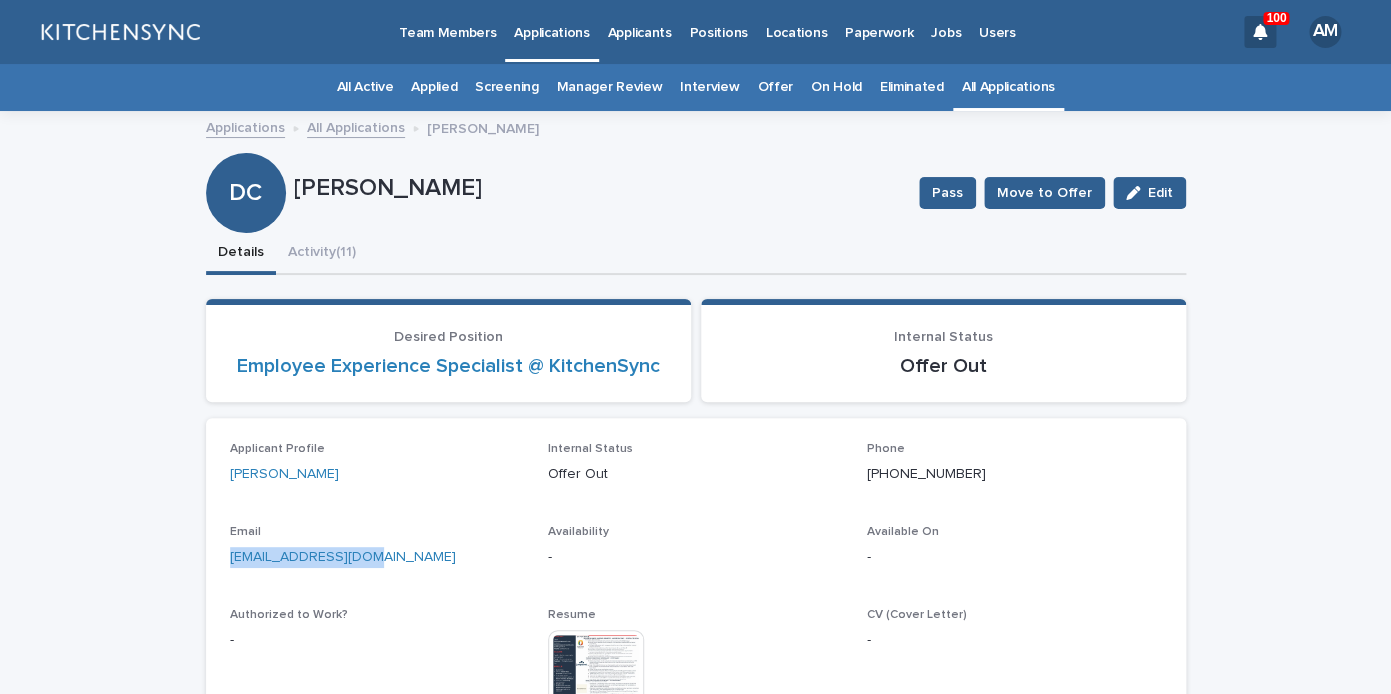 drag, startPoint x: 377, startPoint y: 572, endPoint x: 173, endPoint y: 554, distance: 204.79257 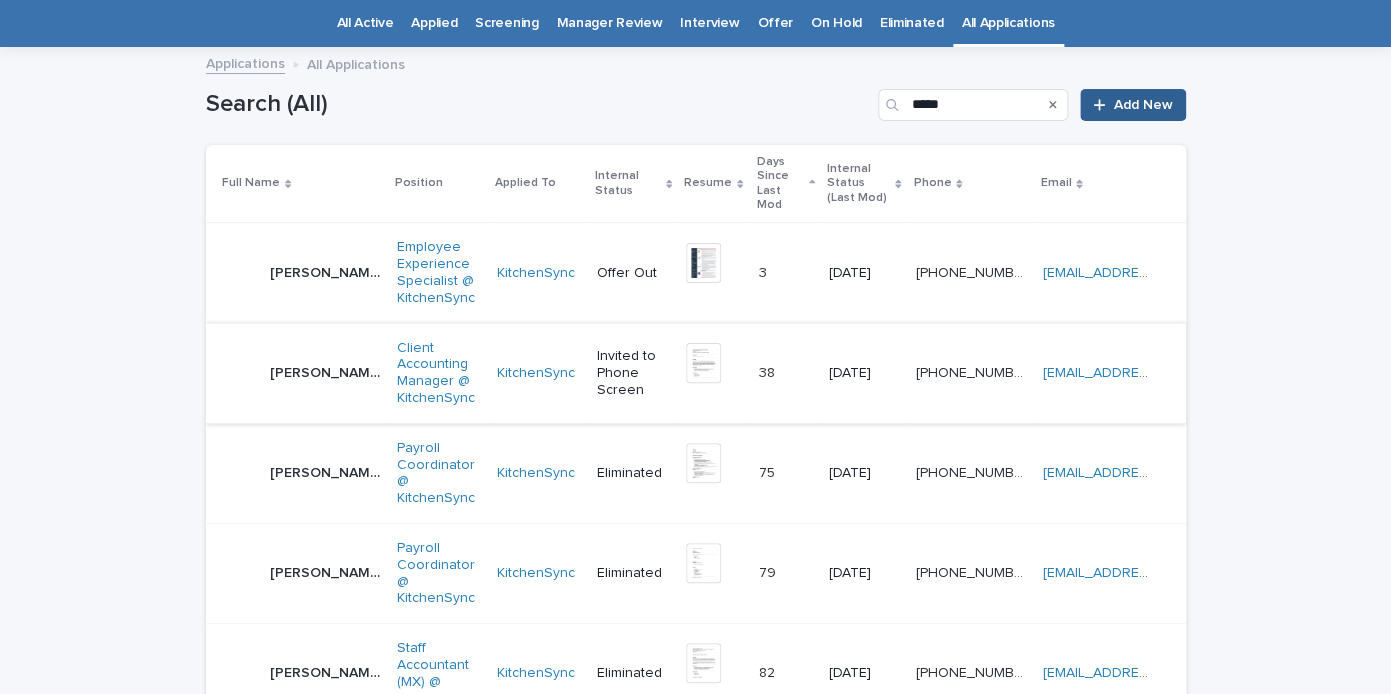 scroll, scrollTop: 64, scrollLeft: 0, axis: vertical 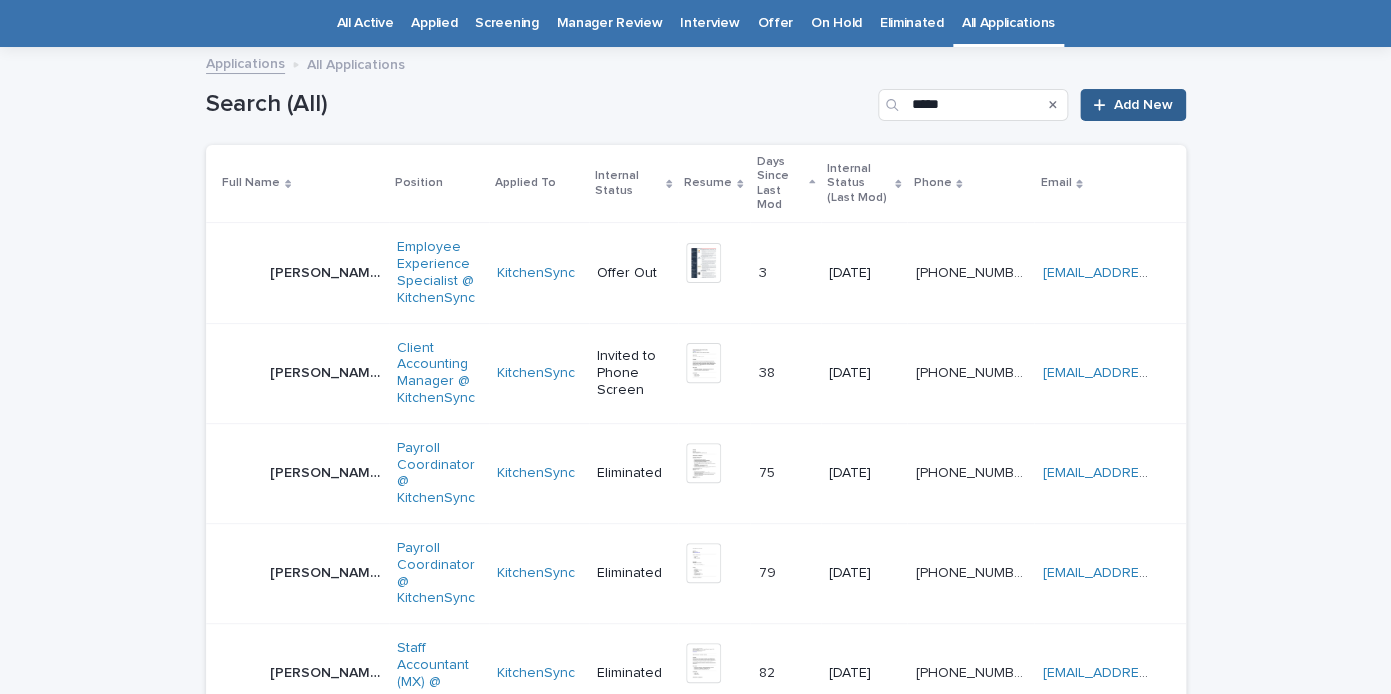 click on "[PERSON_NAME]" at bounding box center [327, 371] 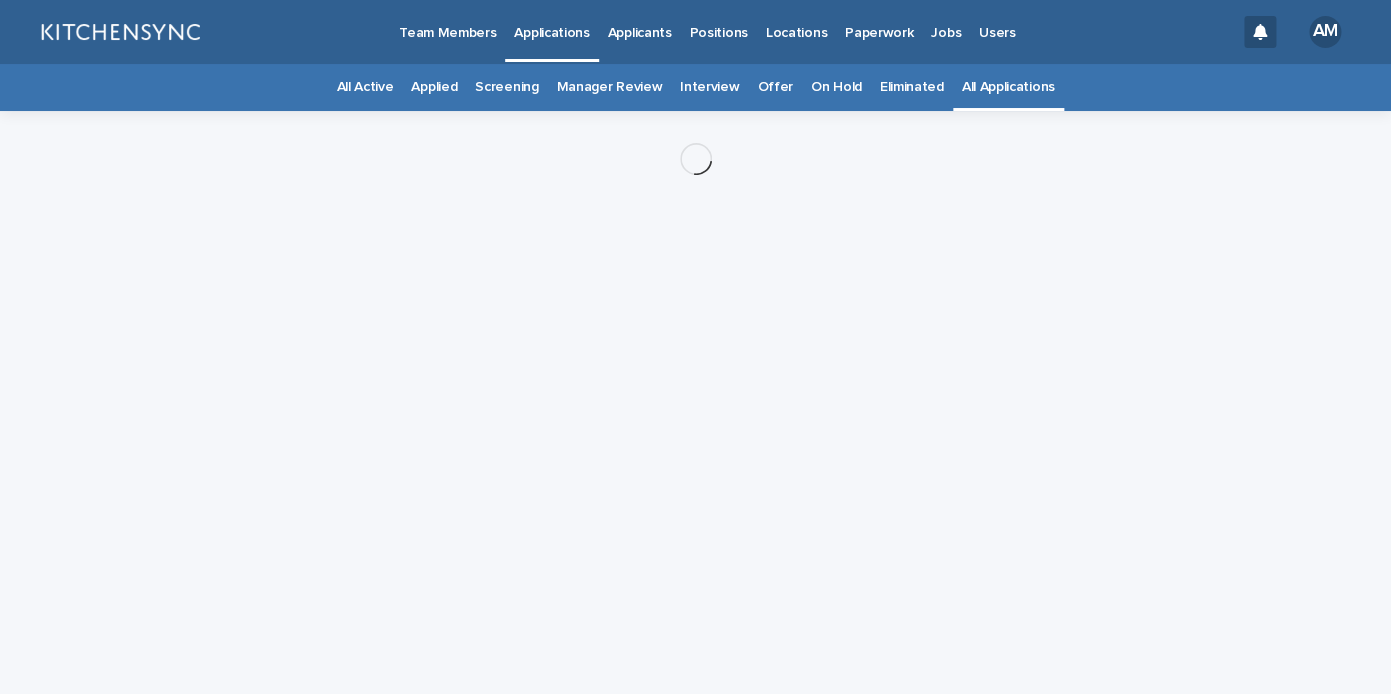 scroll, scrollTop: 0, scrollLeft: 0, axis: both 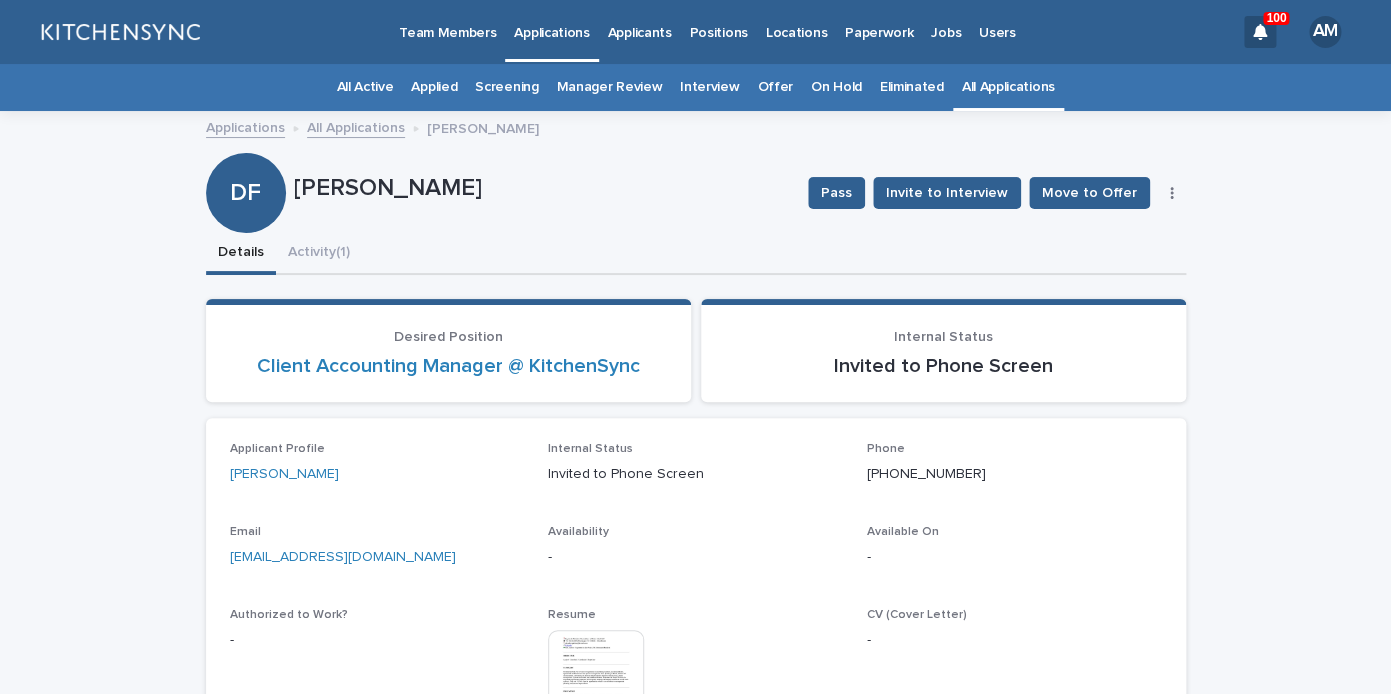 click 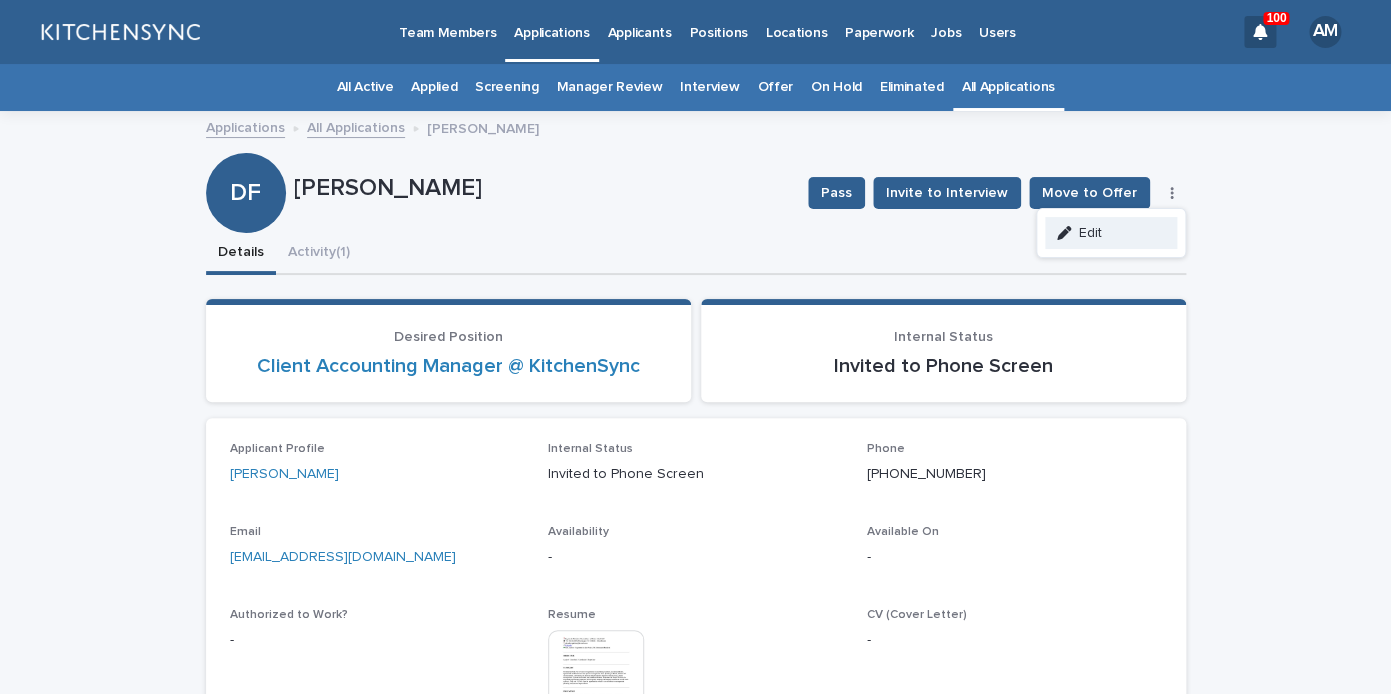 click on "Edit" at bounding box center (1111, 233) 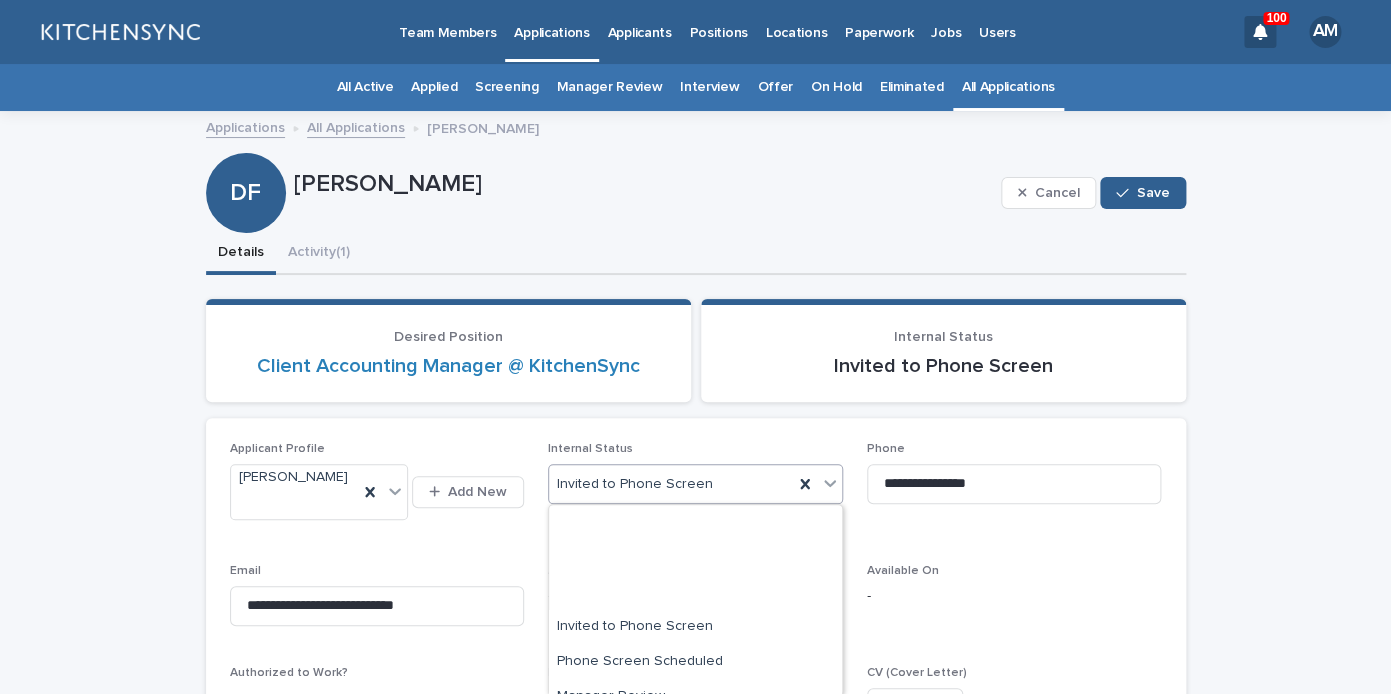 scroll, scrollTop: 406, scrollLeft: 0, axis: vertical 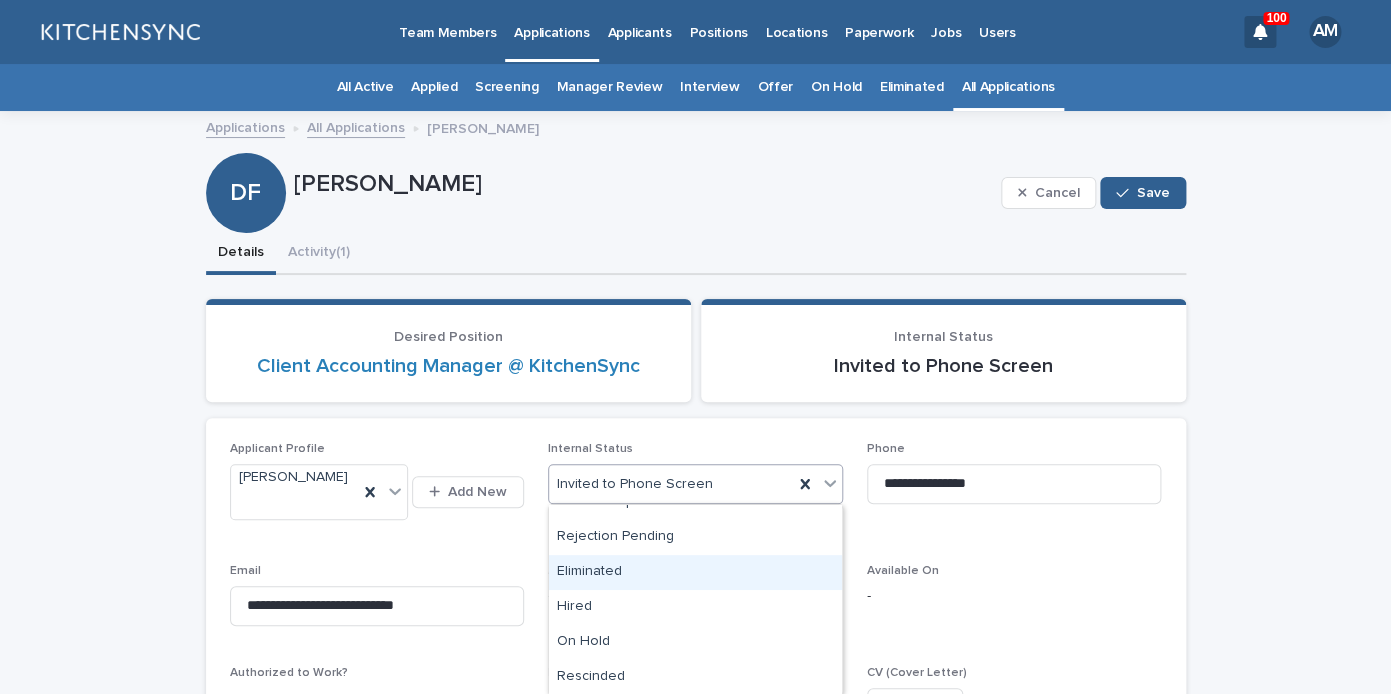 click on "Eliminated" at bounding box center (695, 572) 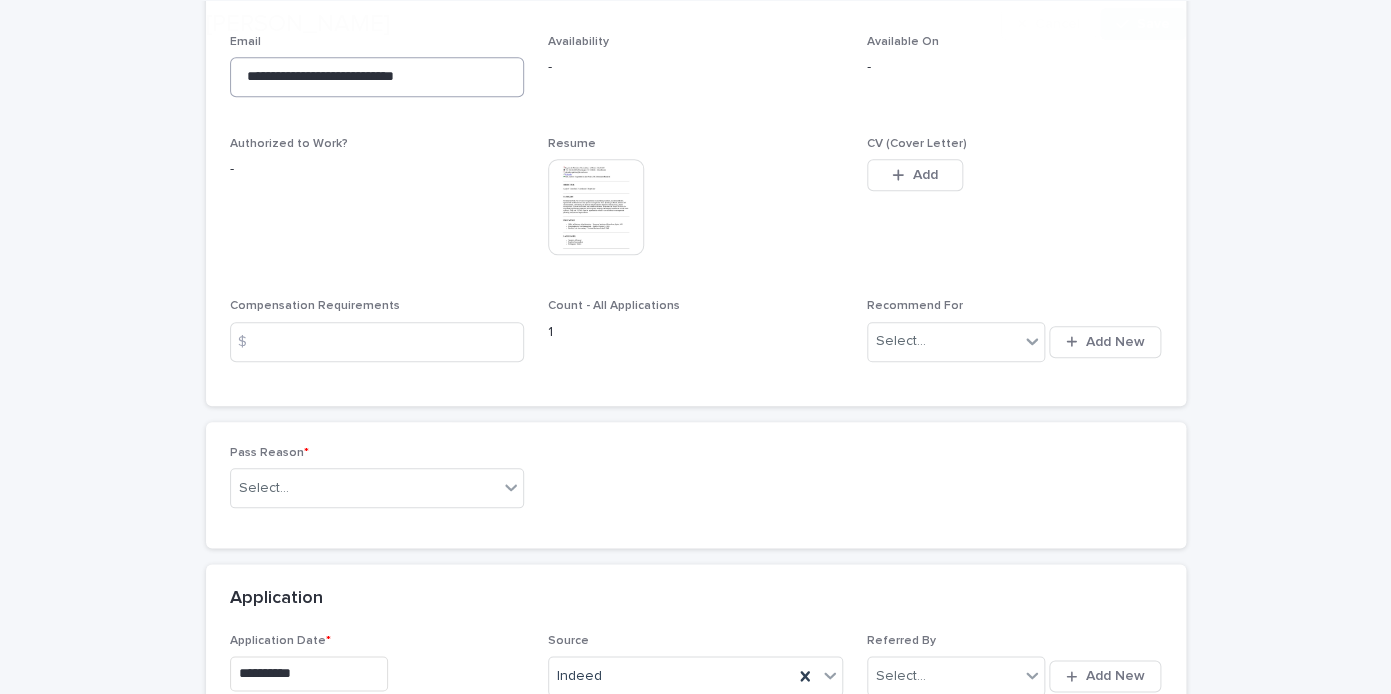 scroll, scrollTop: 530, scrollLeft: 0, axis: vertical 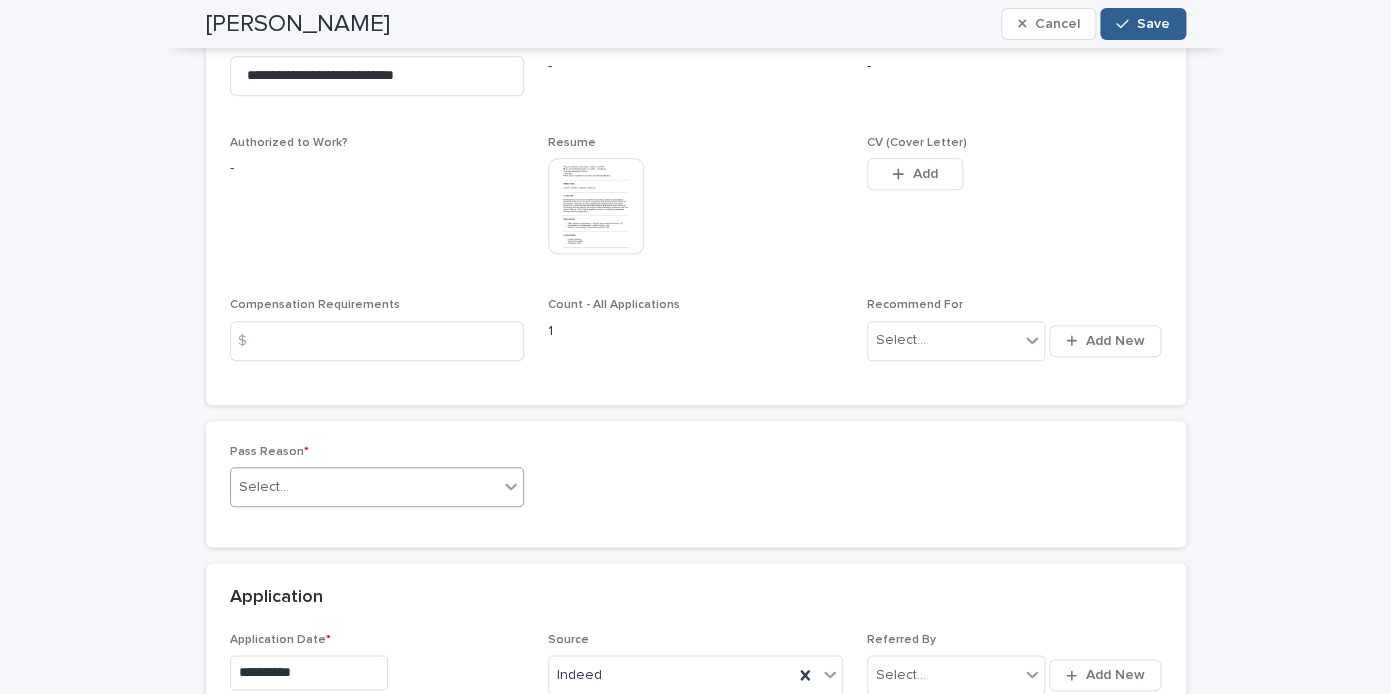 click on "Select..." at bounding box center [377, 487] 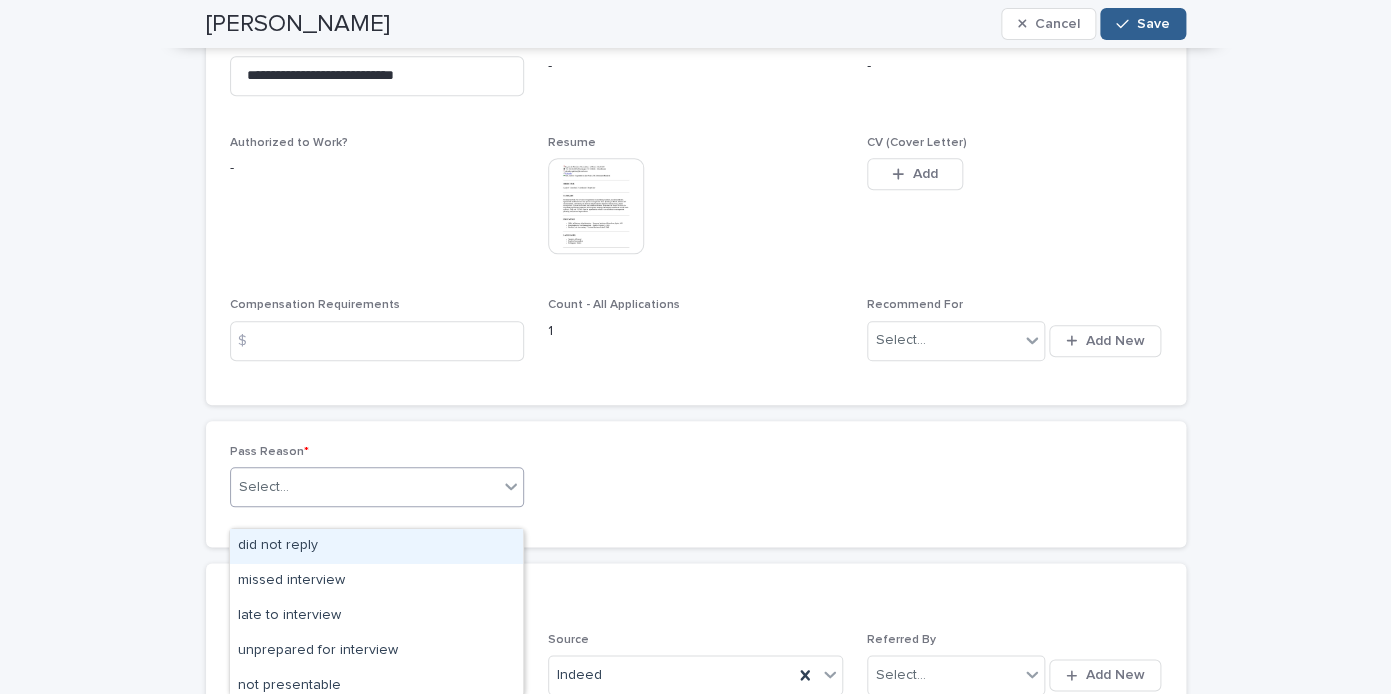 click on "did not reply" at bounding box center [376, 546] 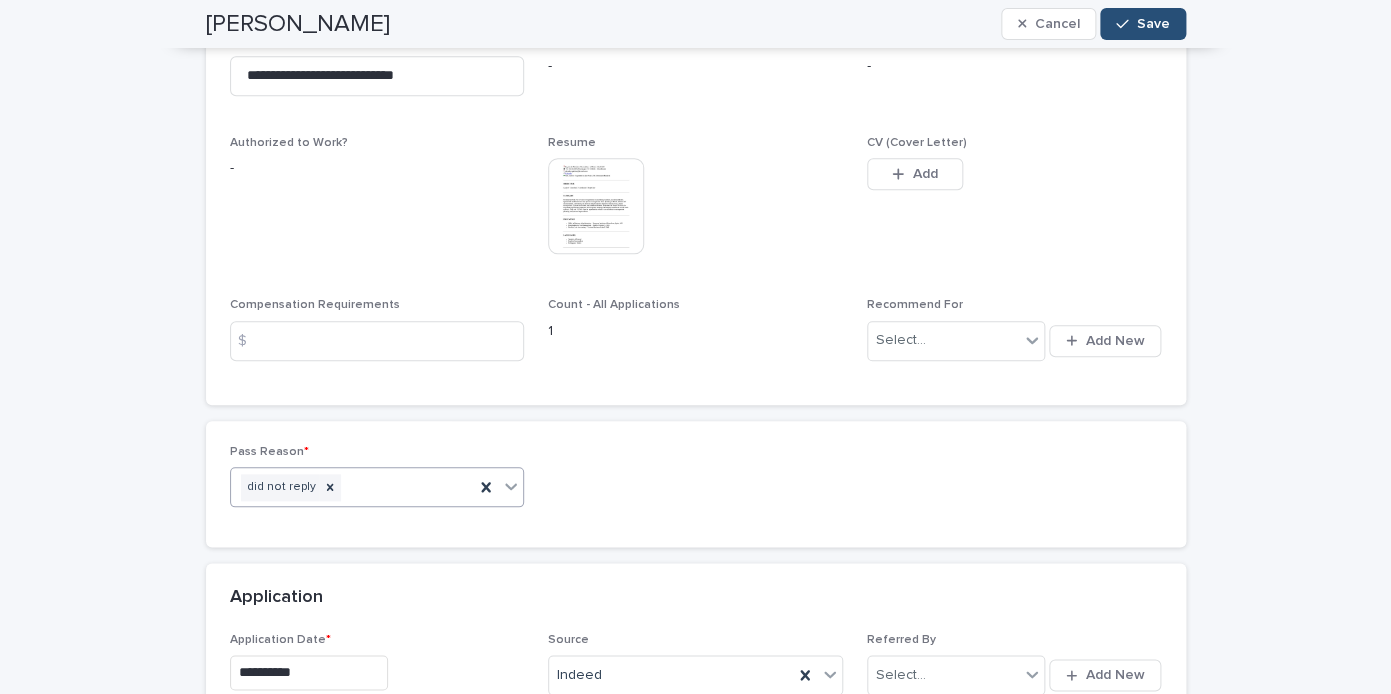 click on "Save" at bounding box center [1142, 24] 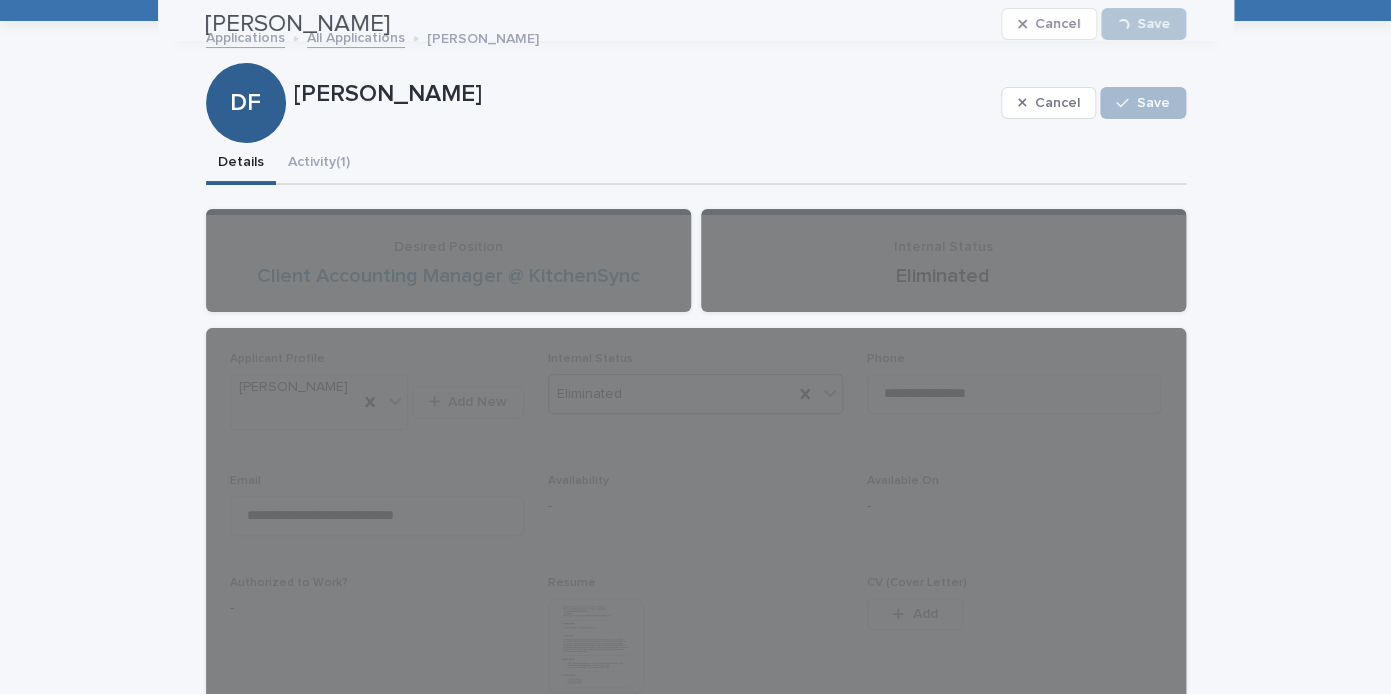 scroll, scrollTop: 0, scrollLeft: 0, axis: both 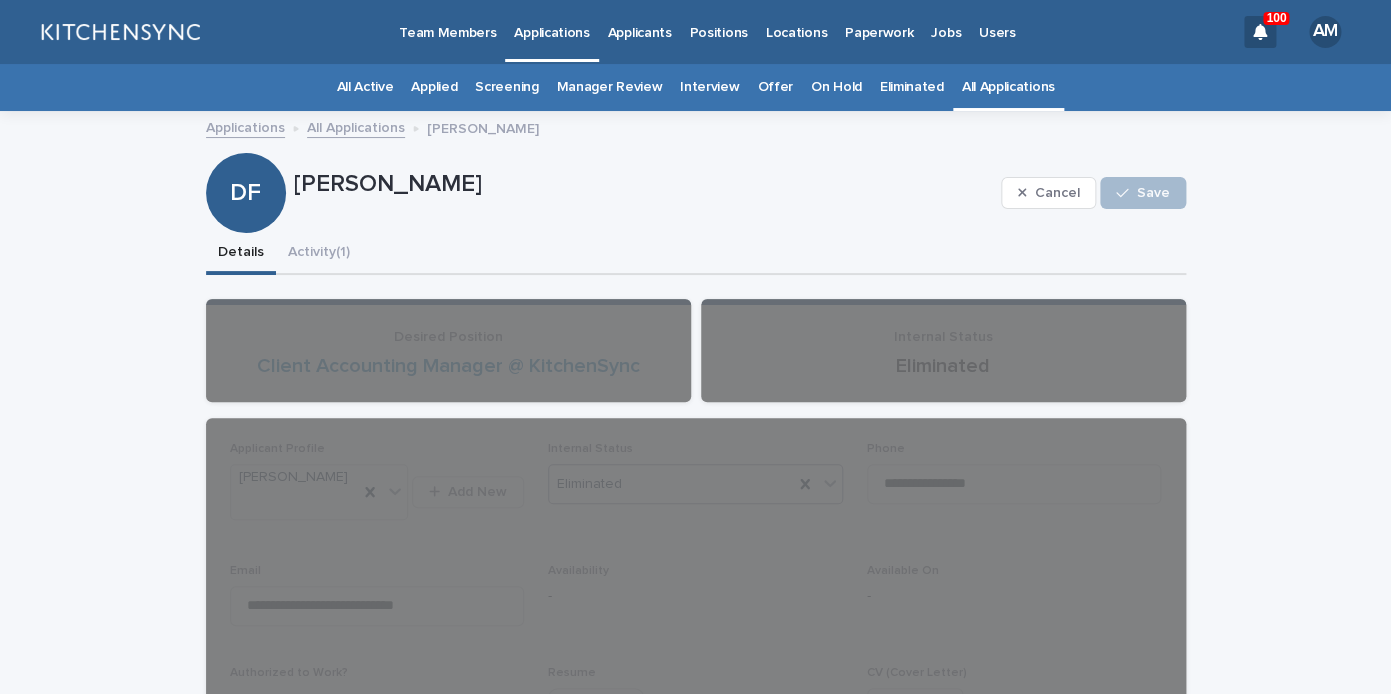 click on "All Applications" at bounding box center [356, 126] 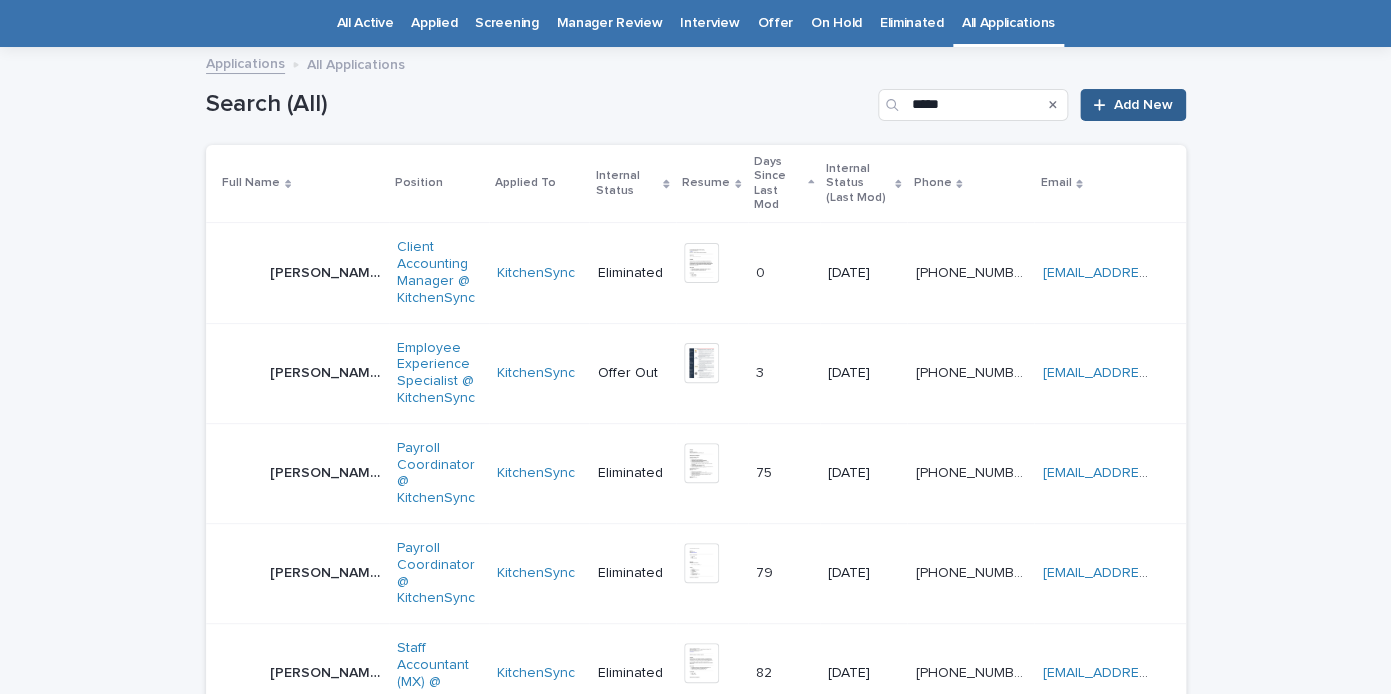 scroll, scrollTop: 64, scrollLeft: 0, axis: vertical 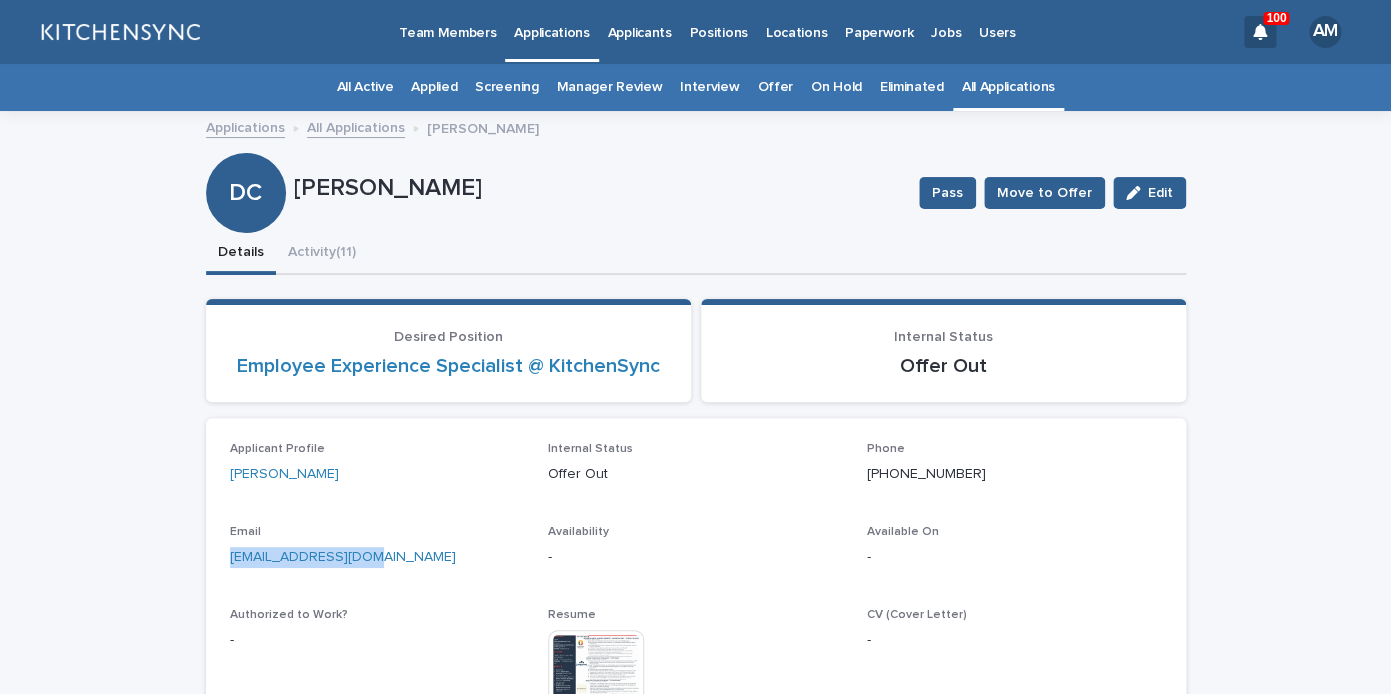 drag, startPoint x: 381, startPoint y: 559, endPoint x: 195, endPoint y: 557, distance: 186.01076 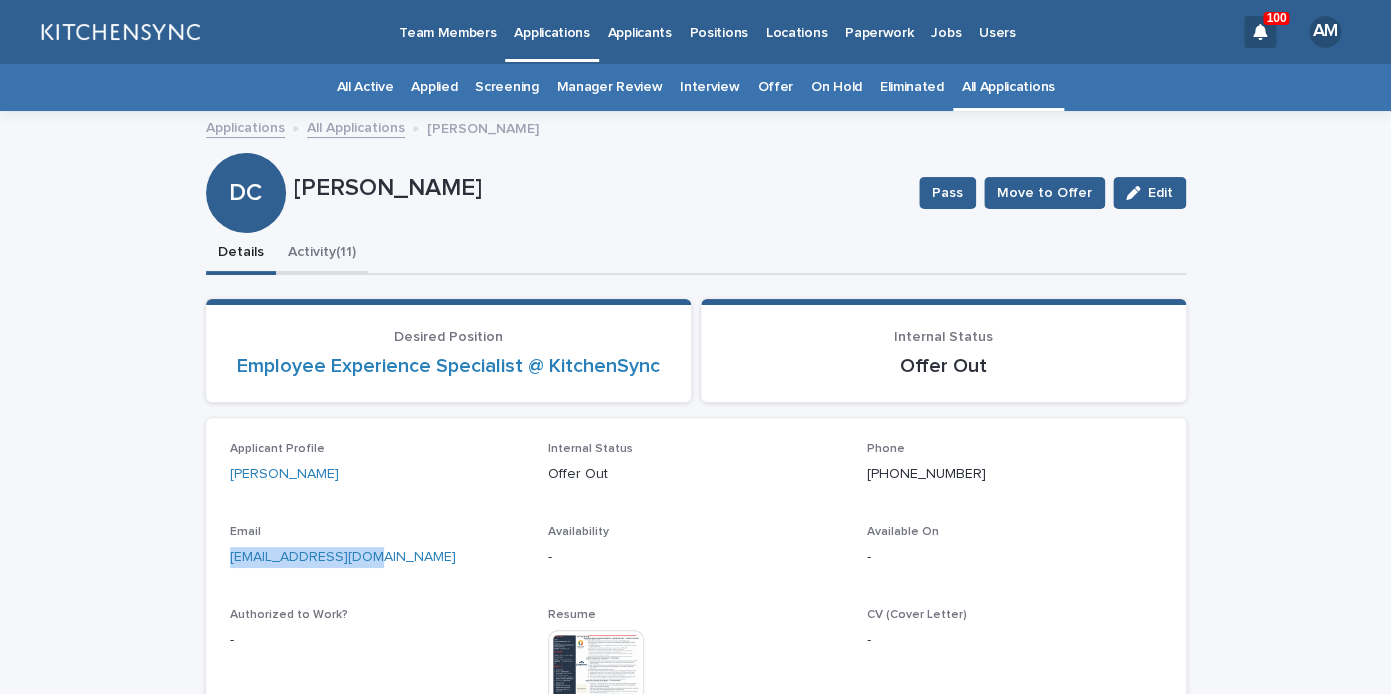 click on "Activity  (11)" at bounding box center (322, 254) 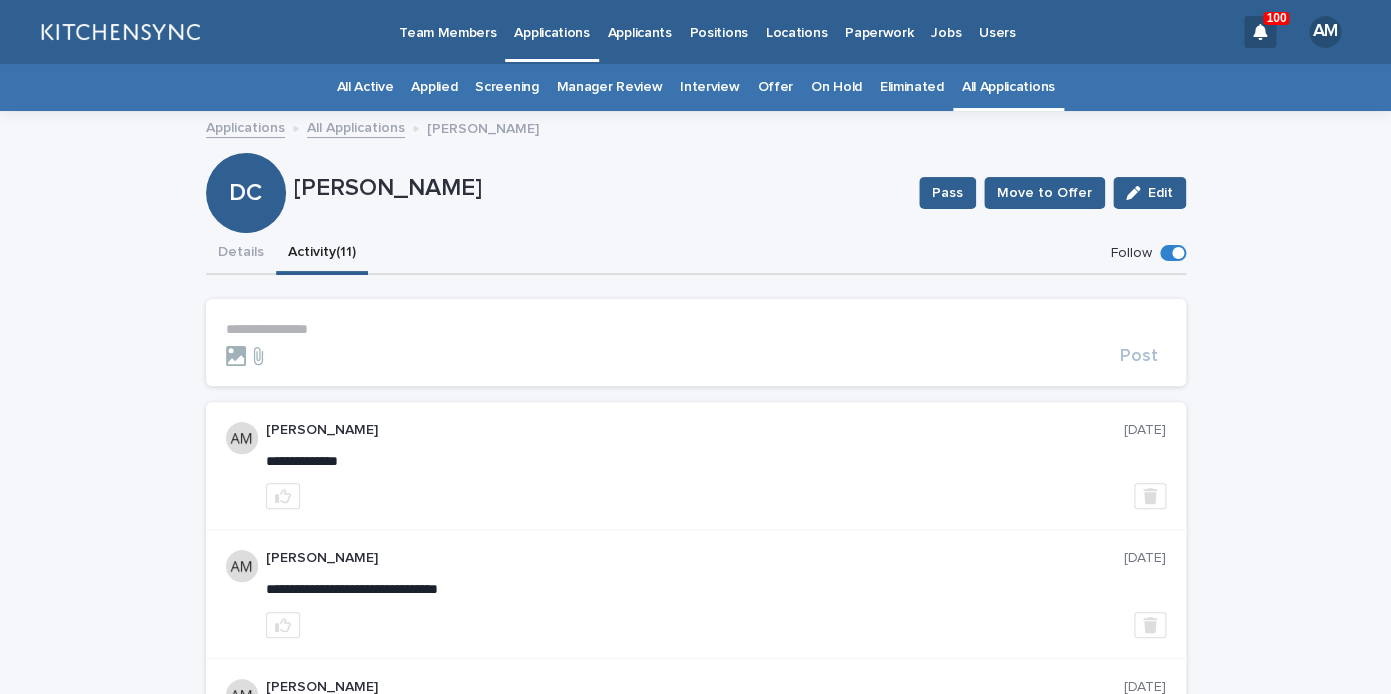 click on "All Applications" at bounding box center (1008, 87) 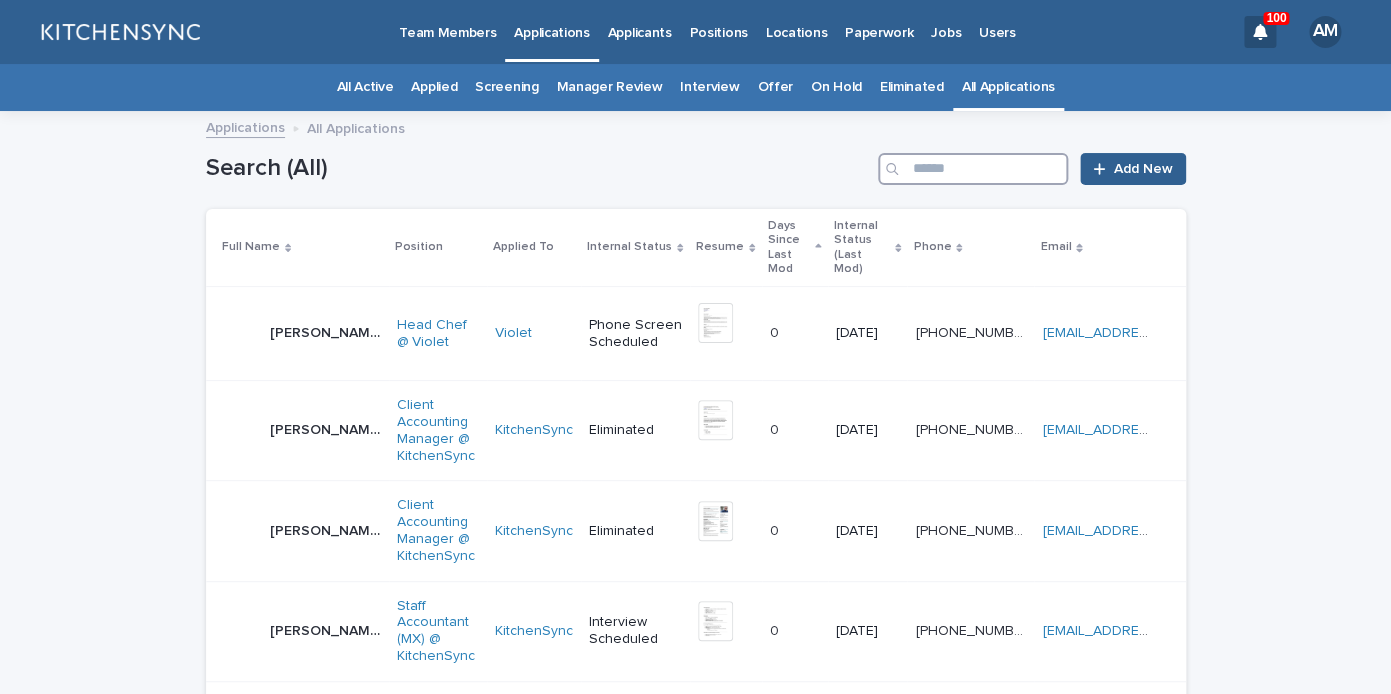 click at bounding box center (973, 169) 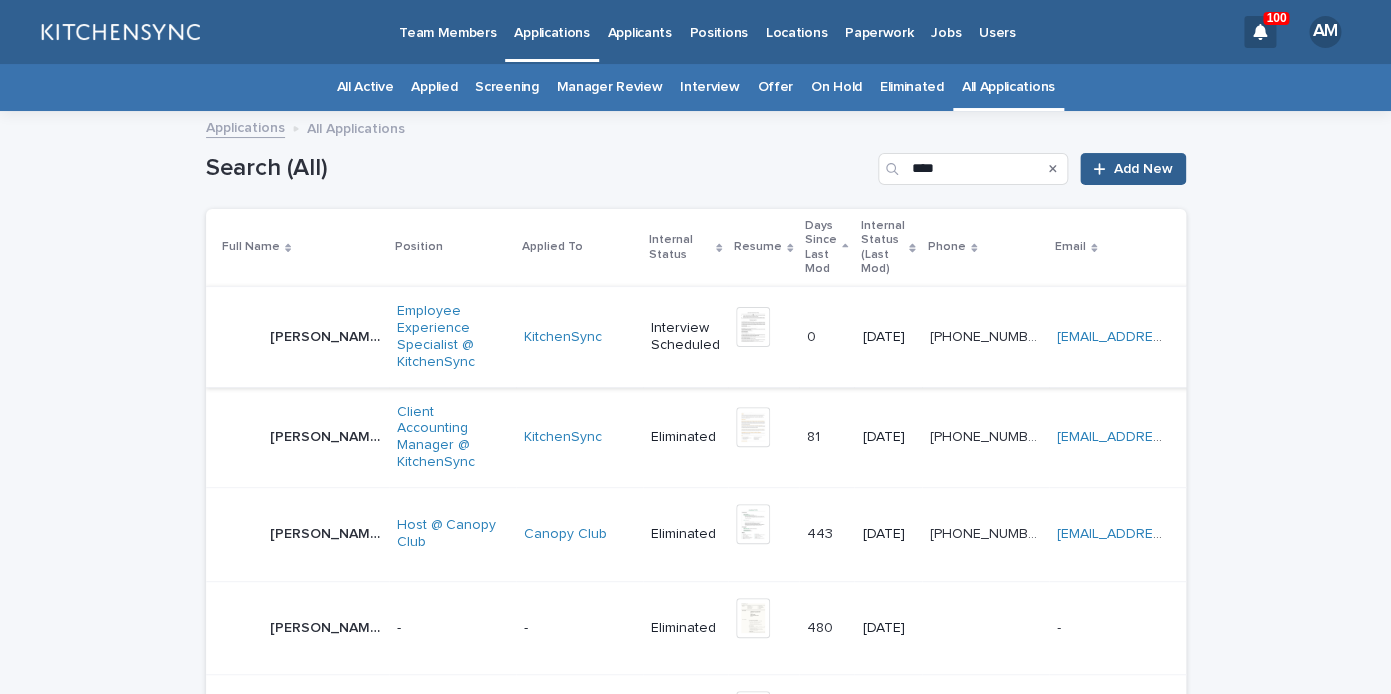 click at bounding box center (753, 327) 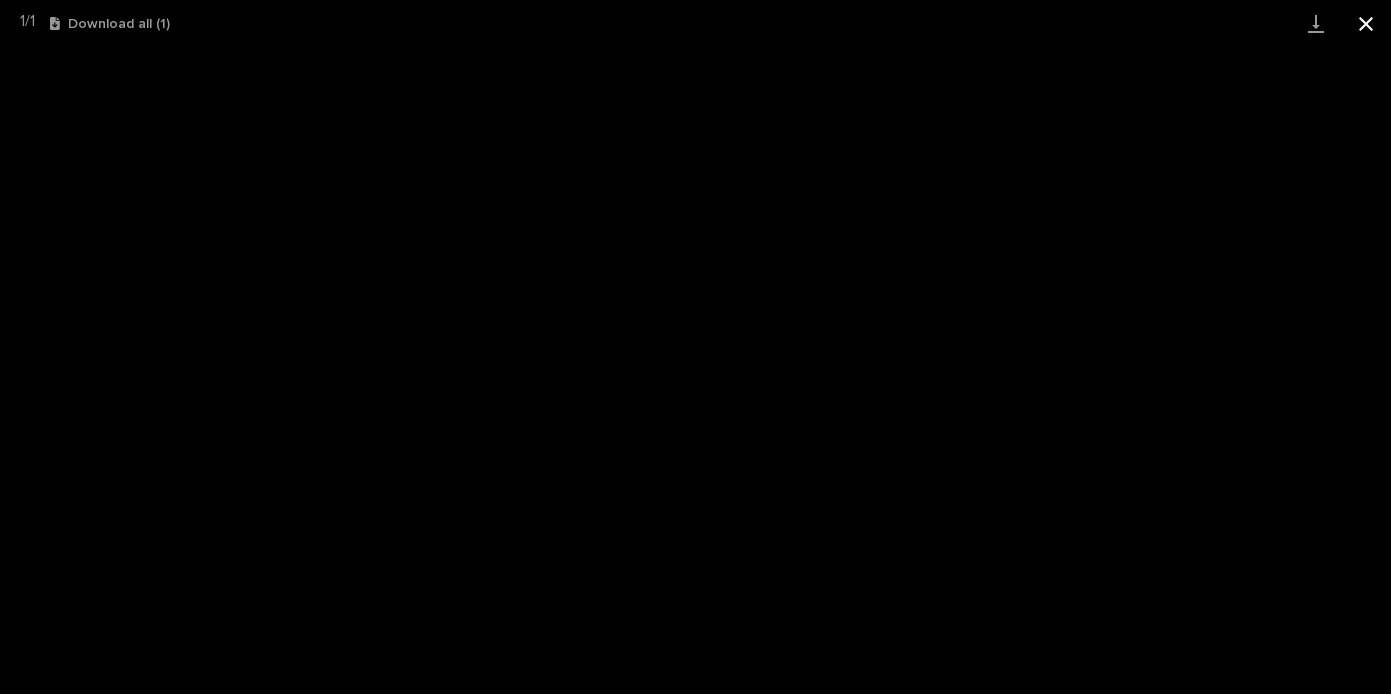 click at bounding box center (1366, 23) 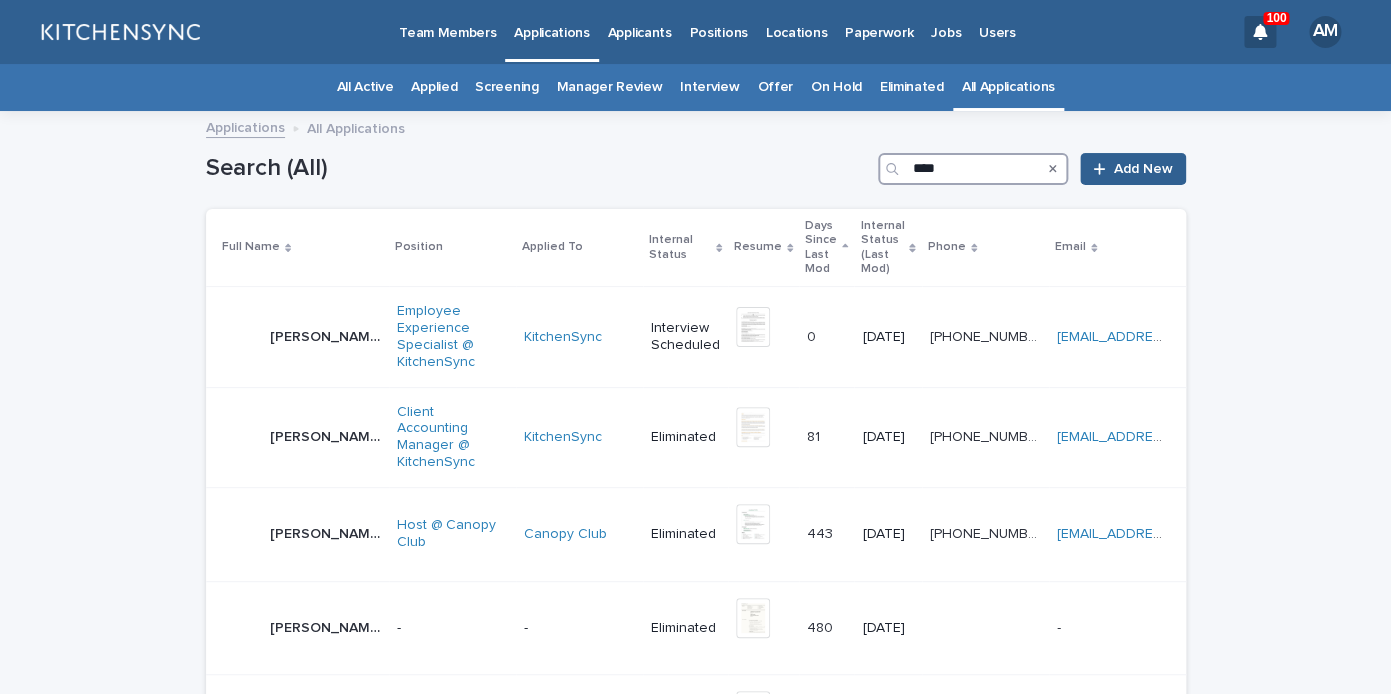 drag, startPoint x: 973, startPoint y: 174, endPoint x: 866, endPoint y: 173, distance: 107.00467 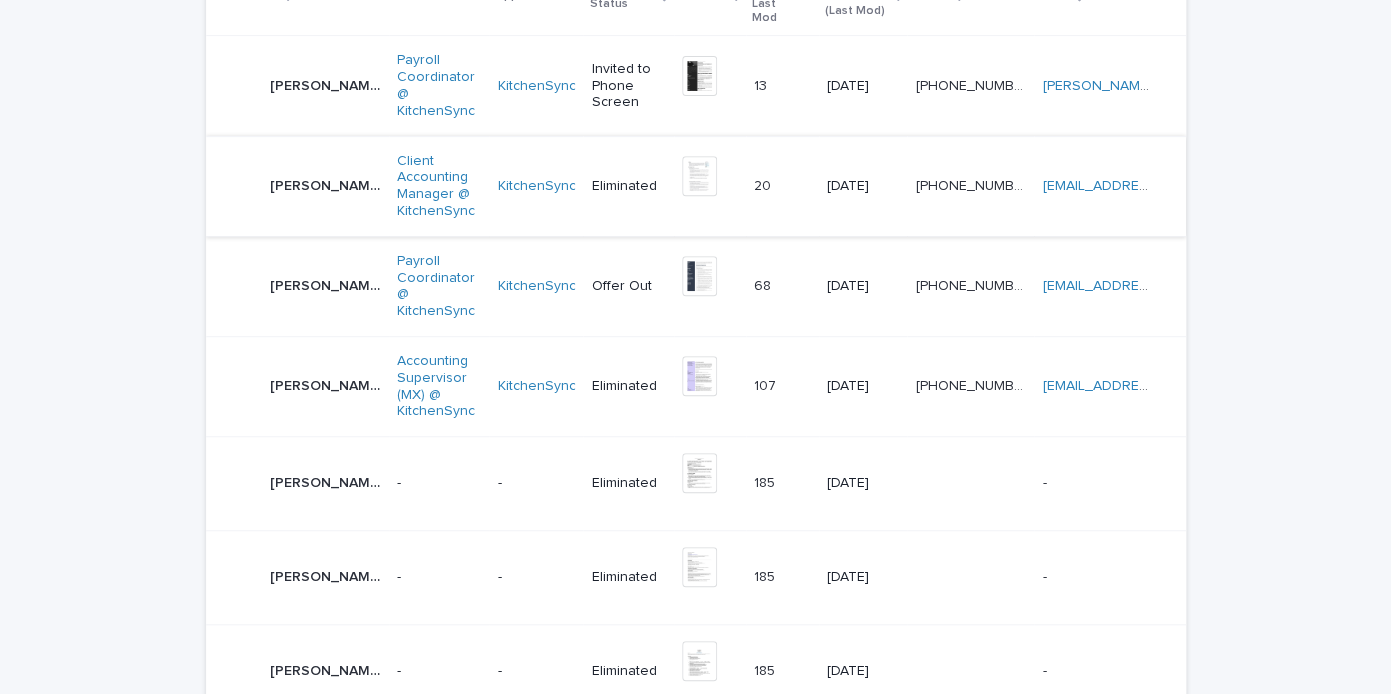 scroll, scrollTop: 0, scrollLeft: 0, axis: both 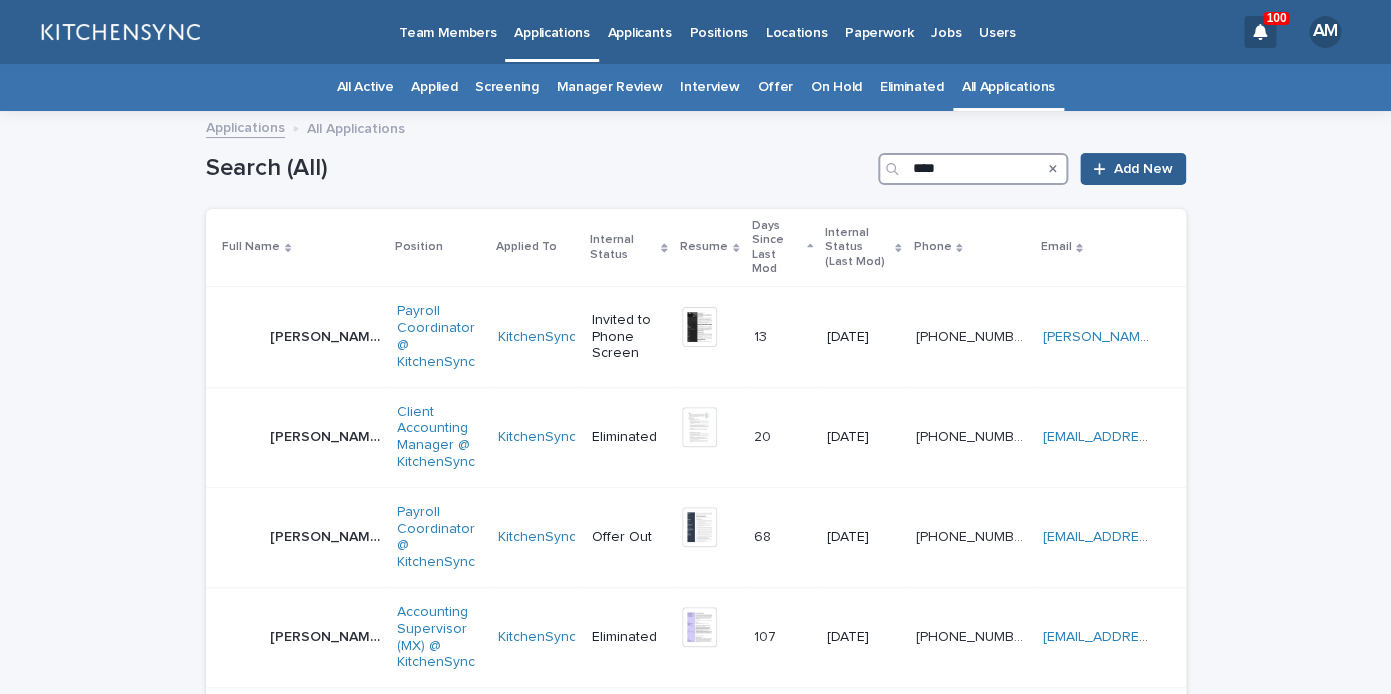 drag, startPoint x: 976, startPoint y: 174, endPoint x: 843, endPoint y: 170, distance: 133.06013 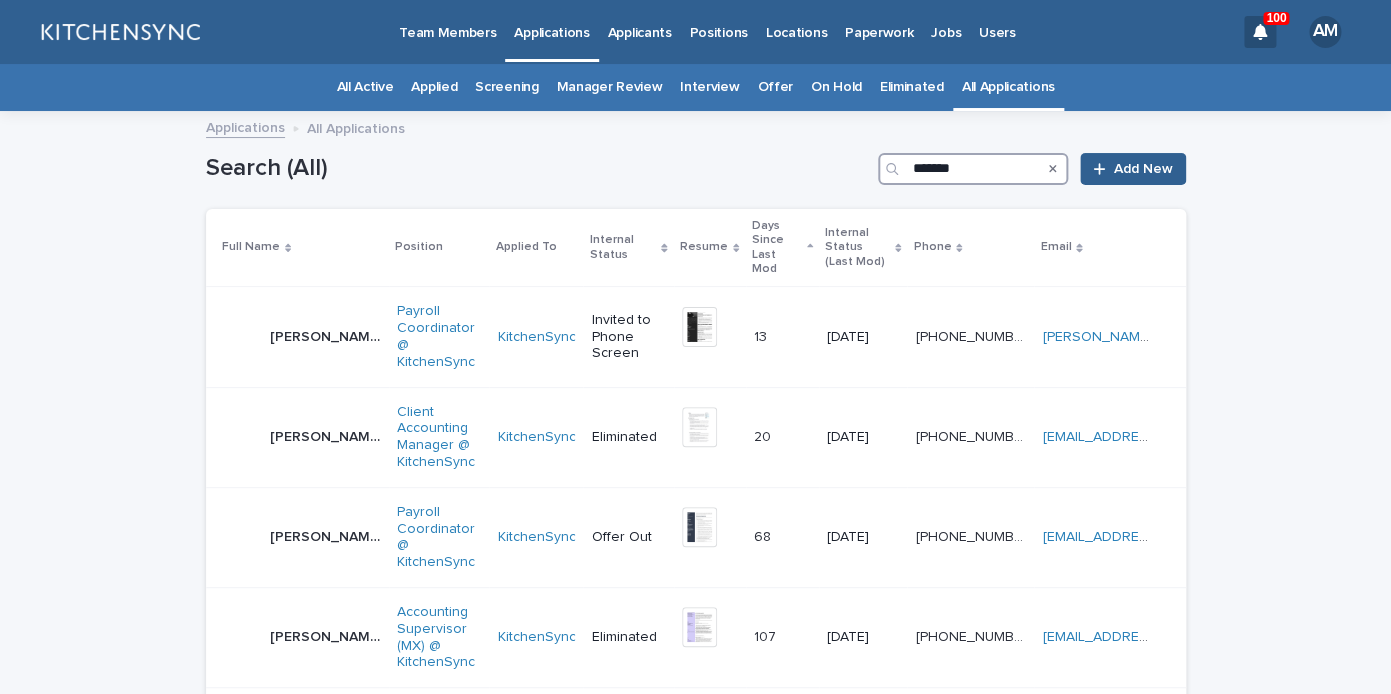type on "*******" 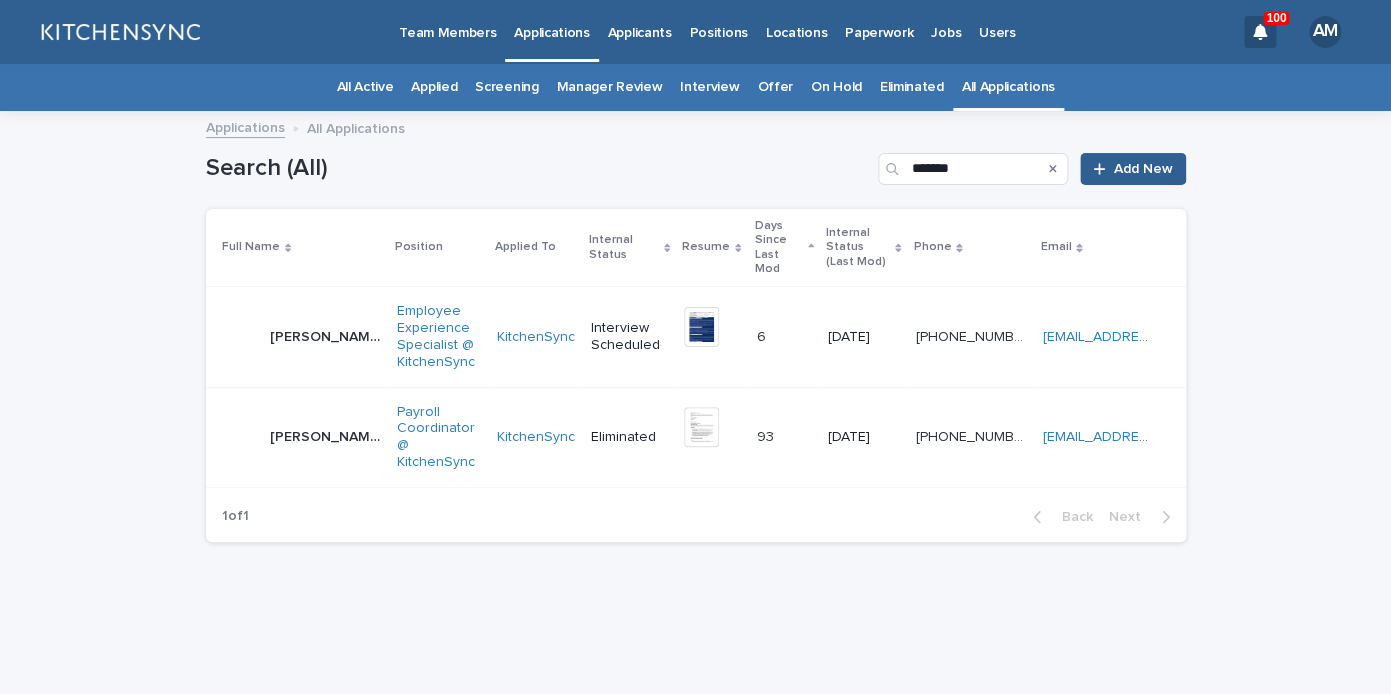 click on "[PERSON_NAME] [PERSON_NAME] [PERSON_NAME] [PERSON_NAME]" at bounding box center [325, 437] 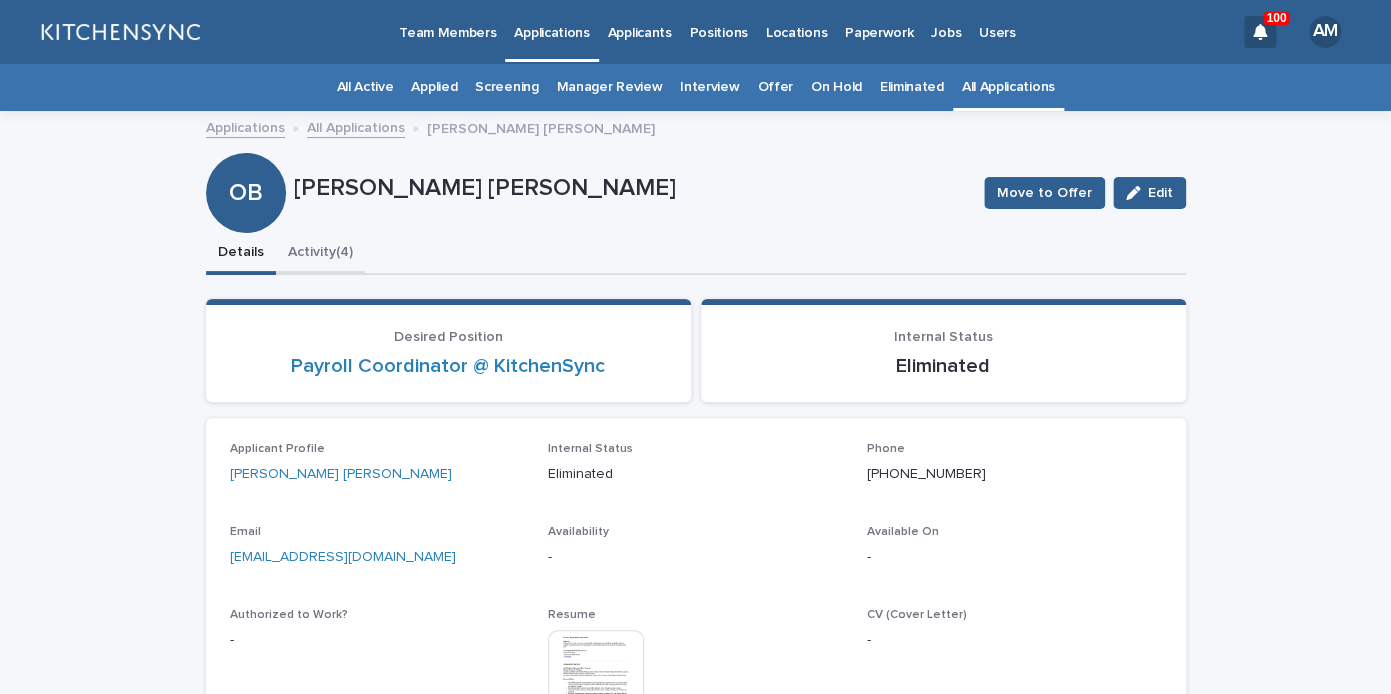 click on "Activity  (4)" at bounding box center (320, 254) 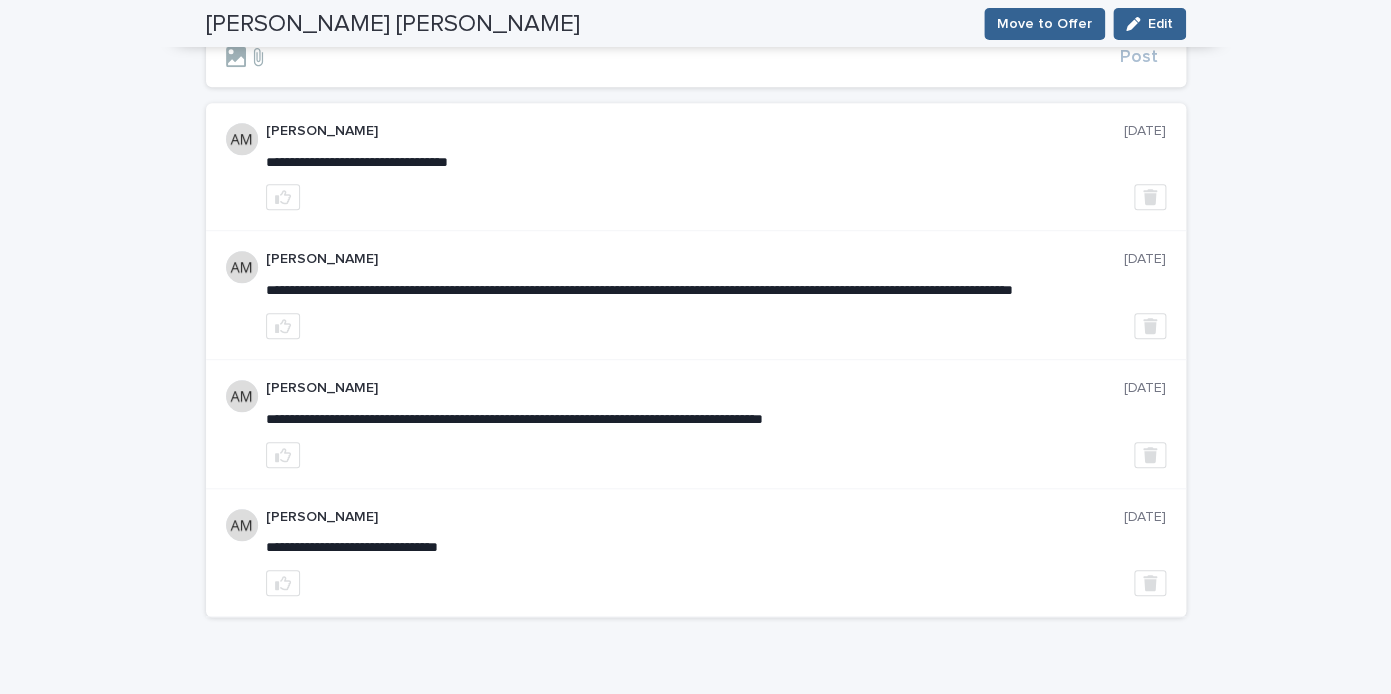 scroll, scrollTop: 0, scrollLeft: 0, axis: both 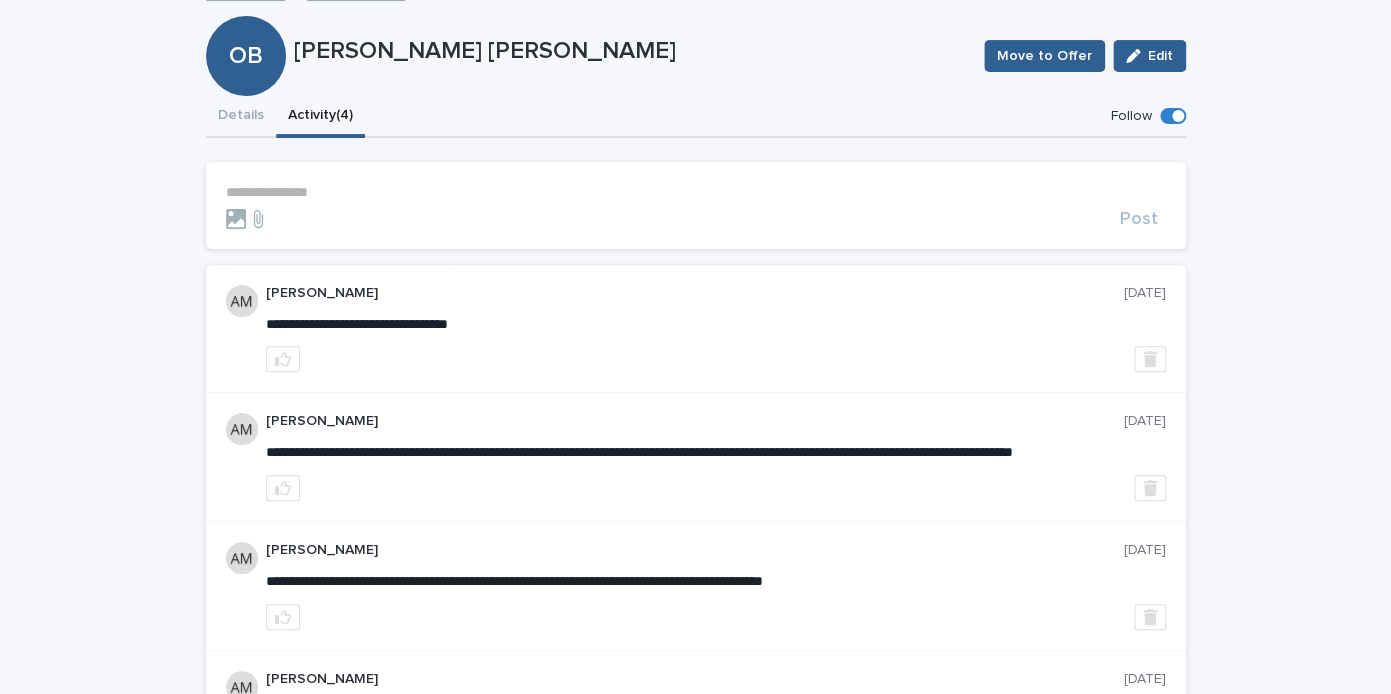 click on "**********" at bounding box center [696, 192] 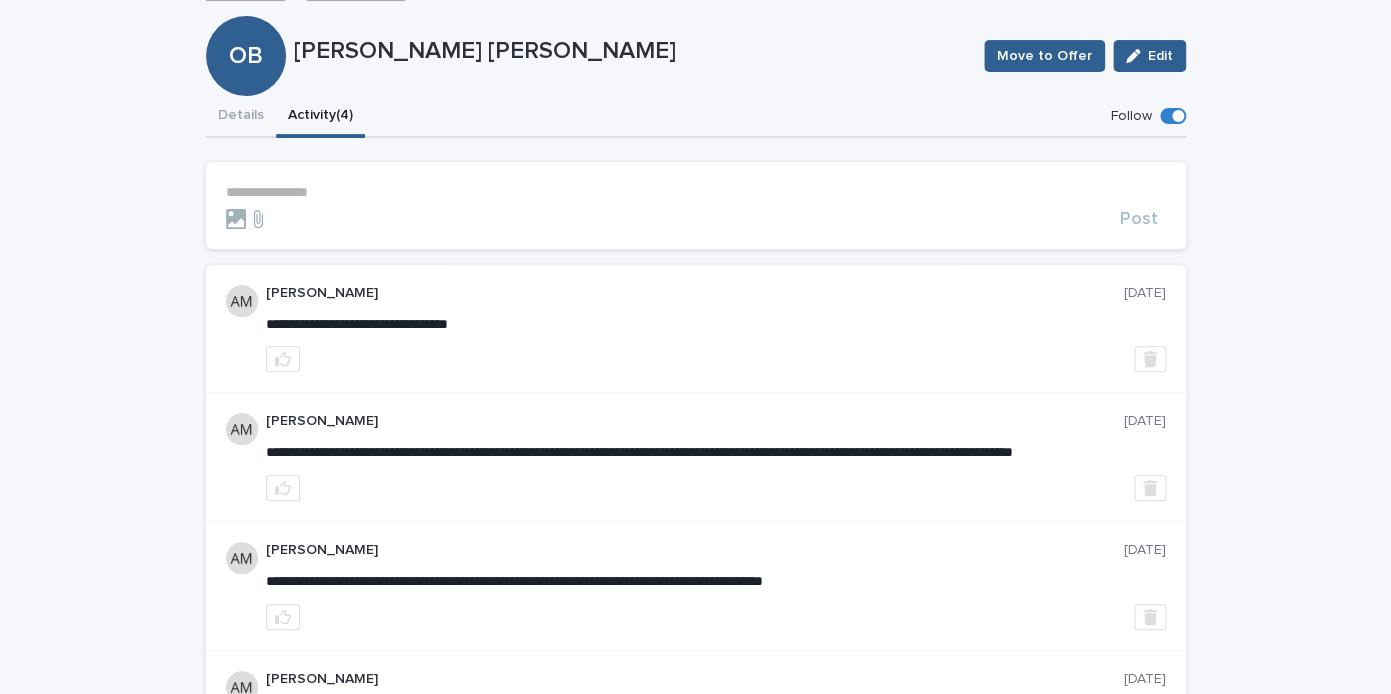 type 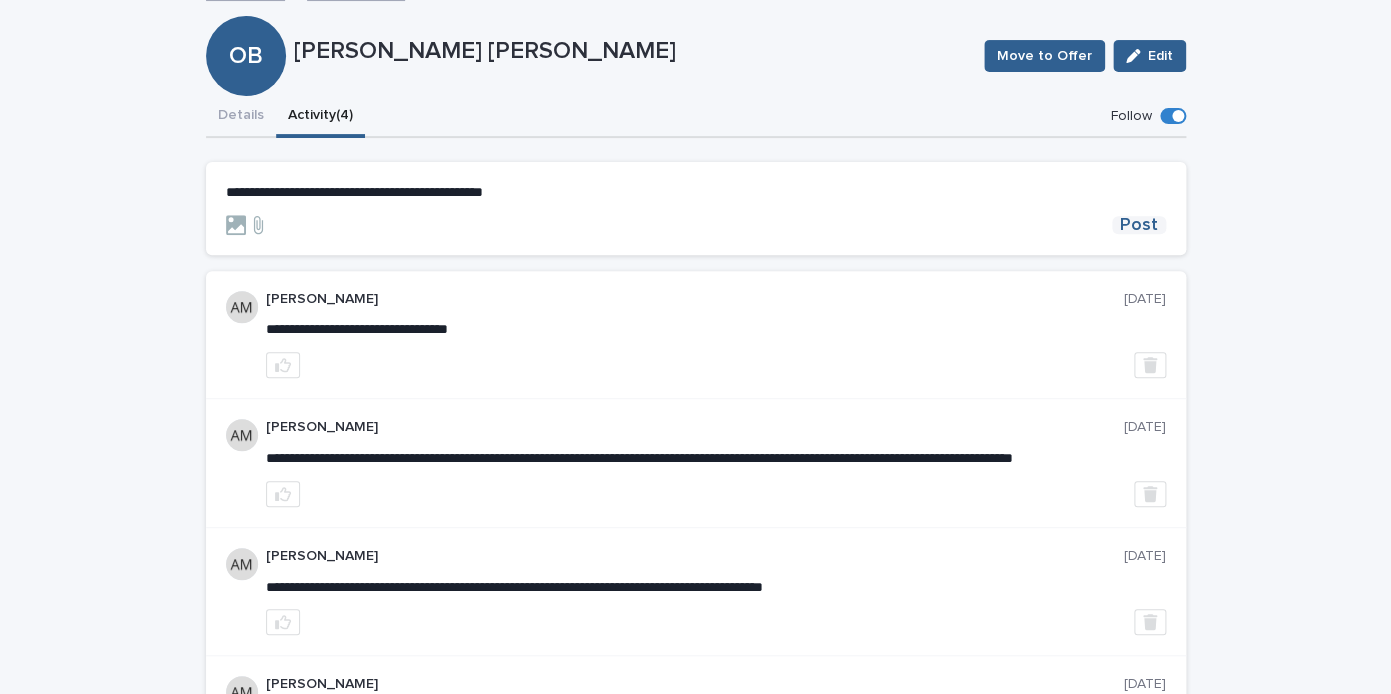 click on "Post" at bounding box center (1139, 225) 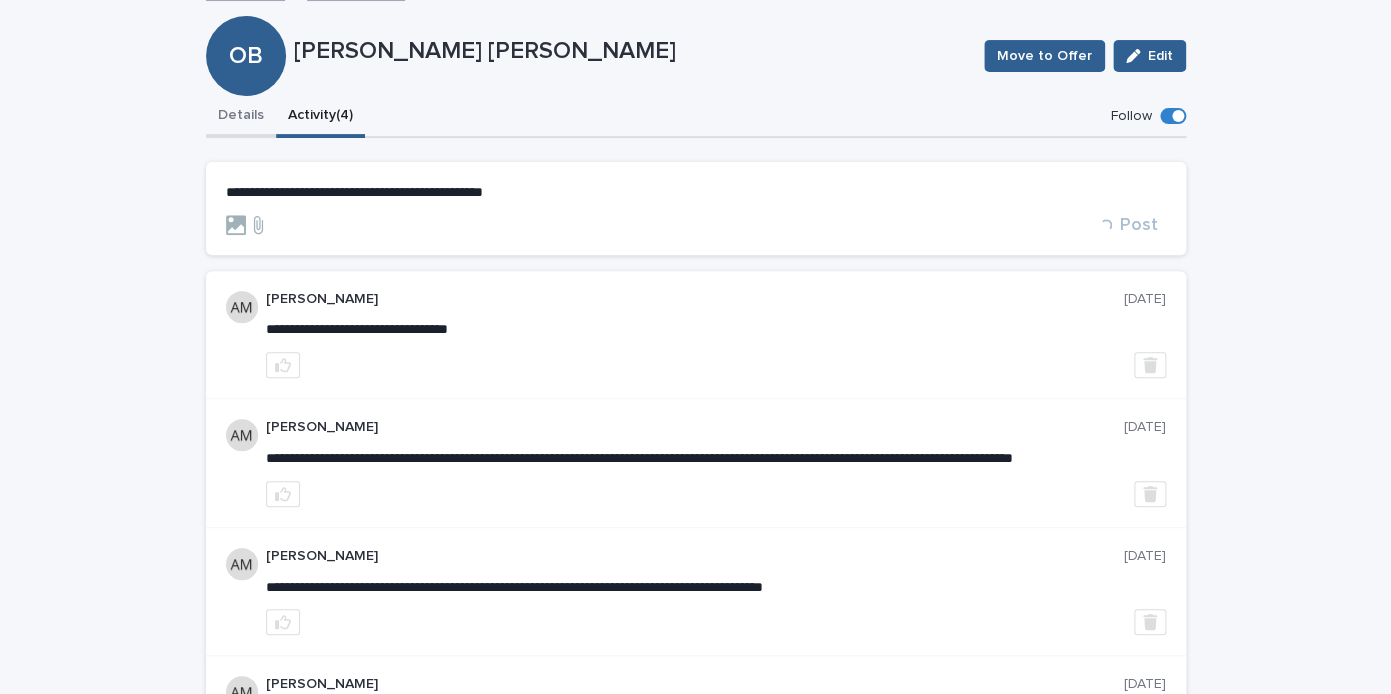 click on "Details" at bounding box center (241, 117) 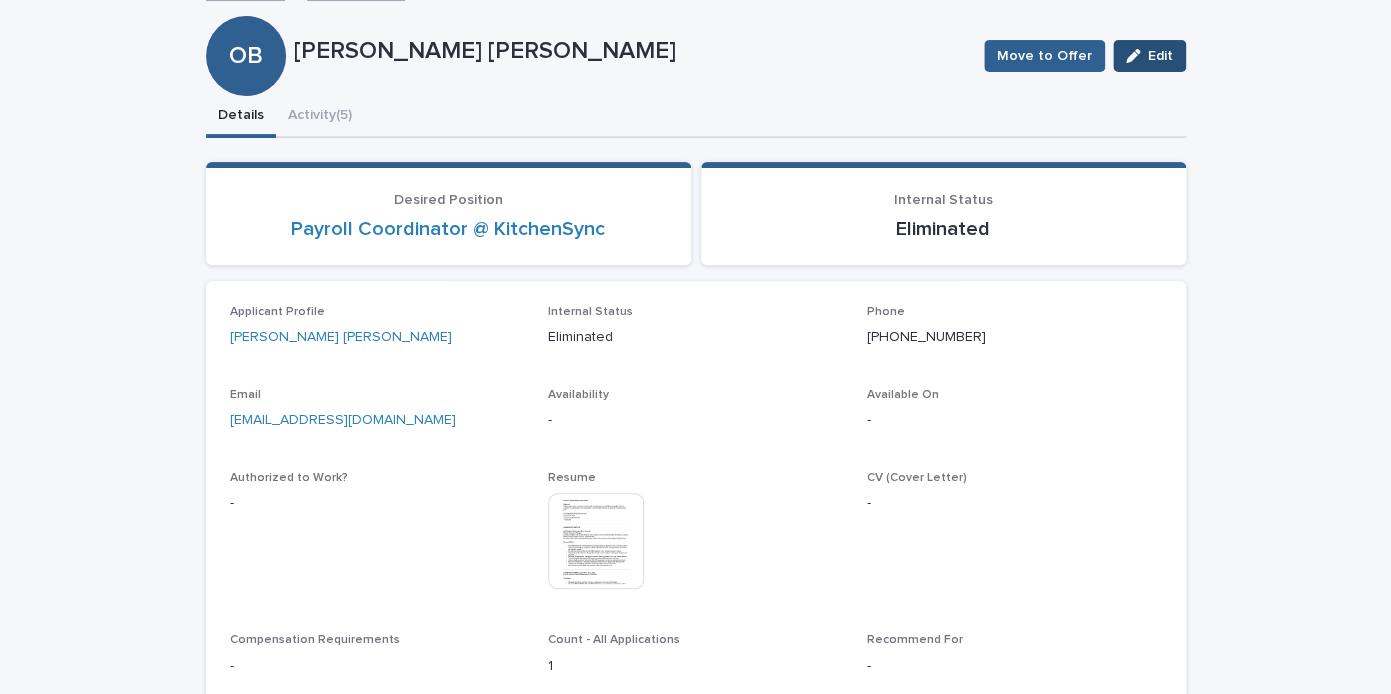 click on "Edit" at bounding box center (1160, 56) 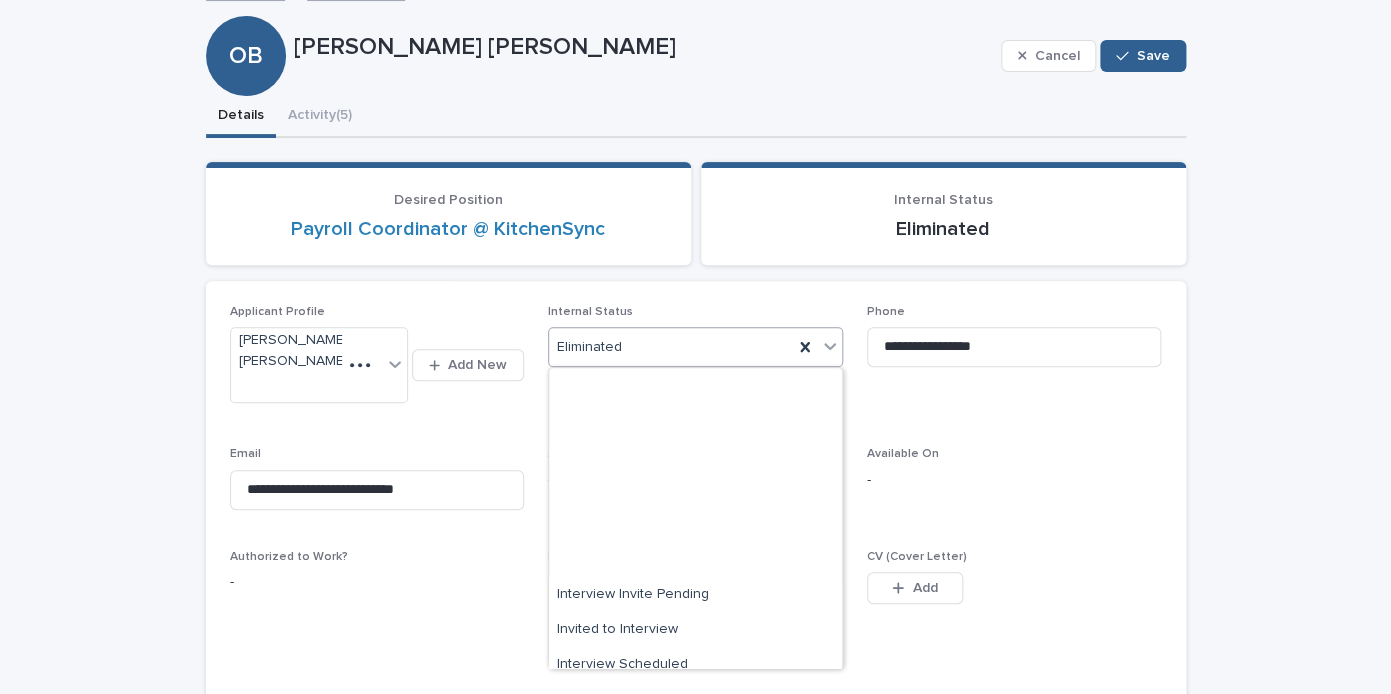 click on "Eliminated" at bounding box center (671, 347) 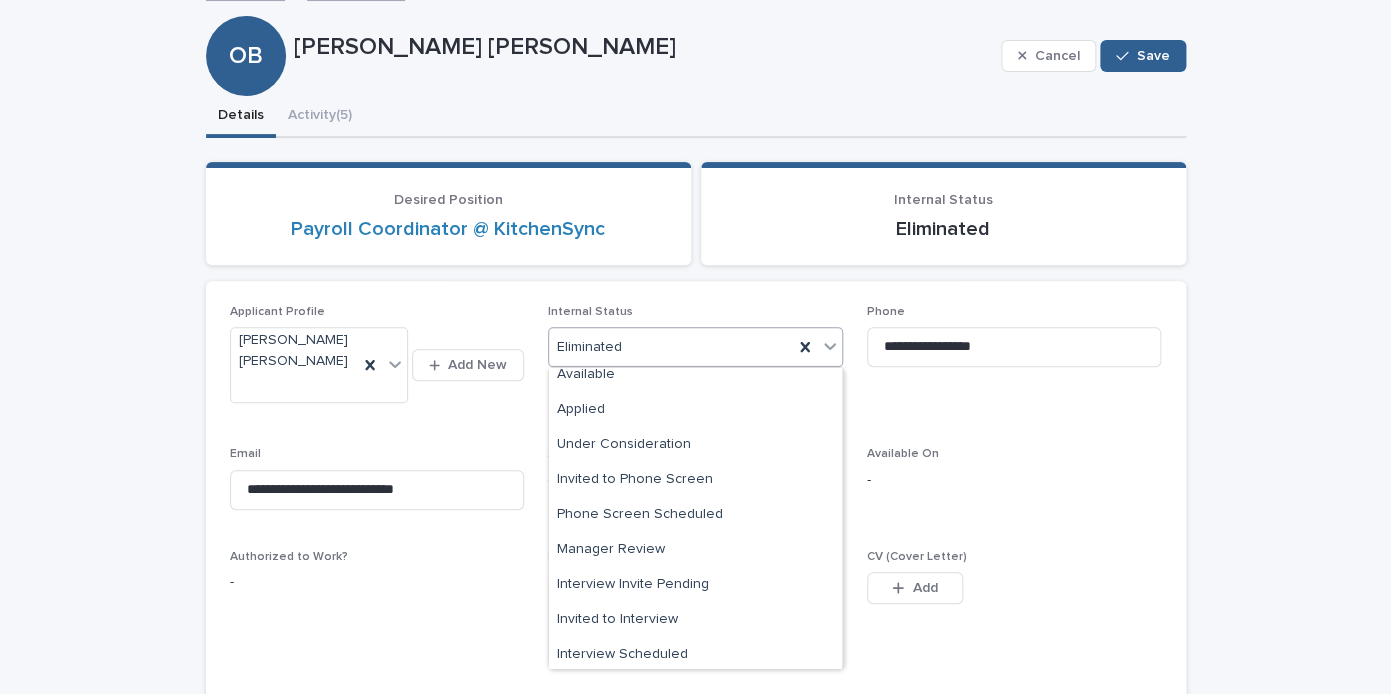 scroll, scrollTop: 0, scrollLeft: 0, axis: both 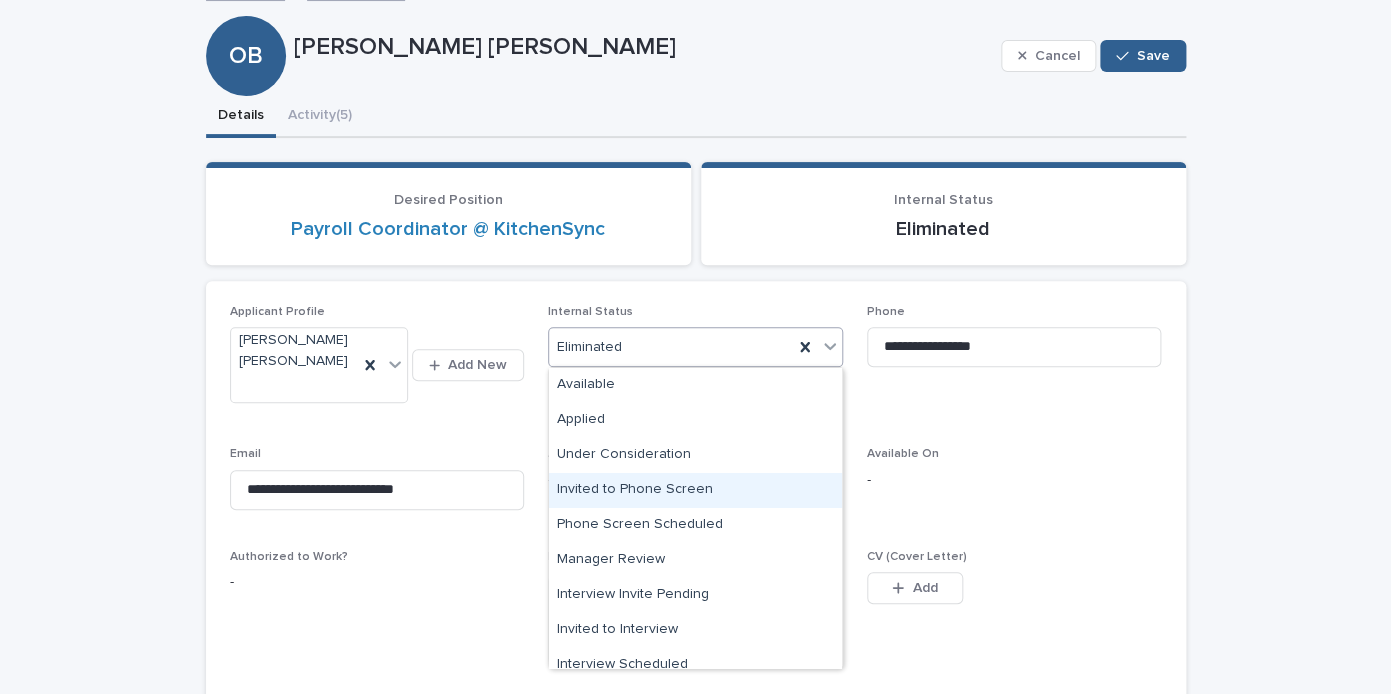 click on "Invited to Phone Screen" at bounding box center [695, 490] 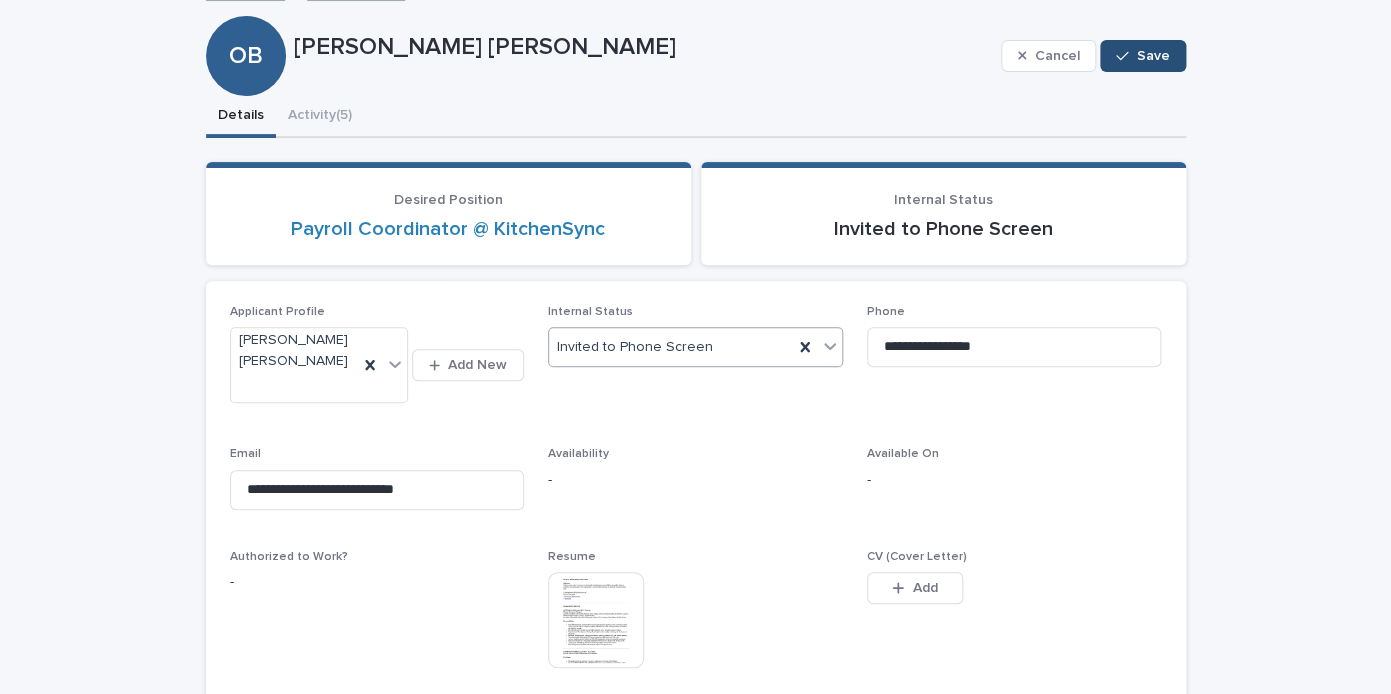 click at bounding box center [1126, 56] 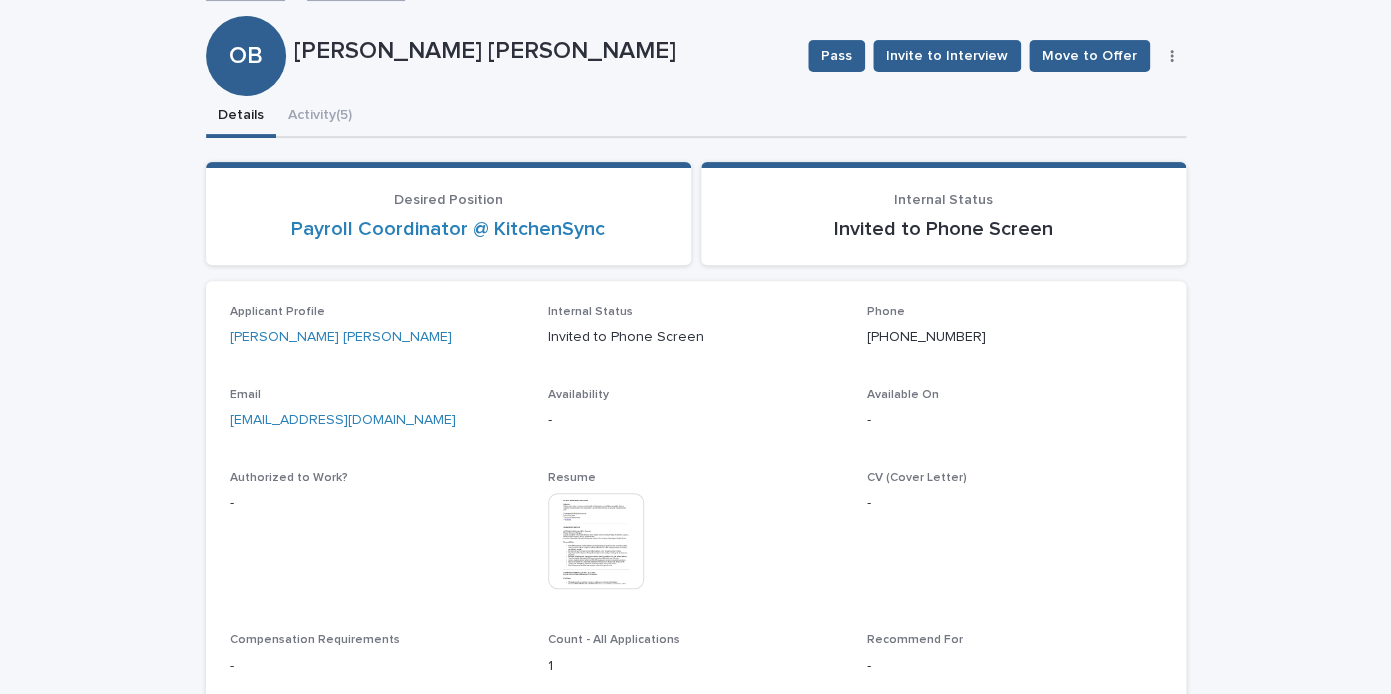 click at bounding box center [596, 541] 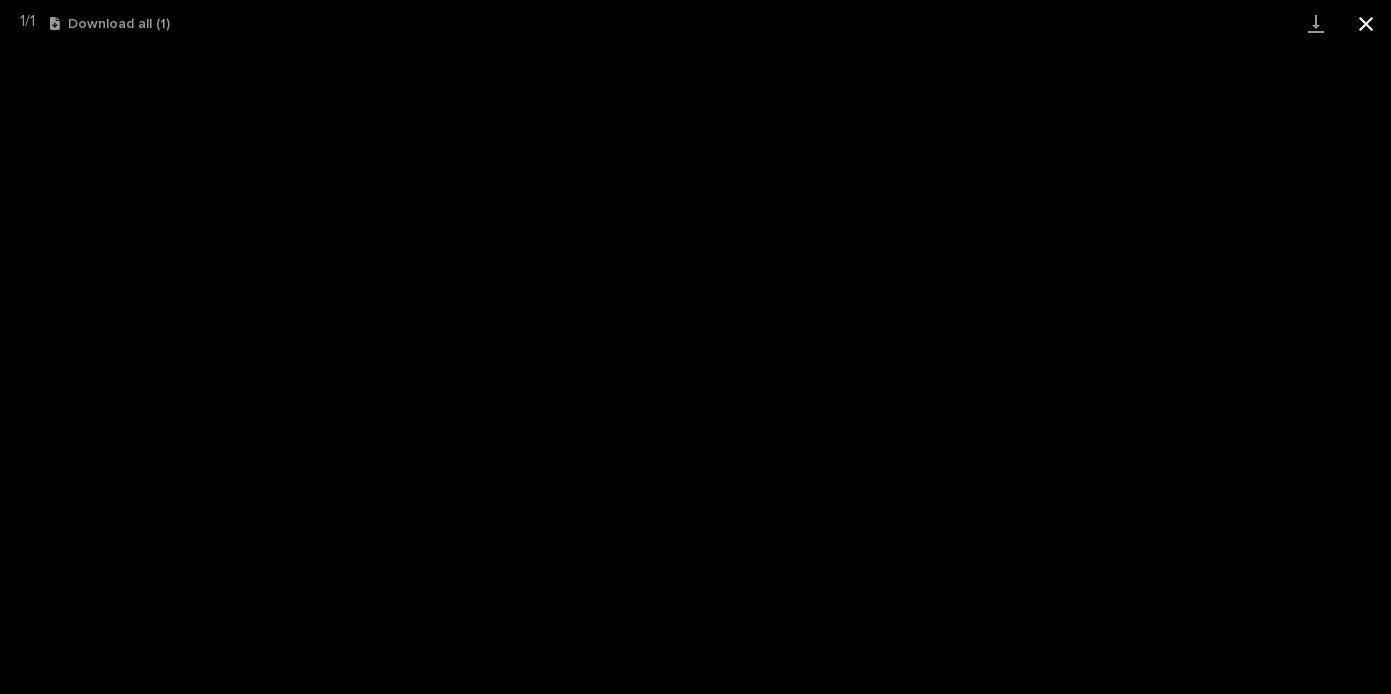 click at bounding box center [1366, 23] 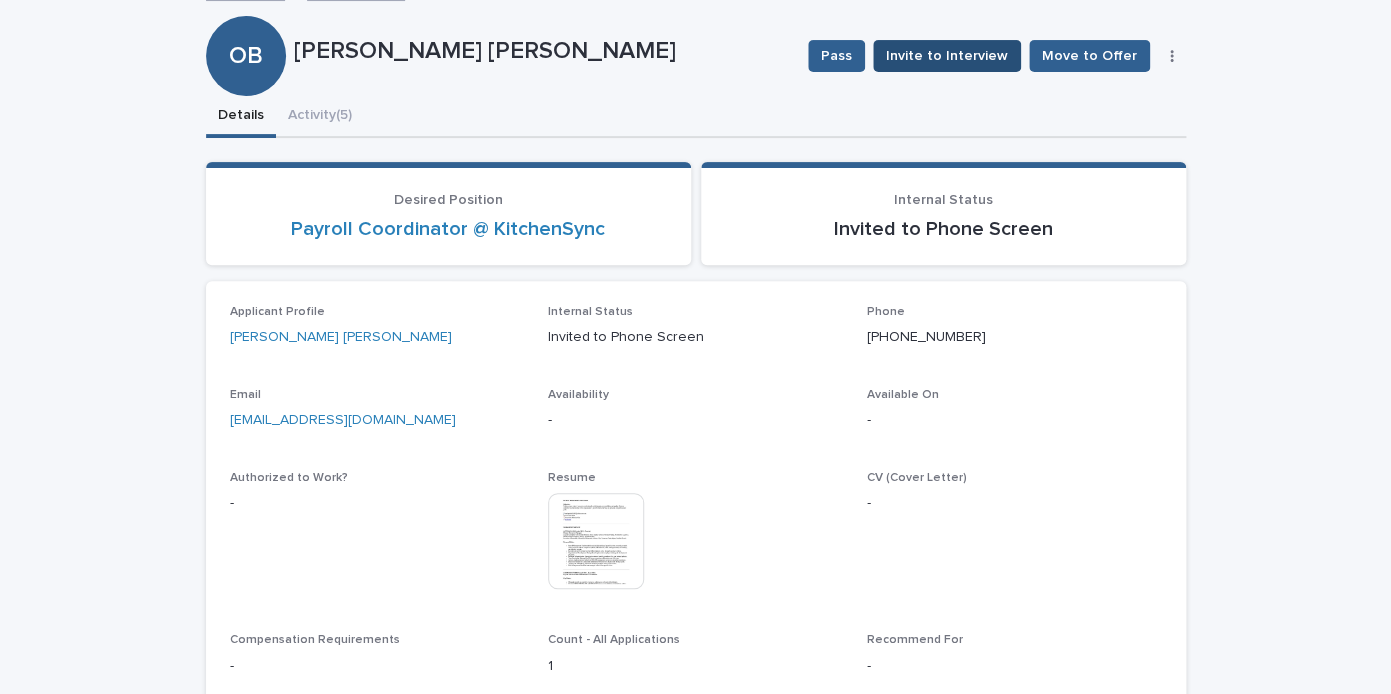 scroll, scrollTop: 0, scrollLeft: 0, axis: both 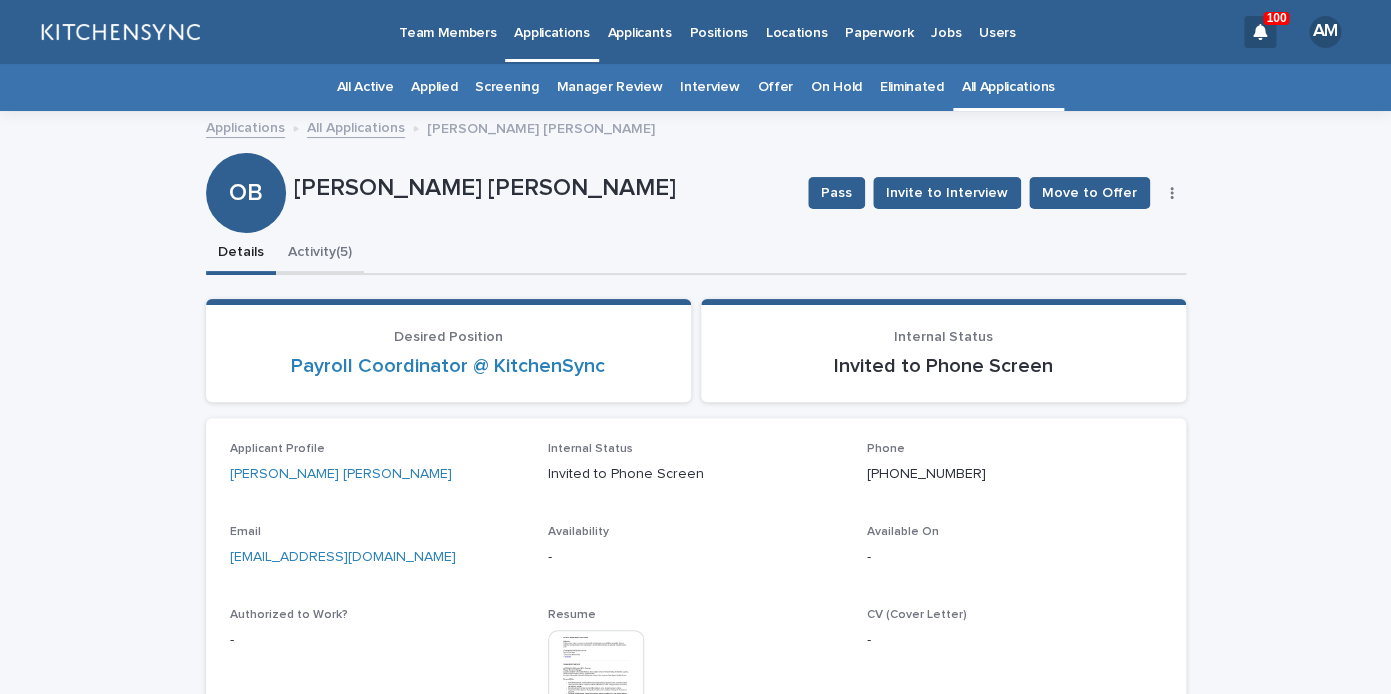 click on "Activity  (5)" at bounding box center (320, 254) 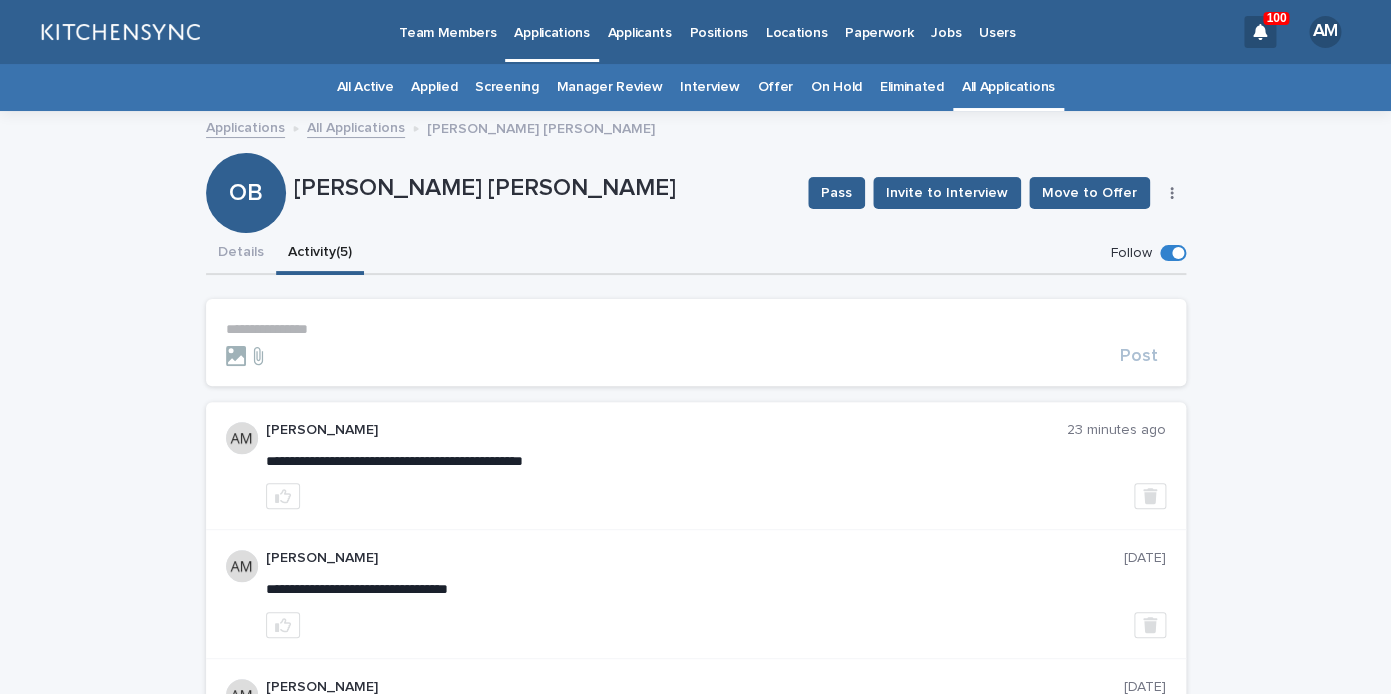 click on "**********" at bounding box center (696, 329) 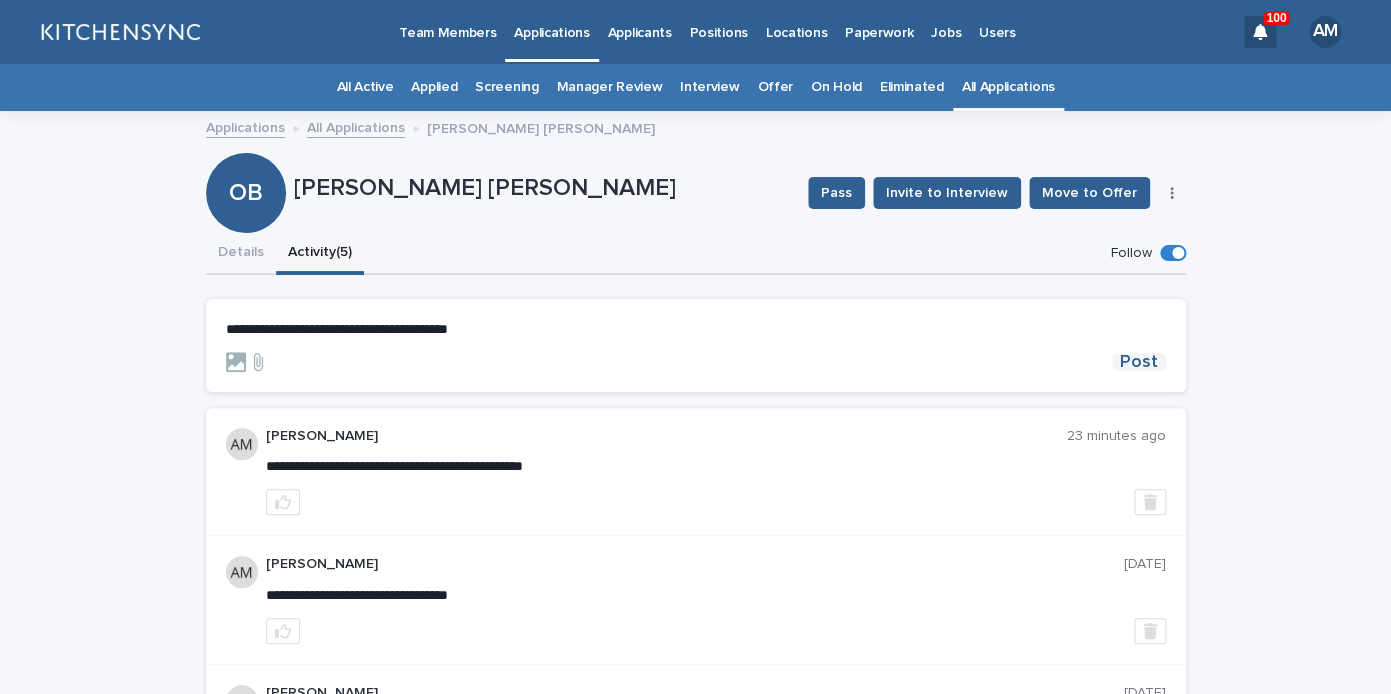 click on "Post" at bounding box center [1139, 362] 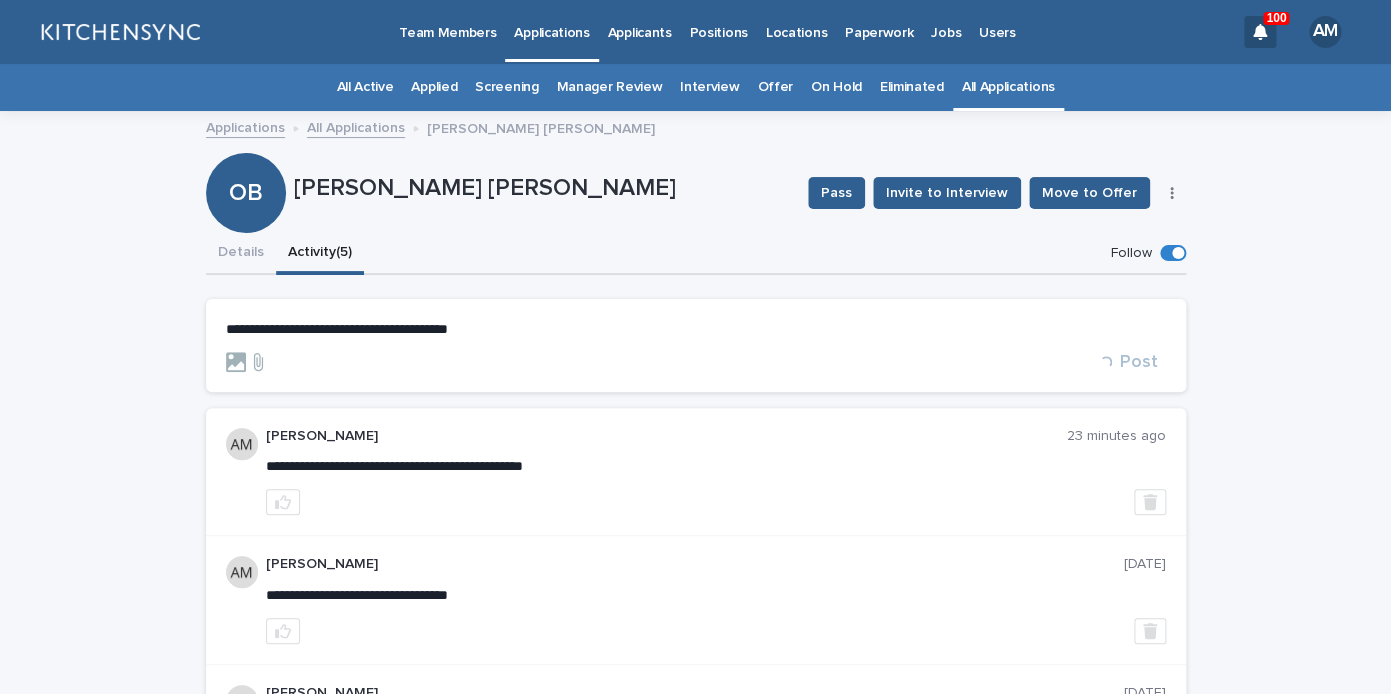 click on "Details" at bounding box center [241, 254] 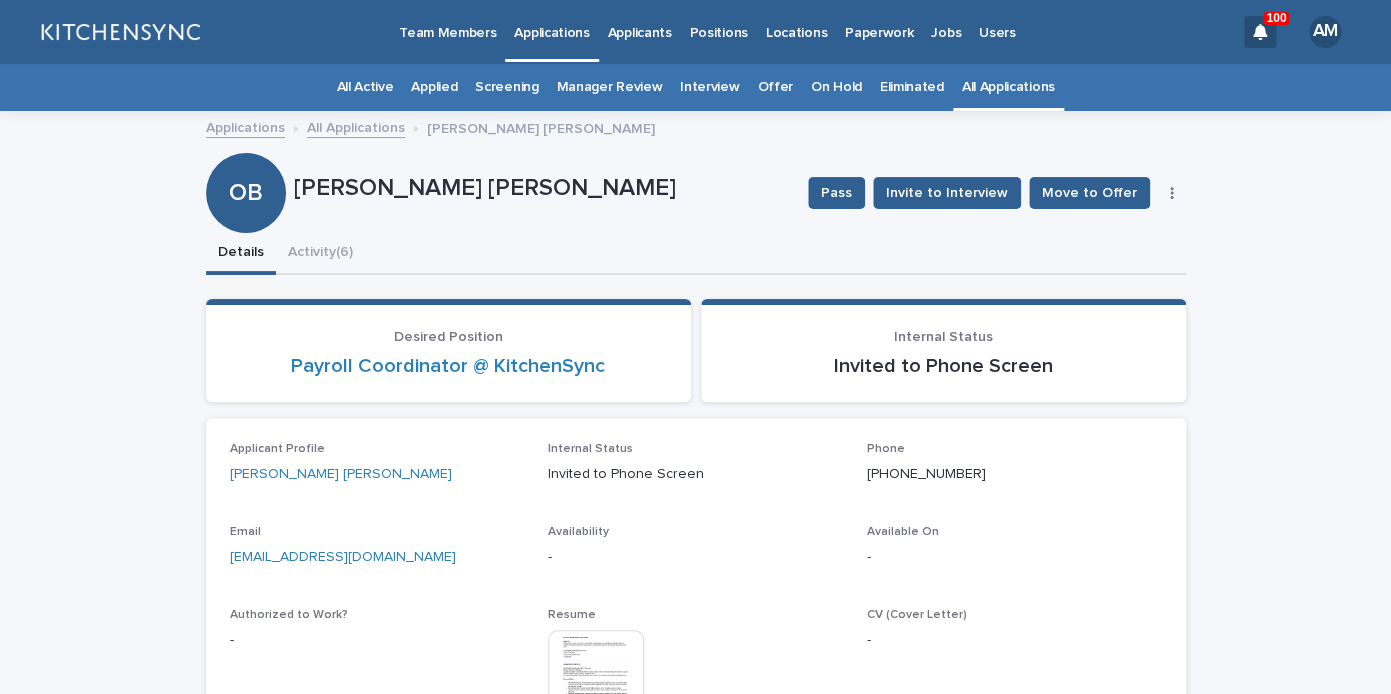 click at bounding box center [1172, 193] 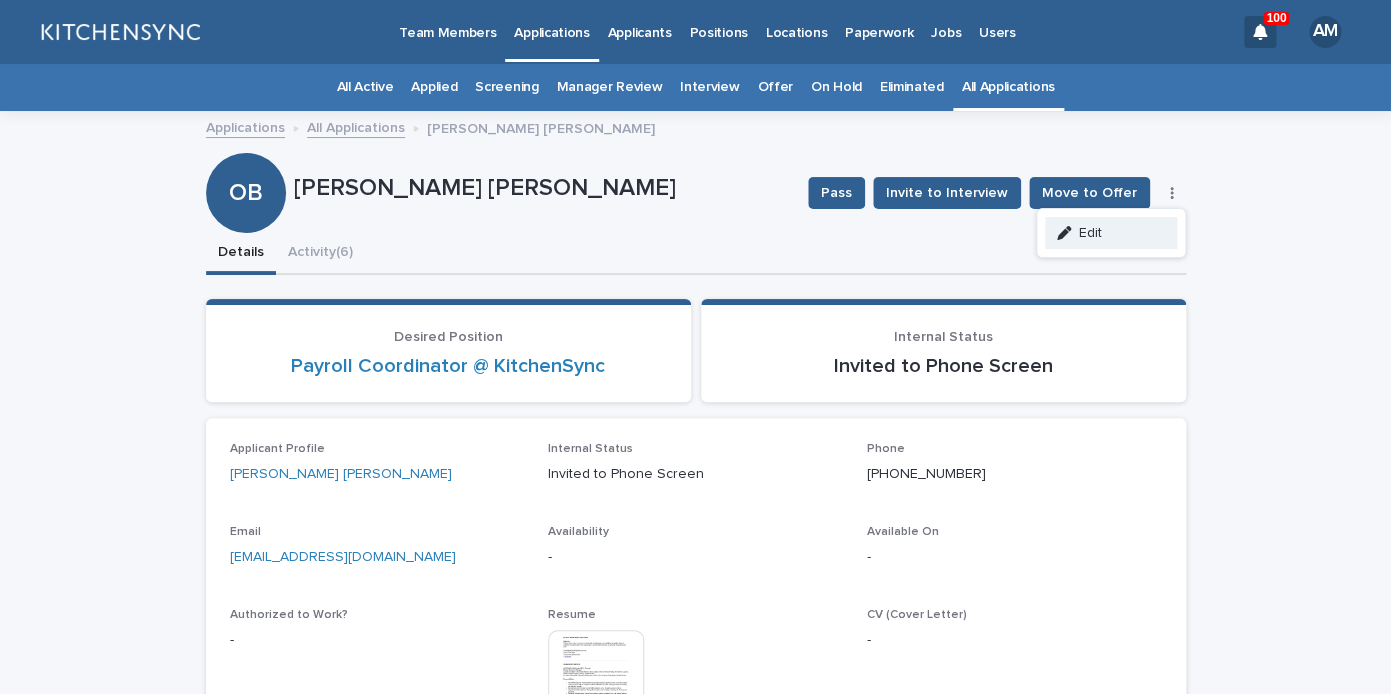 click on "Edit" at bounding box center (1111, 233) 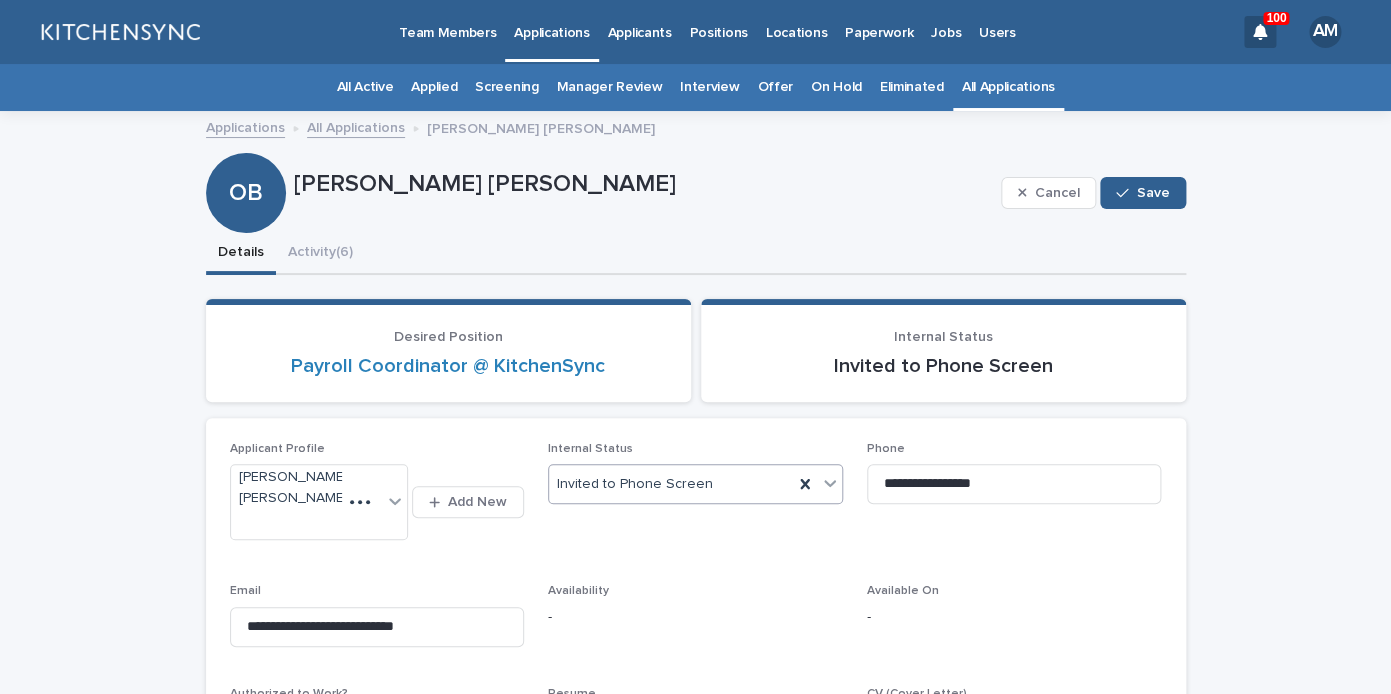 click on "Invited to Phone Screen" at bounding box center (671, 484) 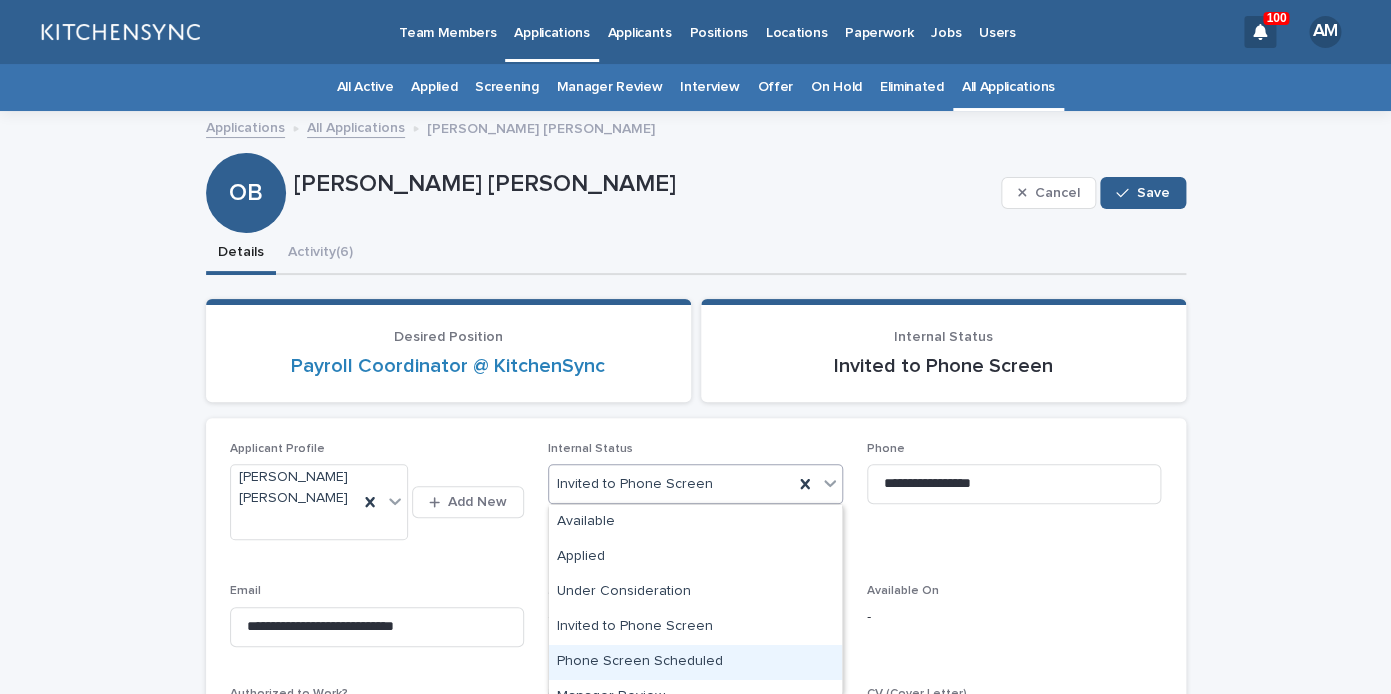 click on "Phone Screen Scheduled" at bounding box center (695, 662) 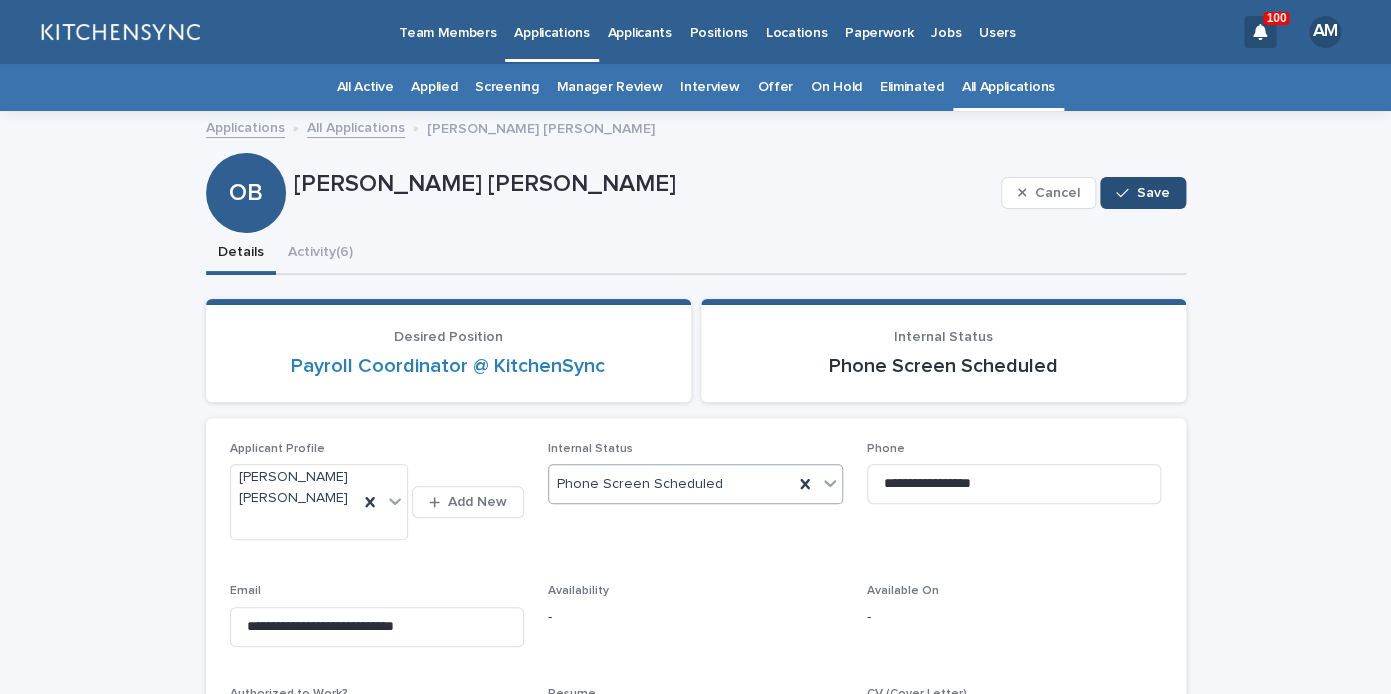 click 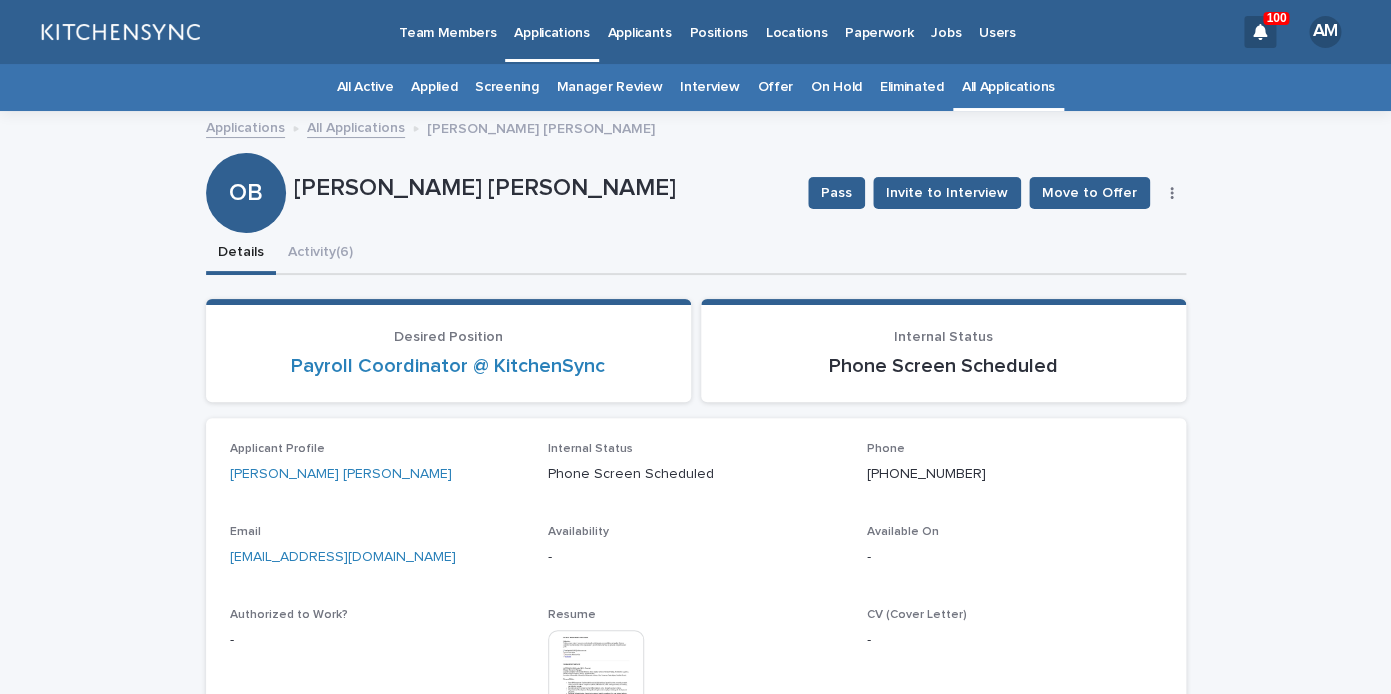 click on "All Applications" at bounding box center (1008, 87) 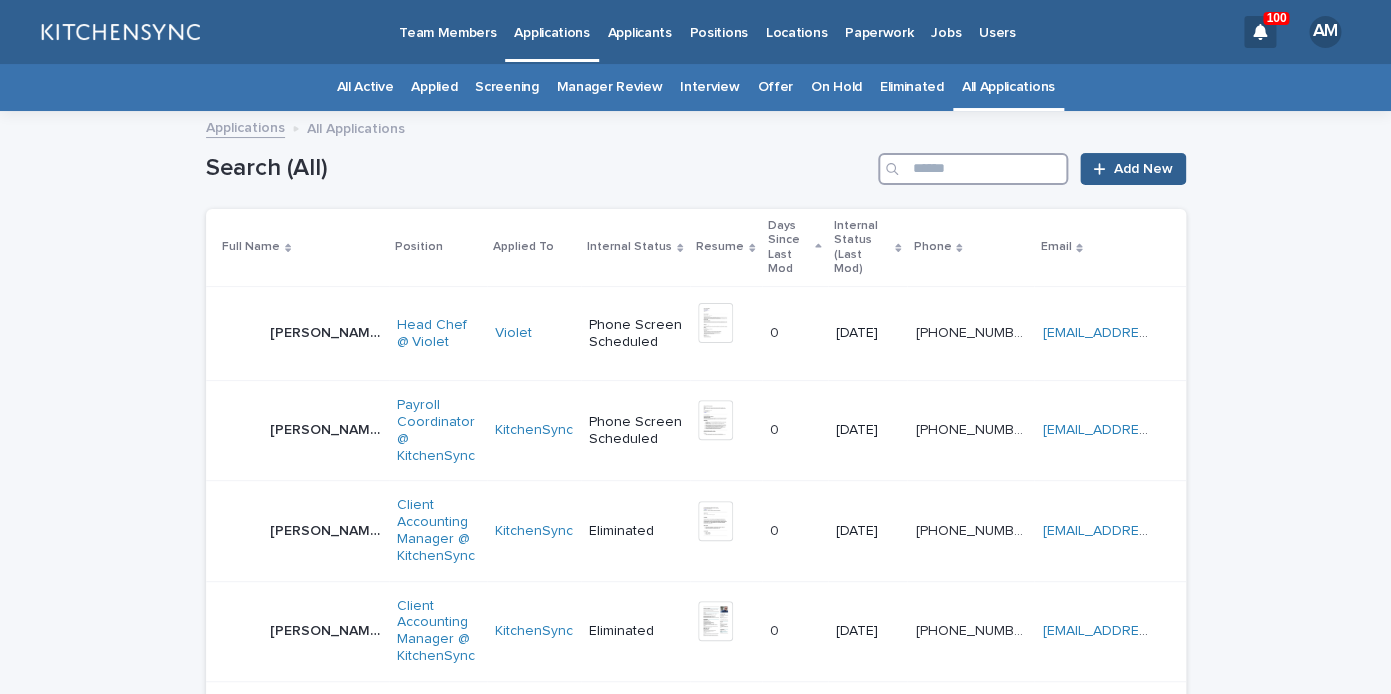 click at bounding box center (973, 169) 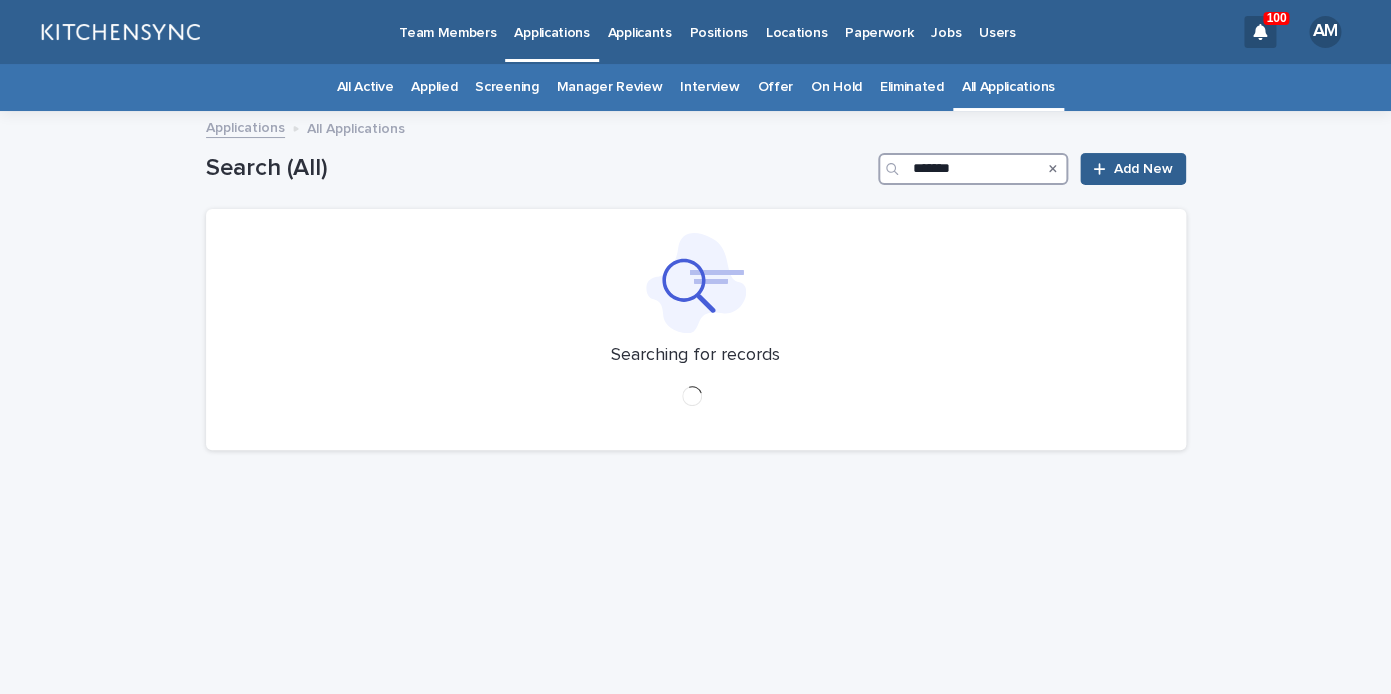 type on "*******" 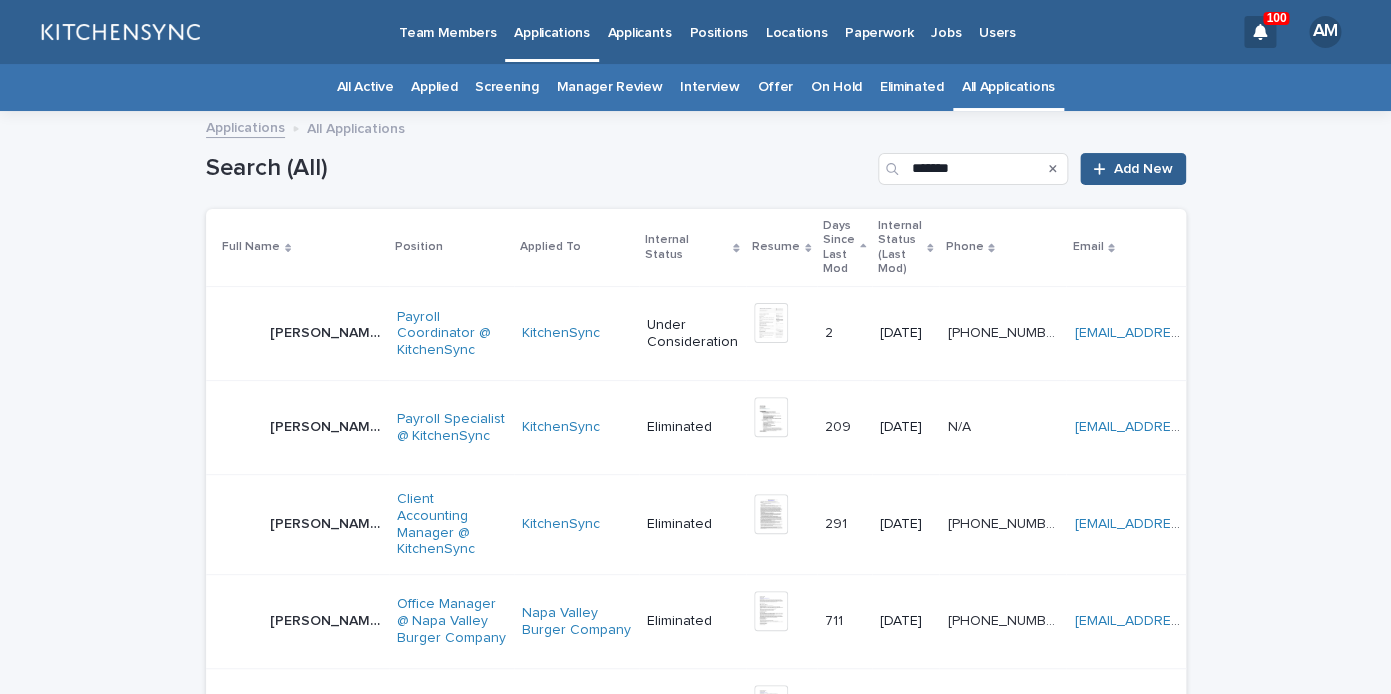 click on "[PERSON_NAME] [PERSON_NAME]" at bounding box center (327, 331) 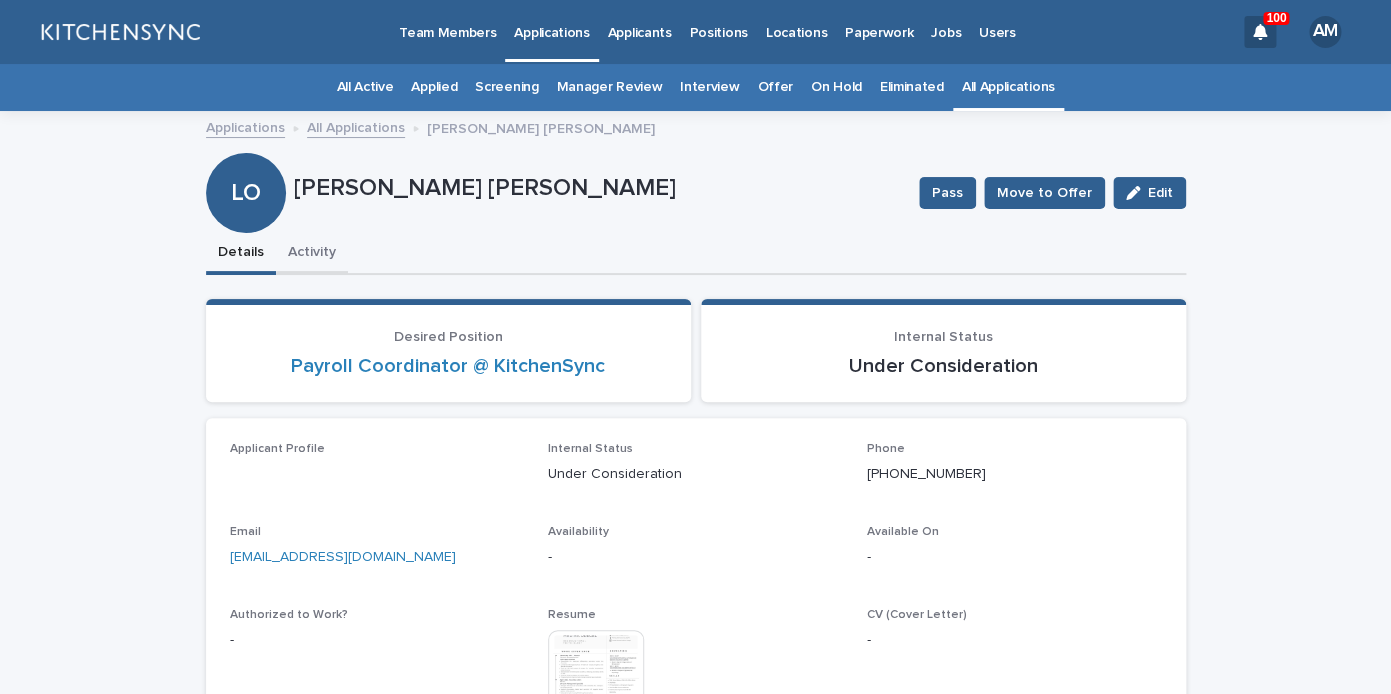click on "Activity" at bounding box center (312, 254) 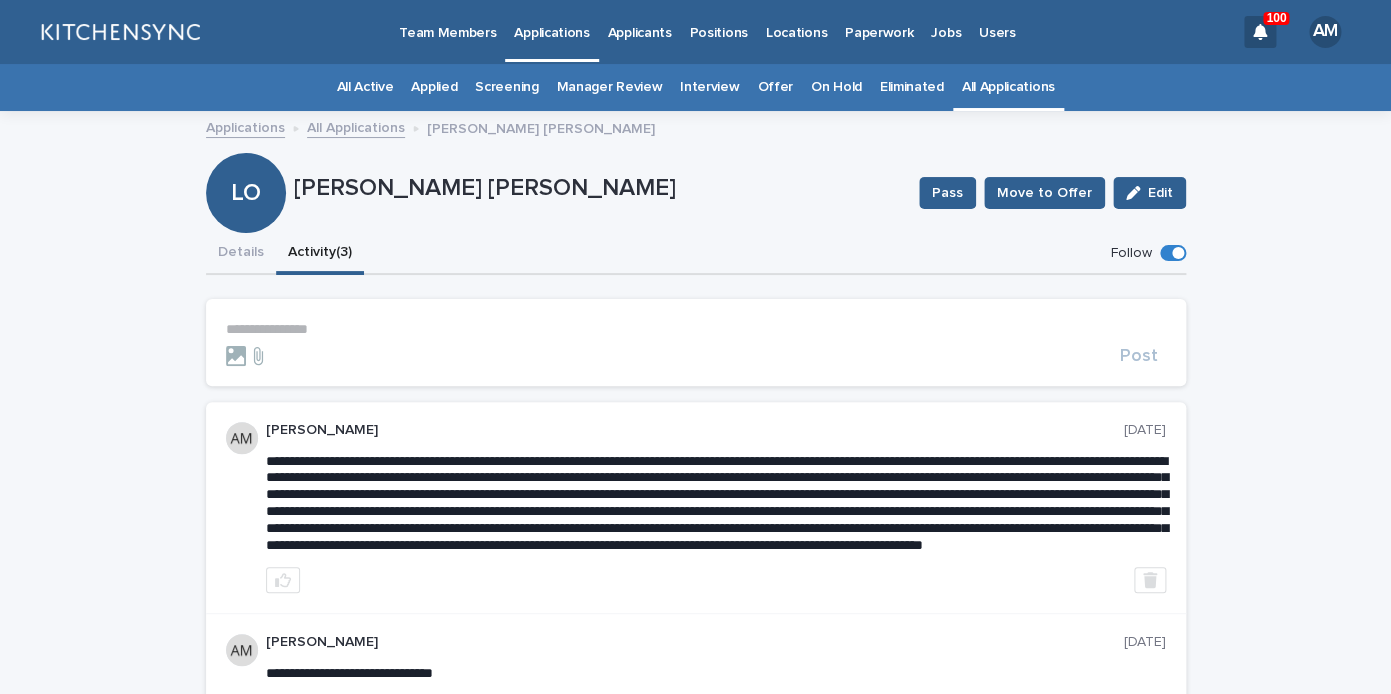 click on "**********" at bounding box center (696, 329) 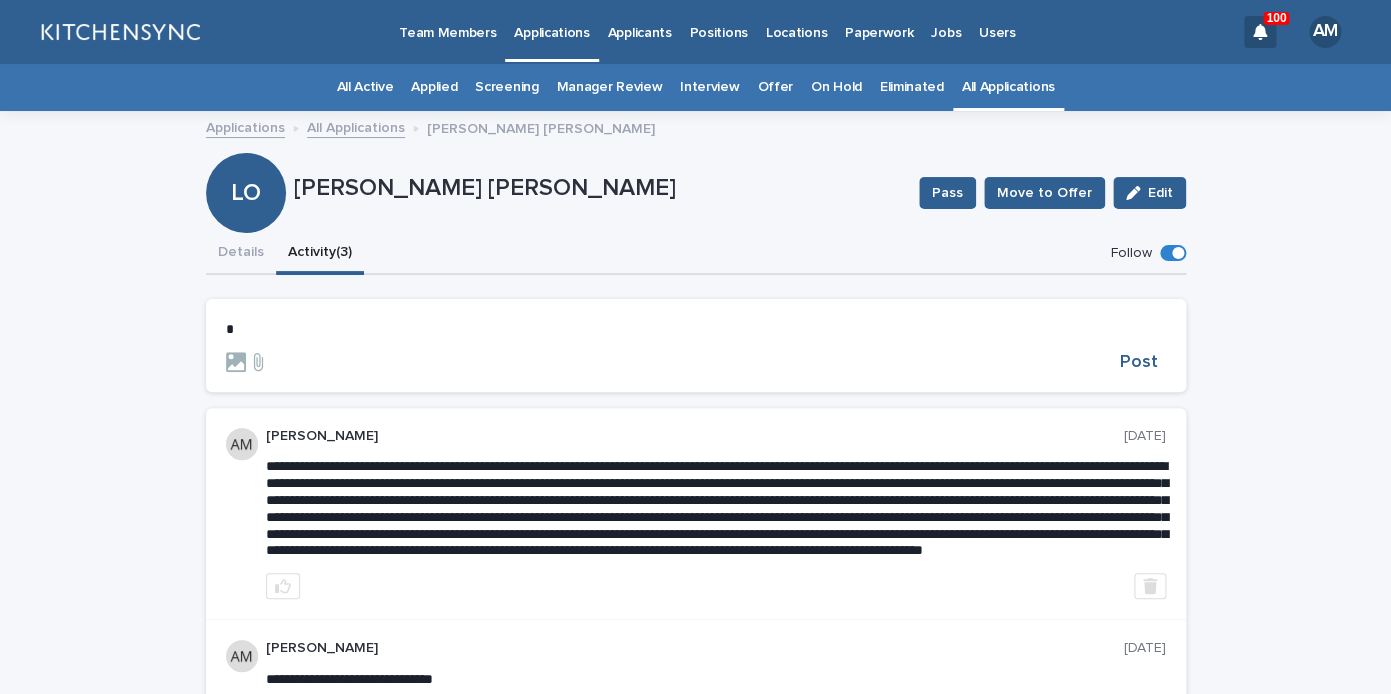 type 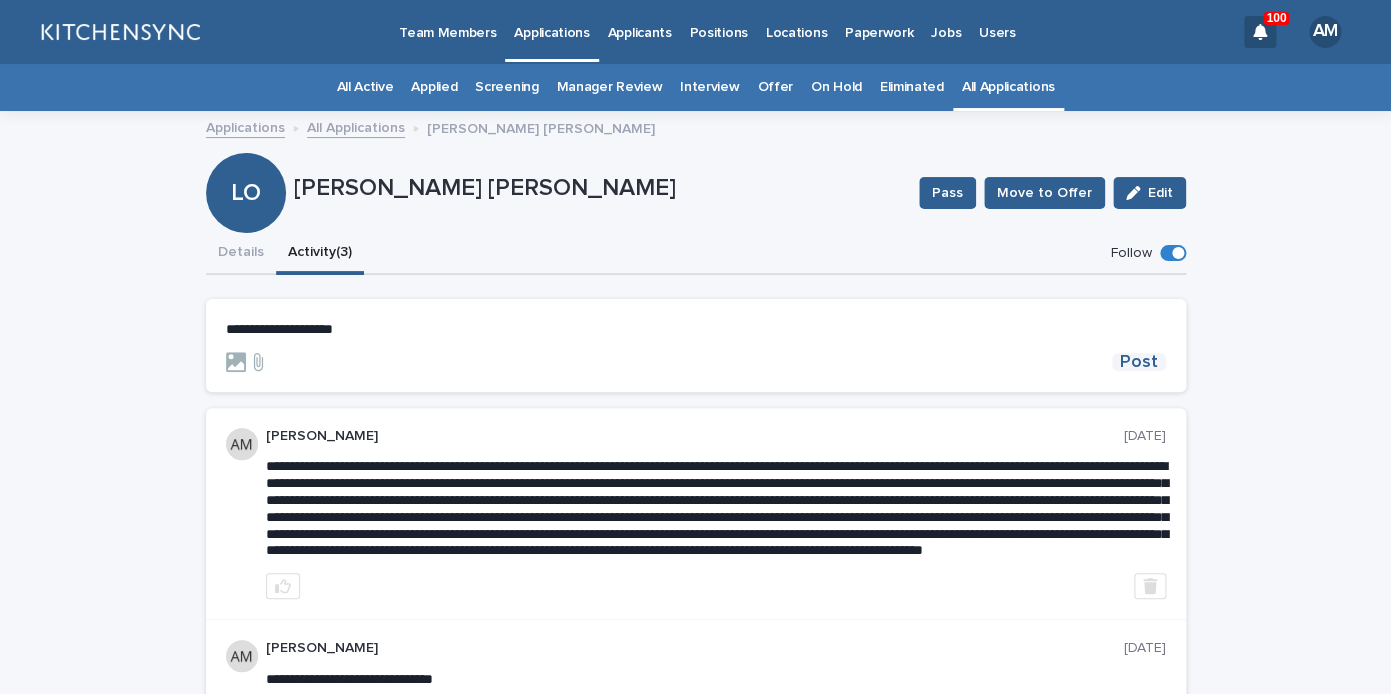click on "Post" at bounding box center (1139, 362) 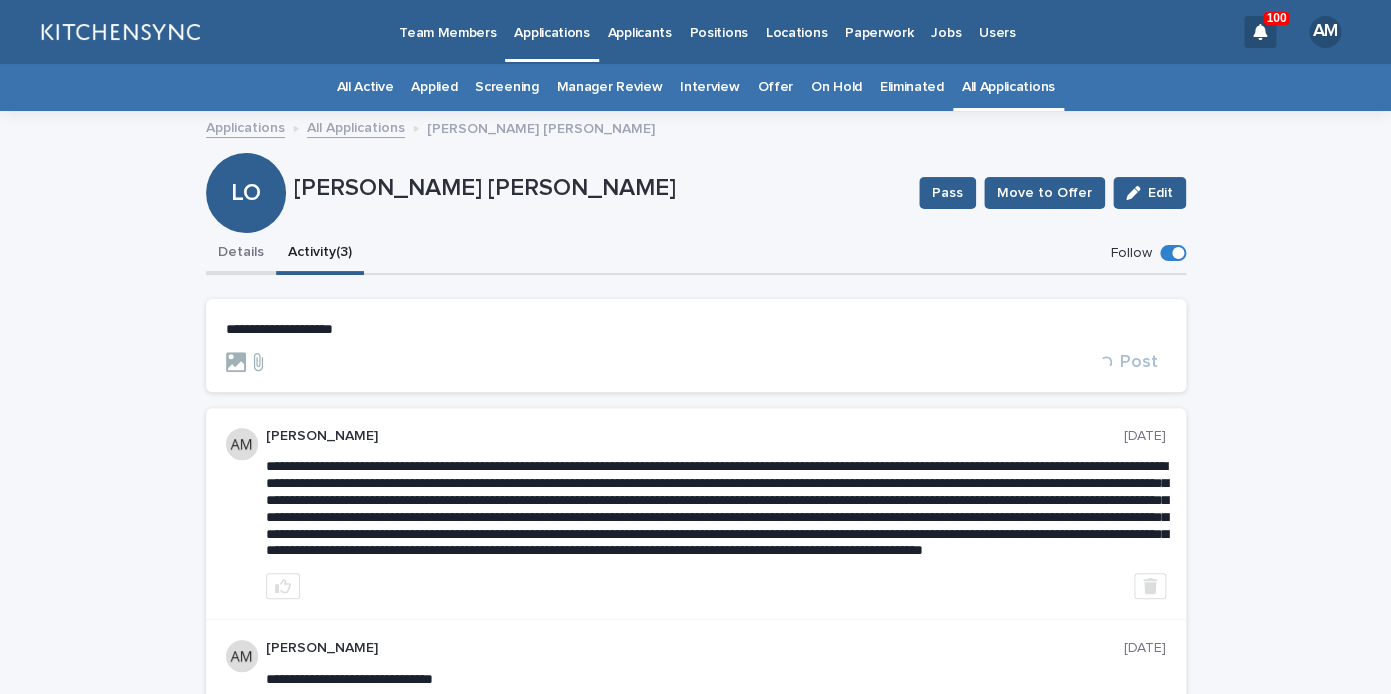 click on "Details" at bounding box center [241, 254] 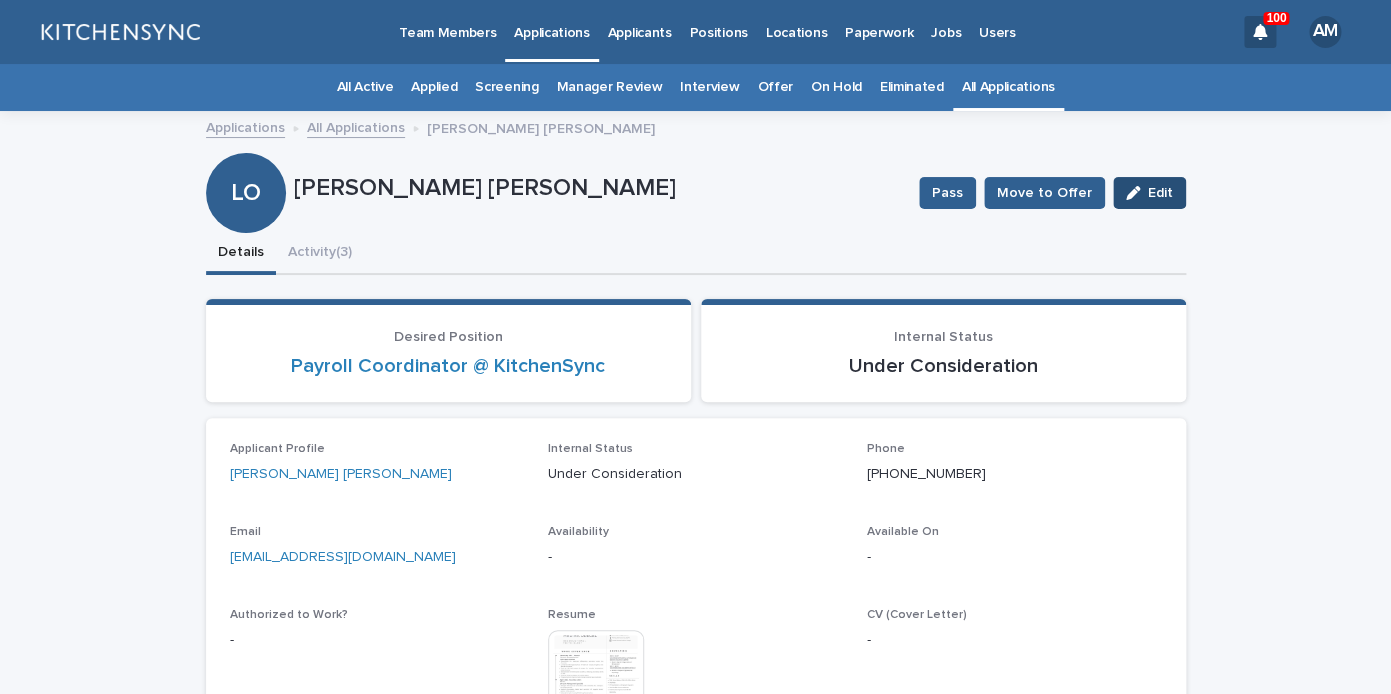click on "Edit" at bounding box center (1149, 193) 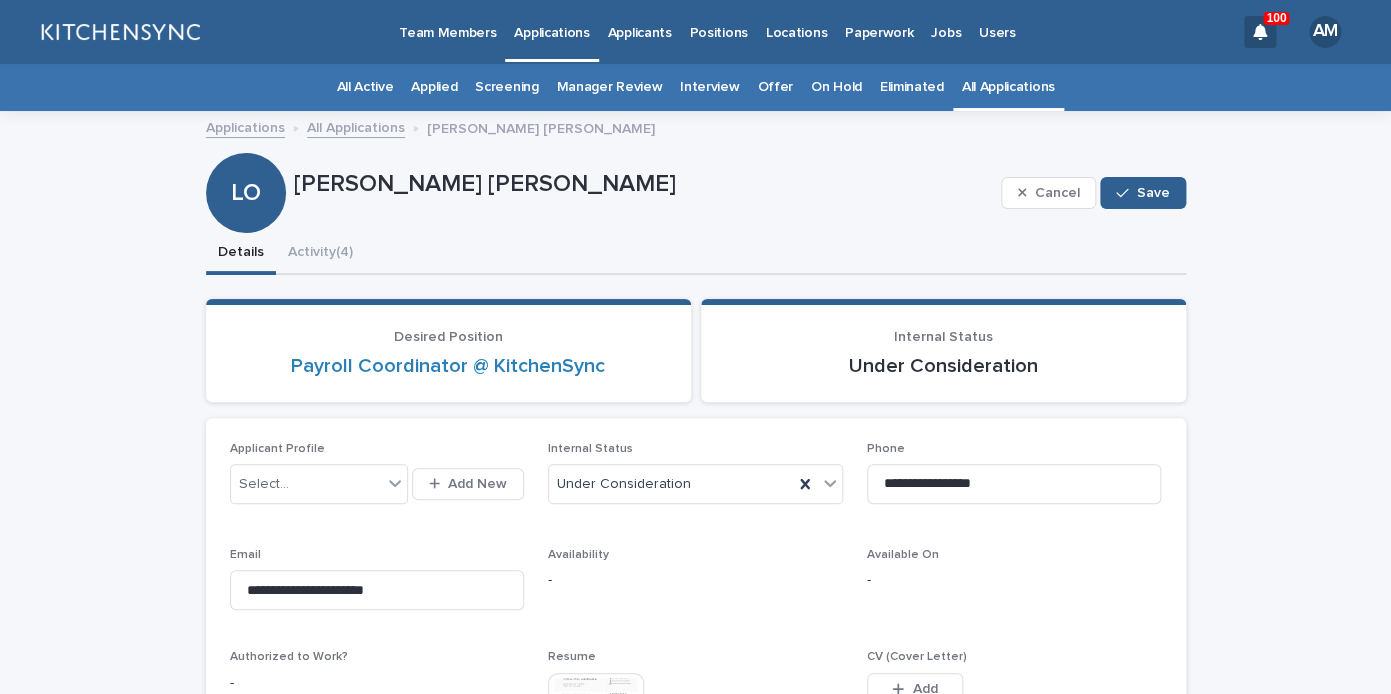 scroll, scrollTop: 193, scrollLeft: 0, axis: vertical 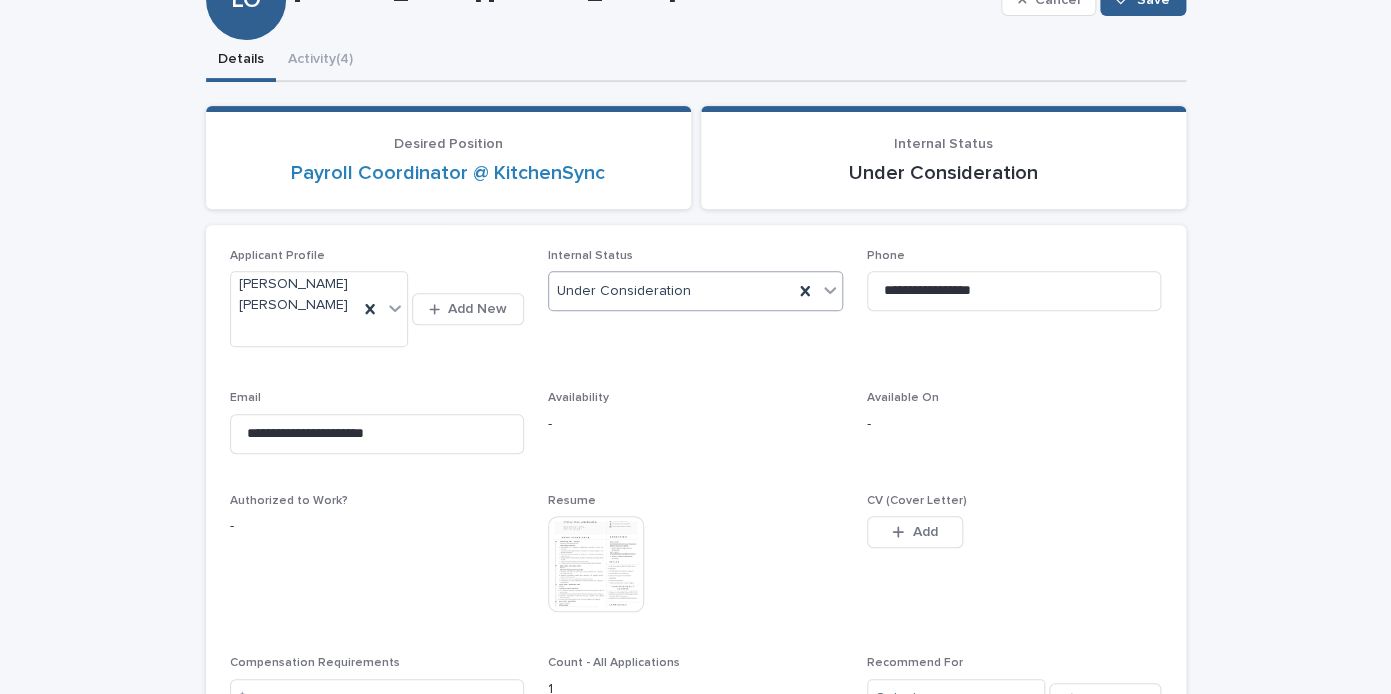 click on "Under Consideration" at bounding box center (671, 291) 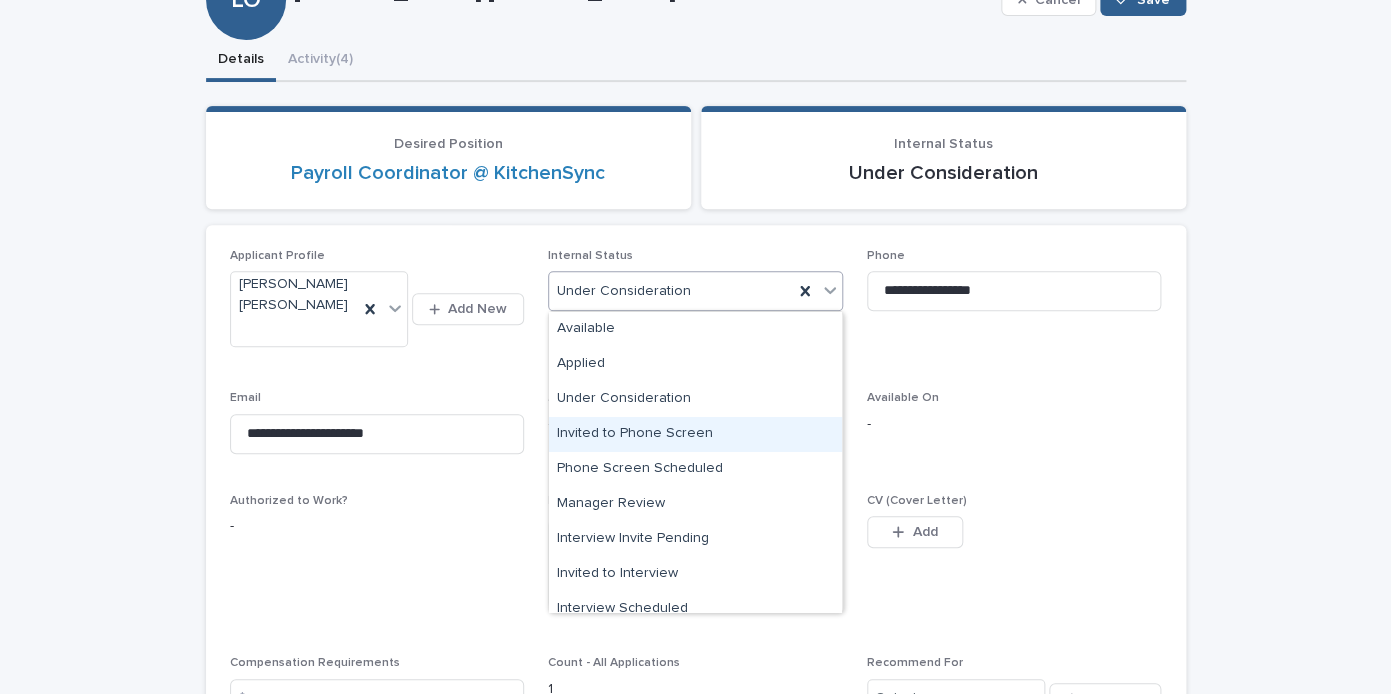scroll, scrollTop: 295, scrollLeft: 0, axis: vertical 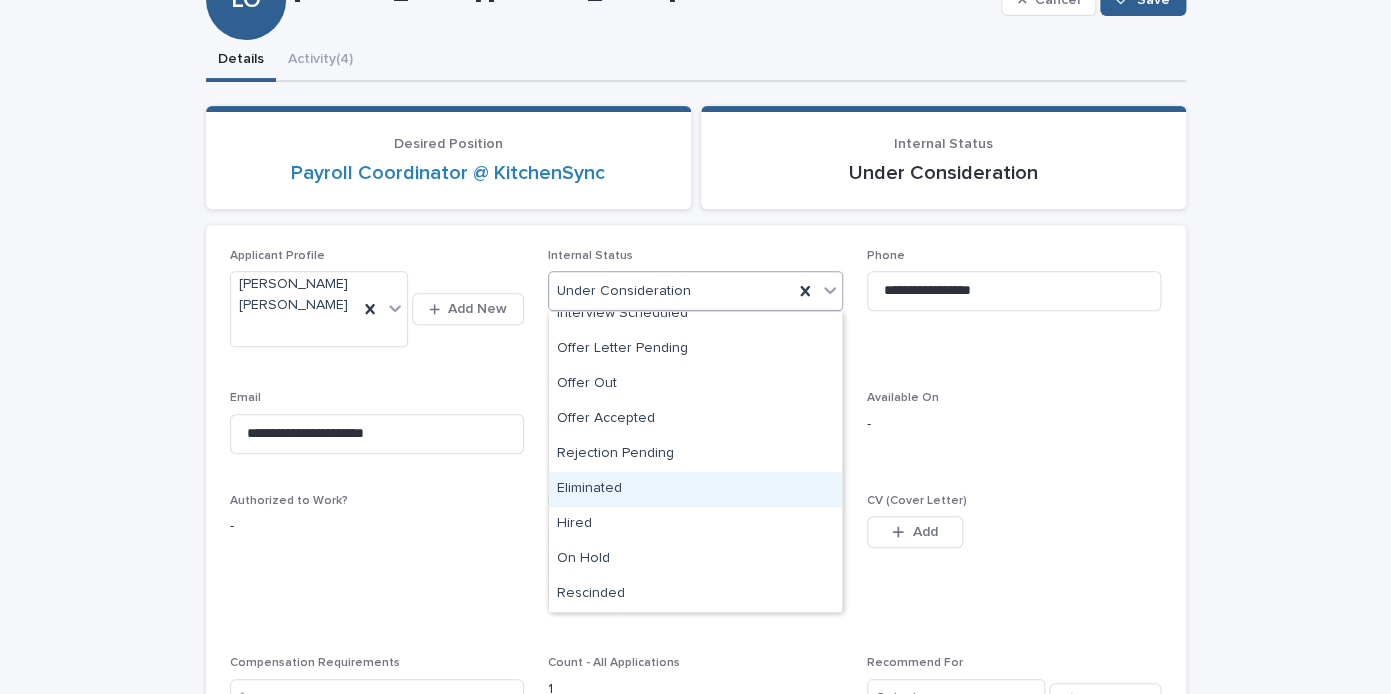click on "Eliminated" at bounding box center [695, 489] 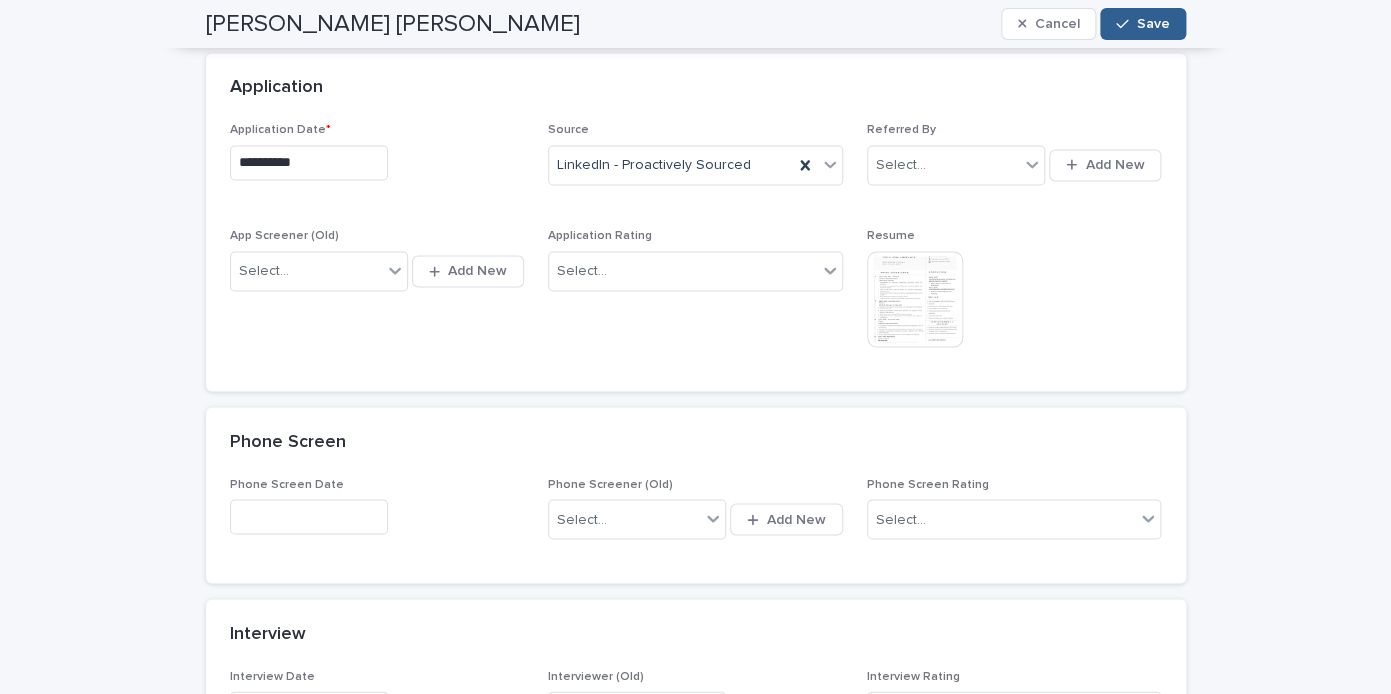 scroll, scrollTop: 956, scrollLeft: 0, axis: vertical 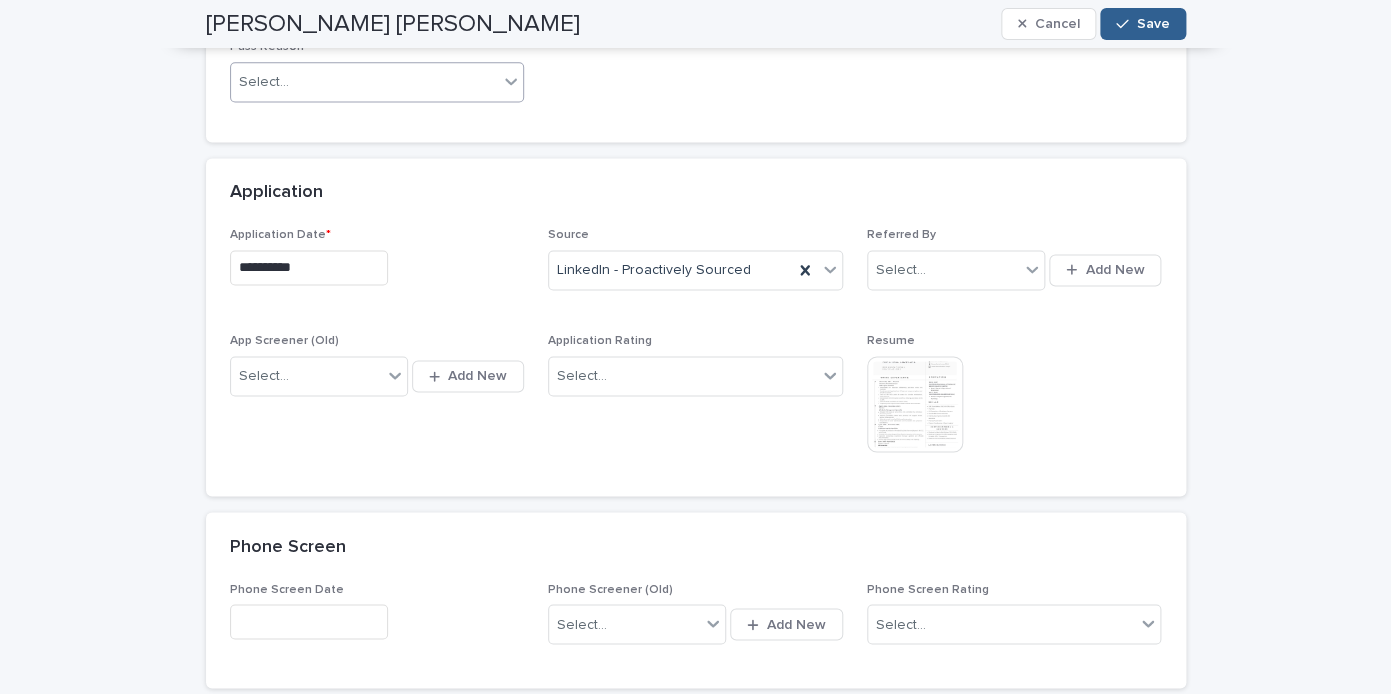click on "Select..." at bounding box center (365, 82) 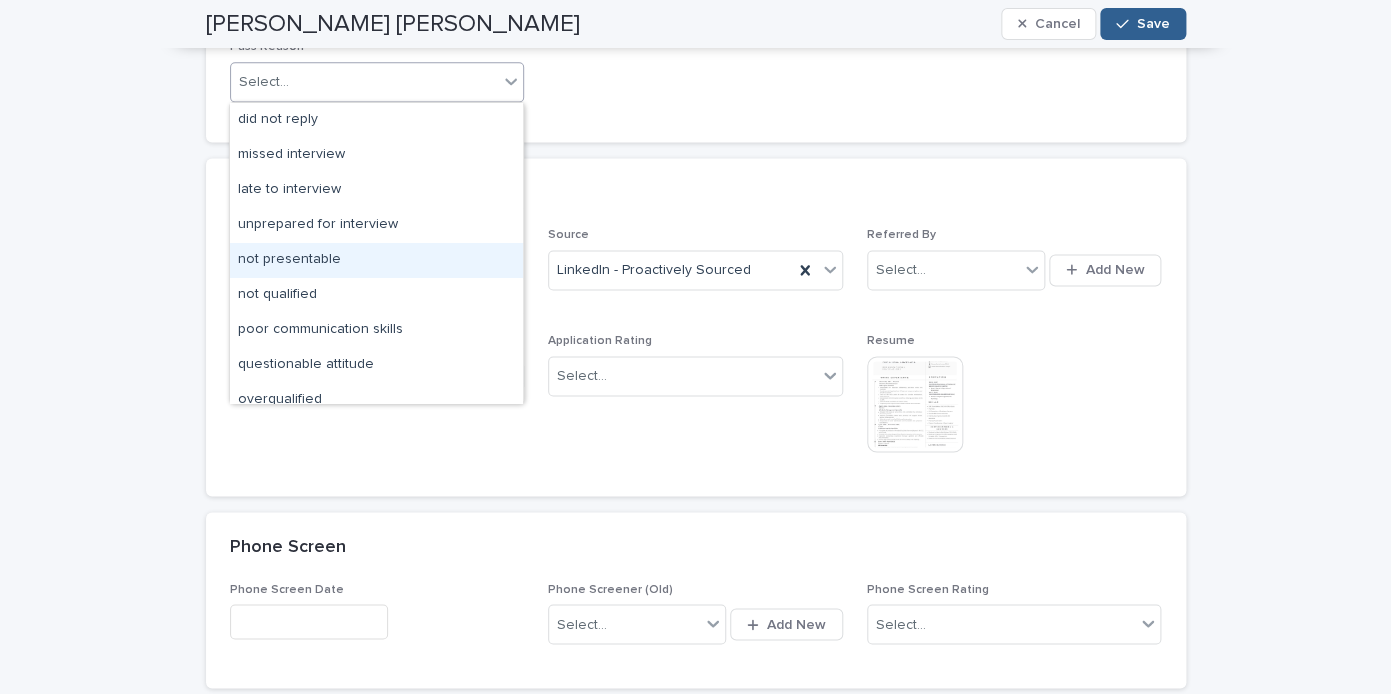scroll, scrollTop: 155, scrollLeft: 0, axis: vertical 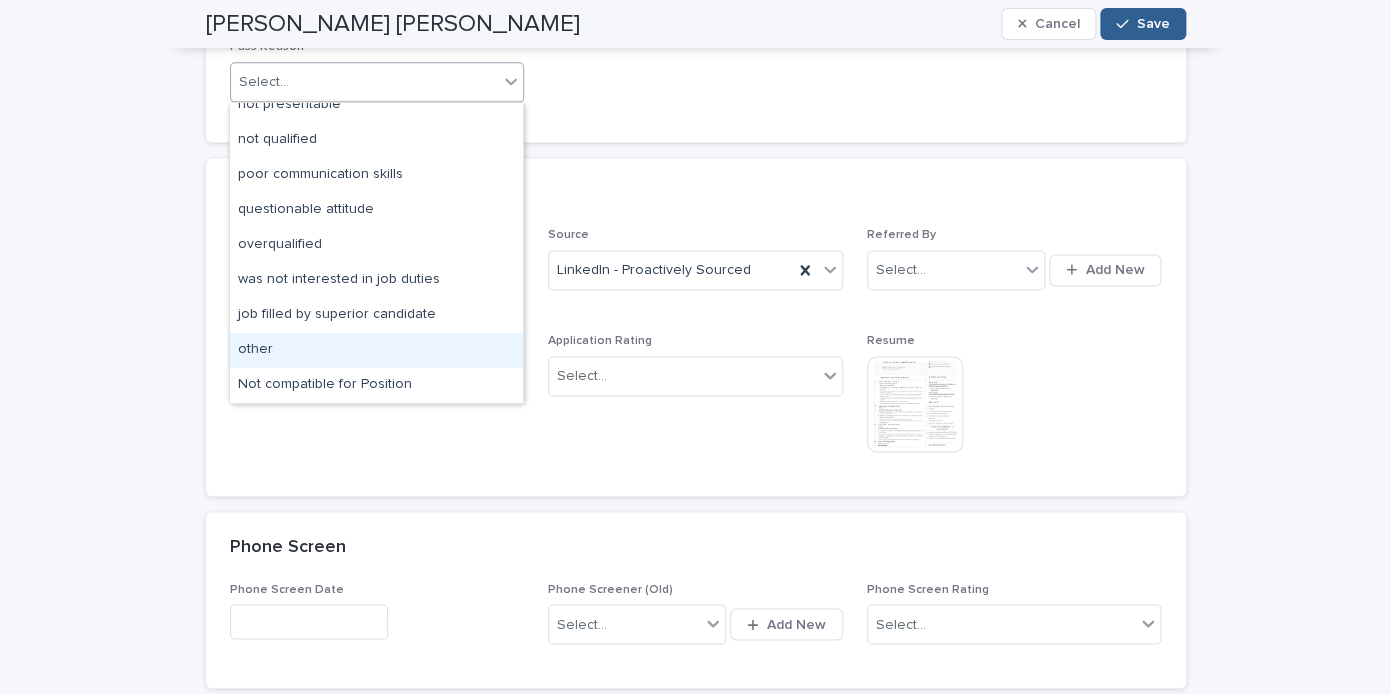 click on "other" at bounding box center (376, 350) 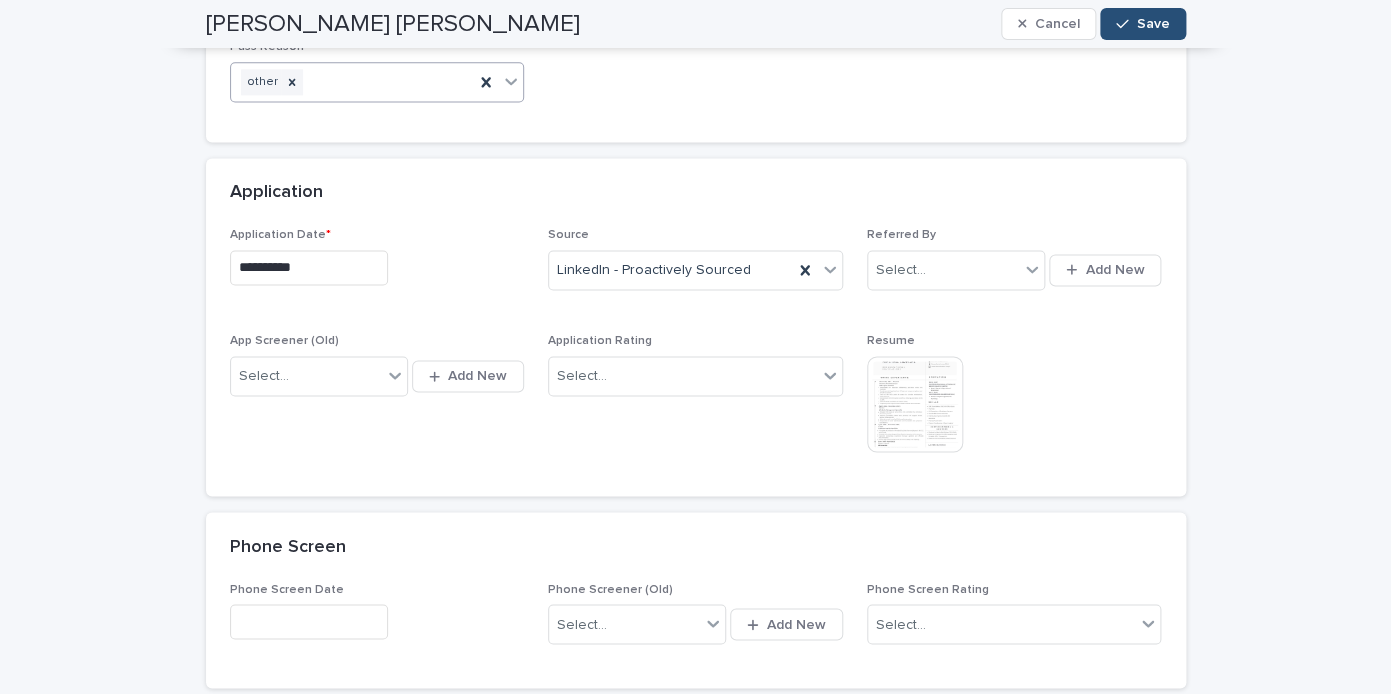 click at bounding box center [1126, 24] 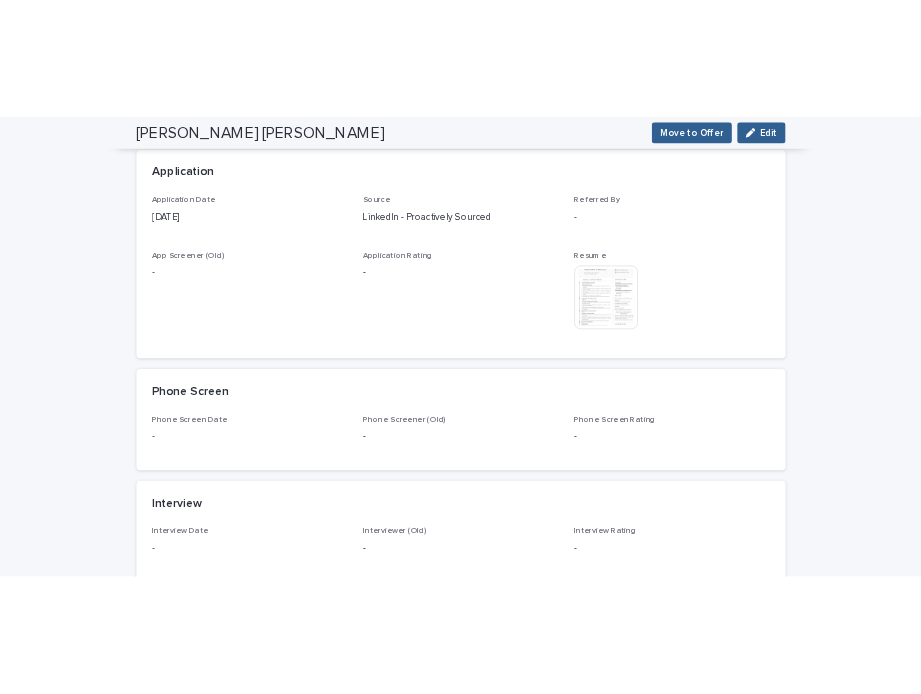 scroll, scrollTop: 867, scrollLeft: 0, axis: vertical 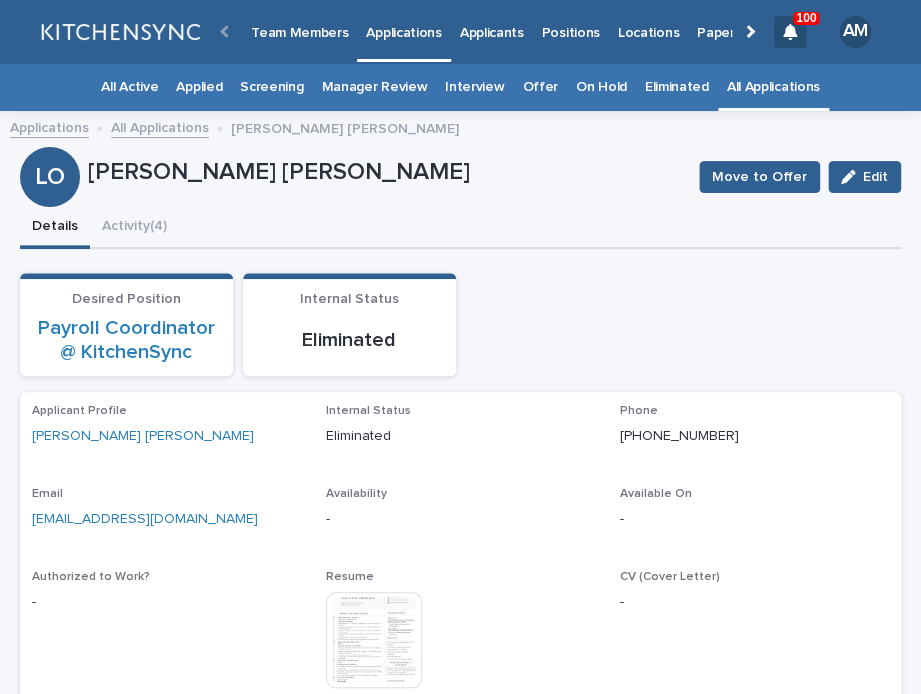 click on "Applicants" at bounding box center (492, 31) 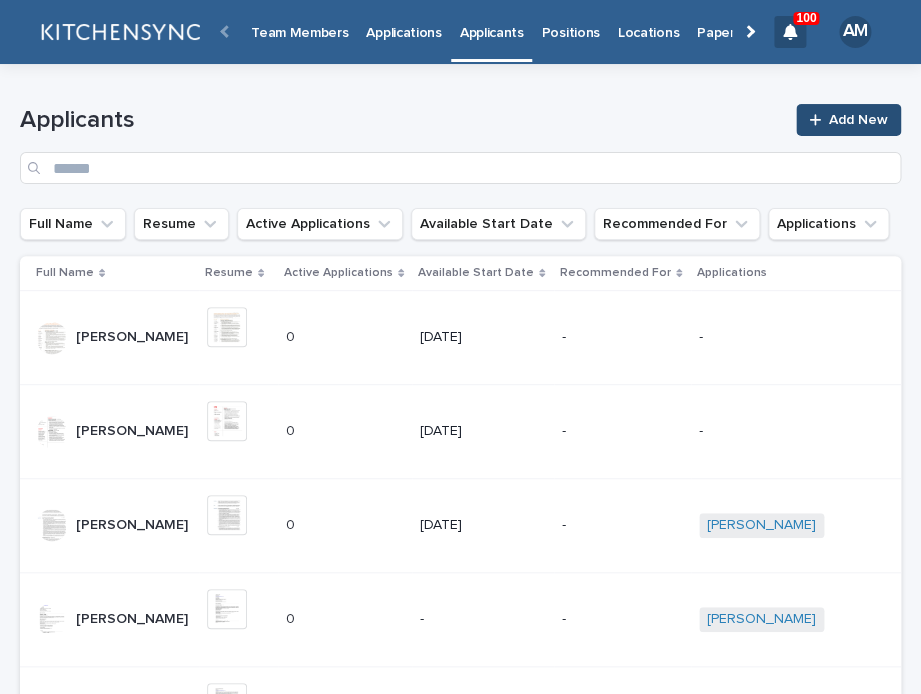click on "Add New" at bounding box center (848, 120) 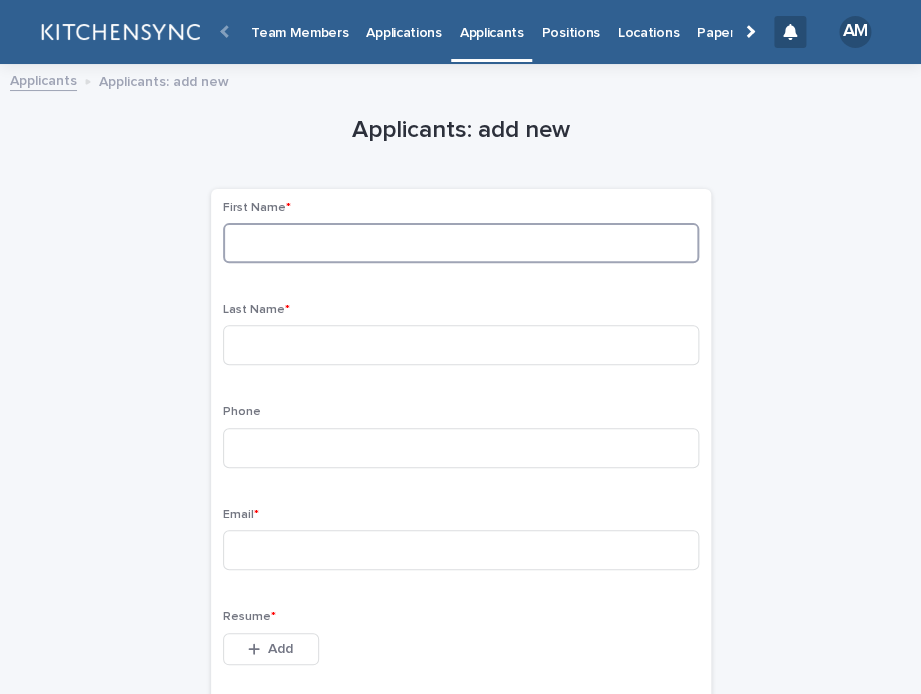 click at bounding box center [461, 243] 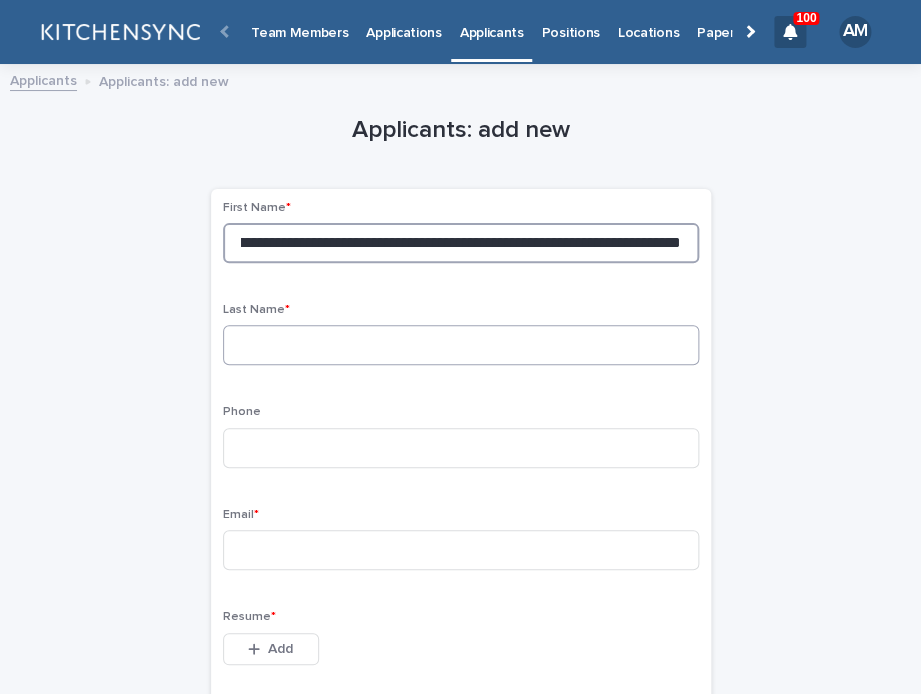 type on "**********" 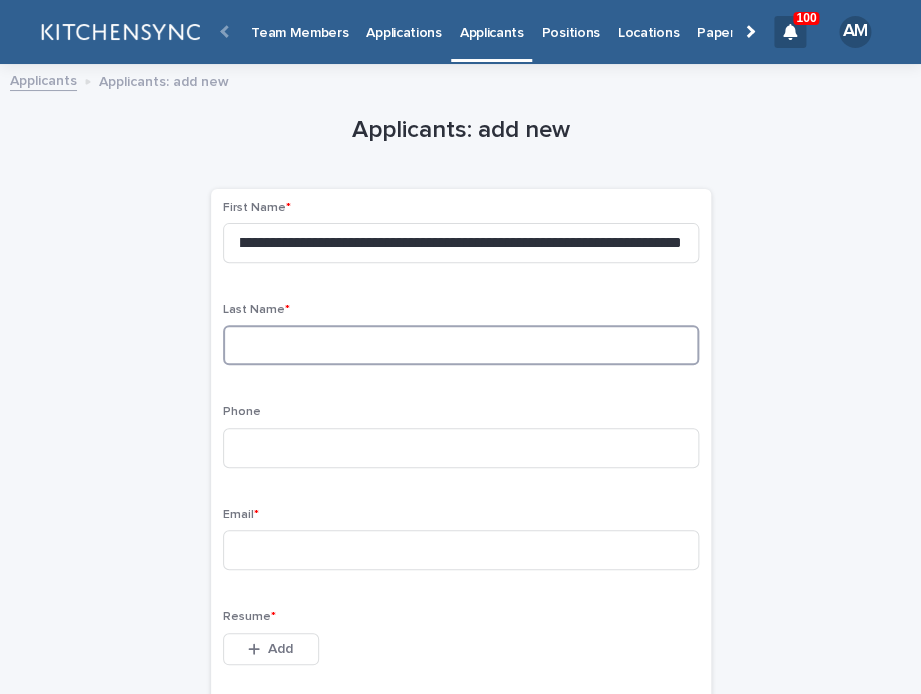 click at bounding box center (461, 345) 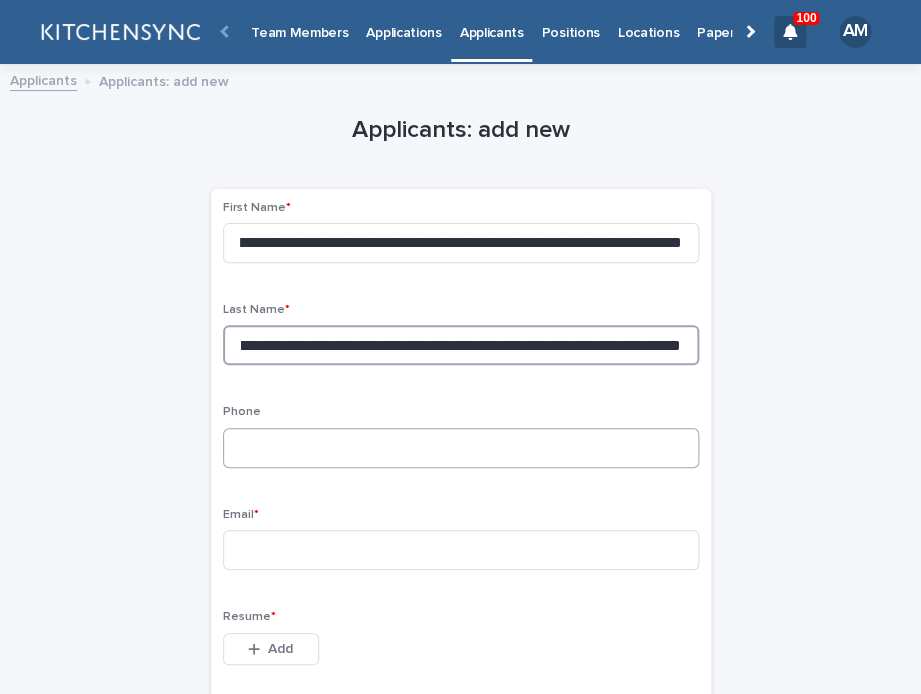 type on "**********" 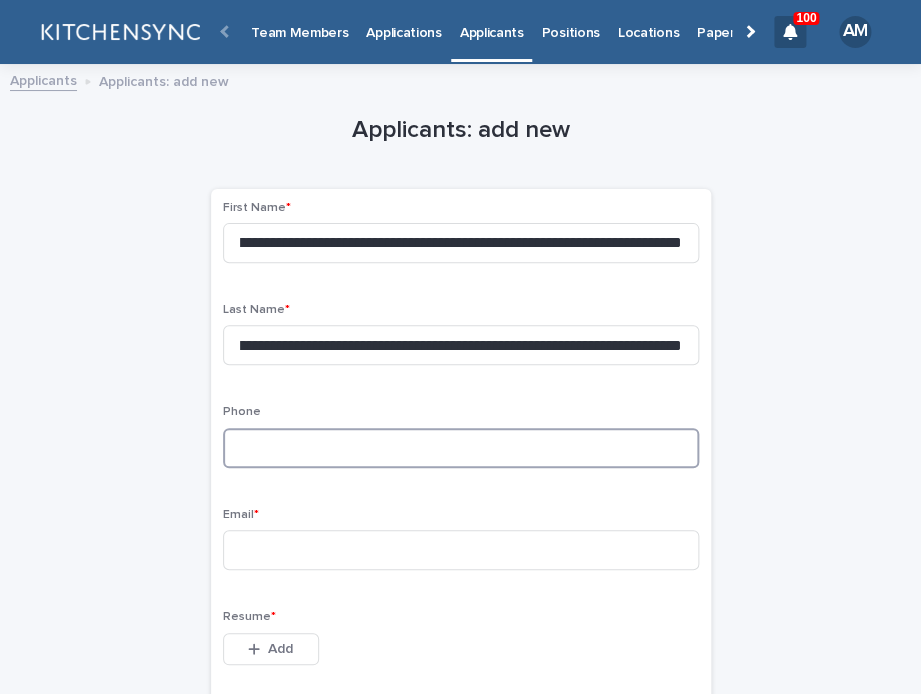 click at bounding box center [461, 448] 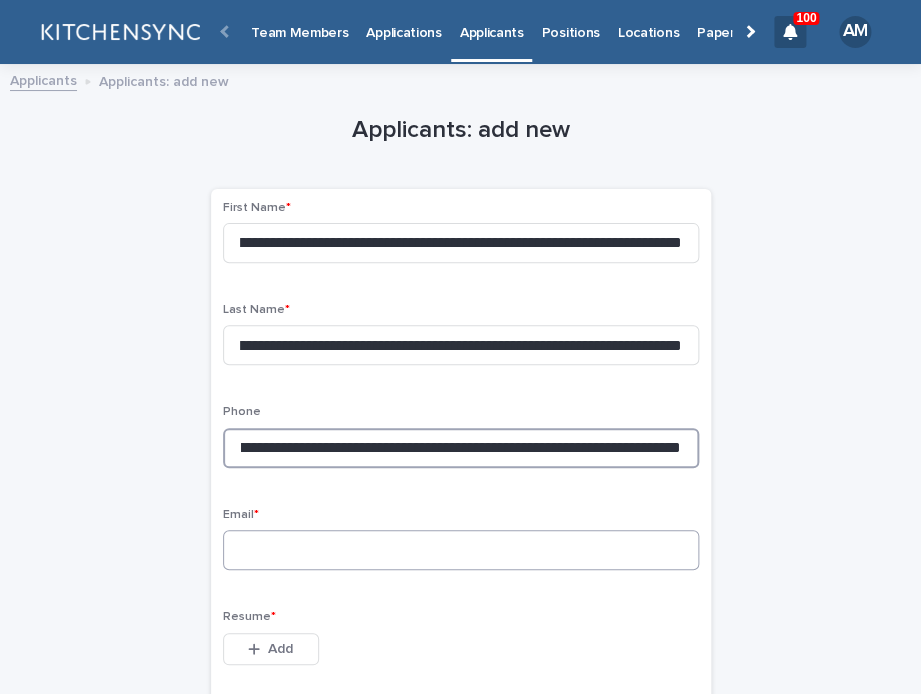 type on "**********" 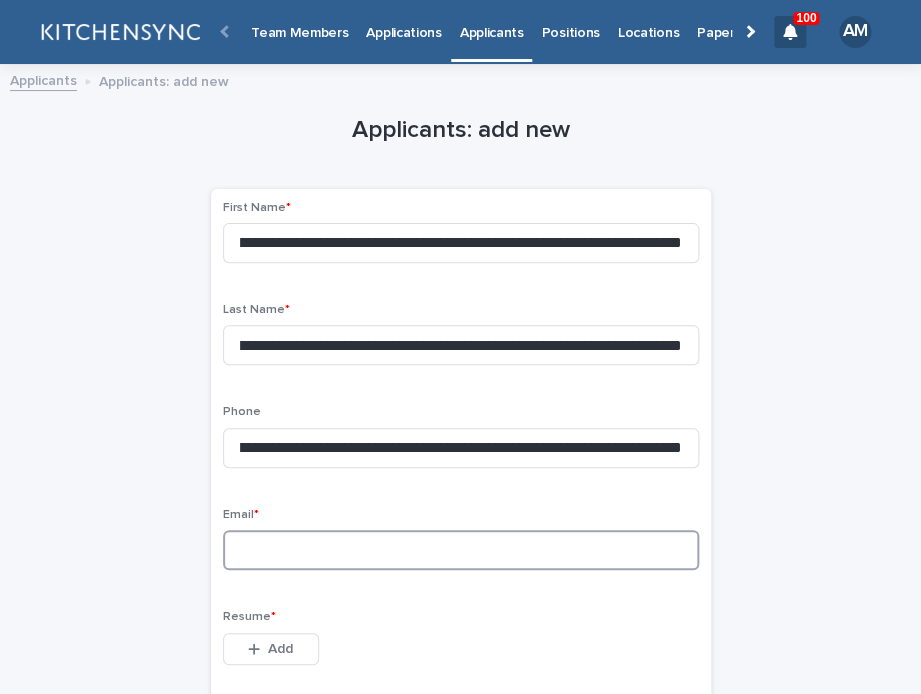 paste on "**********" 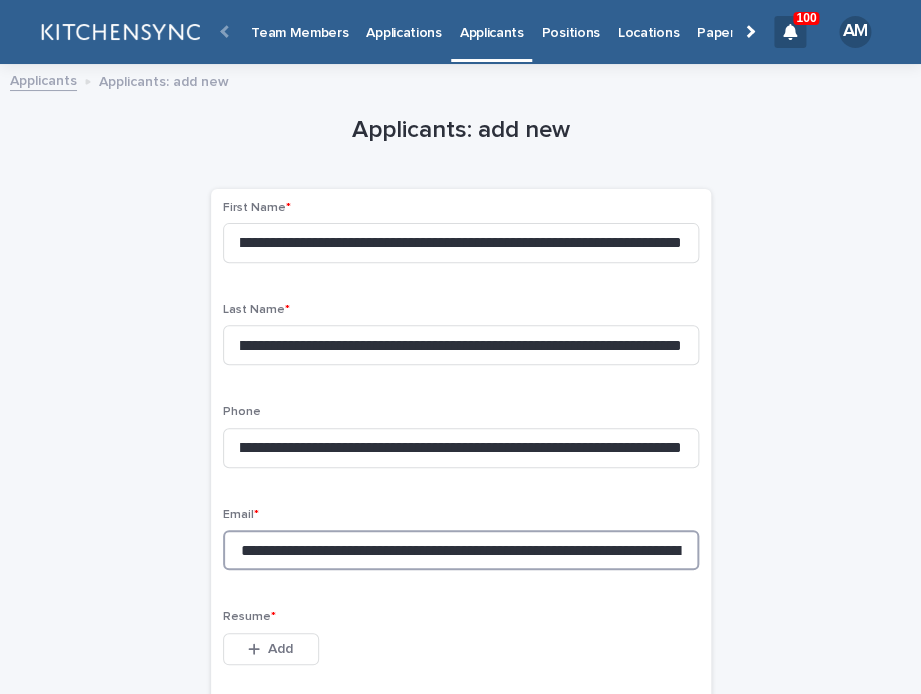 click on "**********" at bounding box center [461, 550] 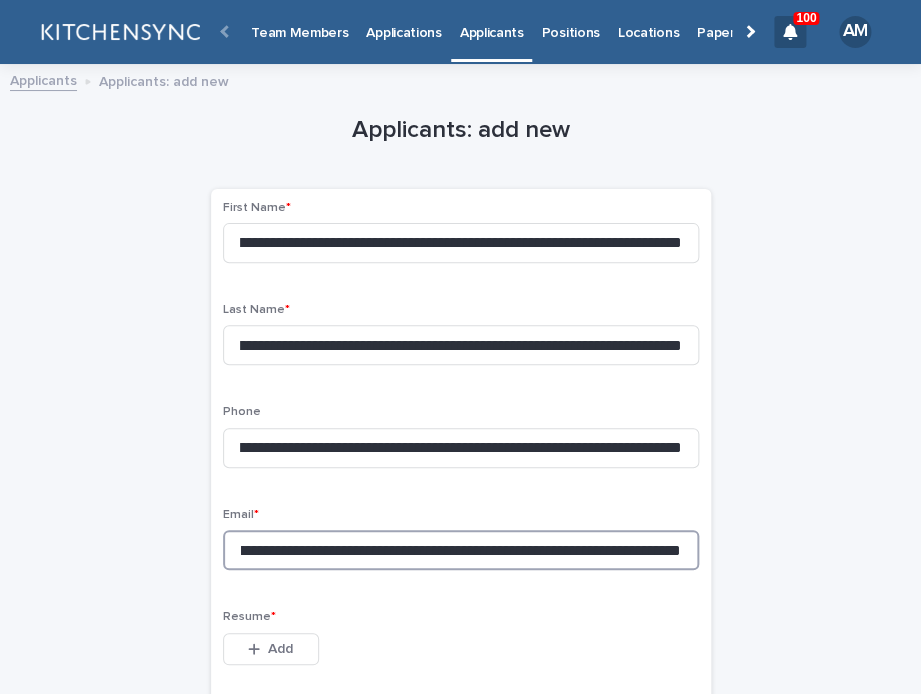 scroll, scrollTop: 0, scrollLeft: 0, axis: both 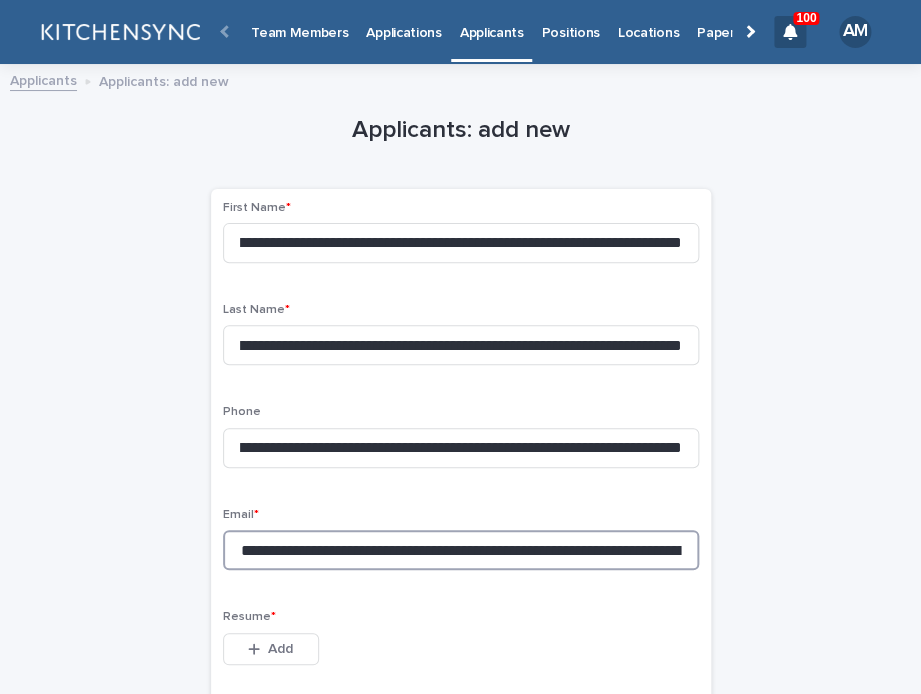 drag, startPoint x: 558, startPoint y: 562, endPoint x: 91, endPoint y: 559, distance: 467.00964 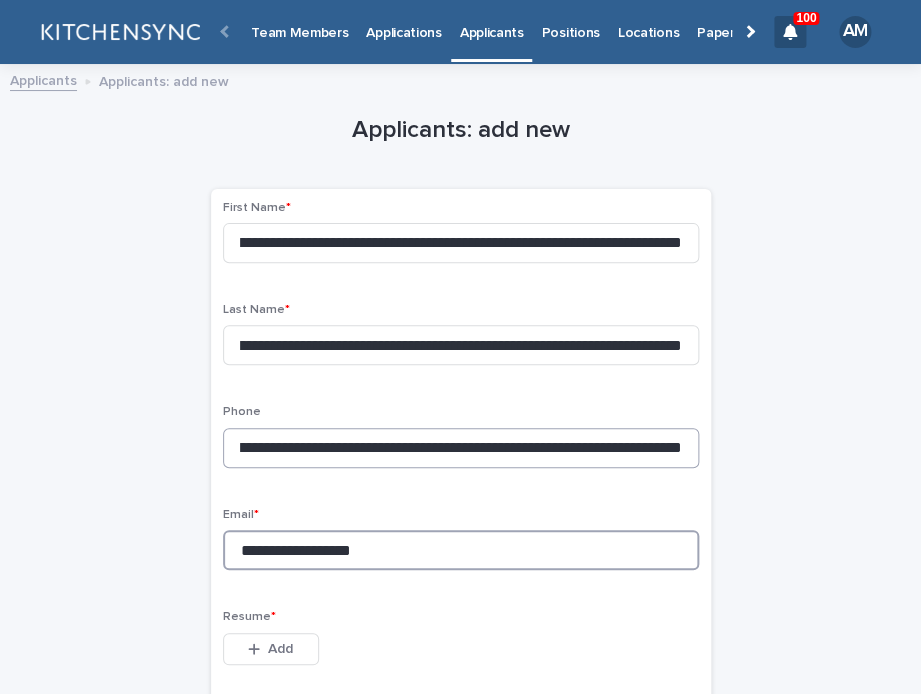 type on "**********" 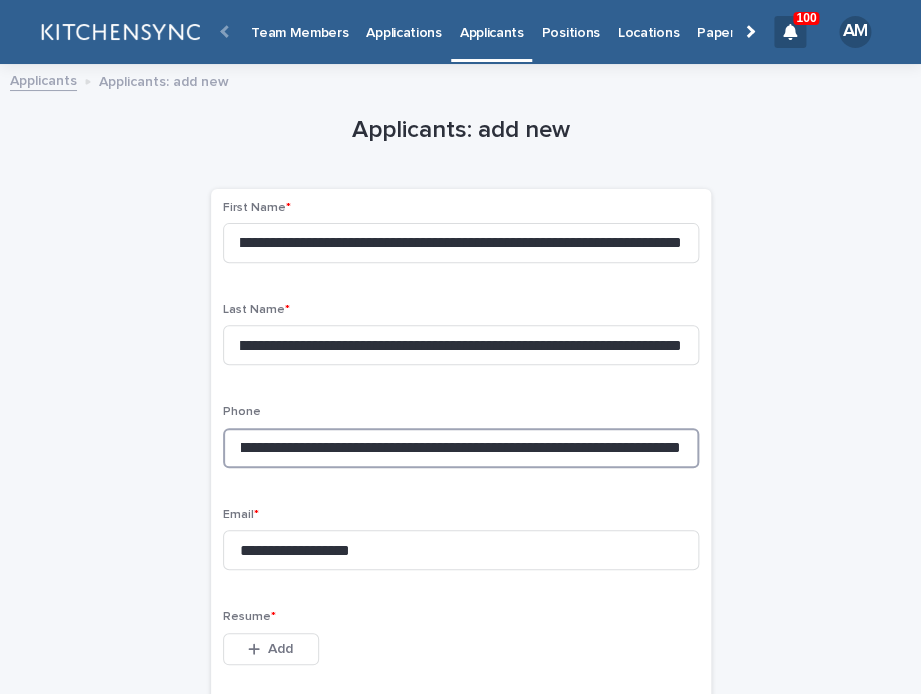 scroll, scrollTop: 0, scrollLeft: 0, axis: both 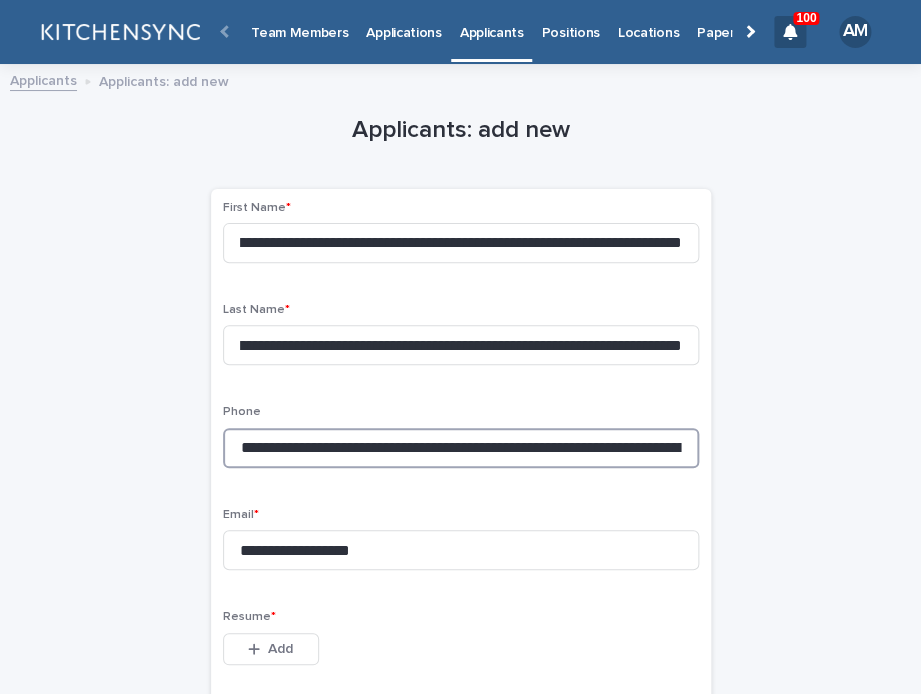 drag, startPoint x: 432, startPoint y: 456, endPoint x: 17, endPoint y: 452, distance: 415.0193 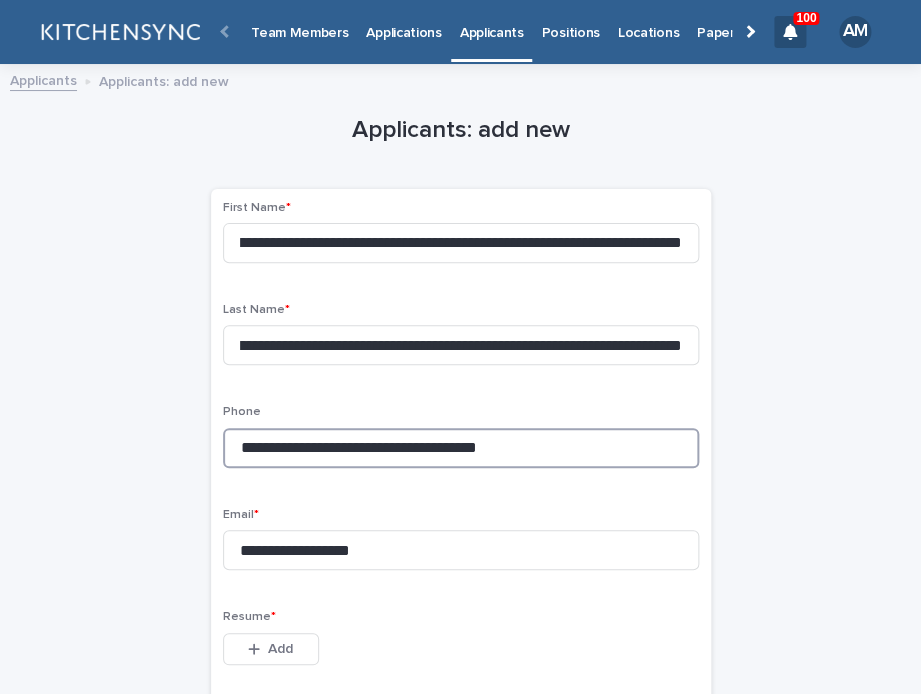 drag, startPoint x: 320, startPoint y: 451, endPoint x: 711, endPoint y: 447, distance: 391.02045 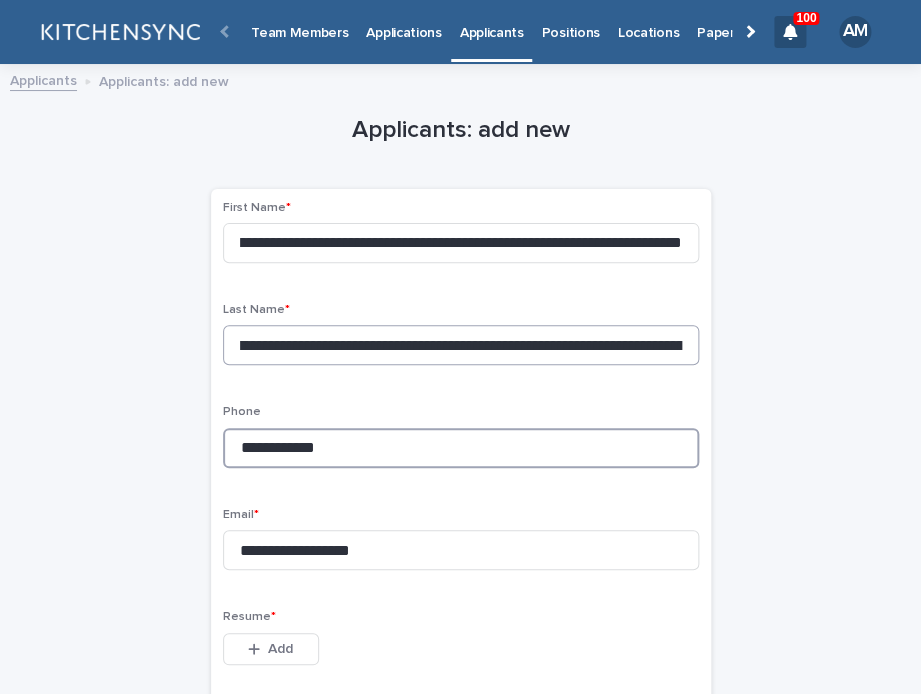 scroll, scrollTop: 0, scrollLeft: 4, axis: horizontal 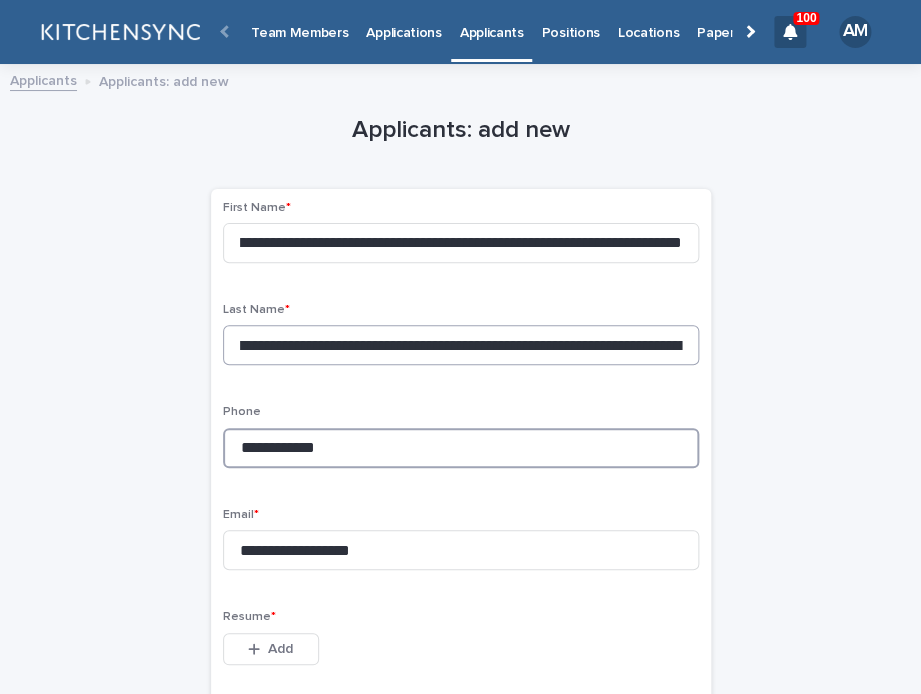 type on "**********" 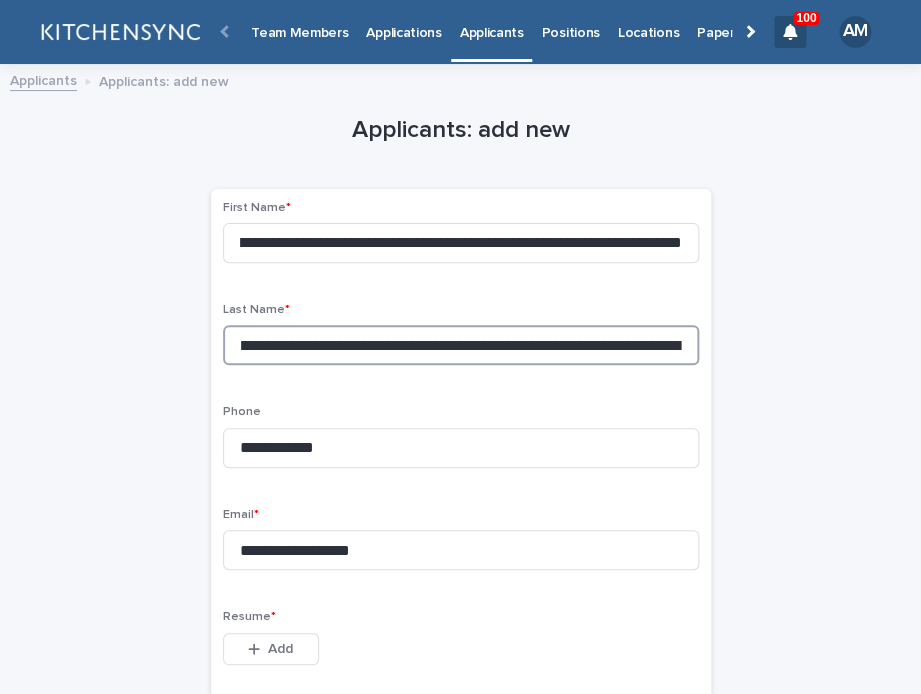 scroll, scrollTop: 0, scrollLeft: 241, axis: horizontal 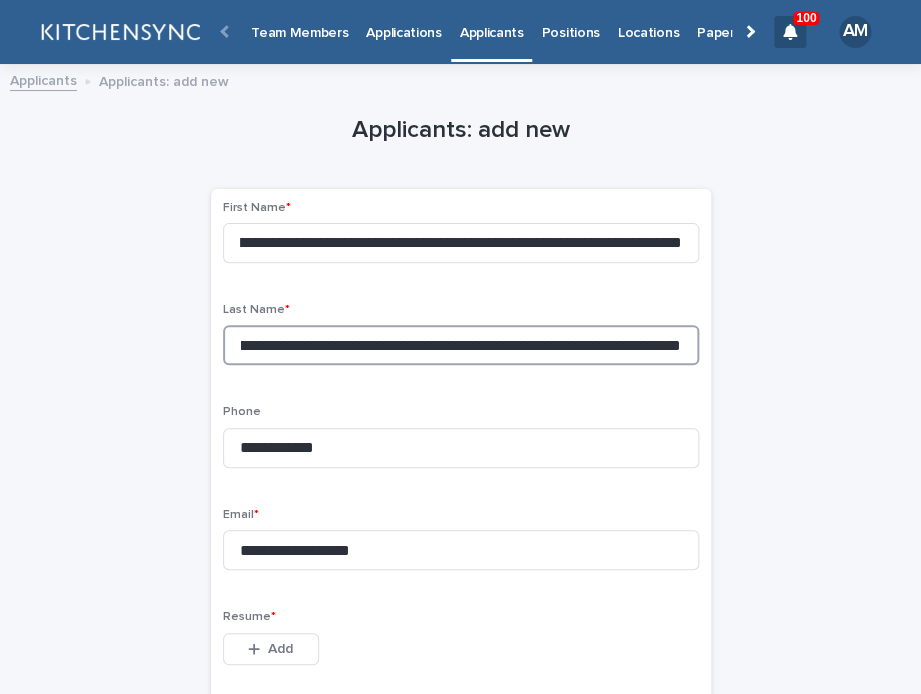 drag, startPoint x: 409, startPoint y: 350, endPoint x: 955, endPoint y: 364, distance: 546.17944 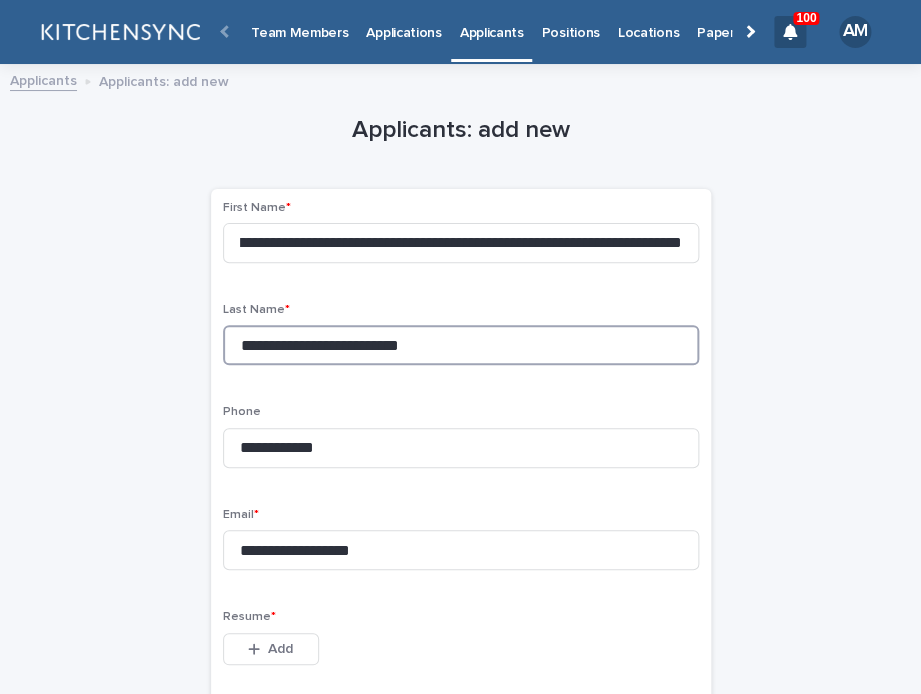 scroll, scrollTop: 0, scrollLeft: 0, axis: both 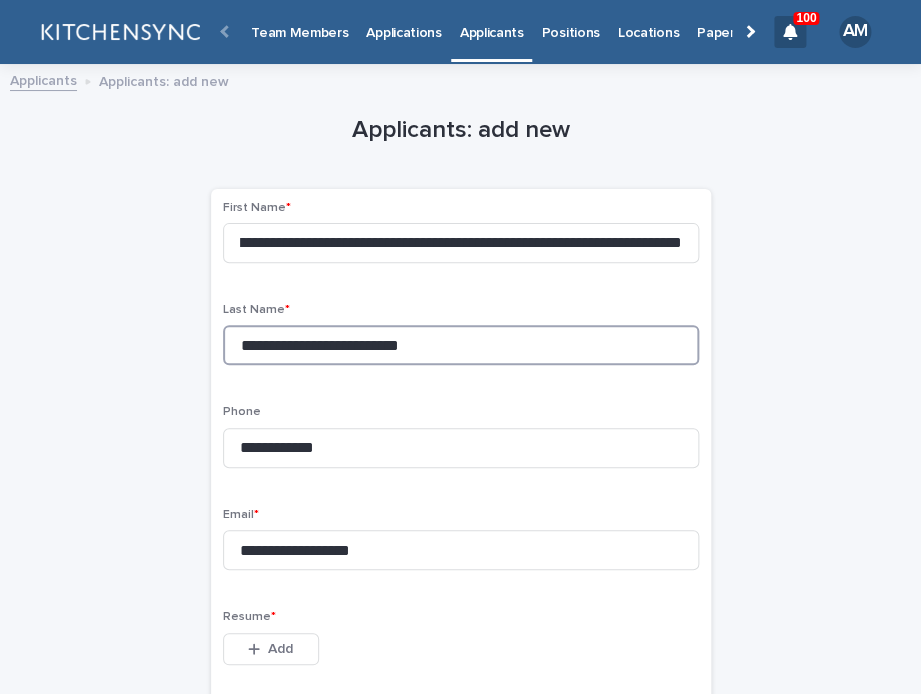 drag, startPoint x: 304, startPoint y: 350, endPoint x: 120, endPoint y: 350, distance: 184 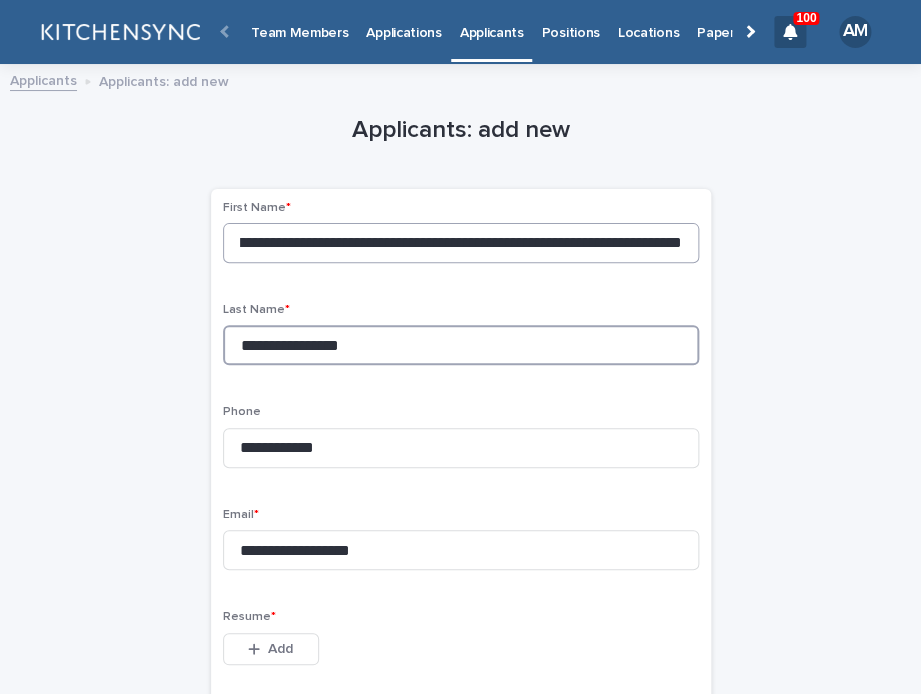 type on "**********" 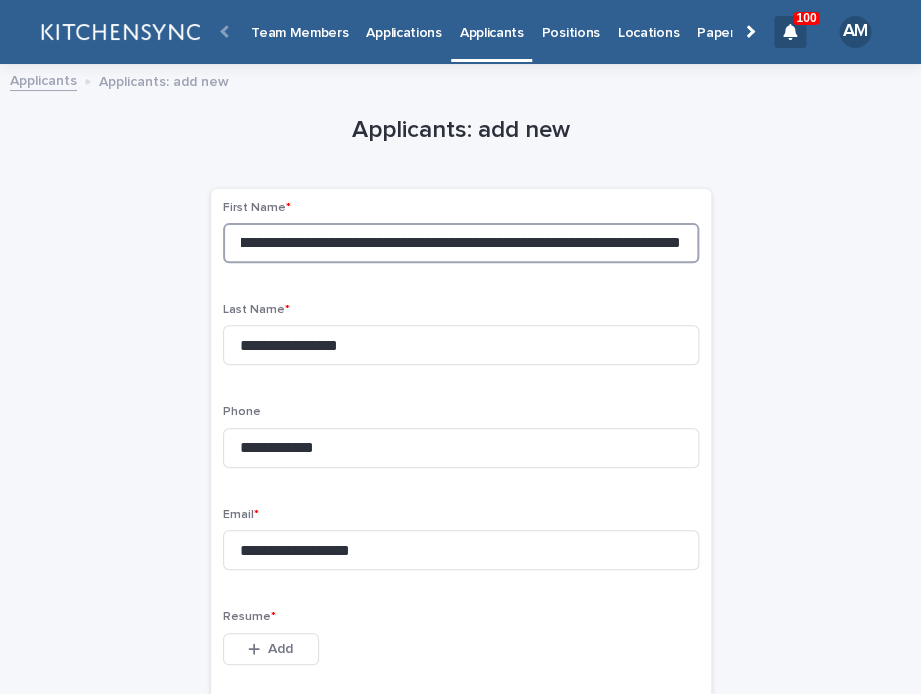 drag, startPoint x: 238, startPoint y: 240, endPoint x: 1046, endPoint y: 259, distance: 808.2234 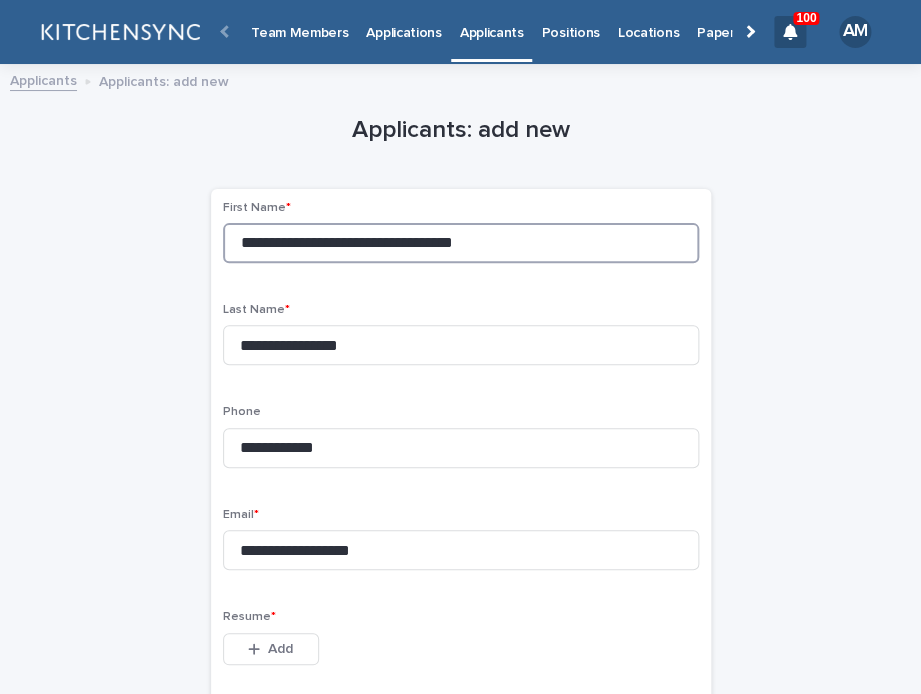 scroll, scrollTop: 0, scrollLeft: 0, axis: both 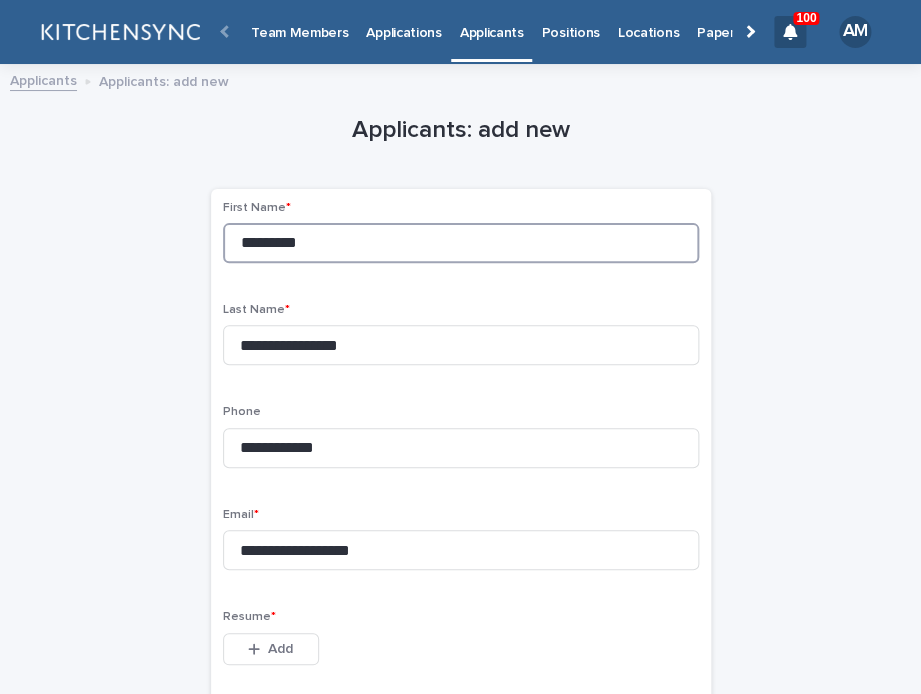 type on "*********" 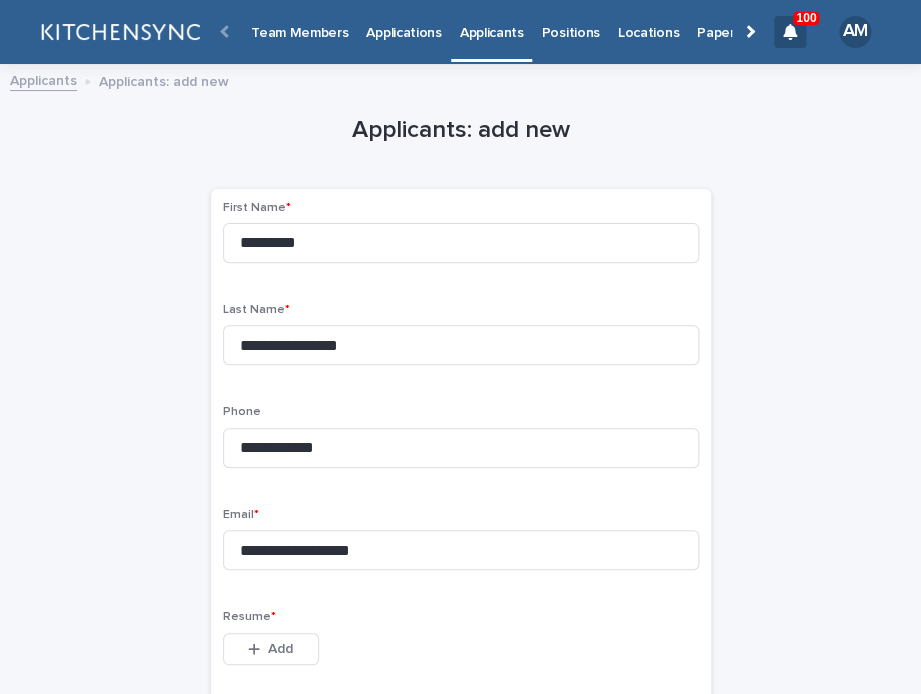 click on "Resume * This file cannot be opened Download File Add" at bounding box center [461, 649] 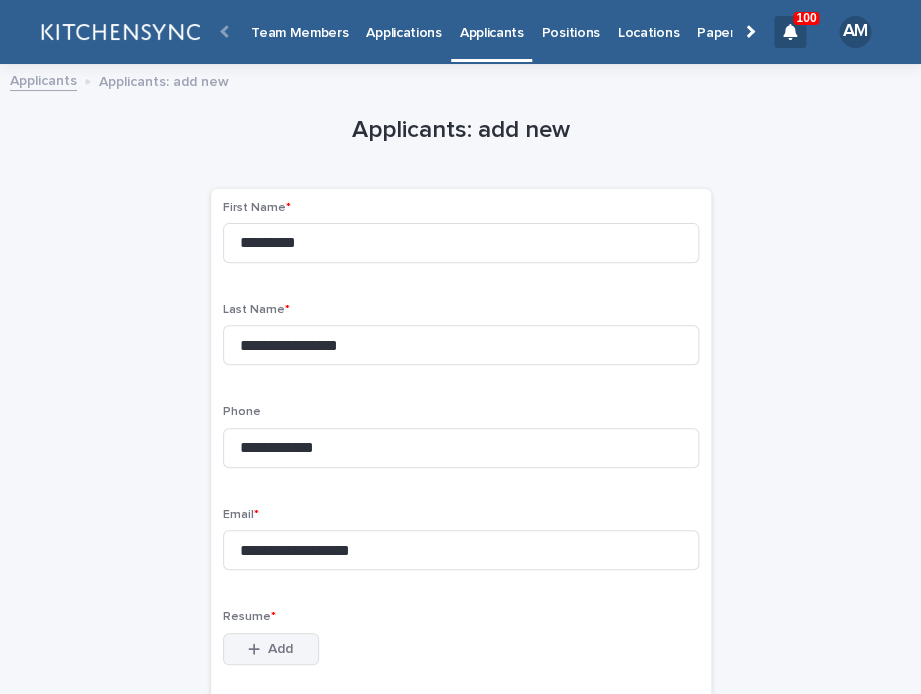 click on "Add" at bounding box center [271, 649] 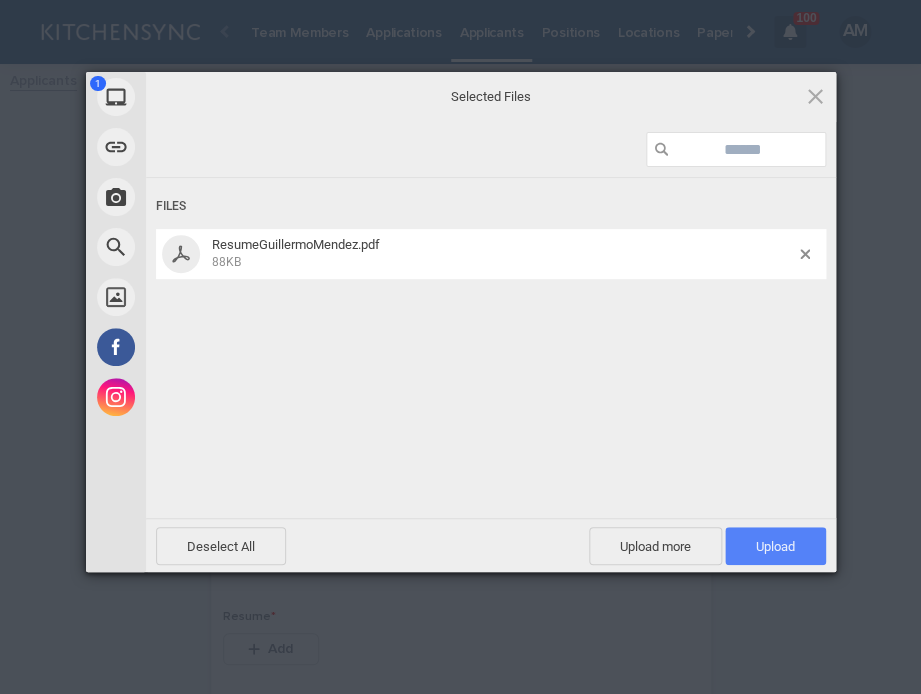 click on "Upload
1" at bounding box center (775, 546) 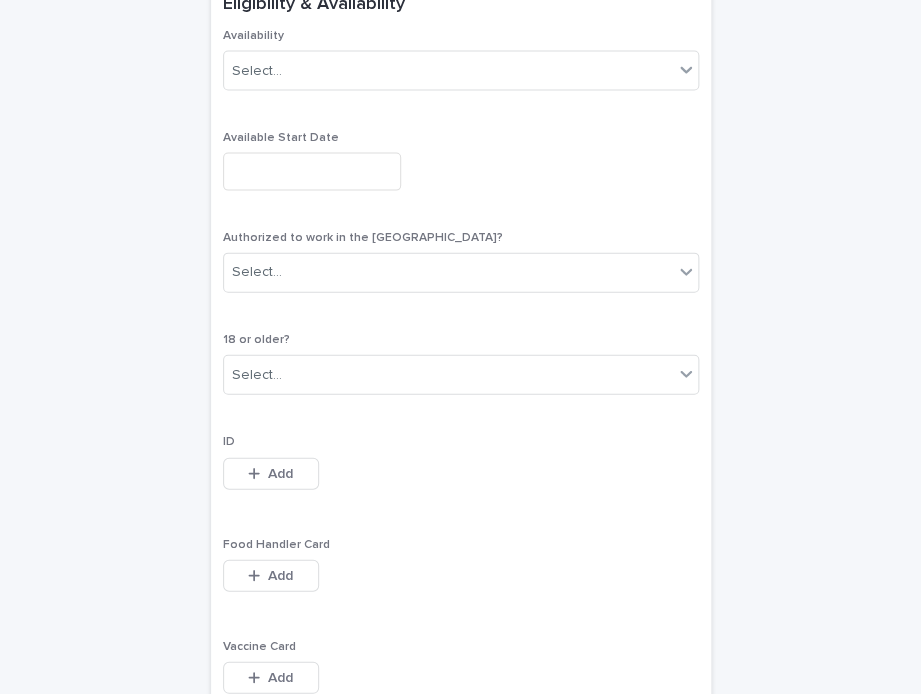 scroll, scrollTop: 1091, scrollLeft: 0, axis: vertical 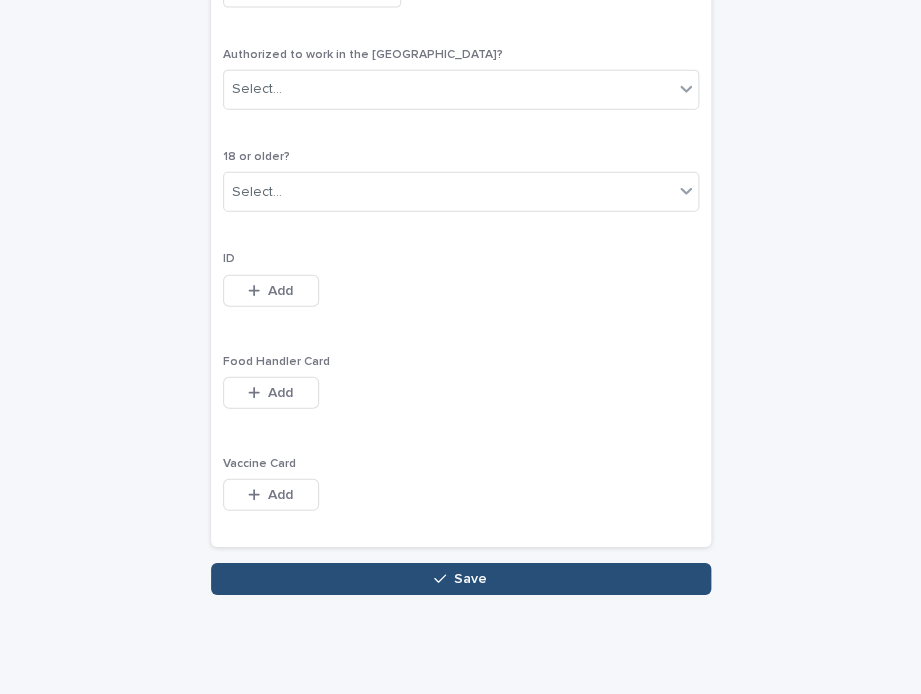click on "Save" at bounding box center (461, 579) 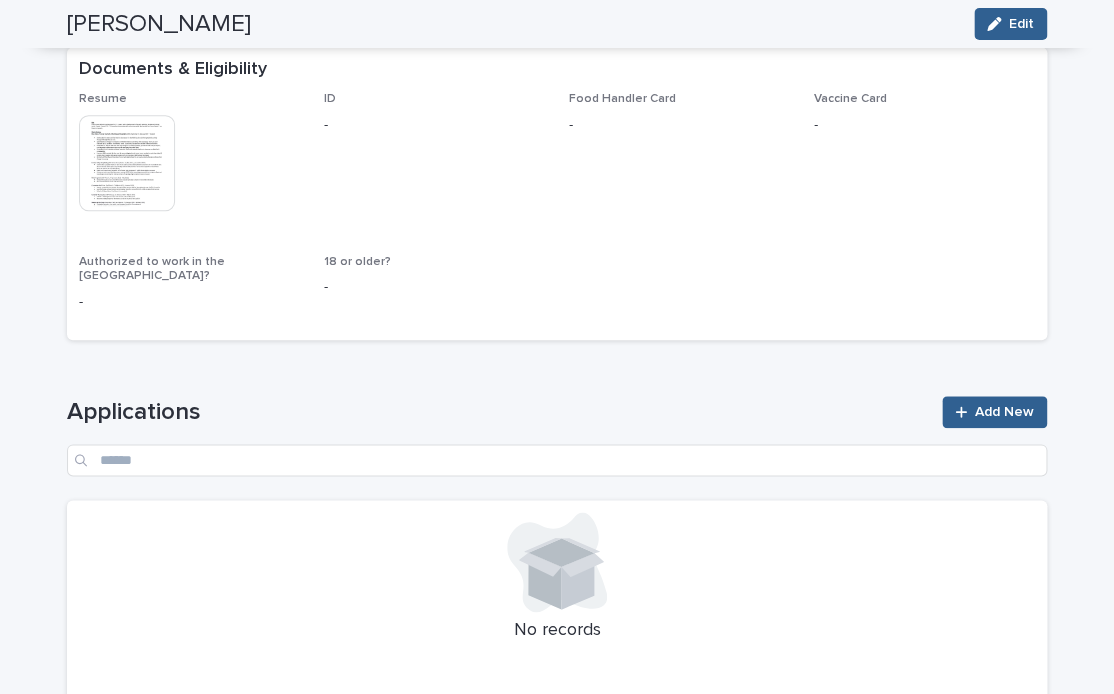 scroll, scrollTop: 0, scrollLeft: 0, axis: both 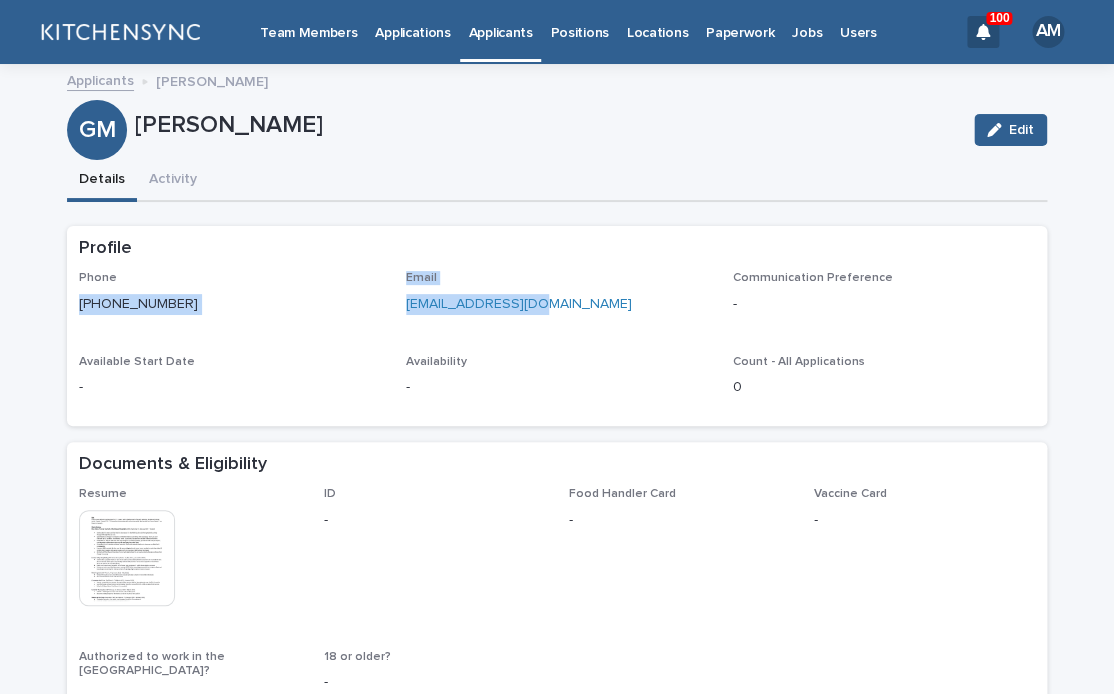 drag, startPoint x: 554, startPoint y: 313, endPoint x: 67, endPoint y: 309, distance: 487.01642 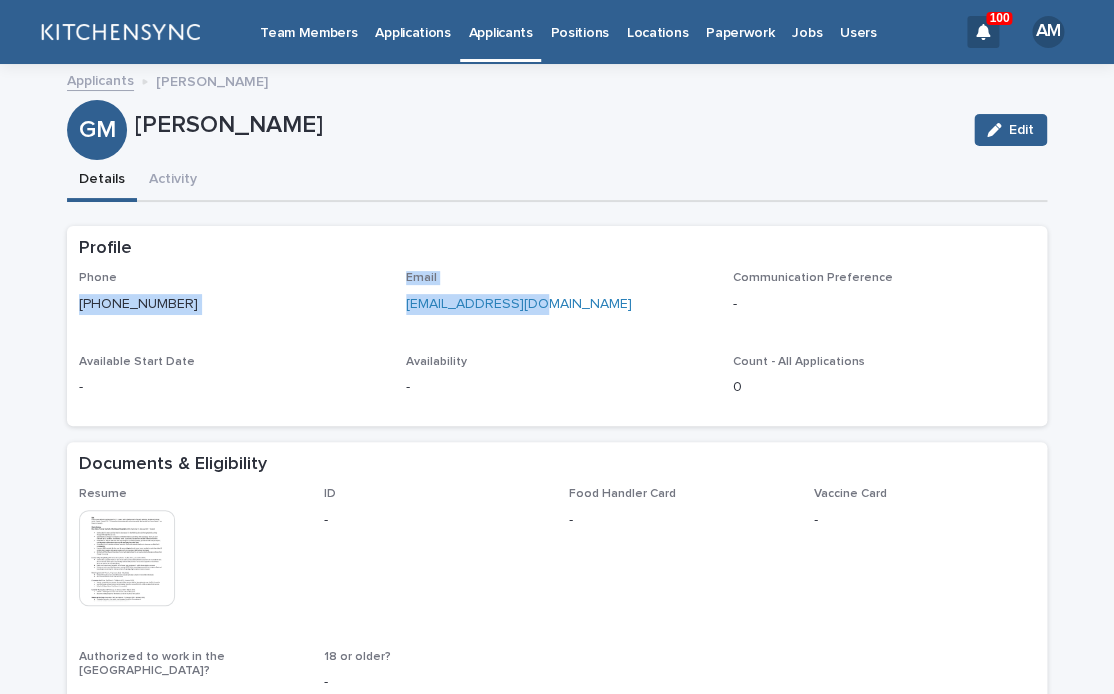 scroll, scrollTop: 505, scrollLeft: 0, axis: vertical 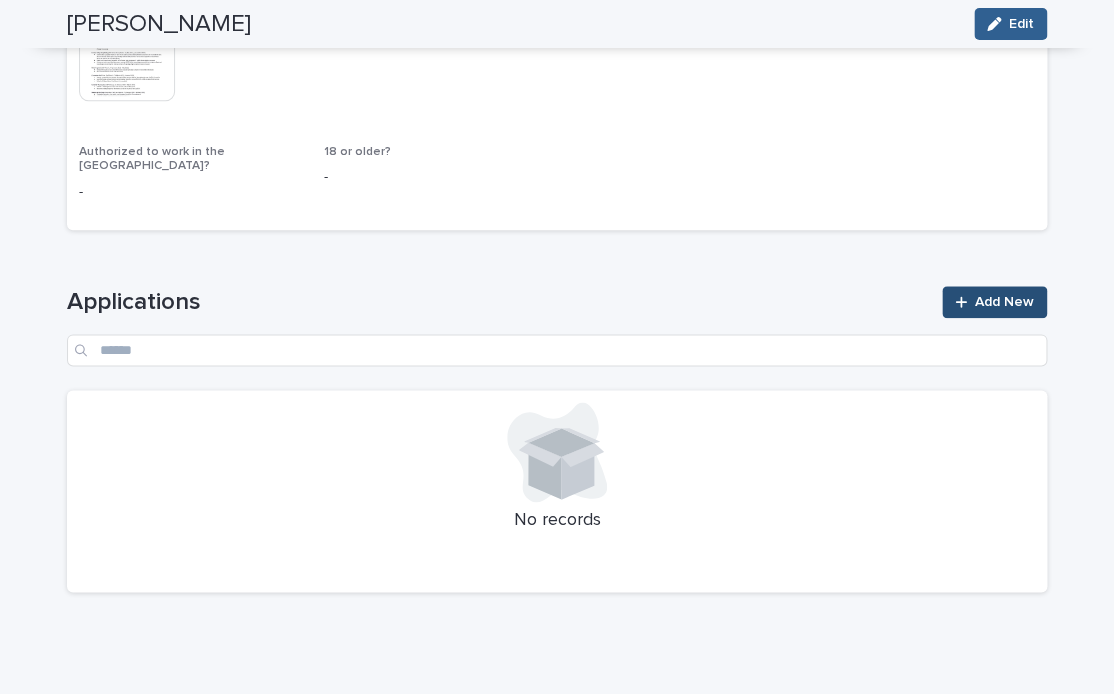 click 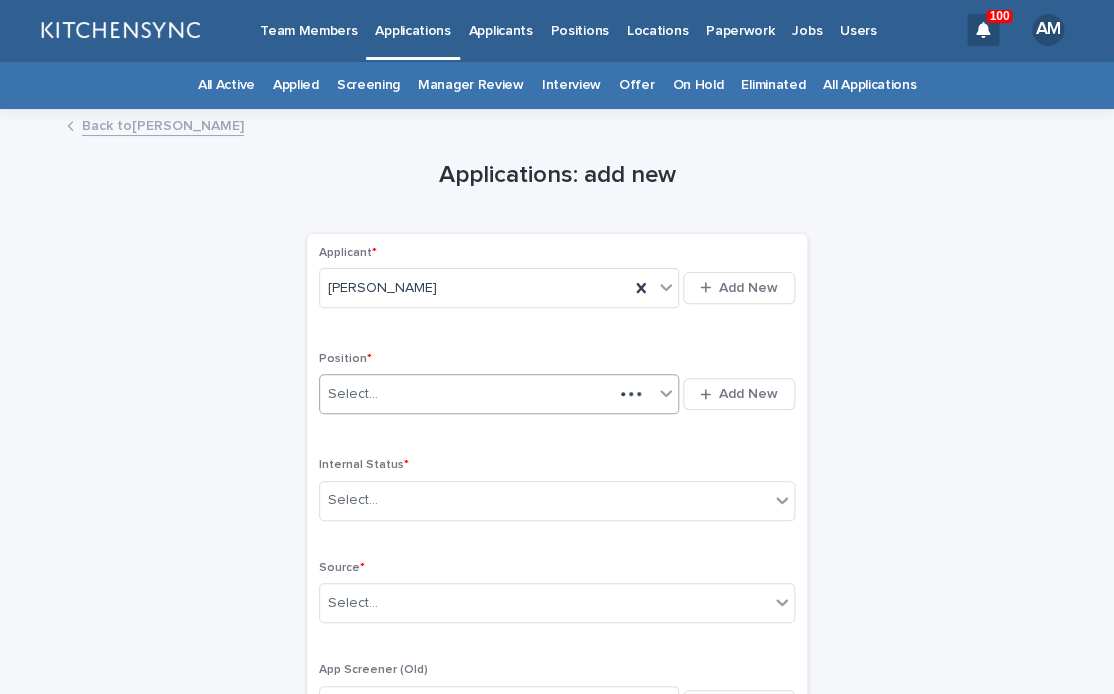 scroll, scrollTop: 0, scrollLeft: 0, axis: both 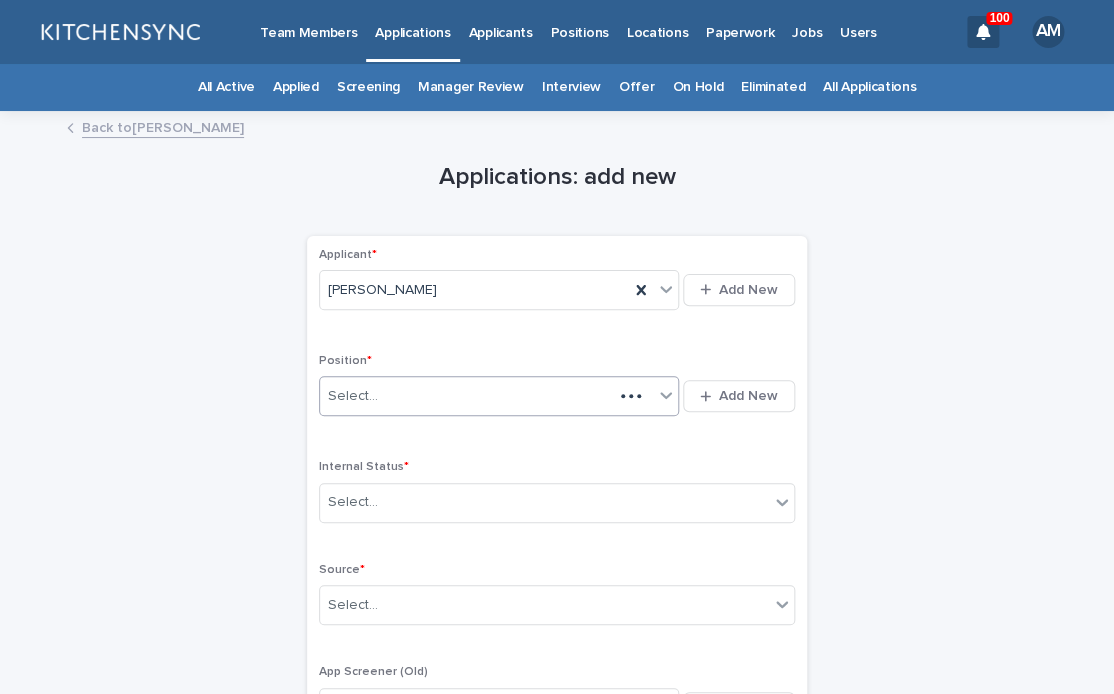 click on "Select..." at bounding box center (466, 396) 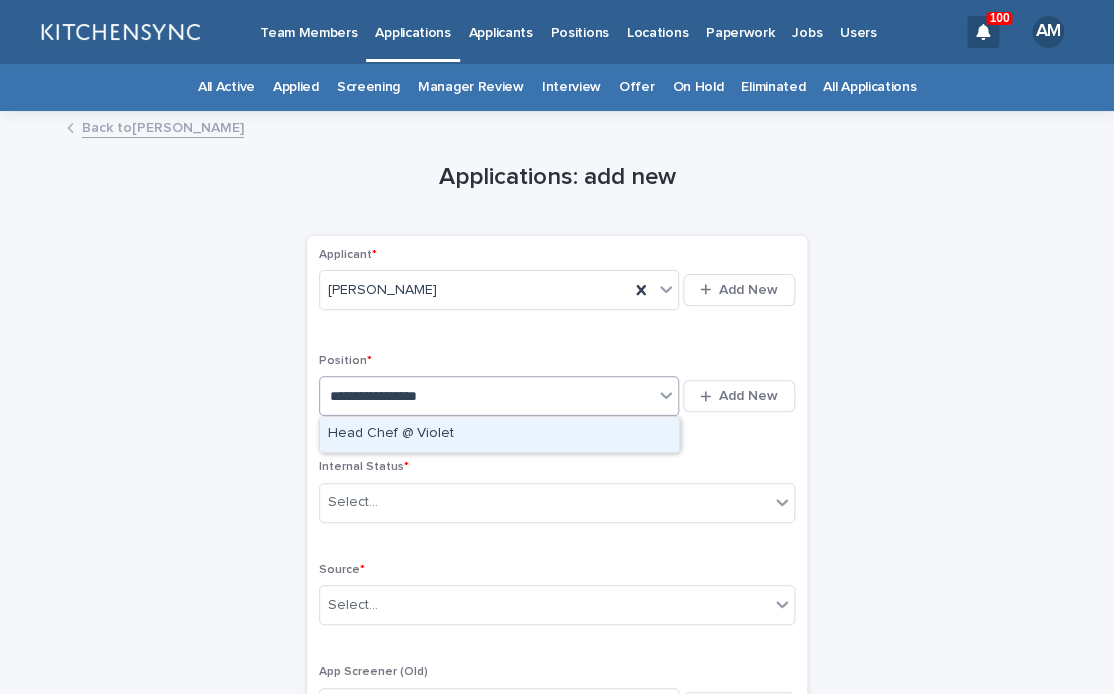 type on "**********" 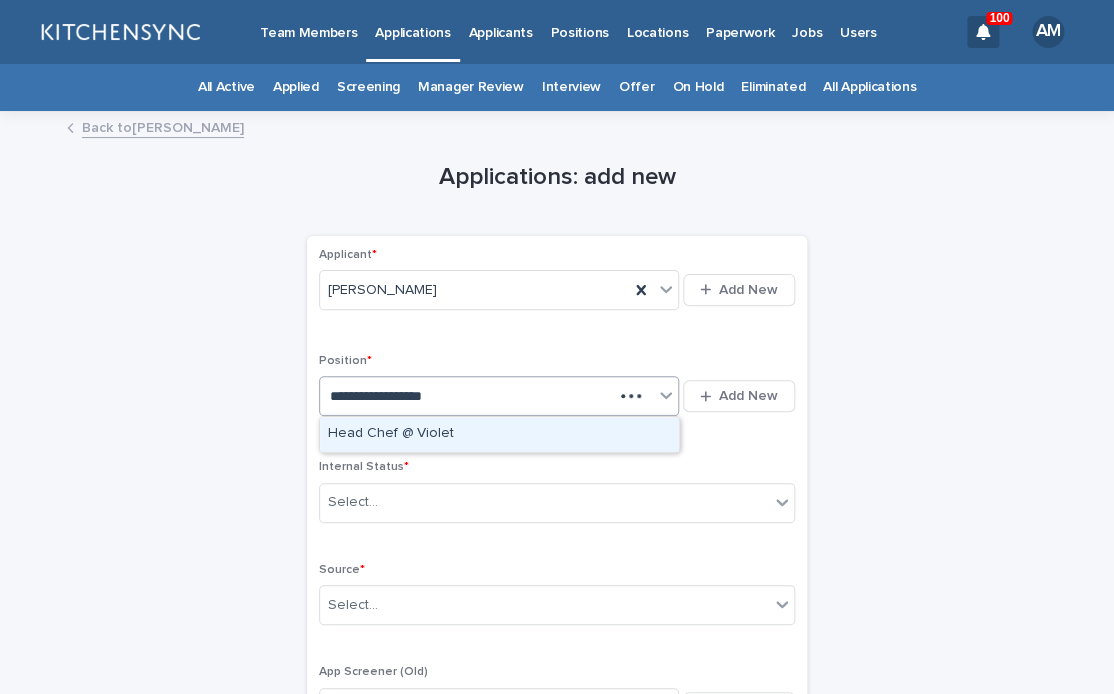 click on "Head Chef @ Violet" at bounding box center [499, 434] 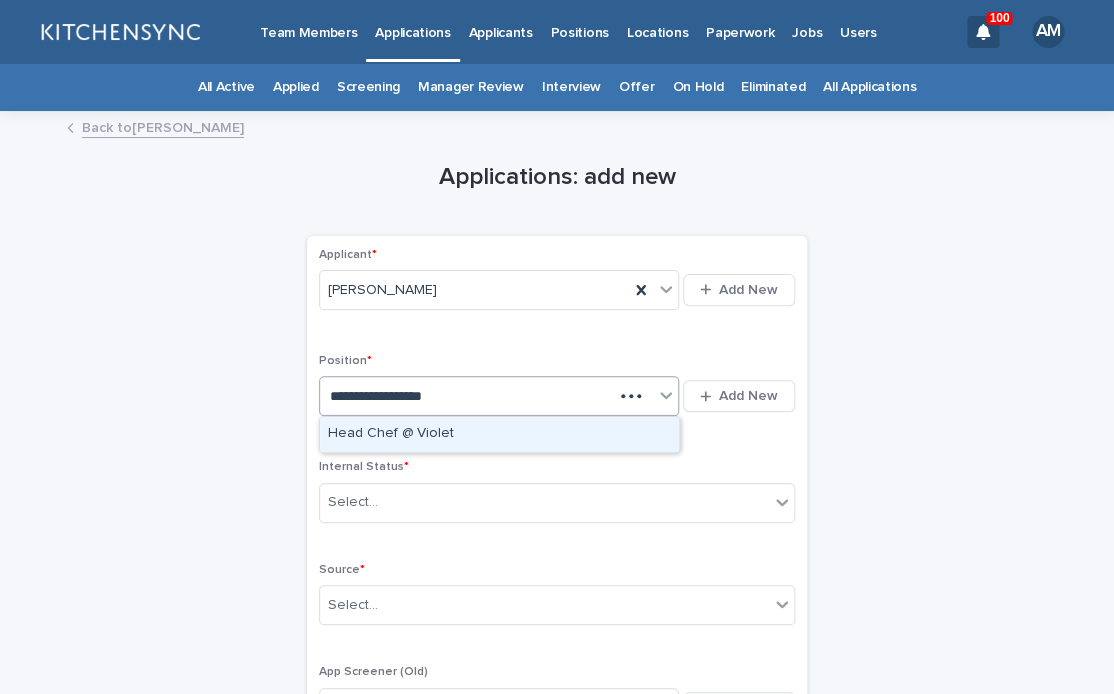 type 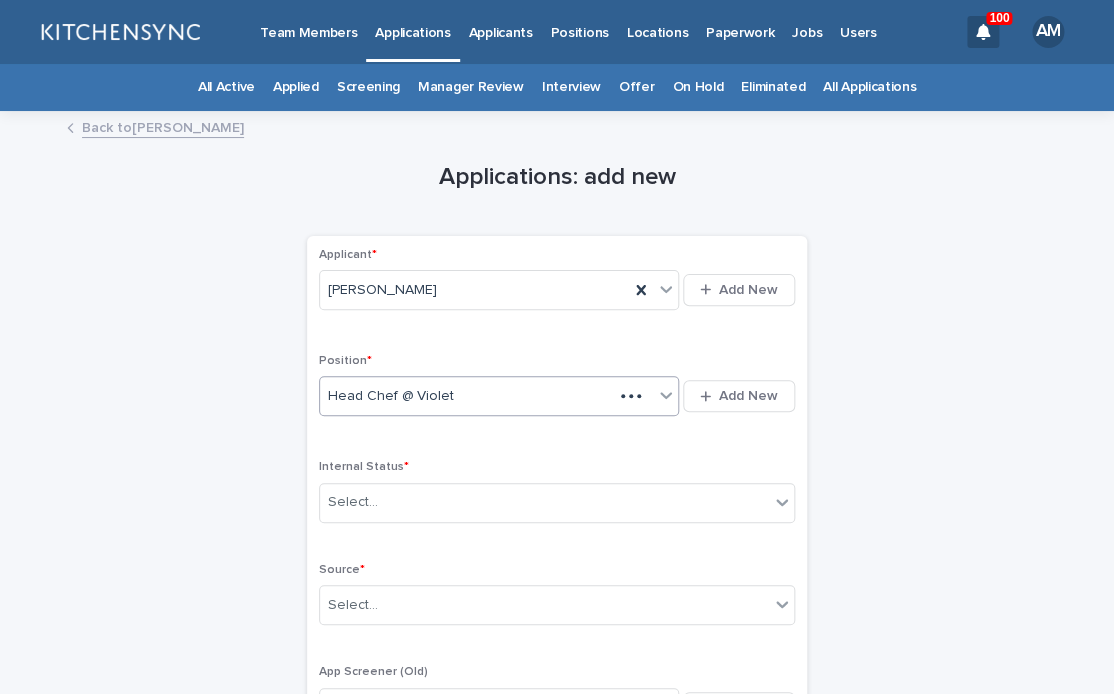scroll, scrollTop: 219, scrollLeft: 0, axis: vertical 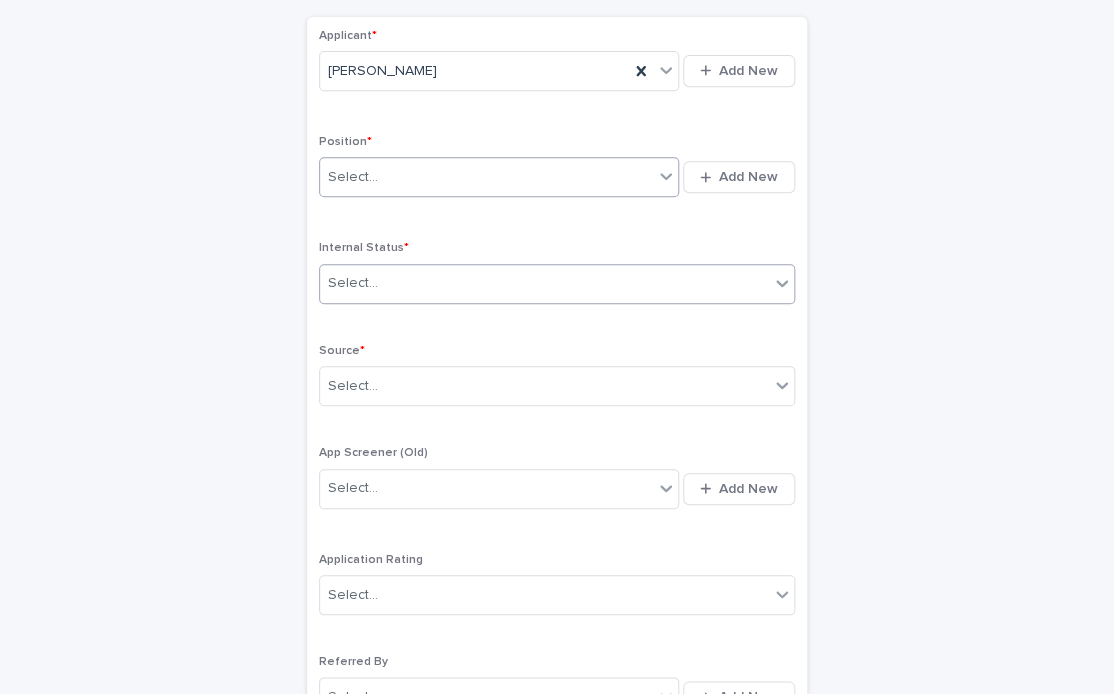 click on "Select..." at bounding box center (544, 283) 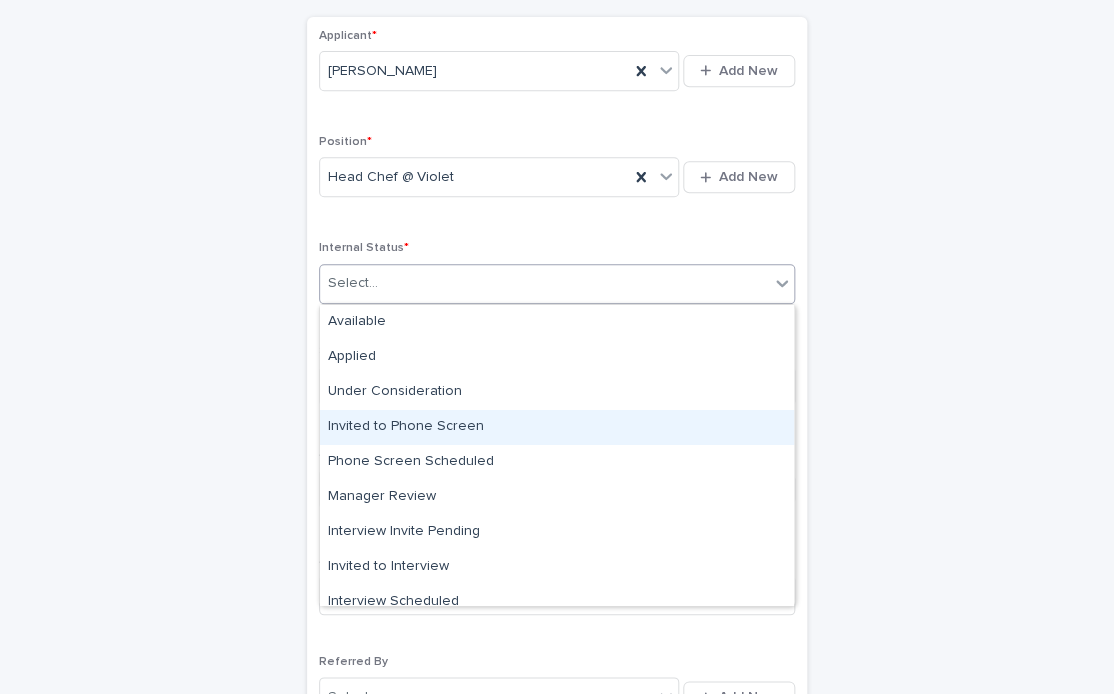 click on "Invited to Phone Screen" at bounding box center (557, 427) 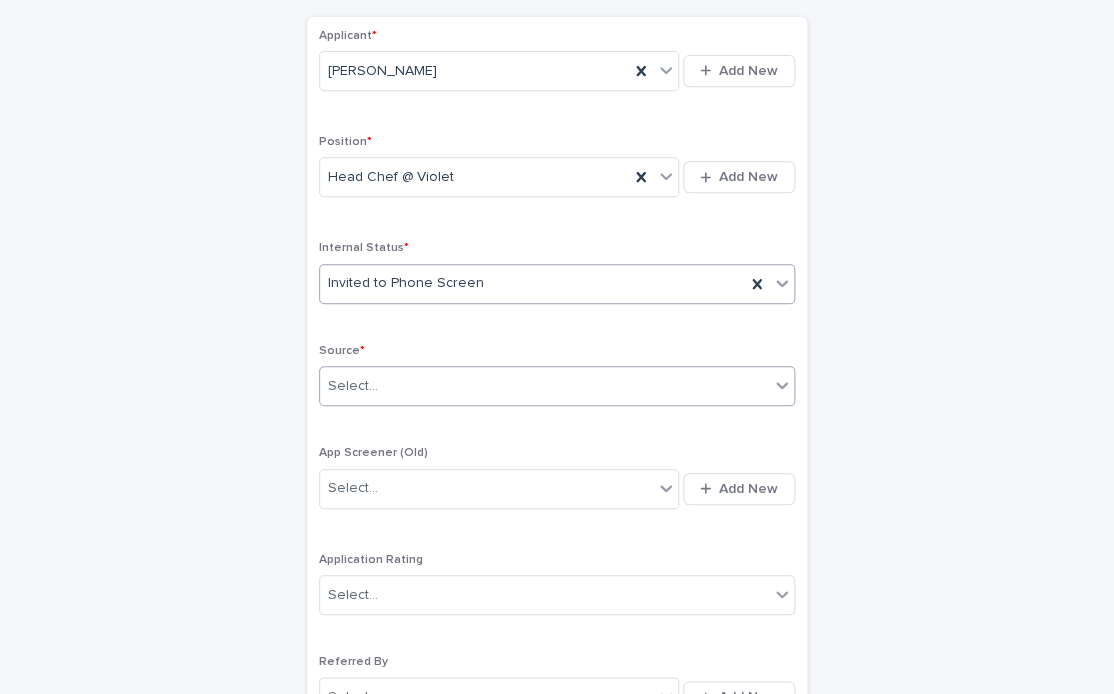 click on "Select..." at bounding box center (544, 386) 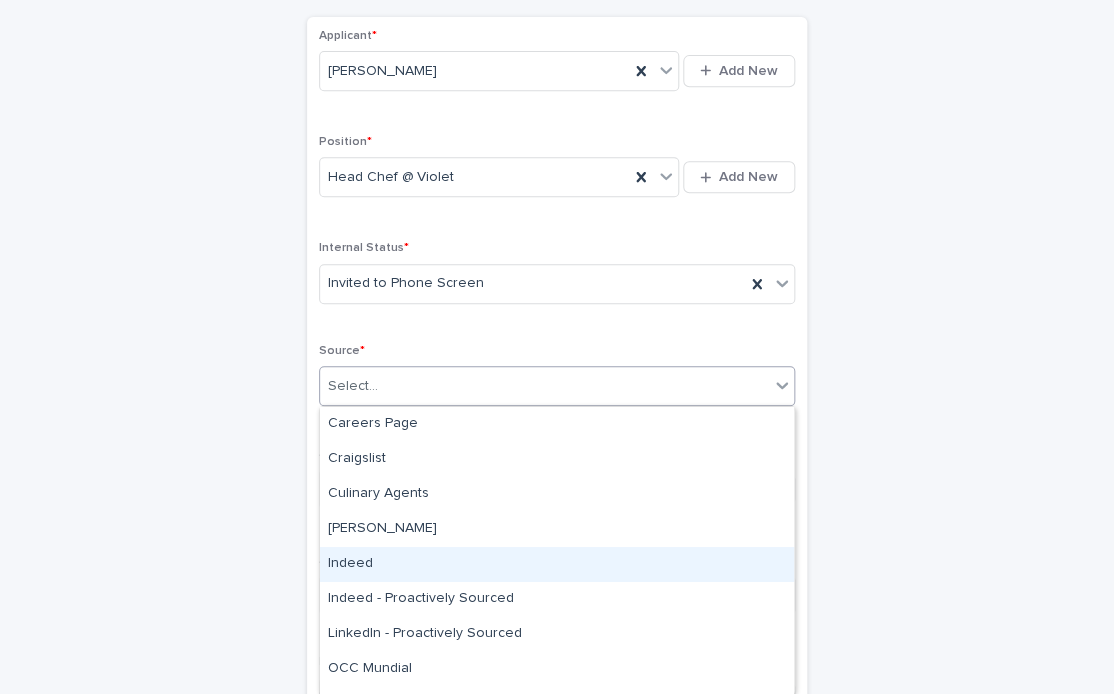 click on "Indeed" at bounding box center [557, 564] 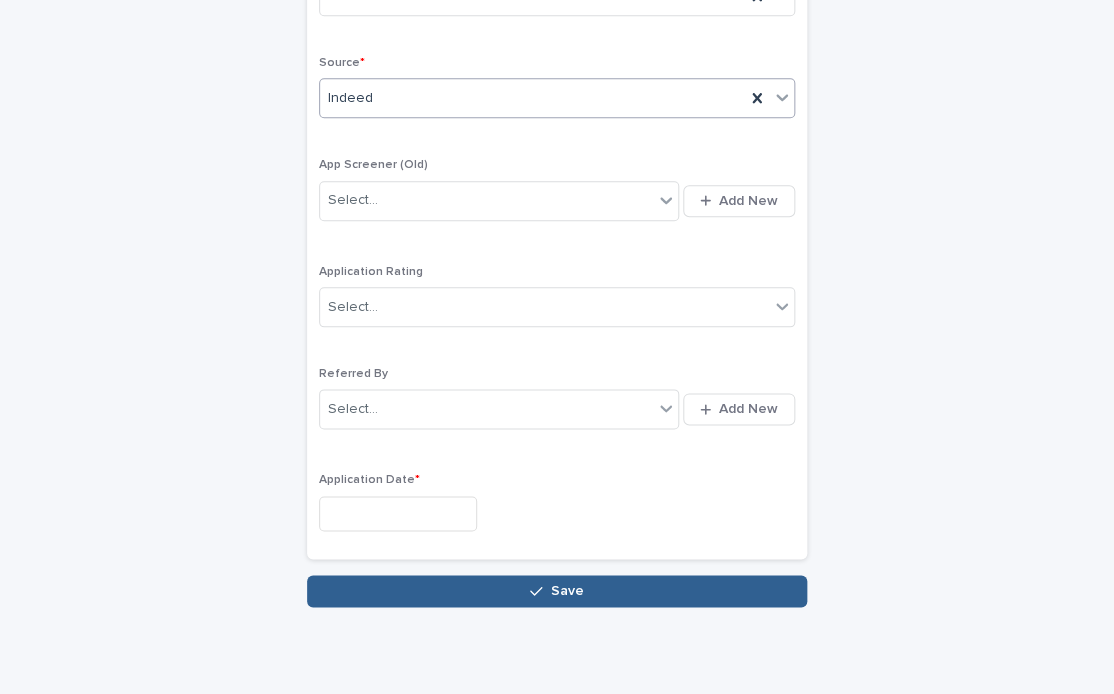 scroll, scrollTop: 520, scrollLeft: 0, axis: vertical 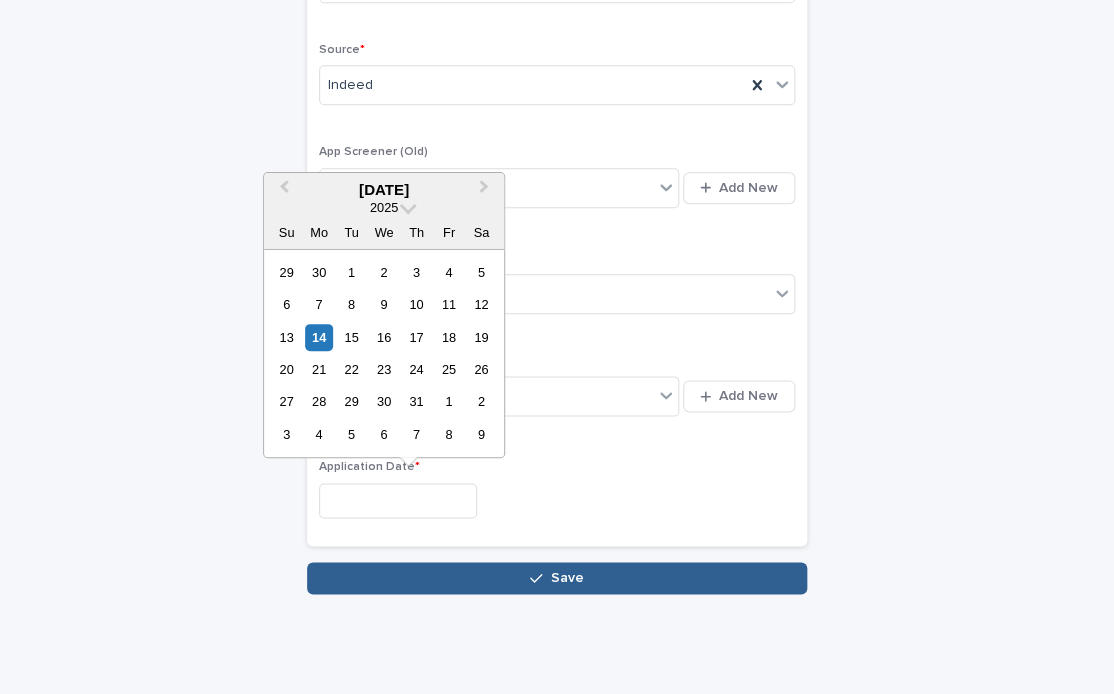 click at bounding box center (398, 500) 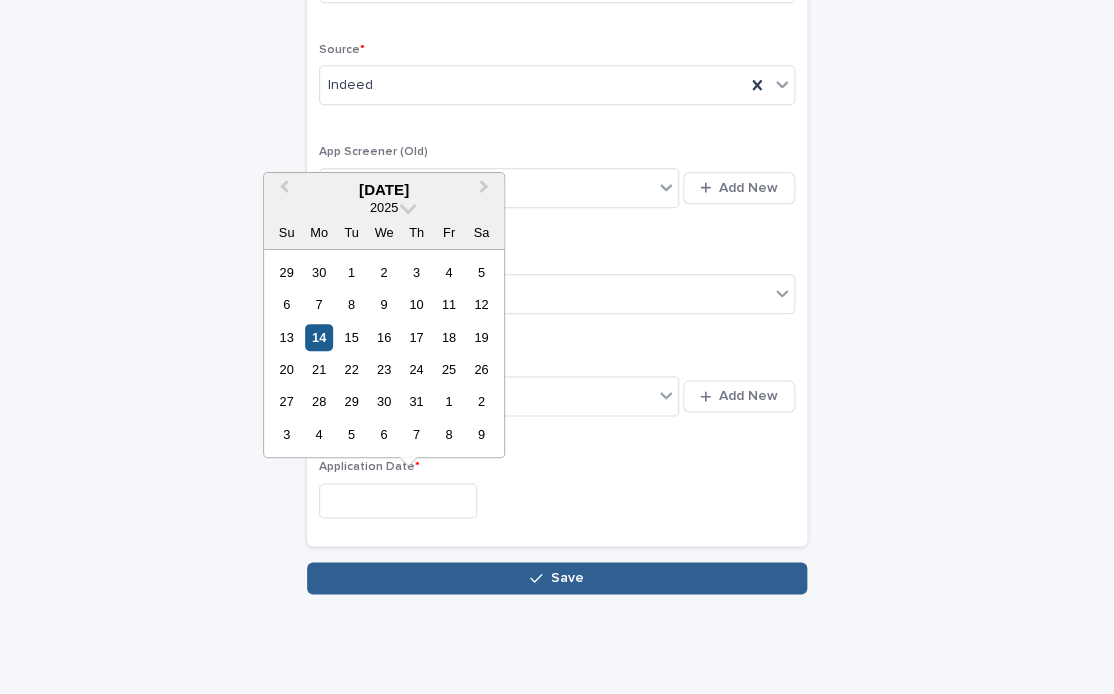 click on "14" at bounding box center (318, 337) 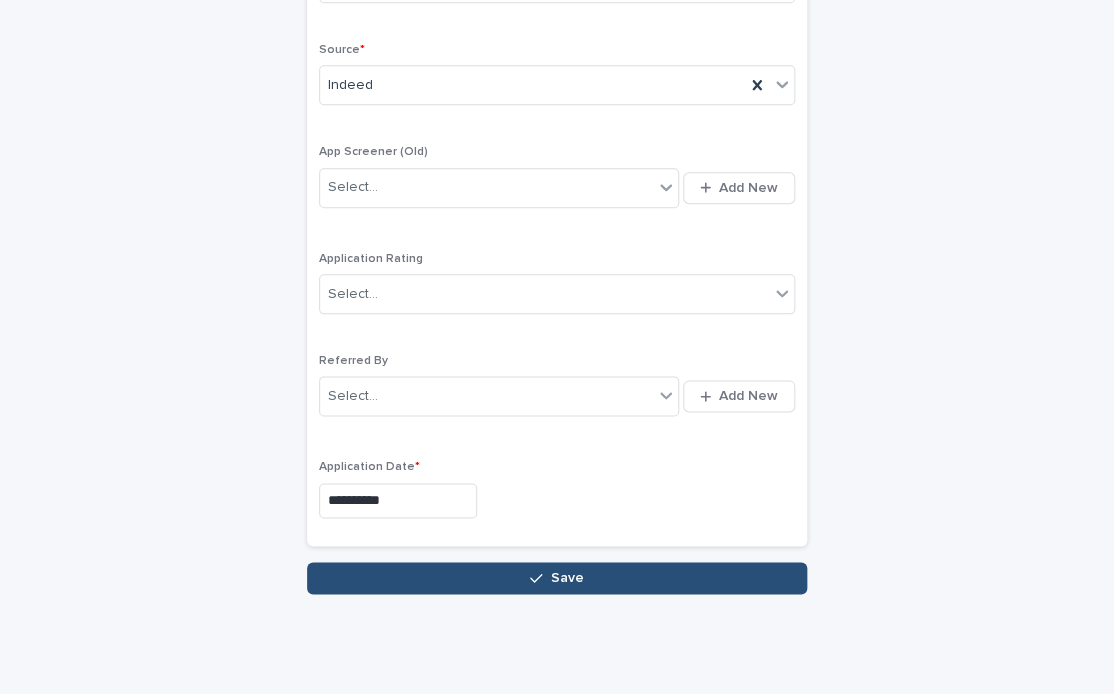 click on "Save" at bounding box center (557, 578) 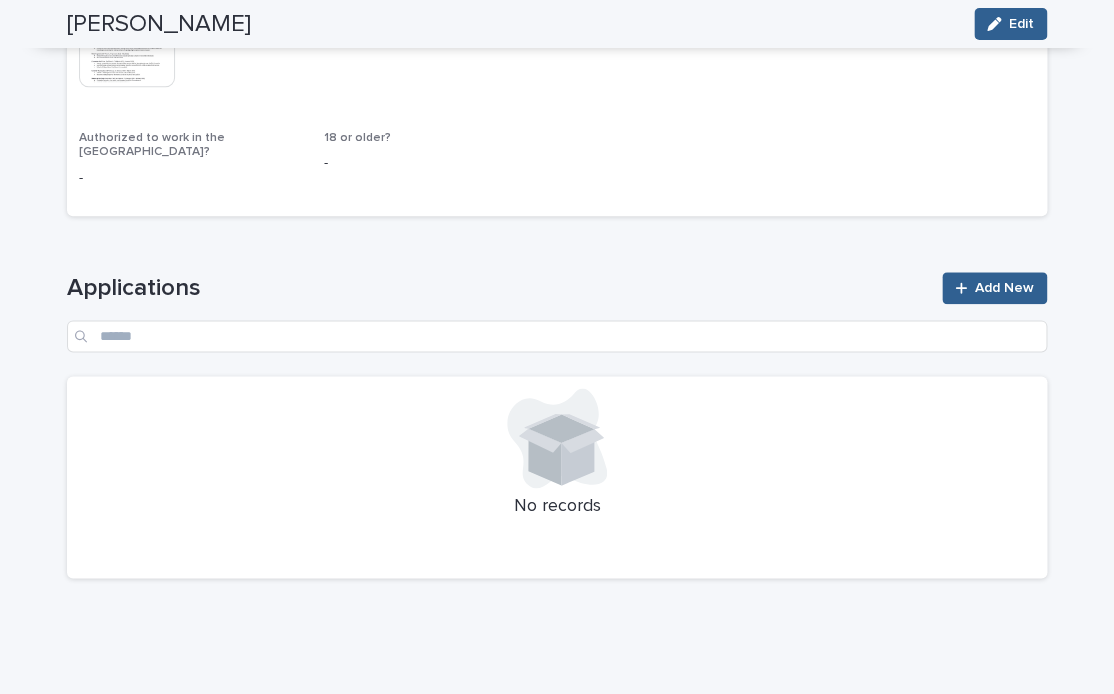scroll, scrollTop: 505, scrollLeft: 0, axis: vertical 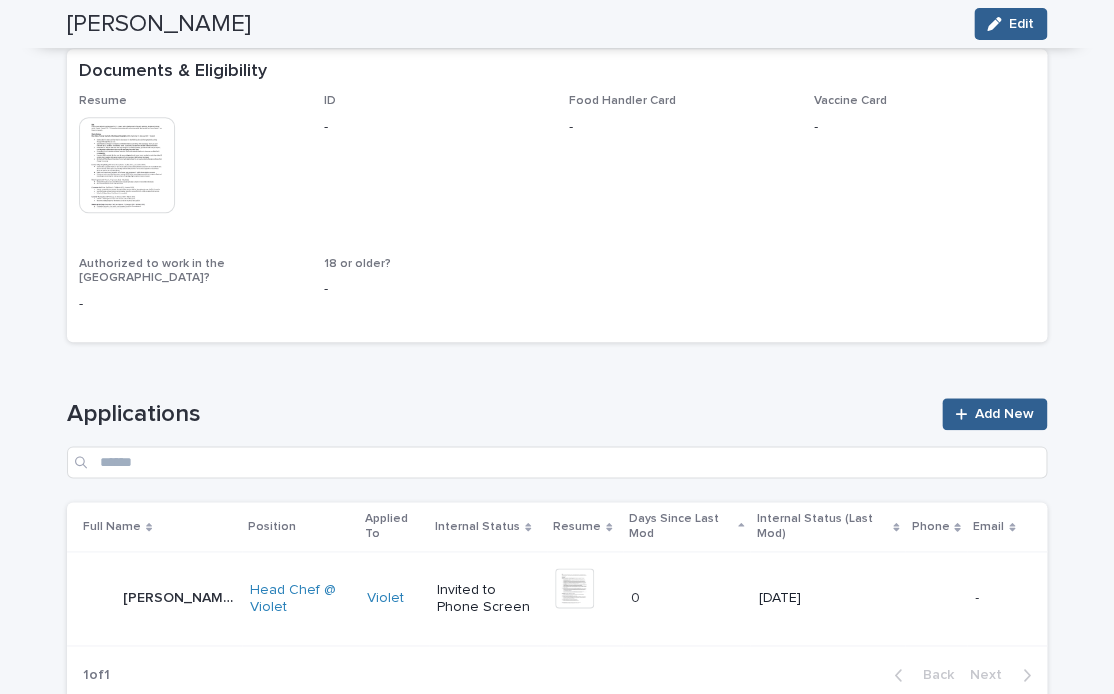 click on "Guillermo Alejandro Mendez Guillermo Alejandro Mendez" at bounding box center (178, 598) 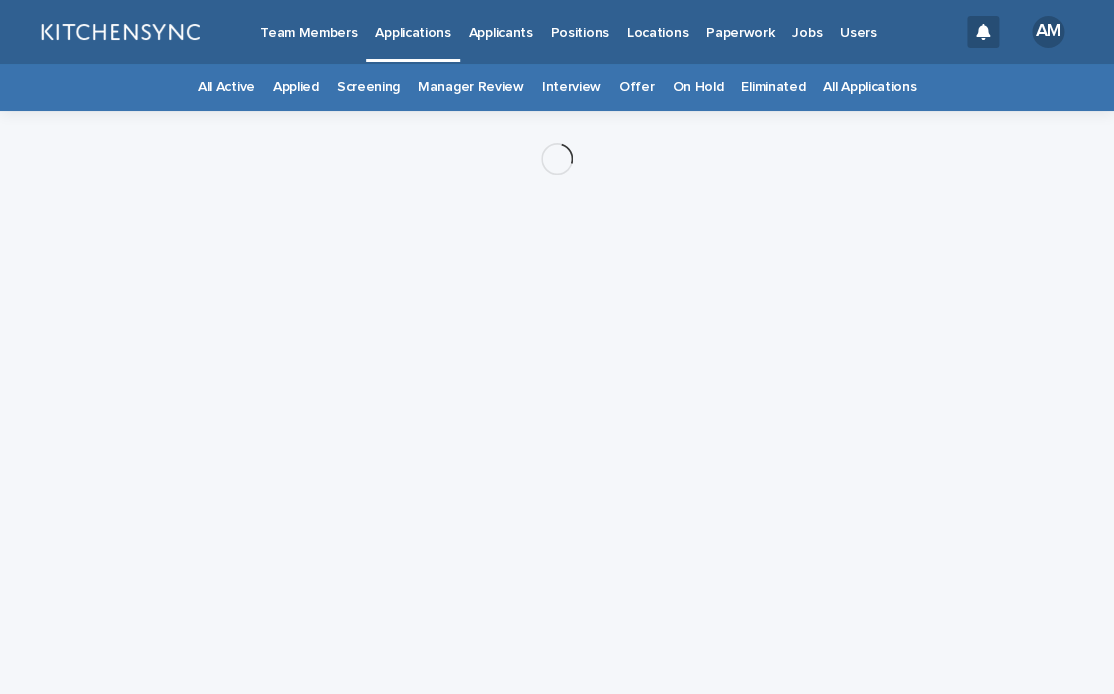 scroll, scrollTop: 0, scrollLeft: 0, axis: both 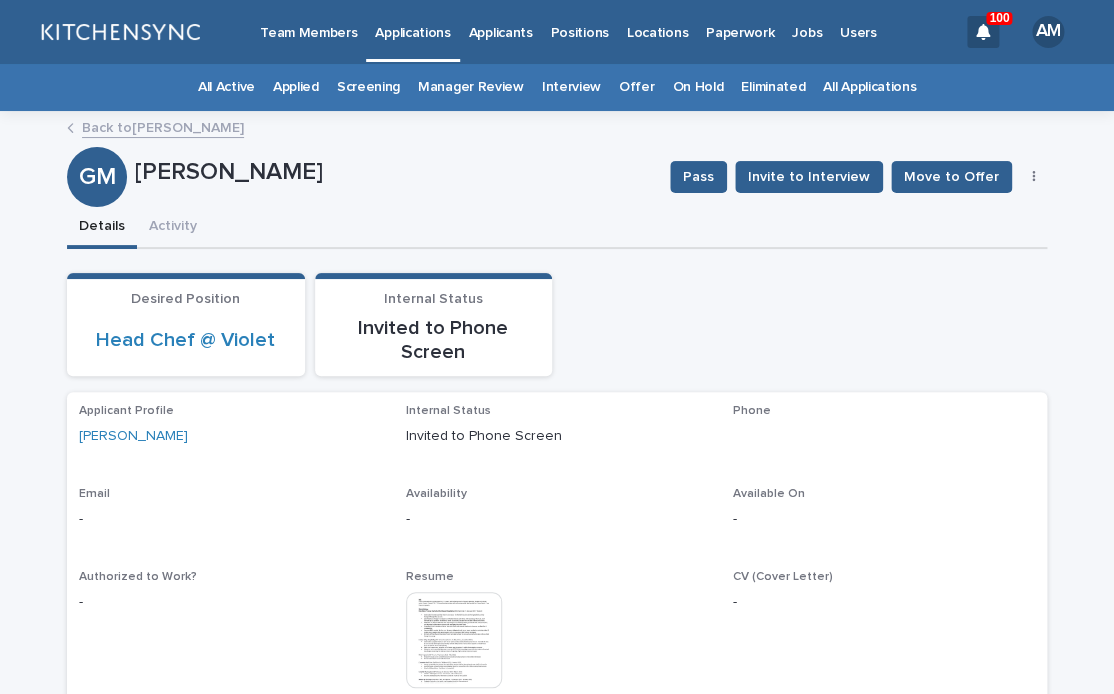 click on "Pass Invite to Interview Move to Offer Edit" at bounding box center [855, 177] 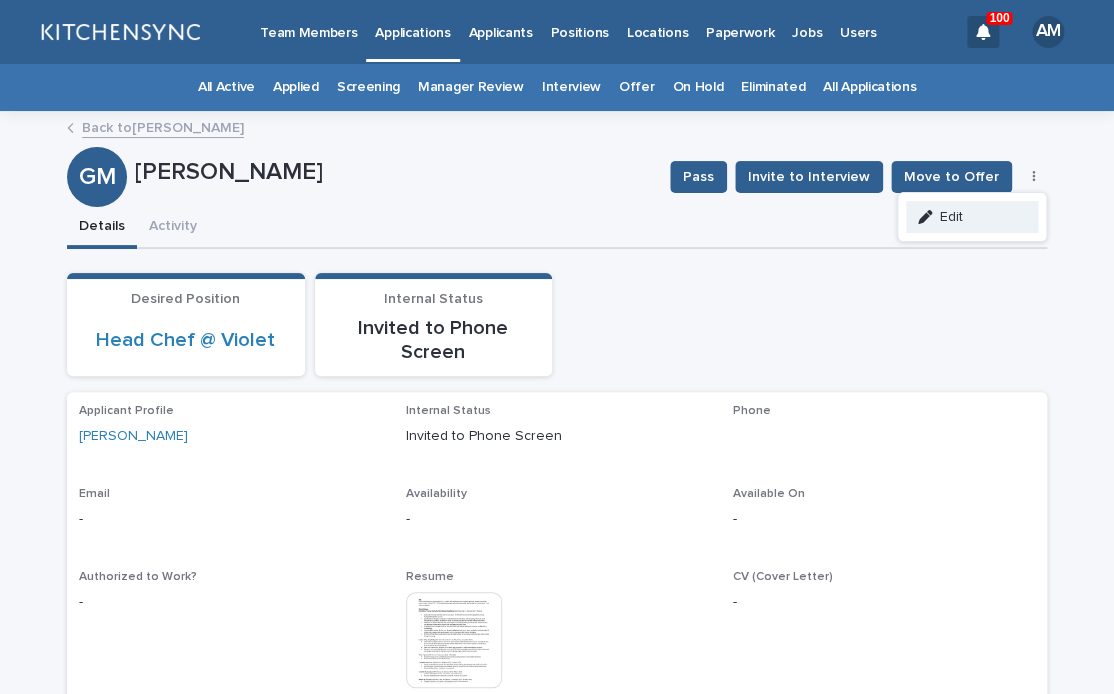 click on "Edit" at bounding box center [972, 217] 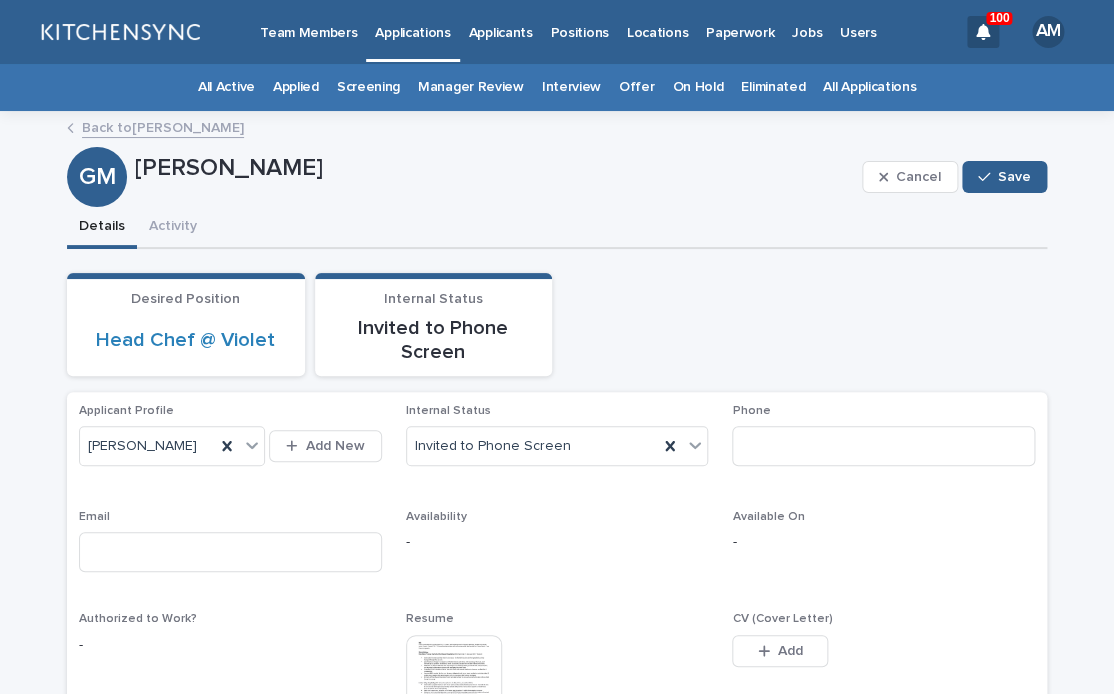 click on "Phone" at bounding box center (883, 443) 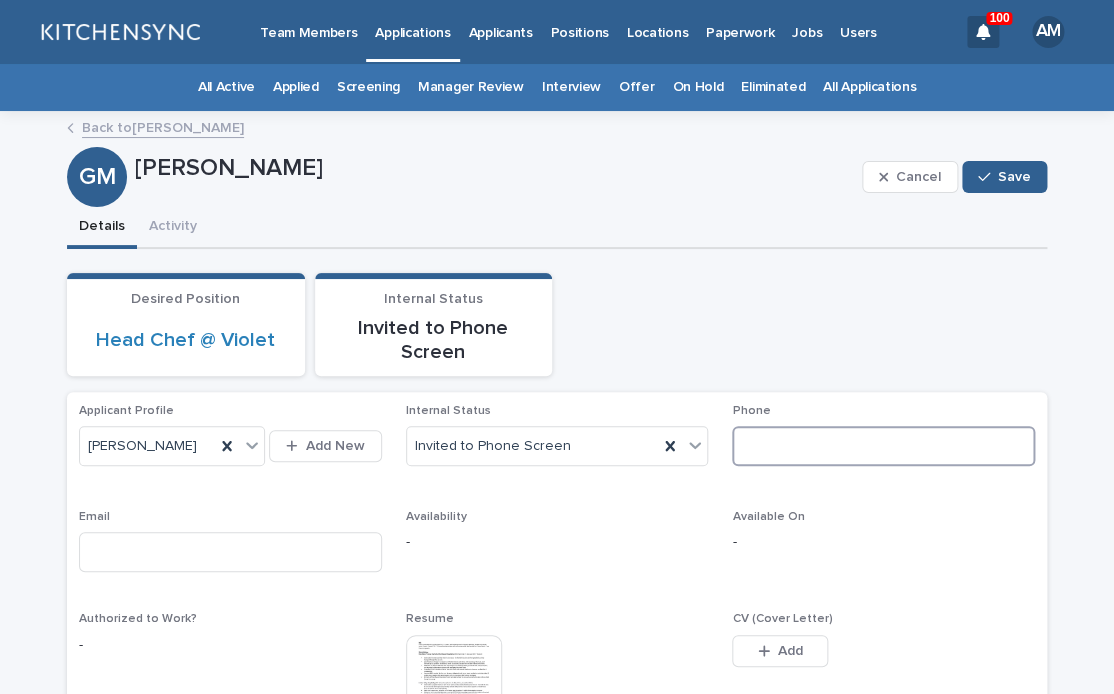click at bounding box center (883, 446) 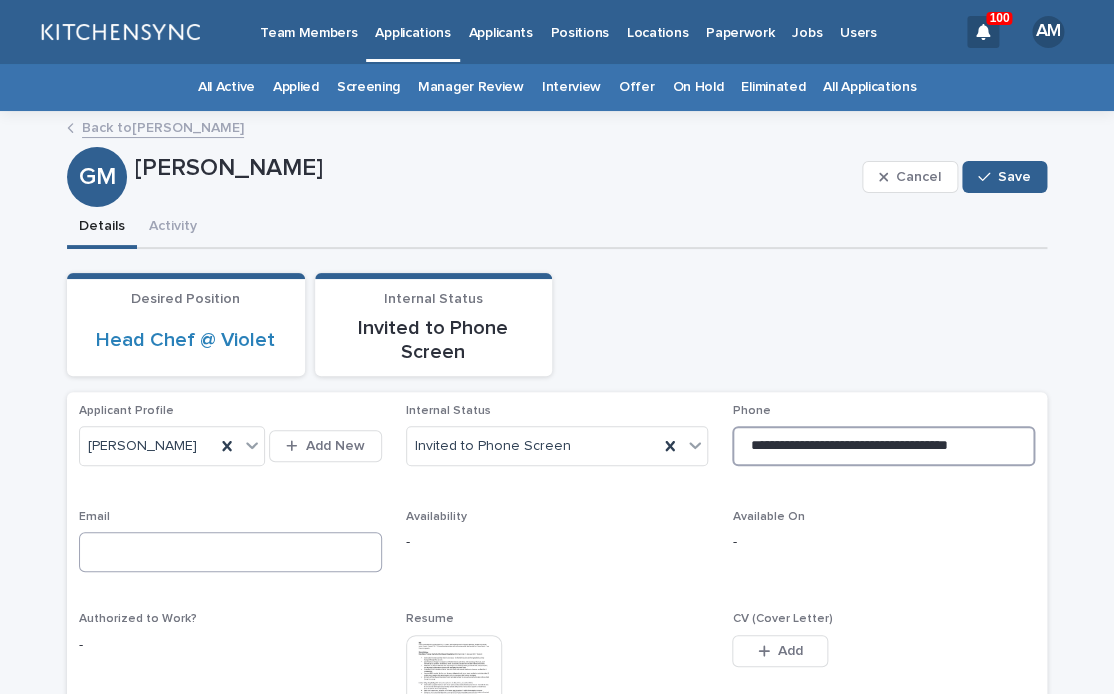 type on "**********" 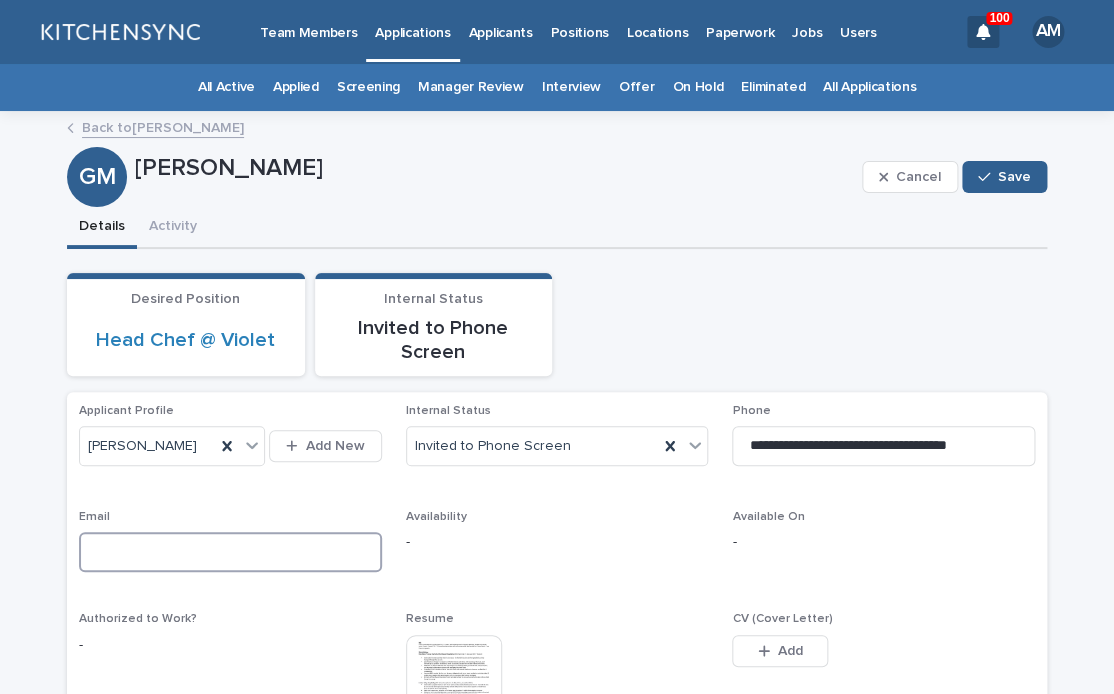 click at bounding box center (230, 552) 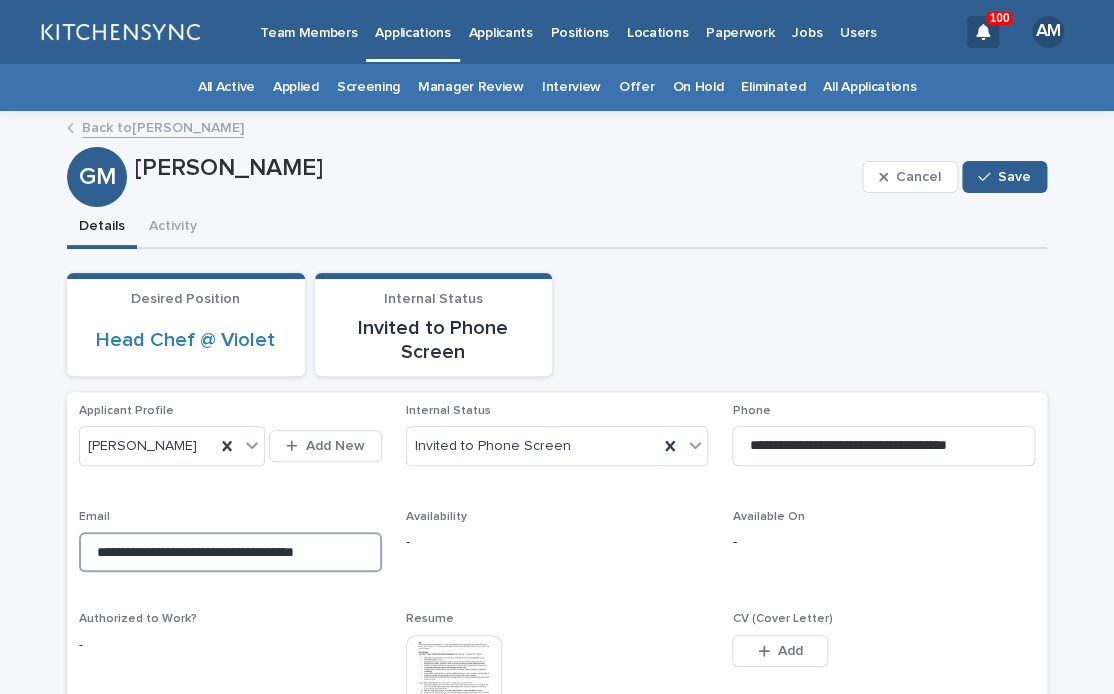 drag, startPoint x: 228, startPoint y: 601, endPoint x: -49, endPoint y: 600, distance: 277.0018 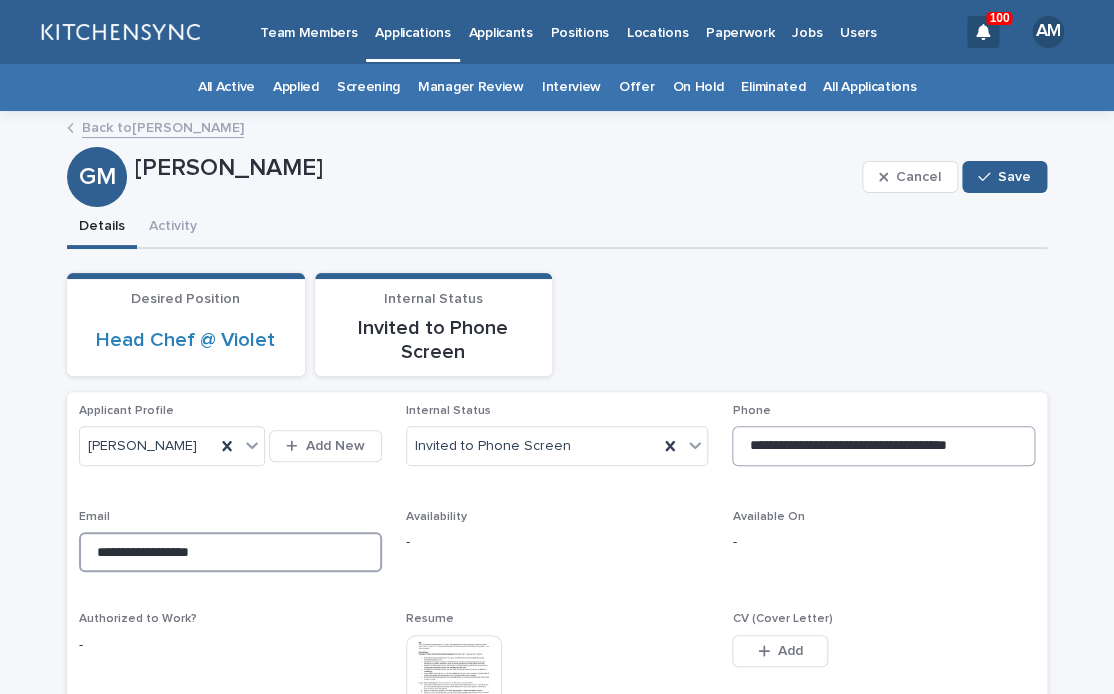 type on "**********" 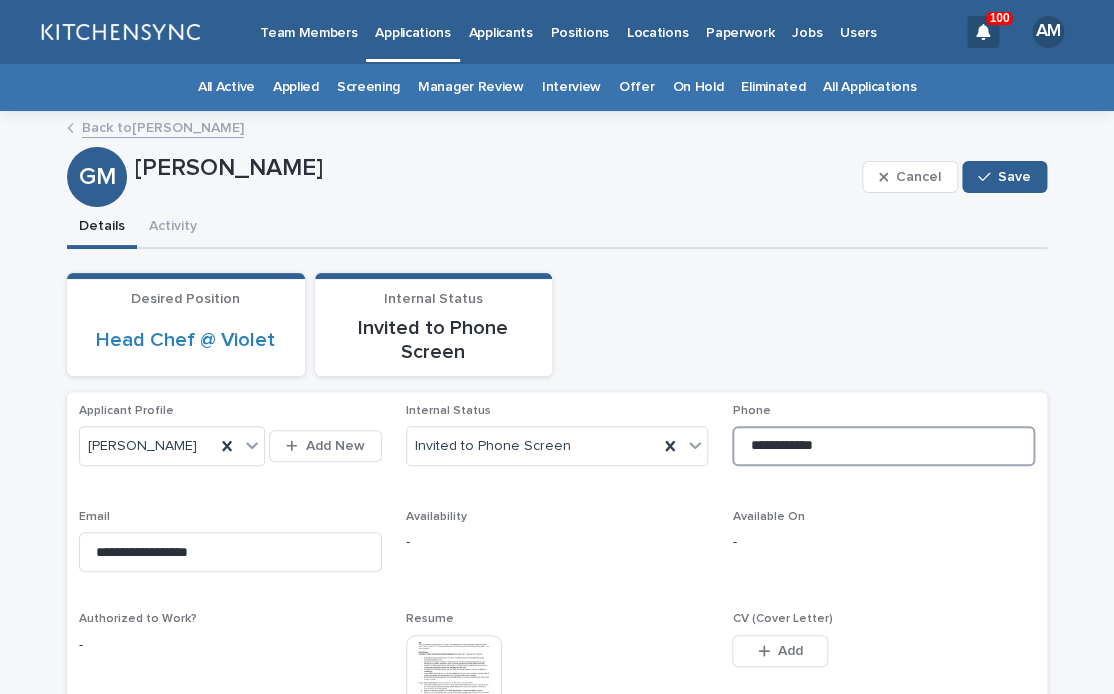 drag, startPoint x: 830, startPoint y: 455, endPoint x: 1054, endPoint y: 458, distance: 224.0201 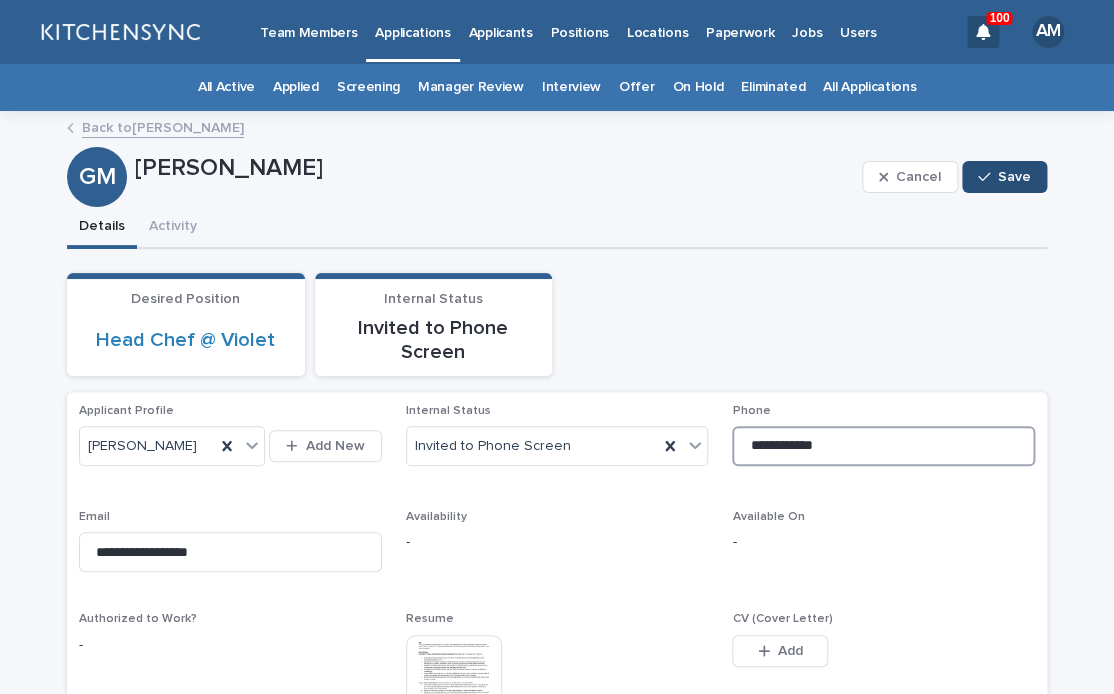 type on "**********" 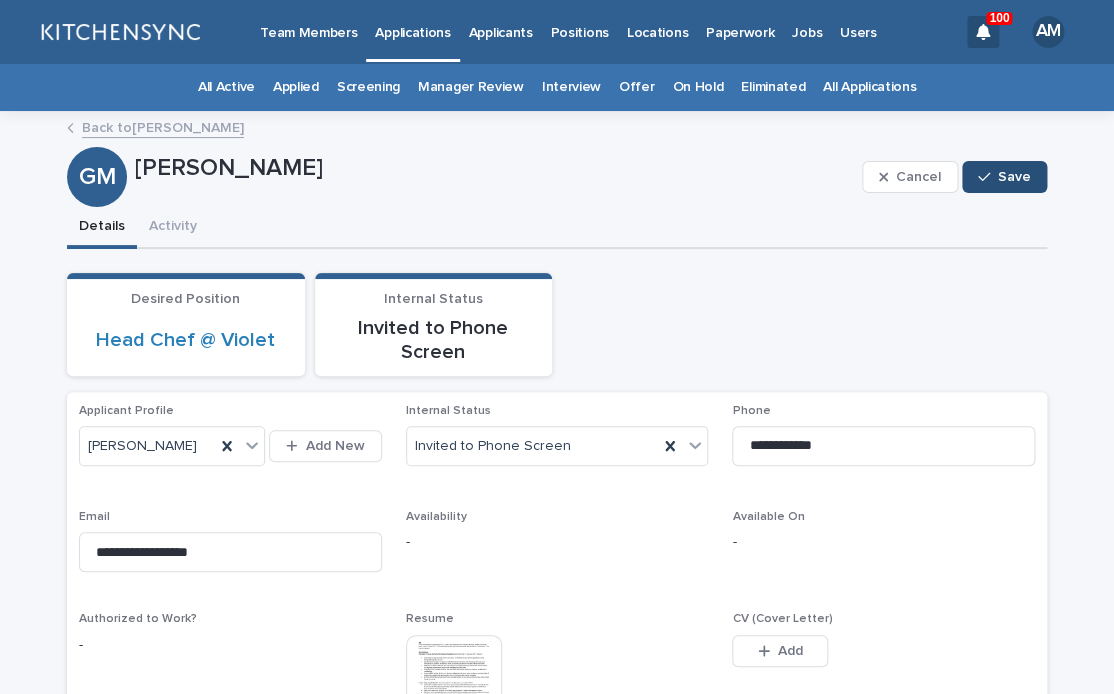 click on "Save" at bounding box center [1004, 177] 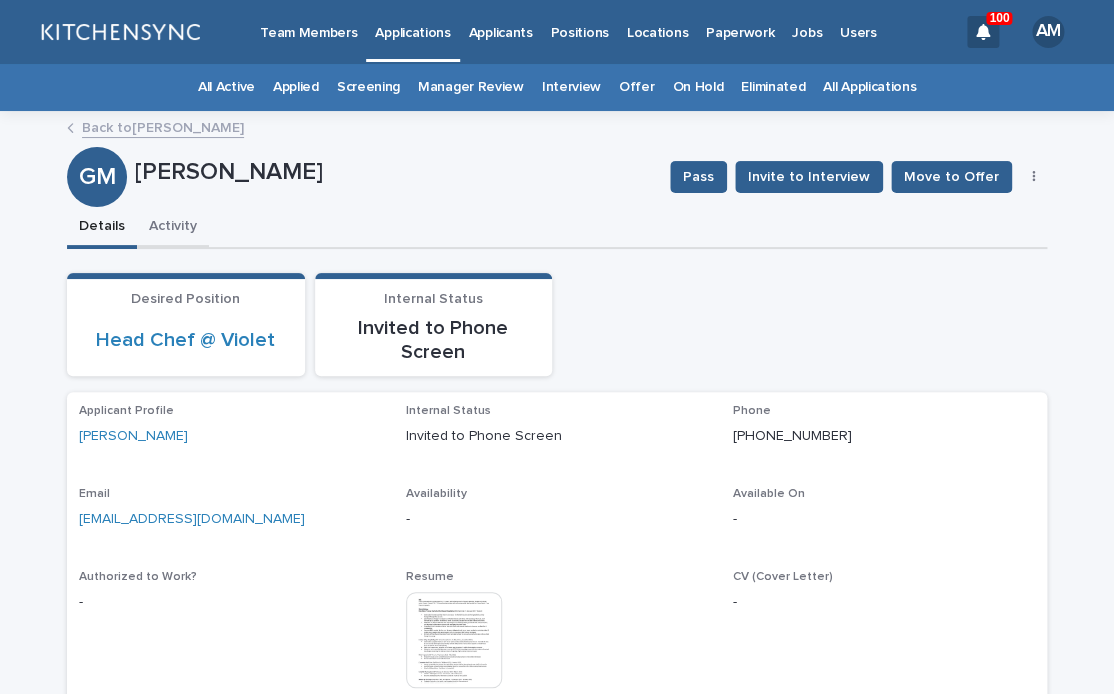 click on "Activity" at bounding box center (173, 228) 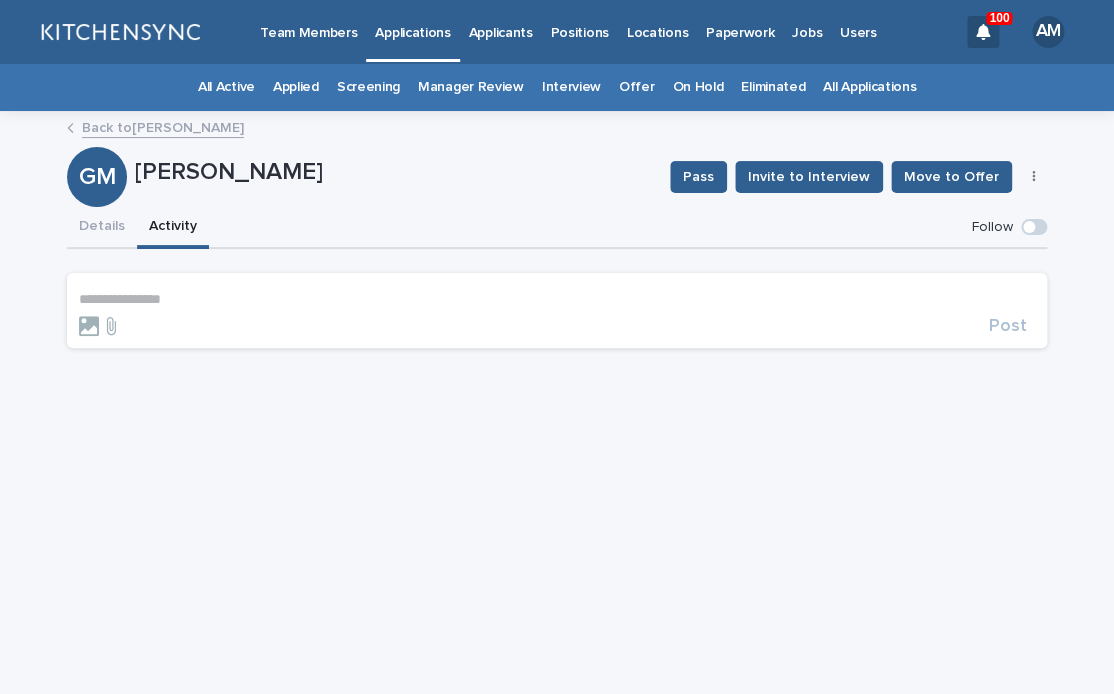click on "**********" at bounding box center [557, 313] 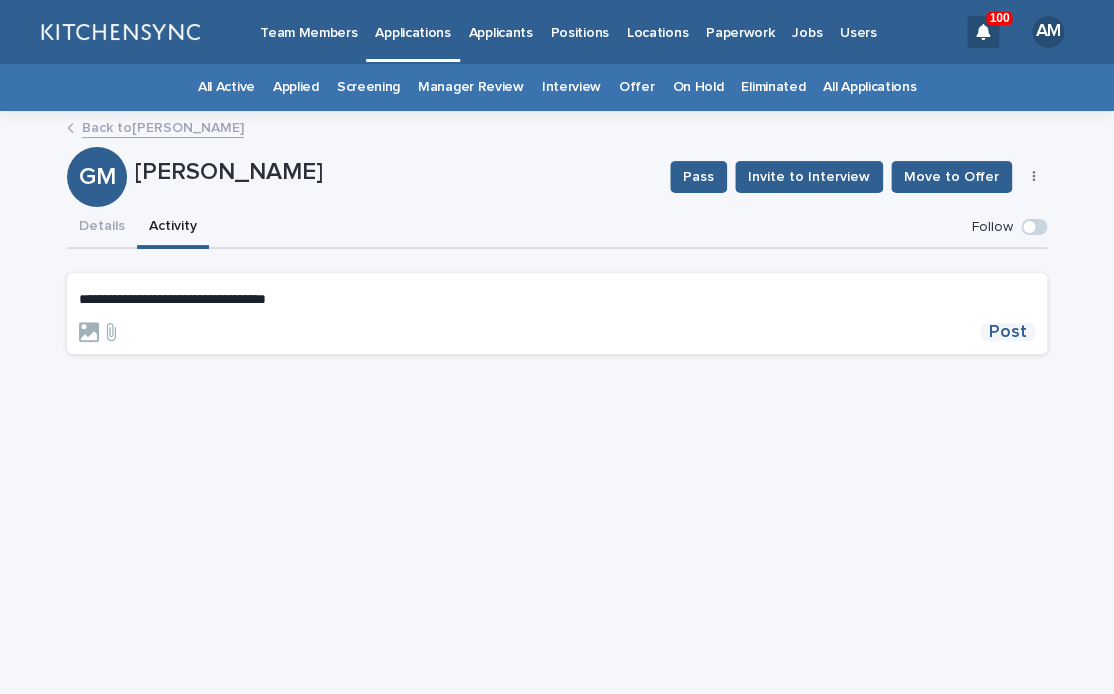 click on "Post" at bounding box center (1008, 332) 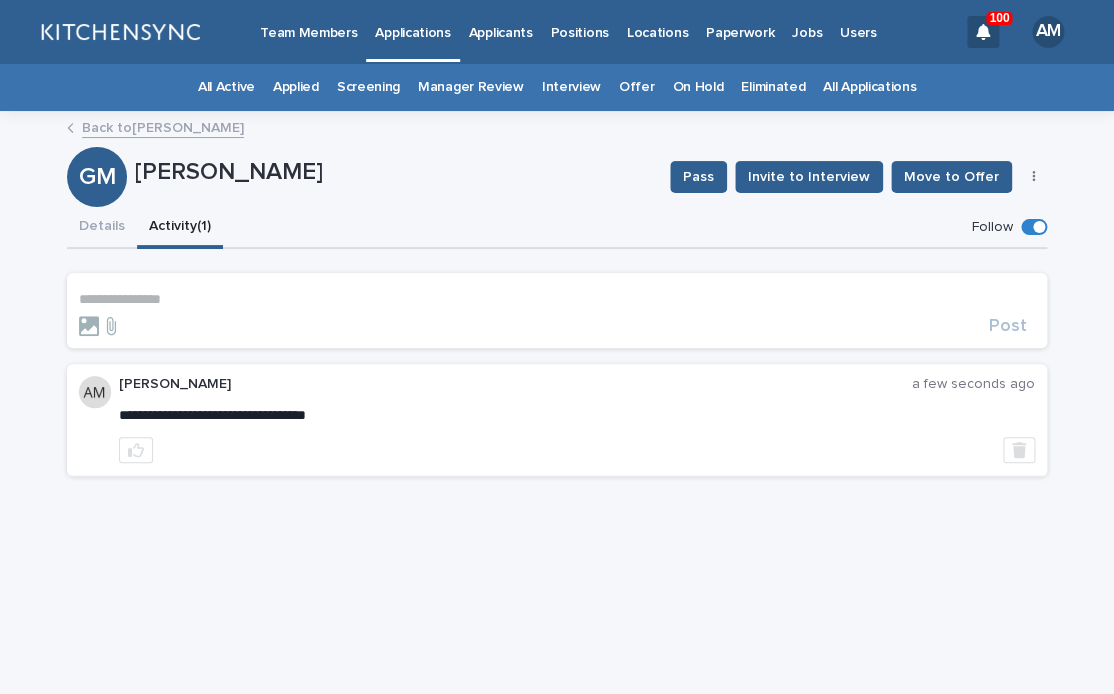 click on "All Applications" at bounding box center [869, 87] 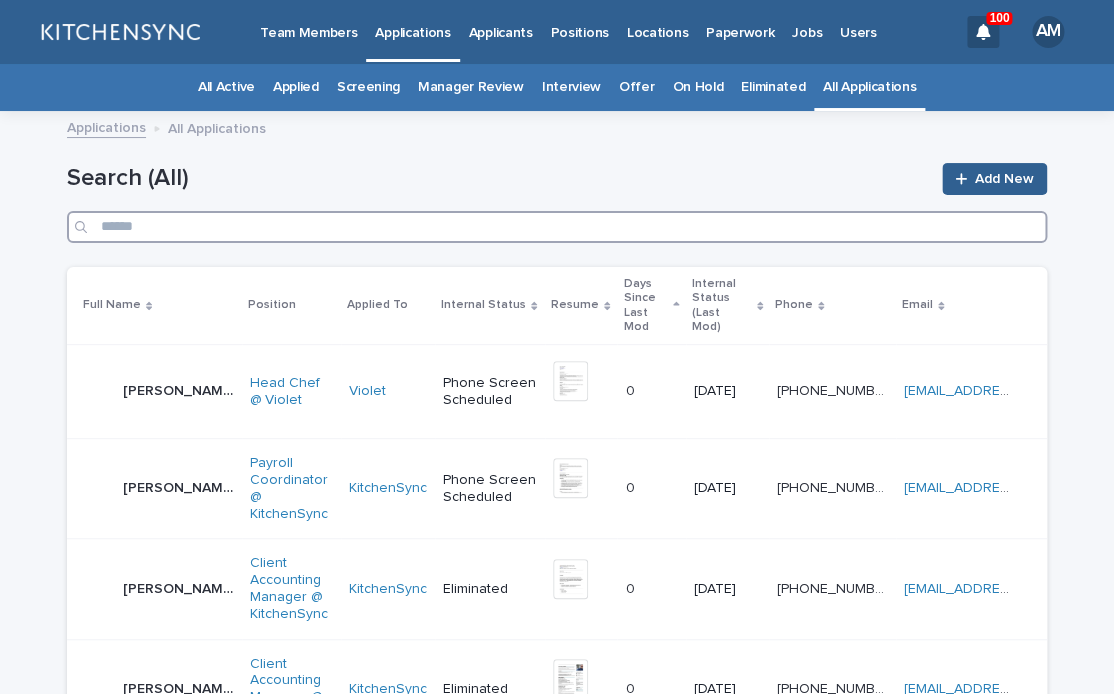 click at bounding box center [557, 227] 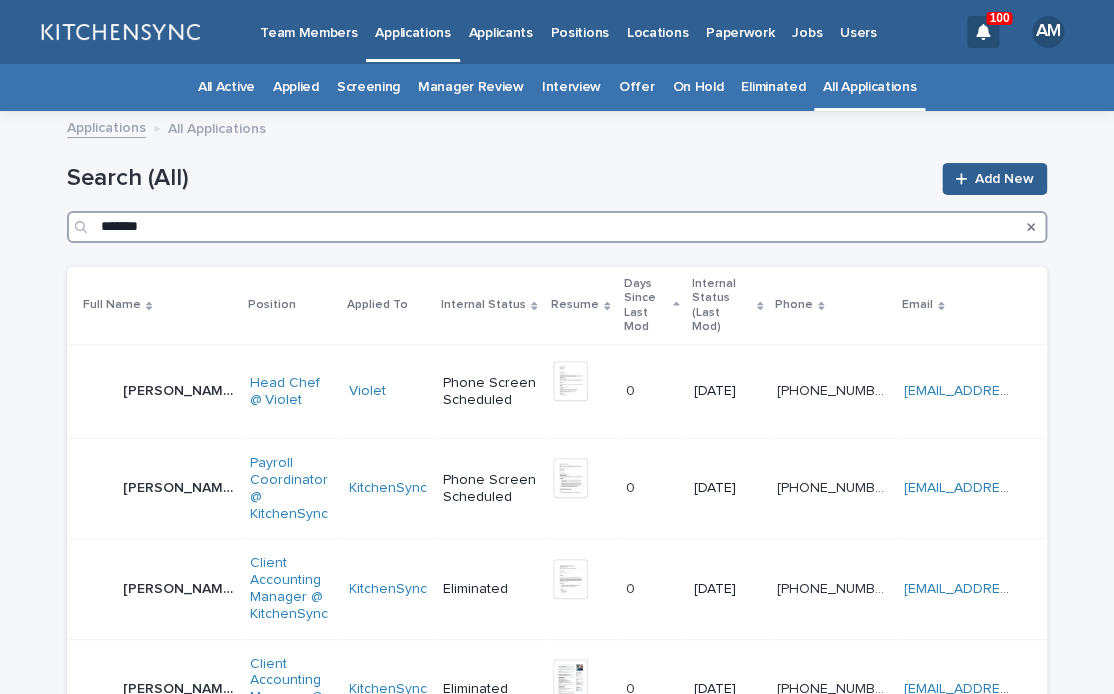 type on "*******" 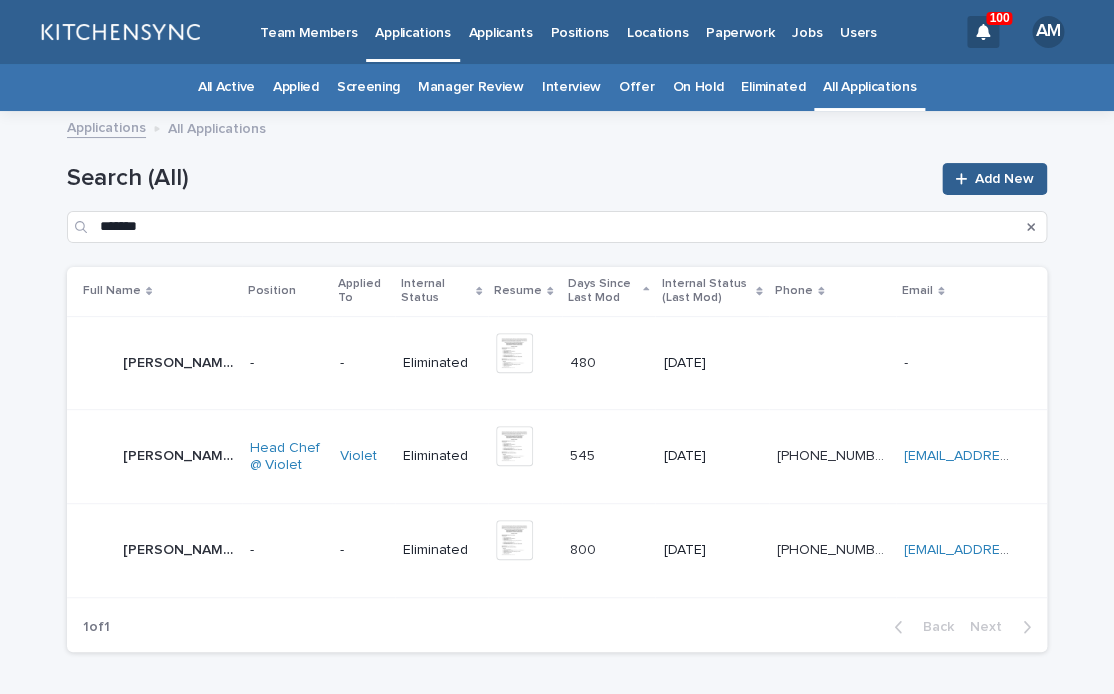 click on "Roger Zakkour" at bounding box center (180, 454) 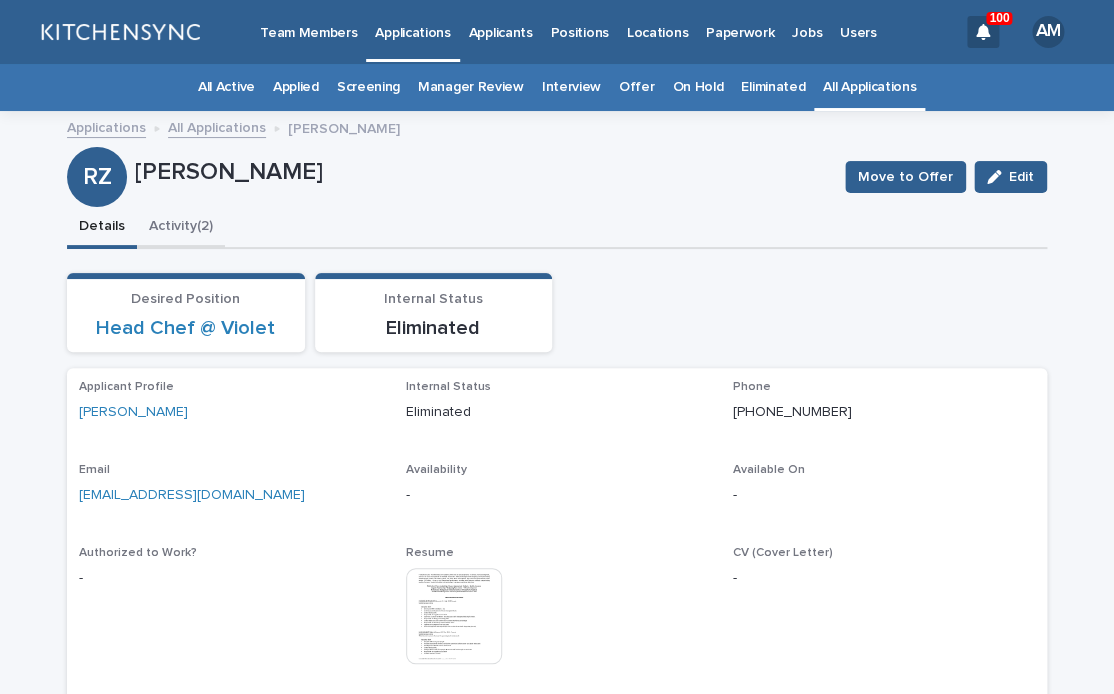 click on "Activity  (2)" at bounding box center [181, 228] 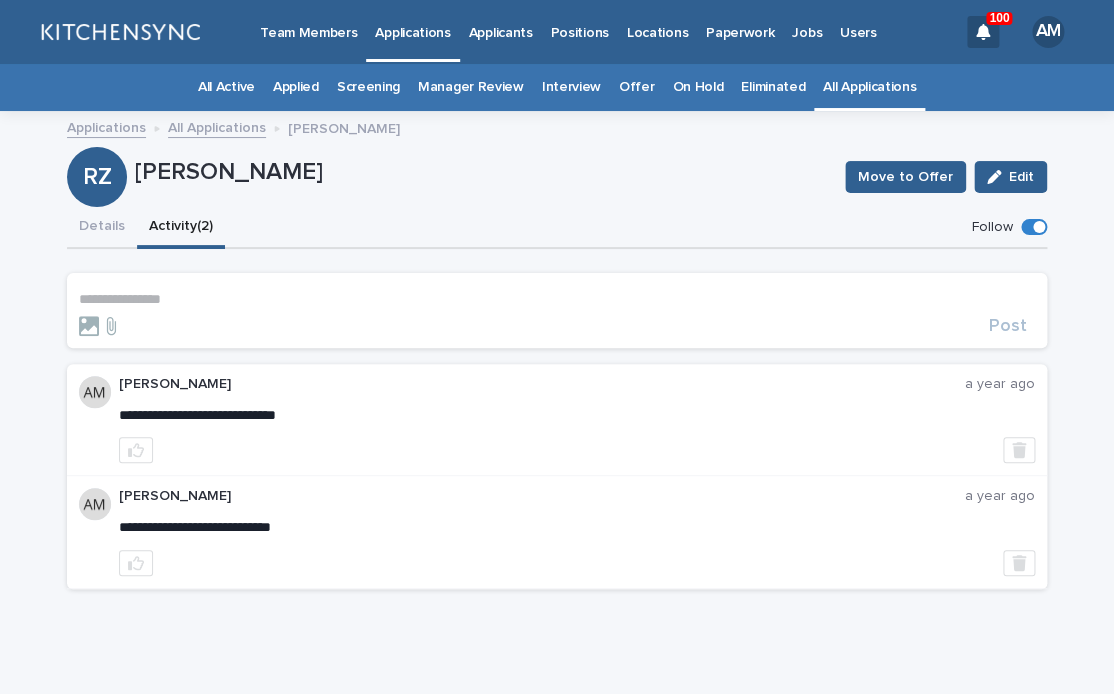 click on "Applicants" at bounding box center (501, 21) 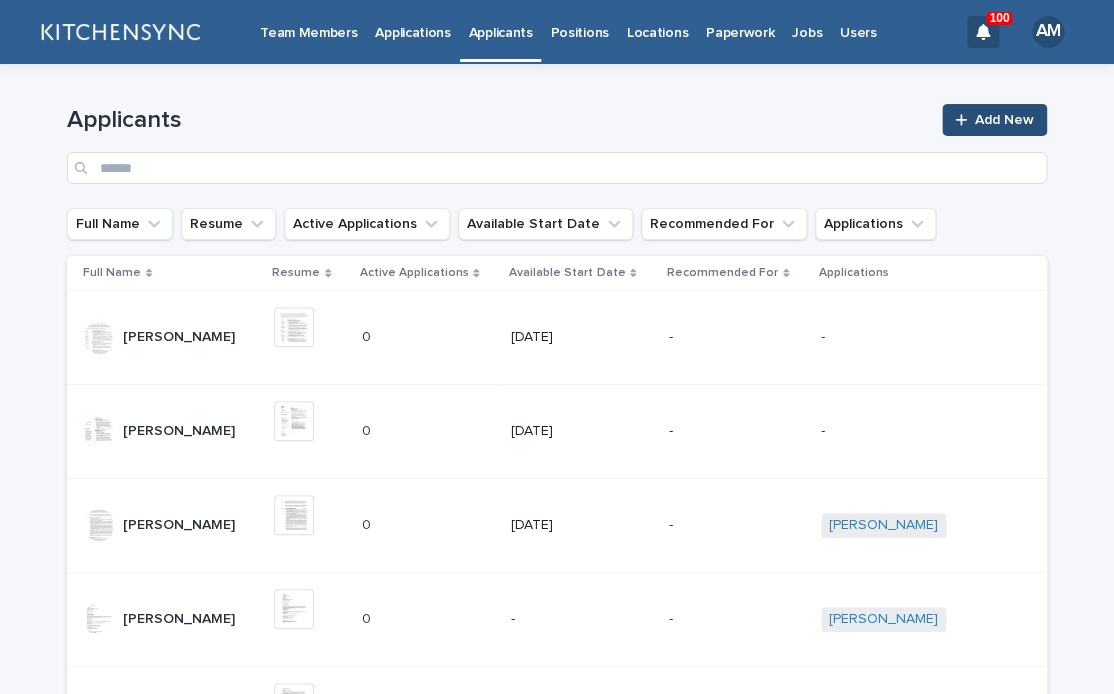 click on "Add New" at bounding box center [1004, 120] 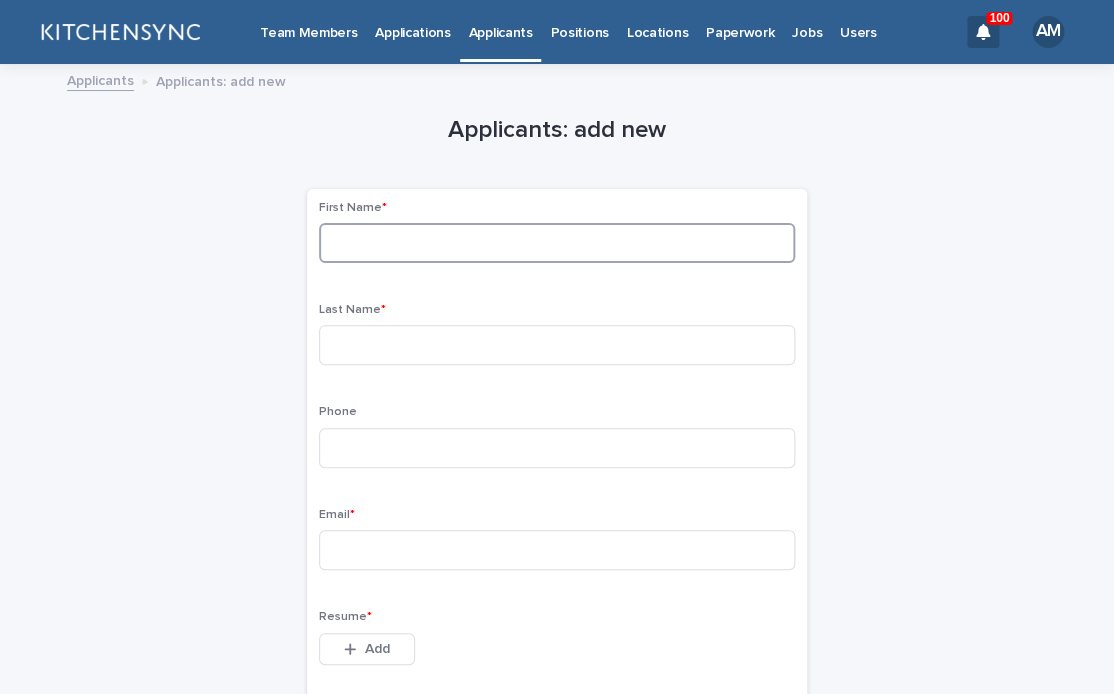 click at bounding box center [557, 243] 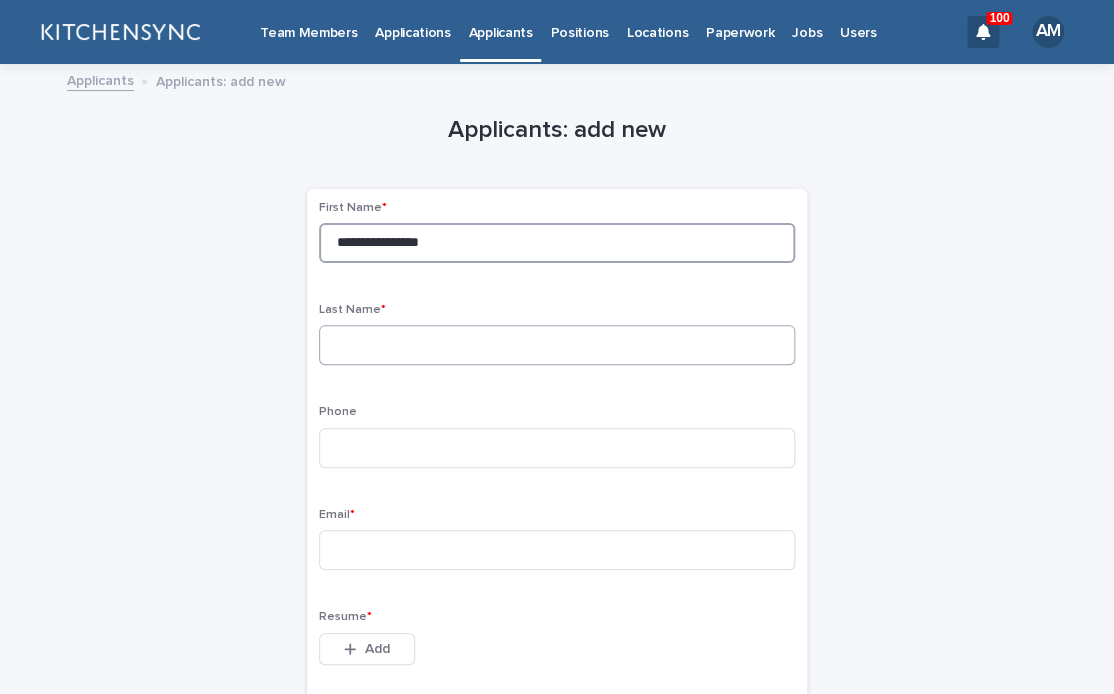 type on "**********" 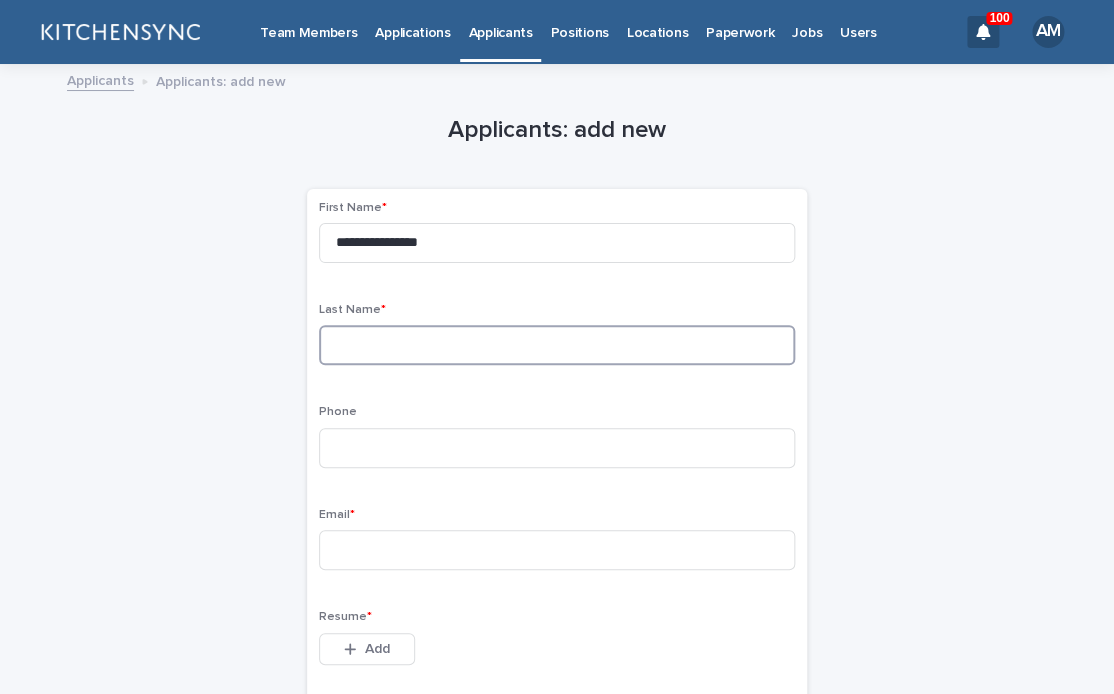 click at bounding box center (557, 345) 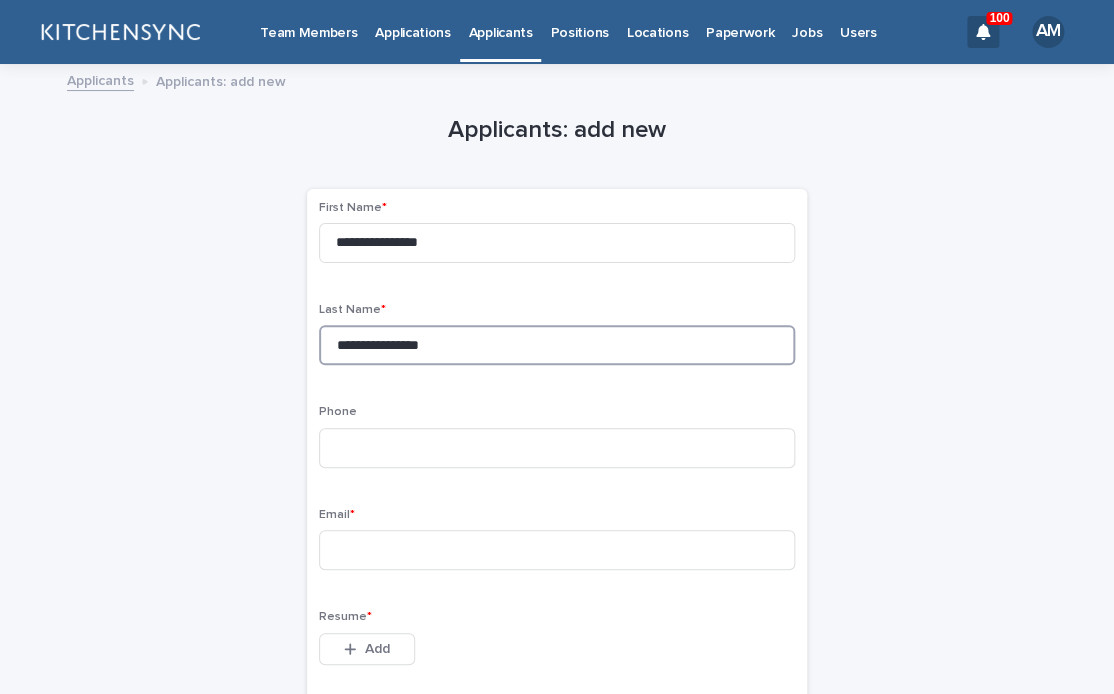 drag, startPoint x: 395, startPoint y: 349, endPoint x: 248, endPoint y: 347, distance: 147.01361 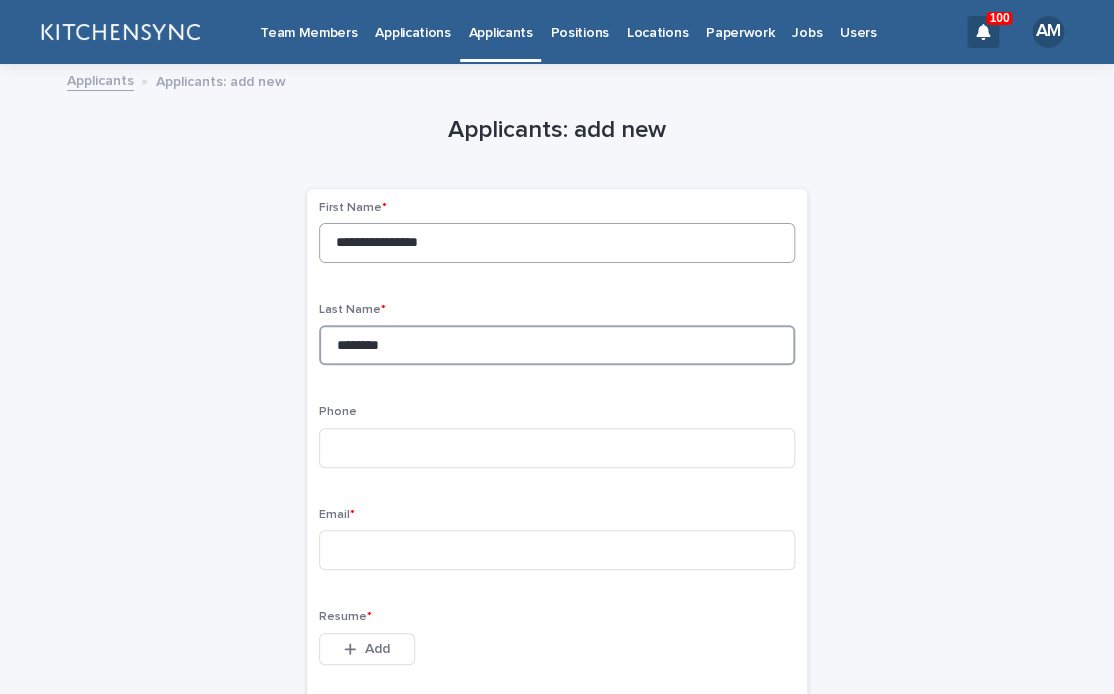 type on "********" 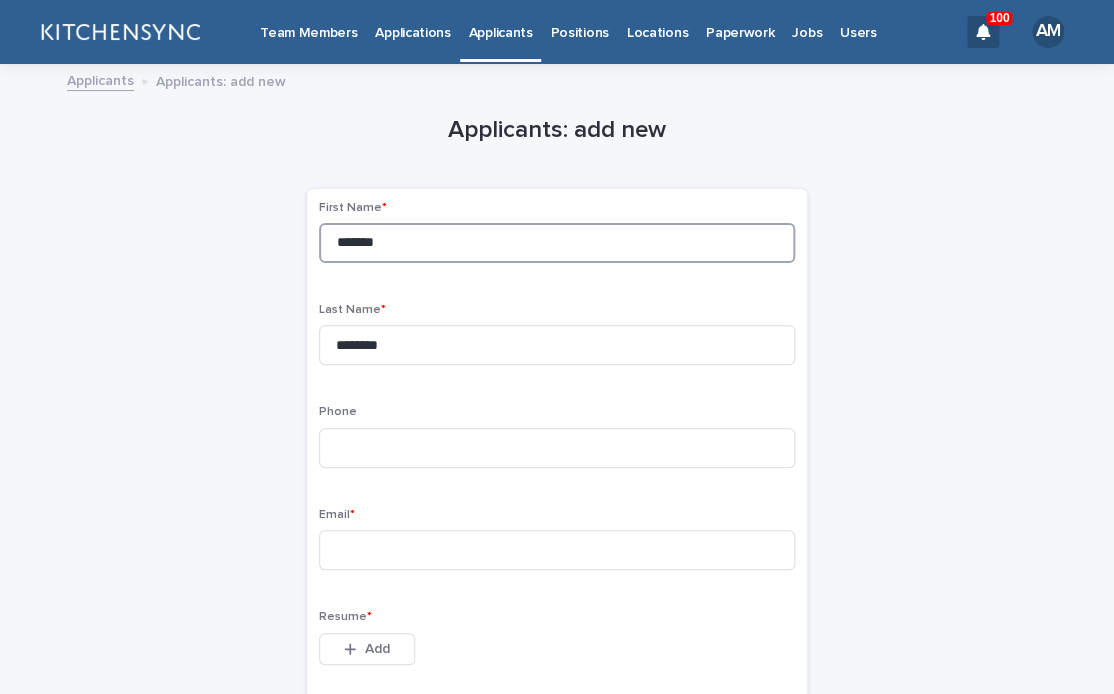 drag, startPoint x: 389, startPoint y: 239, endPoint x: 557, endPoint y: 241, distance: 168.0119 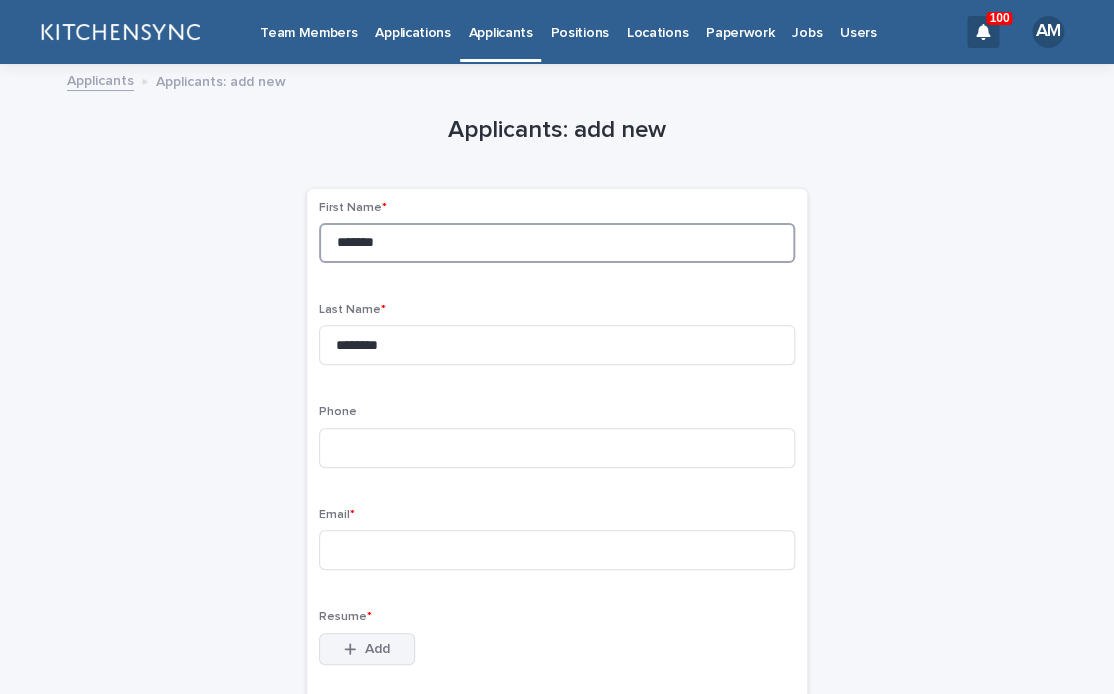 type on "*******" 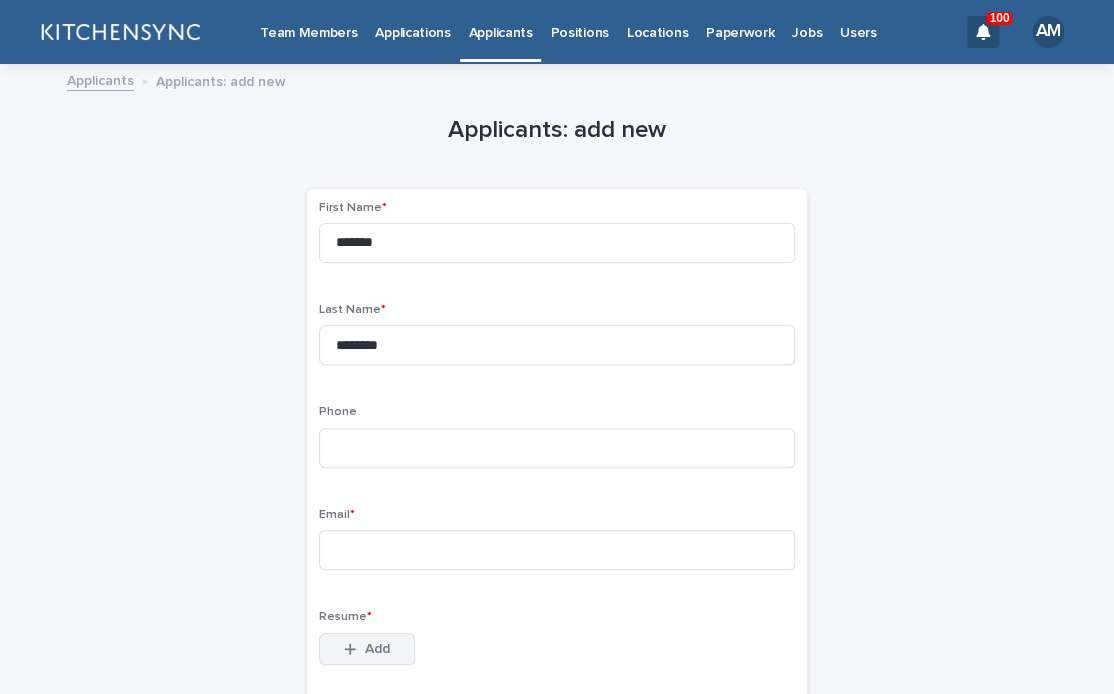 click on "Add" at bounding box center [367, 649] 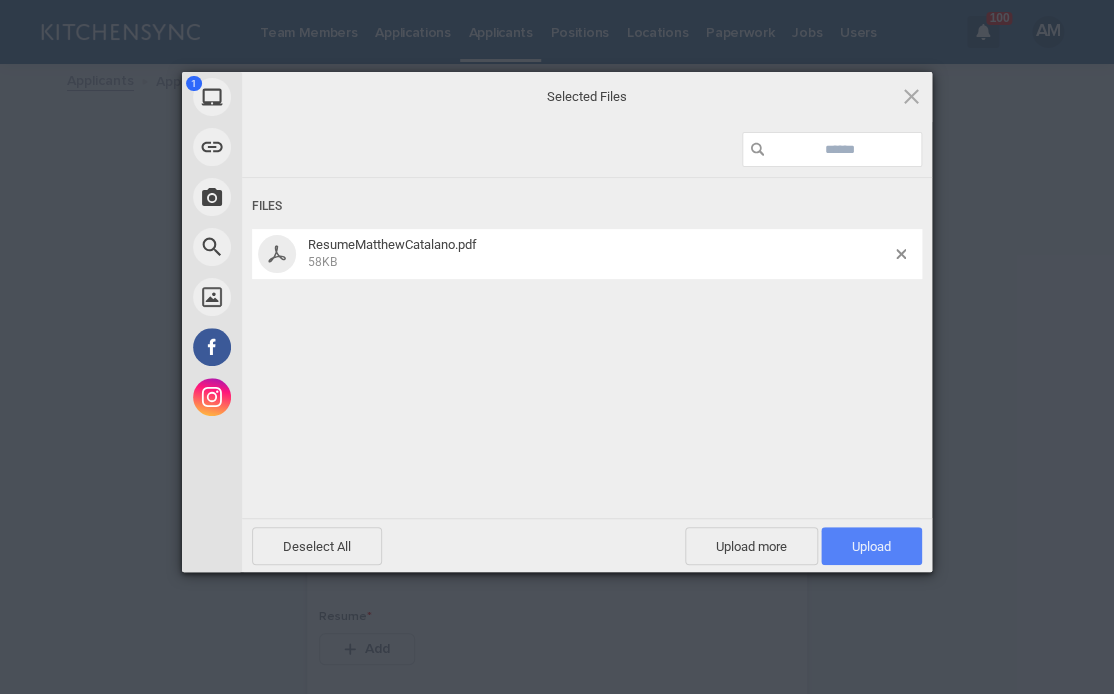 click on "Upload
1" at bounding box center [871, 546] 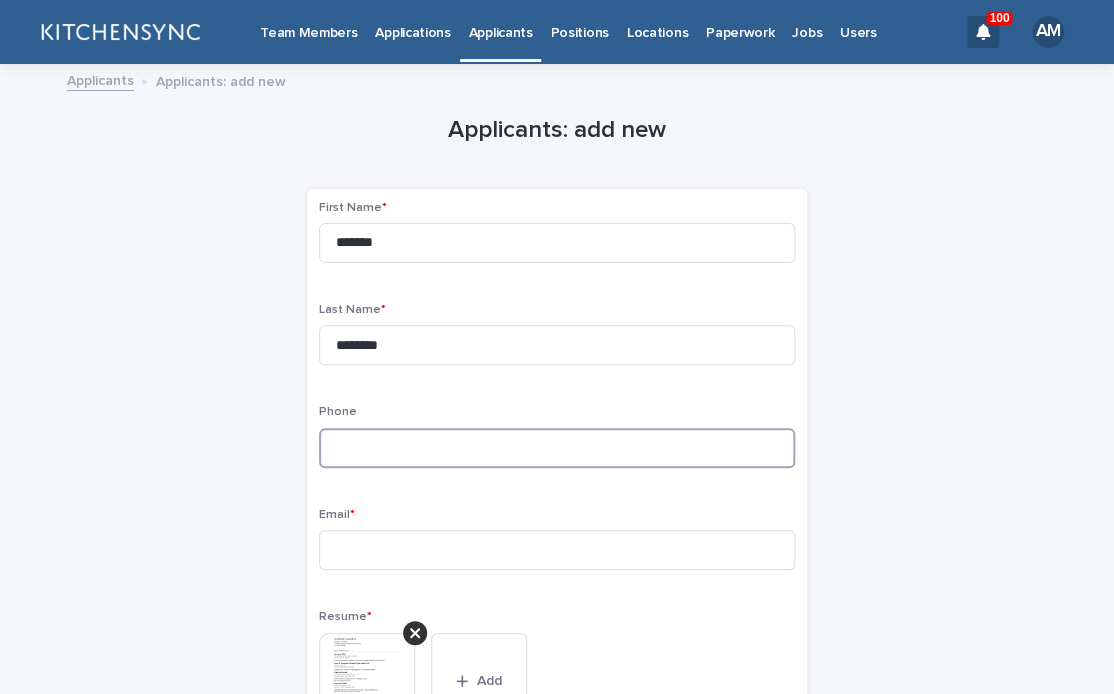 click at bounding box center [557, 448] 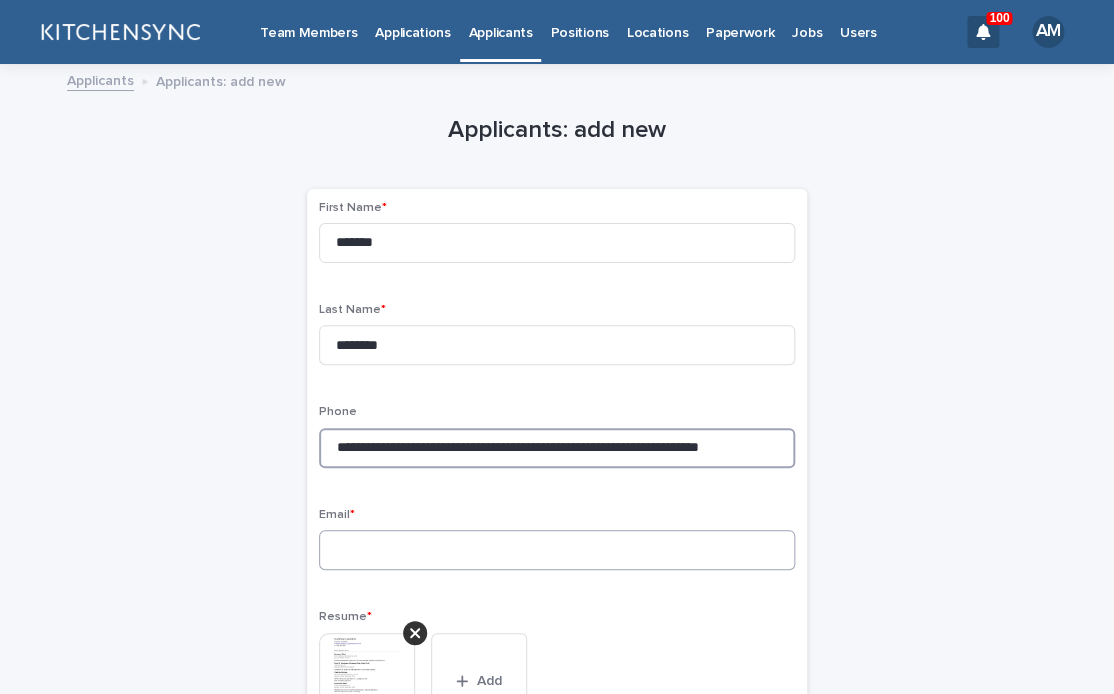 type on "**********" 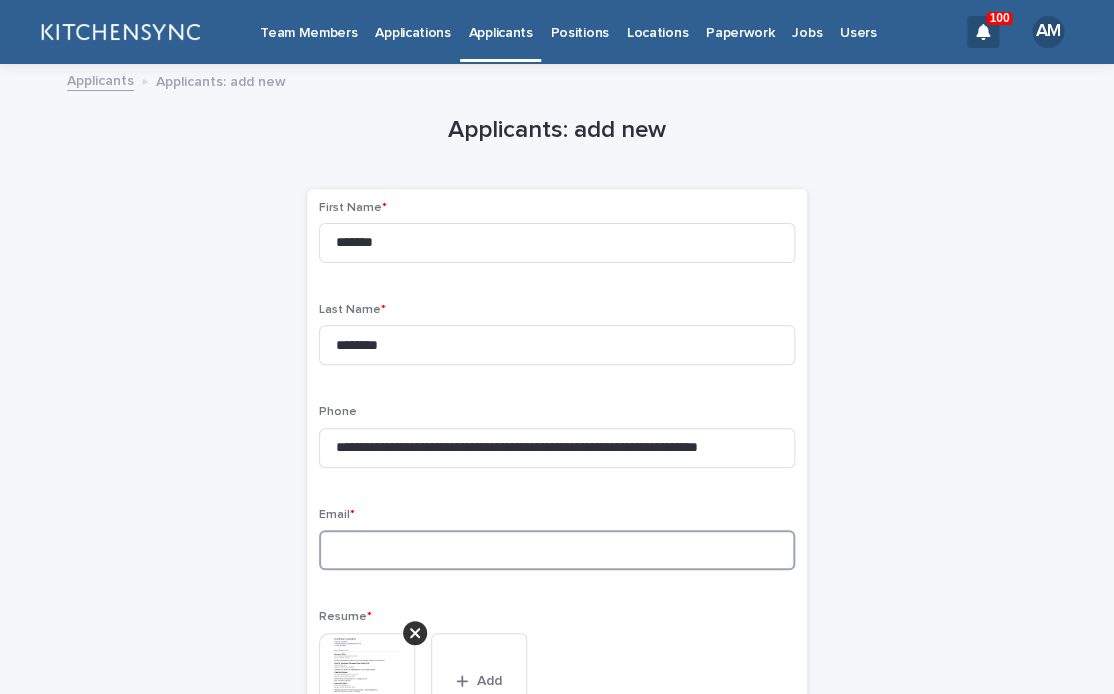 click at bounding box center [557, 550] 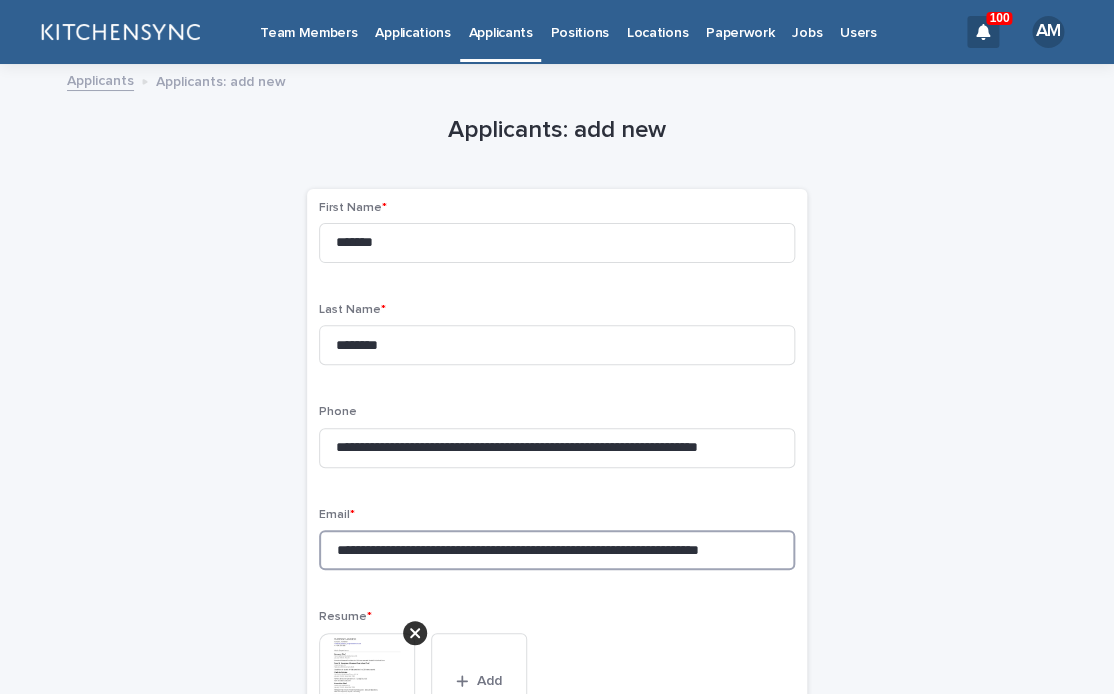 scroll, scrollTop: 0, scrollLeft: 52, axis: horizontal 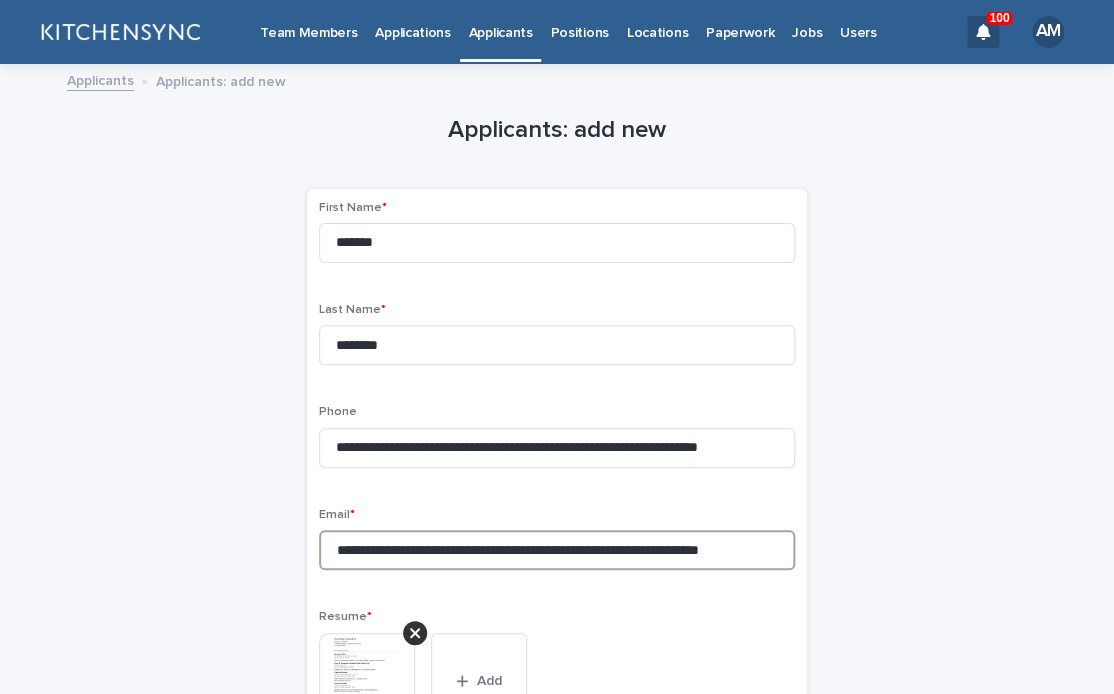 drag, startPoint x: 418, startPoint y: 558, endPoint x: 204, endPoint y: 557, distance: 214.00233 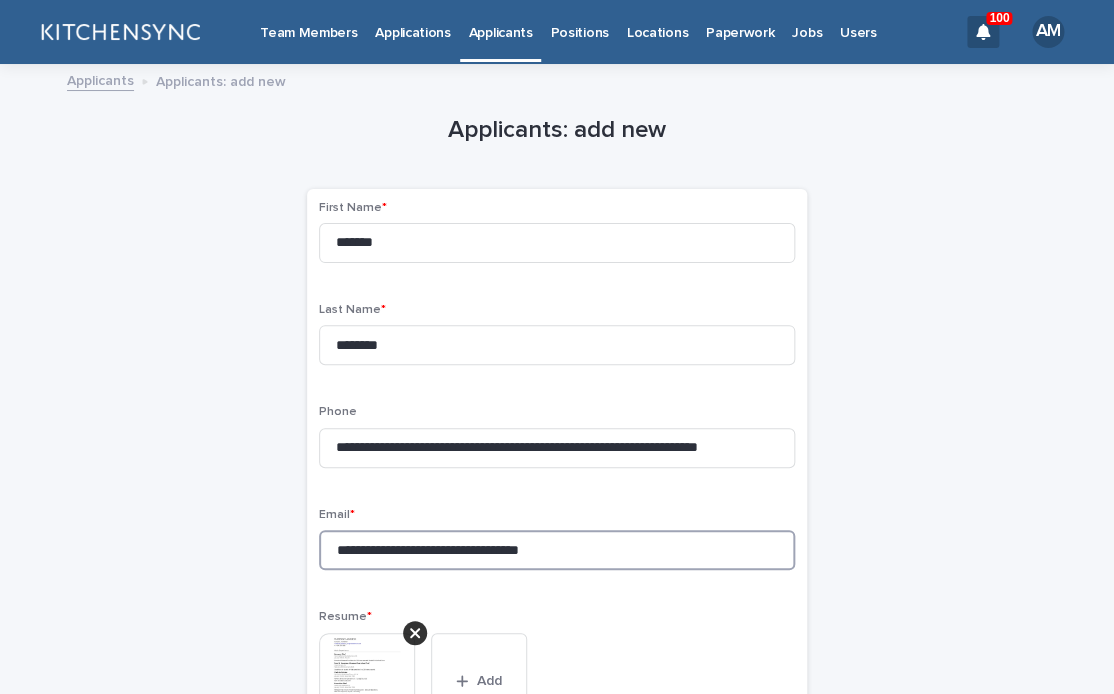 drag, startPoint x: 593, startPoint y: 553, endPoint x: 759, endPoint y: 552, distance: 166.003 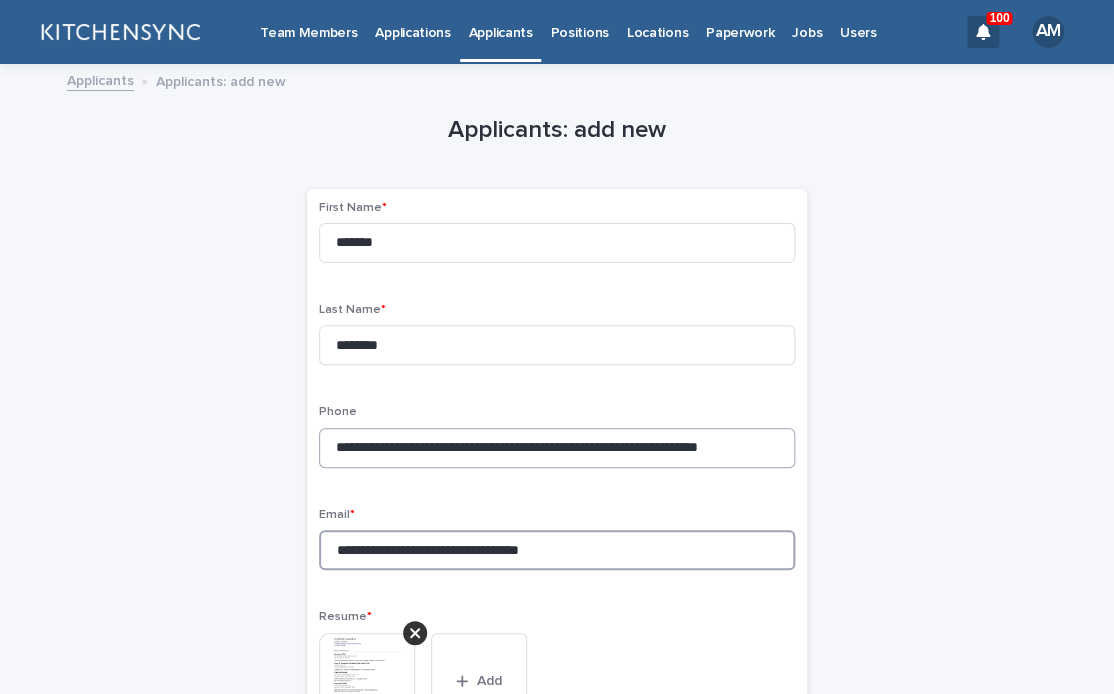 type on "**********" 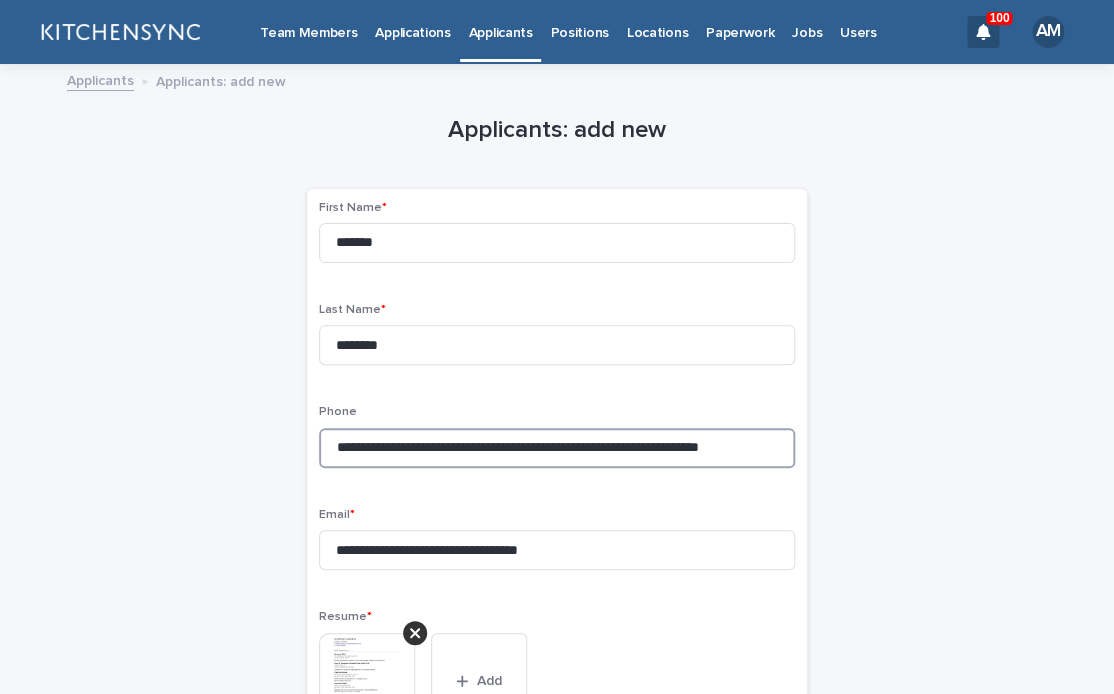 scroll, scrollTop: 0, scrollLeft: 0, axis: both 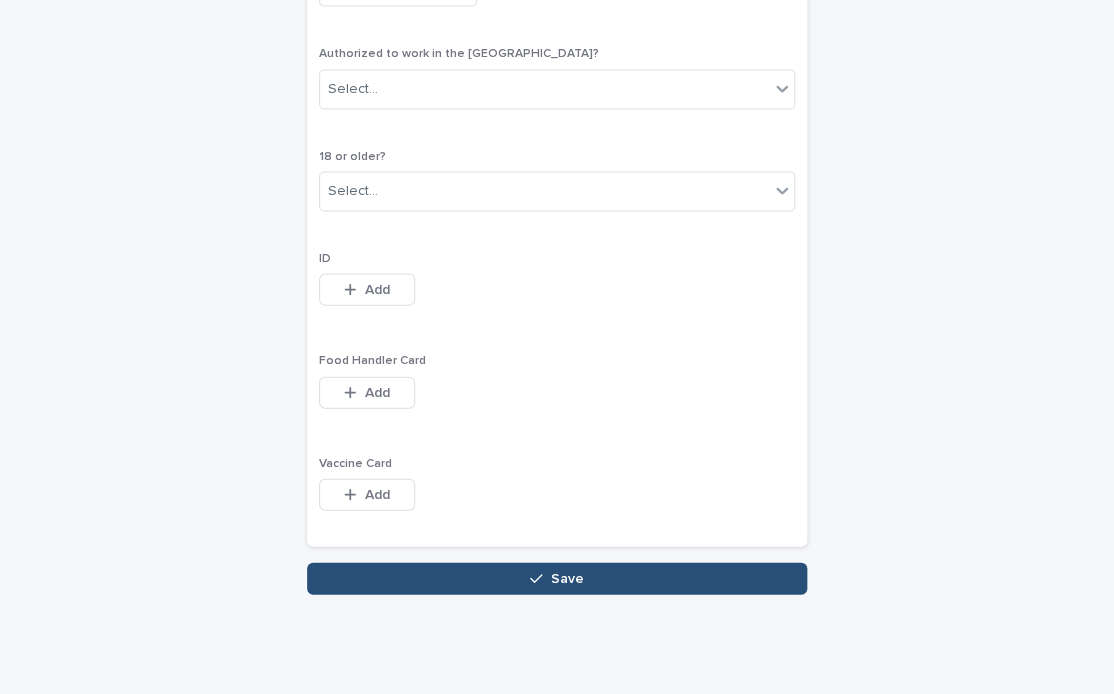 type on "**********" 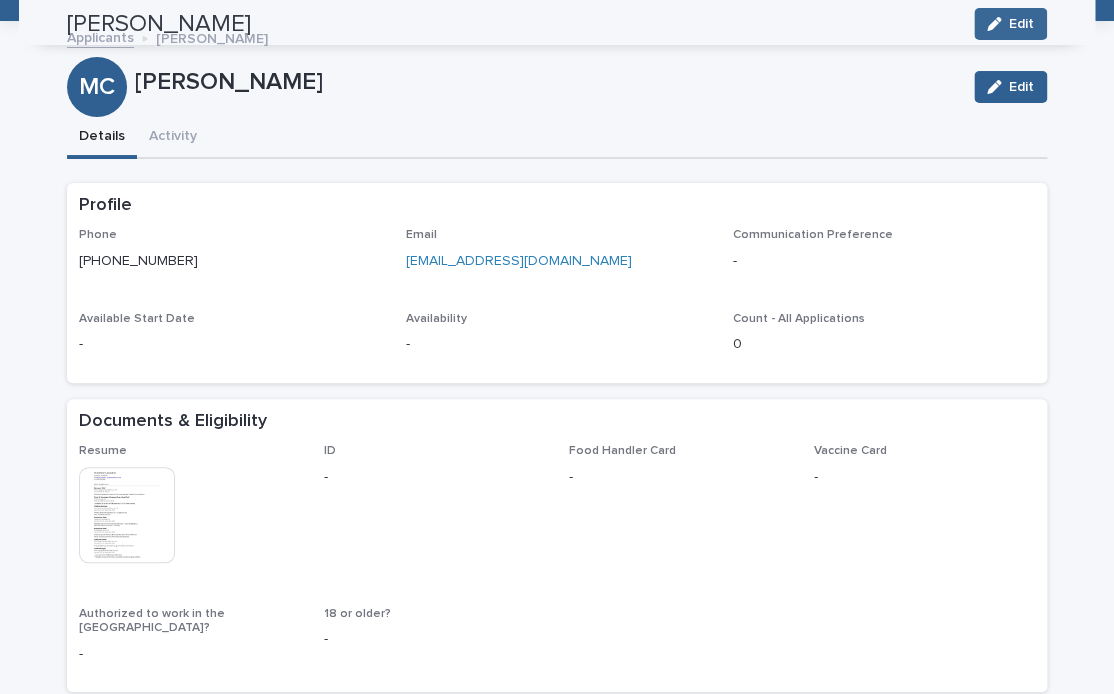 scroll, scrollTop: 0, scrollLeft: 0, axis: both 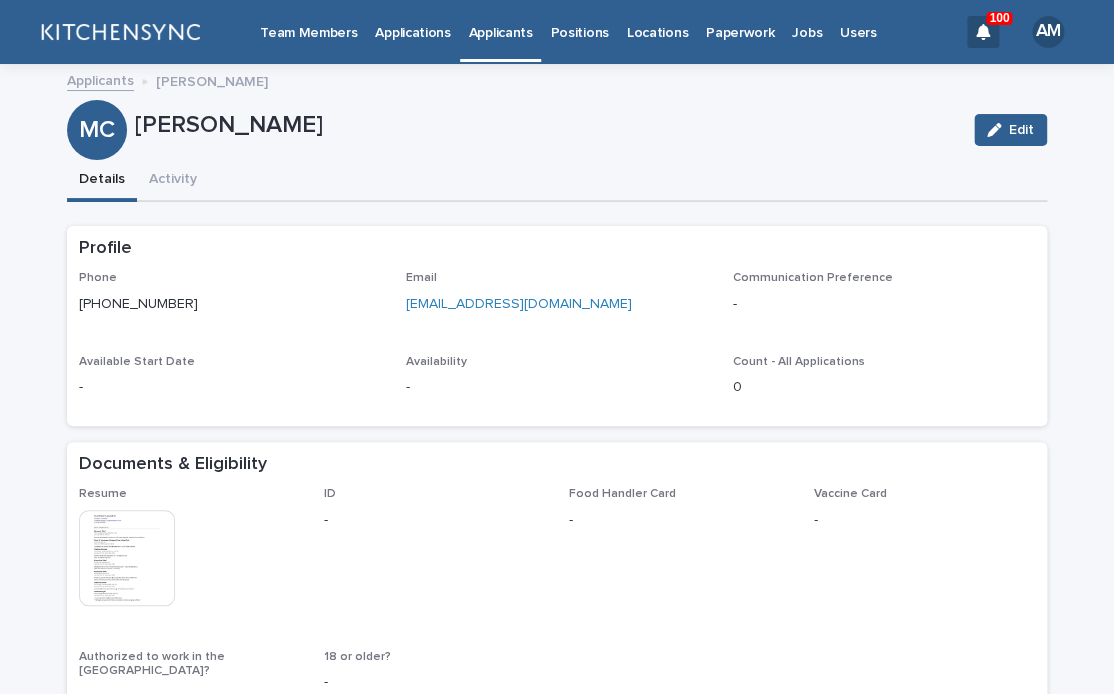 drag, startPoint x: 678, startPoint y: 309, endPoint x: 48, endPoint y: 306, distance: 630.00714 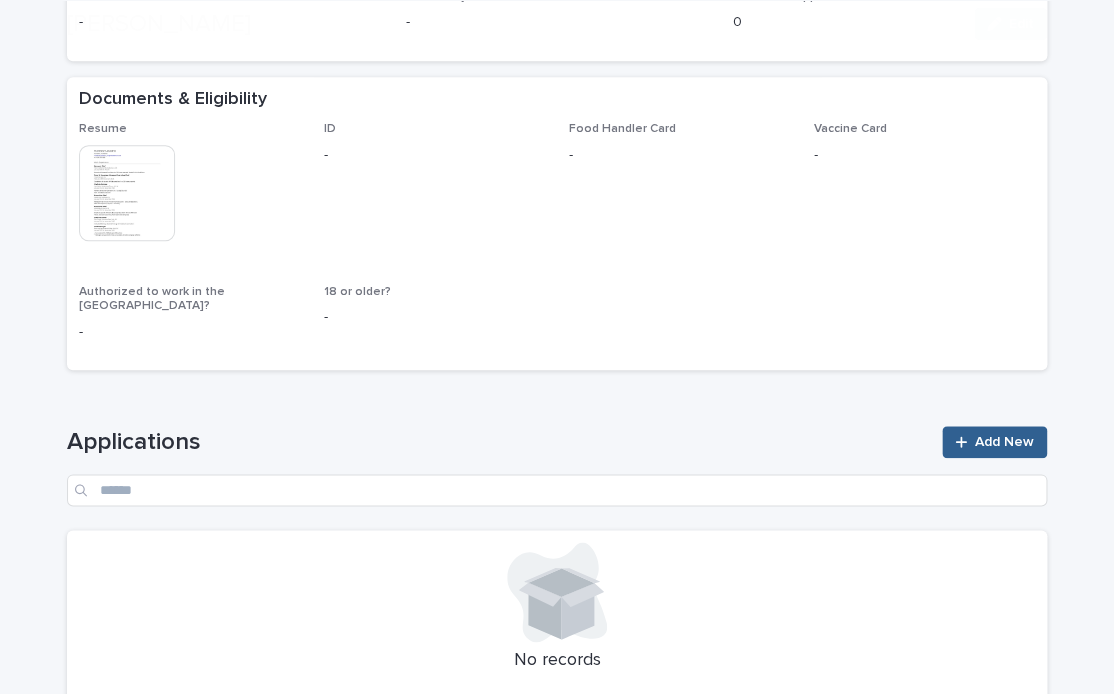 scroll, scrollTop: 505, scrollLeft: 0, axis: vertical 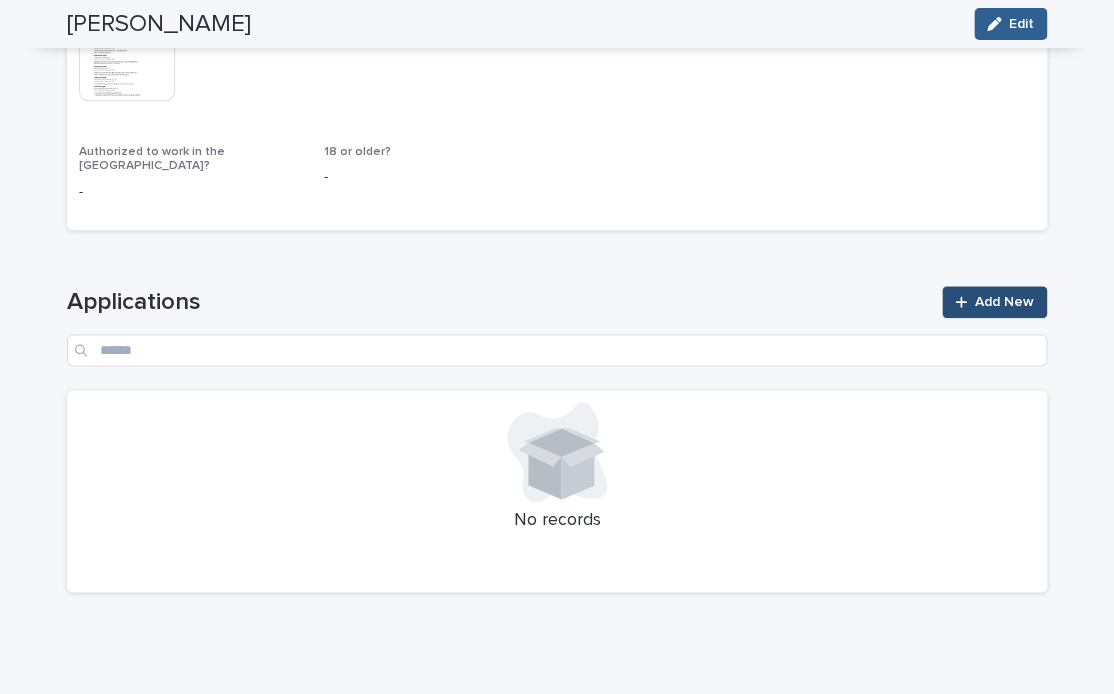 click on "Add New" at bounding box center (1004, 302) 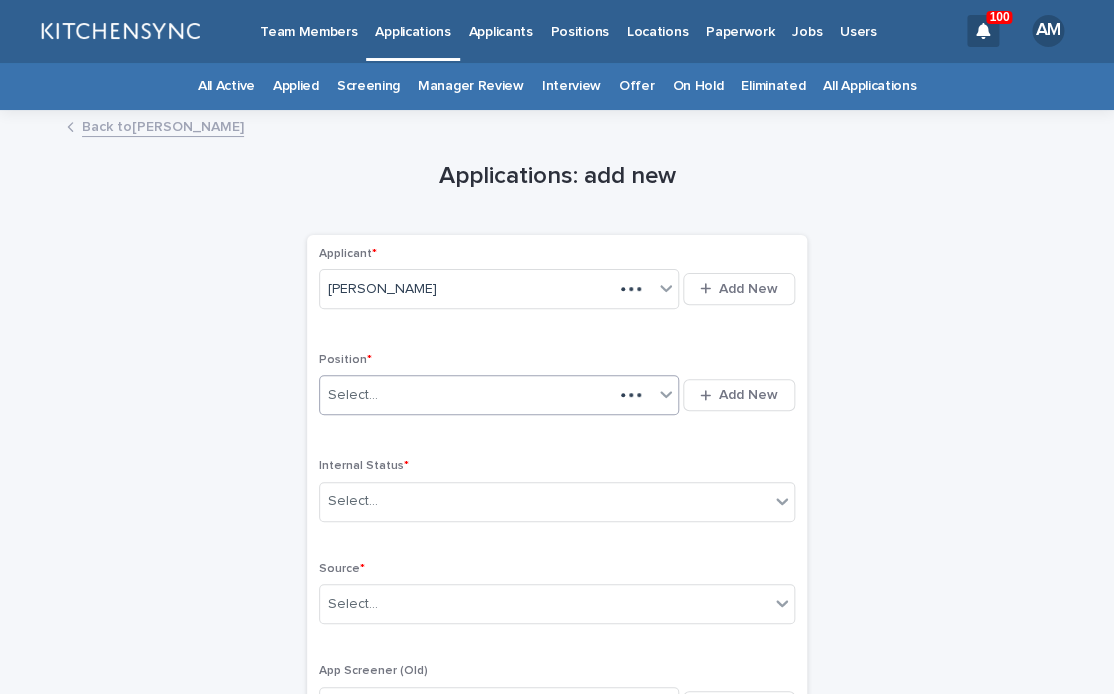 scroll, scrollTop: 0, scrollLeft: 0, axis: both 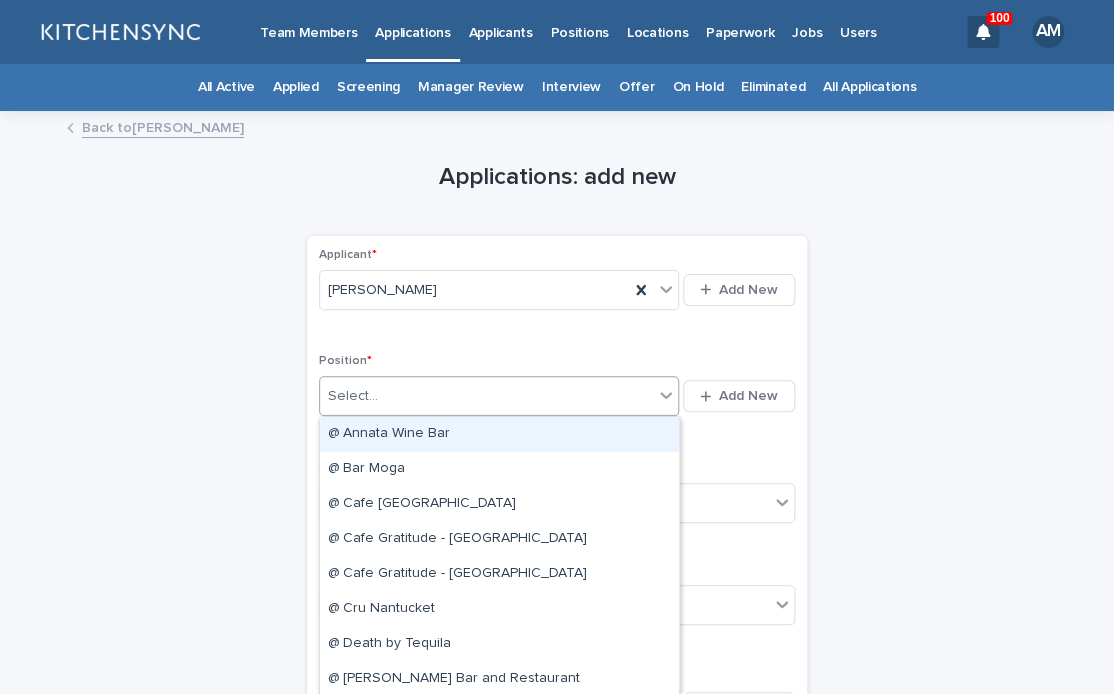 click on "Select..." at bounding box center (486, 396) 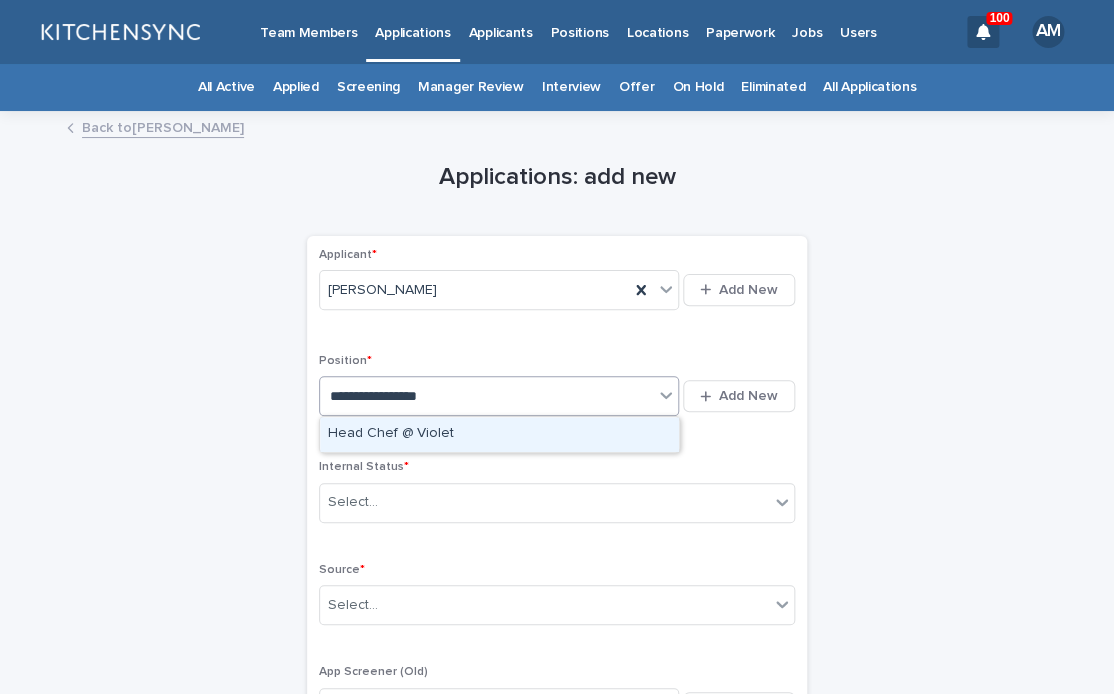 type on "**********" 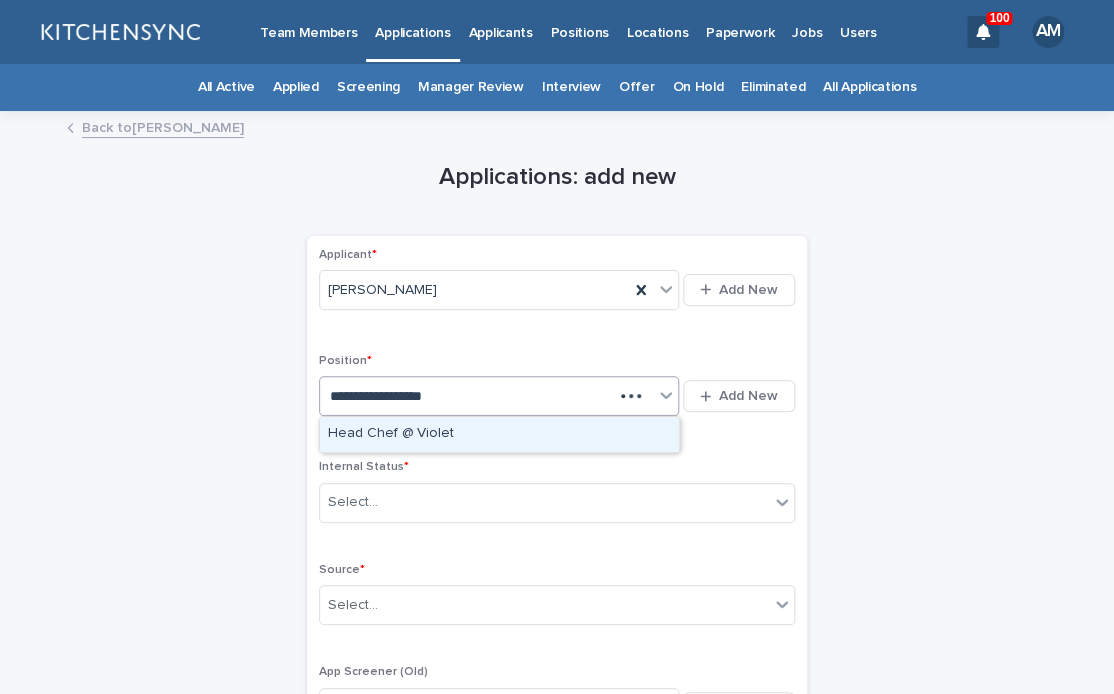 click on "Head Chef @ Violet" at bounding box center (499, 434) 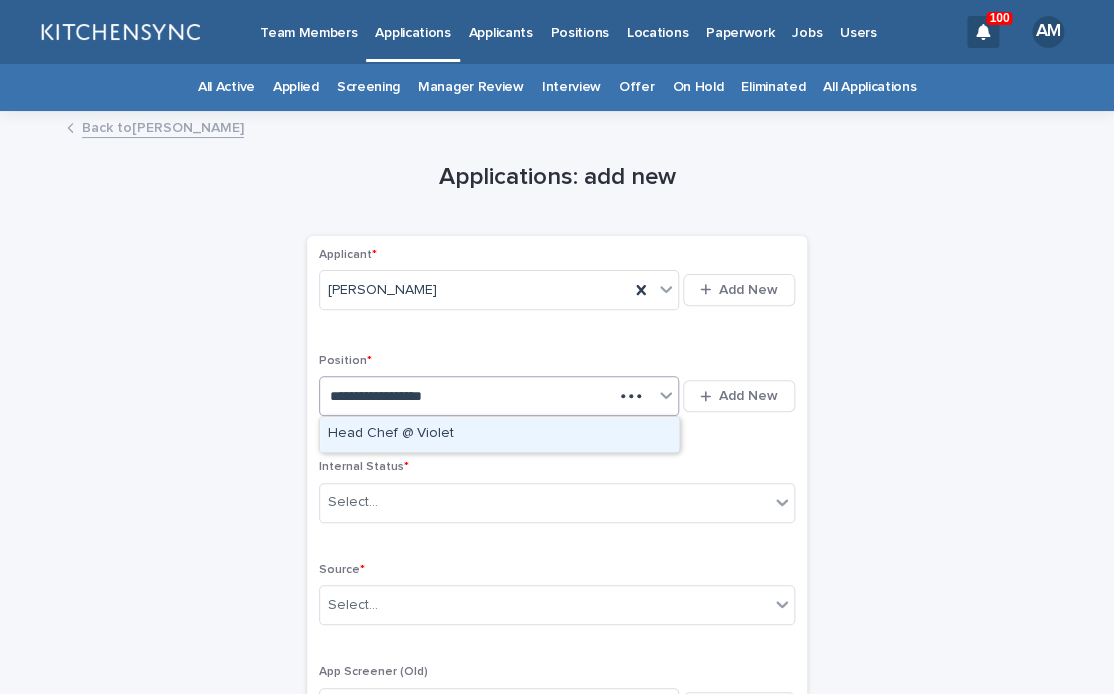 type 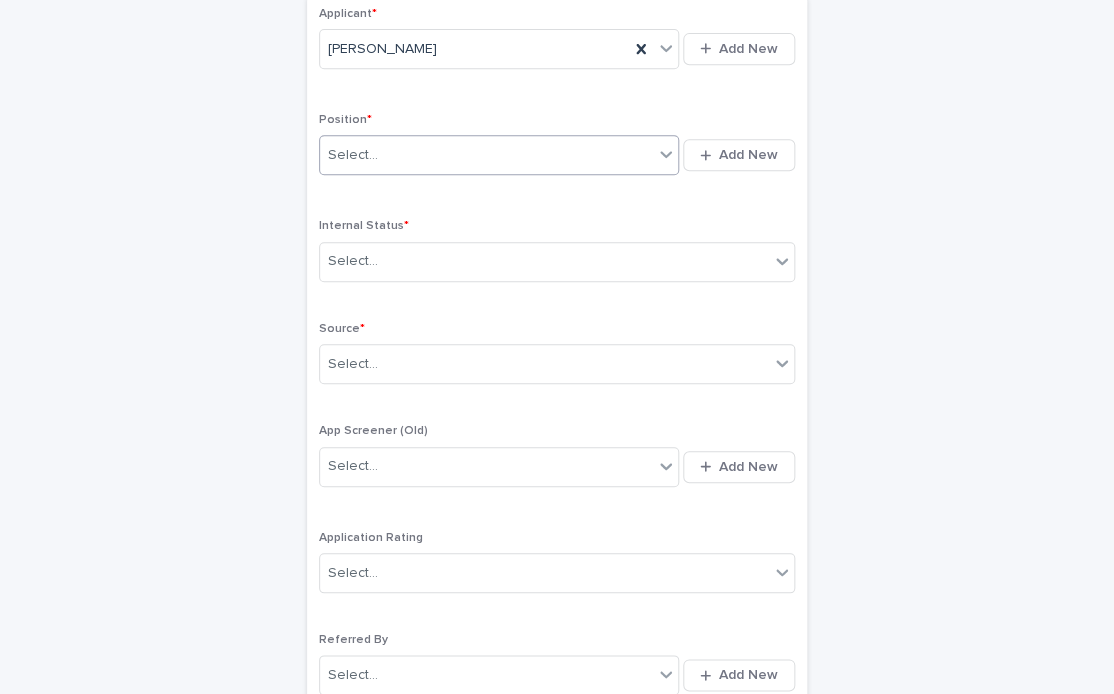 scroll, scrollTop: 255, scrollLeft: 0, axis: vertical 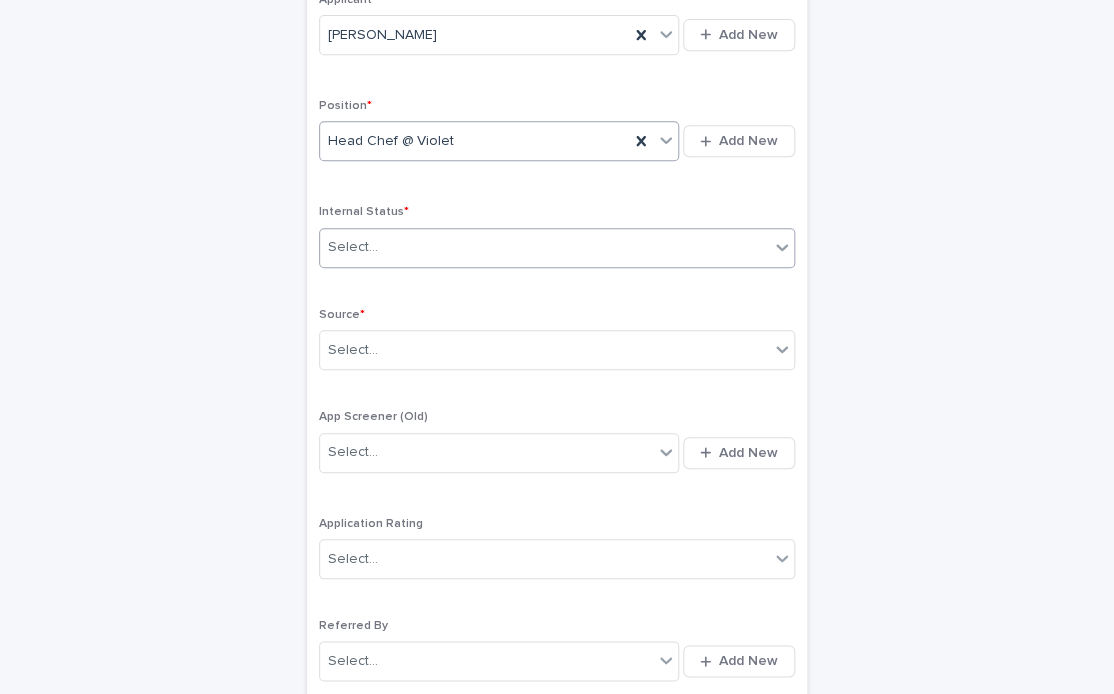 click on "Select..." at bounding box center (544, 247) 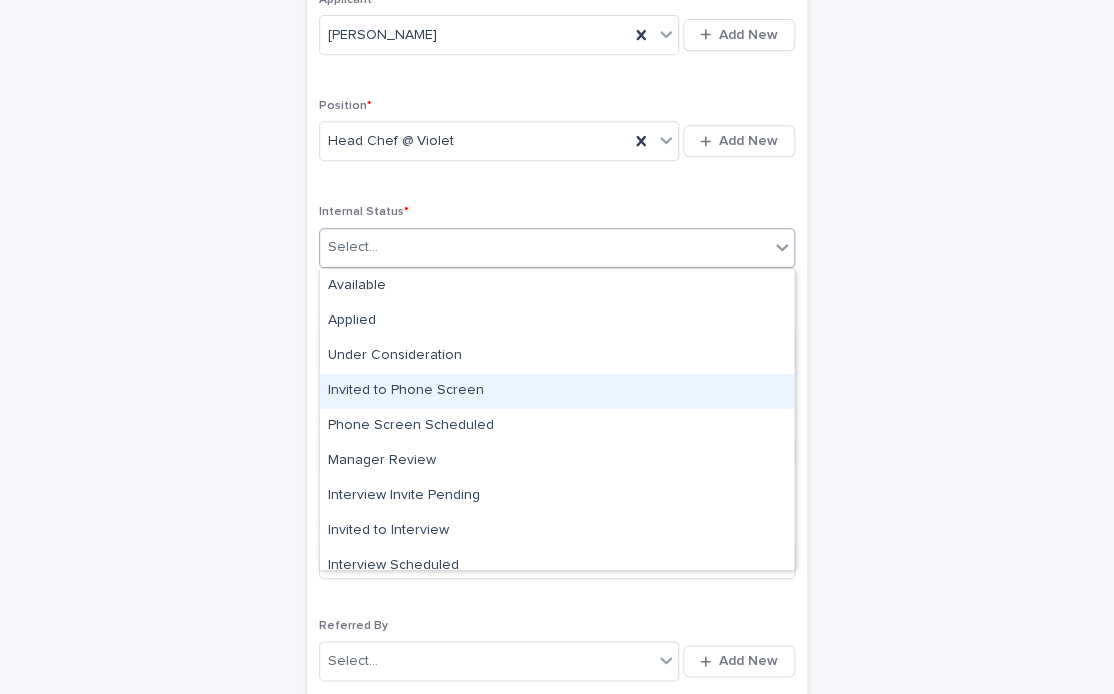 click on "Invited to Phone Screen" at bounding box center [557, 391] 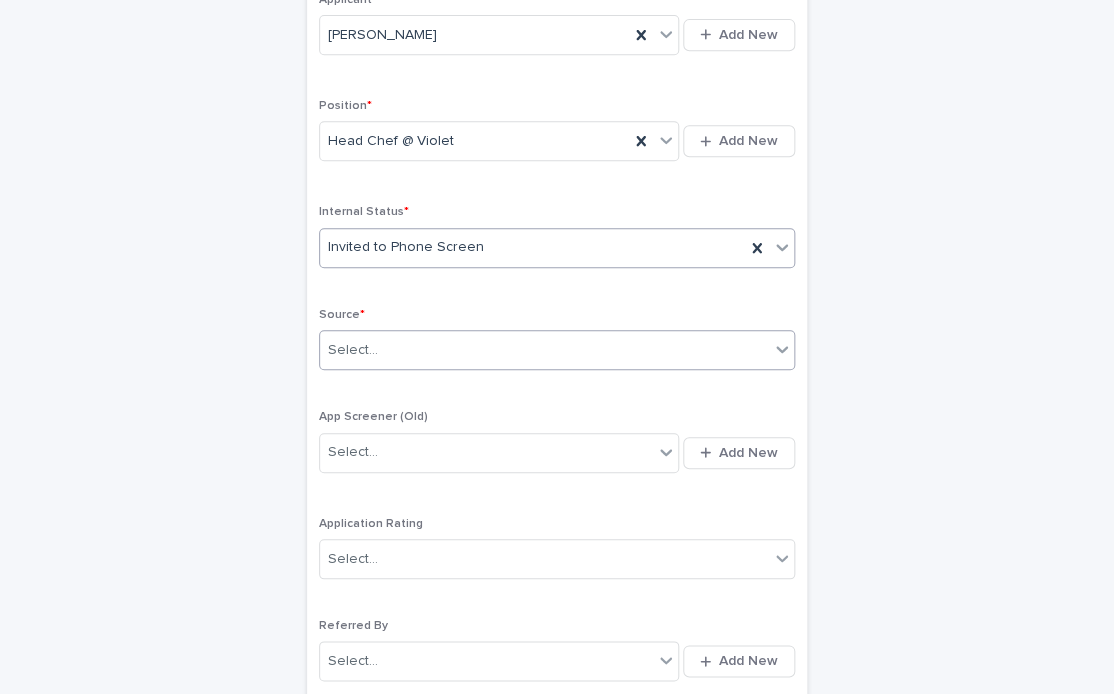 click on "Select..." at bounding box center [544, 350] 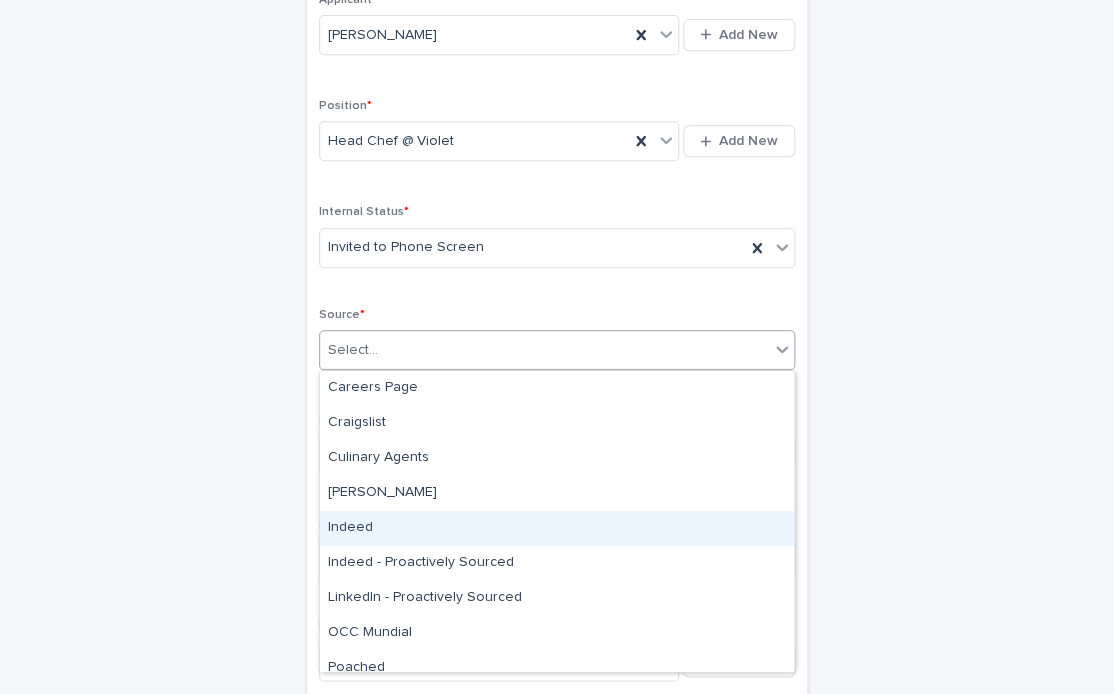 click on "Indeed" at bounding box center [557, 528] 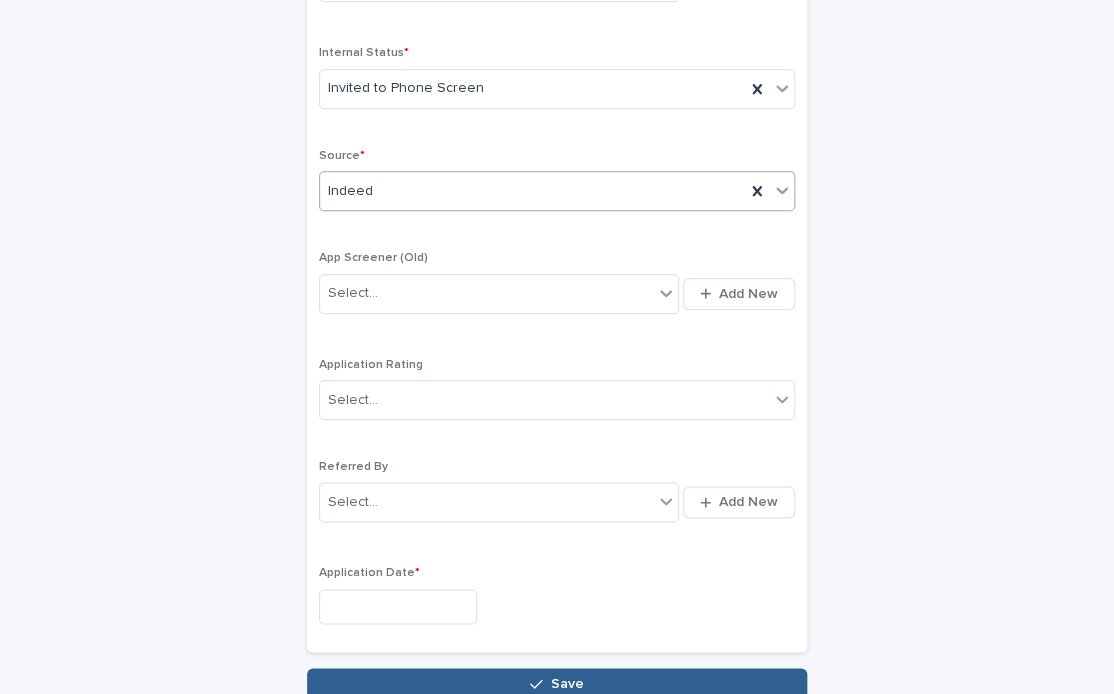 scroll, scrollTop: 430, scrollLeft: 0, axis: vertical 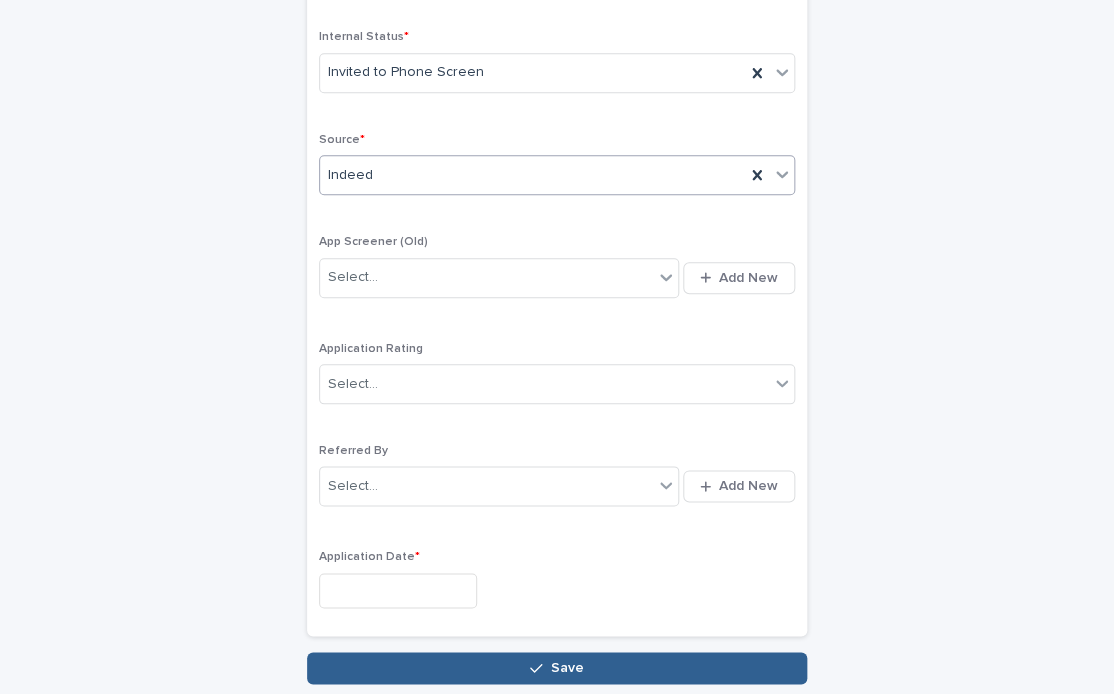 click at bounding box center [398, 590] 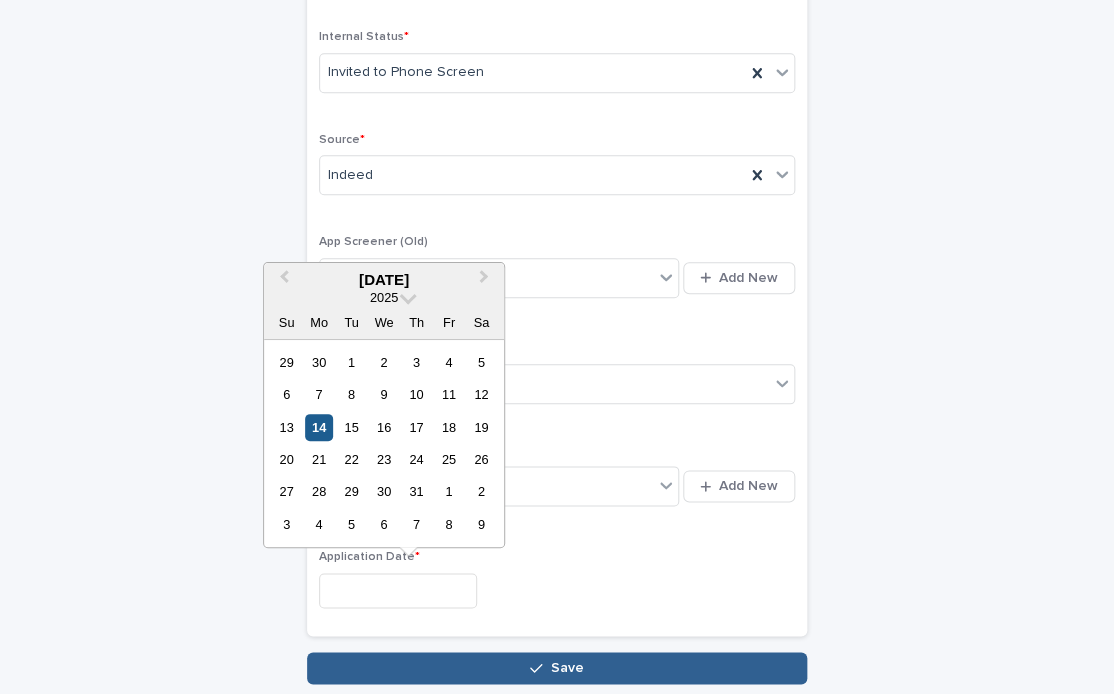 click on "14" at bounding box center (318, 427) 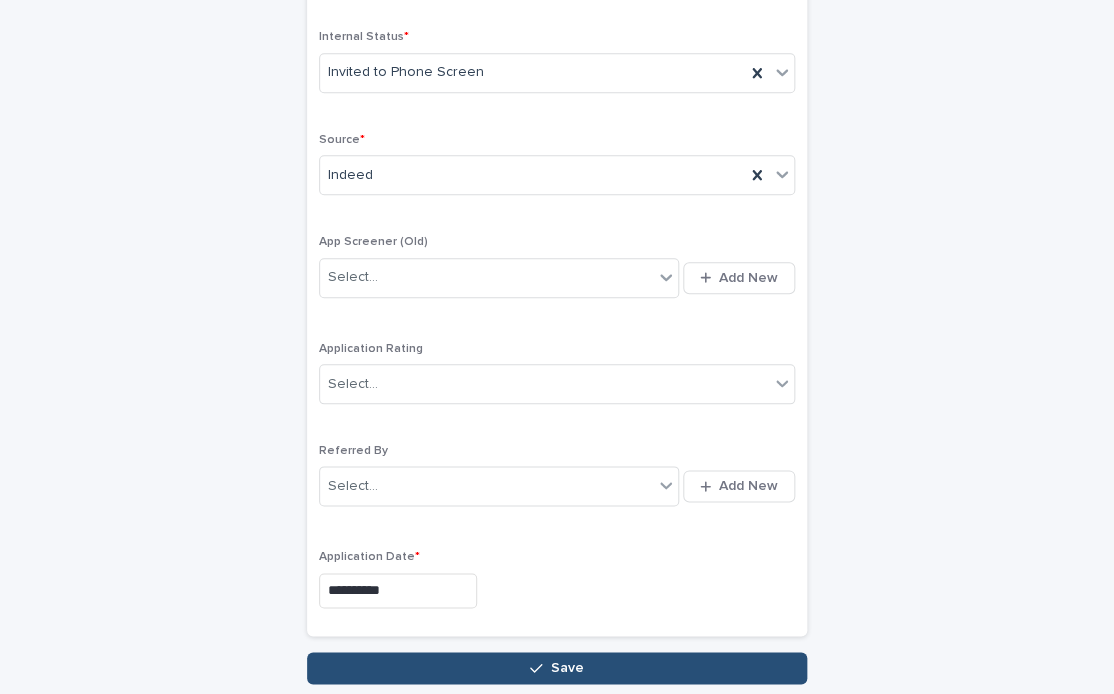 click on "Save" at bounding box center [557, 668] 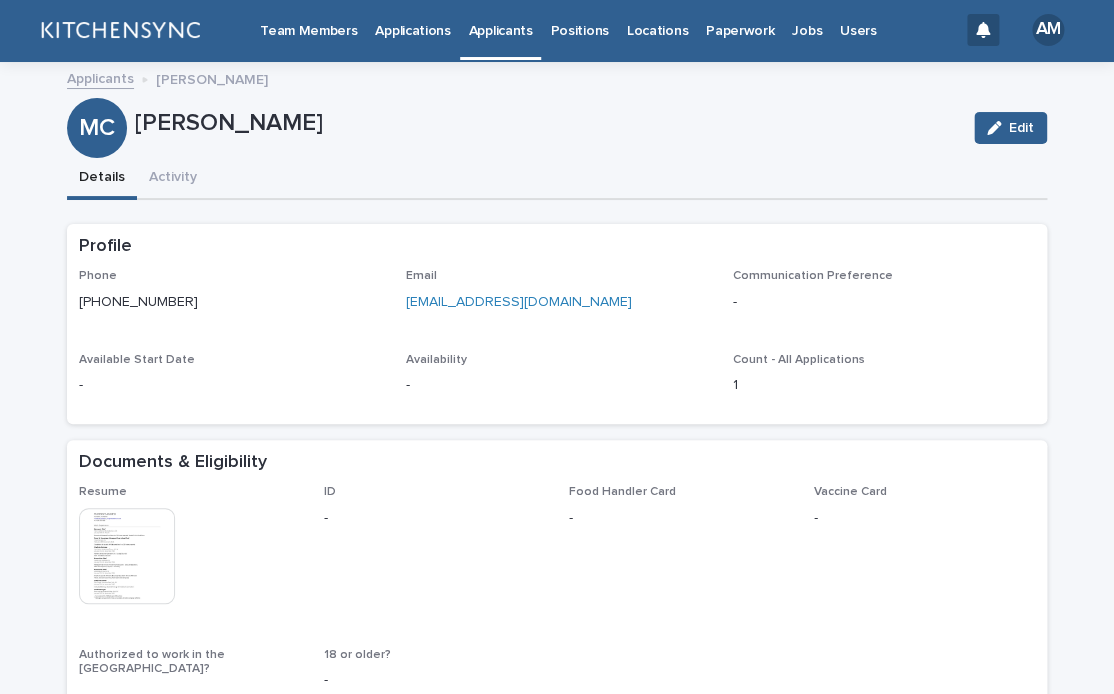 scroll, scrollTop: 0, scrollLeft: 0, axis: both 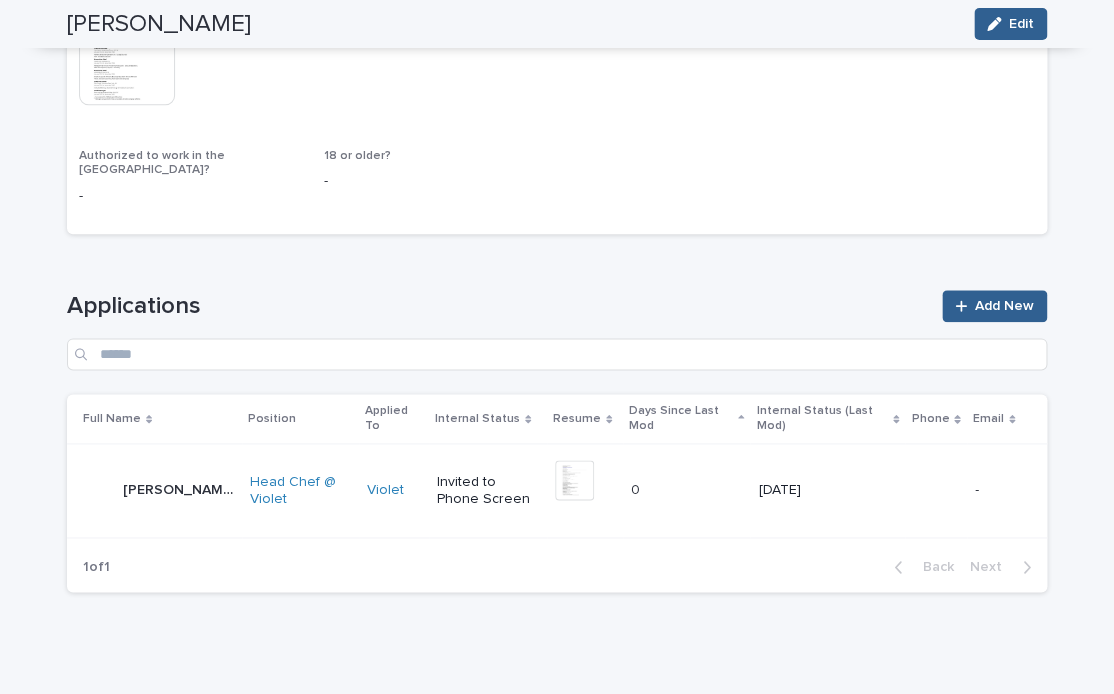click on "Matthew Catalano Matthew Catalano" at bounding box center [154, 491] 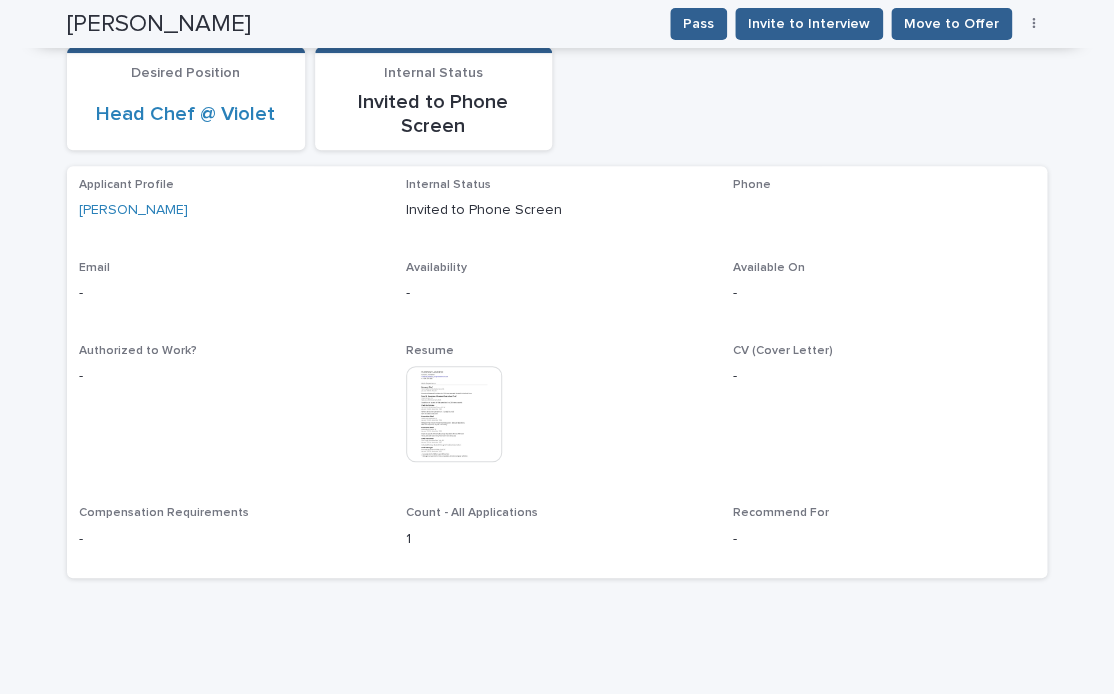 scroll, scrollTop: 226, scrollLeft: 0, axis: vertical 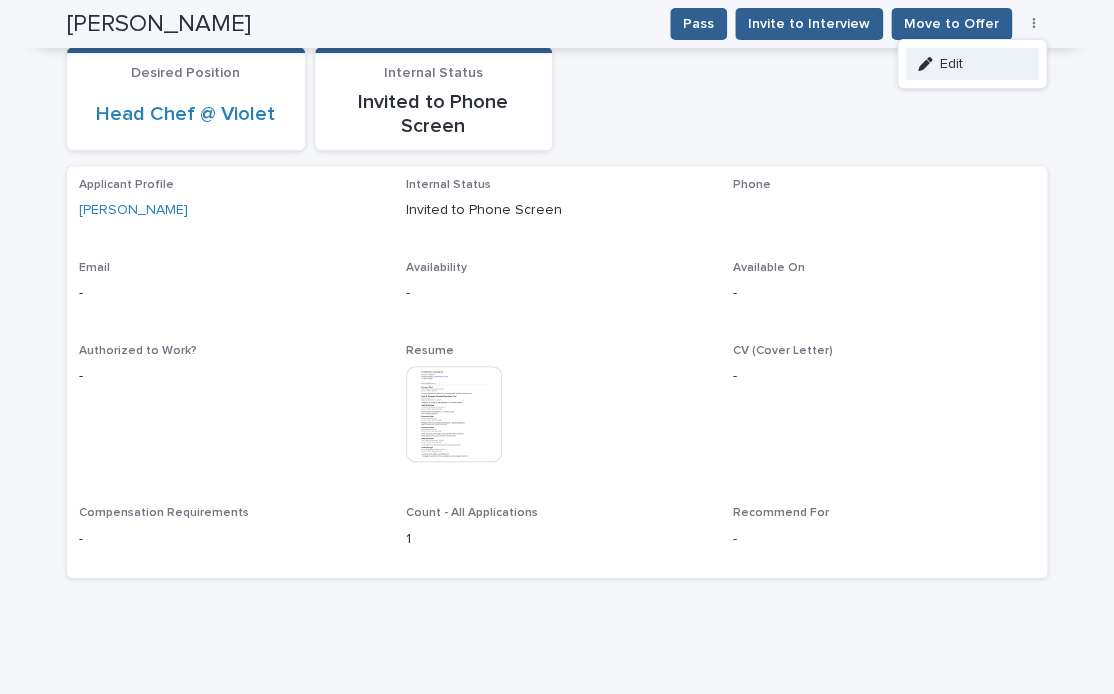 click on "Edit" at bounding box center (972, 64) 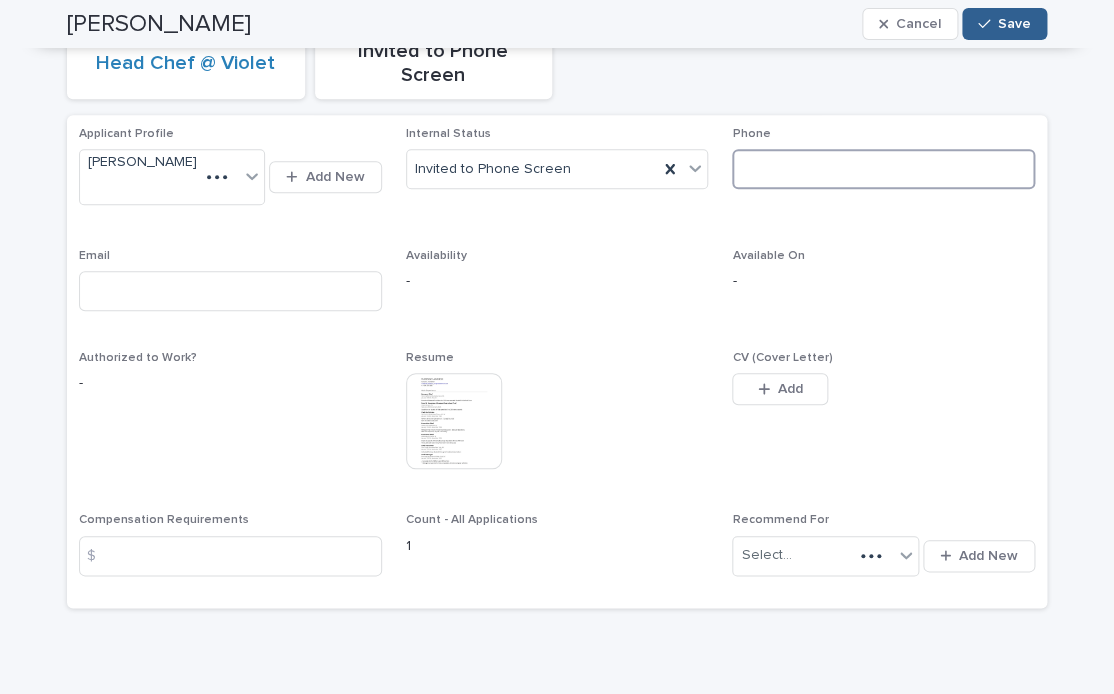 click at bounding box center [883, 169] 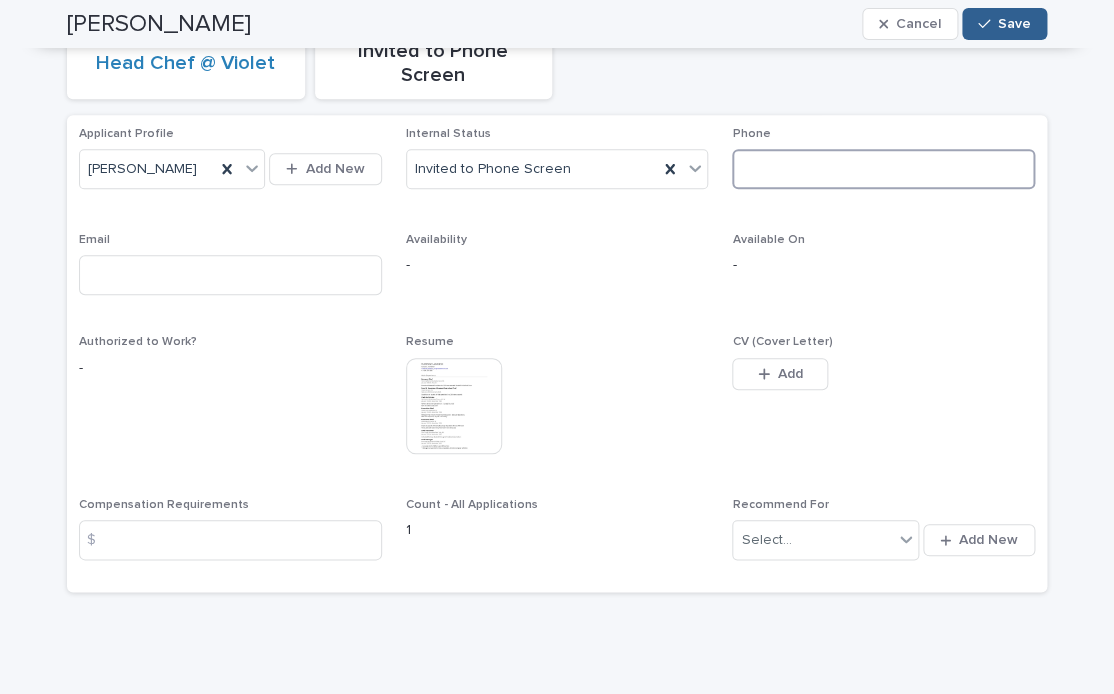 scroll, scrollTop: 259, scrollLeft: 0, axis: vertical 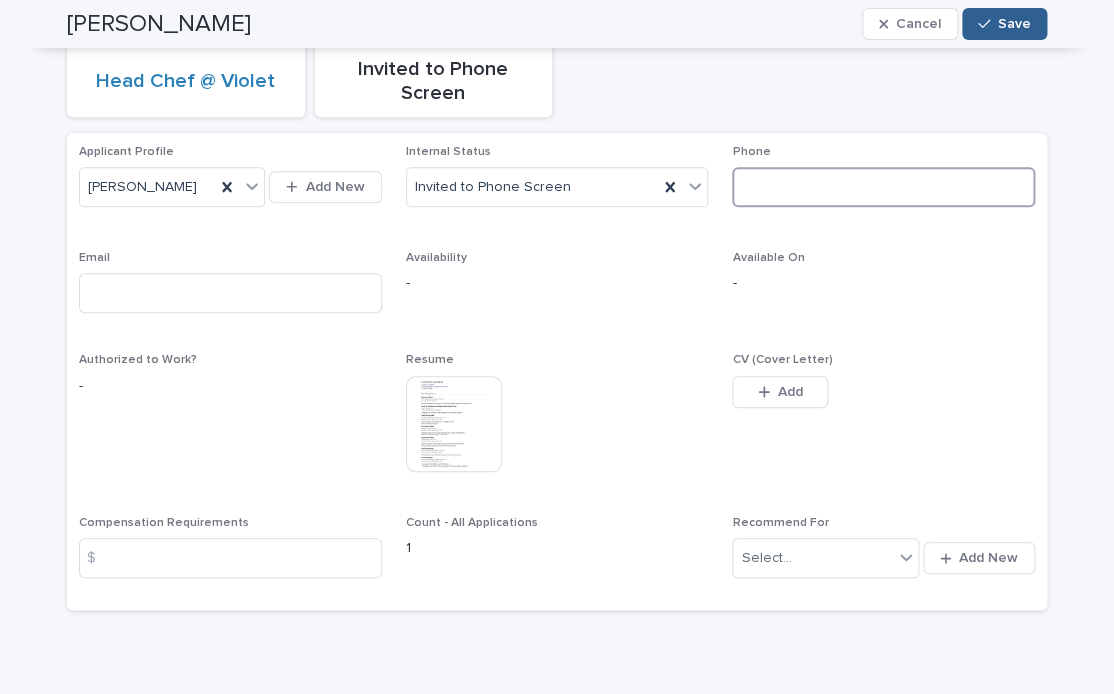 paste on "**********" 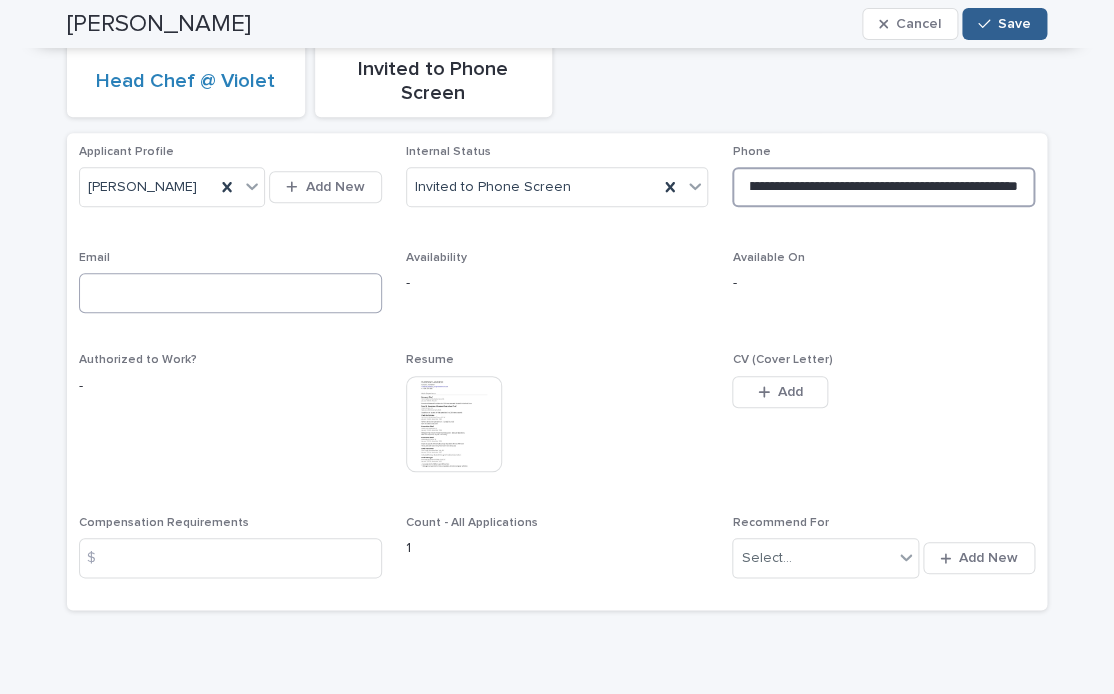 type on "**********" 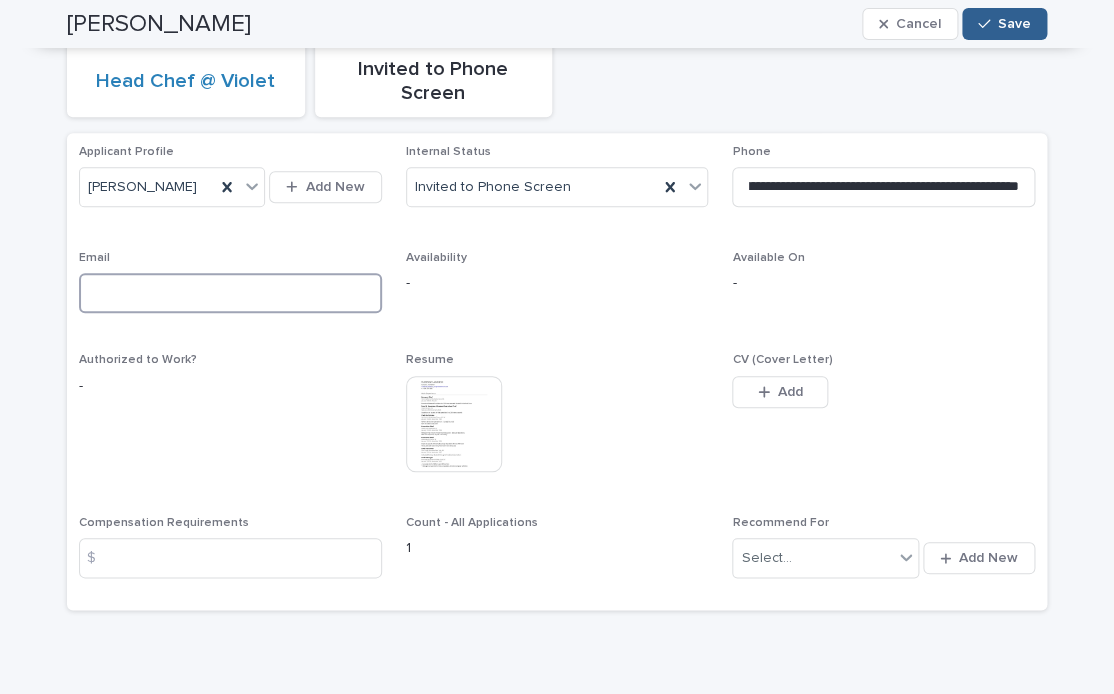 click at bounding box center (230, 293) 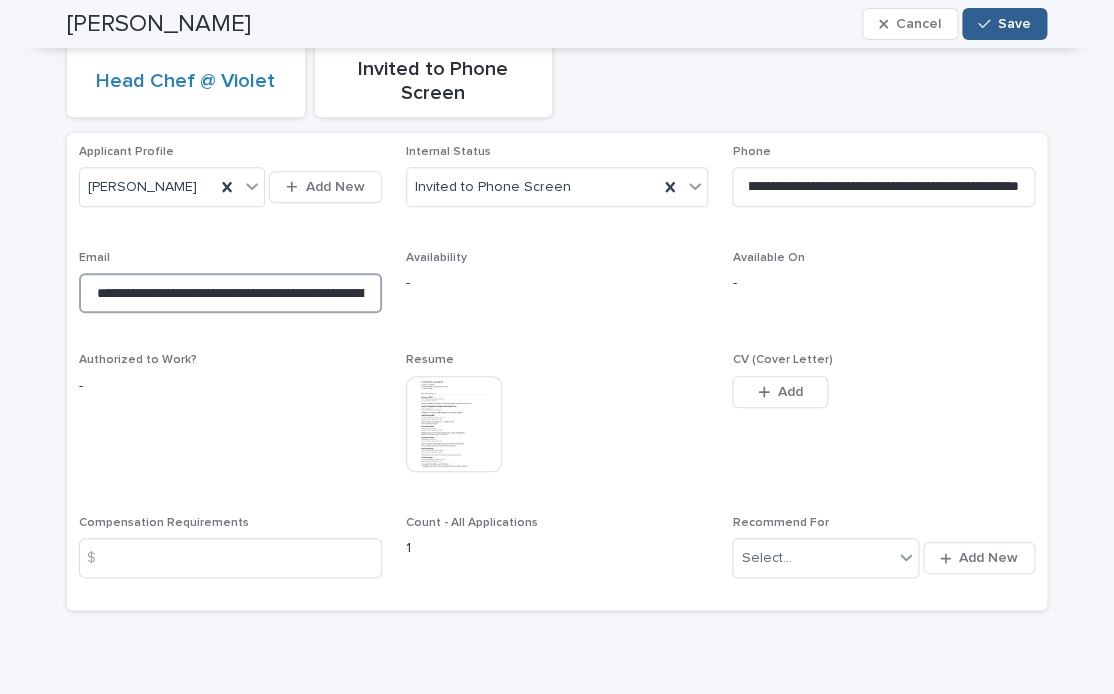 scroll, scrollTop: 0, scrollLeft: 124, axis: horizontal 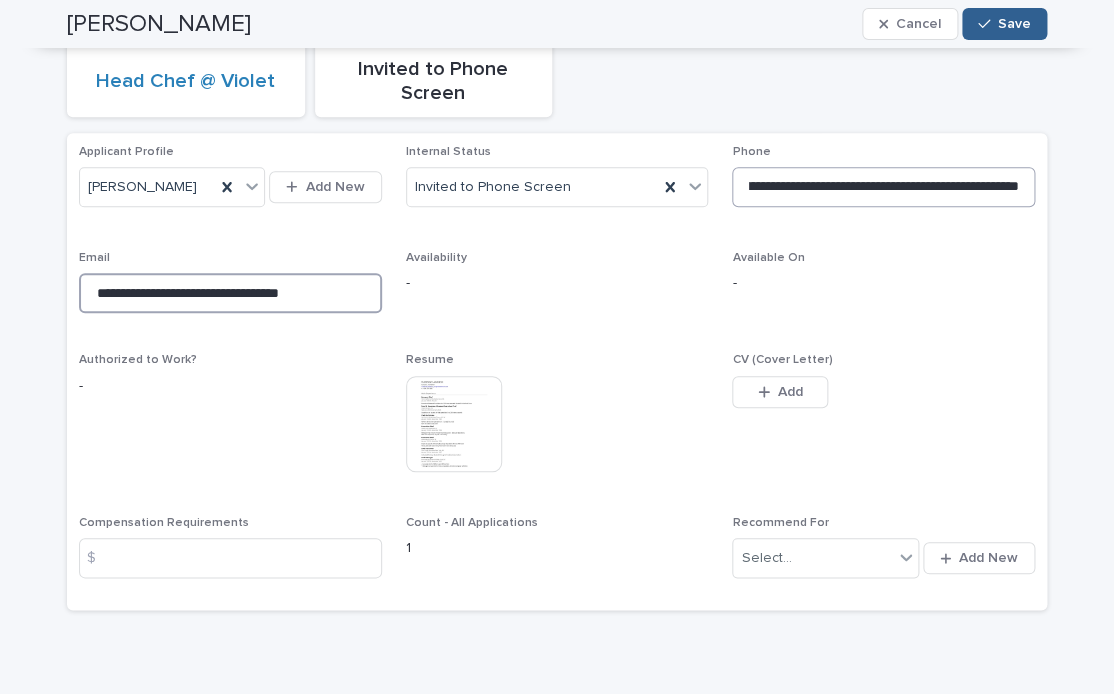 type on "**********" 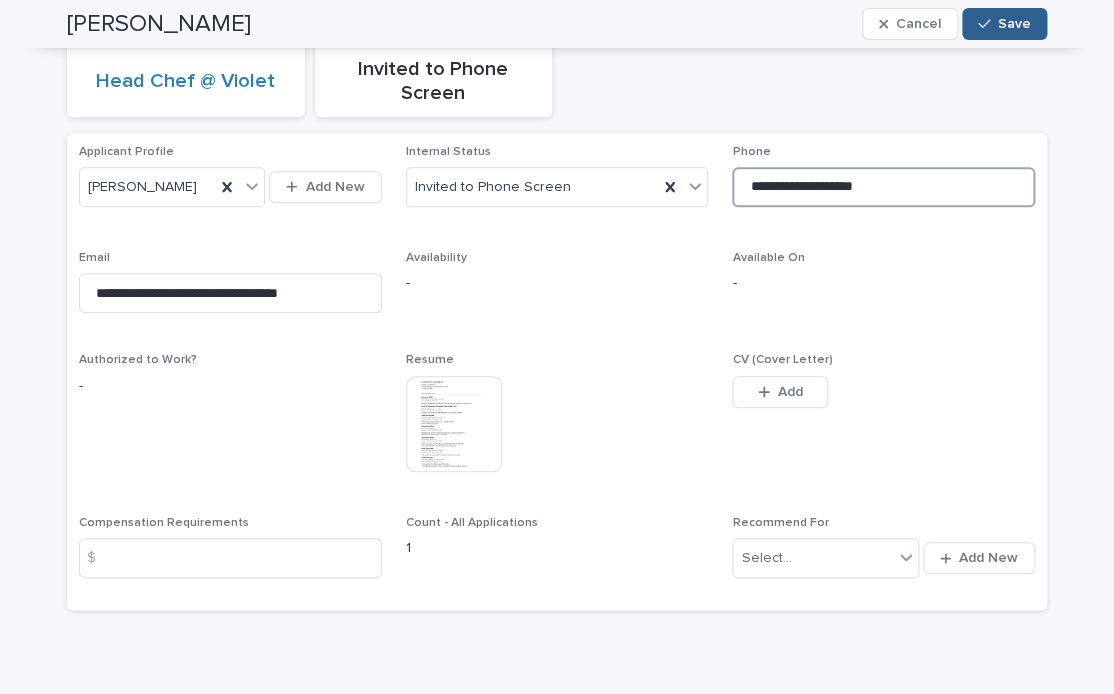 drag, startPoint x: 757, startPoint y: 194, endPoint x: 1007, endPoint y: 198, distance: 250.032 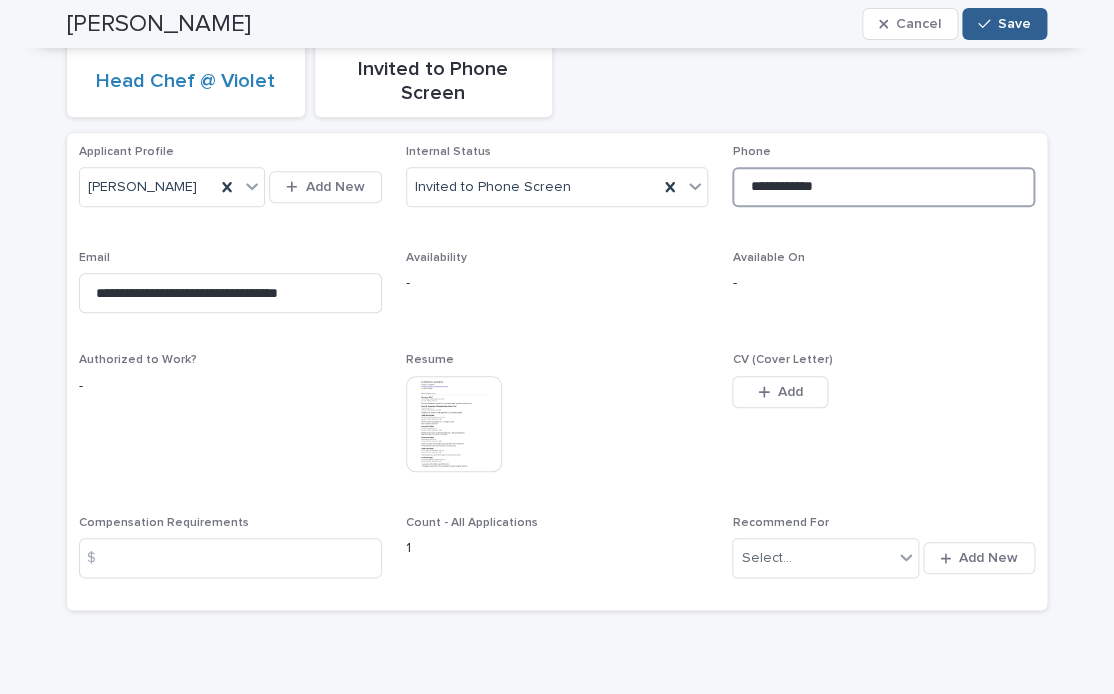 drag, startPoint x: 955, startPoint y: 184, endPoint x: 839, endPoint y: 183, distance: 116.00431 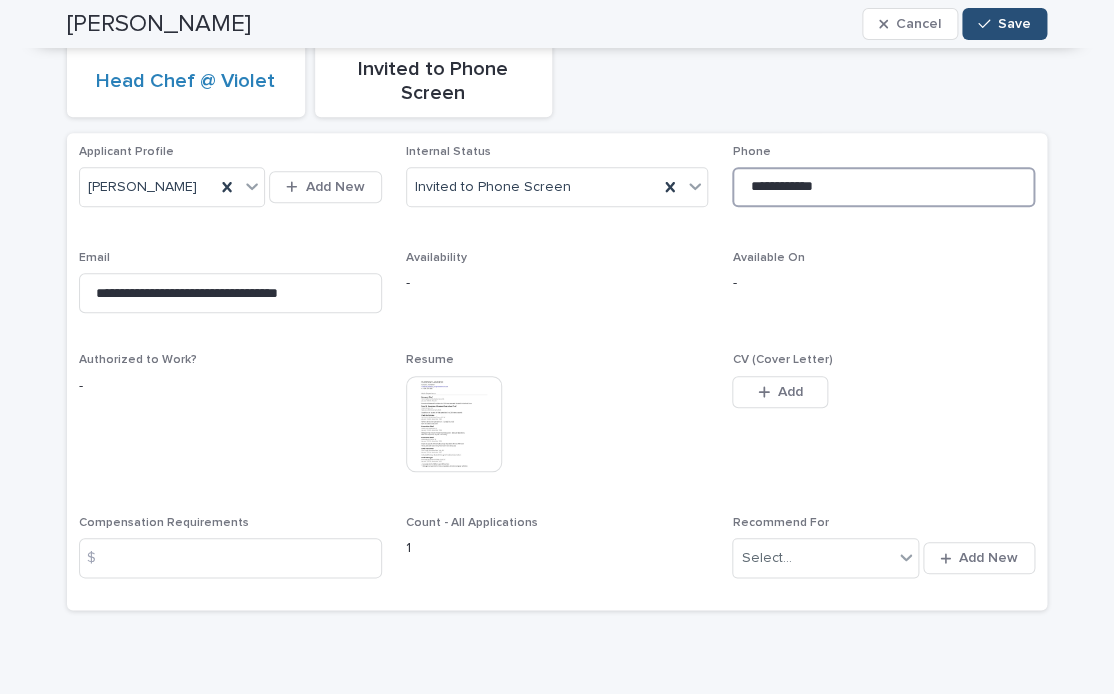 type on "**********" 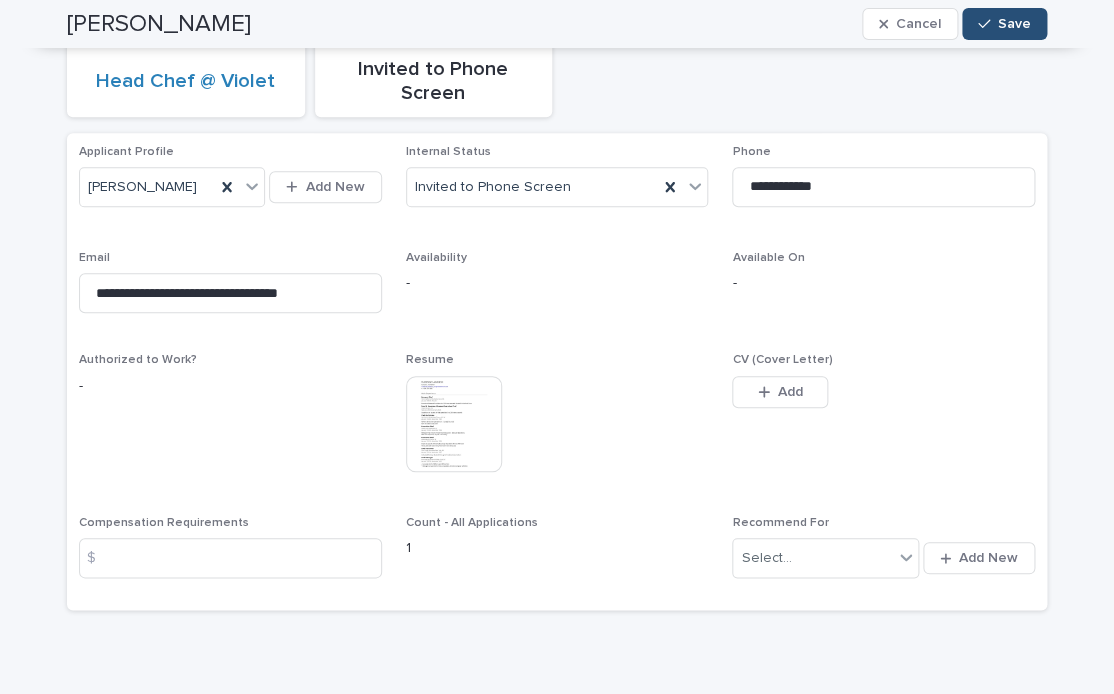 click on "Save" at bounding box center [1014, 24] 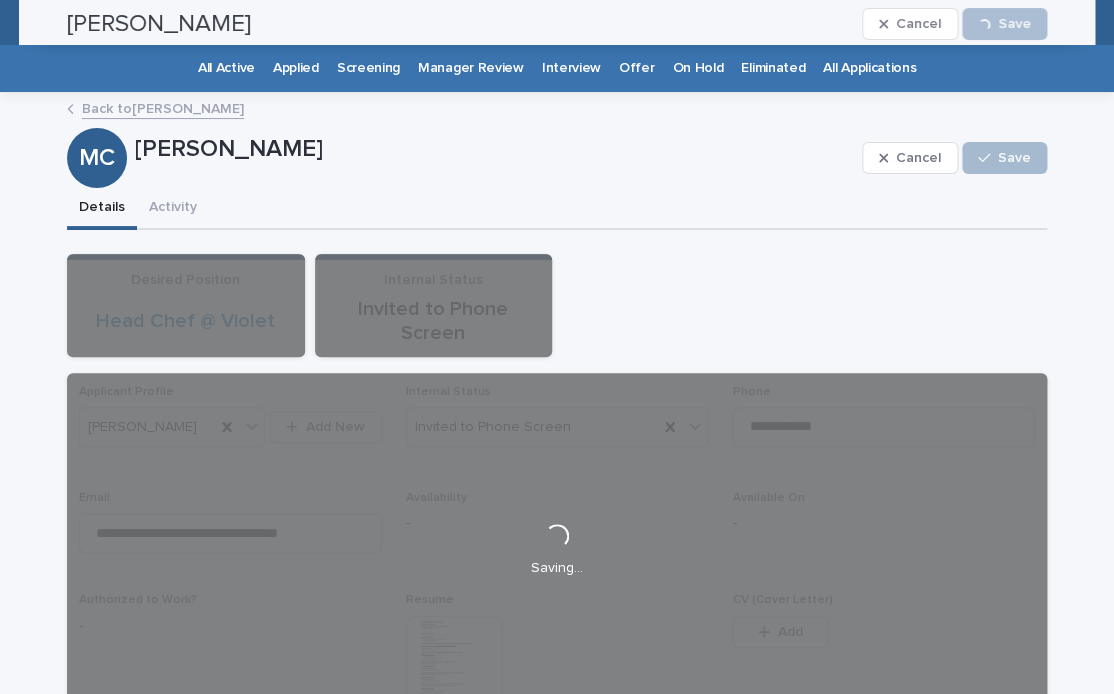 scroll, scrollTop: 0, scrollLeft: 0, axis: both 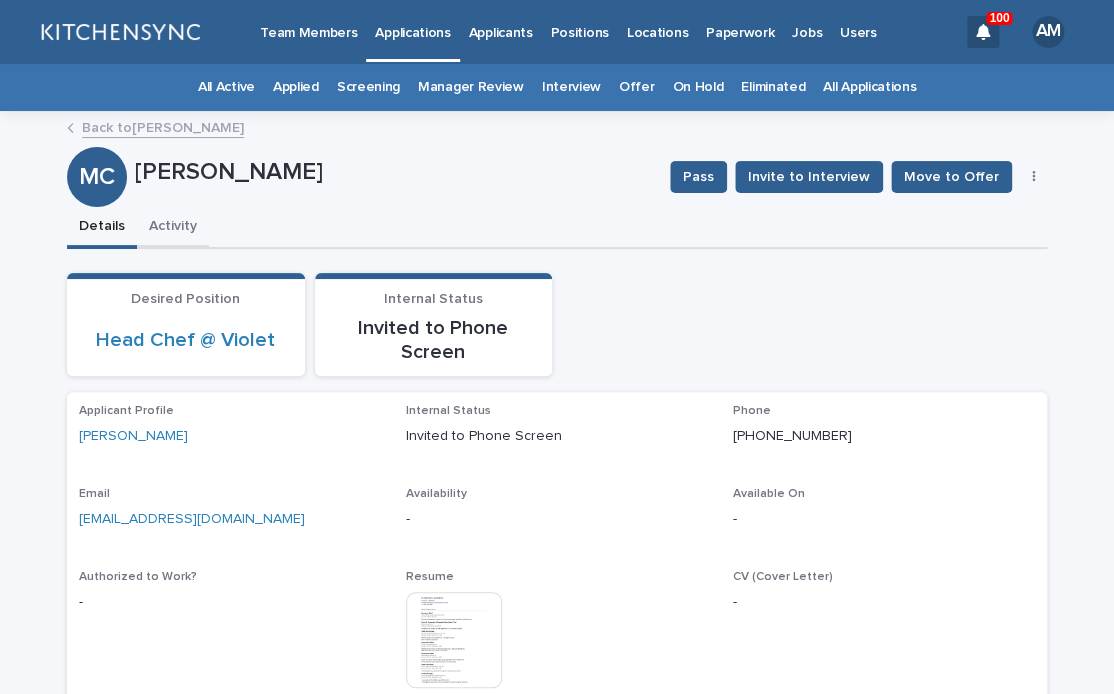 click on "Activity" at bounding box center [173, 228] 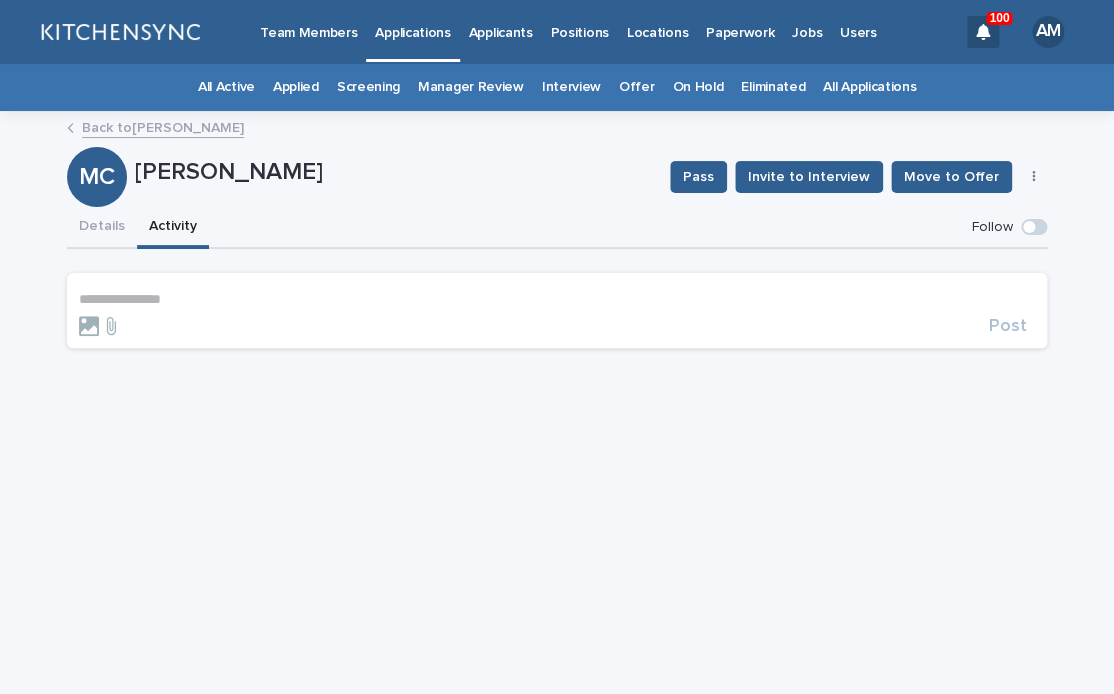click on "**********" at bounding box center [557, 299] 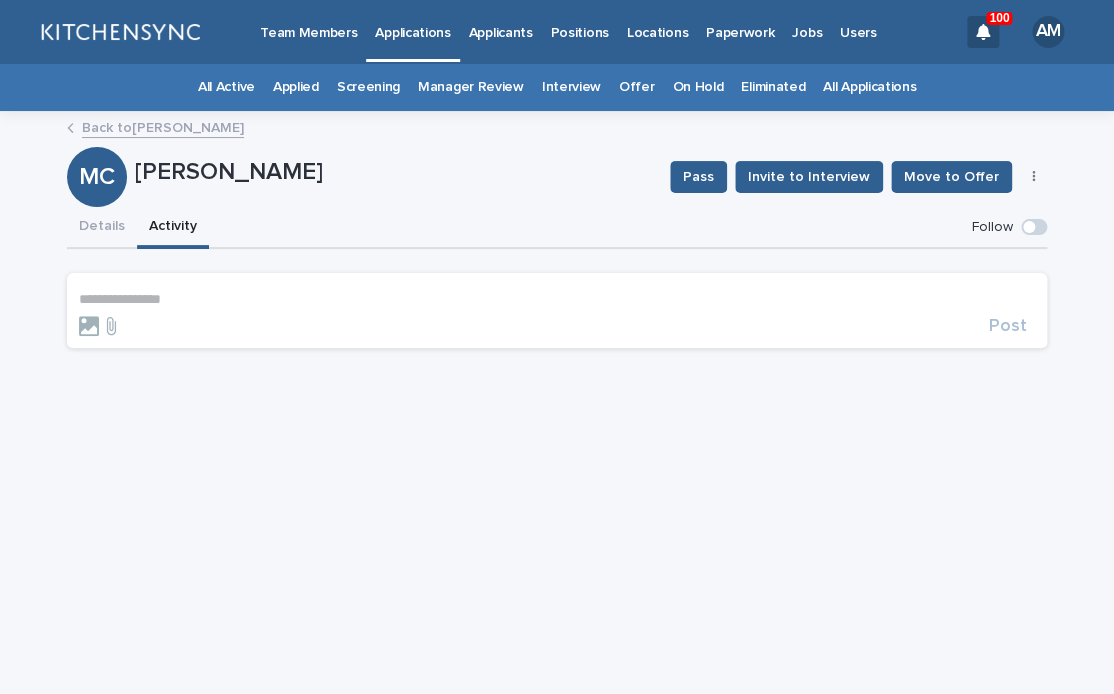 type 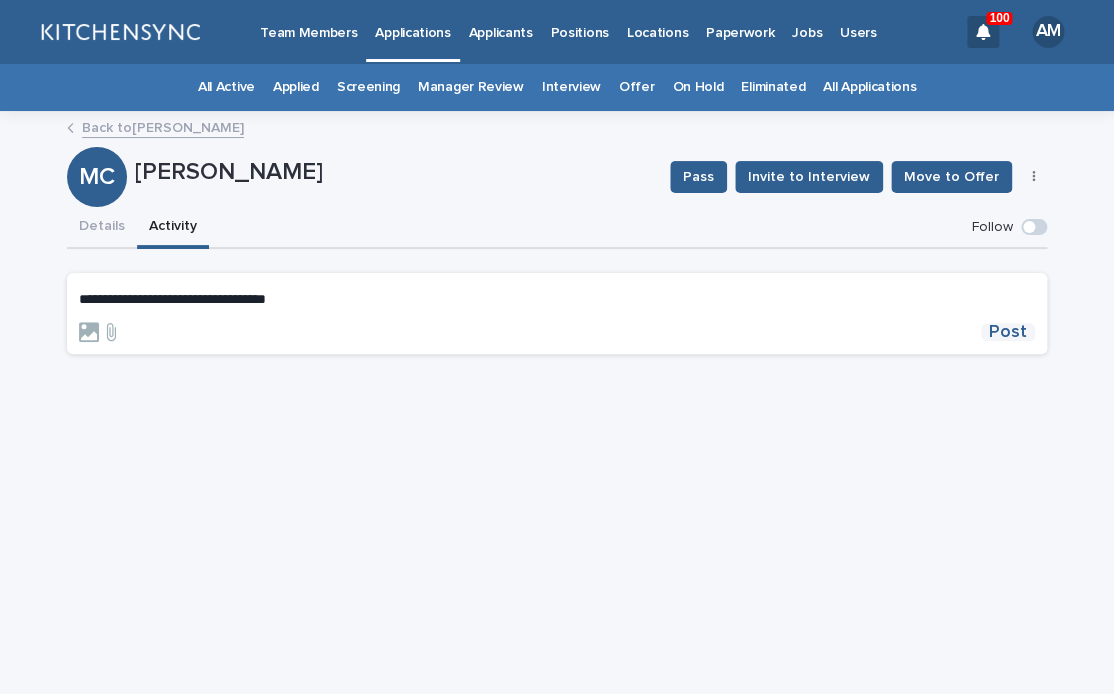 click on "Post" at bounding box center [1008, 332] 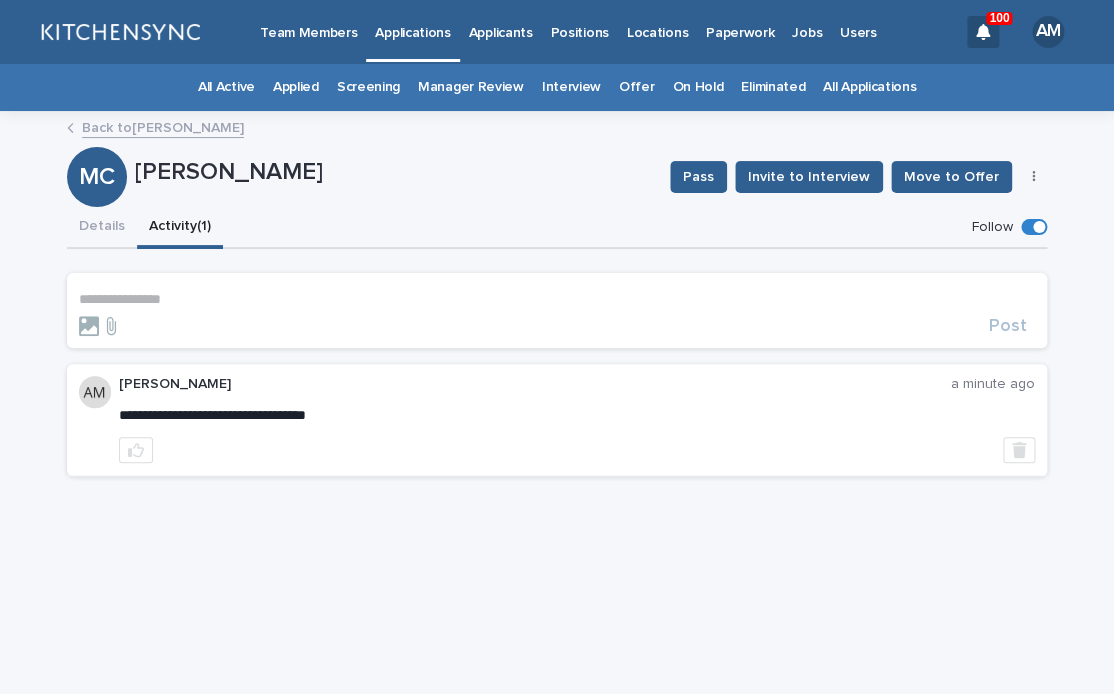 click on "Applicants" at bounding box center (501, 31) 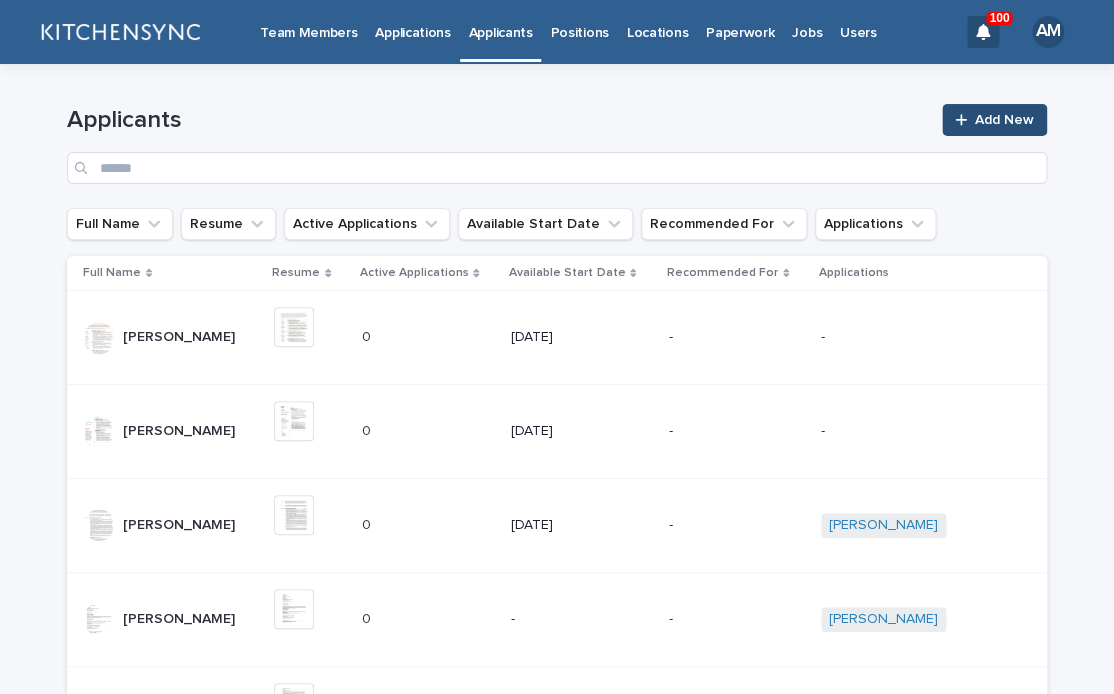 click on "Add New" at bounding box center (1004, 120) 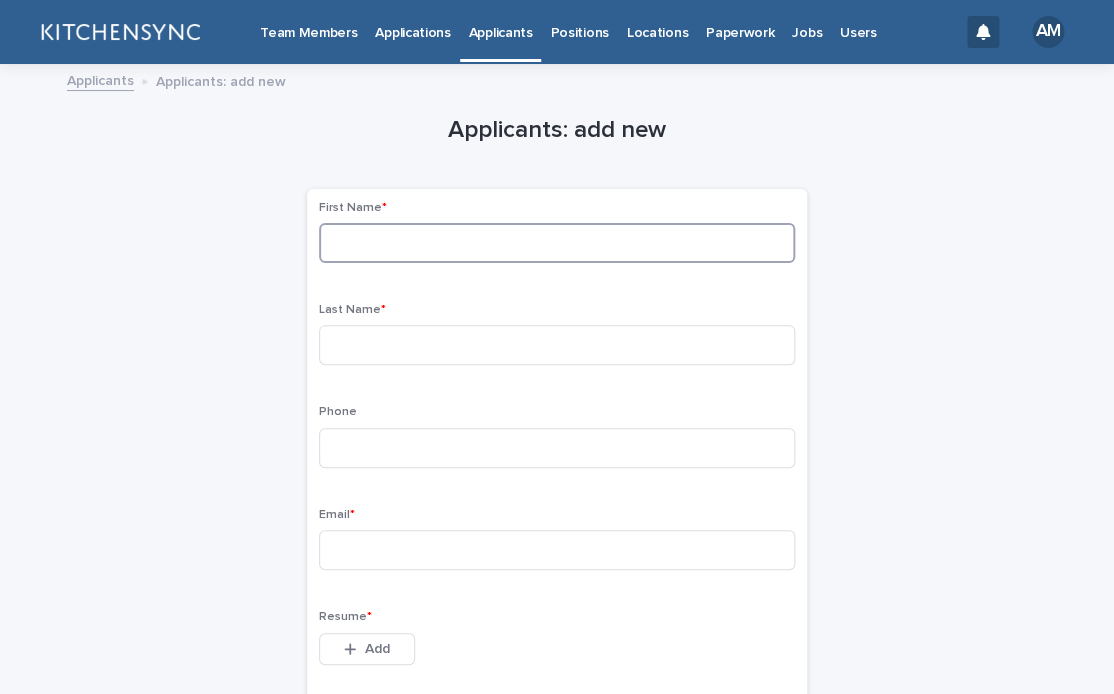 click at bounding box center [557, 243] 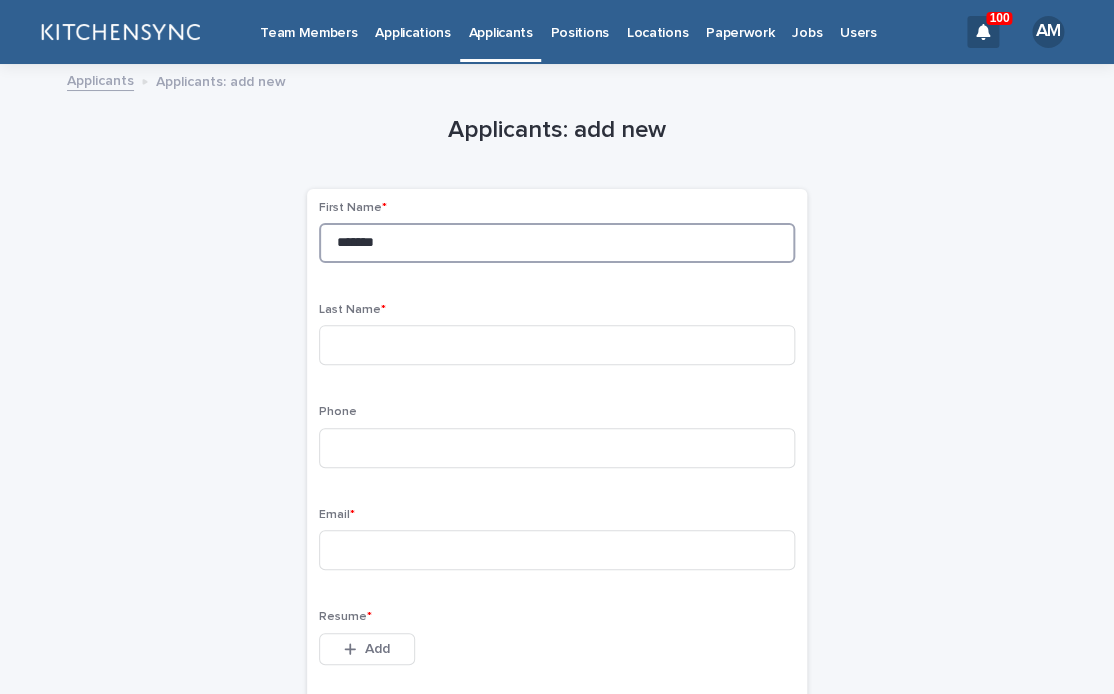 type on "*******" 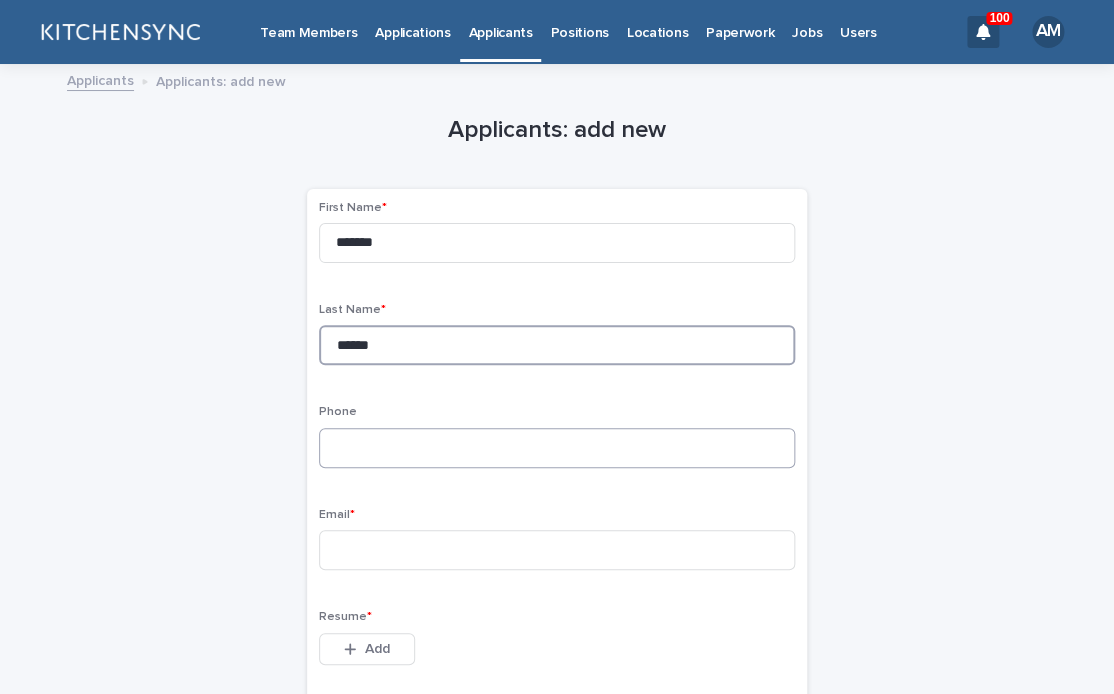 type on "******" 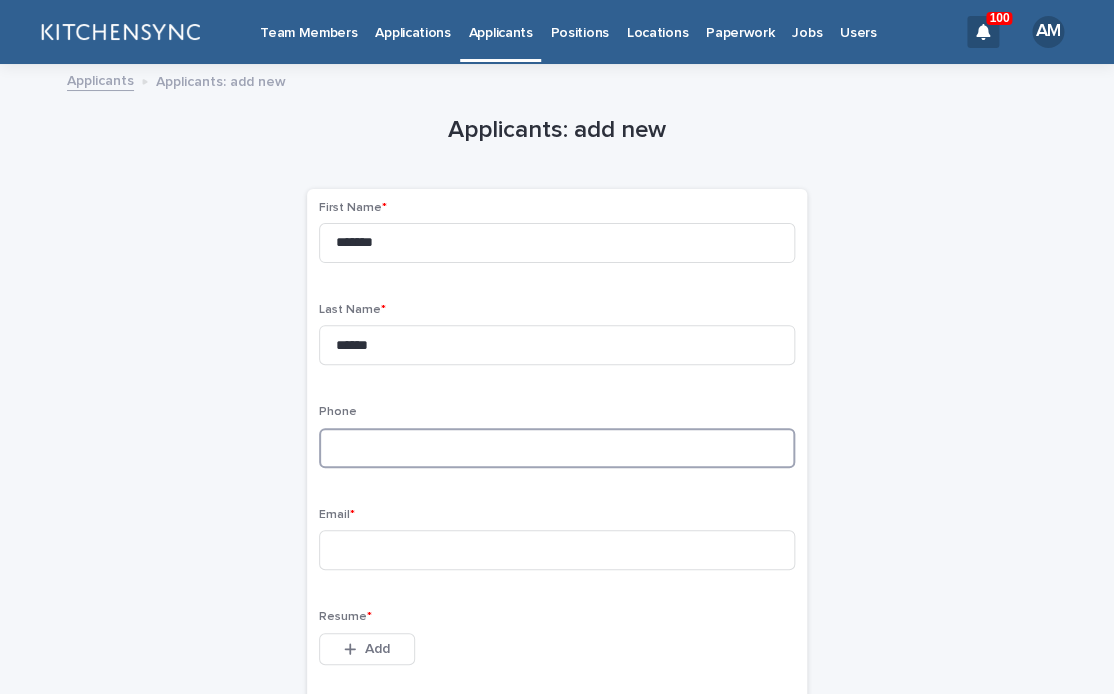 click at bounding box center (557, 448) 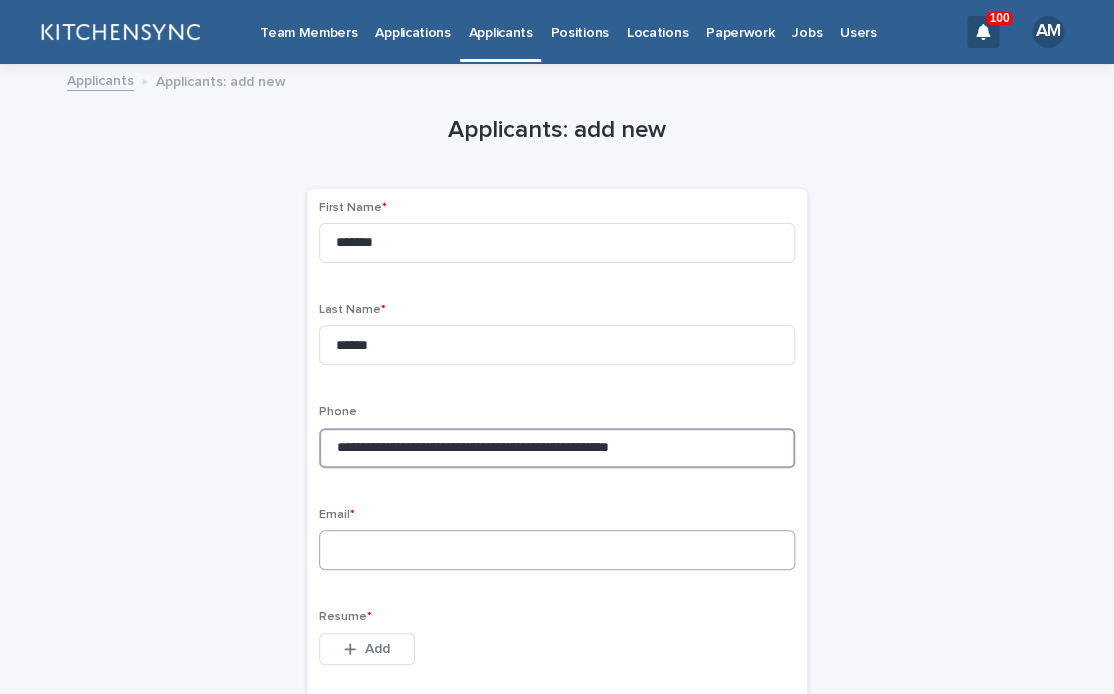type on "**********" 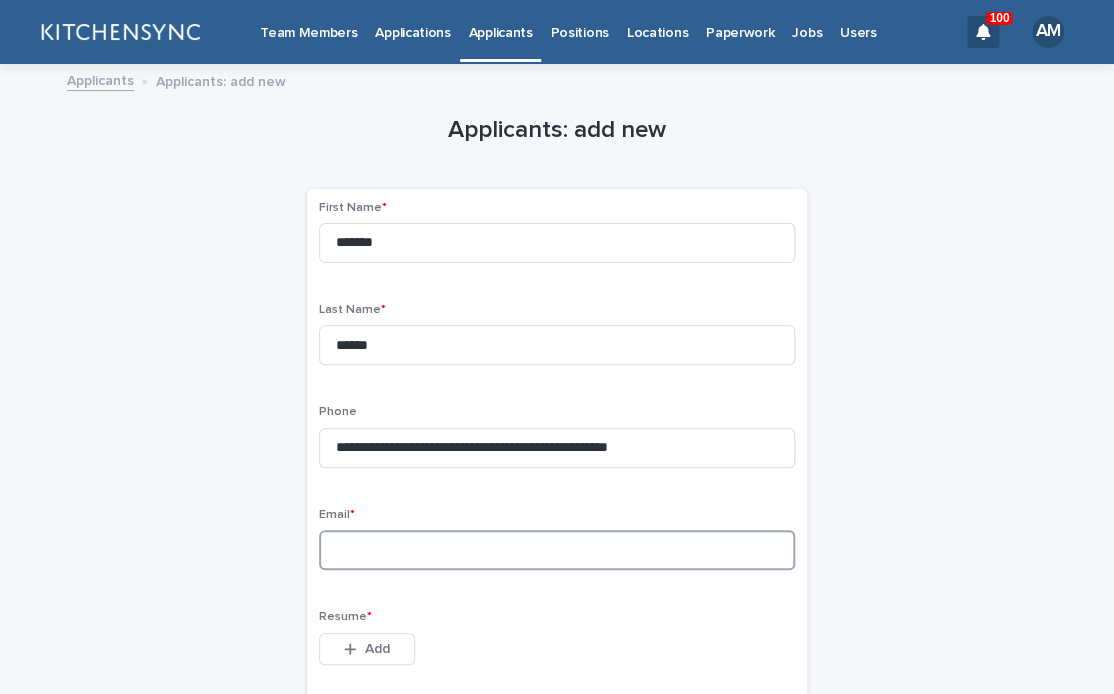 click at bounding box center (557, 550) 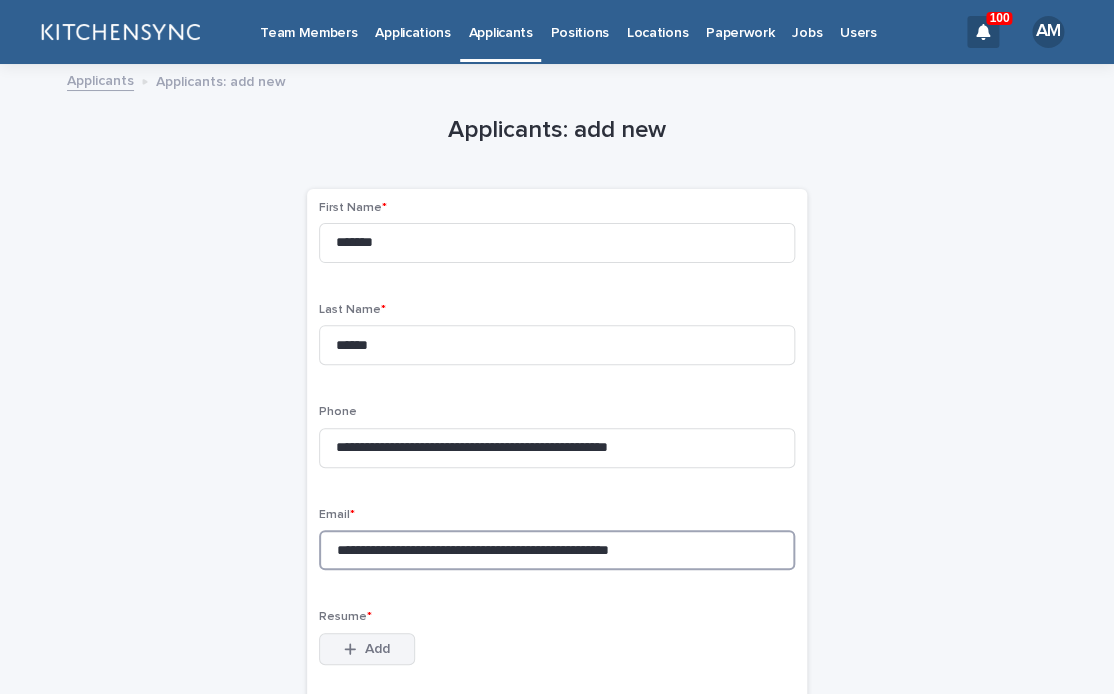 type on "**********" 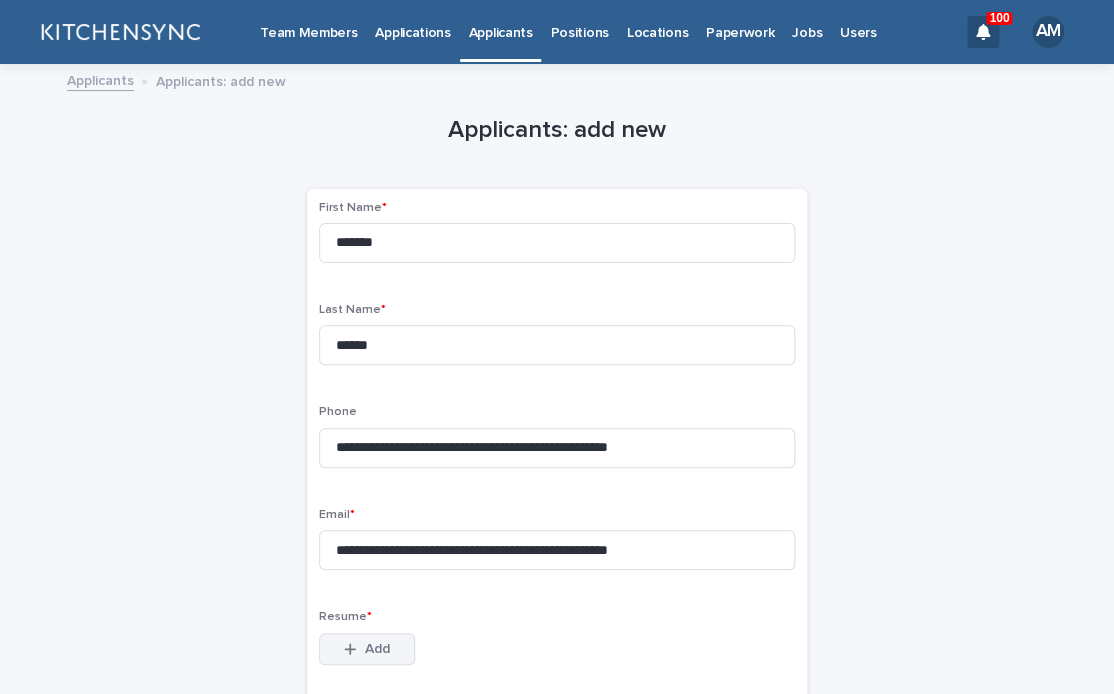 click on "Add" at bounding box center (367, 649) 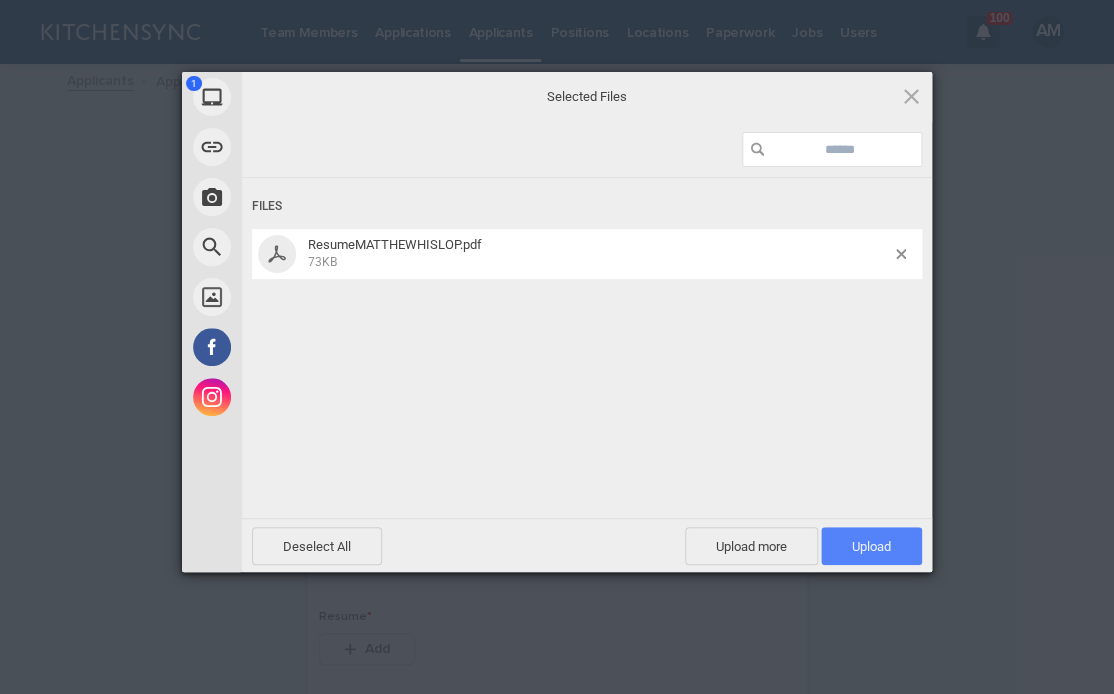 click on "Upload
1" at bounding box center [871, 546] 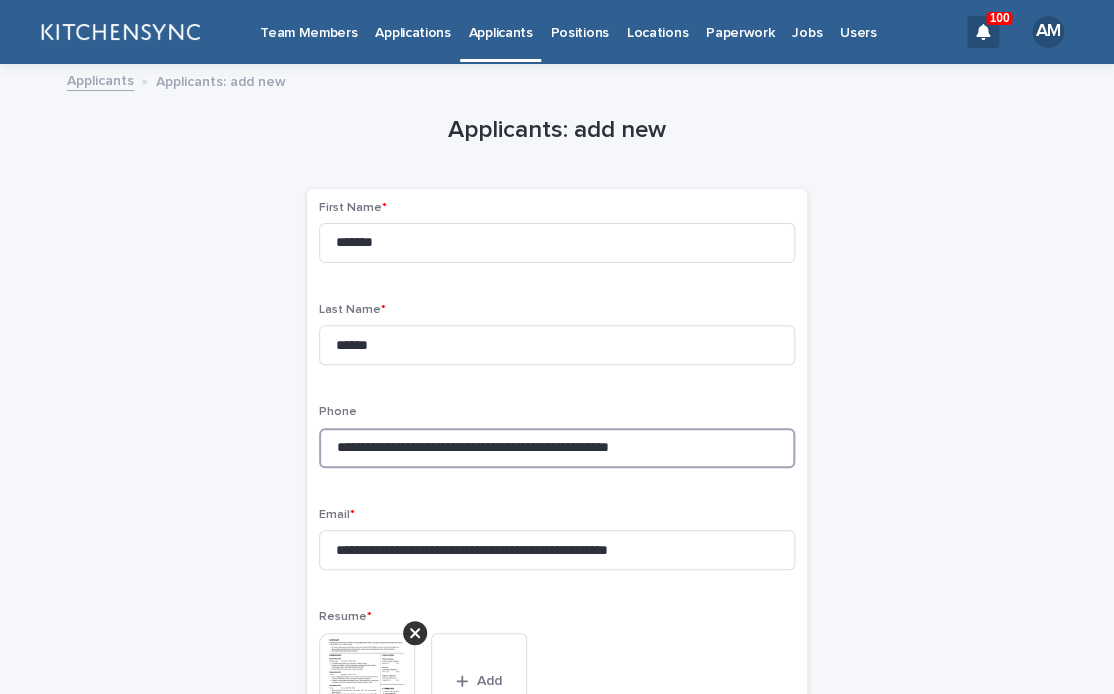 drag, startPoint x: 428, startPoint y: 456, endPoint x: 742, endPoint y: 456, distance: 314 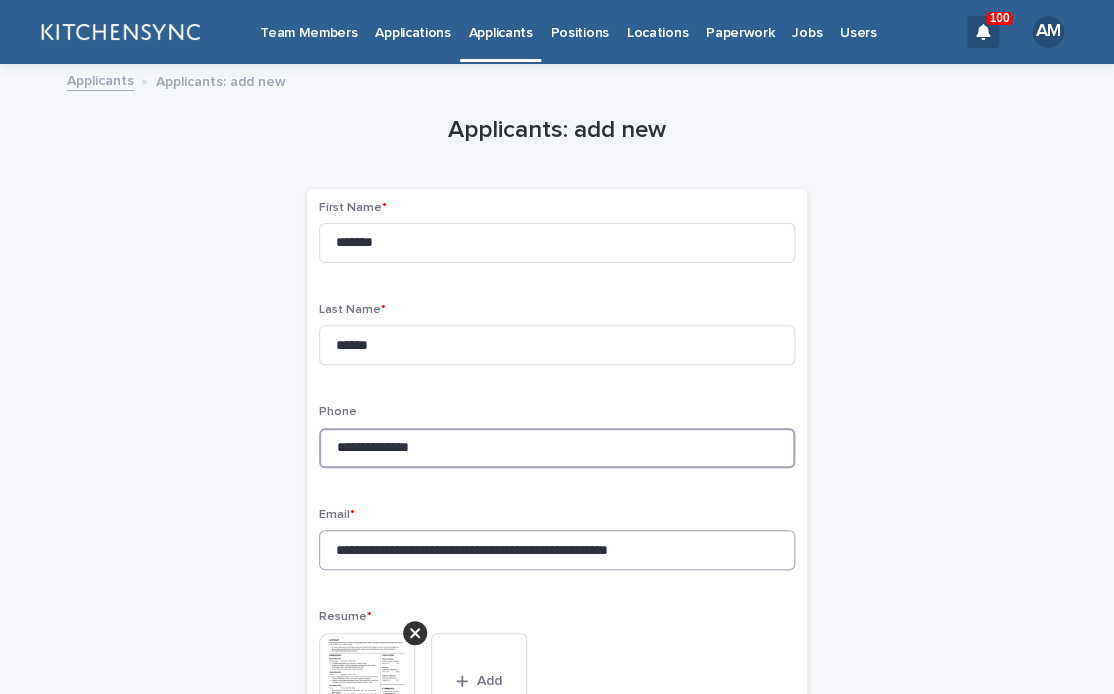 type on "**********" 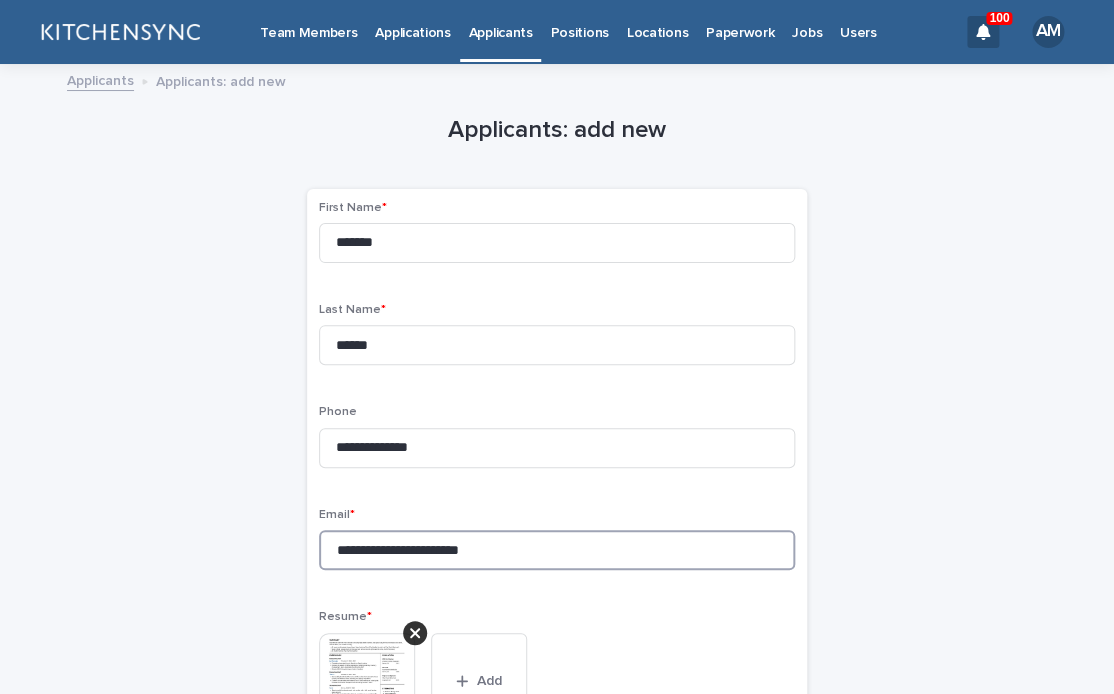 drag, startPoint x: 530, startPoint y: 552, endPoint x: 266, endPoint y: 550, distance: 264.00757 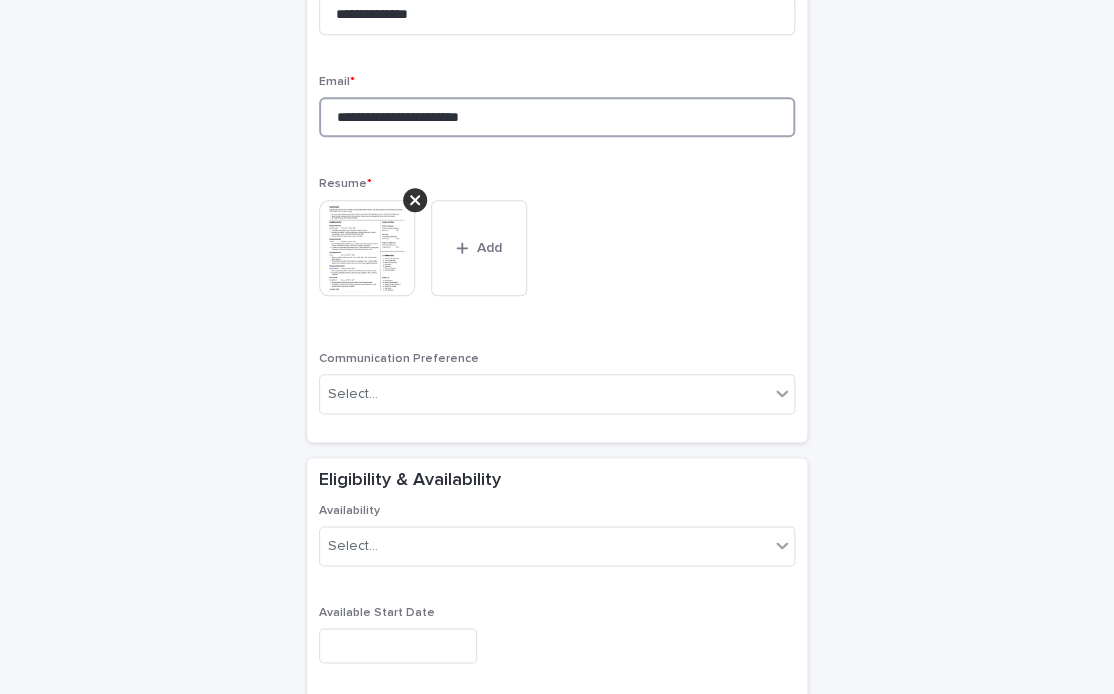 scroll, scrollTop: 1091, scrollLeft: 0, axis: vertical 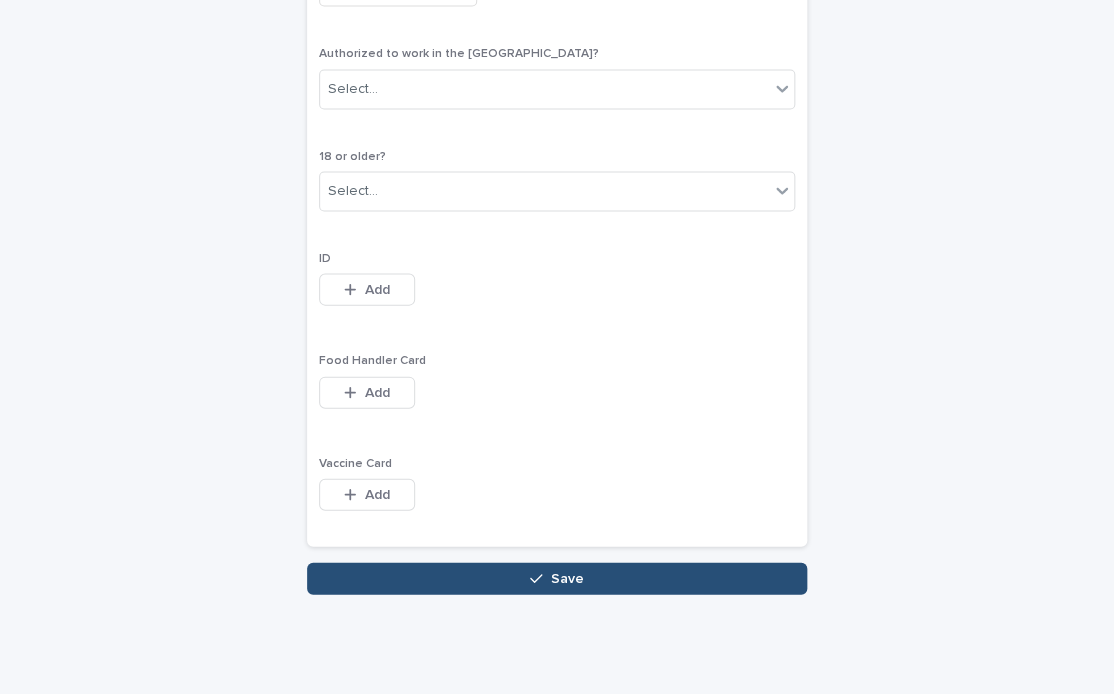 type on "**********" 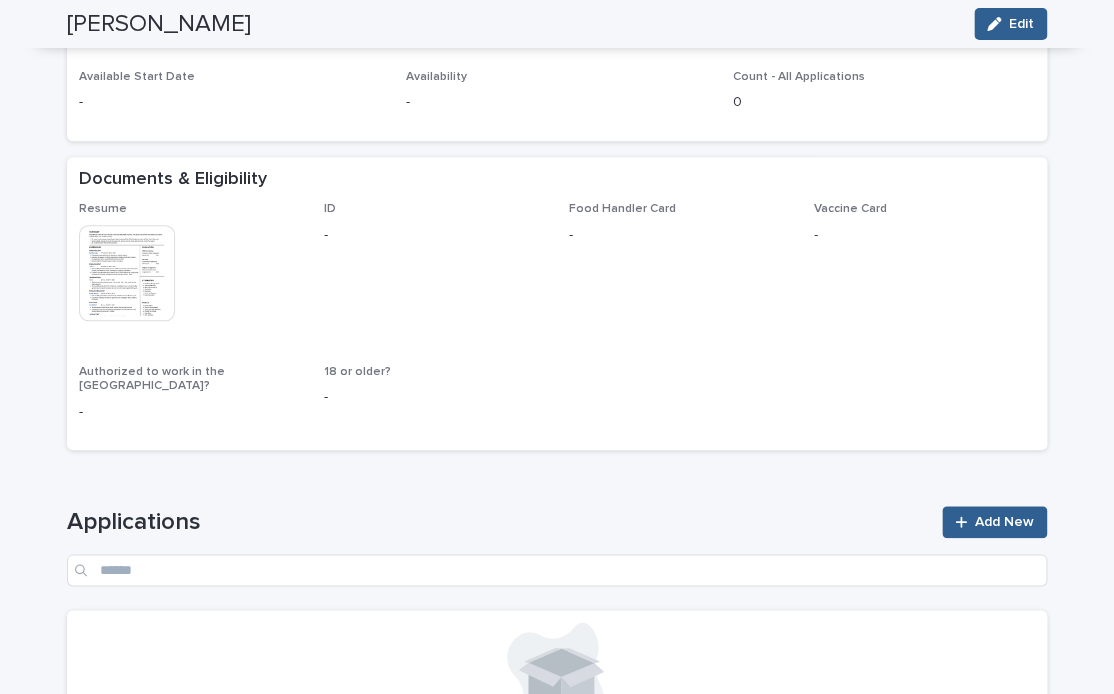 scroll, scrollTop: 395, scrollLeft: 0, axis: vertical 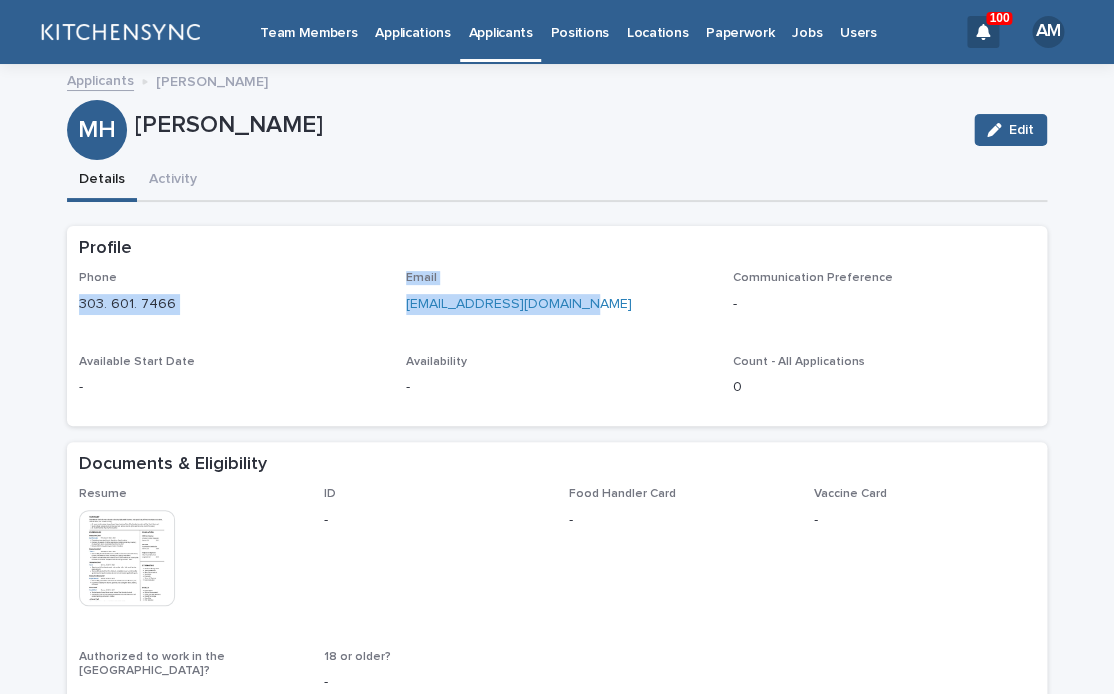 drag, startPoint x: 594, startPoint y: 296, endPoint x: -5, endPoint y: 301, distance: 599.0209 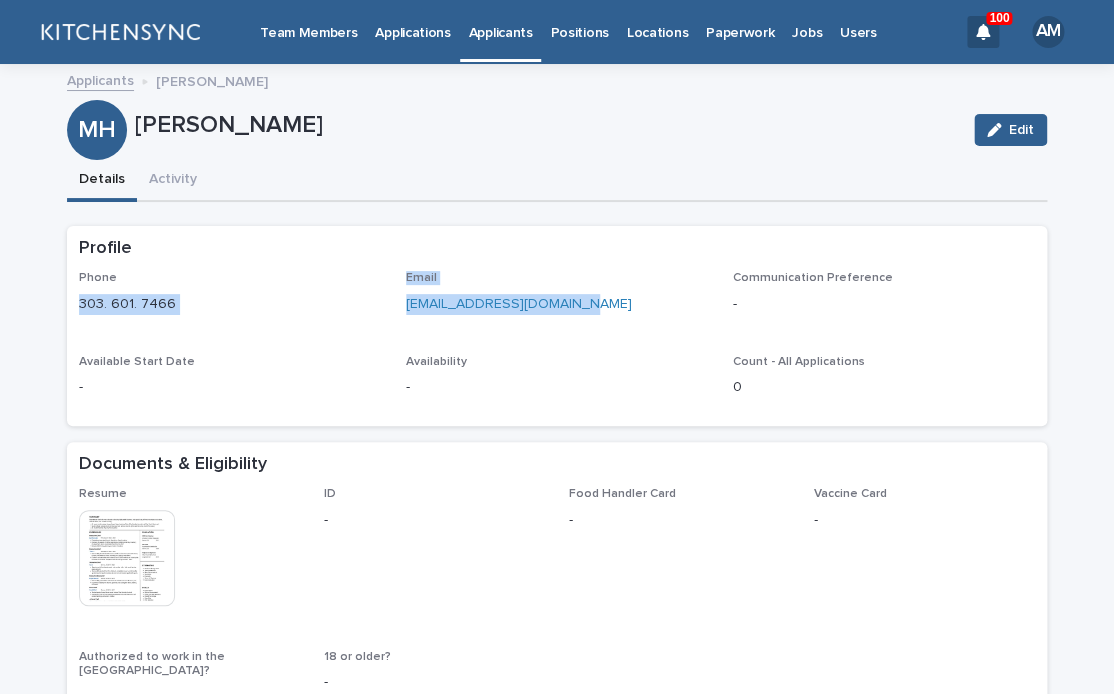 scroll, scrollTop: 505, scrollLeft: 0, axis: vertical 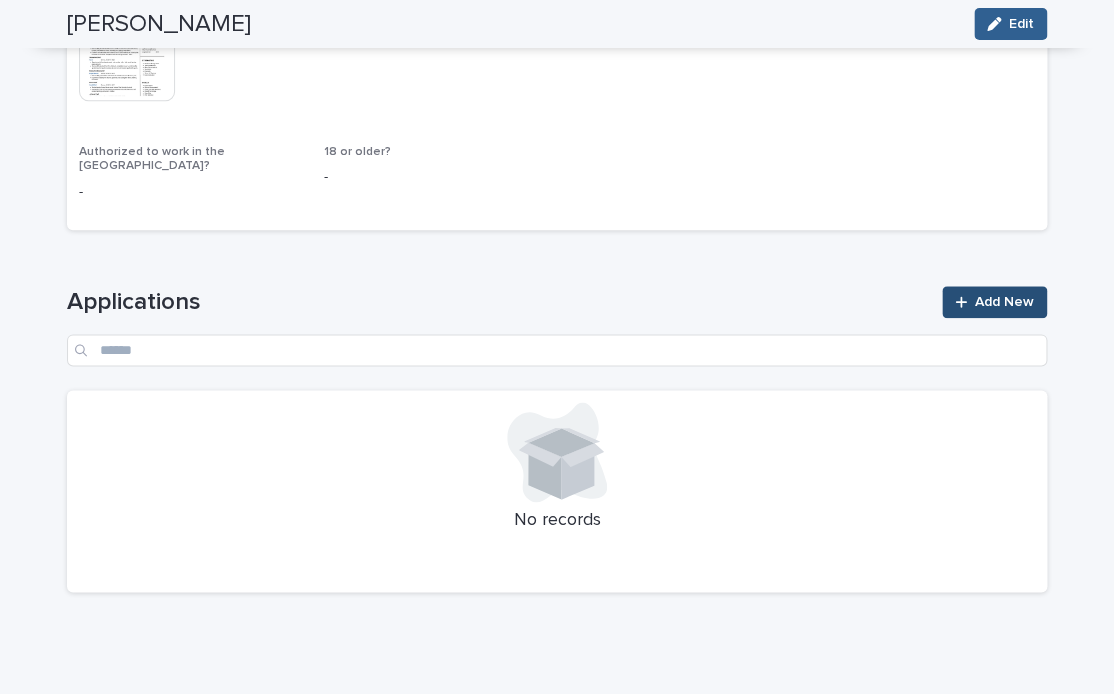 click on "Add New" at bounding box center [1004, 302] 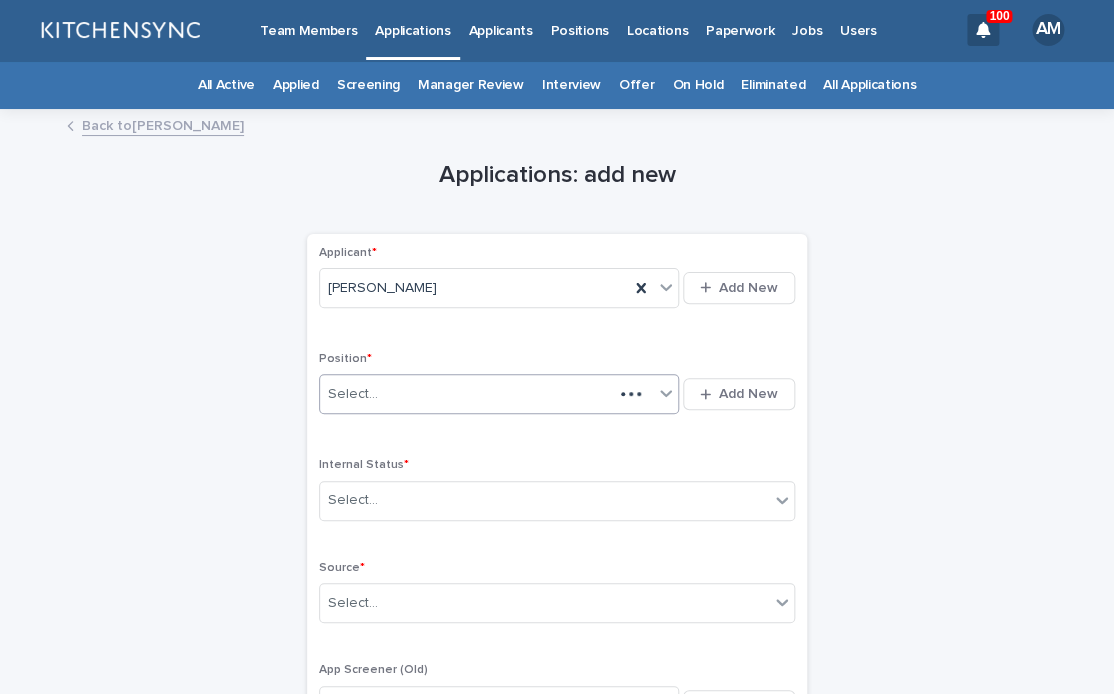 scroll, scrollTop: 0, scrollLeft: 0, axis: both 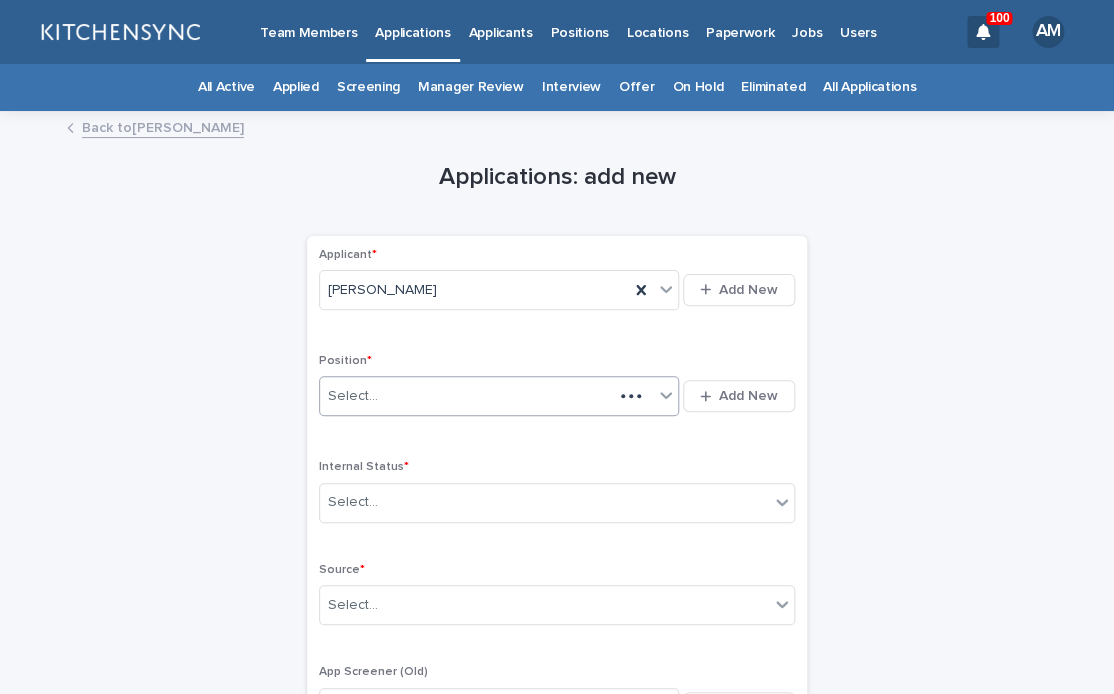 click on "Select..." at bounding box center (466, 396) 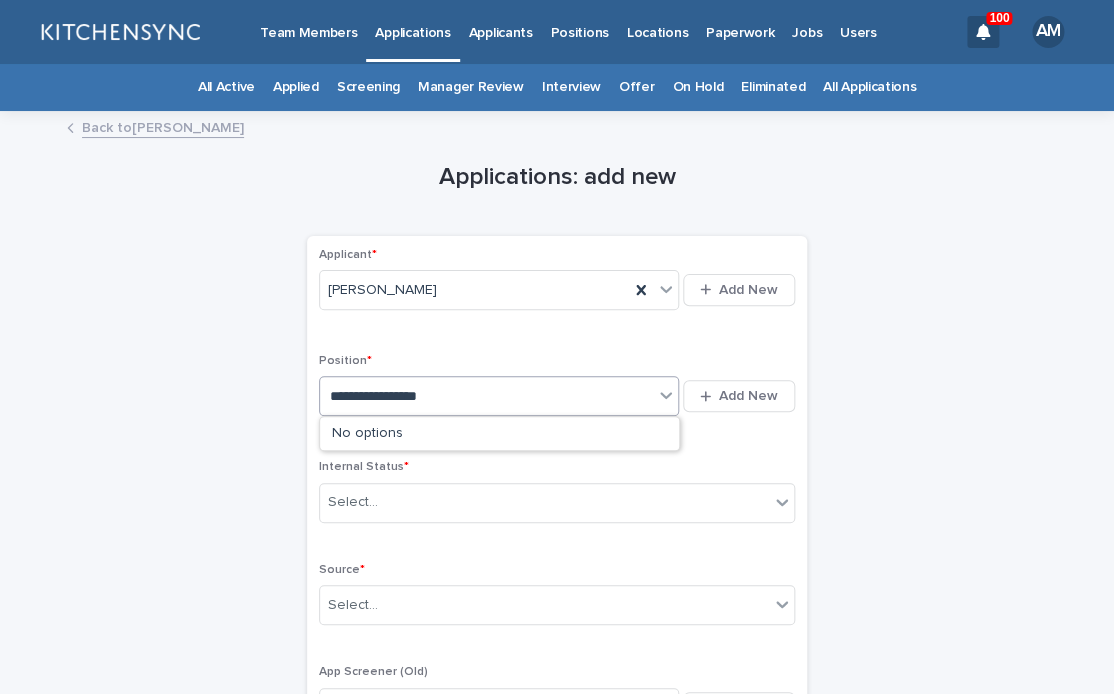 type on "**********" 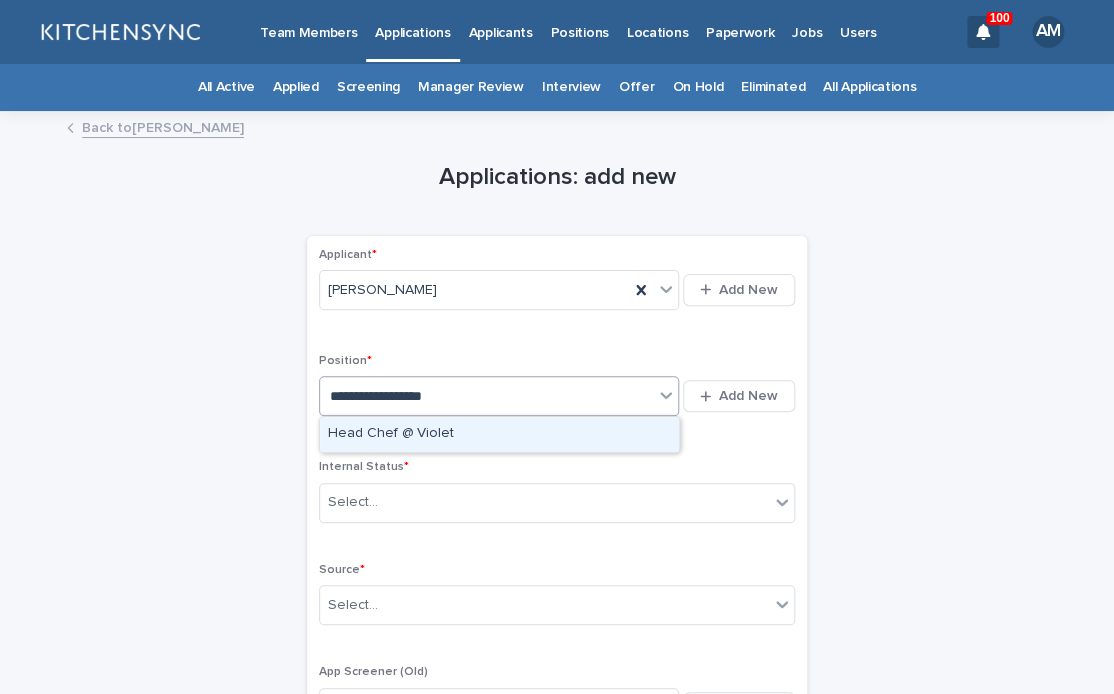 click on "Head Chef @ Violet" at bounding box center (499, 434) 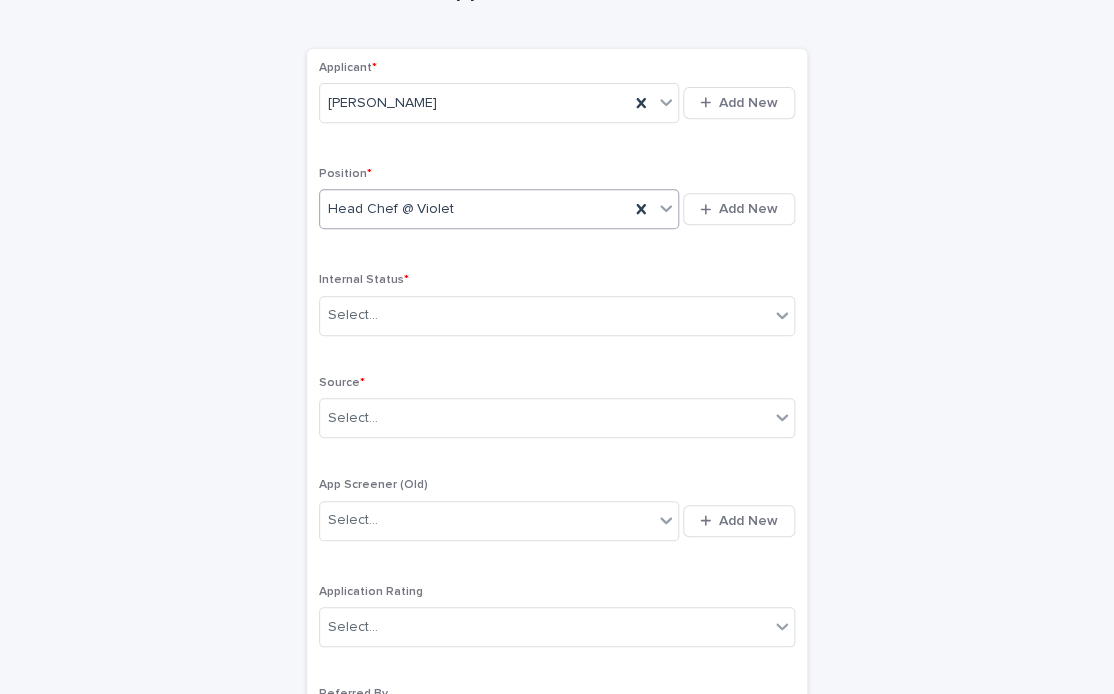 scroll, scrollTop: 219, scrollLeft: 0, axis: vertical 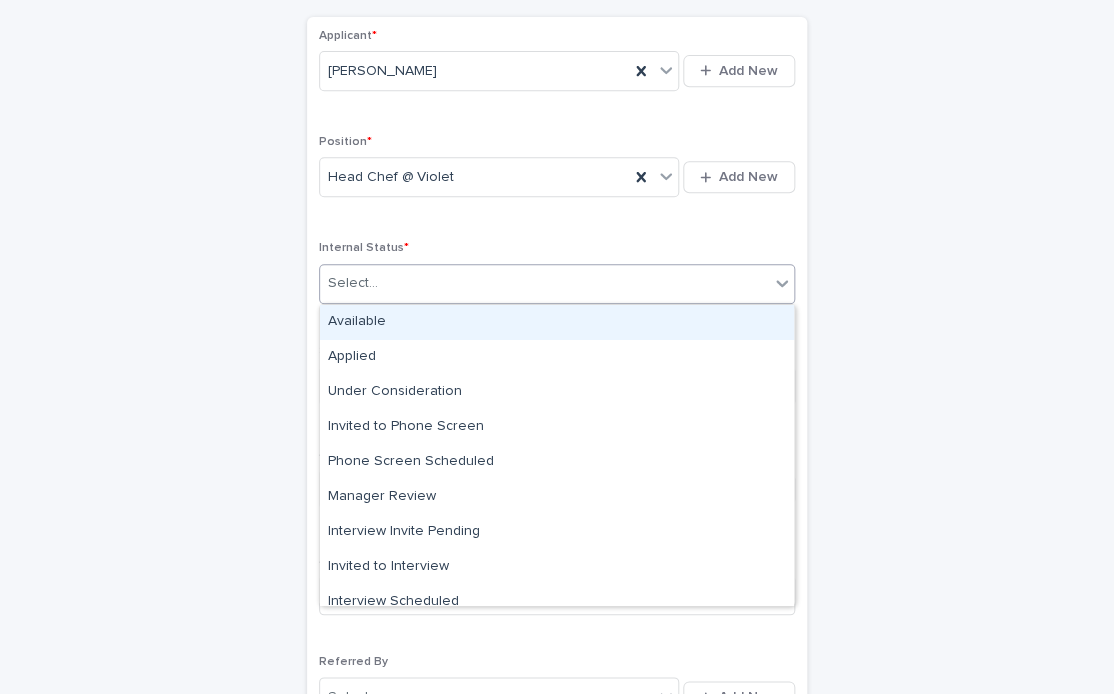 click on "Select..." at bounding box center [557, 284] 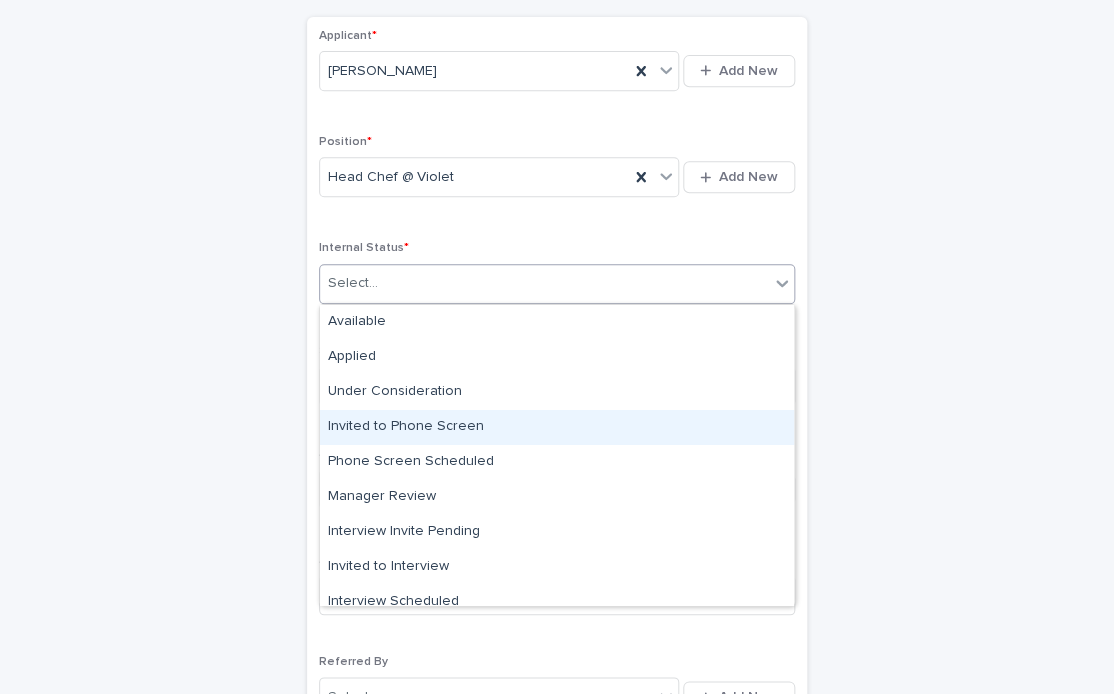 click on "Invited to Phone Screen" at bounding box center [557, 427] 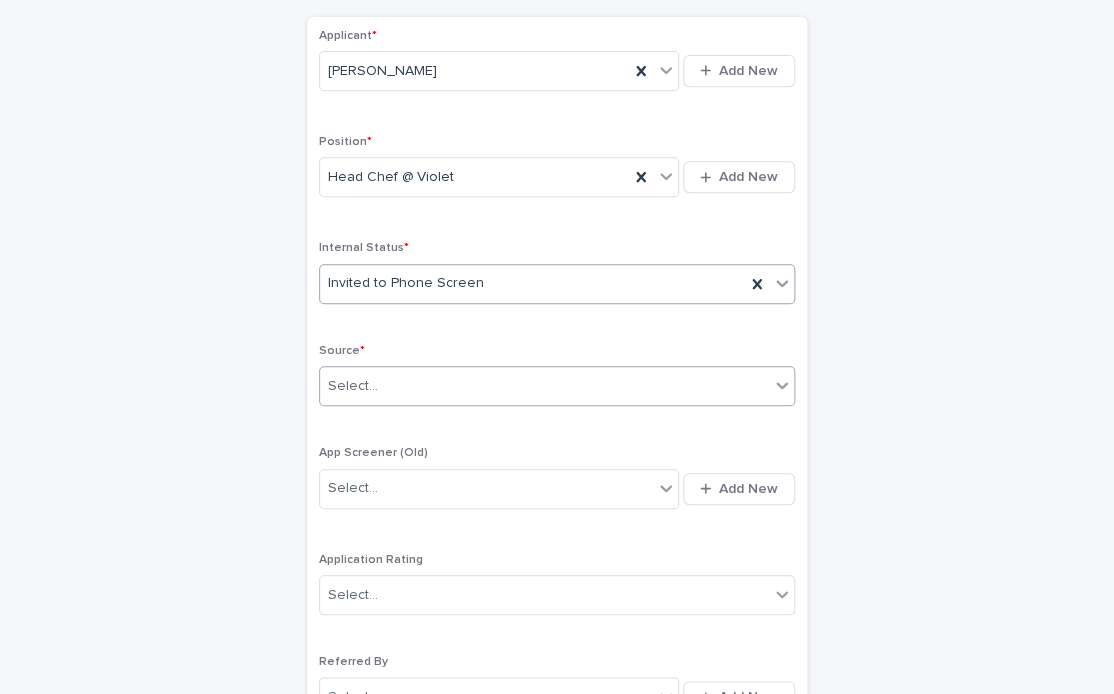 click on "Select..." at bounding box center (544, 386) 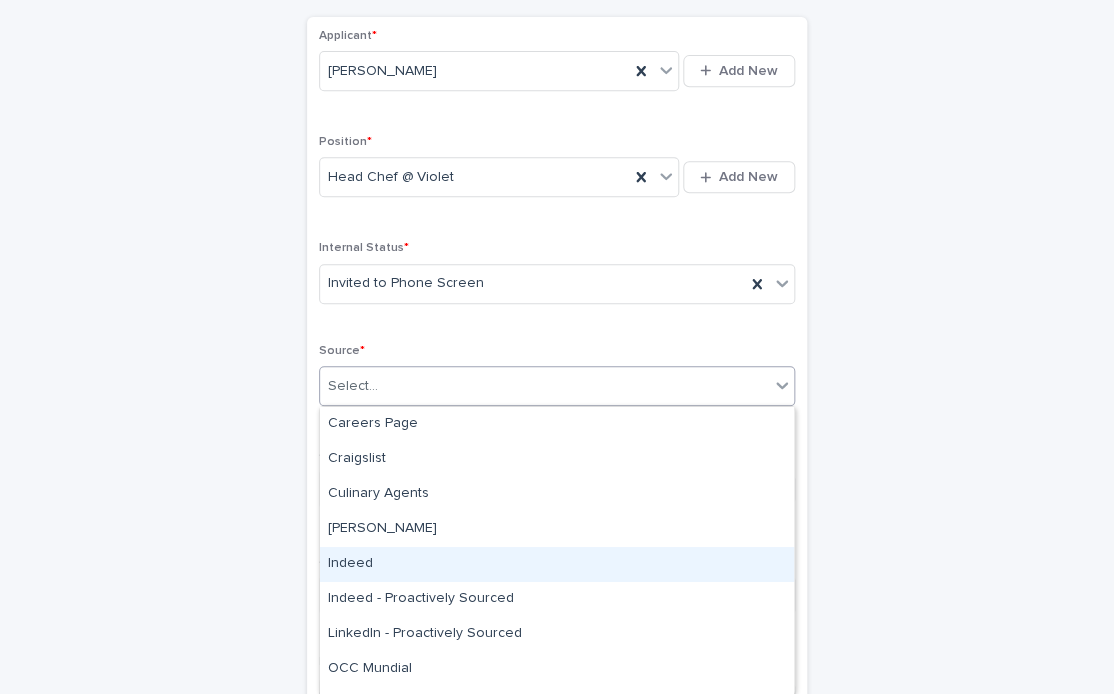 click on "Indeed" at bounding box center (557, 564) 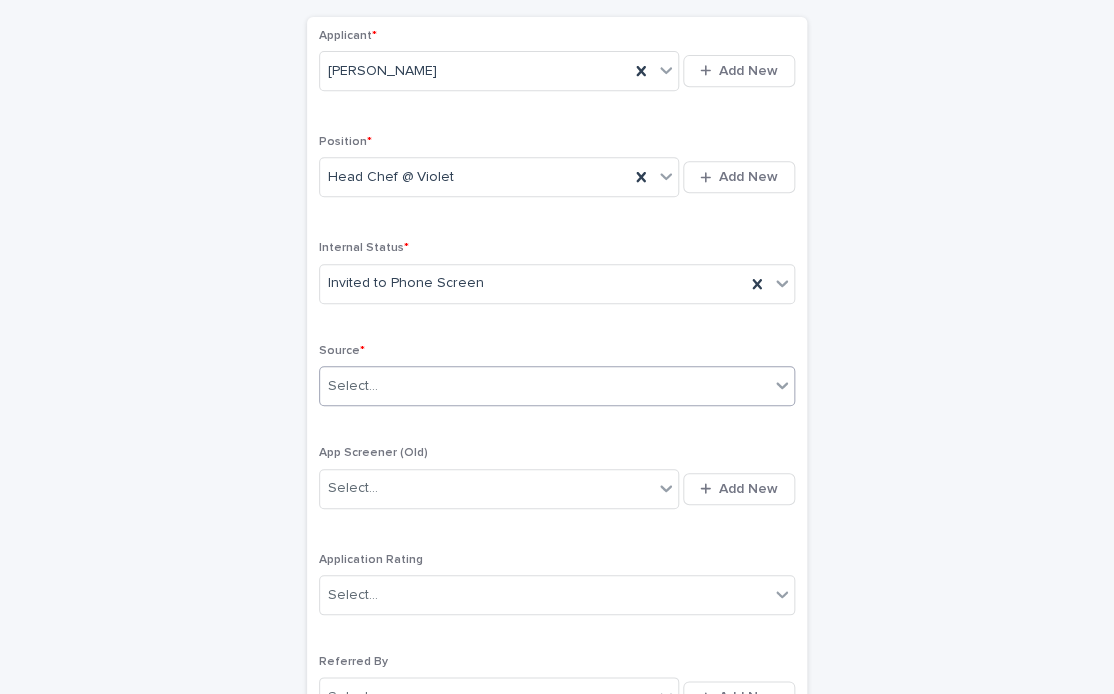 scroll, scrollTop: 520, scrollLeft: 0, axis: vertical 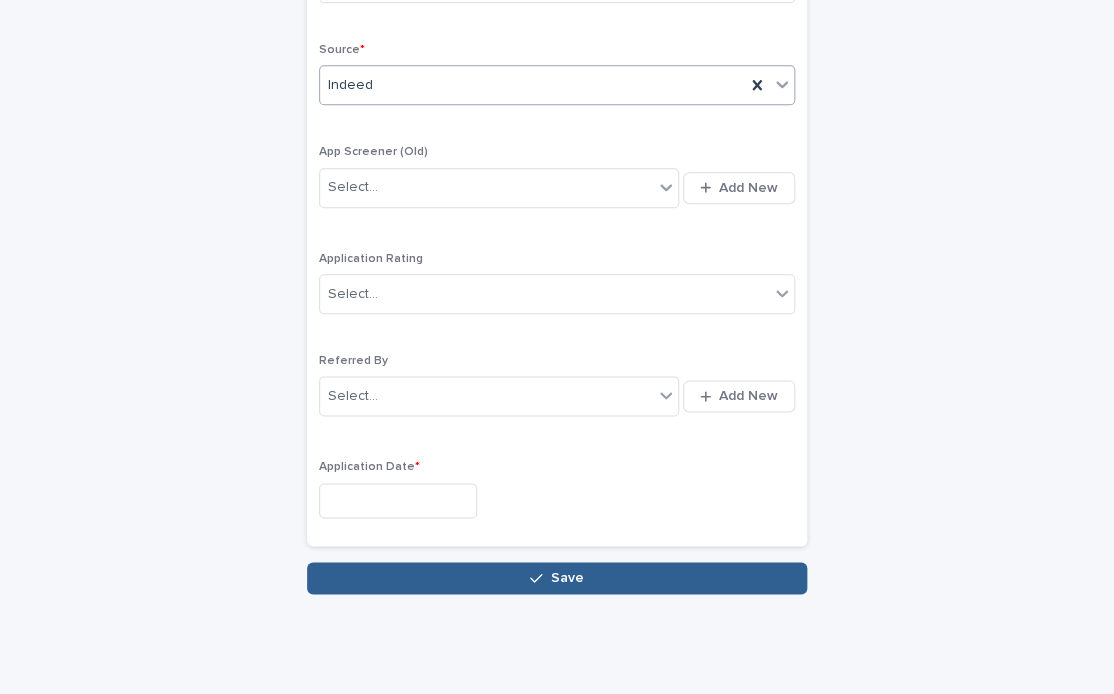 click at bounding box center (398, 500) 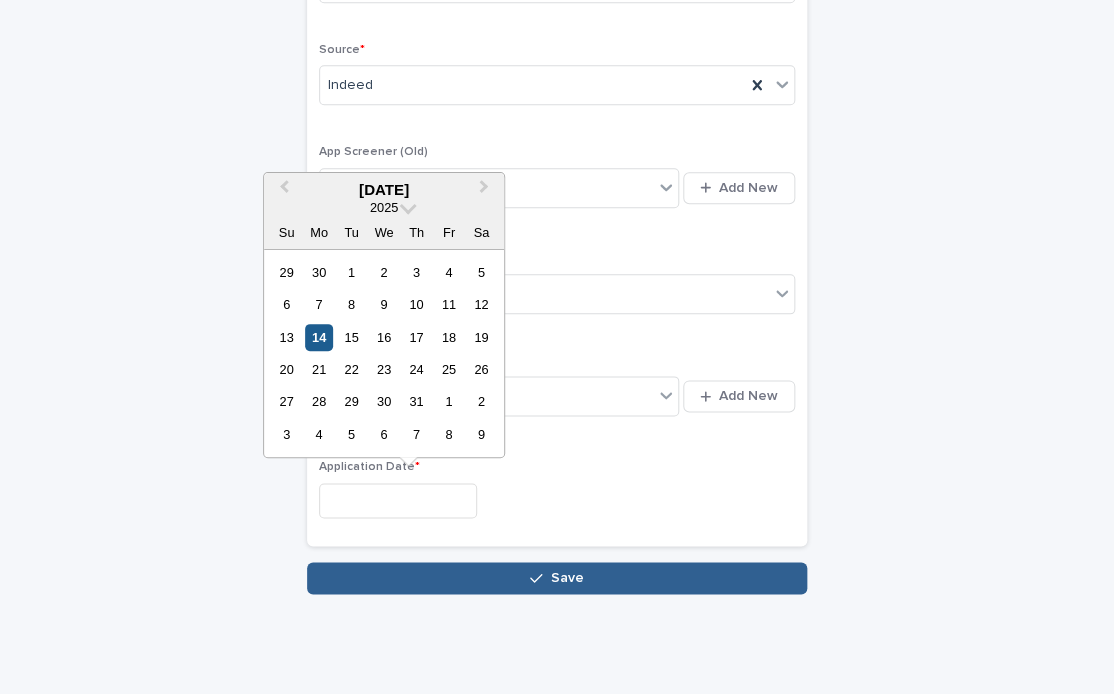 click on "14" at bounding box center [318, 337] 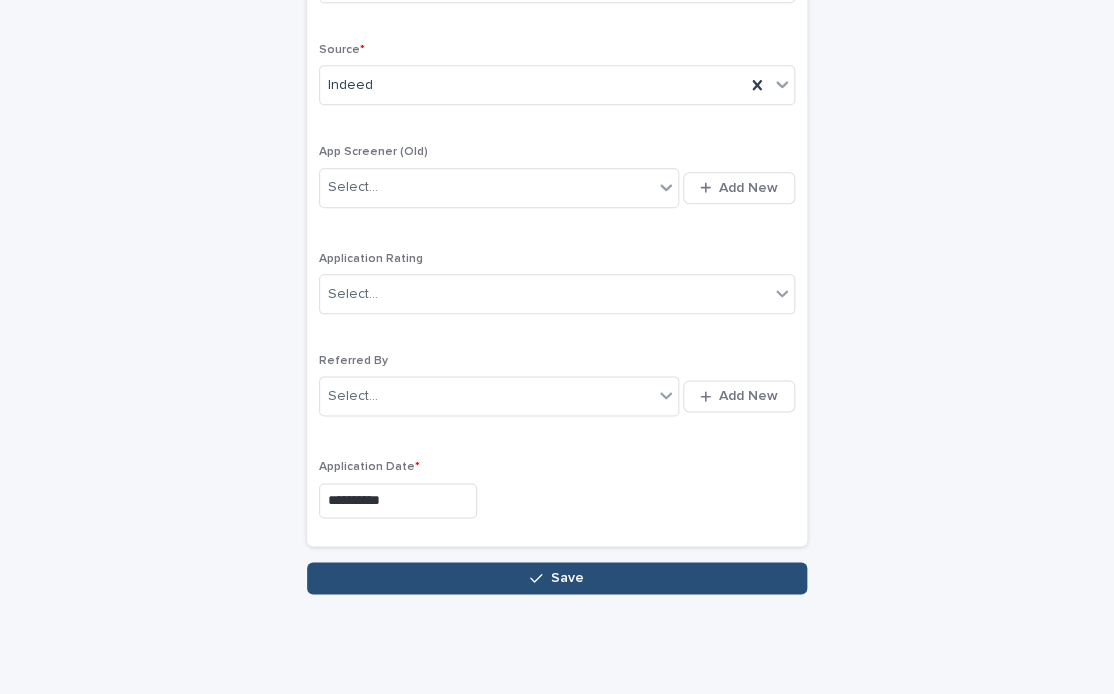 click on "Save" at bounding box center (557, 578) 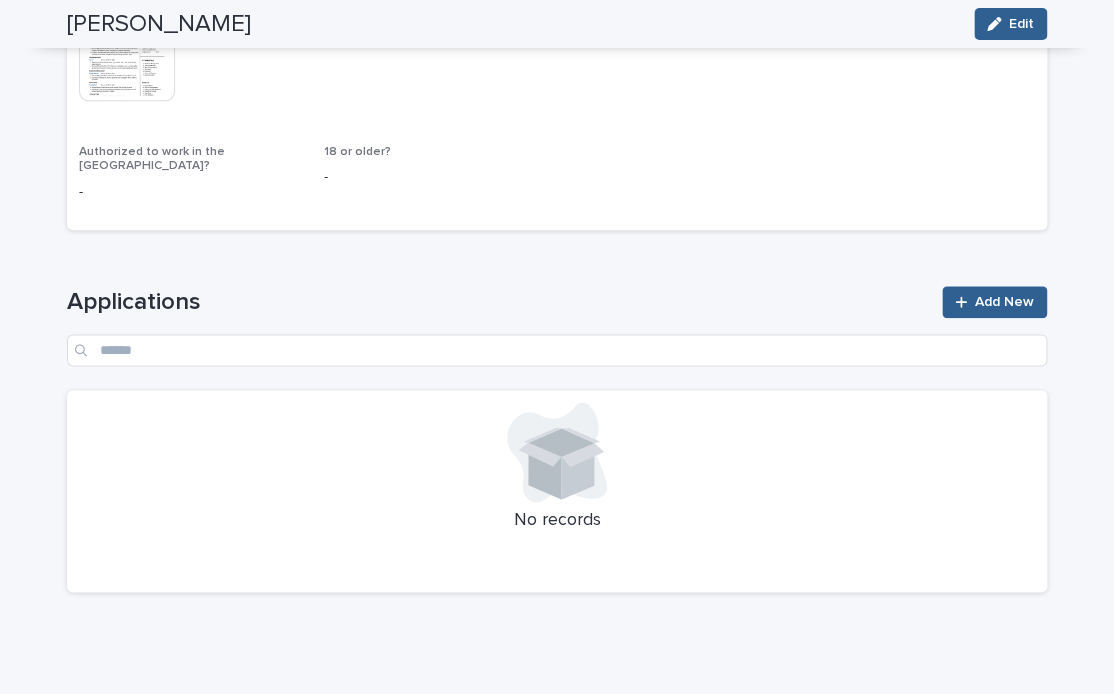 scroll, scrollTop: 0, scrollLeft: 0, axis: both 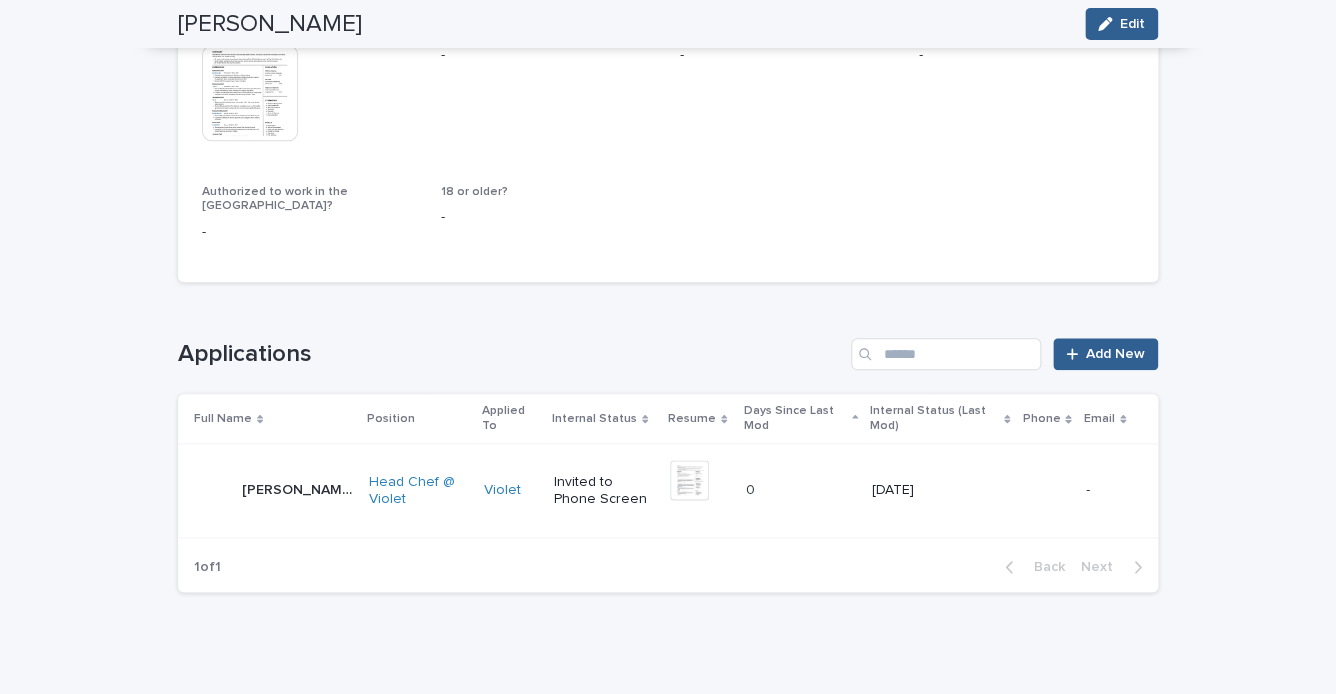 click on "Matthew Hislop Matthew Hislop" at bounding box center (269, 491) 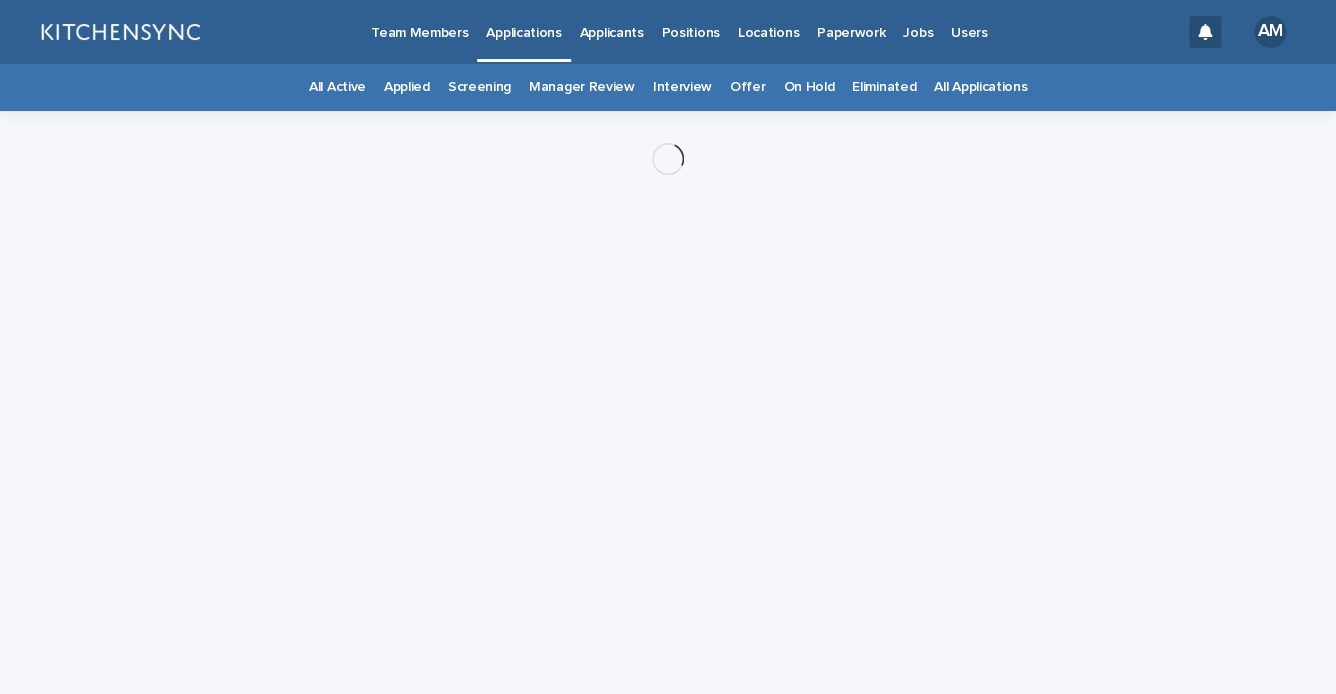 scroll, scrollTop: 0, scrollLeft: 0, axis: both 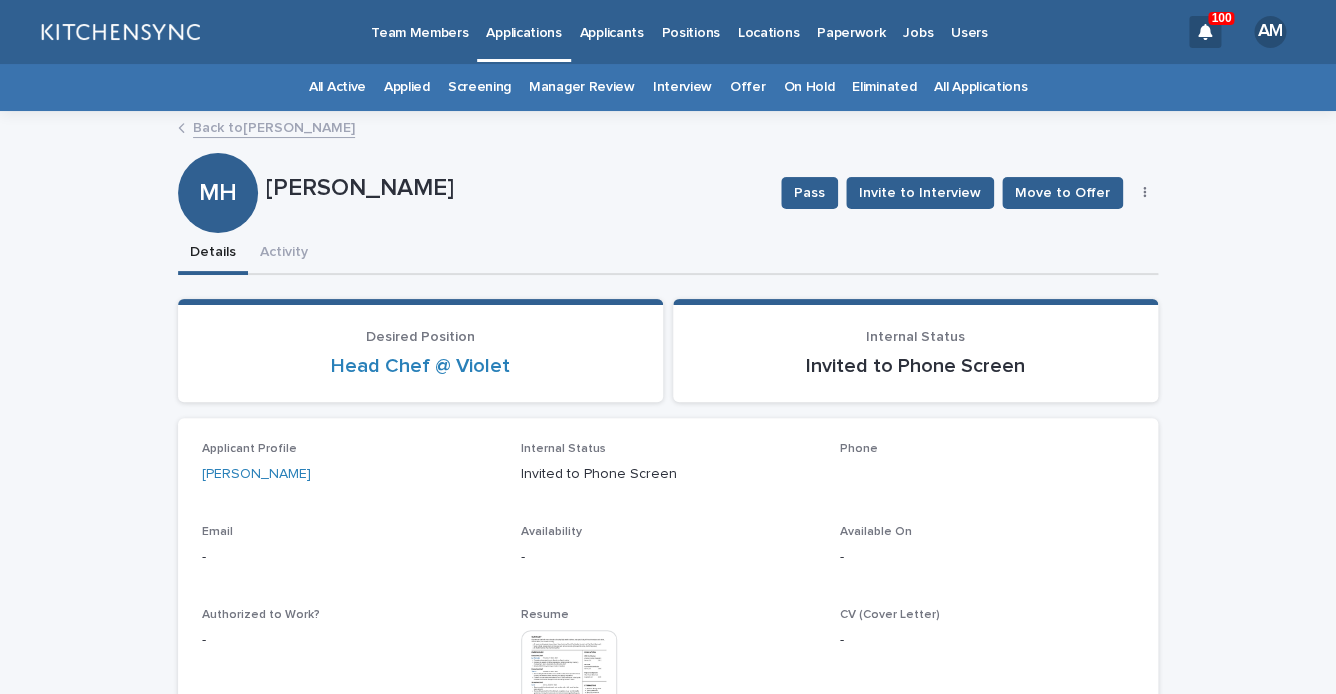 click at bounding box center (1145, 193) 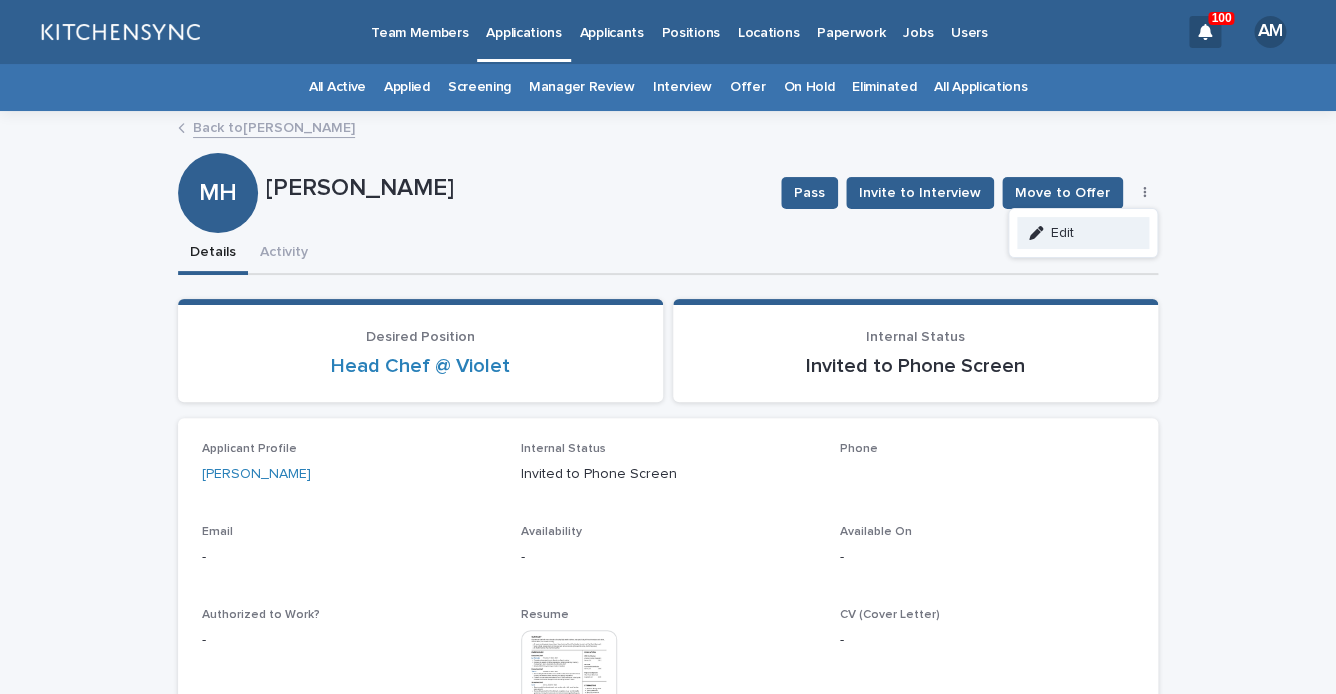 click on "Edit" at bounding box center (1083, 233) 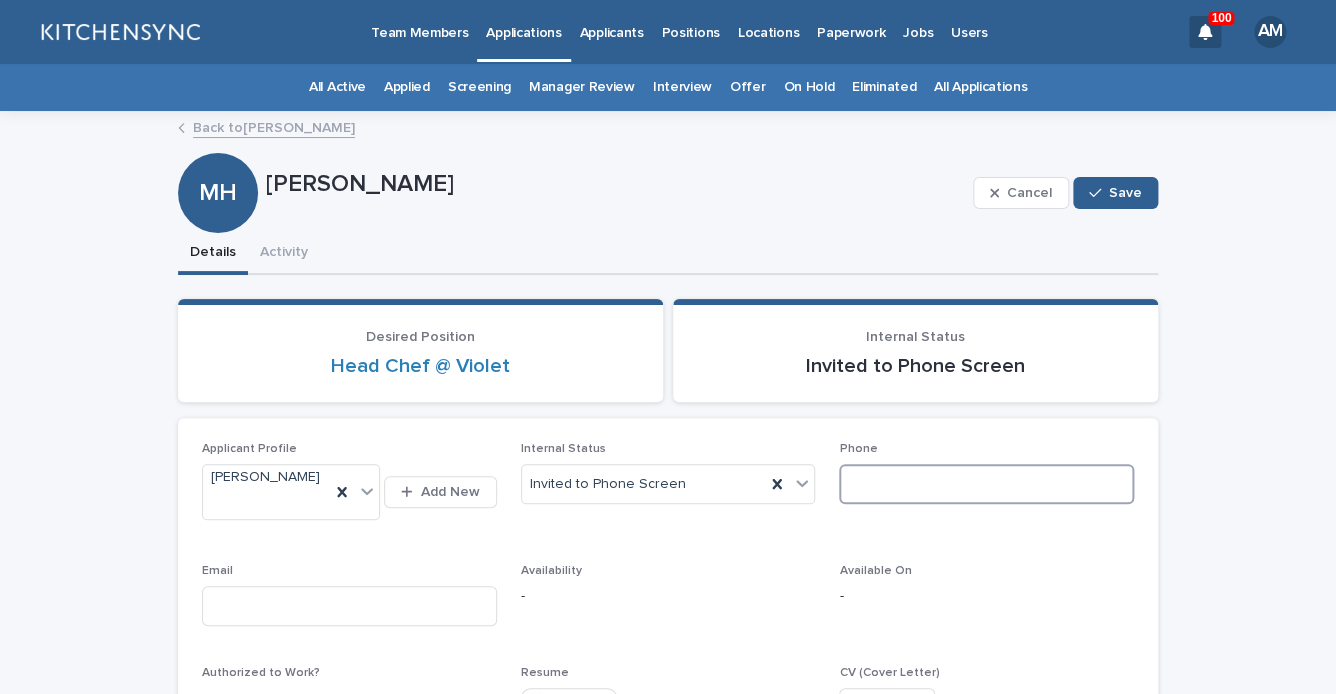 click at bounding box center (986, 484) 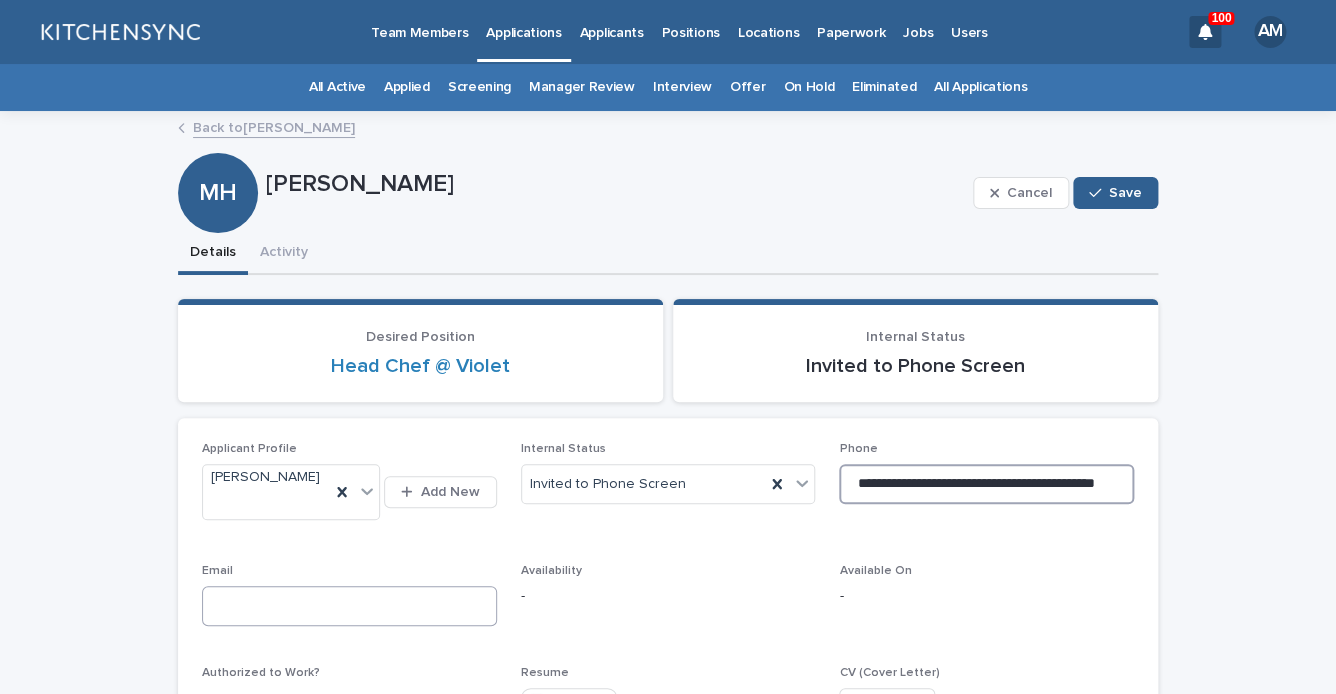 type on "**********" 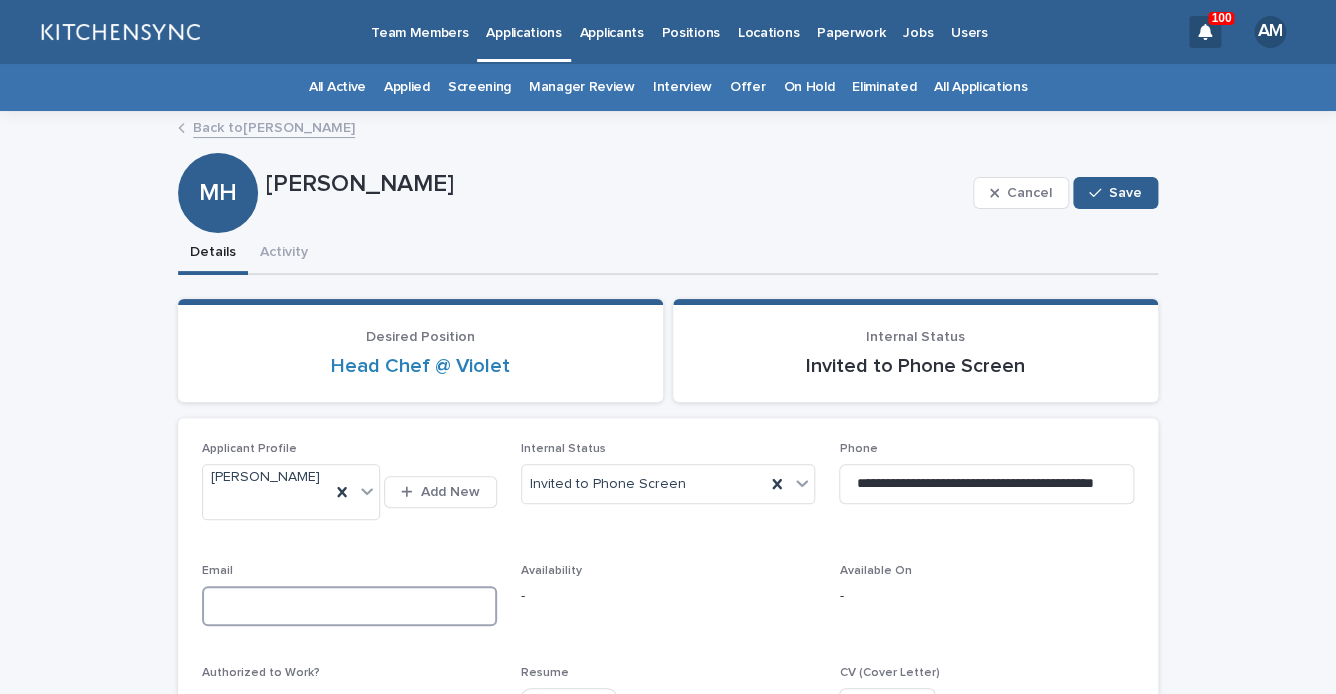 click at bounding box center [349, 606] 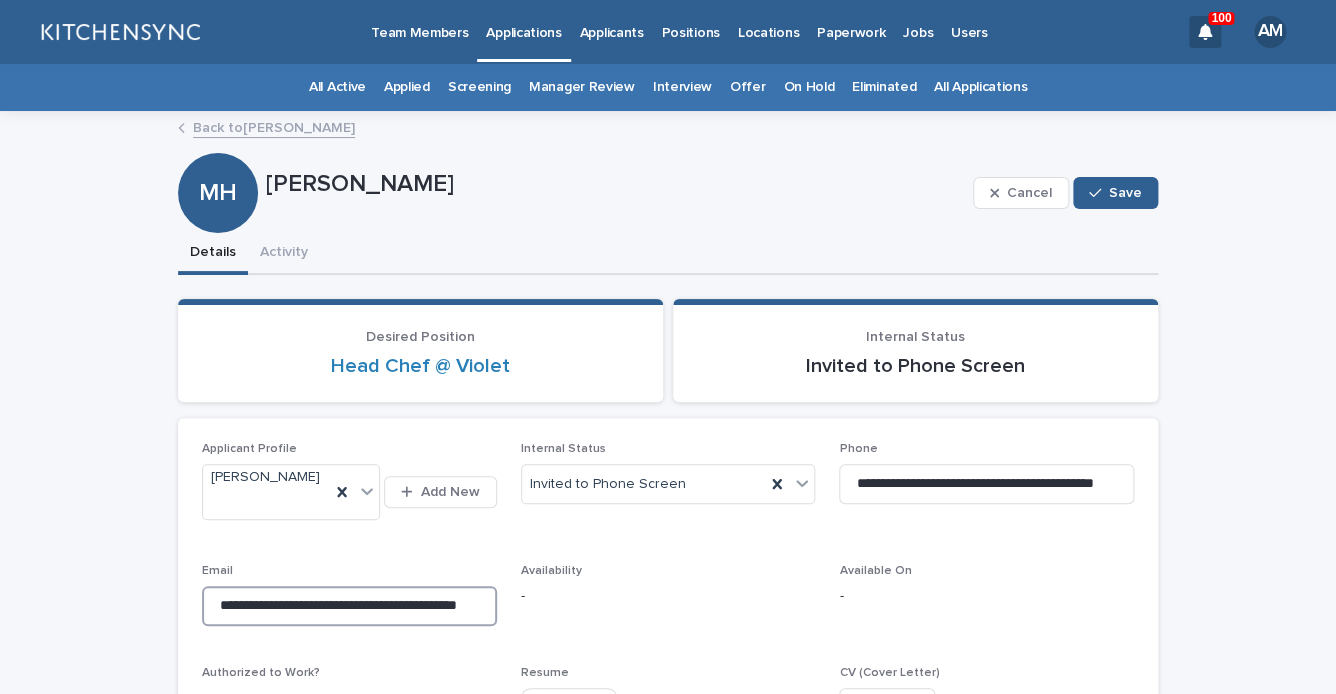 scroll, scrollTop: 0, scrollLeft: 44, axis: horizontal 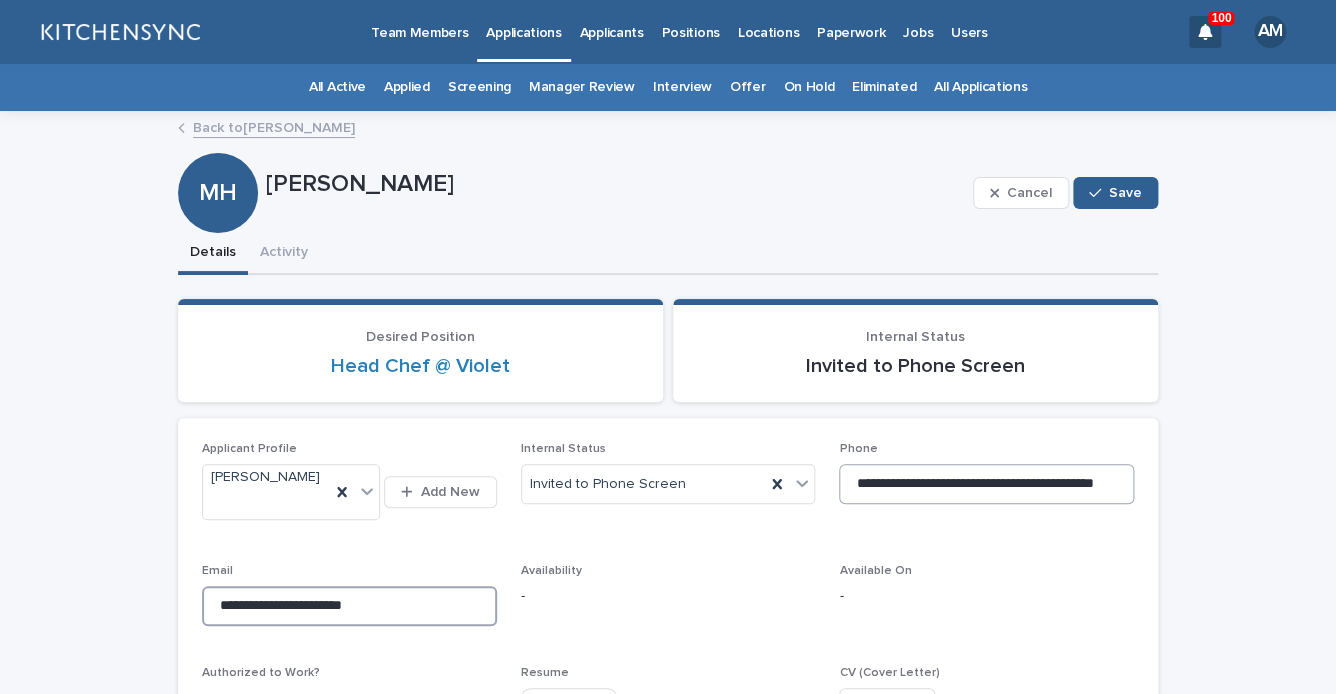type on "**********" 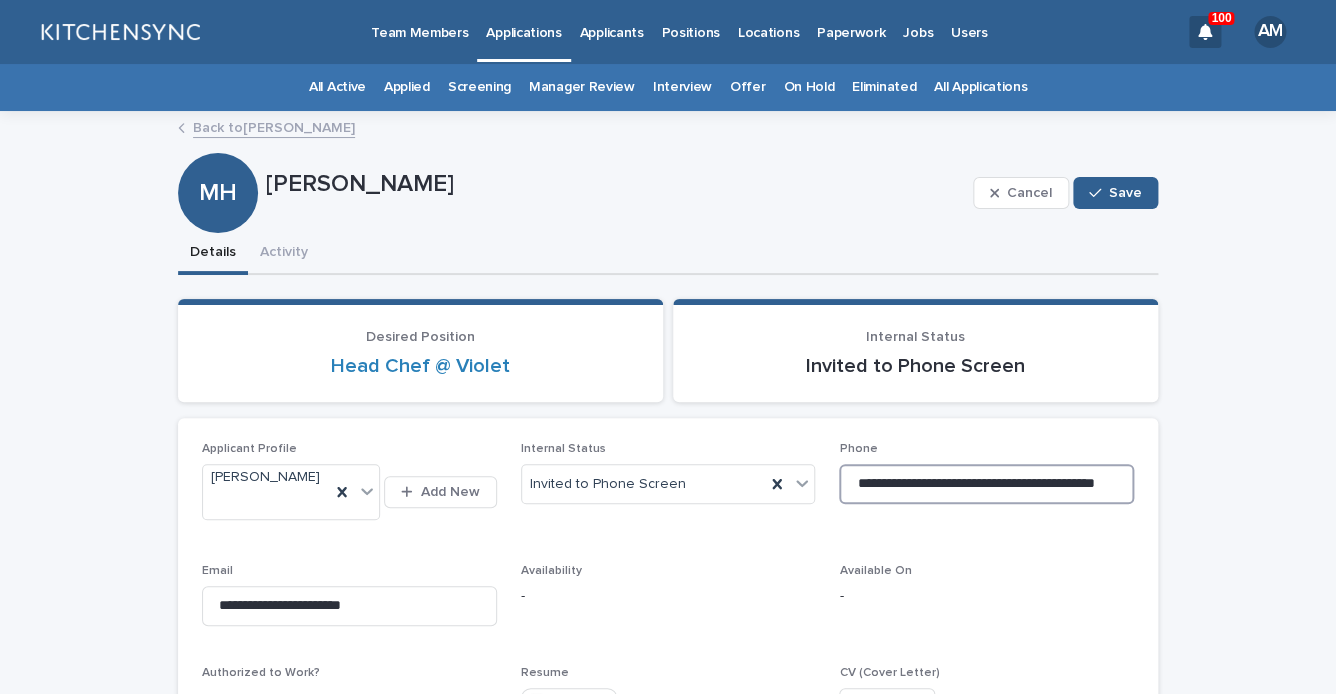 scroll, scrollTop: 0, scrollLeft: 43, axis: horizontal 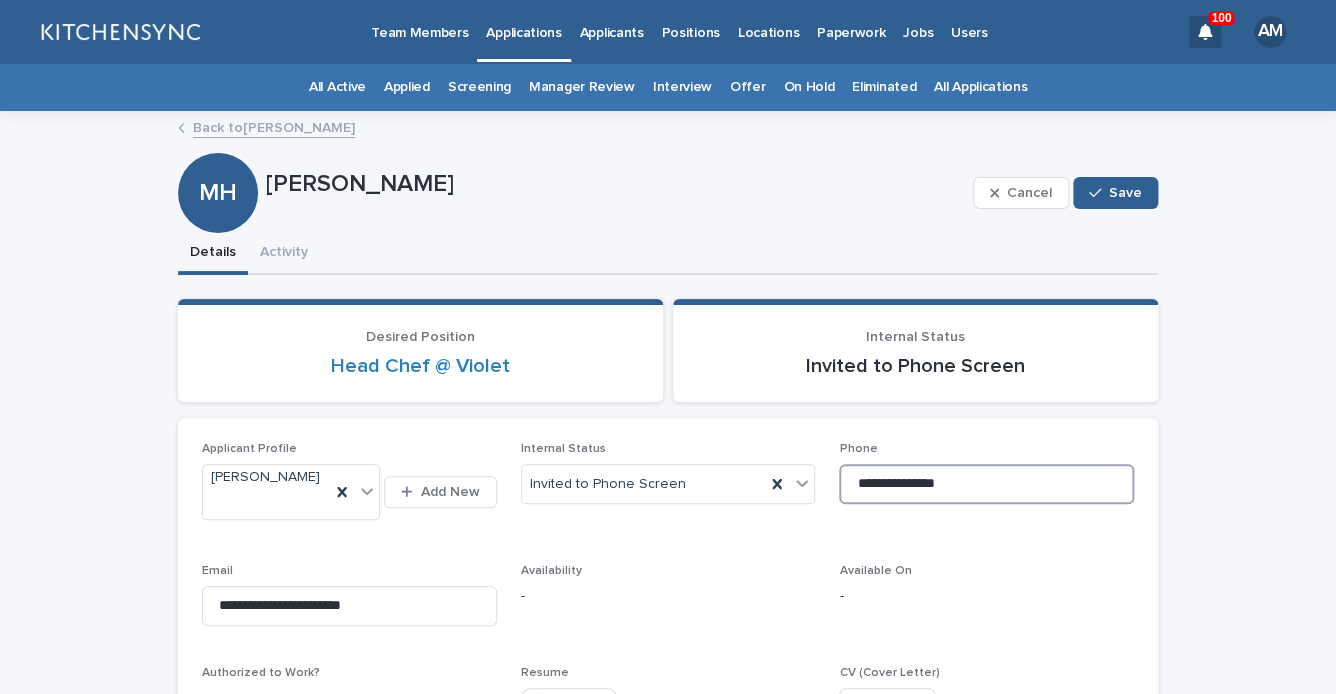 drag, startPoint x: 909, startPoint y: 491, endPoint x: 1215, endPoint y: 520, distance: 307.37112 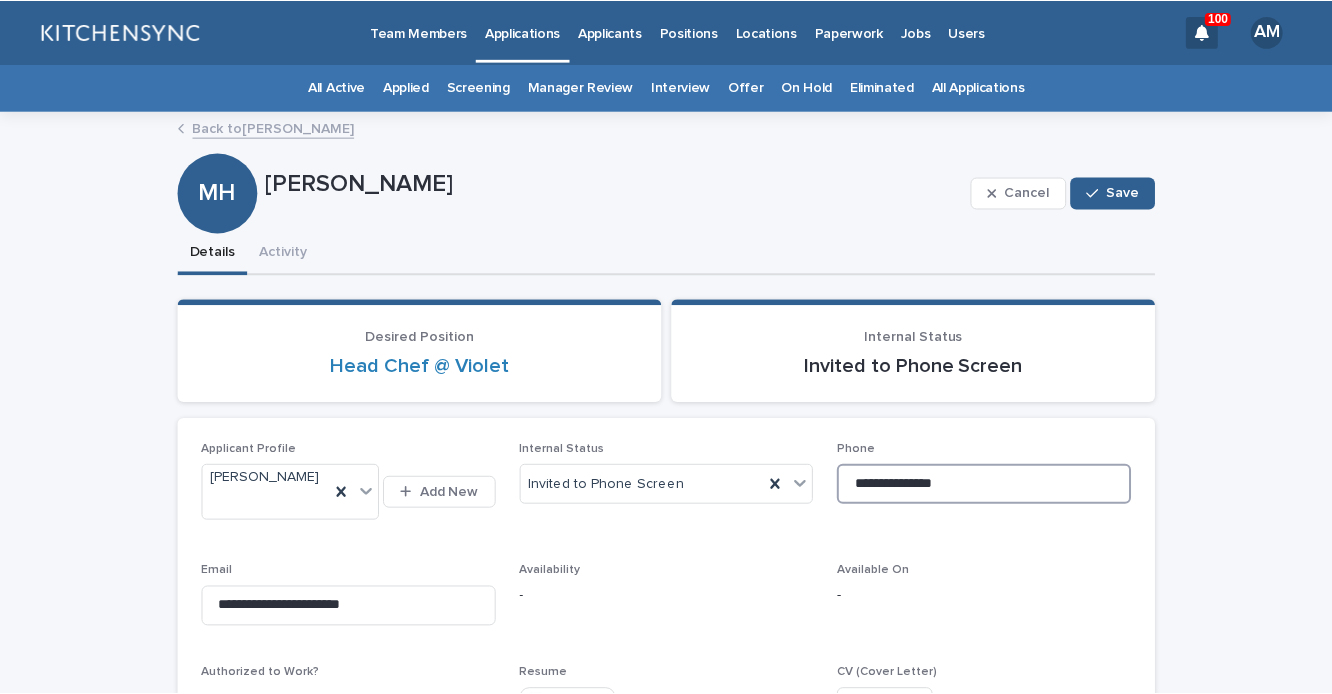 scroll, scrollTop: 0, scrollLeft: 0, axis: both 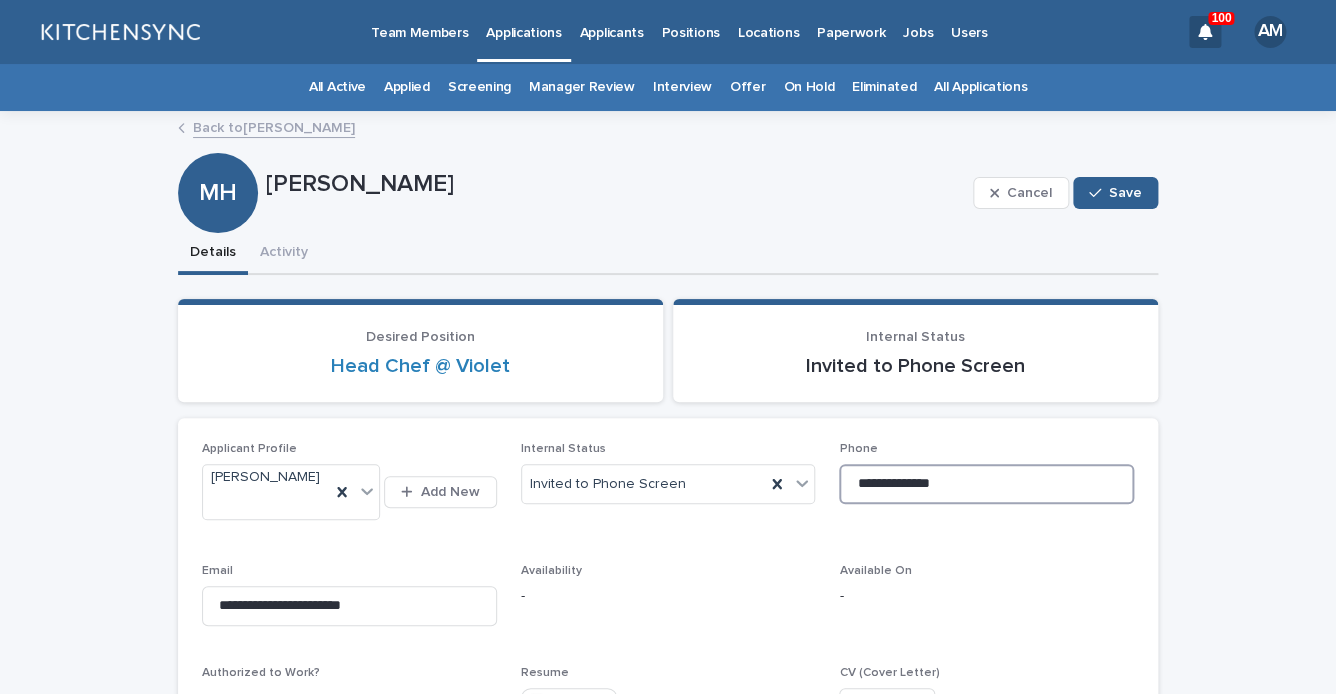 type on "**********" 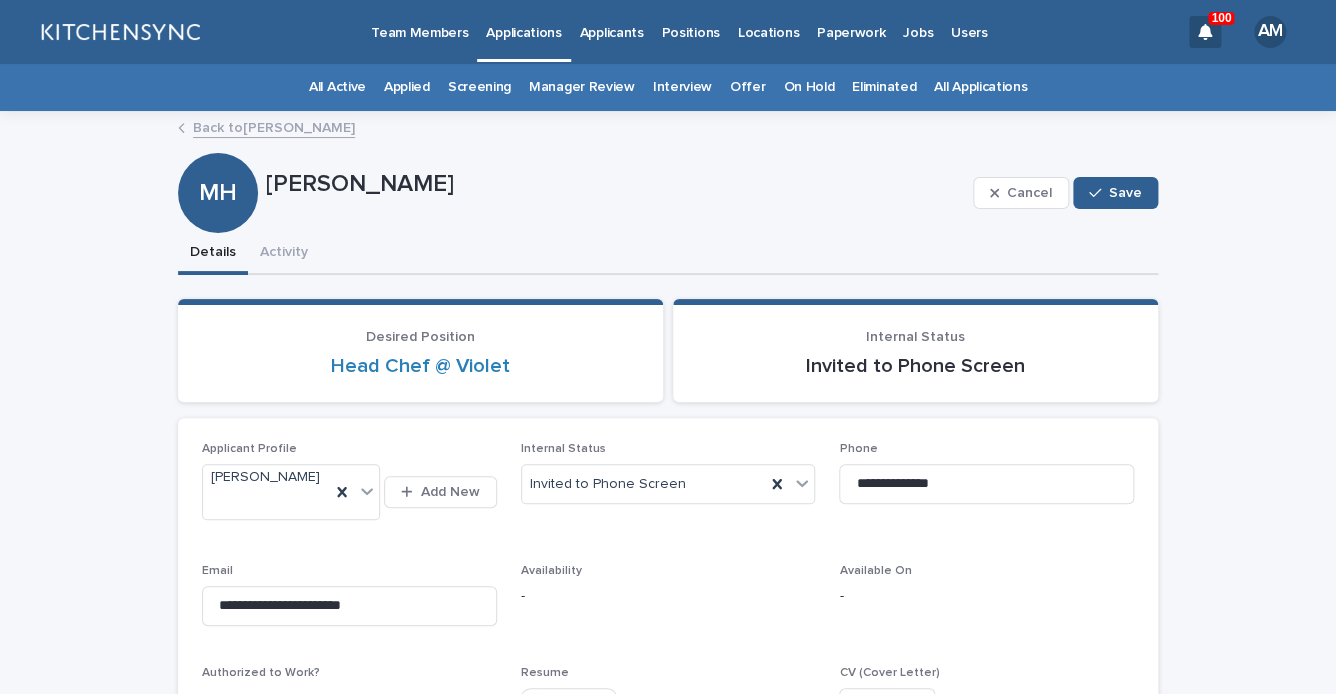 click on "Cancel Save" at bounding box center [1065, 193] 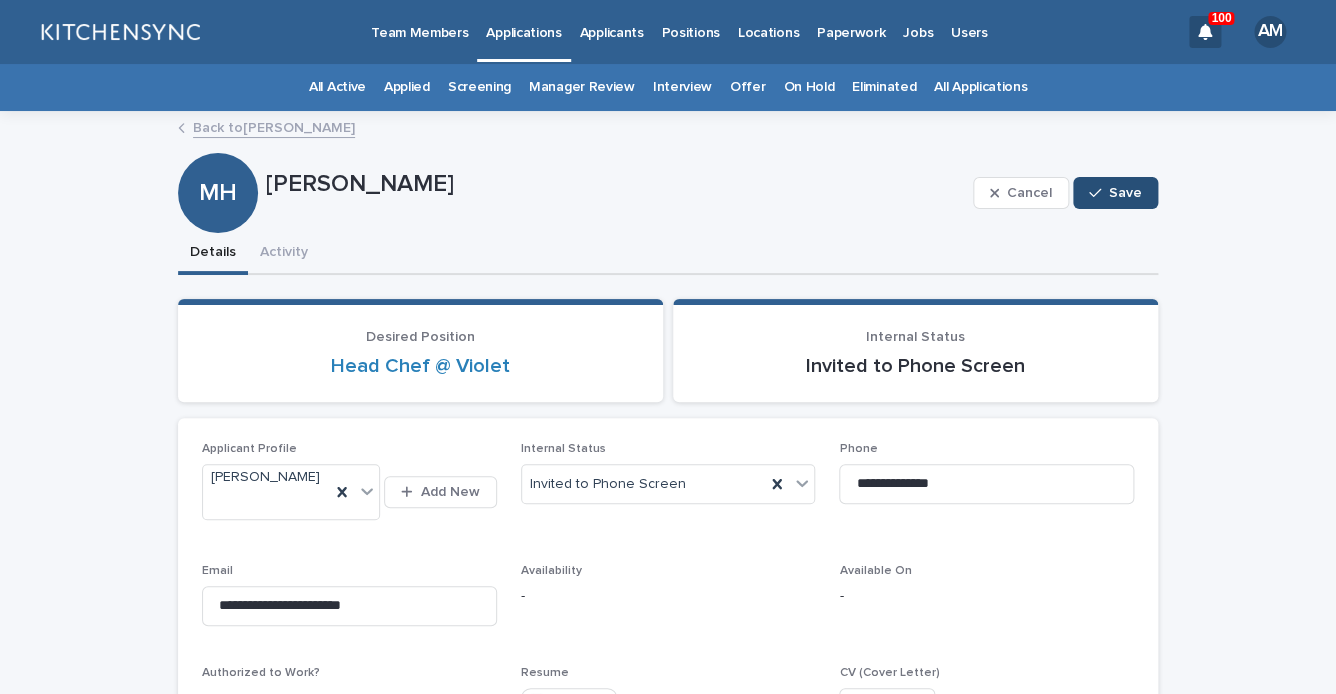 click on "Save" at bounding box center (1125, 193) 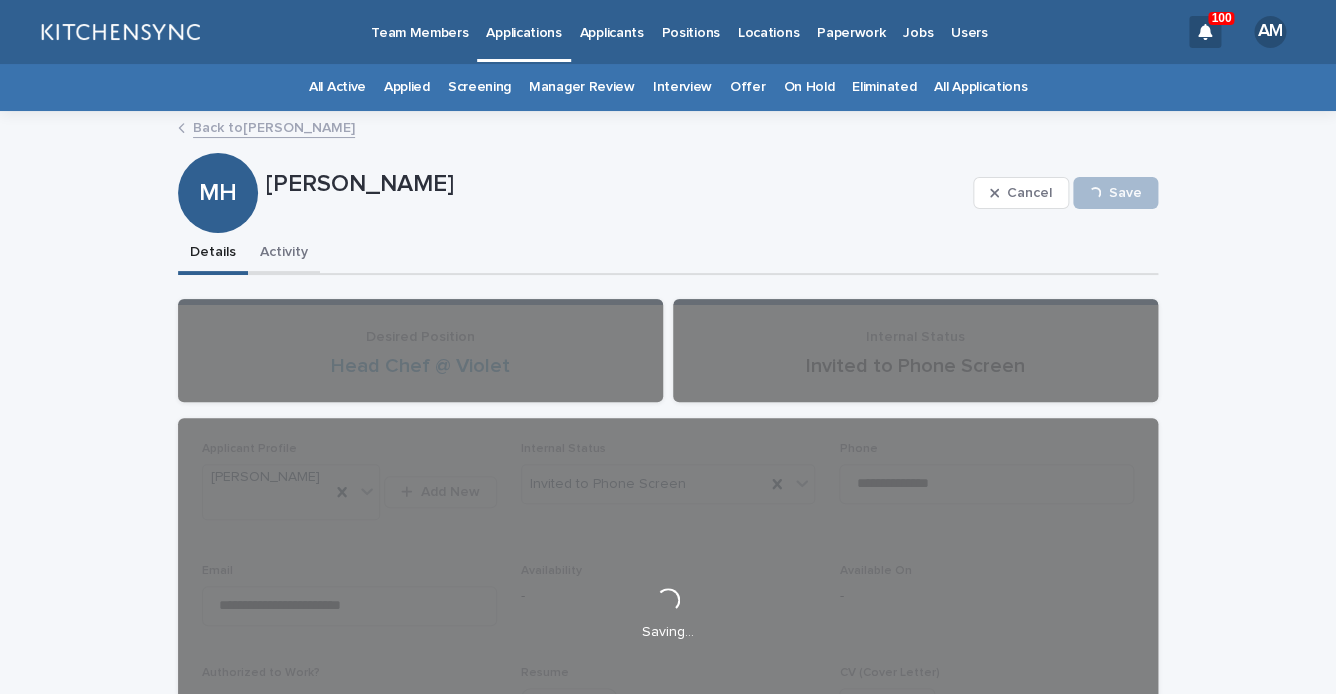 click on "Activity" at bounding box center (284, 254) 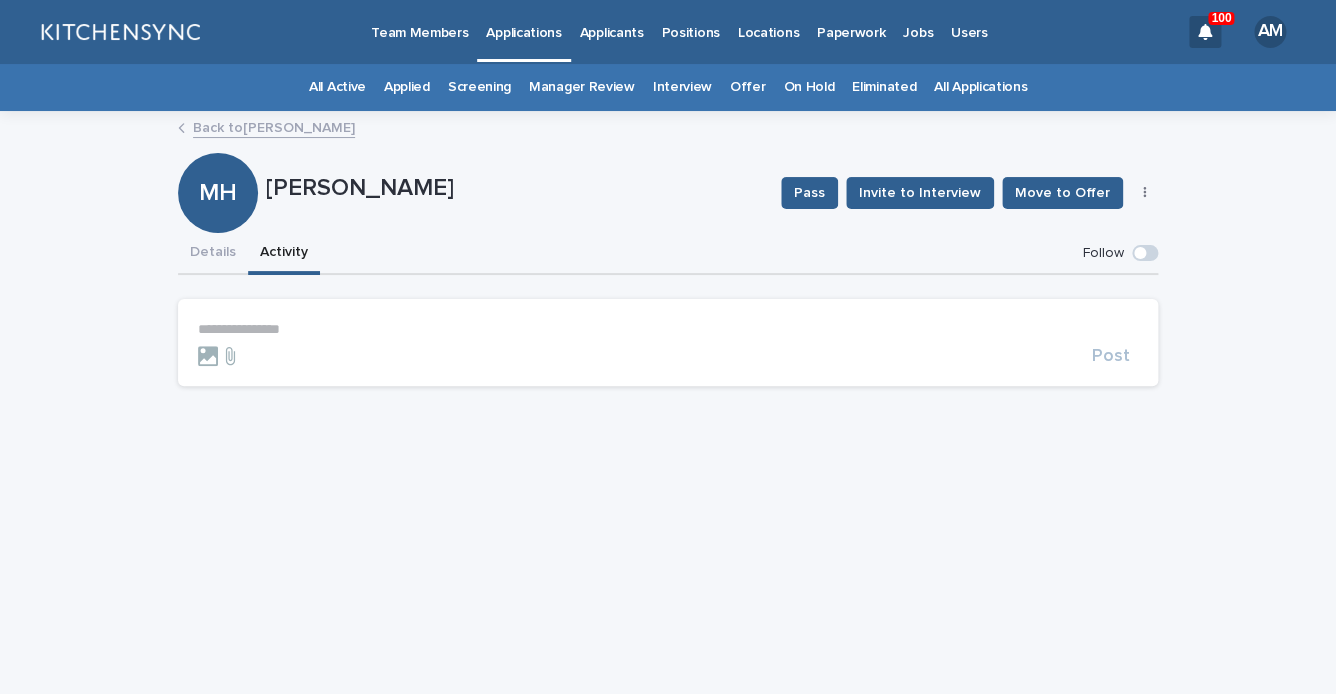 click on "**********" at bounding box center [668, 329] 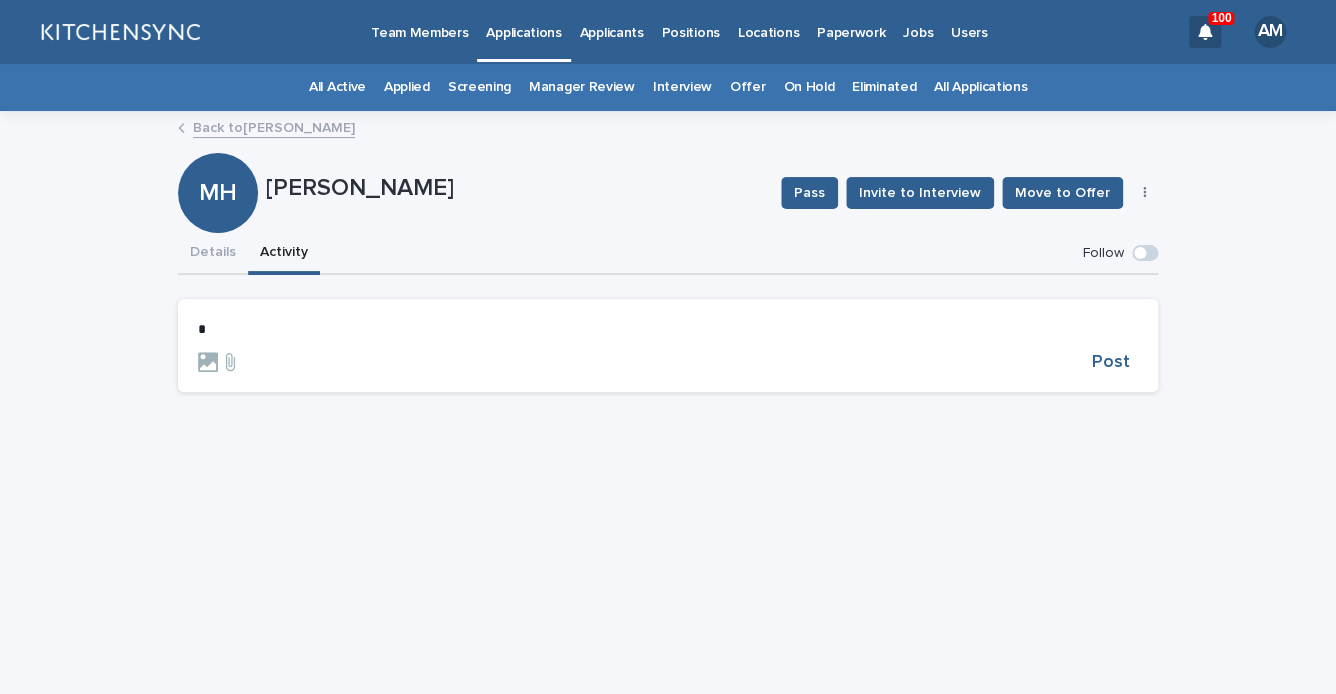 type 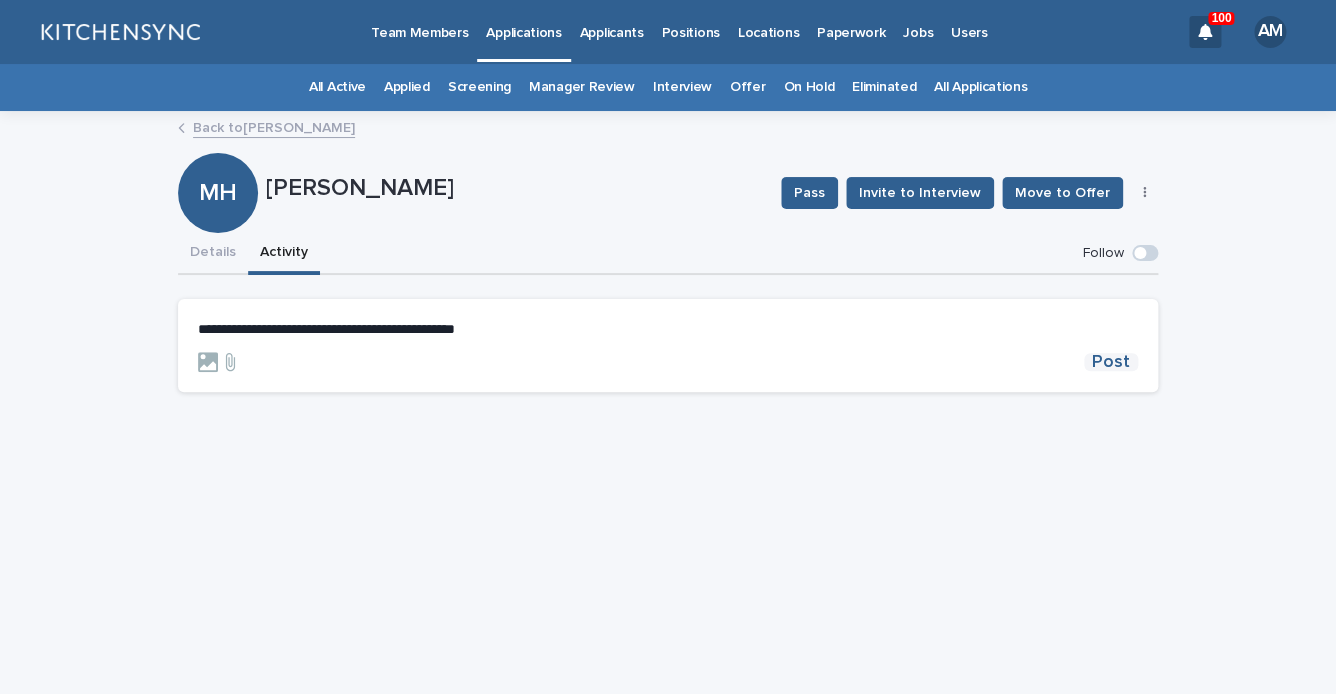 click on "Post" at bounding box center (1111, 362) 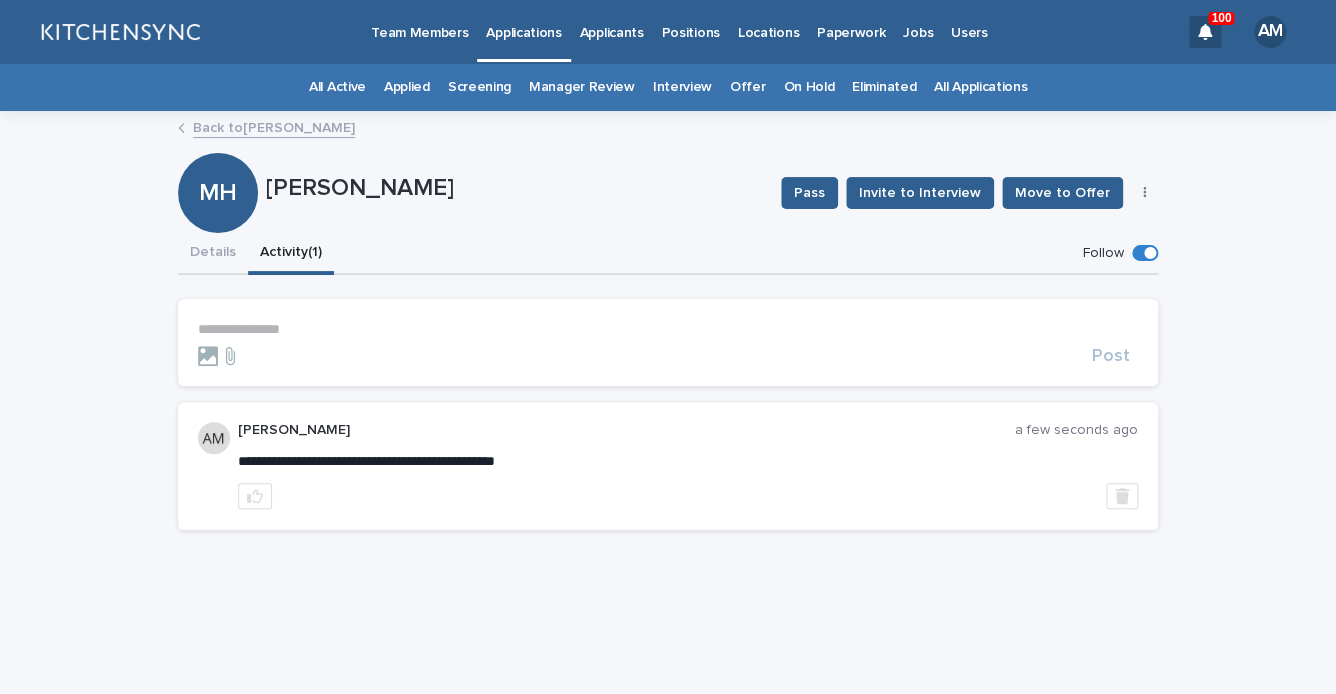 click on "All Applications" at bounding box center [980, 87] 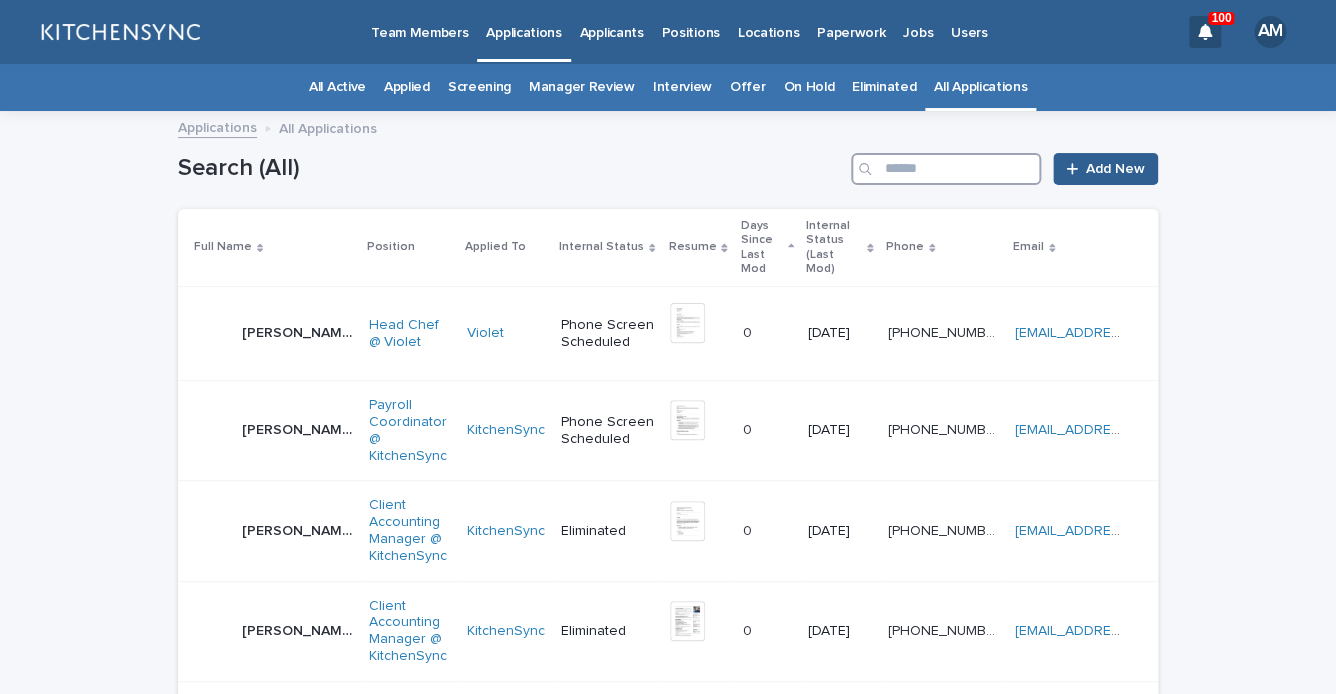 click at bounding box center (946, 169) 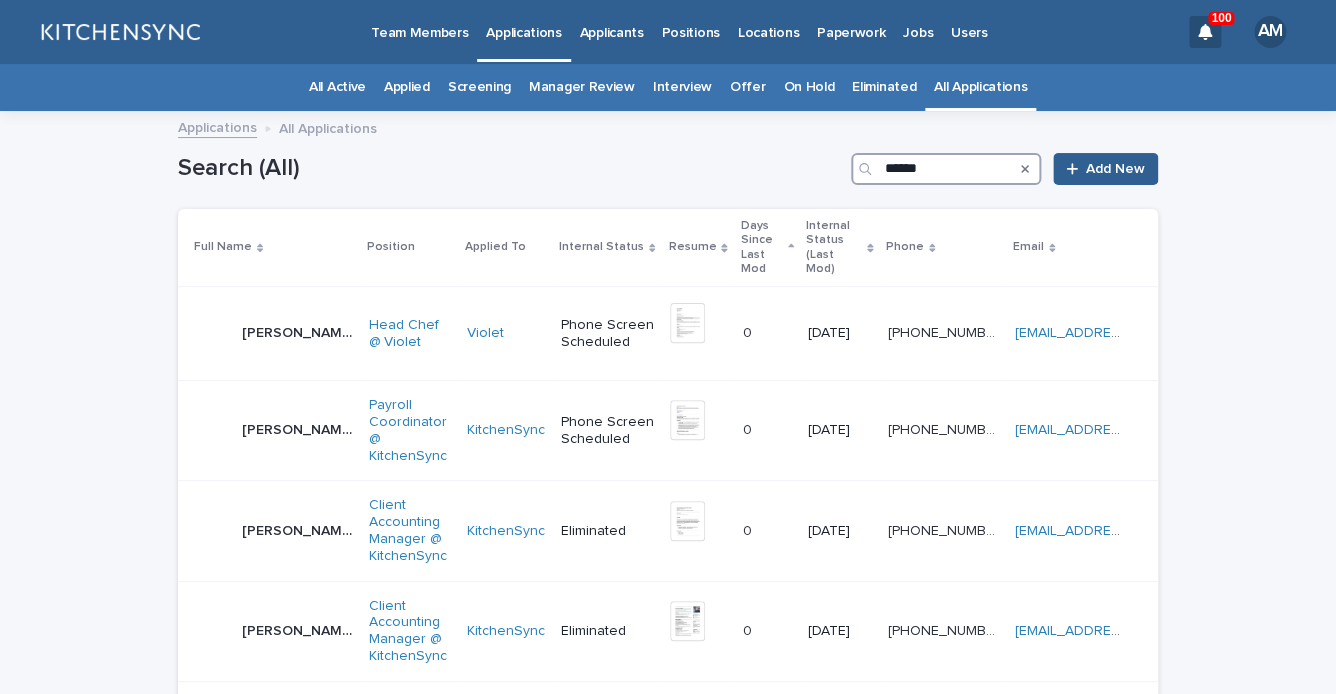 type on "******" 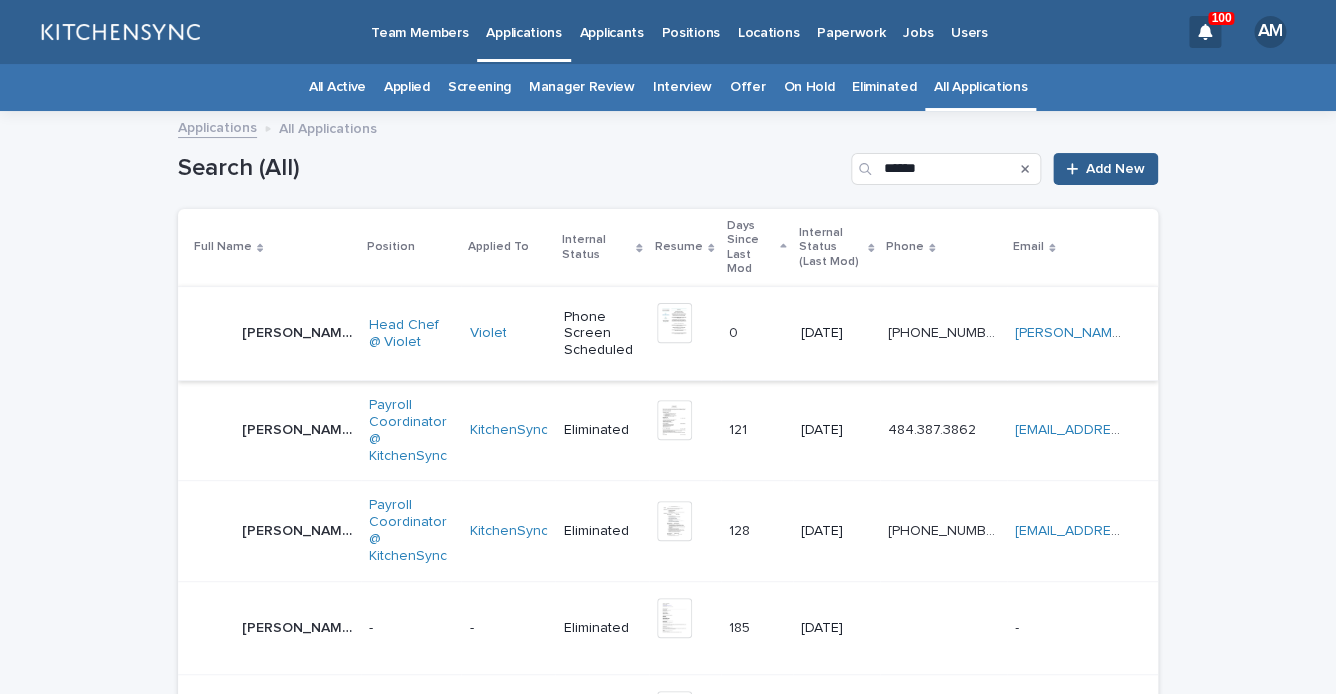 click at bounding box center [674, 323] 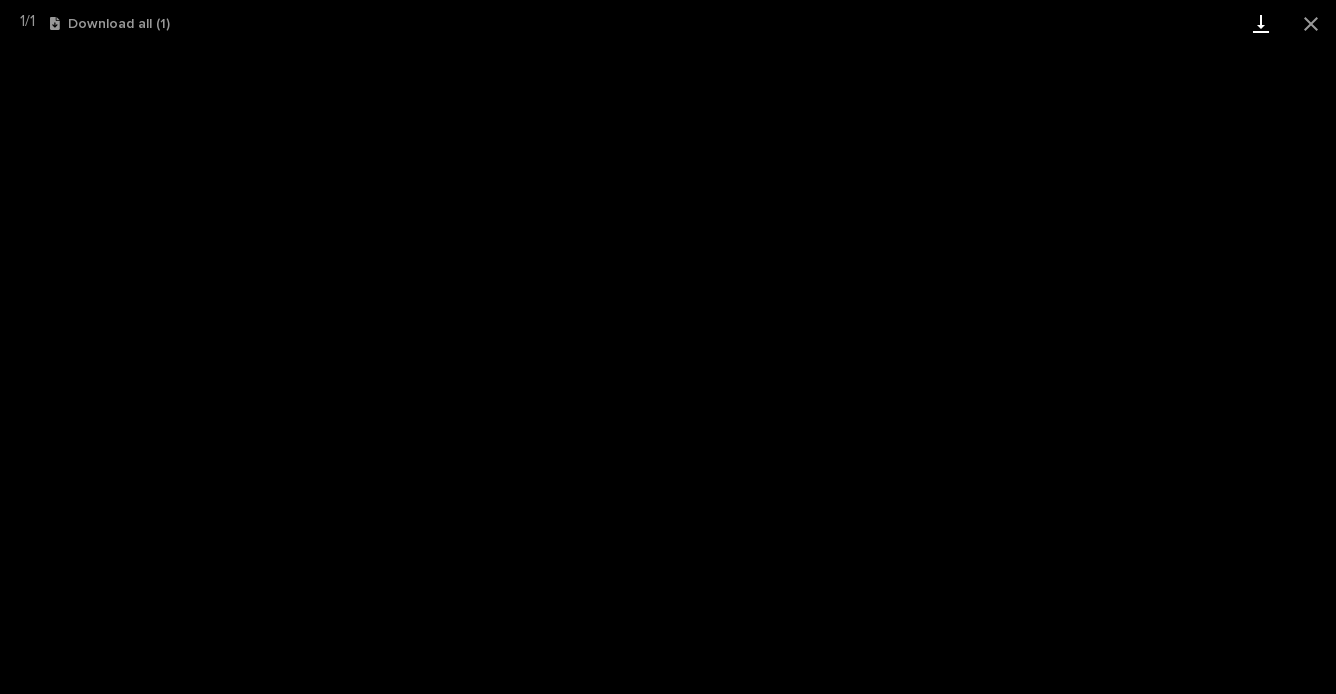 click at bounding box center (1261, 23) 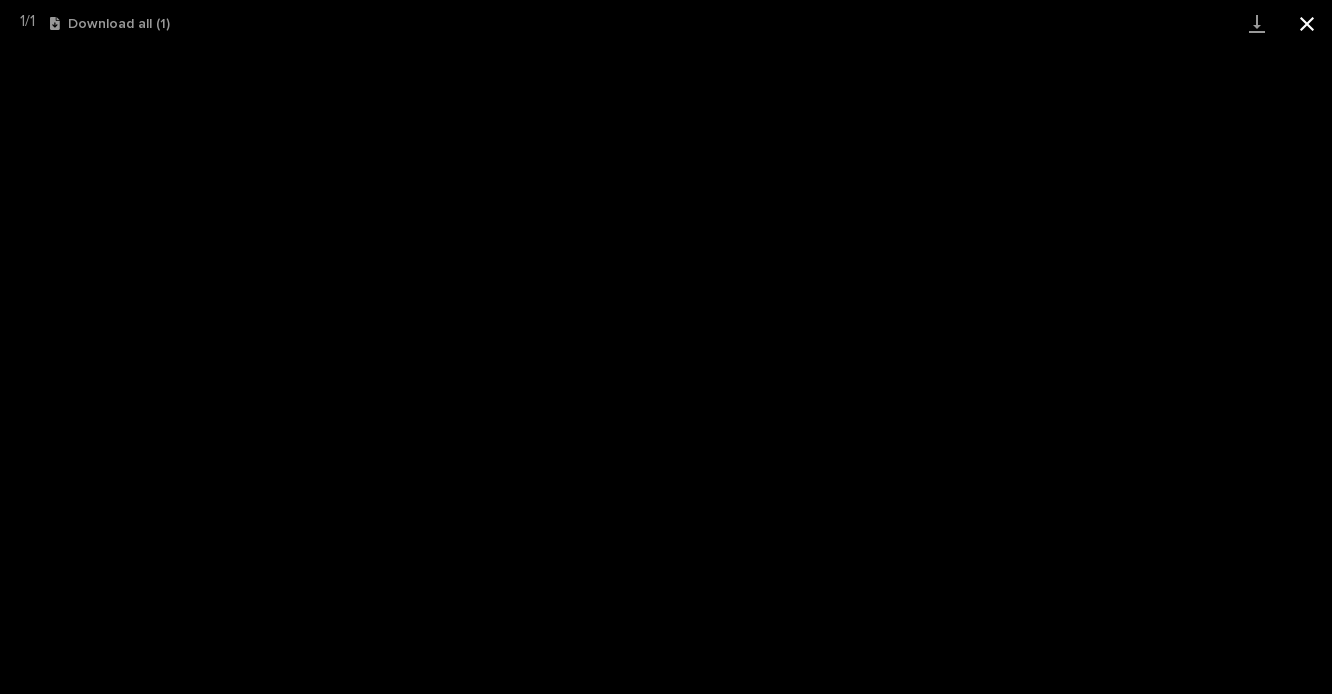 click at bounding box center [1307, 23] 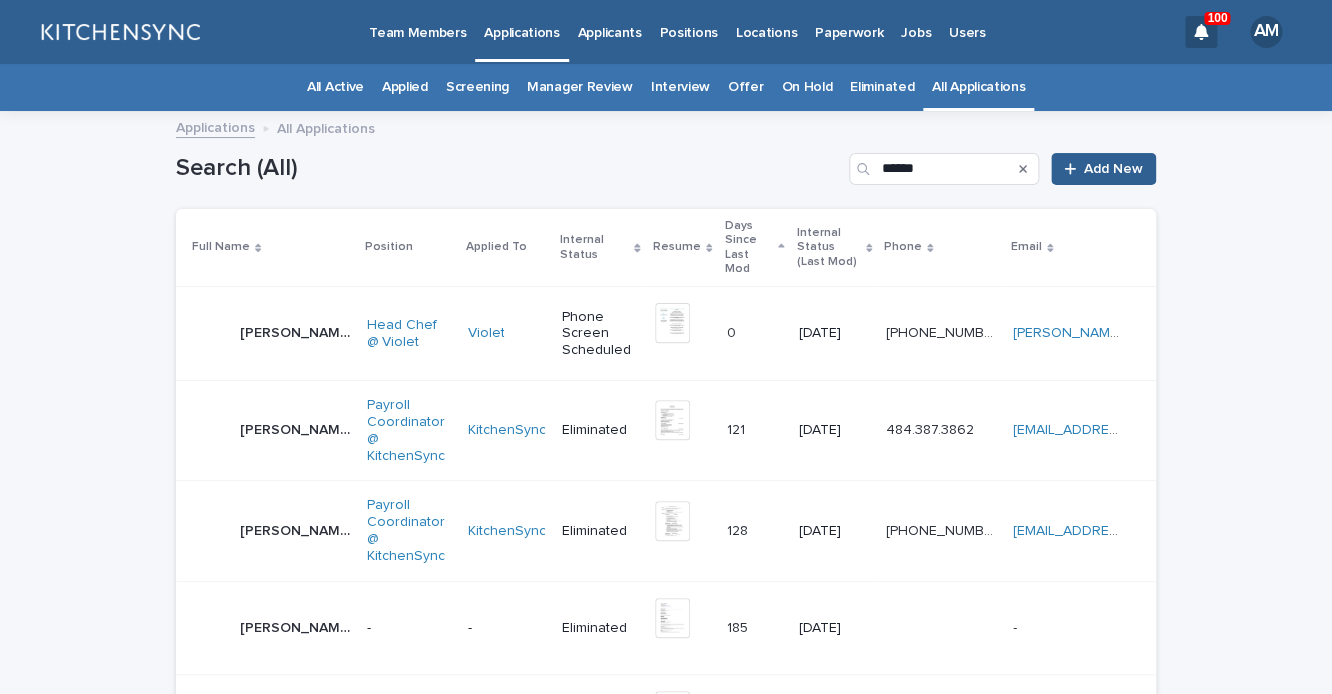 click on "[PERSON_NAME]" at bounding box center [297, 331] 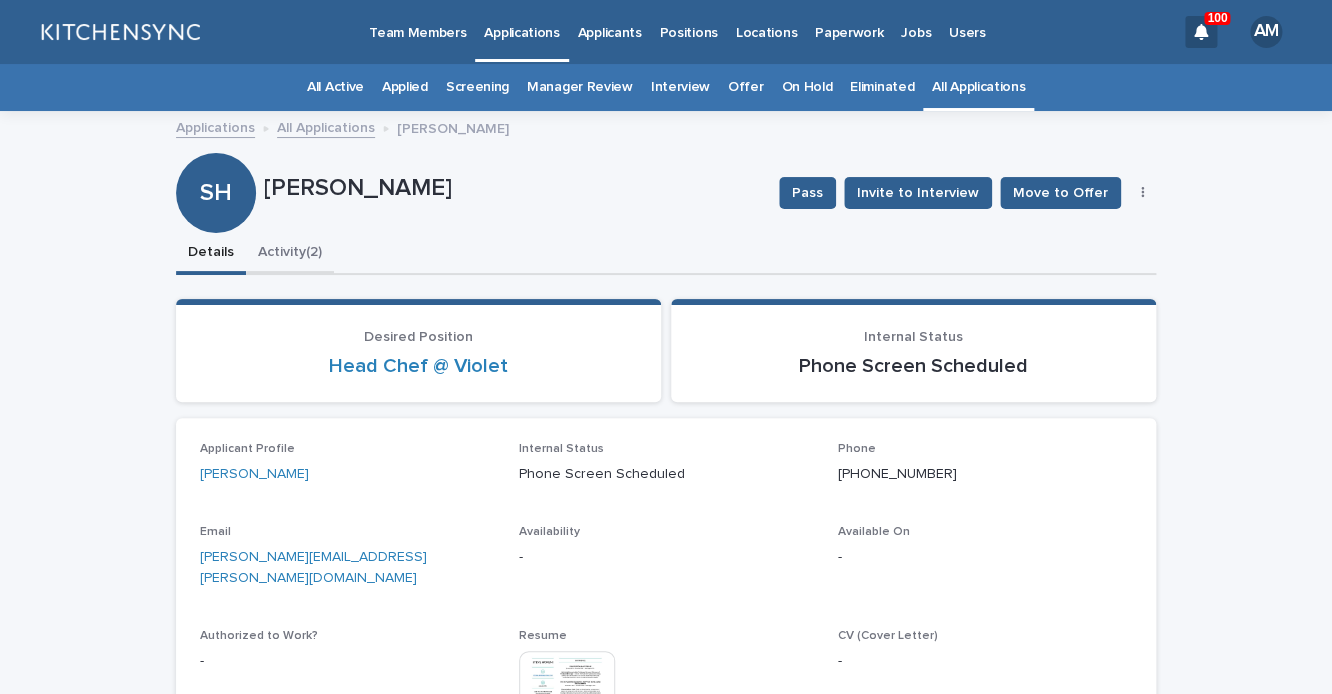 click on "Activity  (2)" at bounding box center (290, 254) 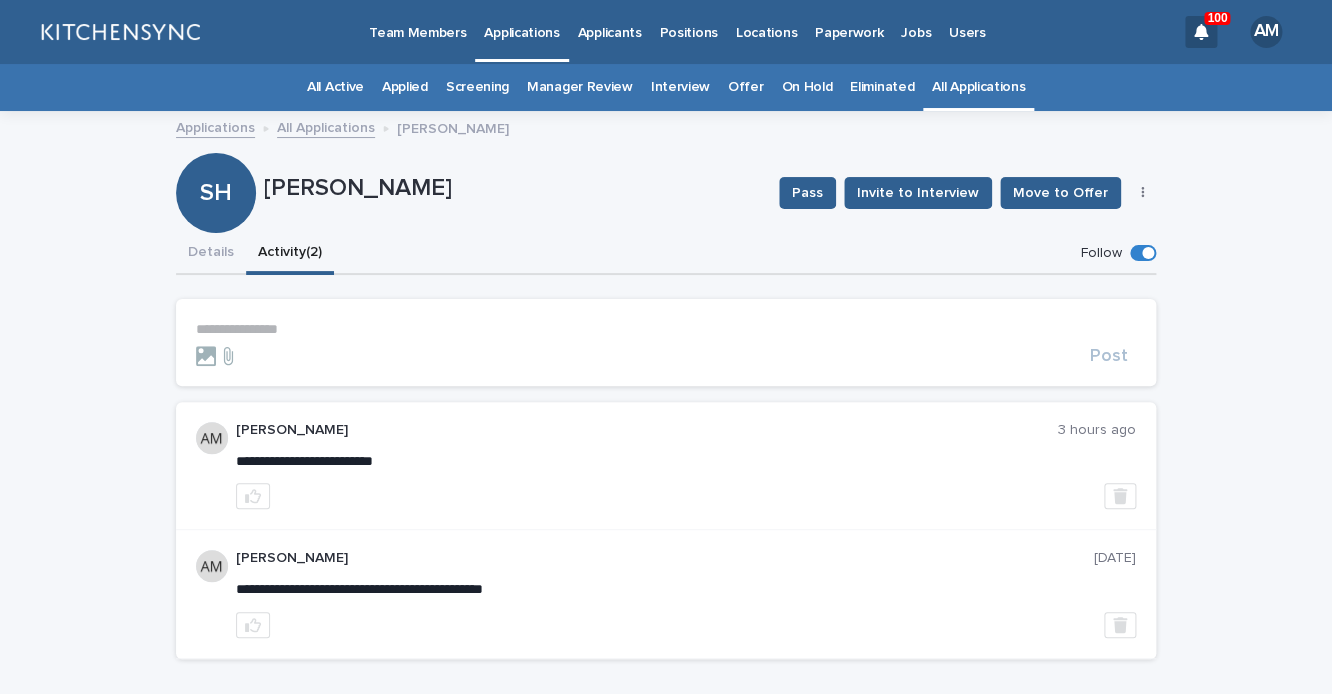 click on "**********" at bounding box center (666, 329) 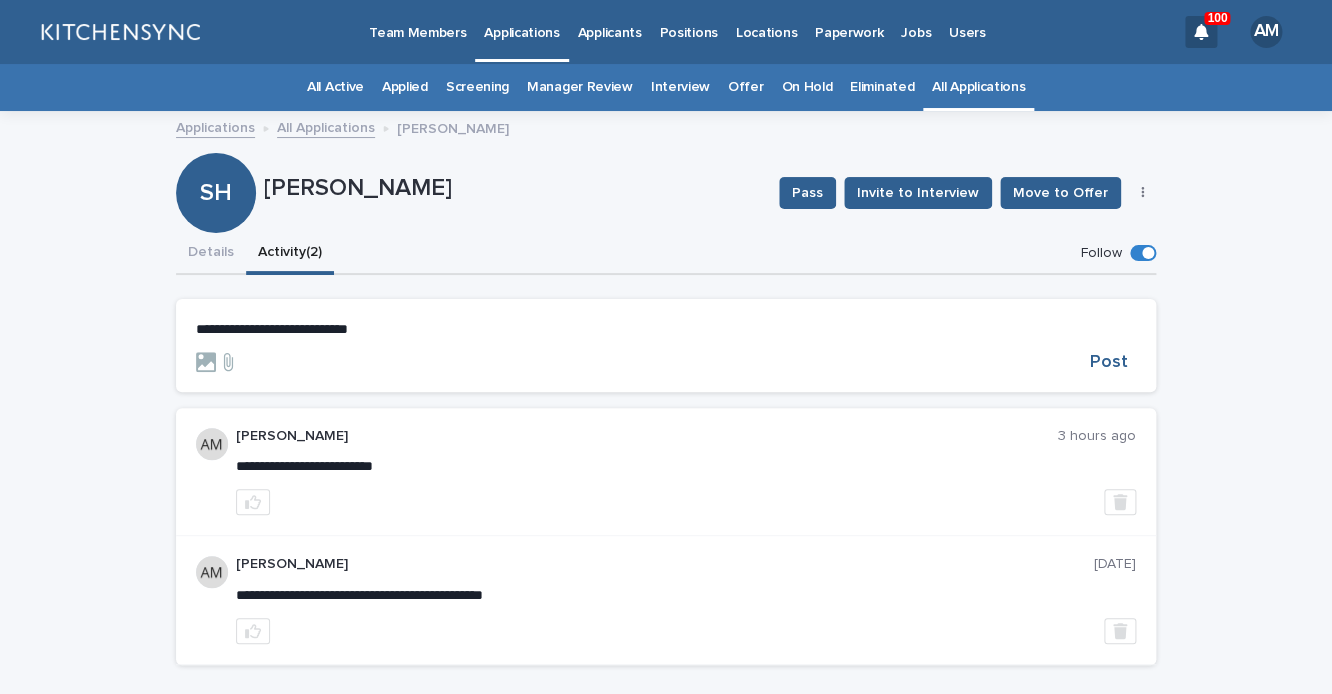 click on "**********" at bounding box center [272, 329] 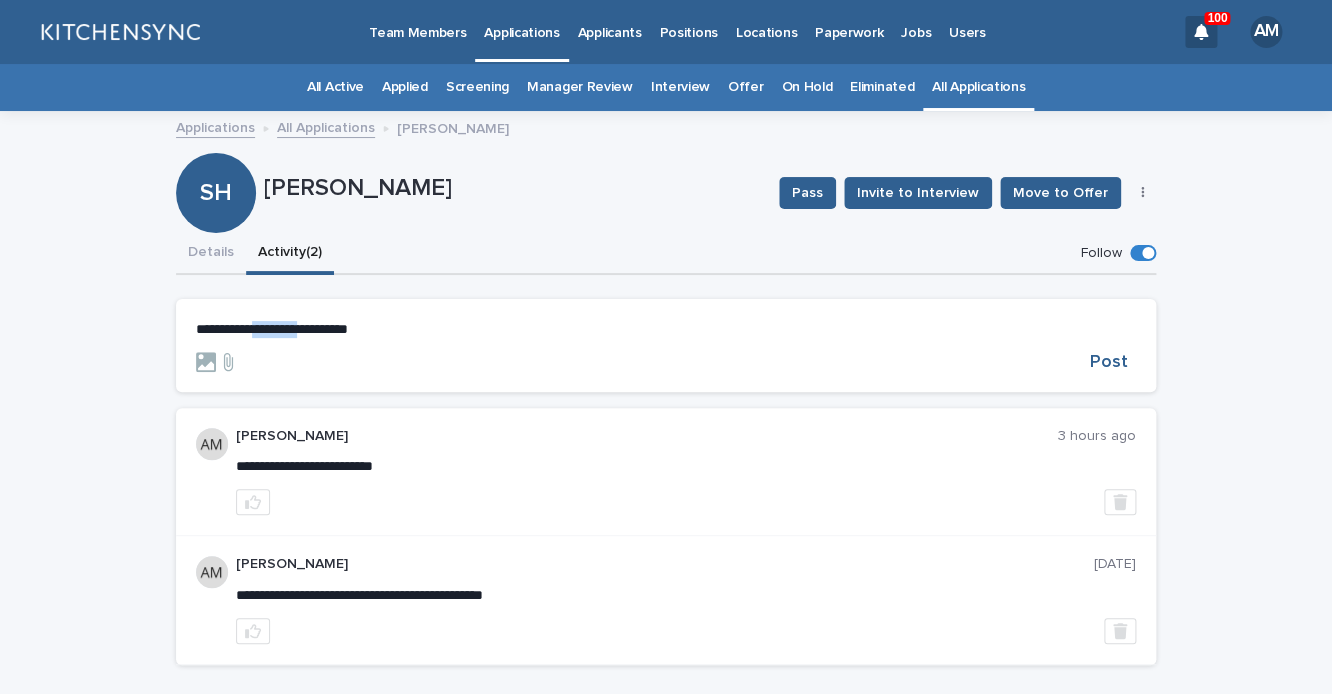 click on "**********" at bounding box center (272, 329) 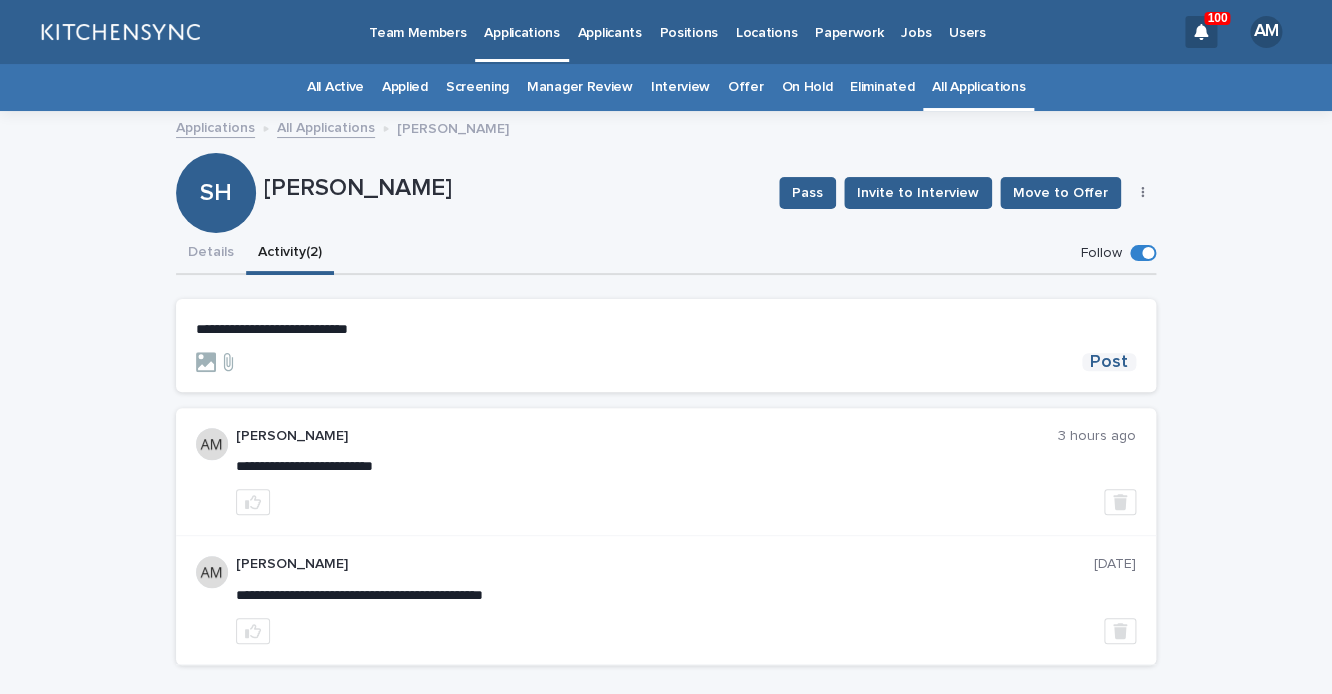 click on "Post" at bounding box center [1109, 362] 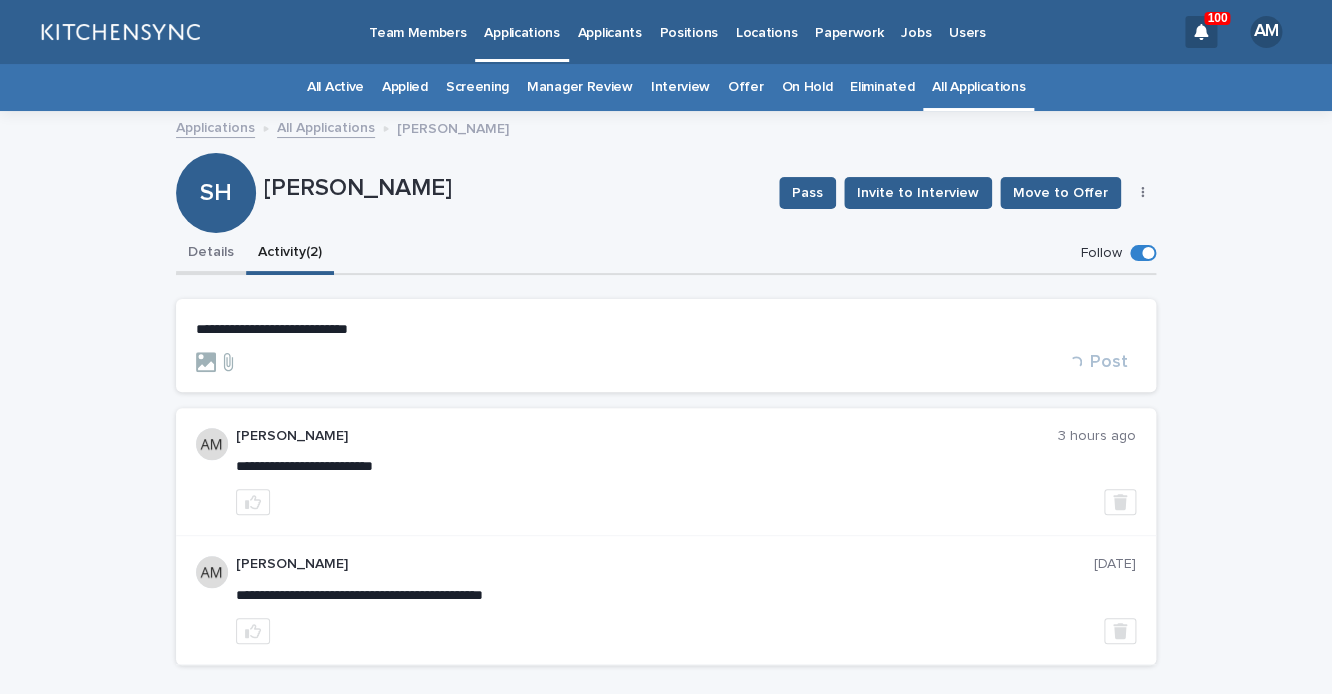 click on "Details" at bounding box center [211, 254] 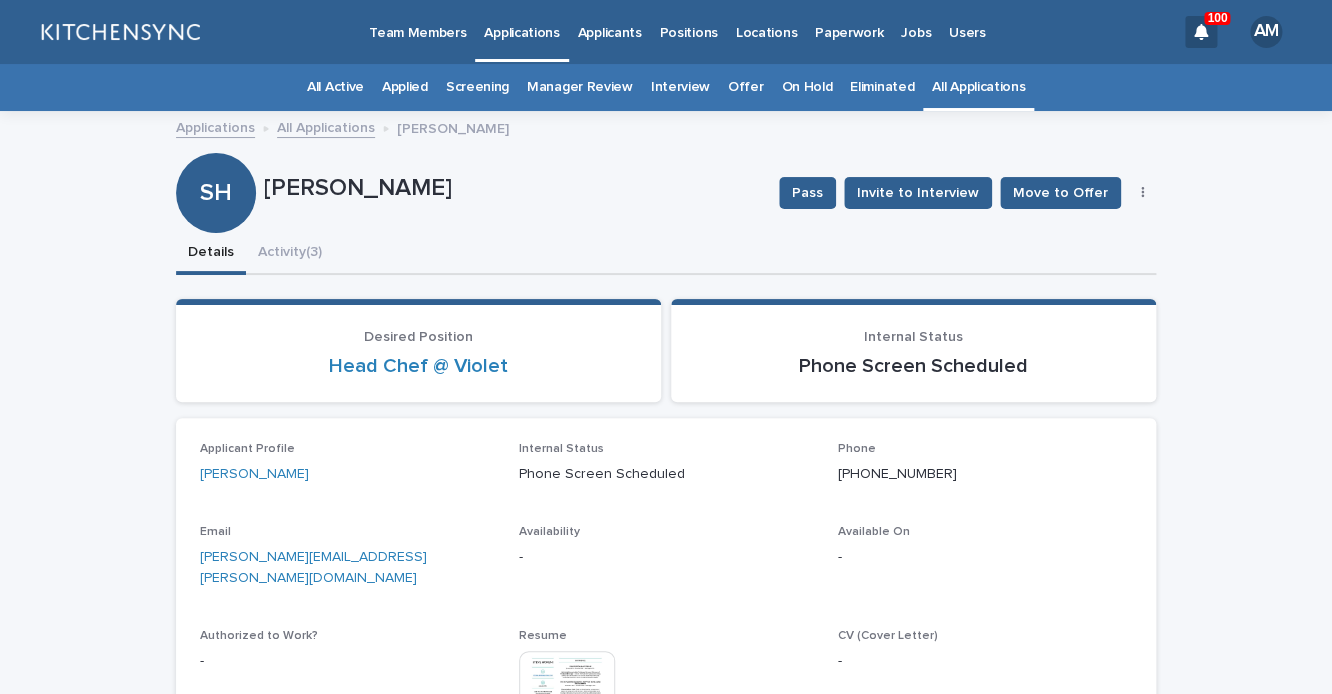 click at bounding box center [1143, 193] 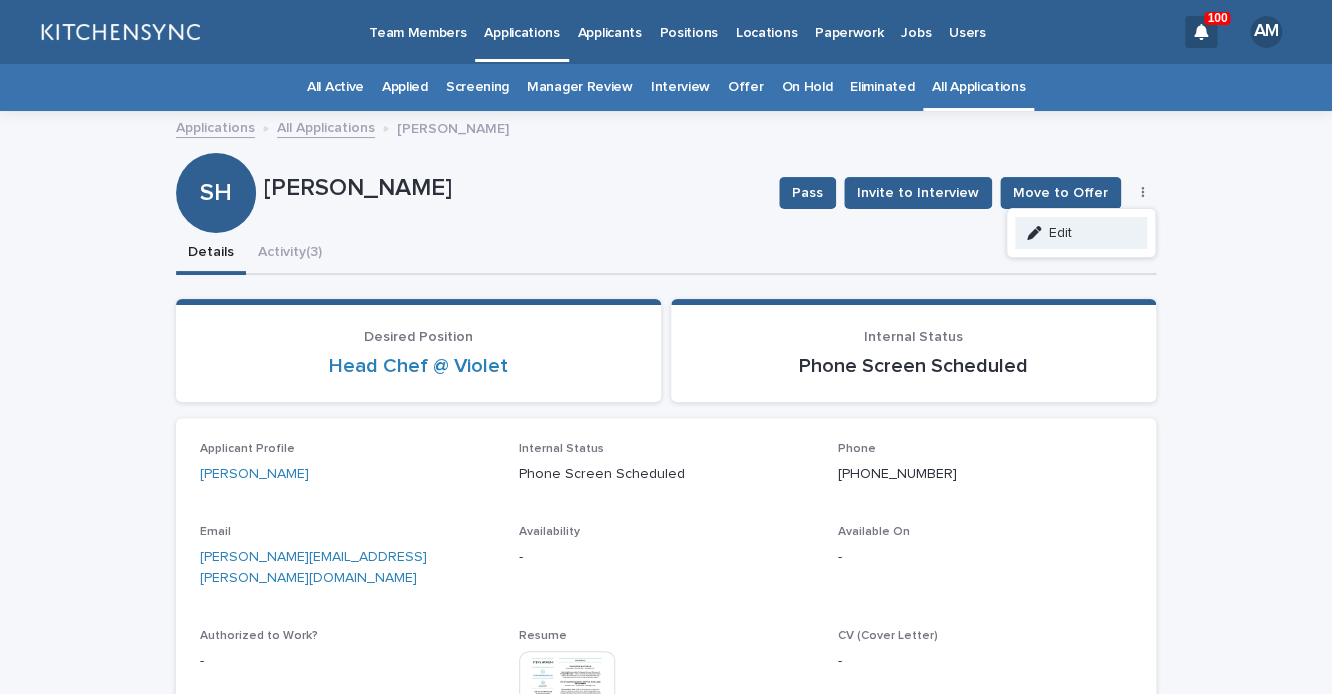click on "Edit" at bounding box center (1081, 233) 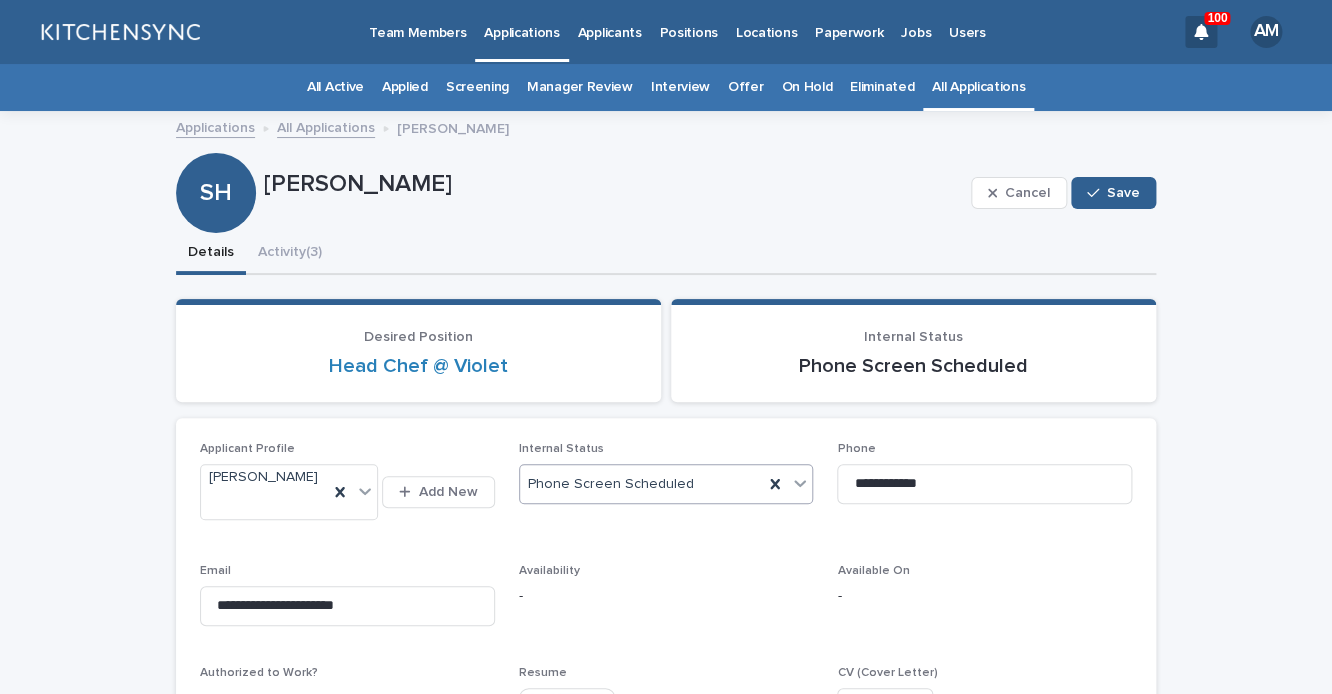 click on "Phone Screen Scheduled" at bounding box center [642, 484] 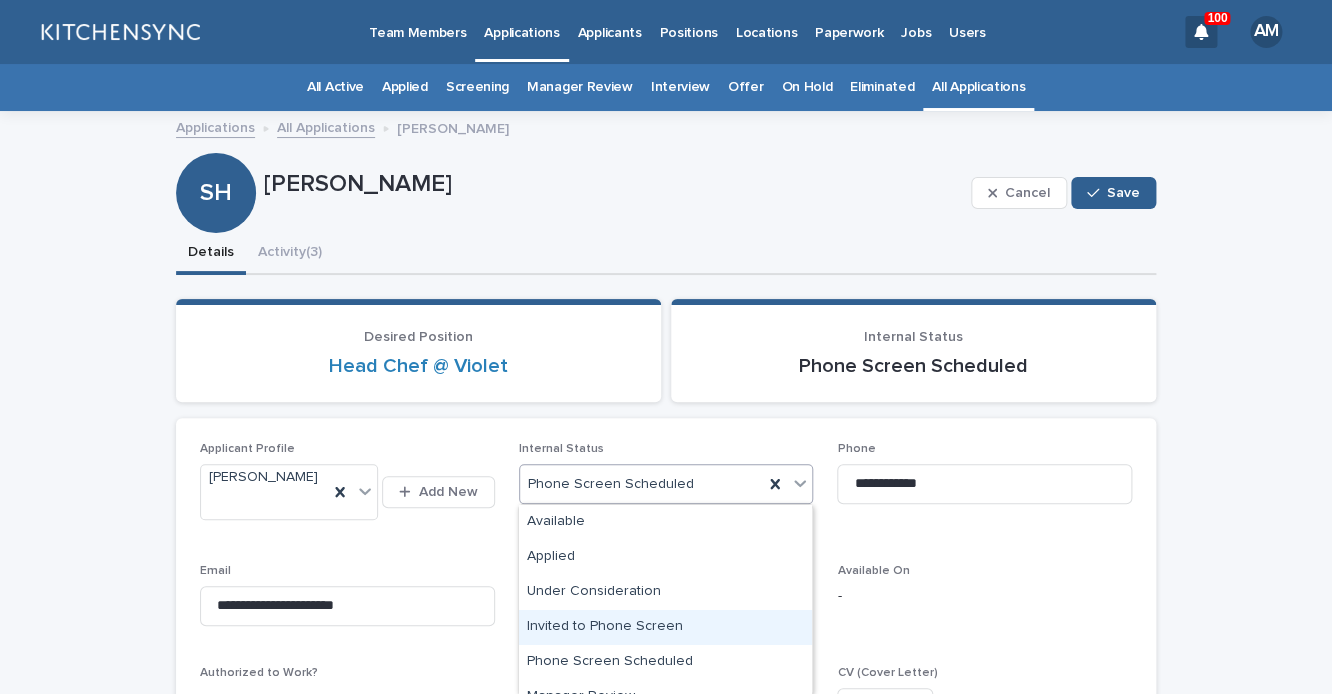 click on "Invited to Phone Screen" at bounding box center (665, 627) 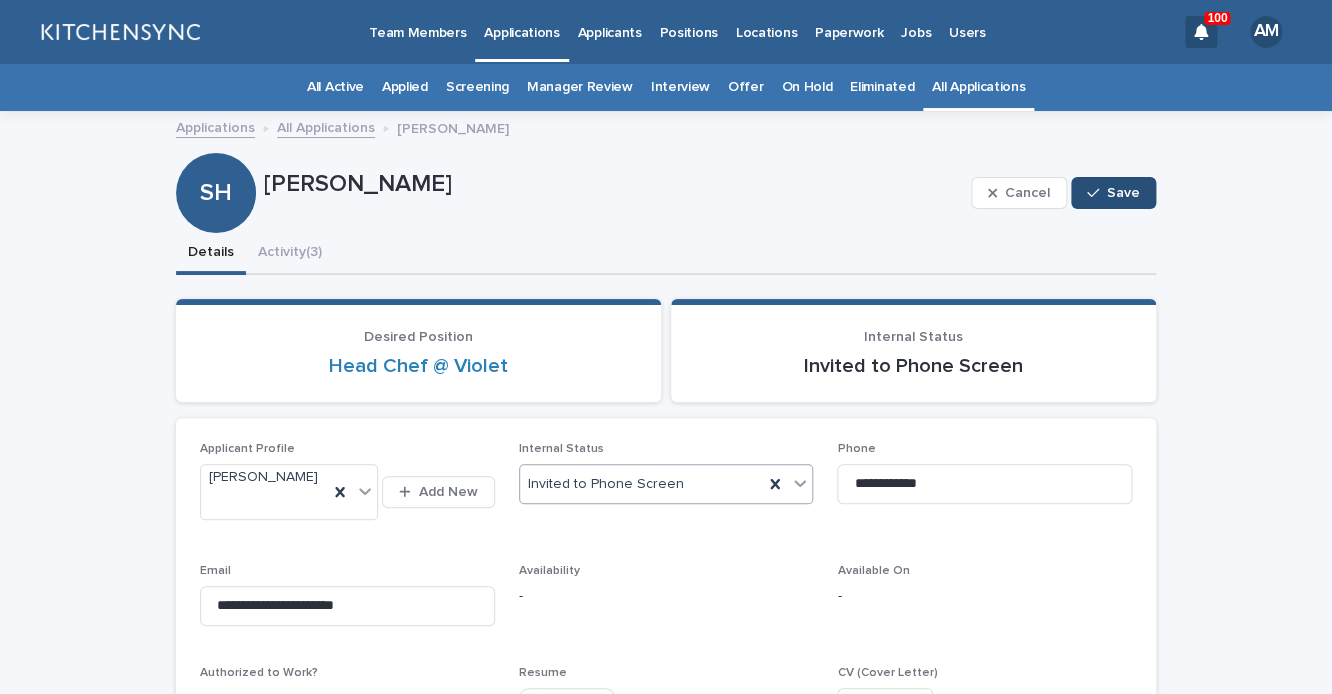 click 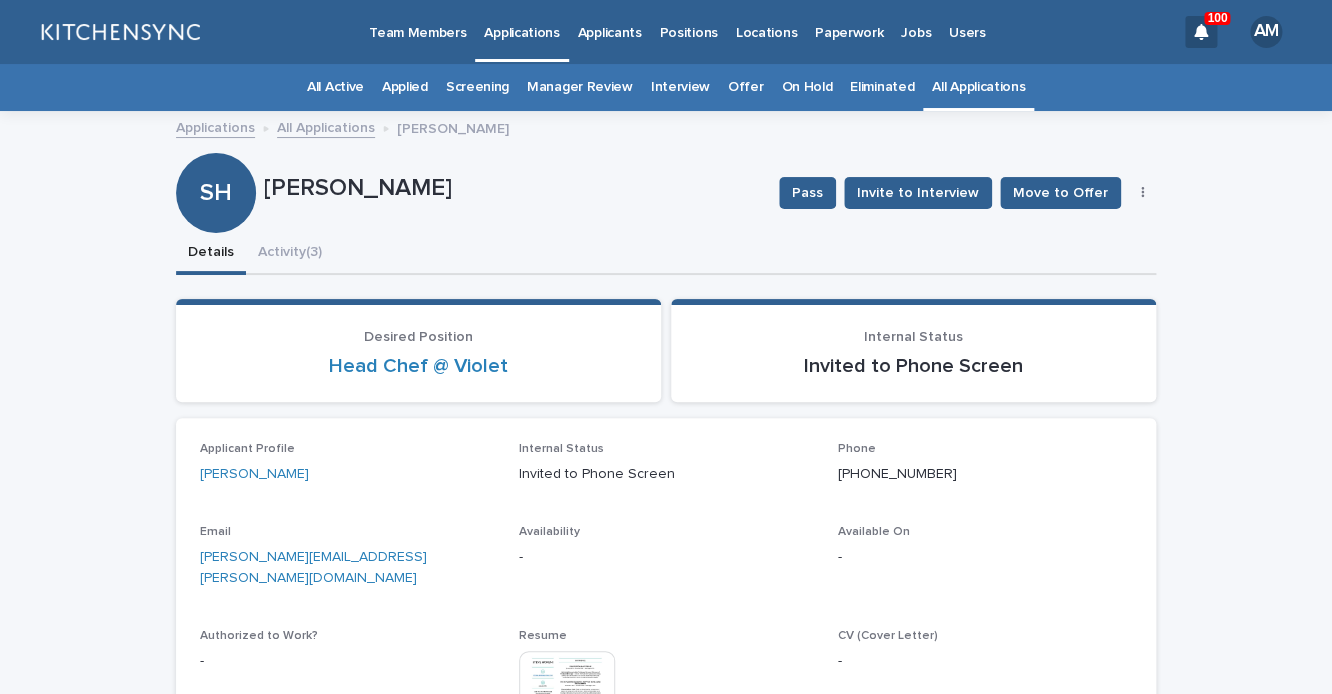click on "Desired Position Head Chef @ Violet" at bounding box center (418, 350) 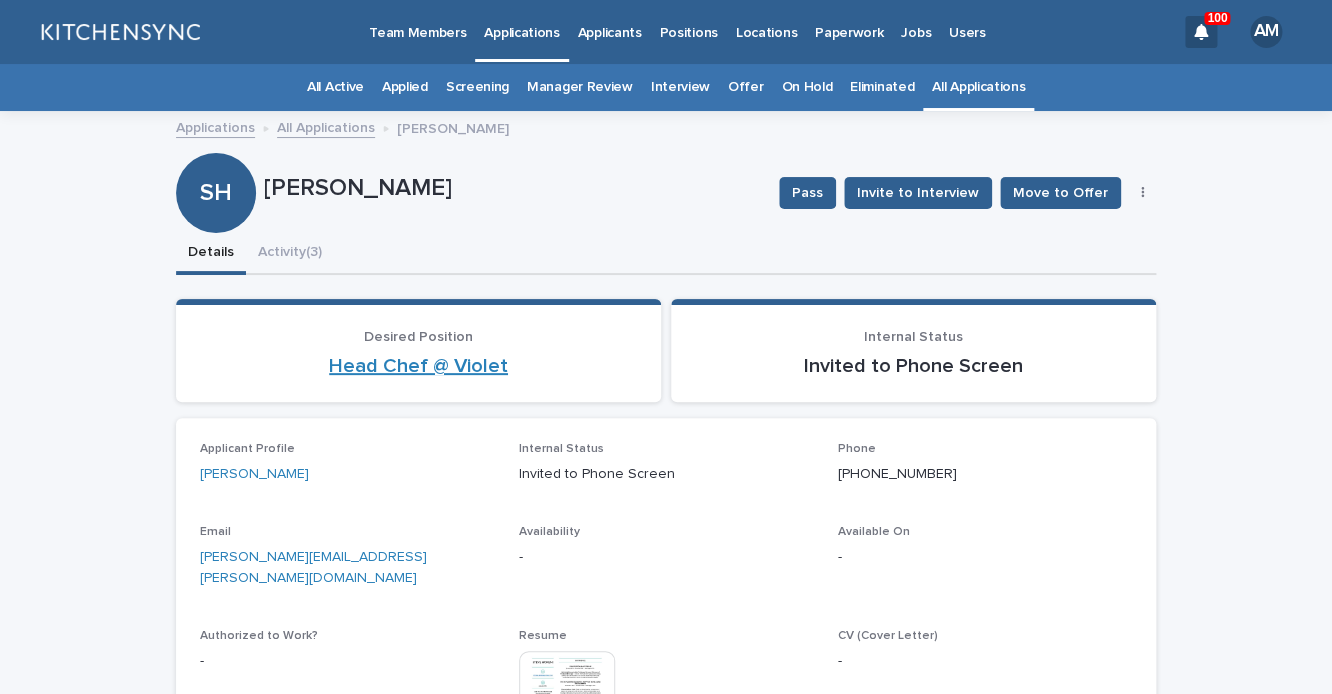 click on "Head Chef @ Violet" at bounding box center [418, 366] 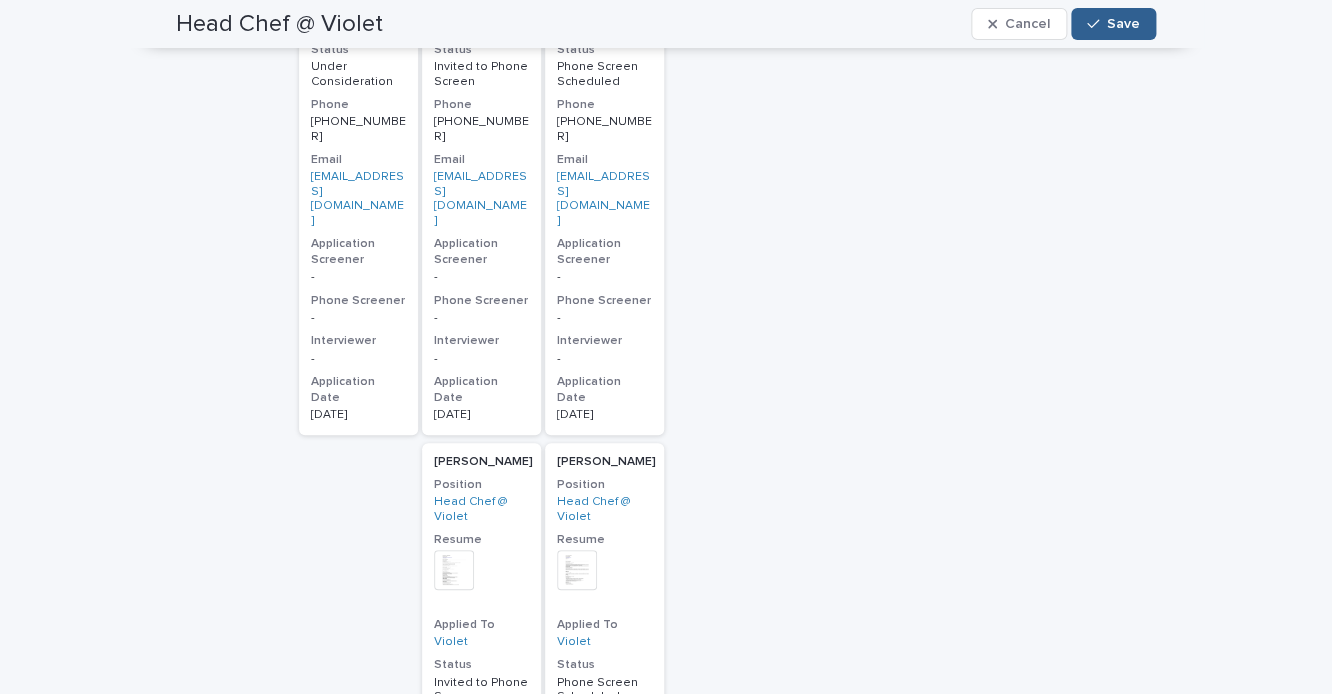 scroll, scrollTop: 2829, scrollLeft: 0, axis: vertical 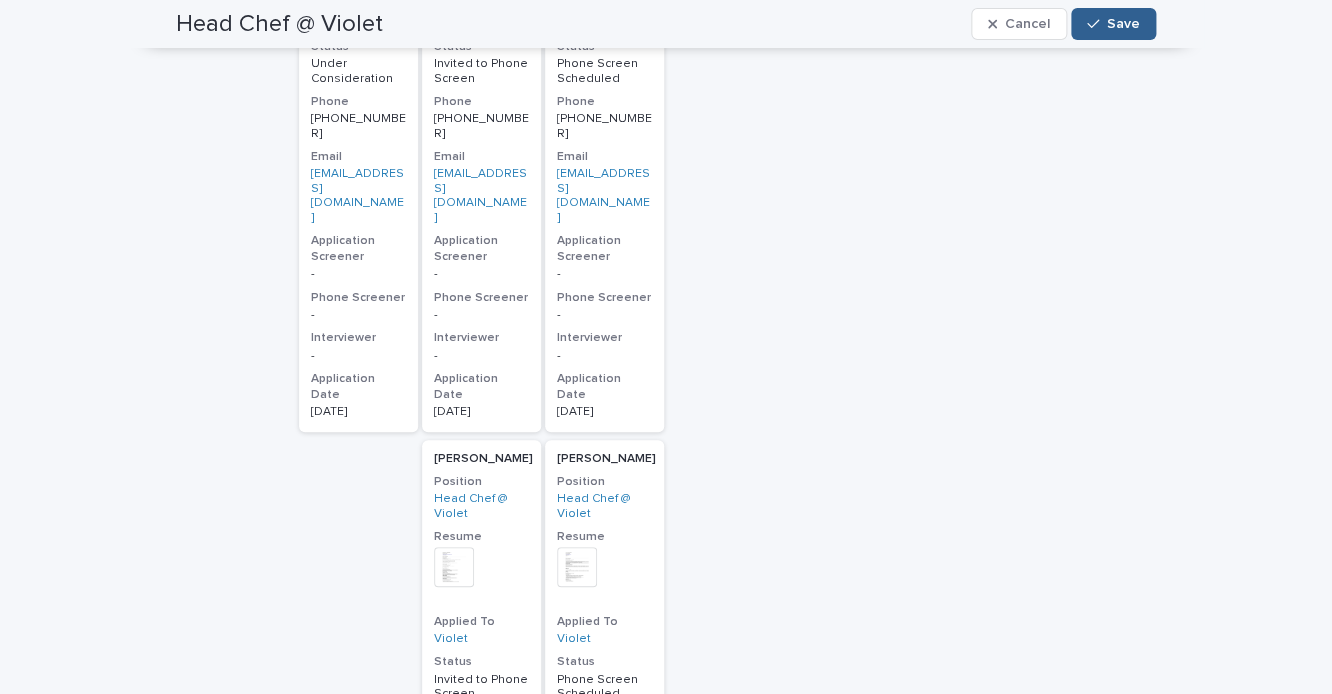 click on "Matthew Catalano" at bounding box center (483, 459) 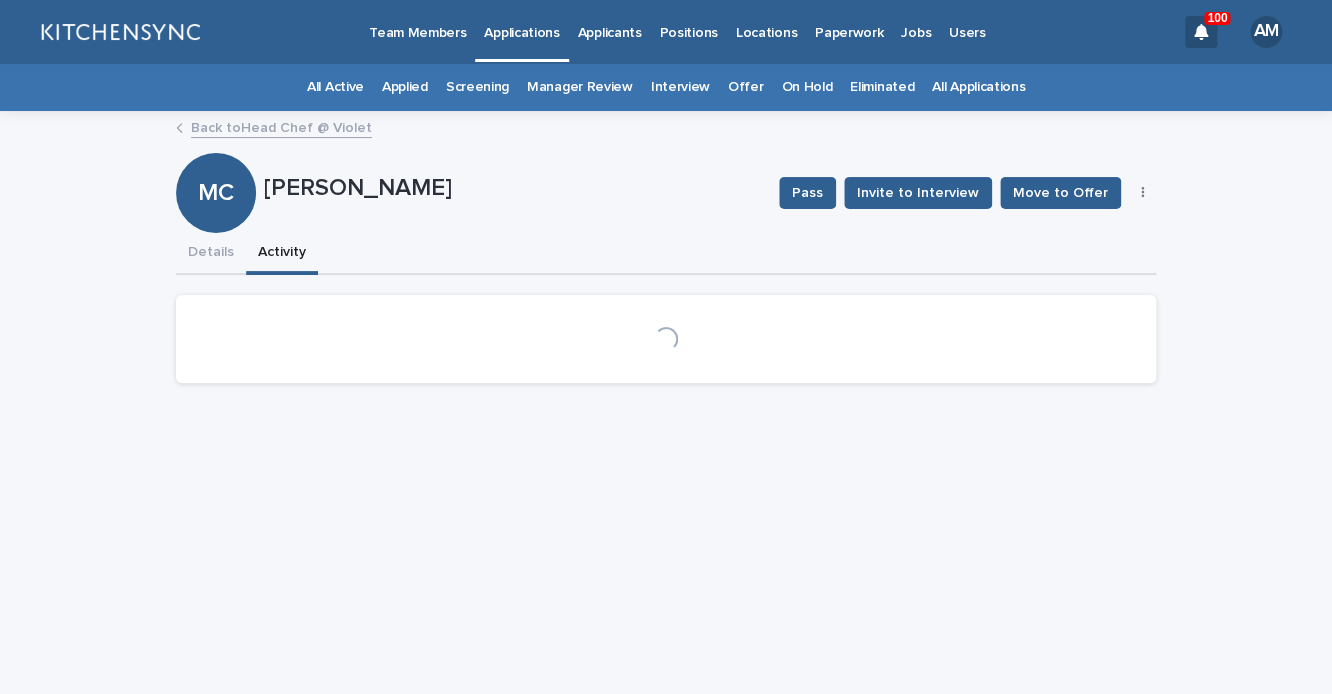 click on "Activity" at bounding box center [282, 254] 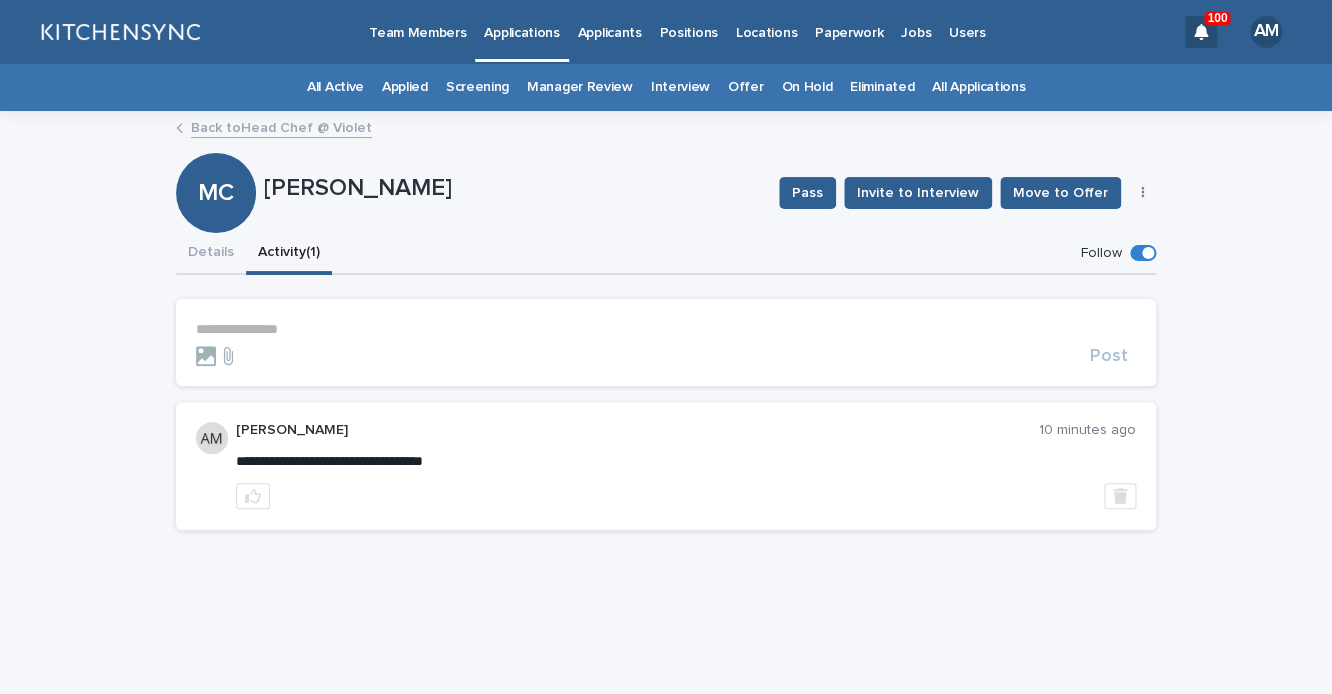 click on "**********" at bounding box center [666, 329] 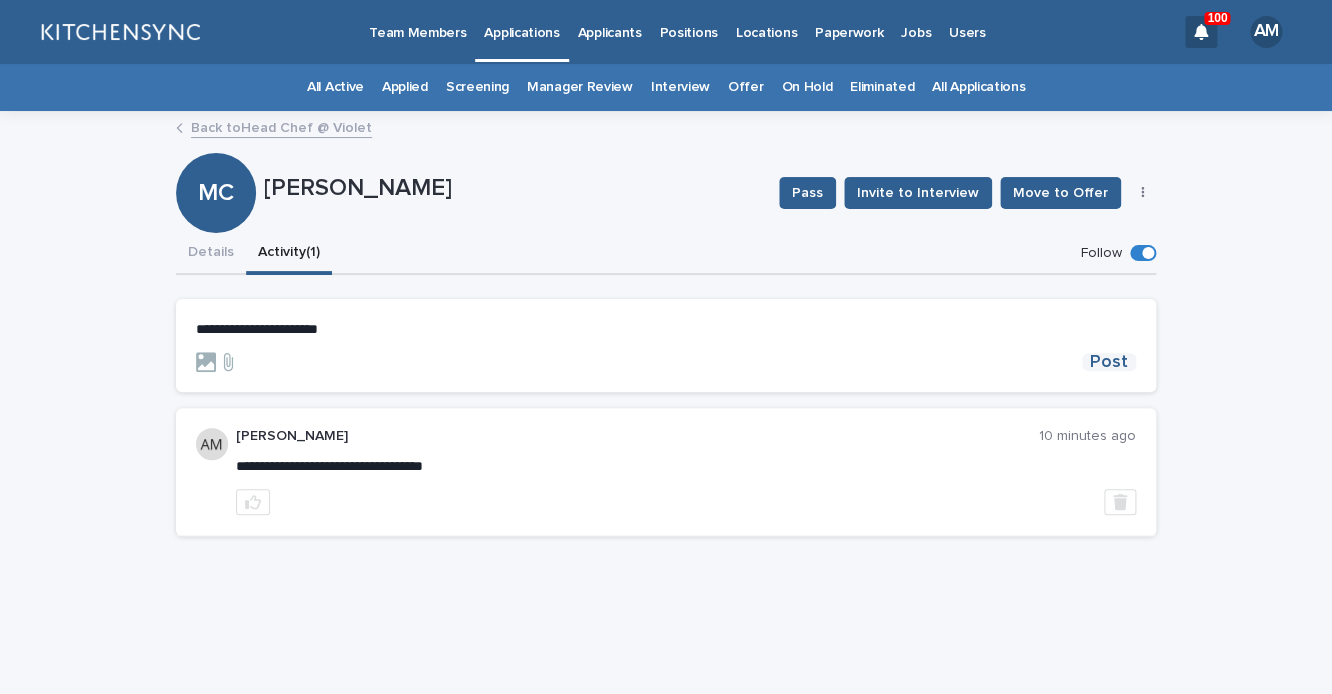 click on "Post" at bounding box center [1109, 362] 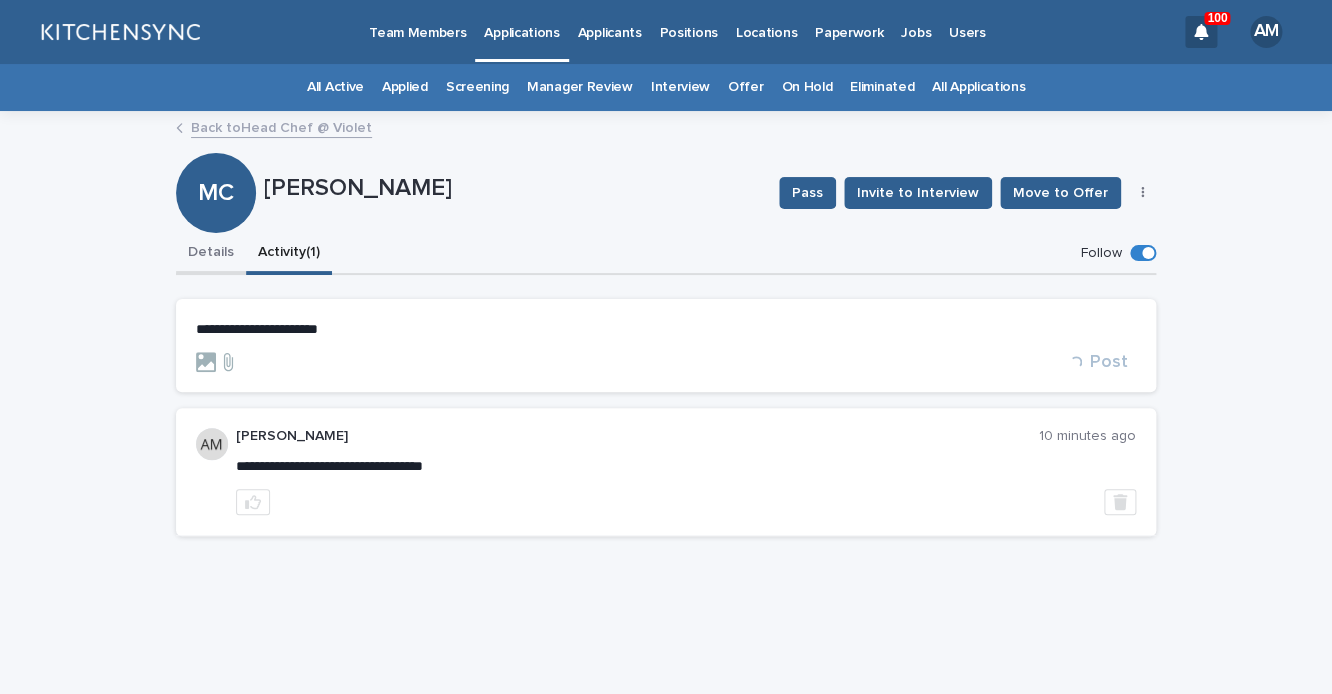 click on "Details" at bounding box center (211, 254) 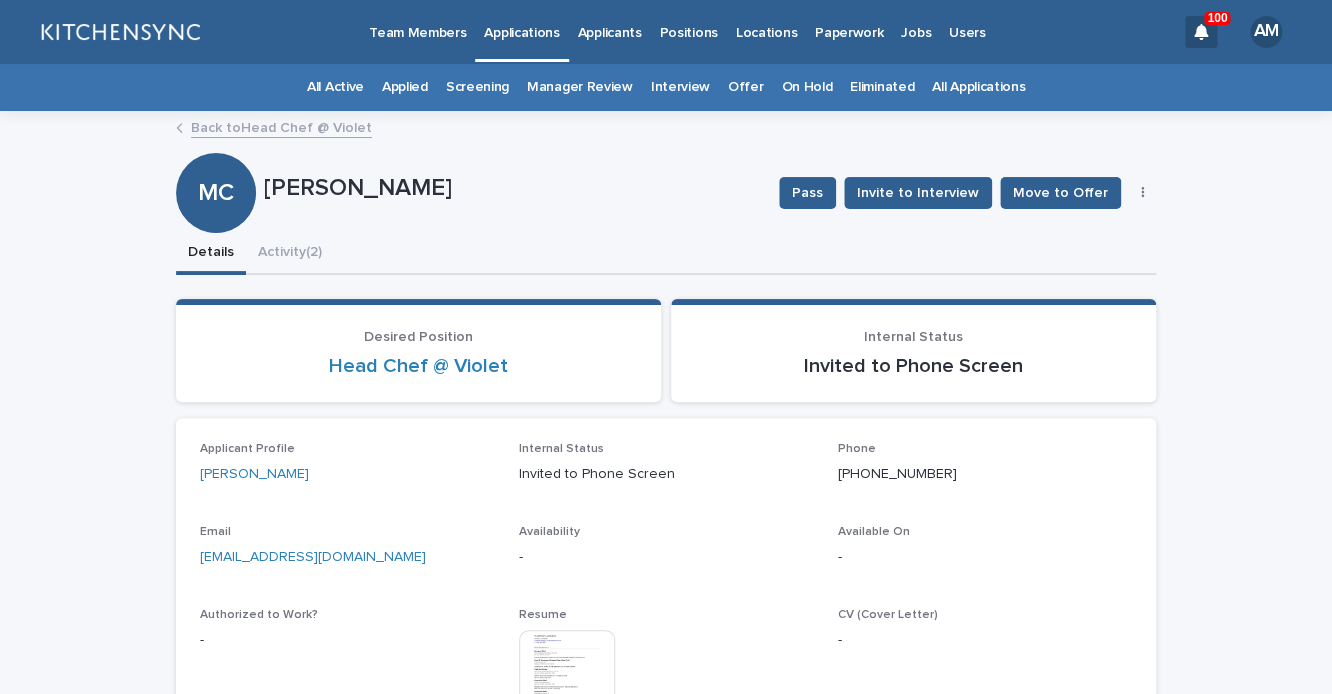 click at bounding box center [1143, 193] 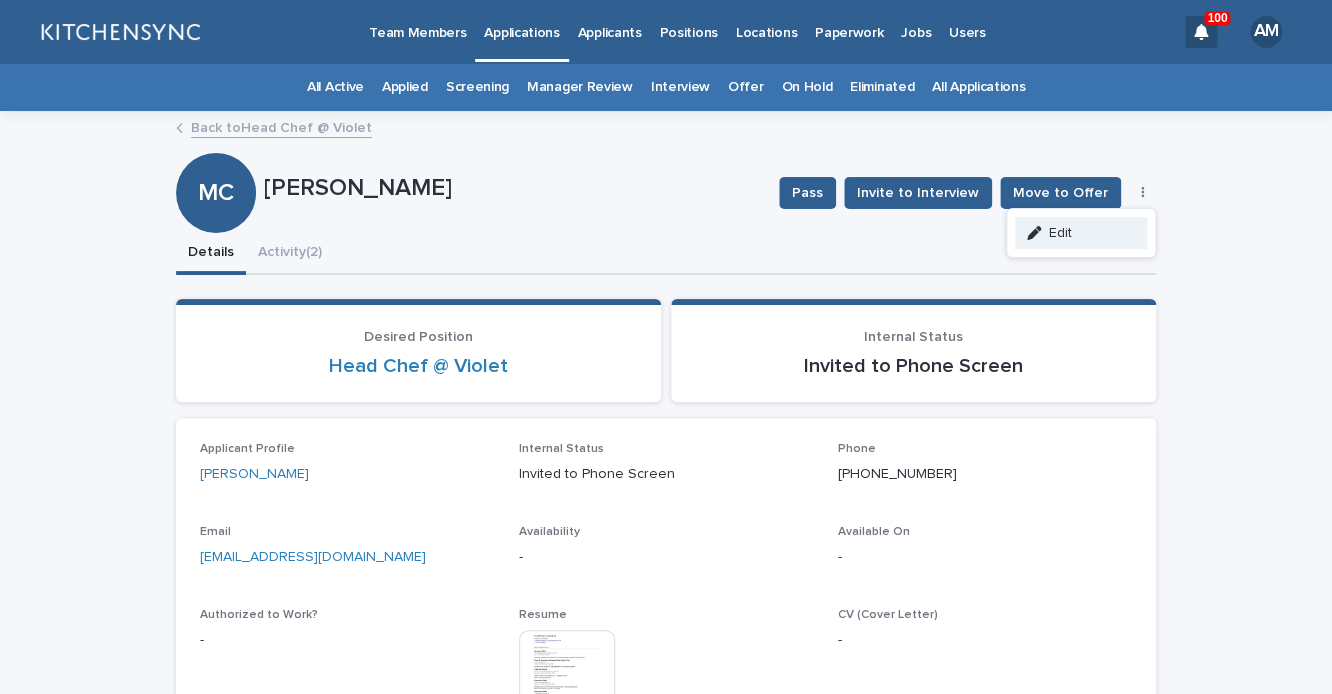 click on "Edit" at bounding box center [1081, 233] 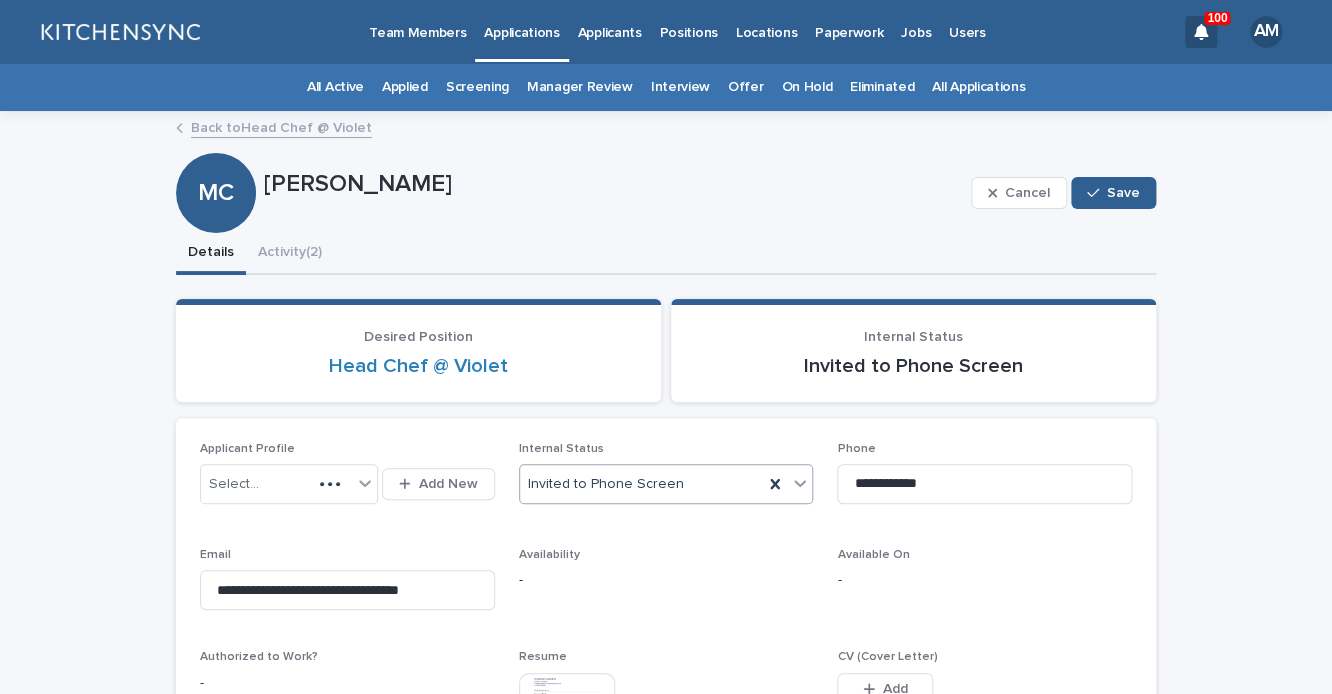 click on "Invited to Phone Screen" at bounding box center (642, 484) 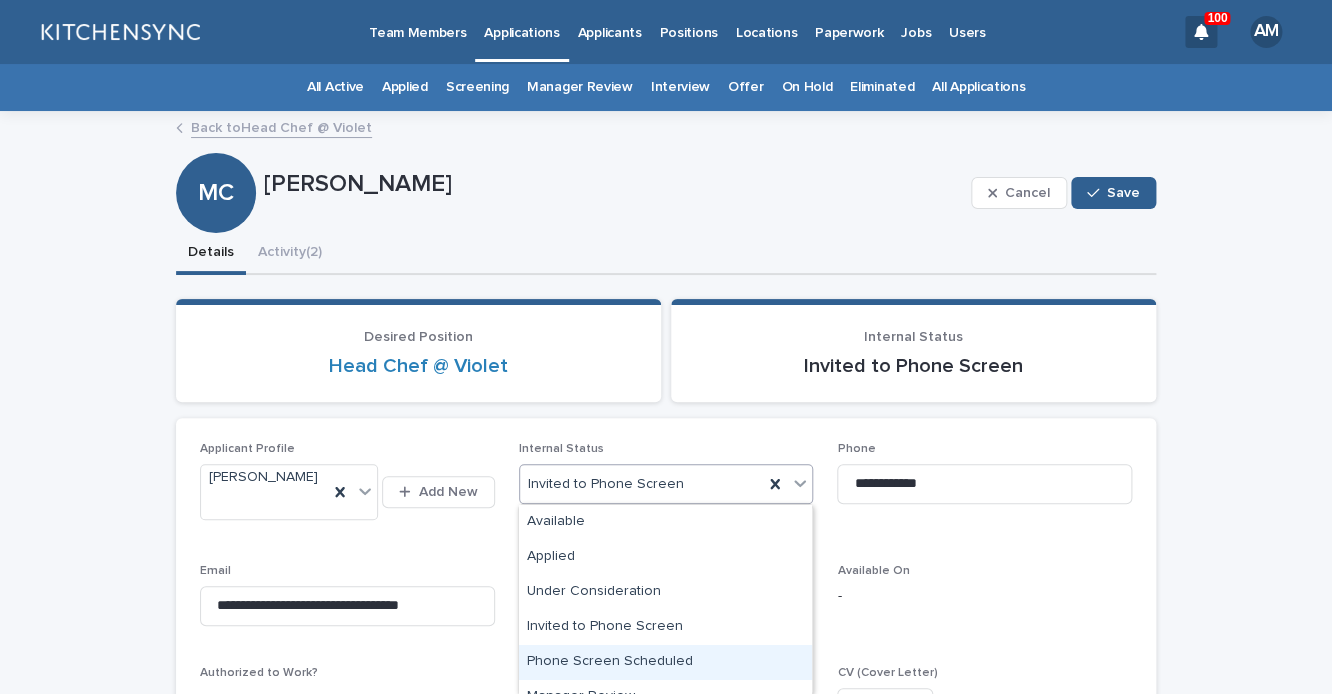 click on "Phone Screen Scheduled" at bounding box center [665, 662] 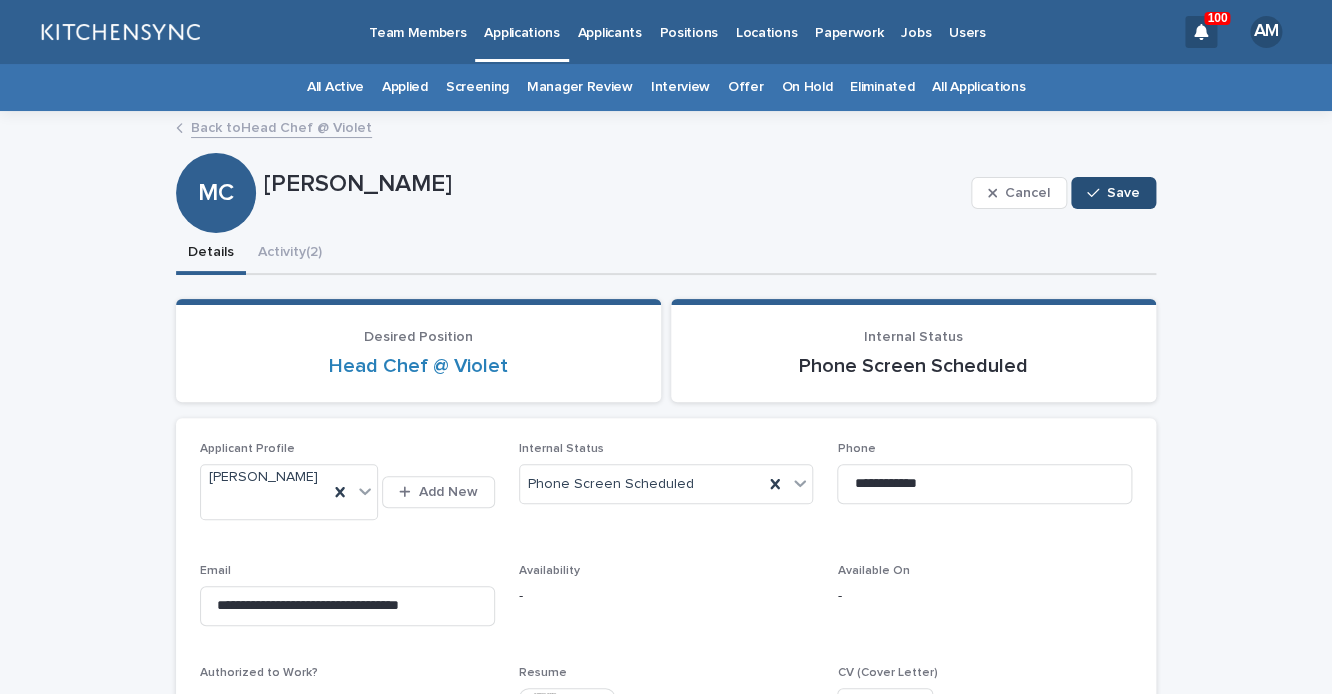 click at bounding box center [1097, 193] 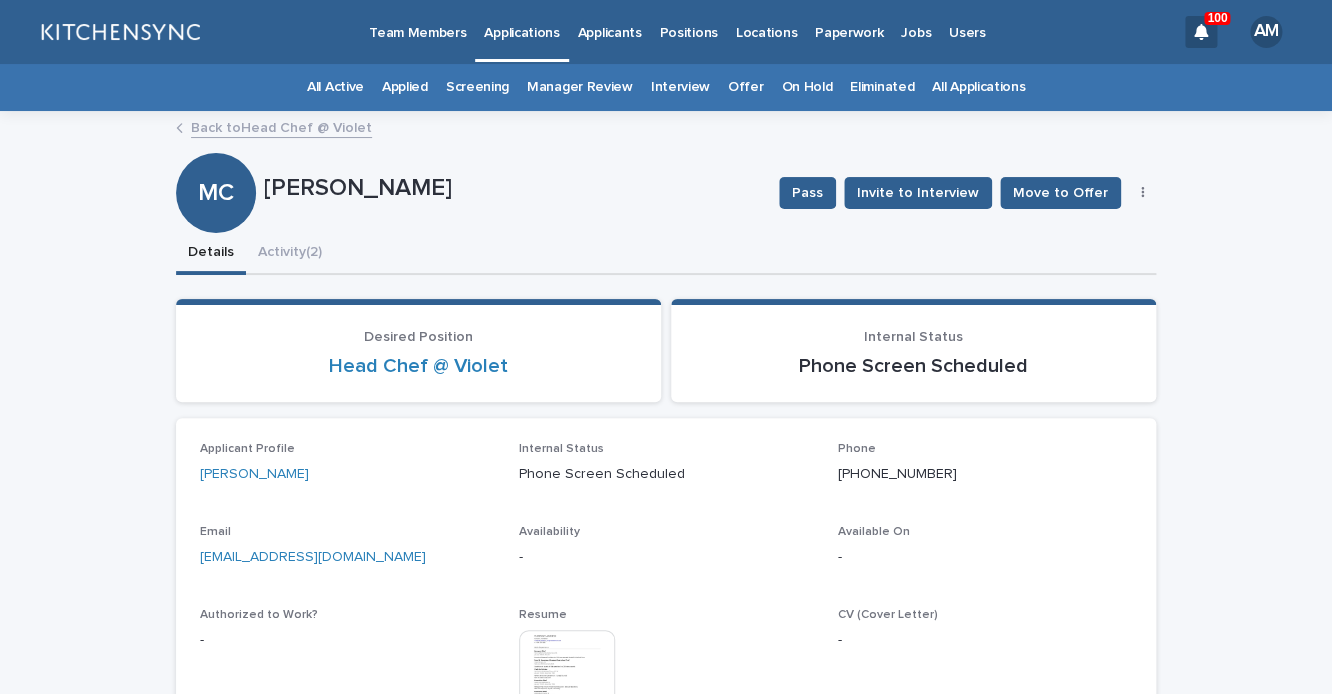 drag, startPoint x: 269, startPoint y: 185, endPoint x: 468, endPoint y: 191, distance: 199.09044 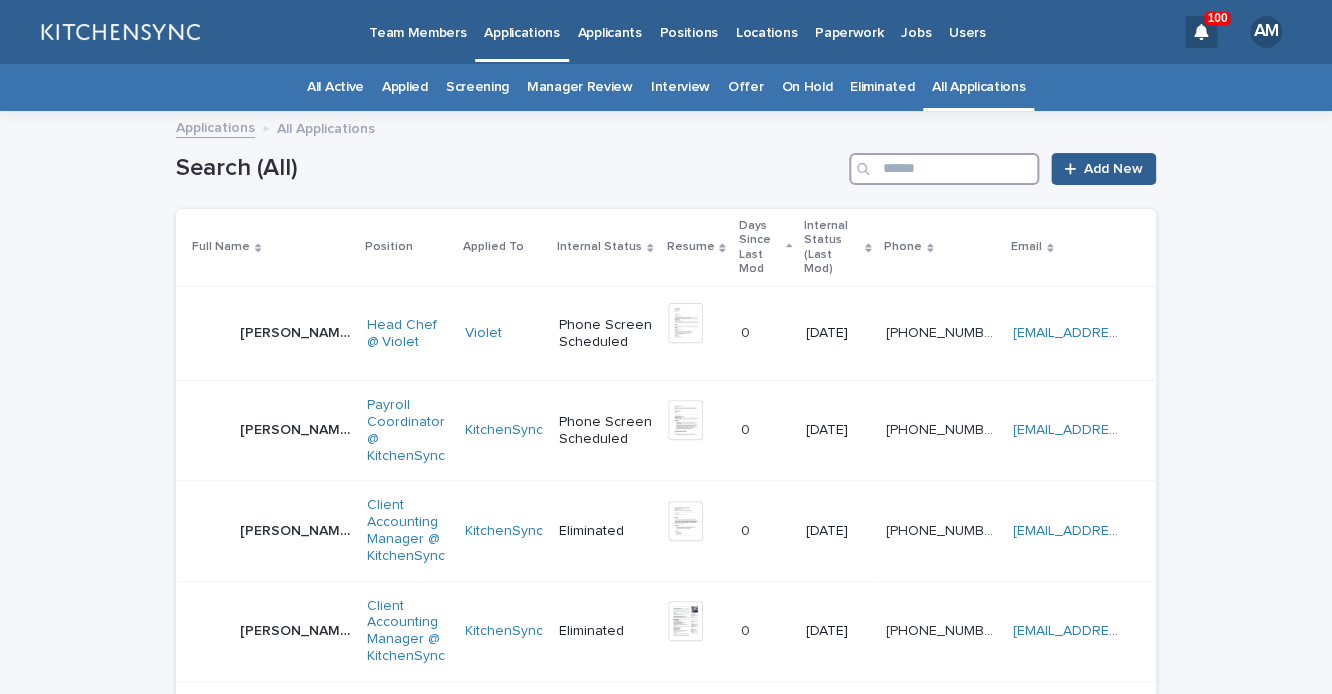 click at bounding box center (944, 169) 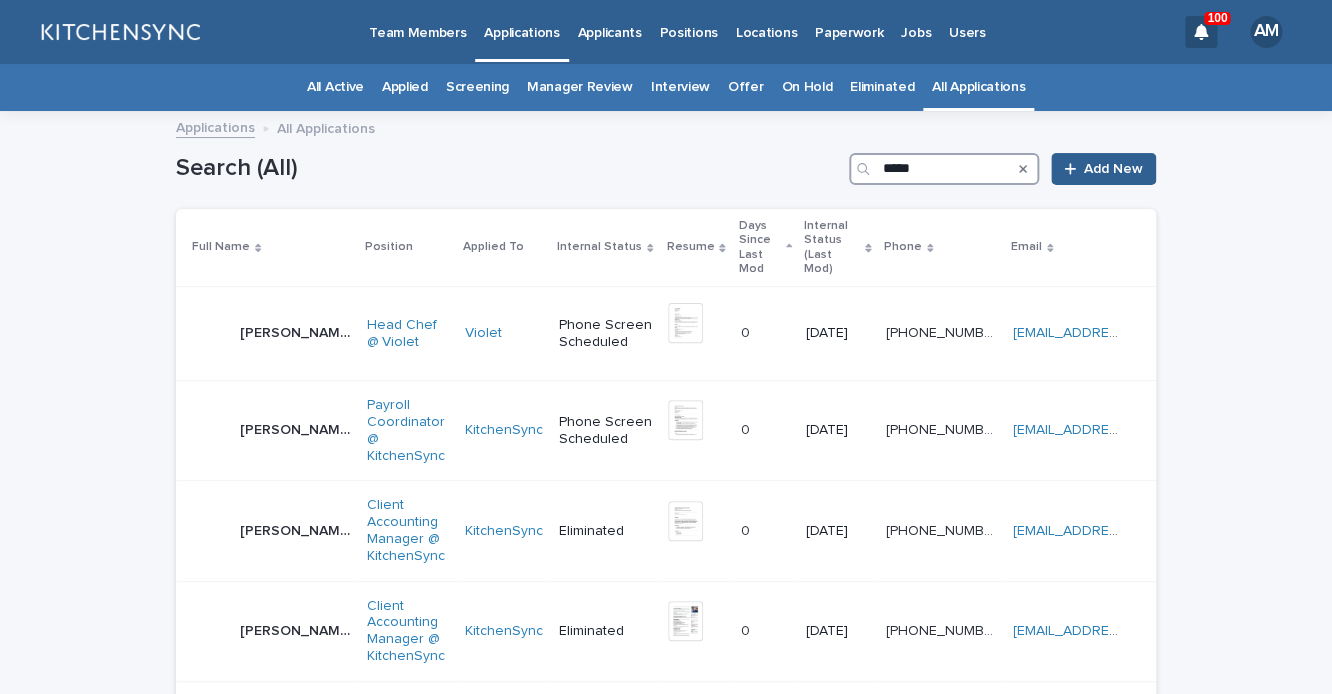 type on "*****" 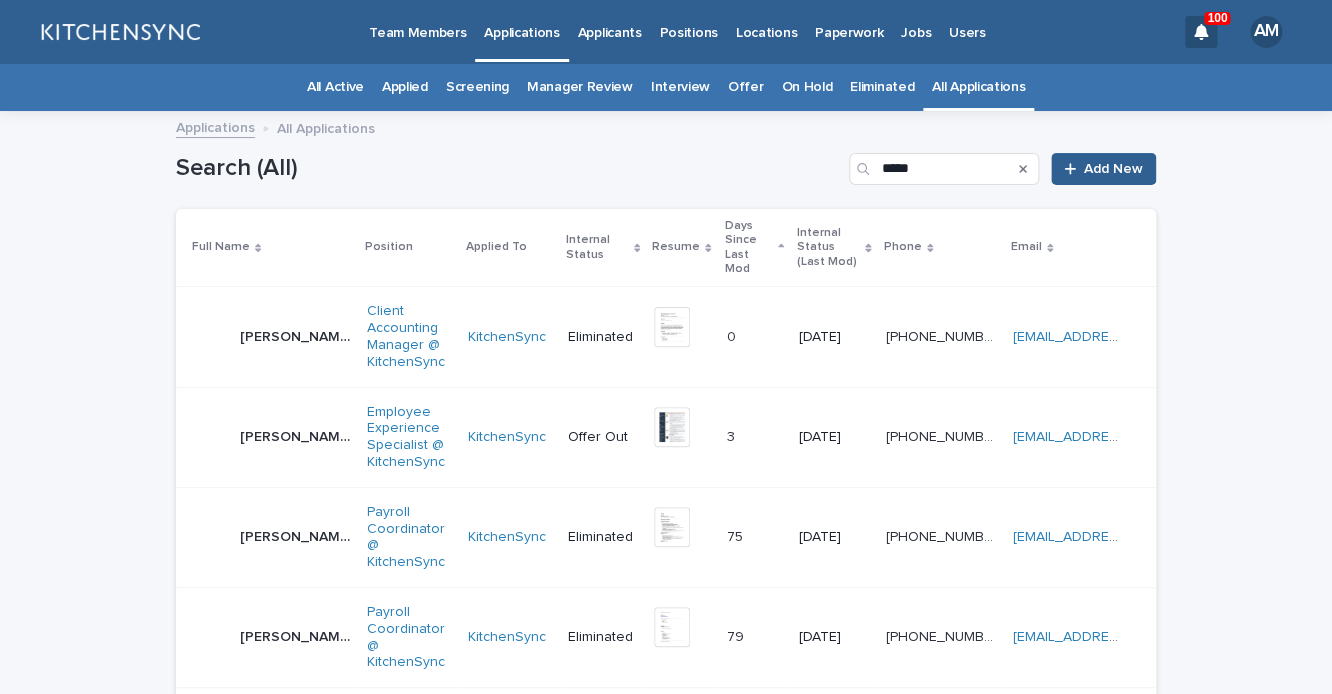 click on "[PERSON_NAME]" at bounding box center [297, 435] 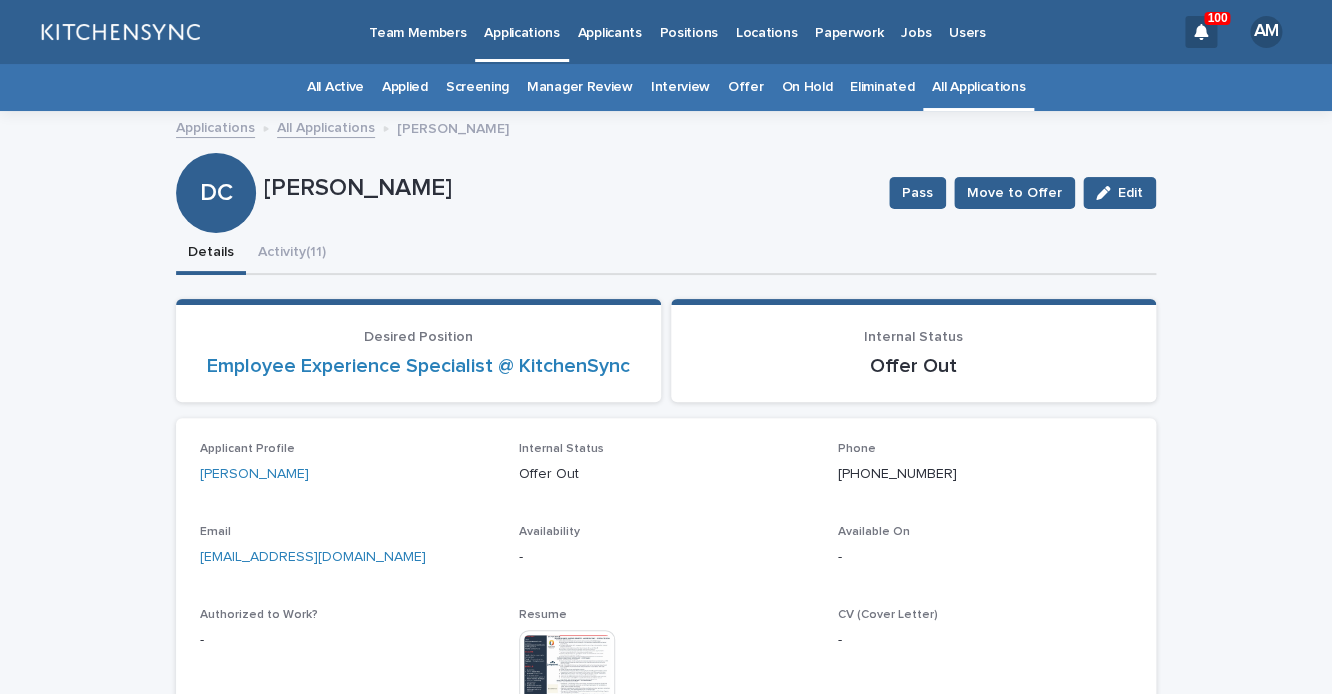 click on "All Applications" at bounding box center (978, 87) 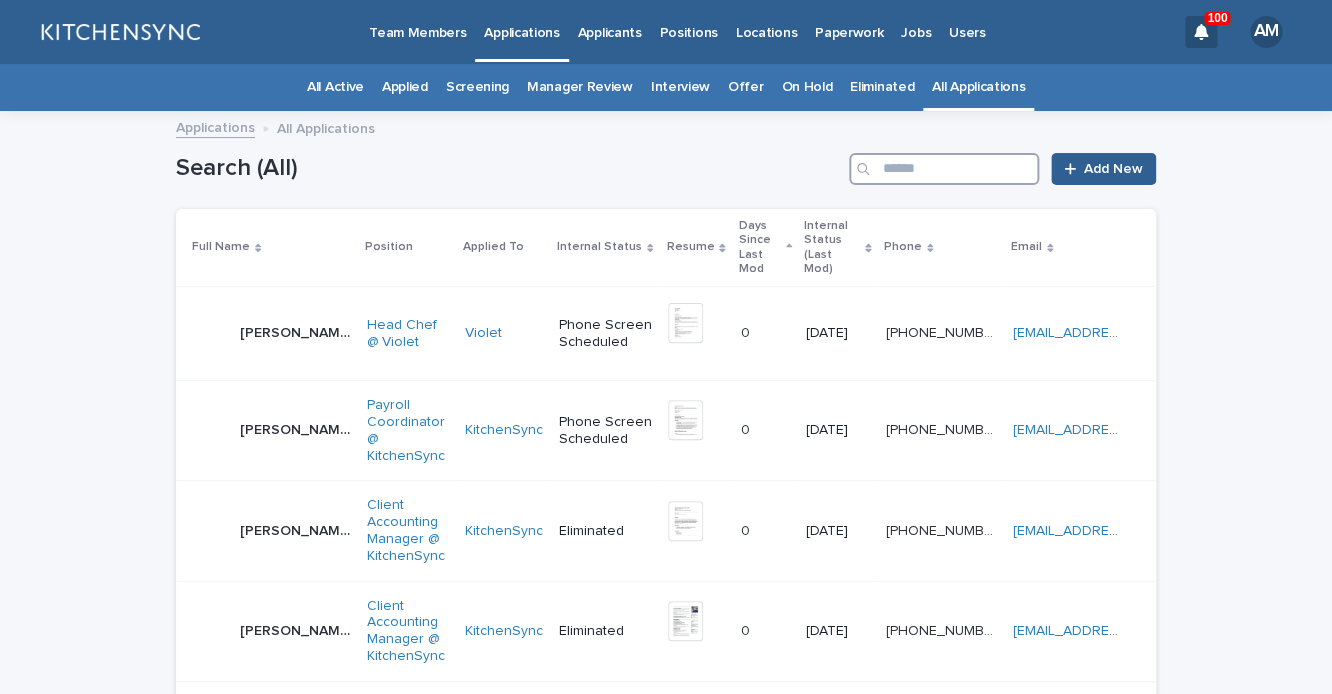 click at bounding box center [944, 169] 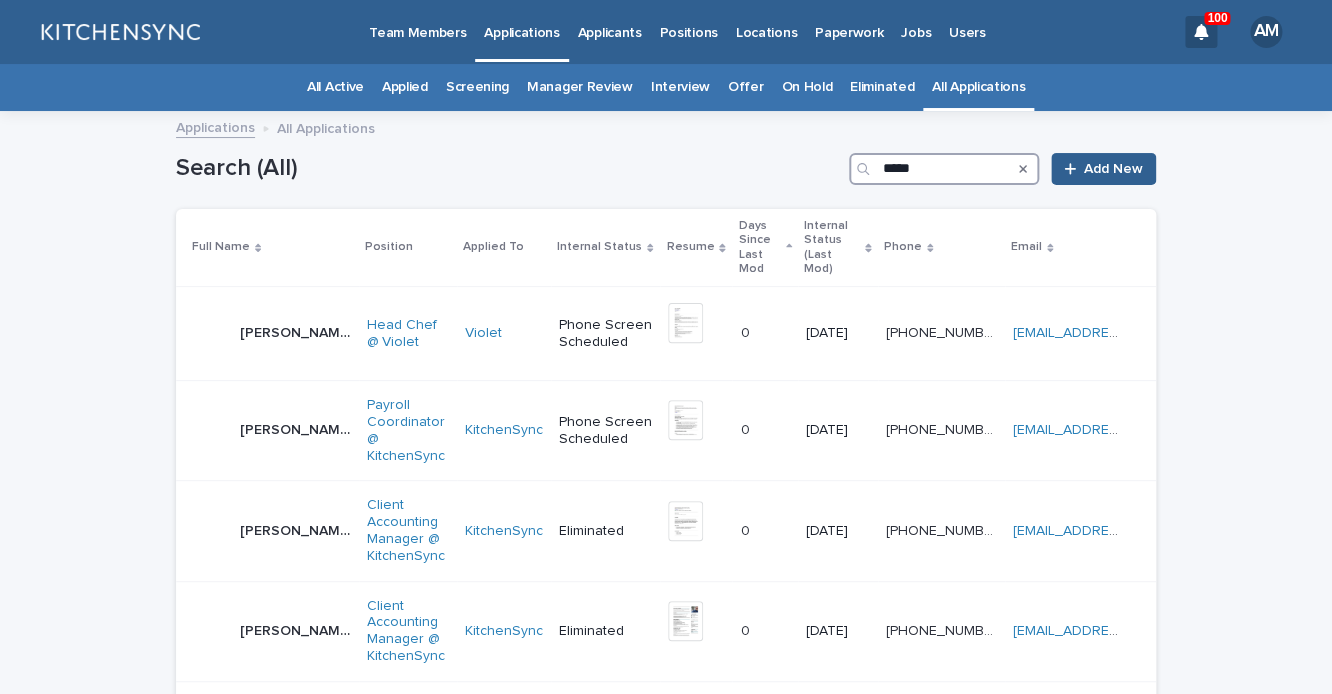 type on "*****" 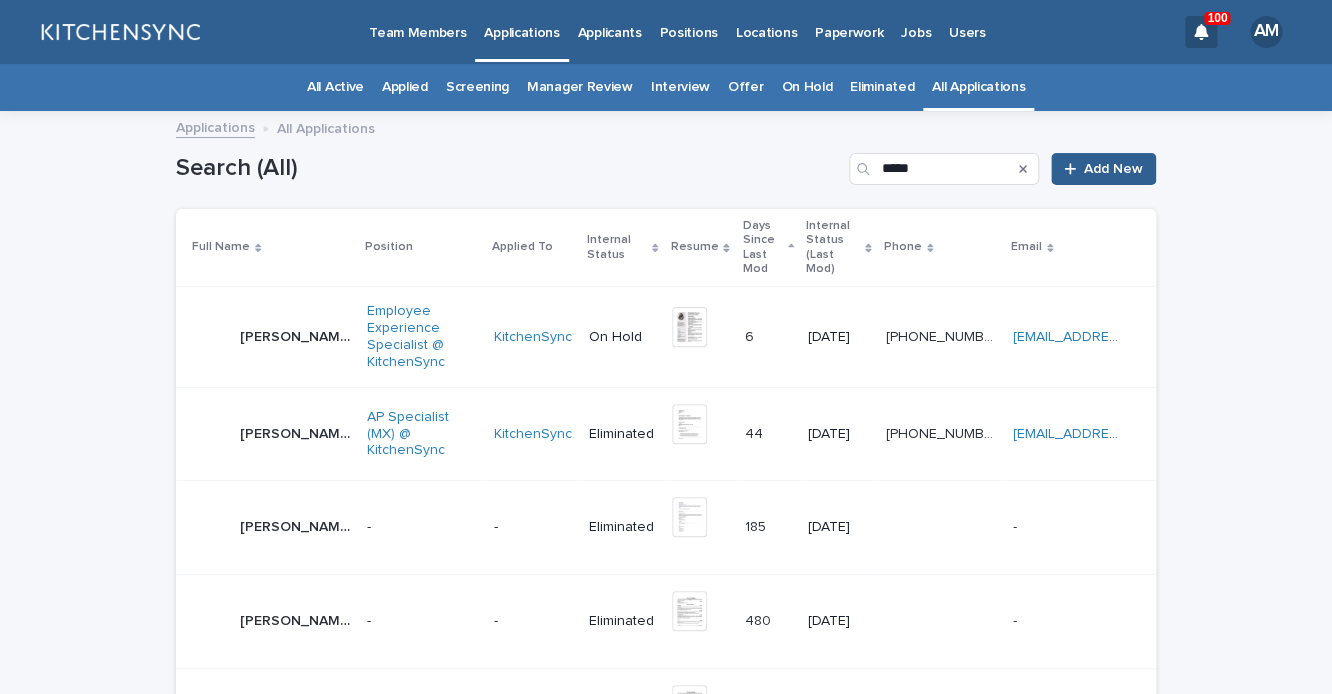 click on "Edith Ariadna Fernández Urrutia" at bounding box center (297, 335) 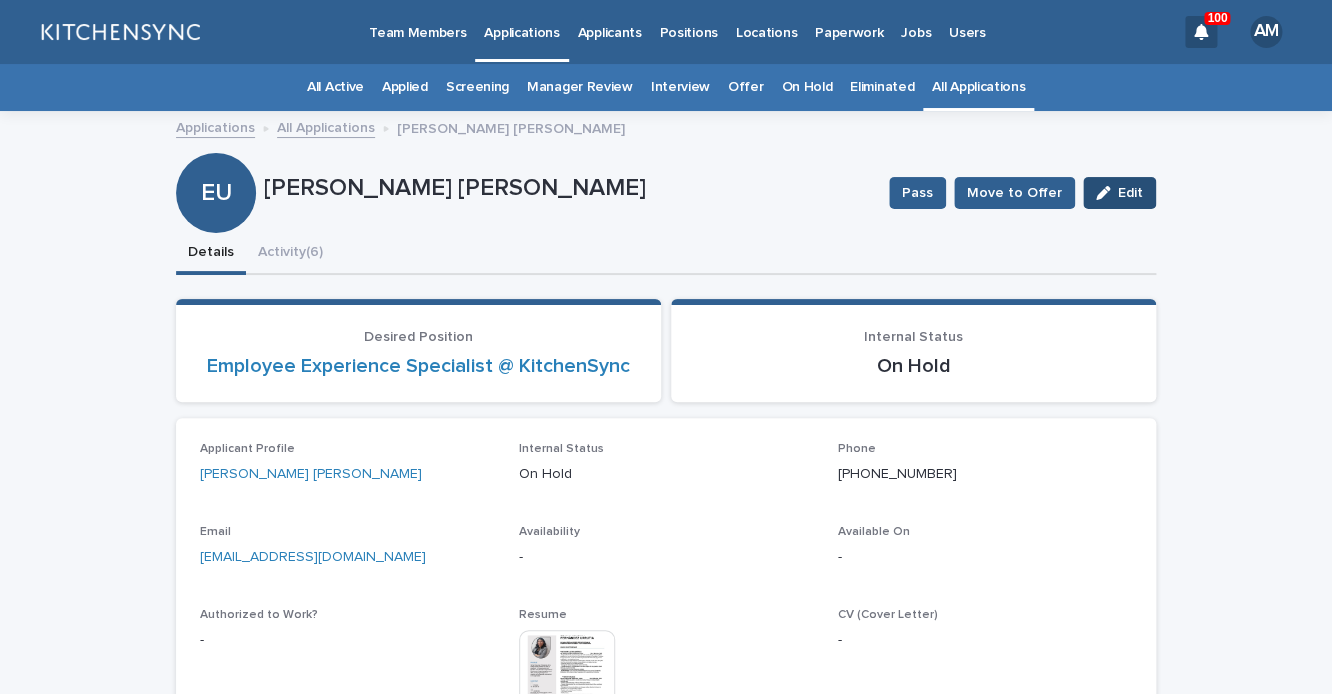 click on "Edit" at bounding box center [1130, 193] 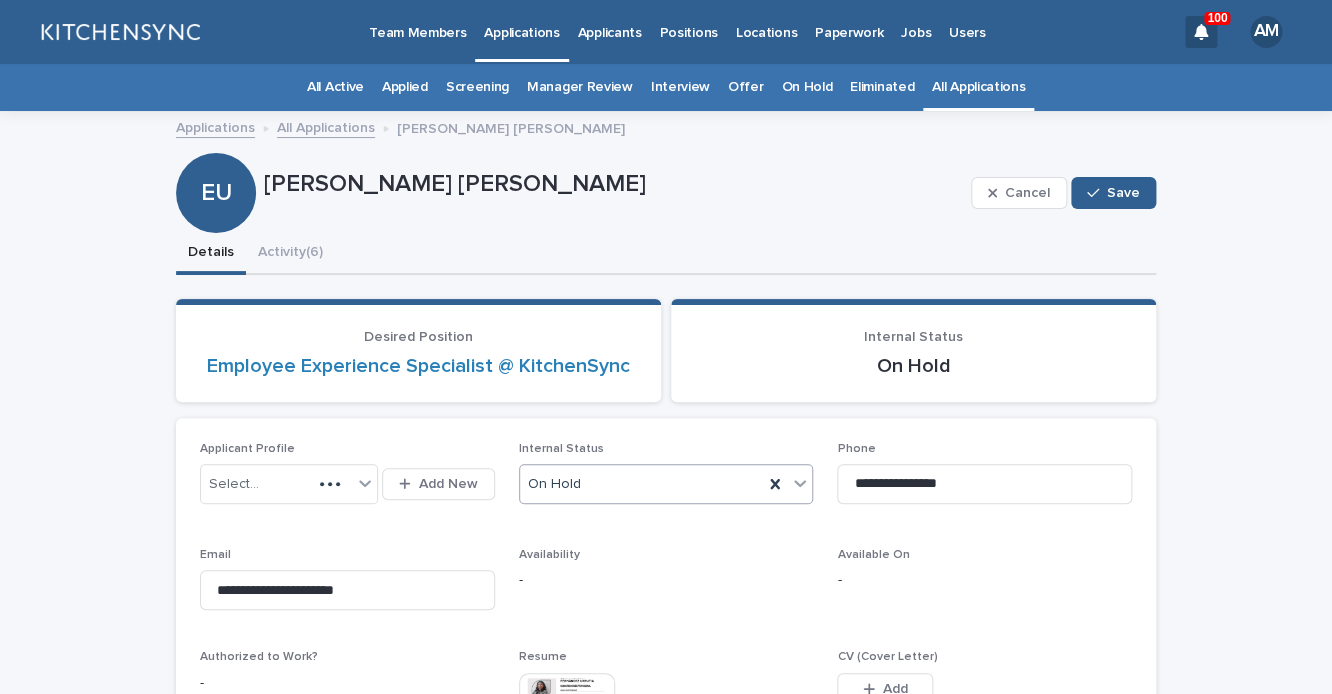 click on "On Hold" at bounding box center [642, 484] 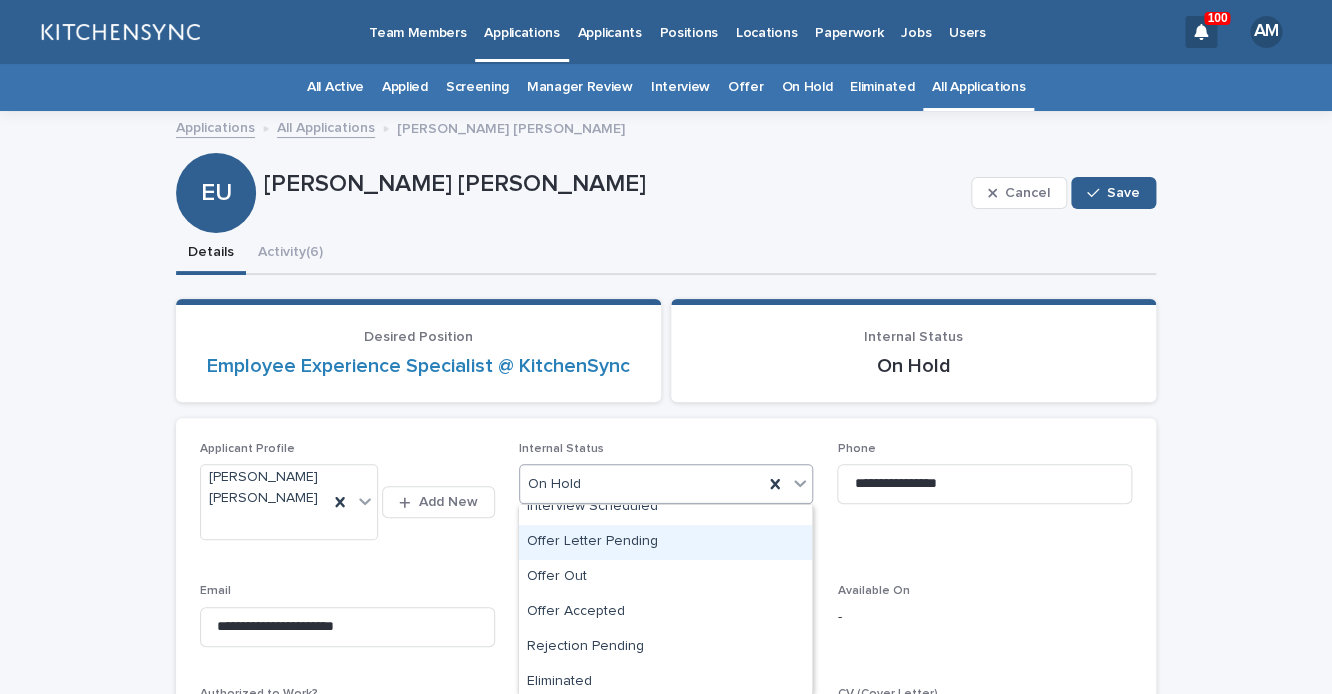 scroll, scrollTop: 0, scrollLeft: 0, axis: both 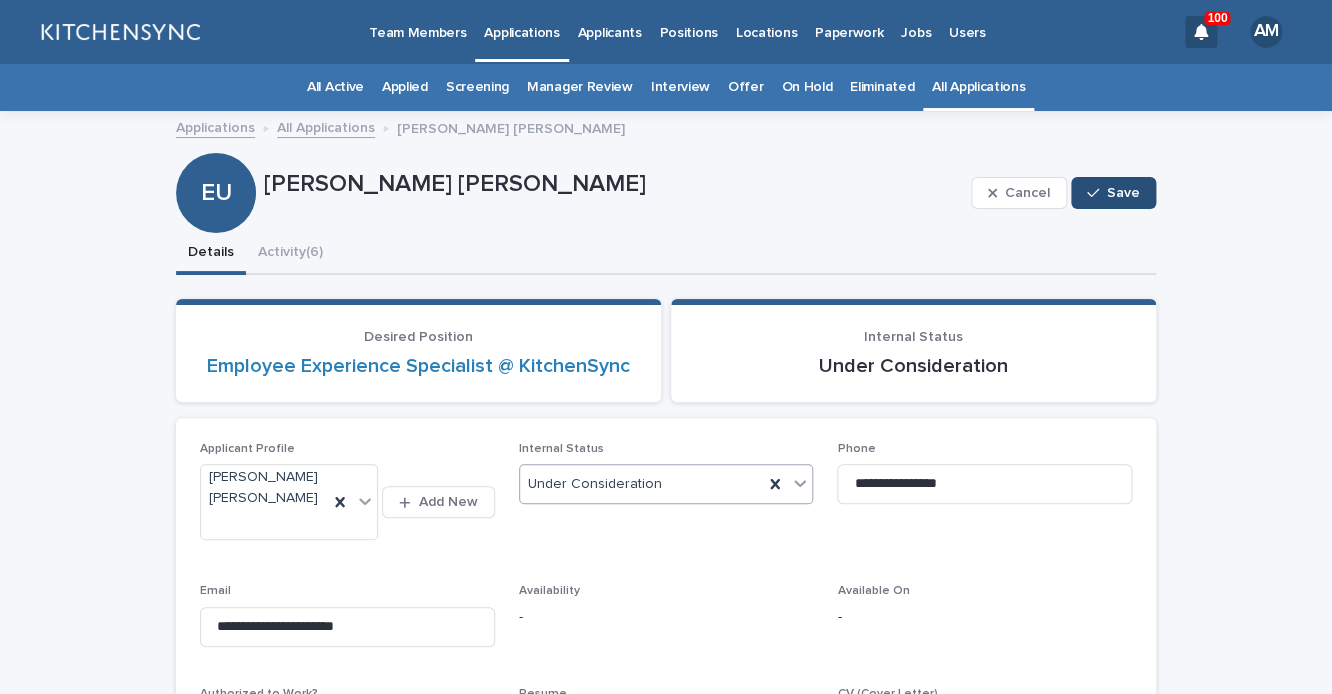 click on "Save" at bounding box center [1123, 193] 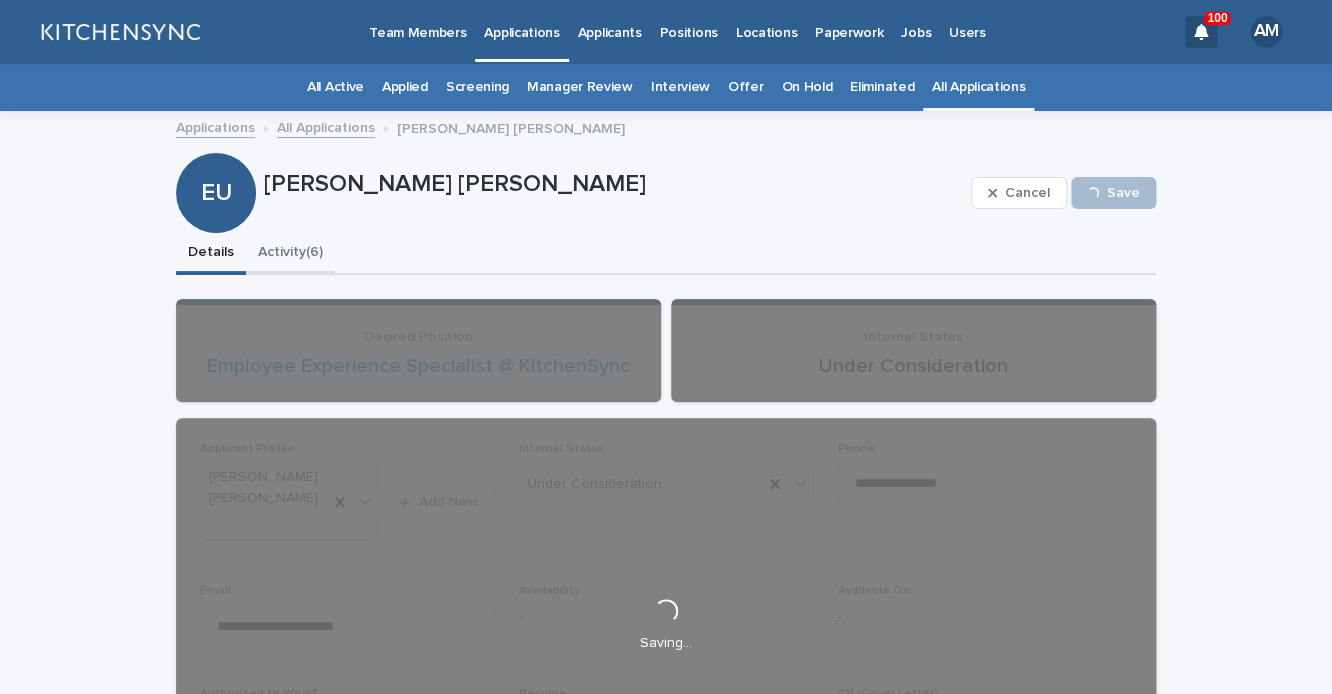 click on "Activity  (6)" at bounding box center [290, 254] 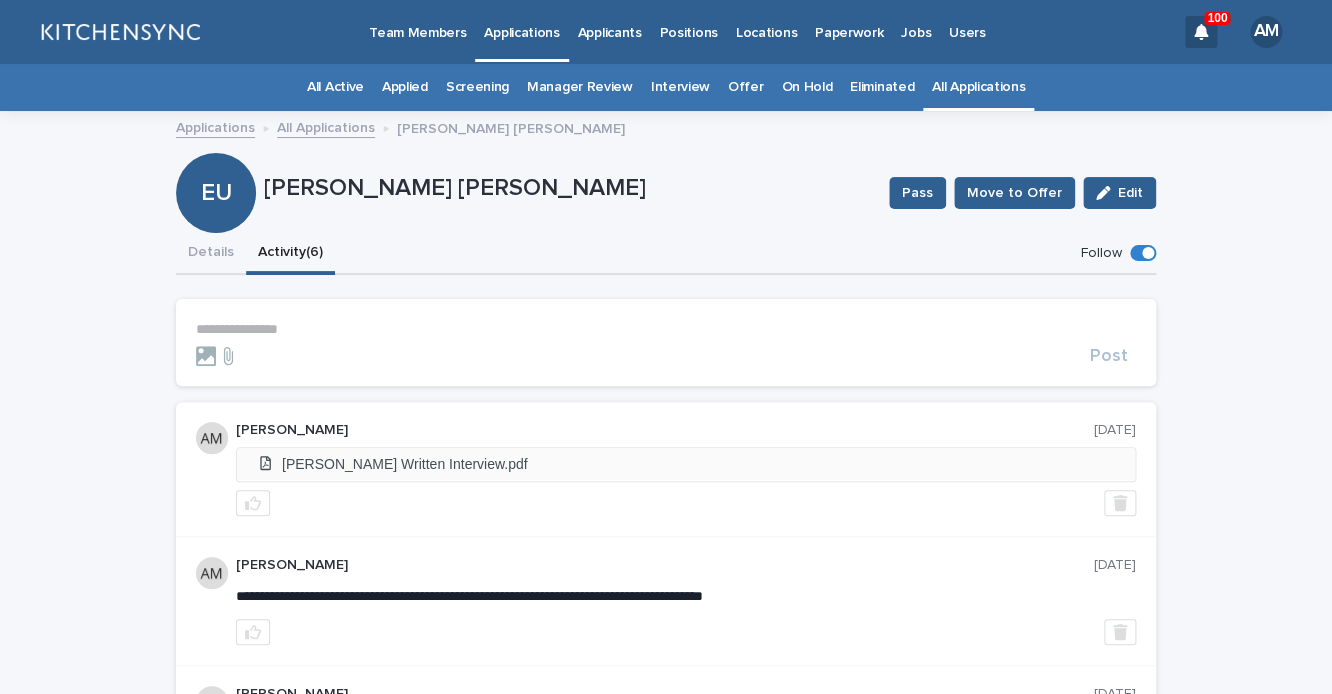 click on "Edith Written Interview.pdf" at bounding box center [686, 464] 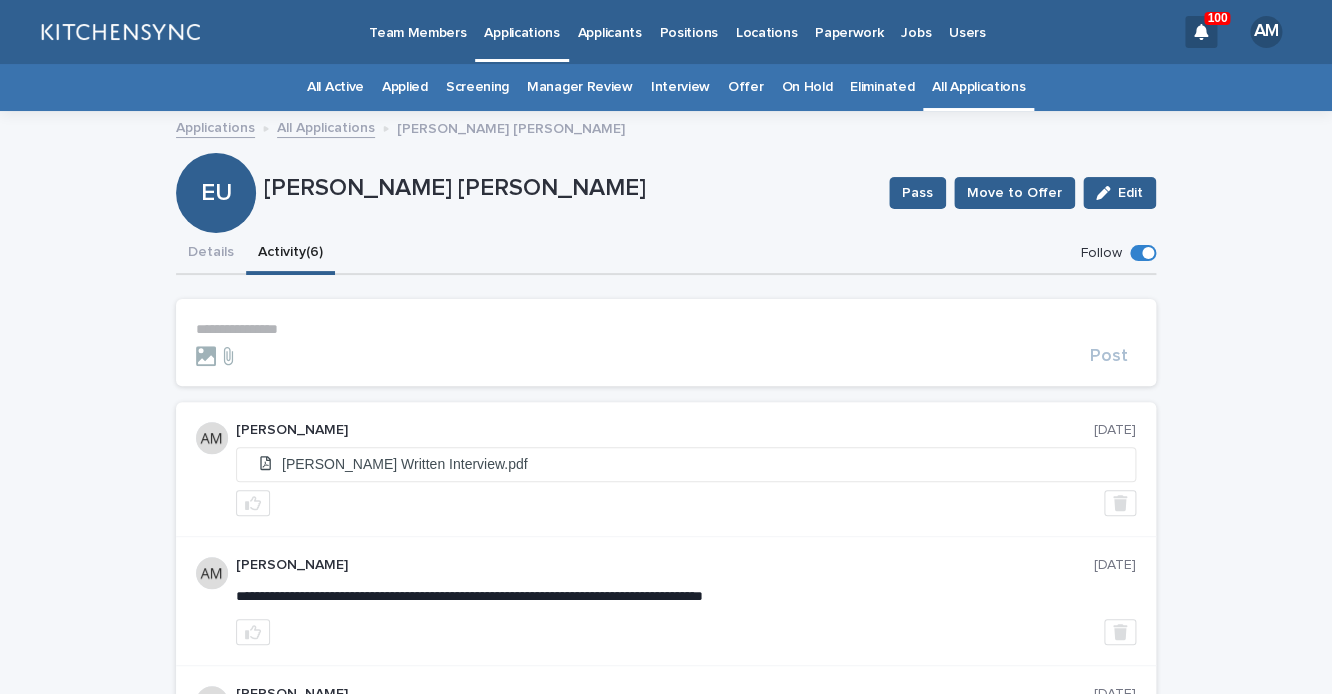 scroll, scrollTop: 437, scrollLeft: 0, axis: vertical 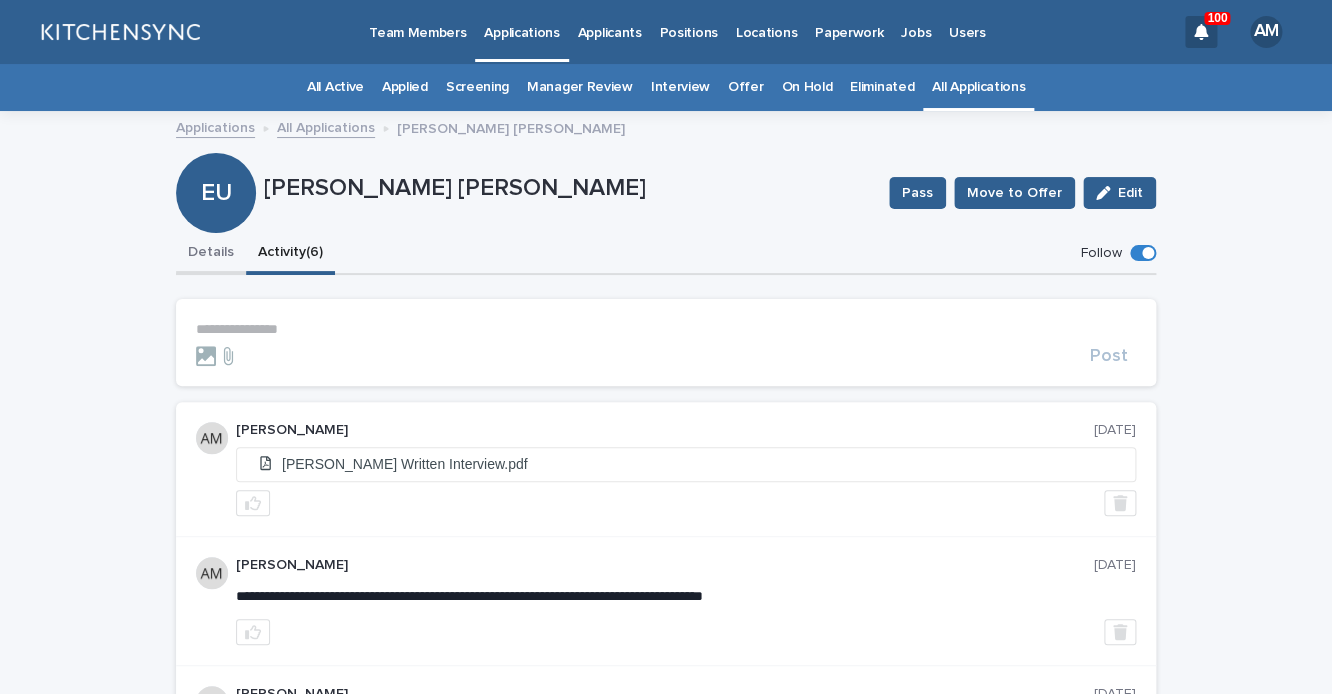 click on "Details" at bounding box center [211, 254] 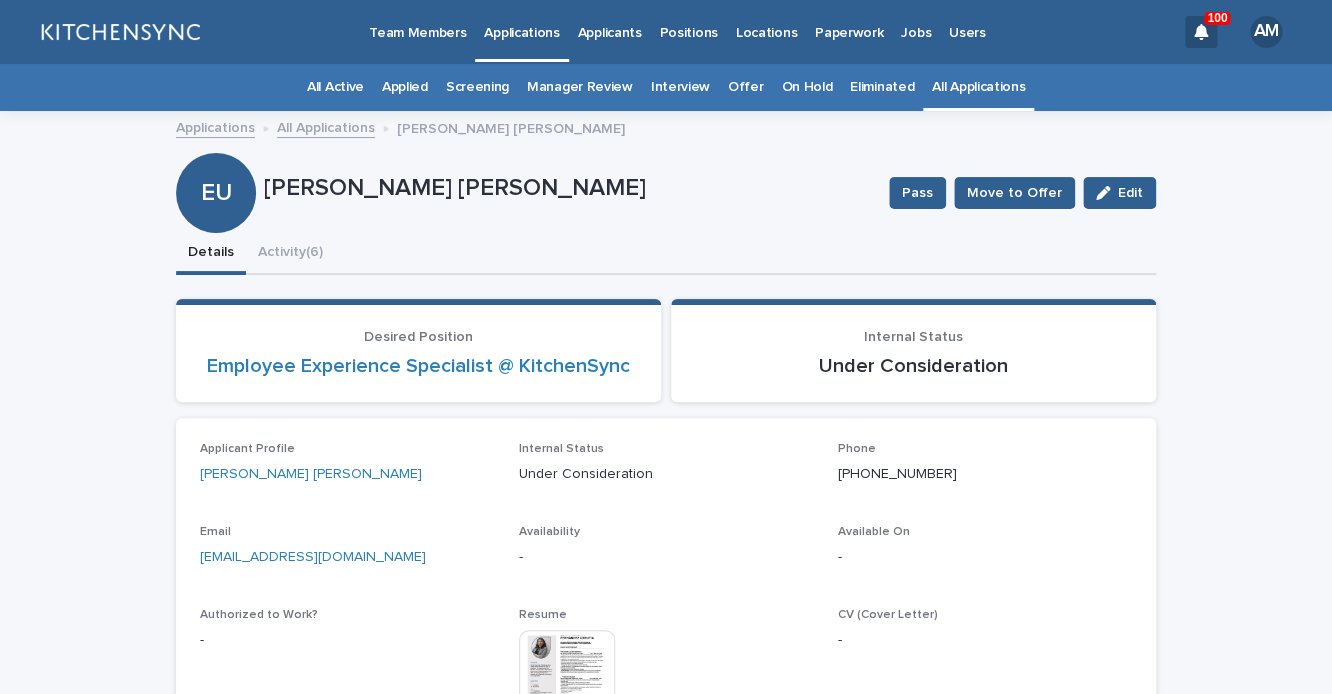 click at bounding box center (567, 678) 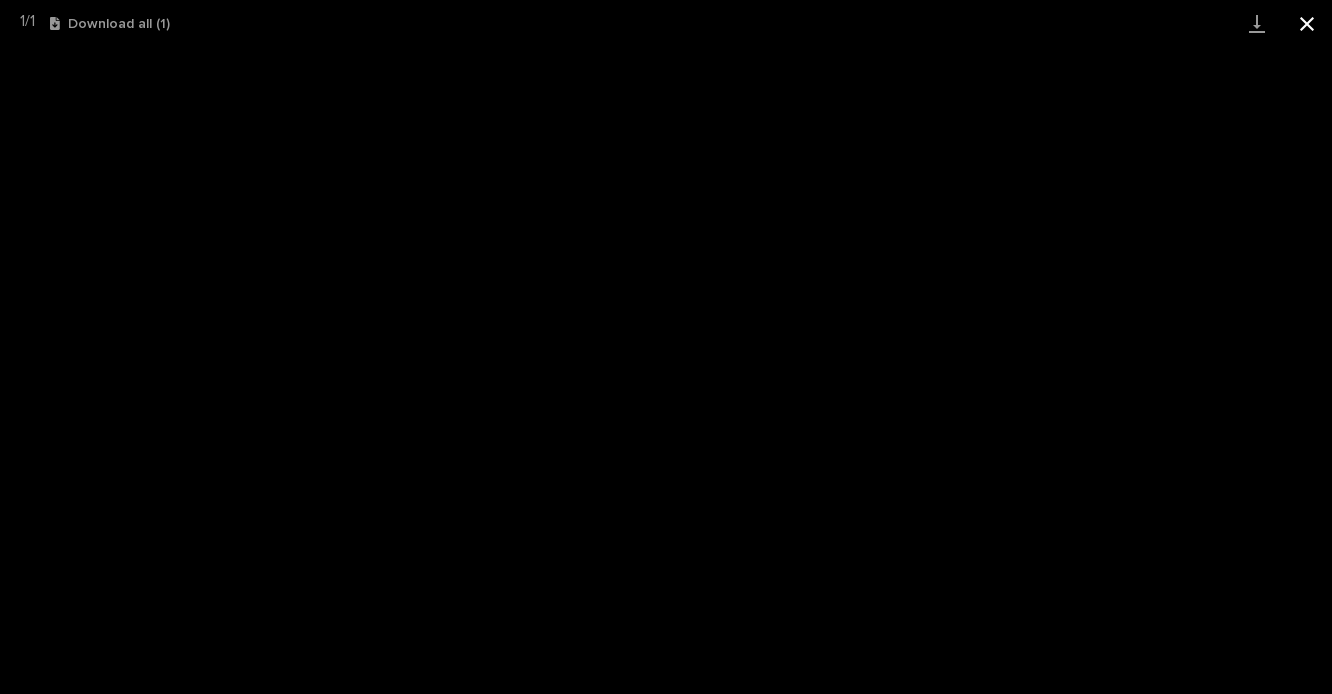 click at bounding box center [1307, 23] 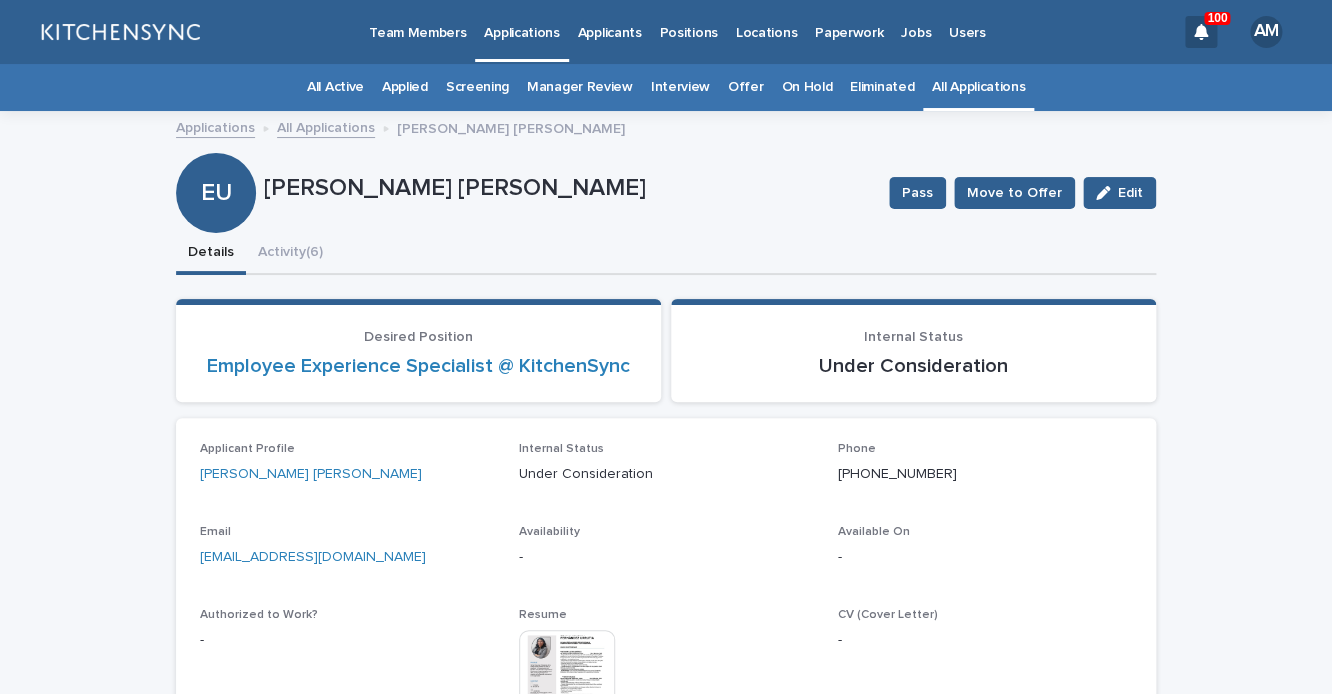 click on "All Applications" at bounding box center (978, 87) 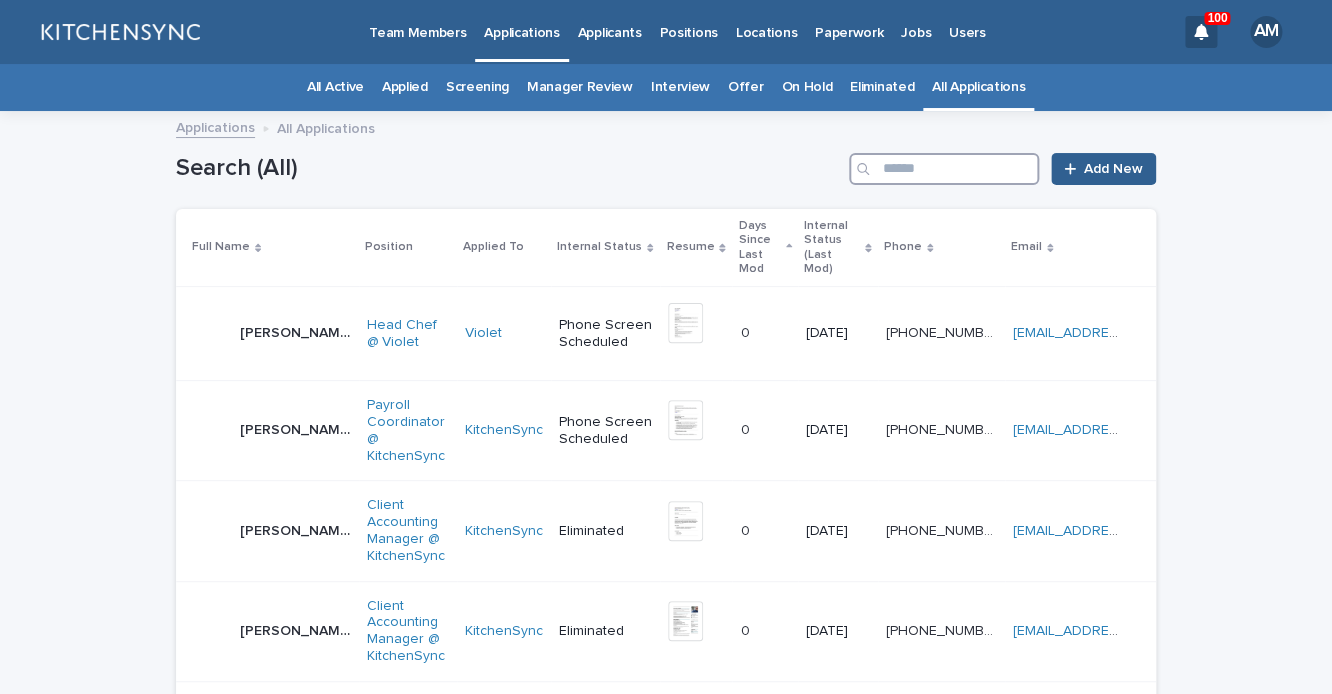 click at bounding box center [944, 169] 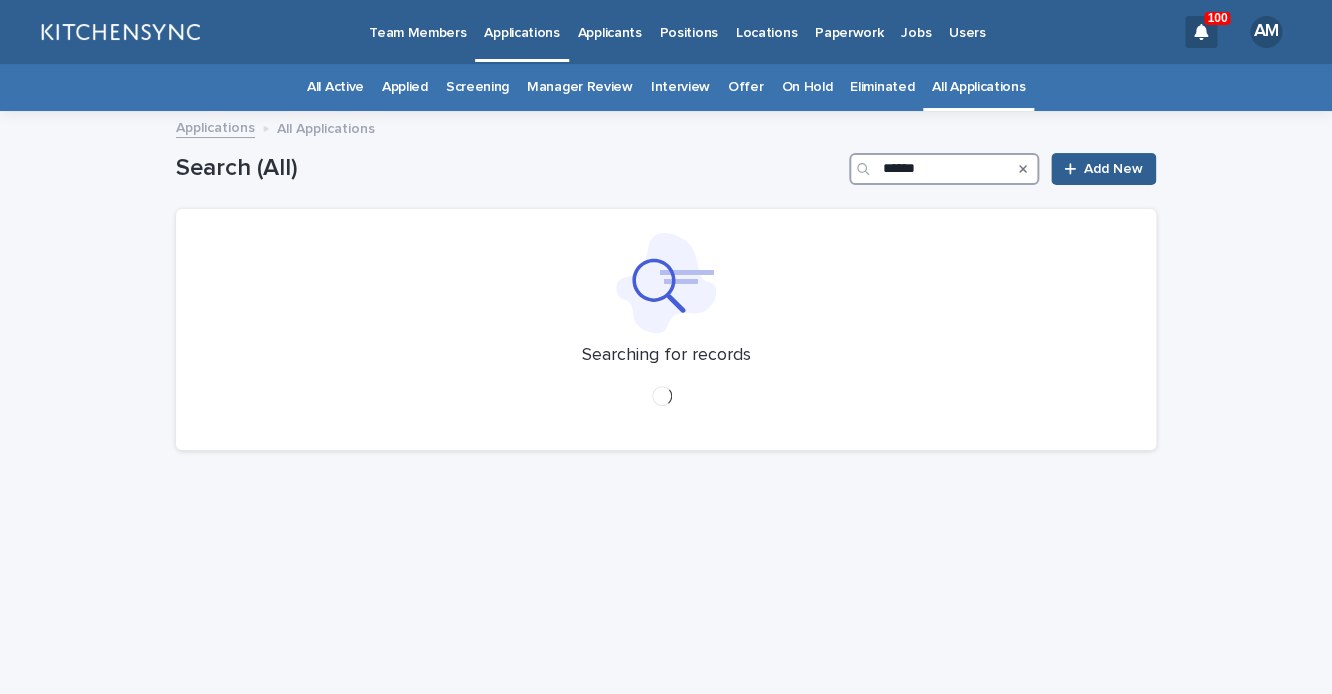 type on "******" 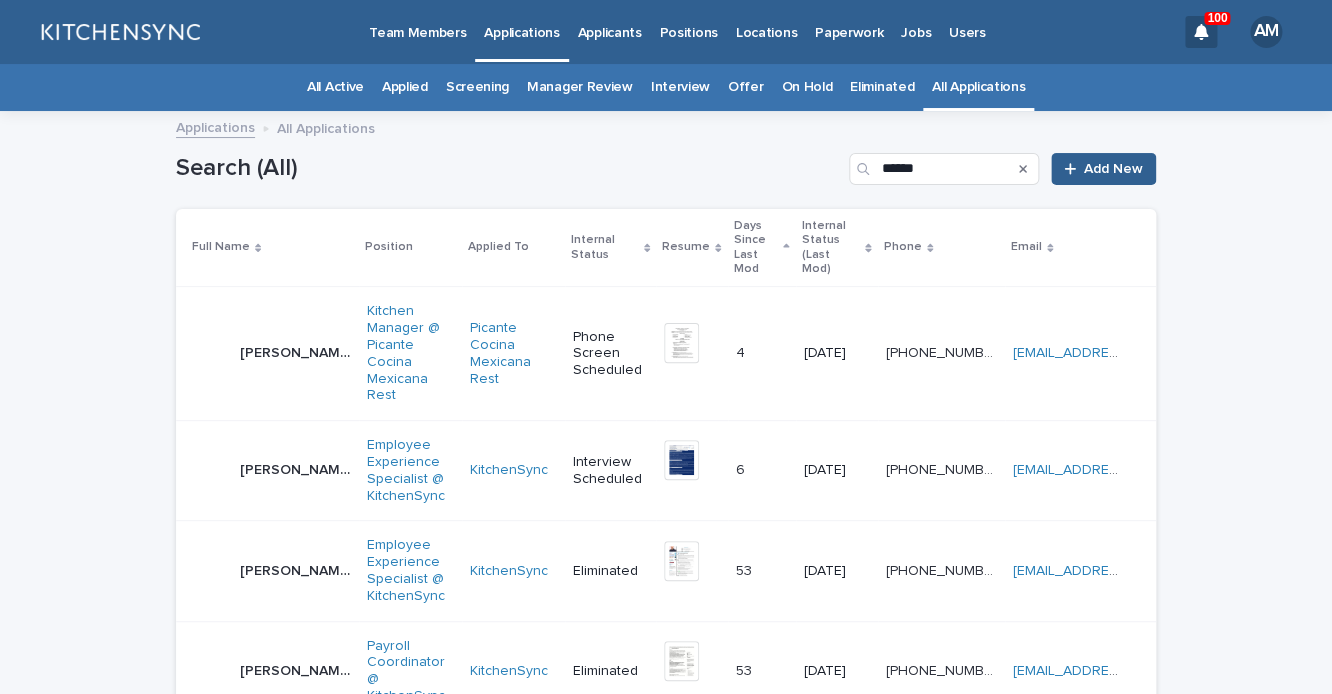 click on "Marque Malik Howard Marque Malik Howard" at bounding box center (267, 354) 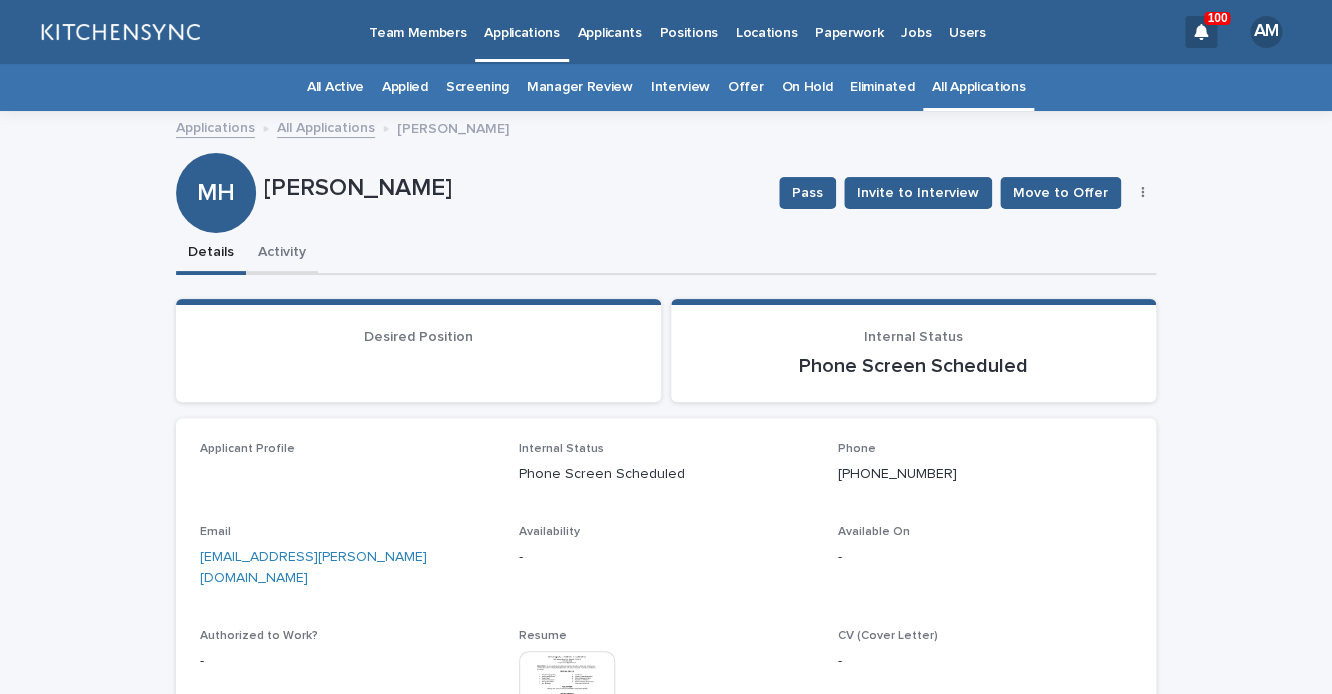 click on "Activity" at bounding box center (282, 254) 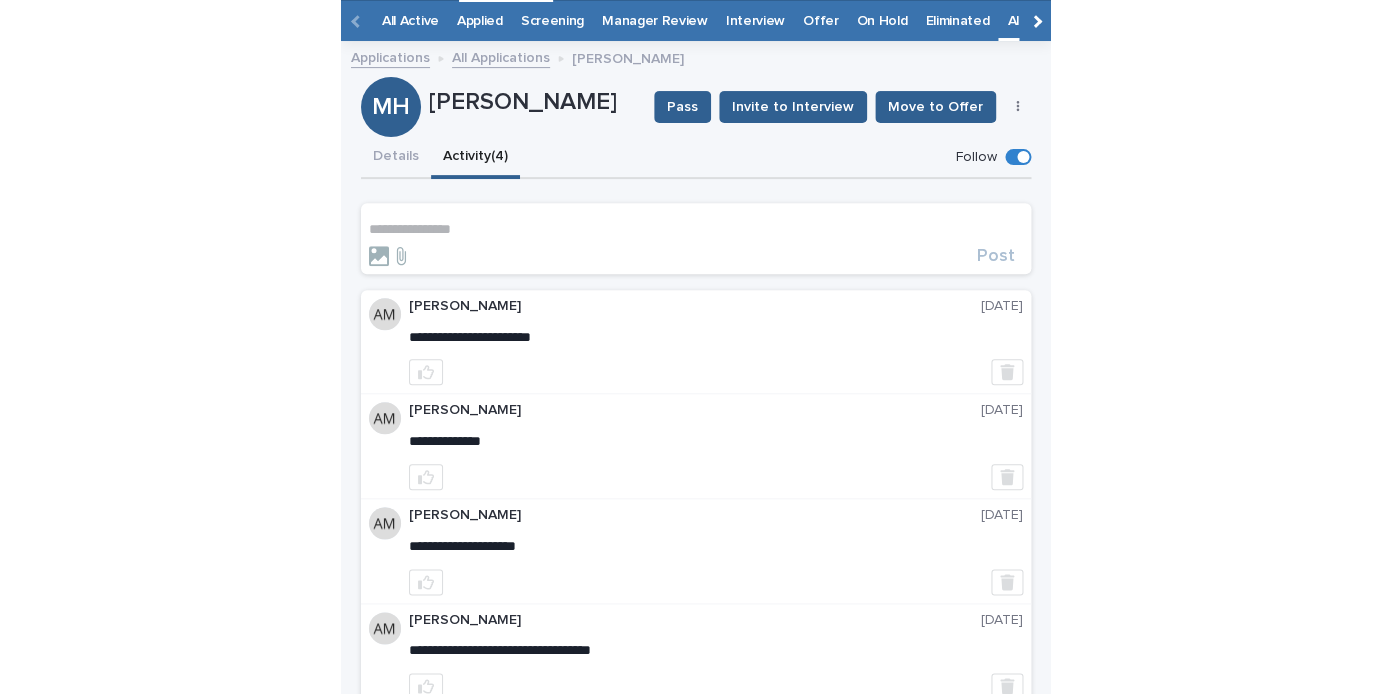 scroll, scrollTop: 77, scrollLeft: 0, axis: vertical 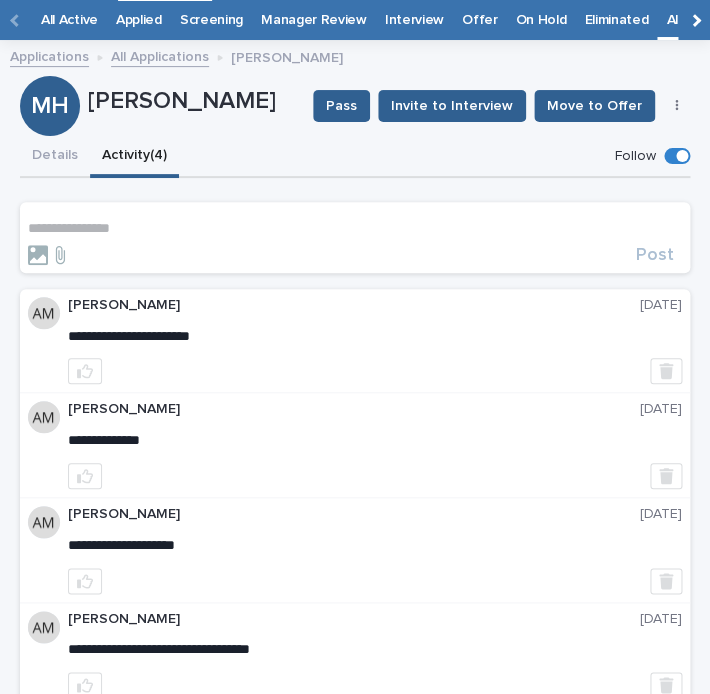 click on "**********" at bounding box center (355, 228) 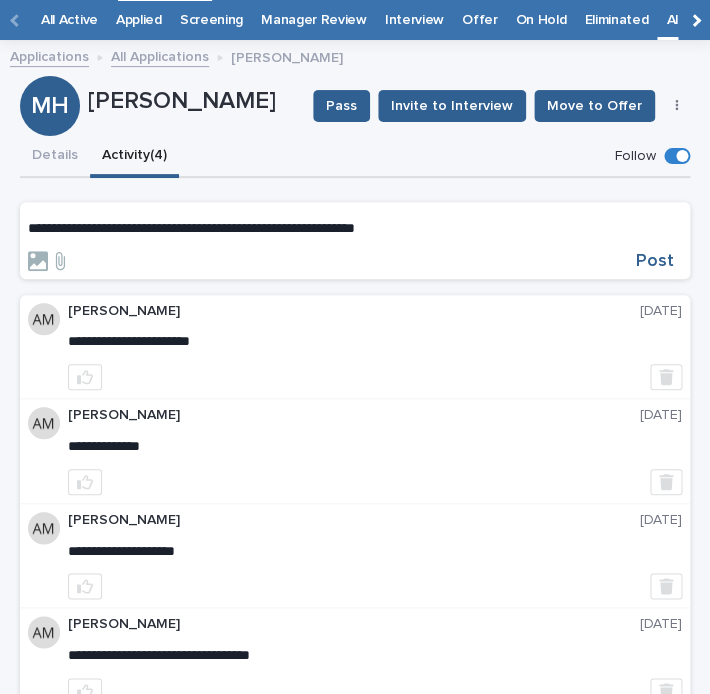 click on "**********" at bounding box center [191, 228] 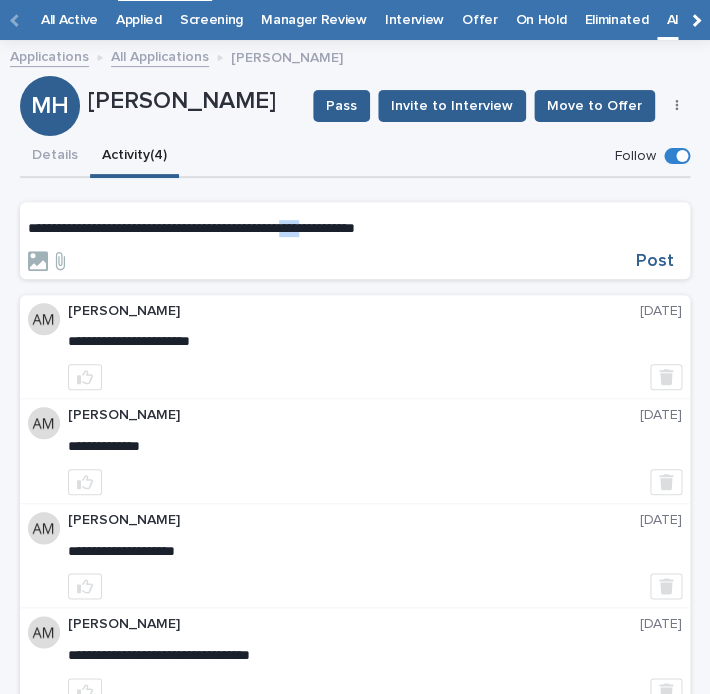 click on "**********" at bounding box center [191, 228] 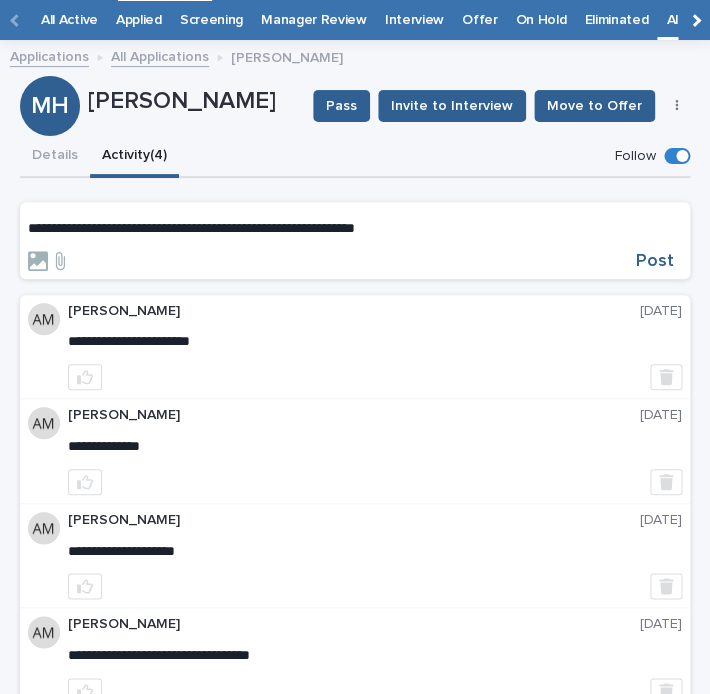click on "**********" at bounding box center (355, 228) 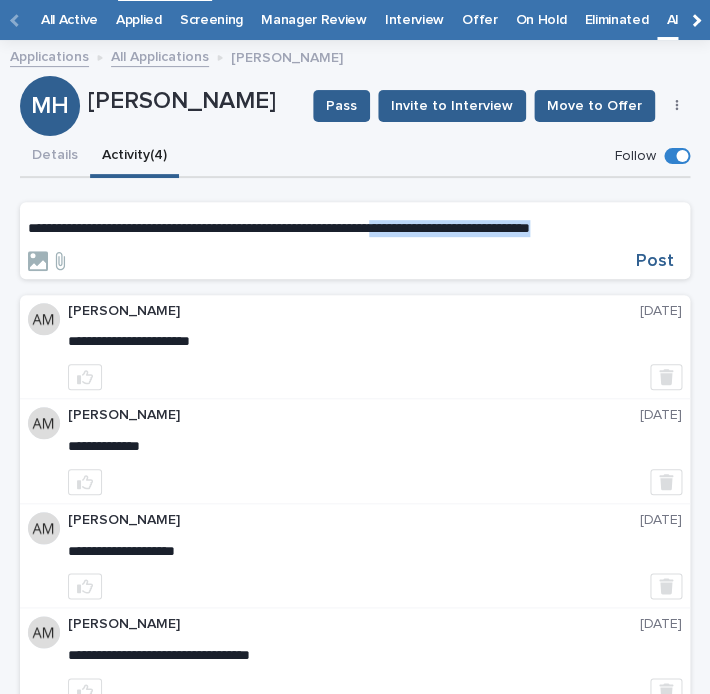 drag, startPoint x: 647, startPoint y: 236, endPoint x: 457, endPoint y: 233, distance: 190.02368 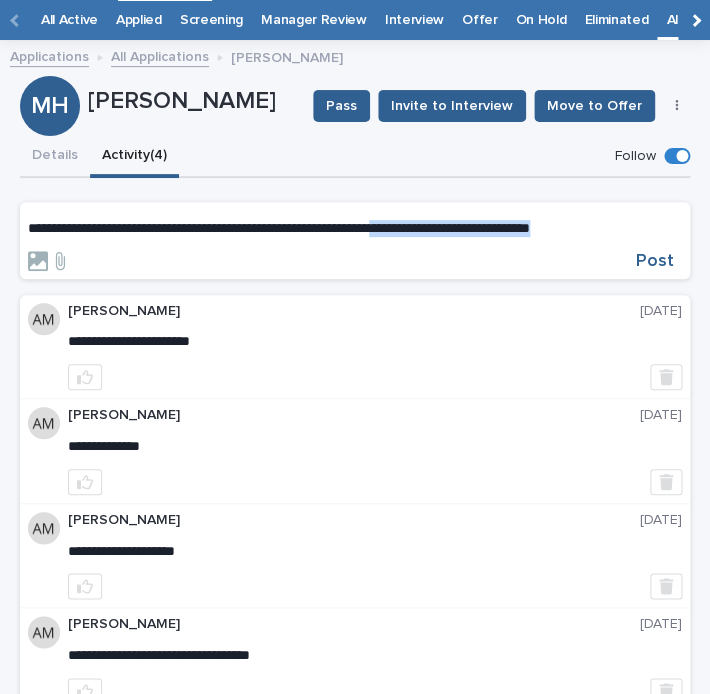 click on "**********" at bounding box center [355, 228] 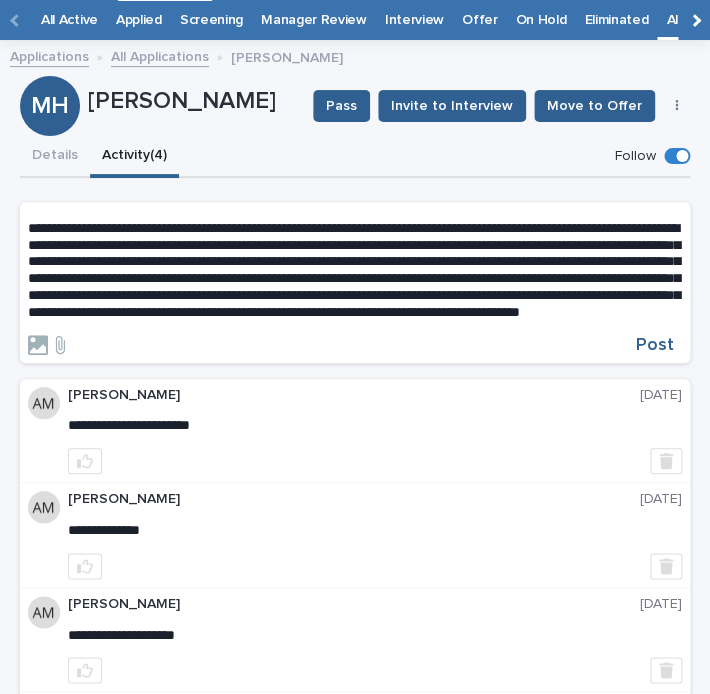 click on "**********" at bounding box center (354, 270) 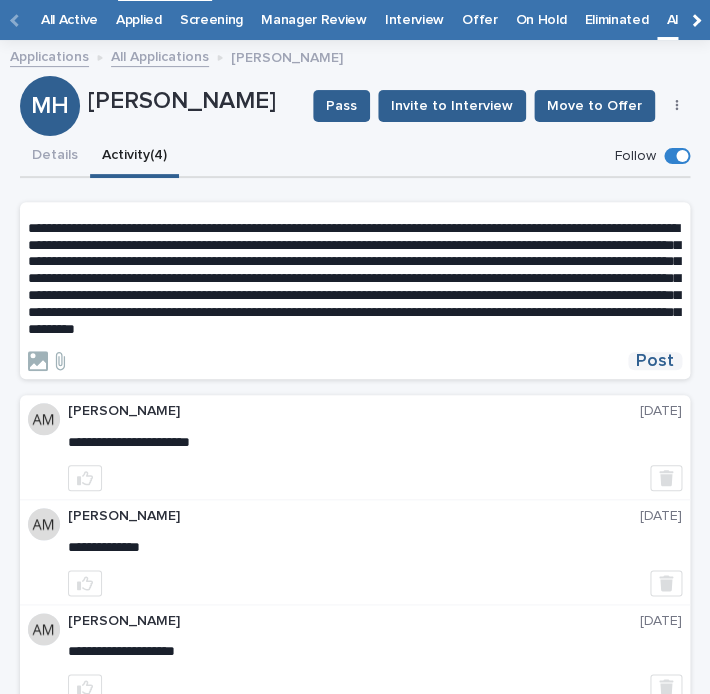 click on "Post" at bounding box center (655, 361) 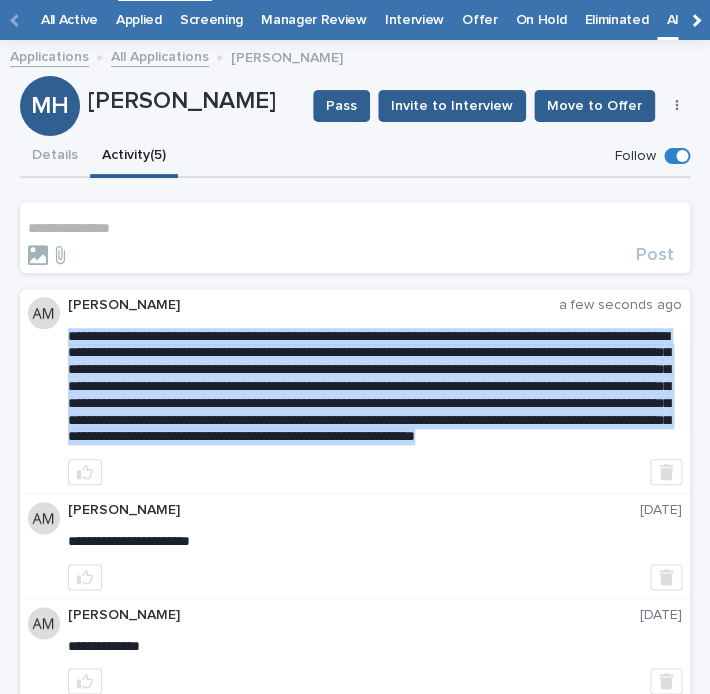 drag, startPoint x: 71, startPoint y: 343, endPoint x: 162, endPoint y: 480, distance: 164.46884 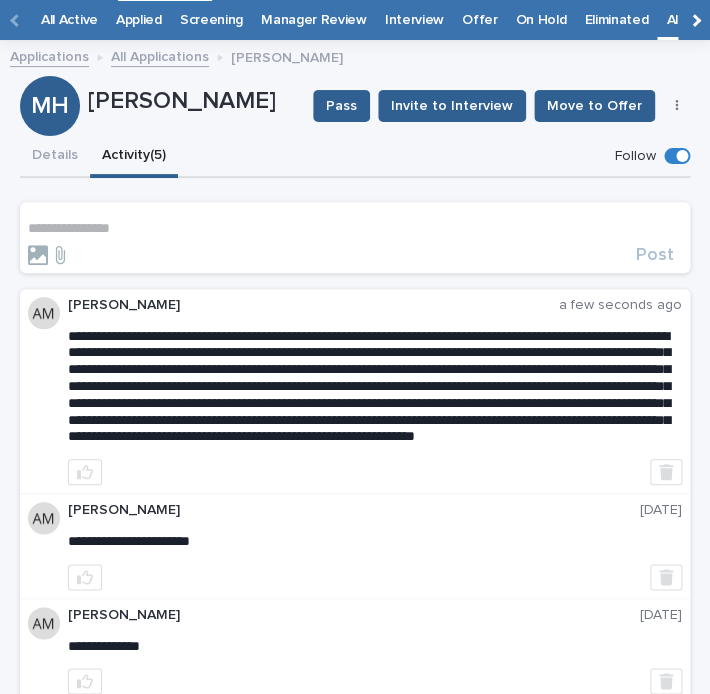click on "**********" at bounding box center [355, 540] 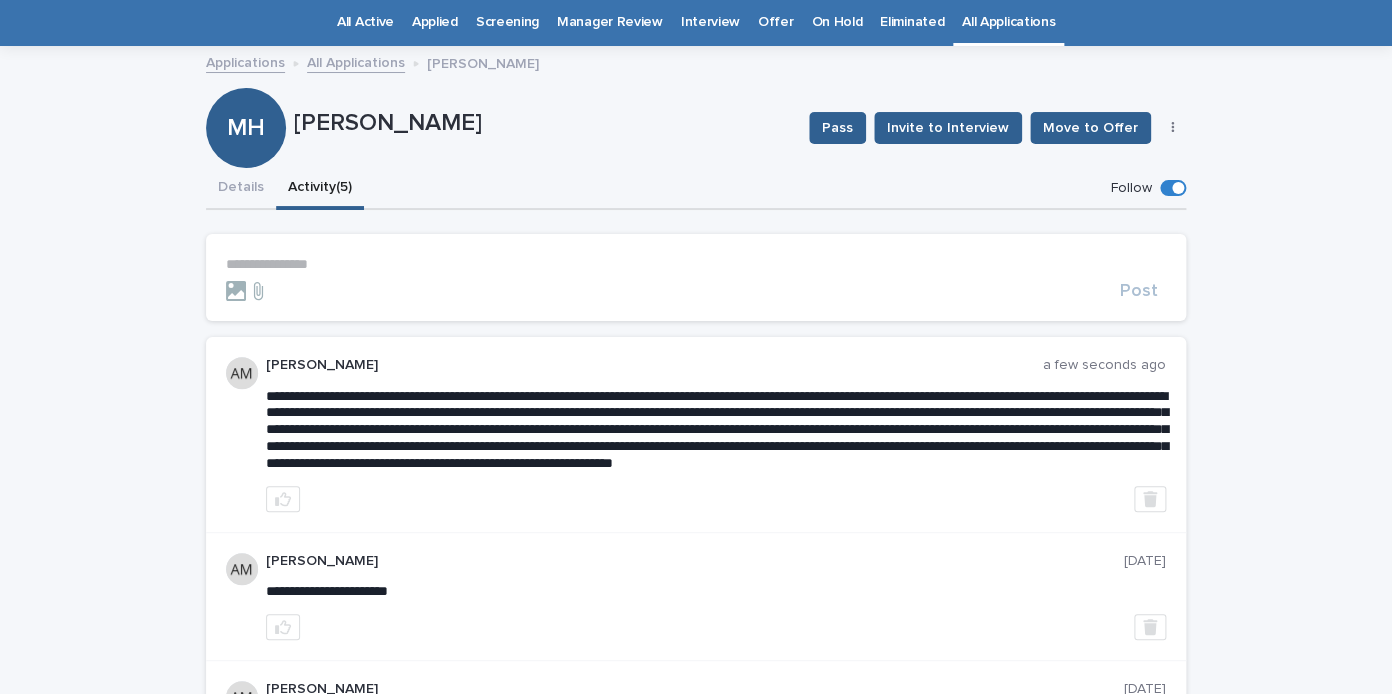 scroll, scrollTop: 64, scrollLeft: 0, axis: vertical 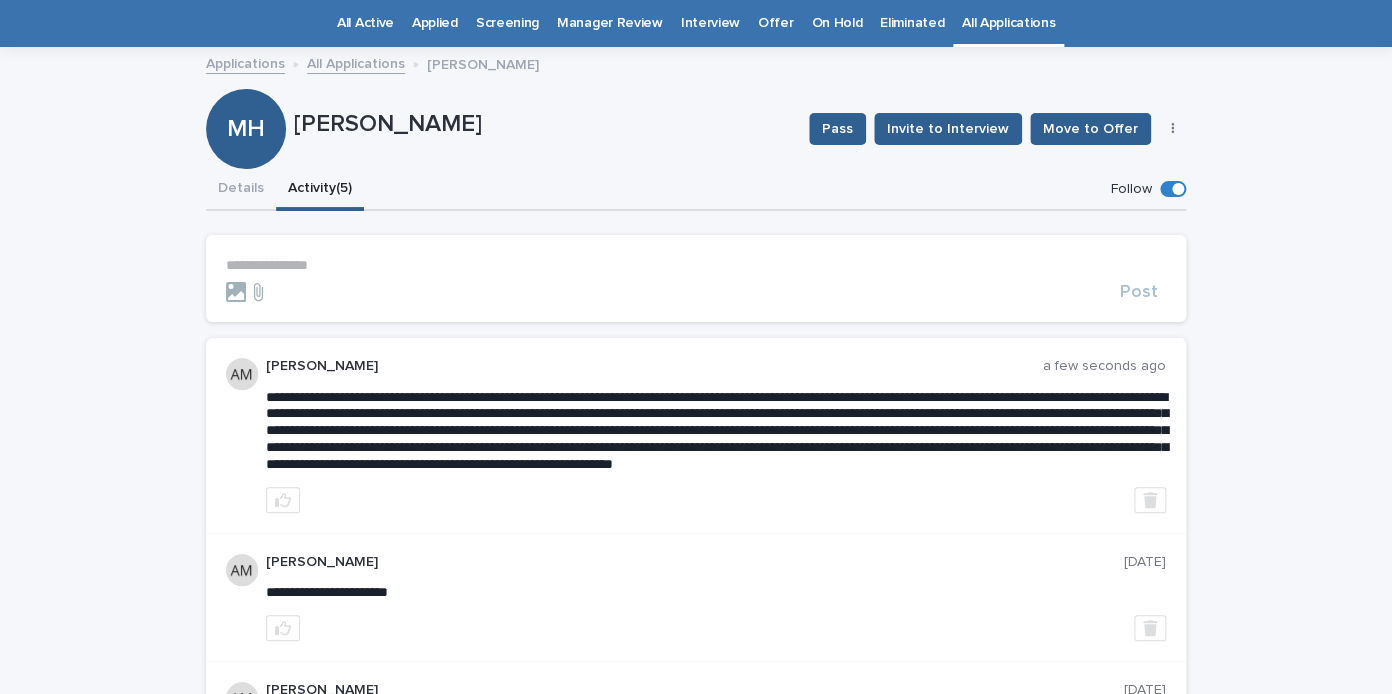 click on "**********" at bounding box center [696, 265] 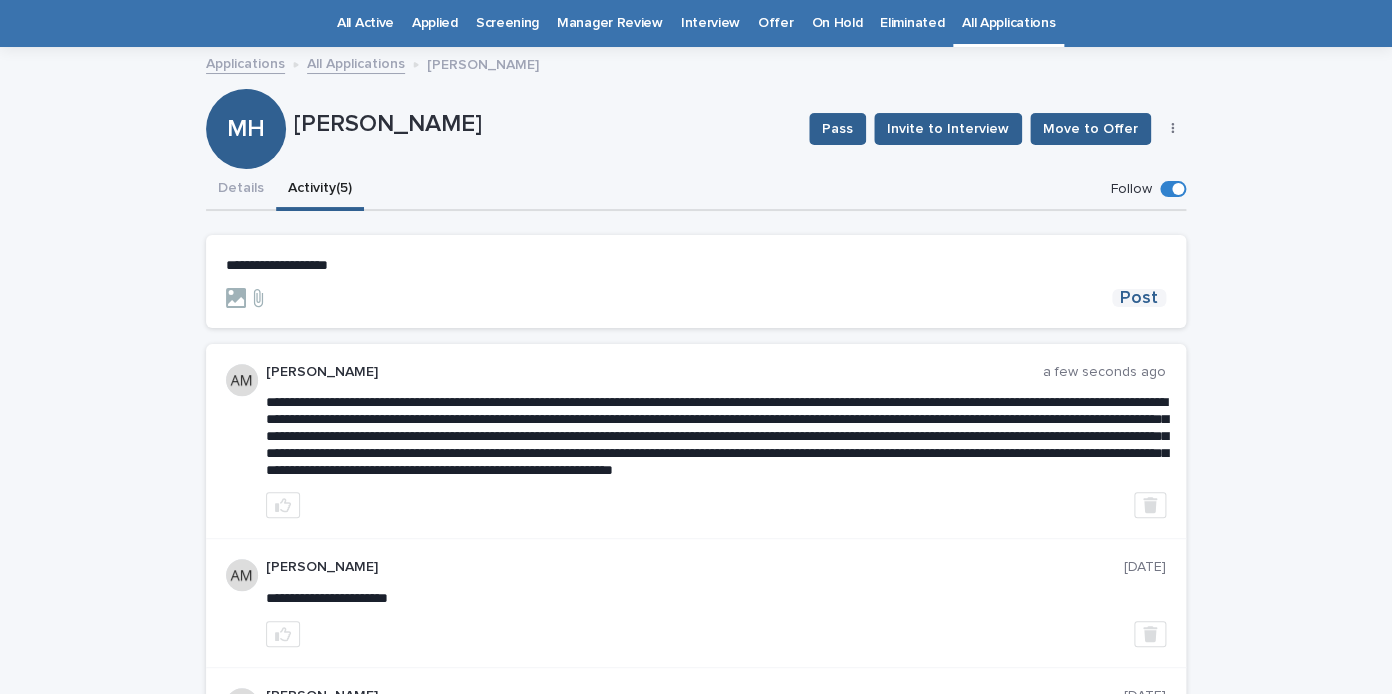 click on "Post" at bounding box center [1139, 298] 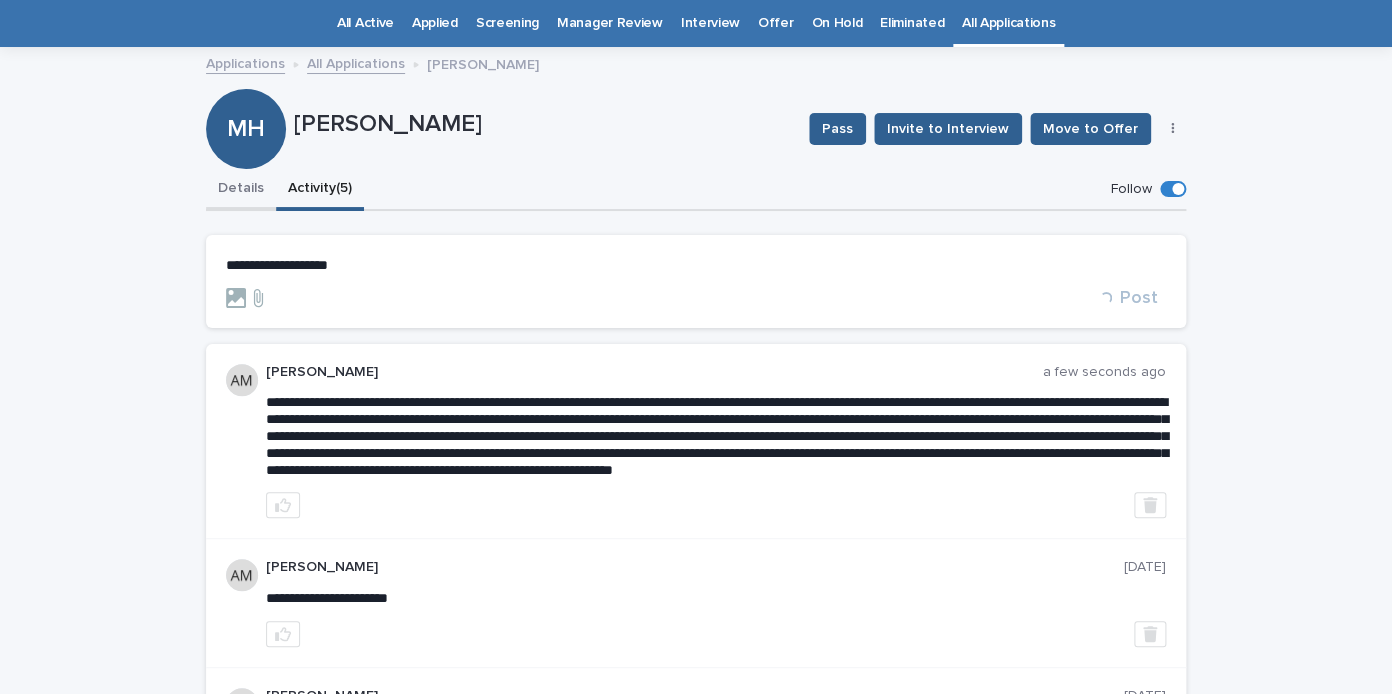 click on "Details" at bounding box center [241, 190] 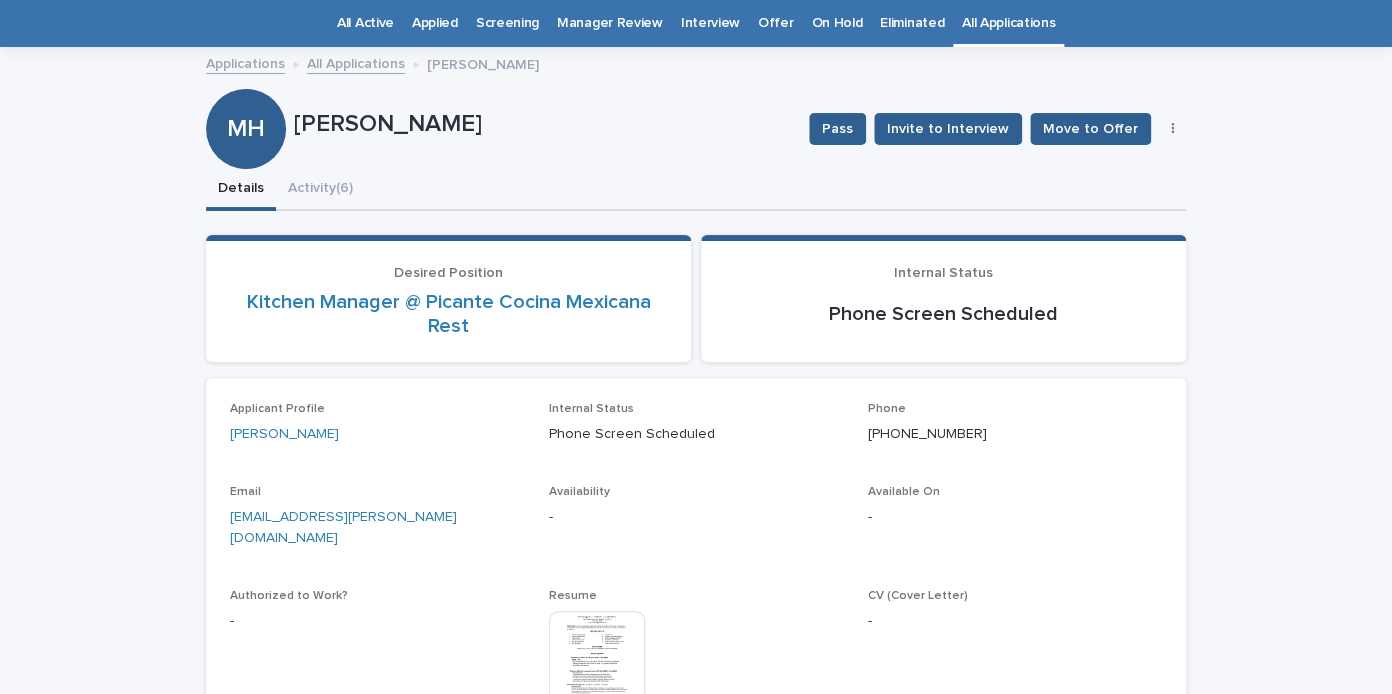 click 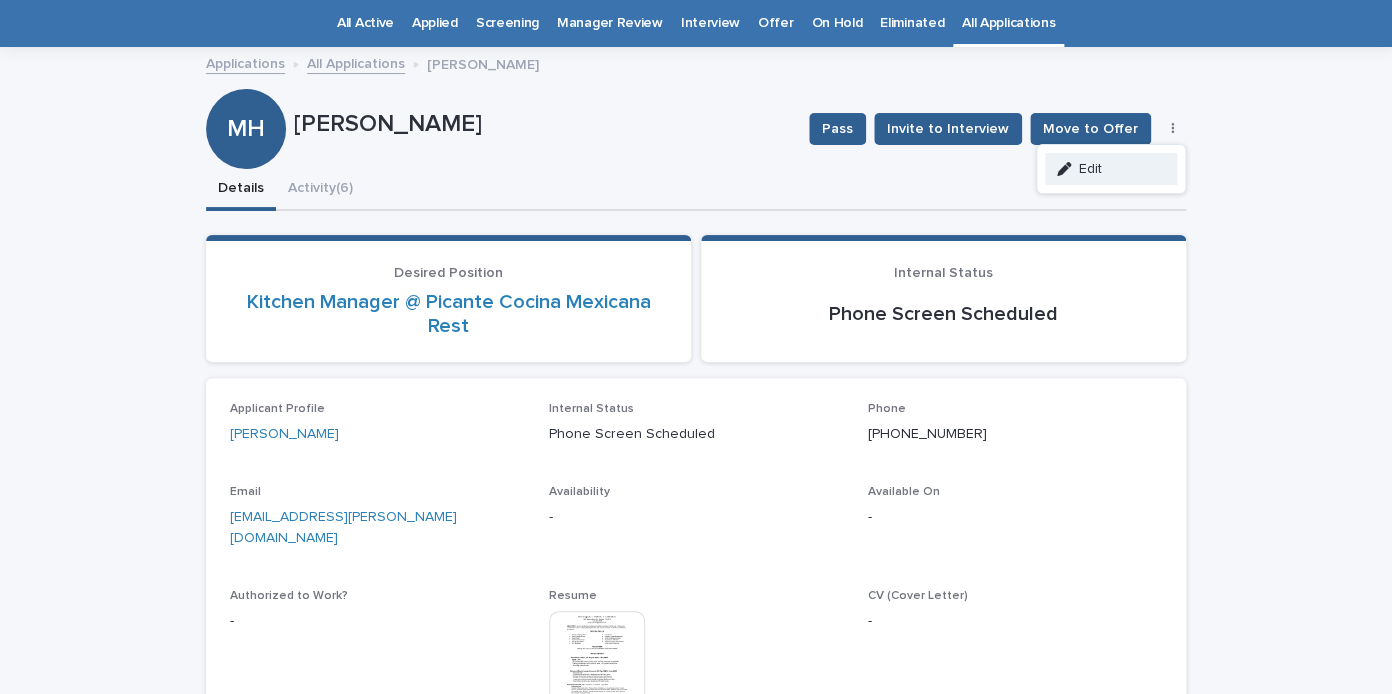click on "Edit" at bounding box center (1111, 169) 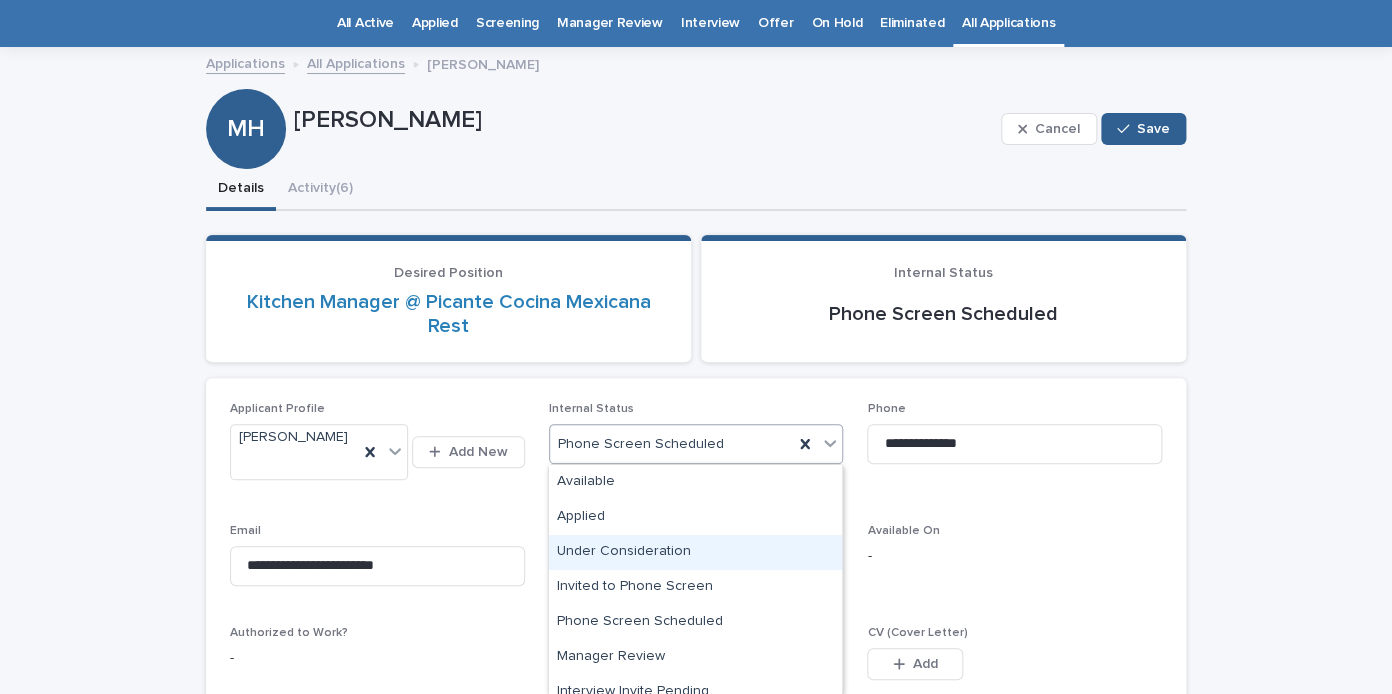 click on "Under Consideration" at bounding box center [695, 552] 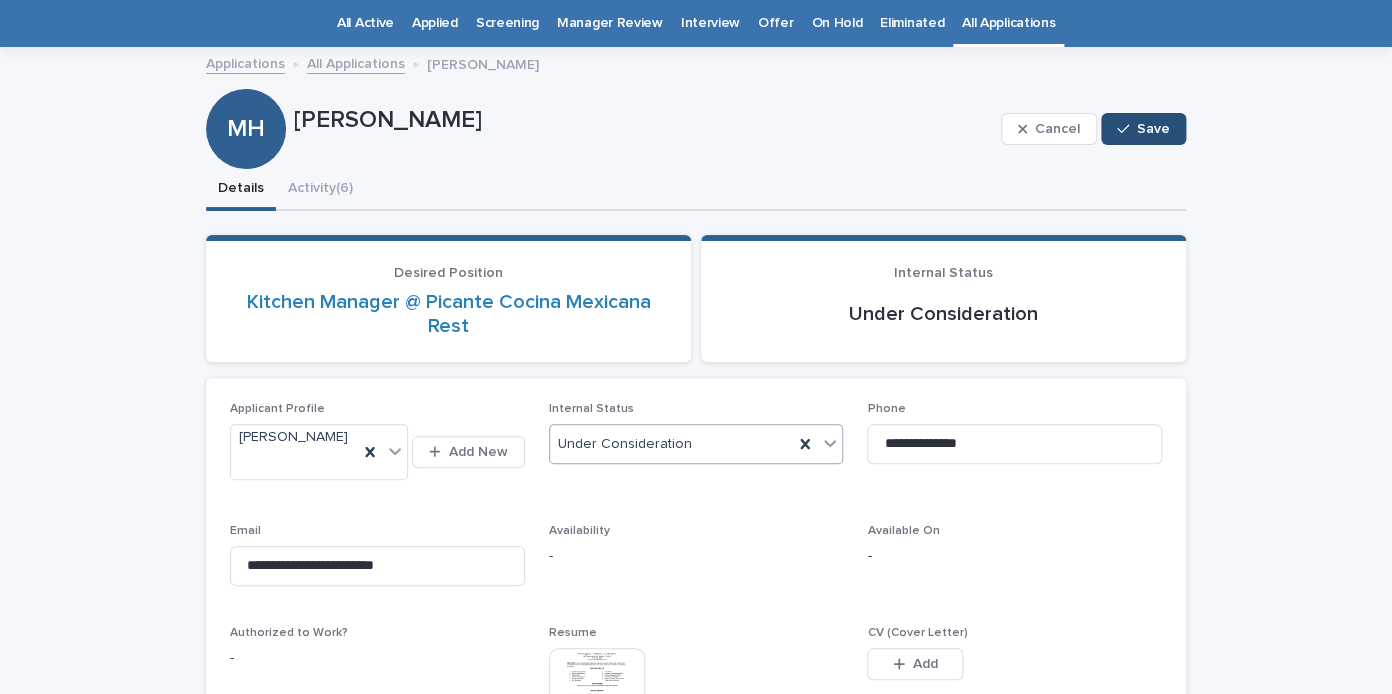 click on "Save" at bounding box center [1153, 129] 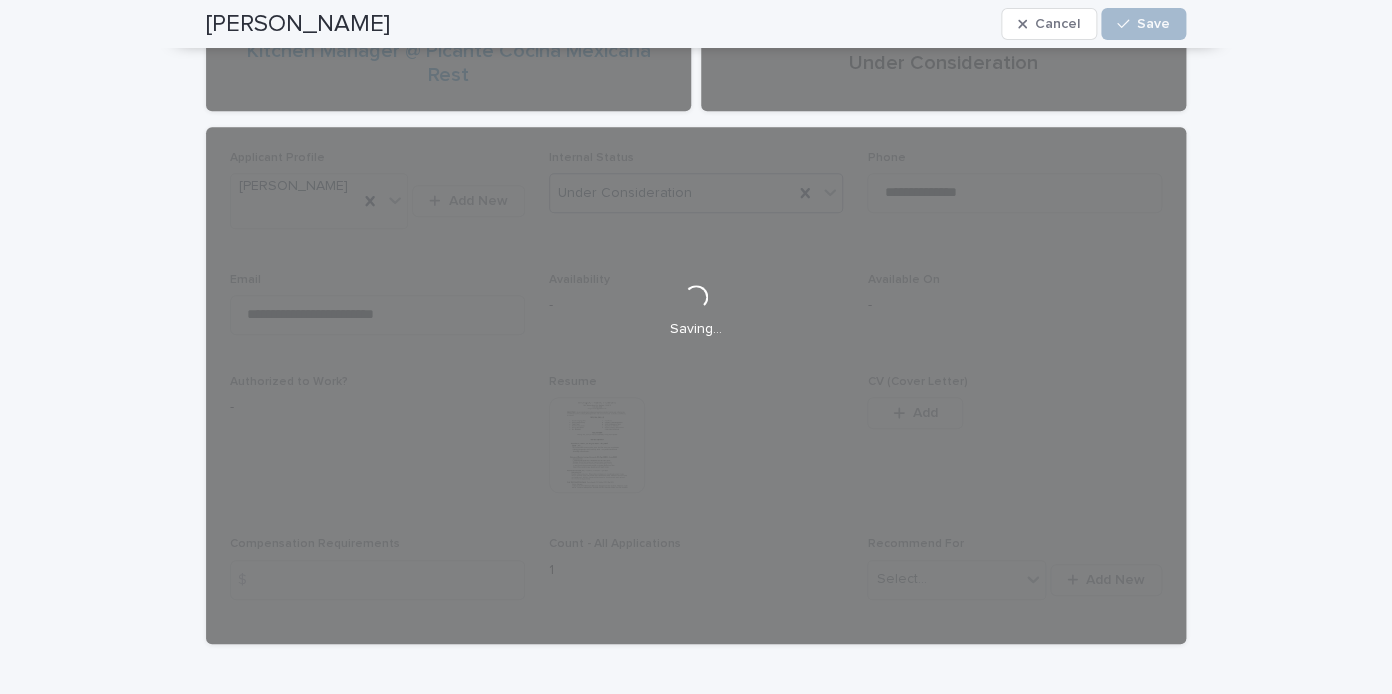 scroll, scrollTop: 264, scrollLeft: 0, axis: vertical 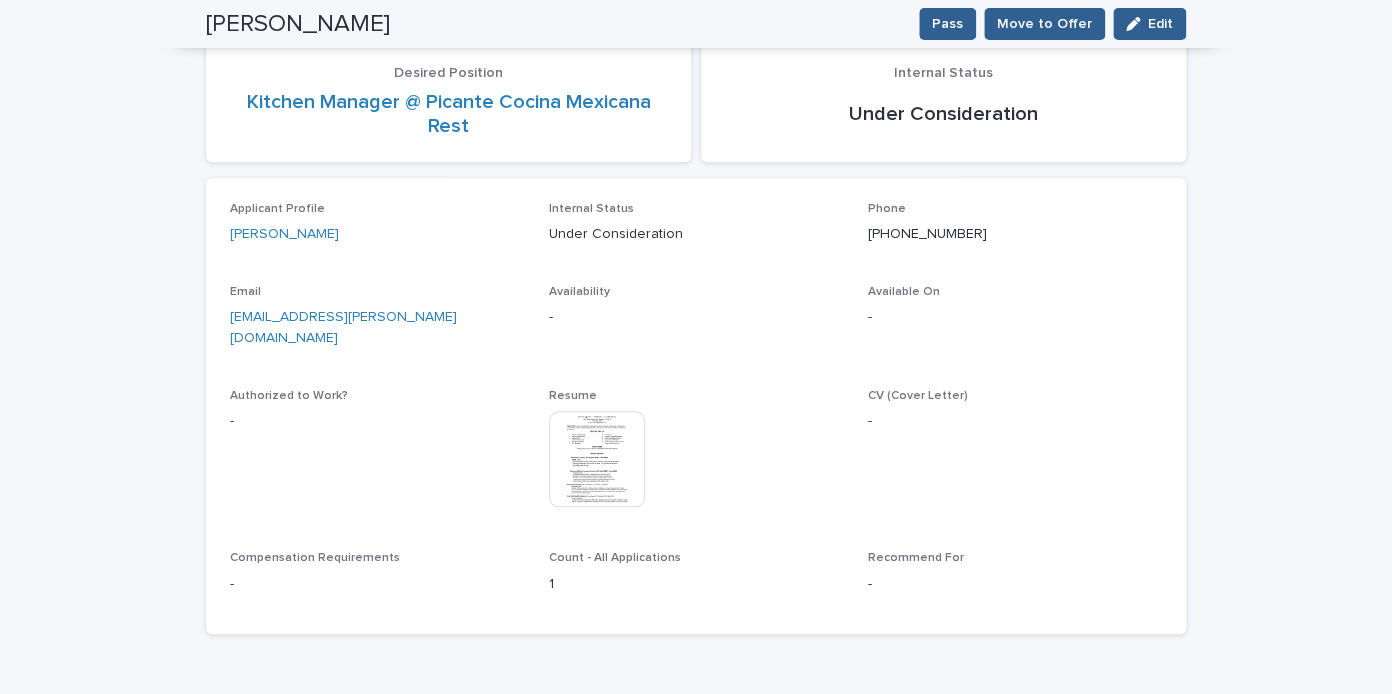 click at bounding box center [597, 459] 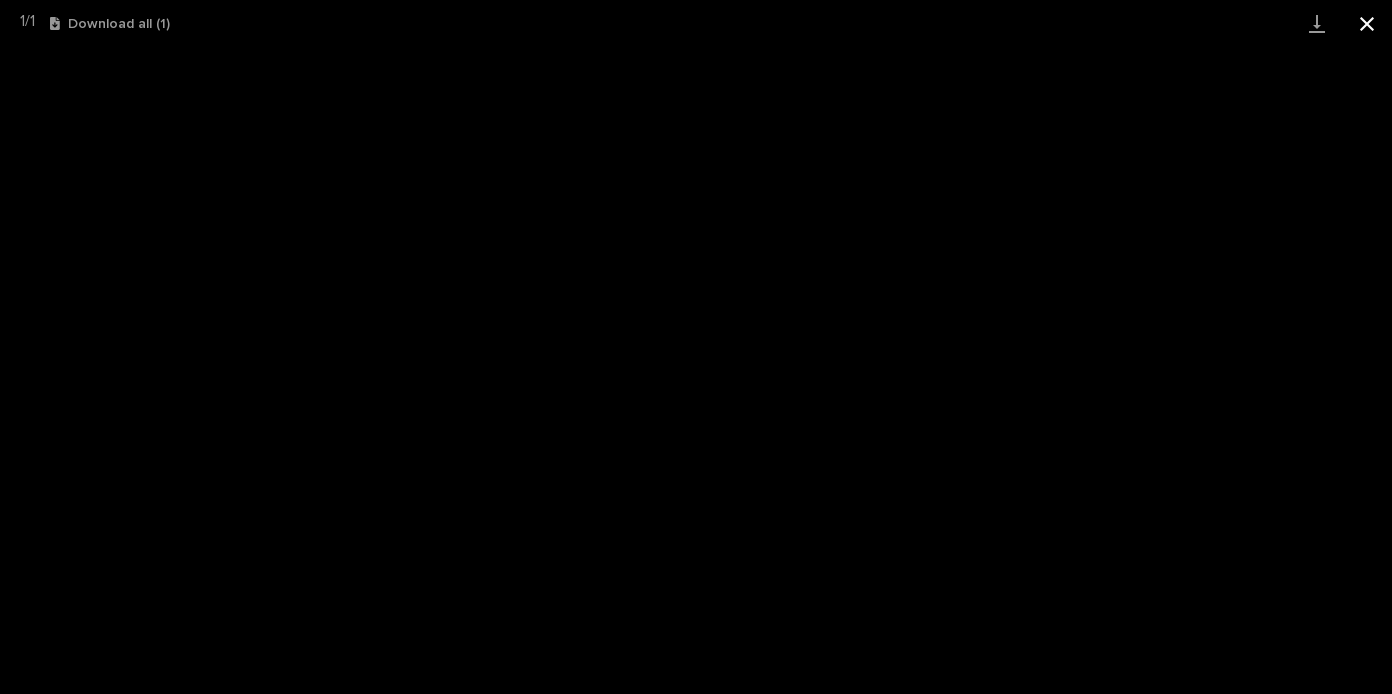 click at bounding box center (1367, 23) 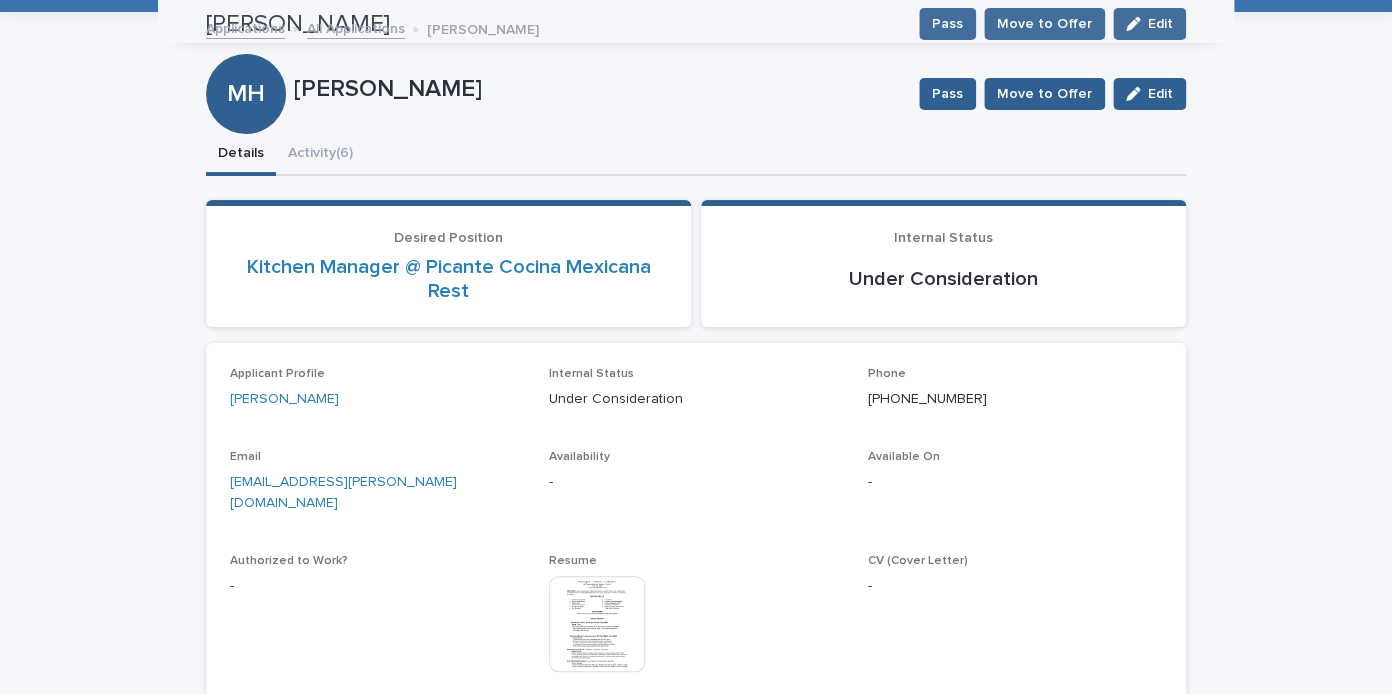 scroll, scrollTop: 0, scrollLeft: 0, axis: both 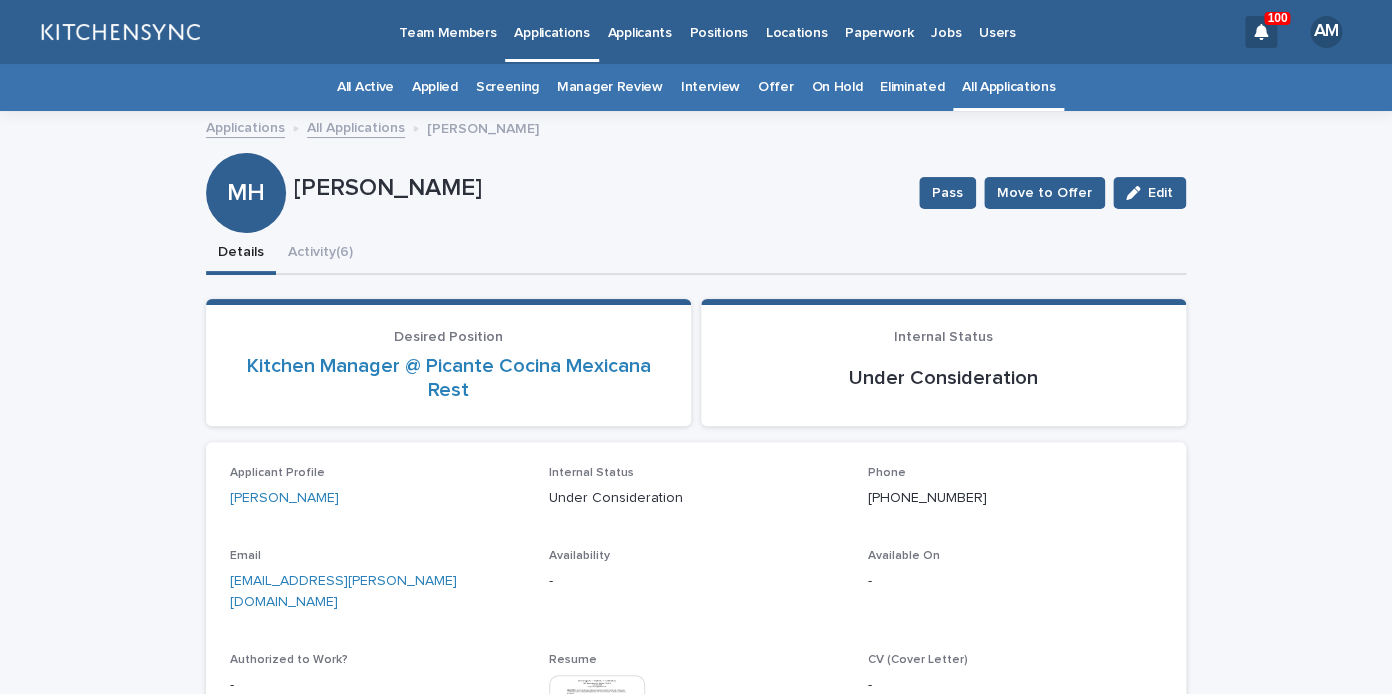 drag, startPoint x: 301, startPoint y: 188, endPoint x: 604, endPoint y: 204, distance: 303.42215 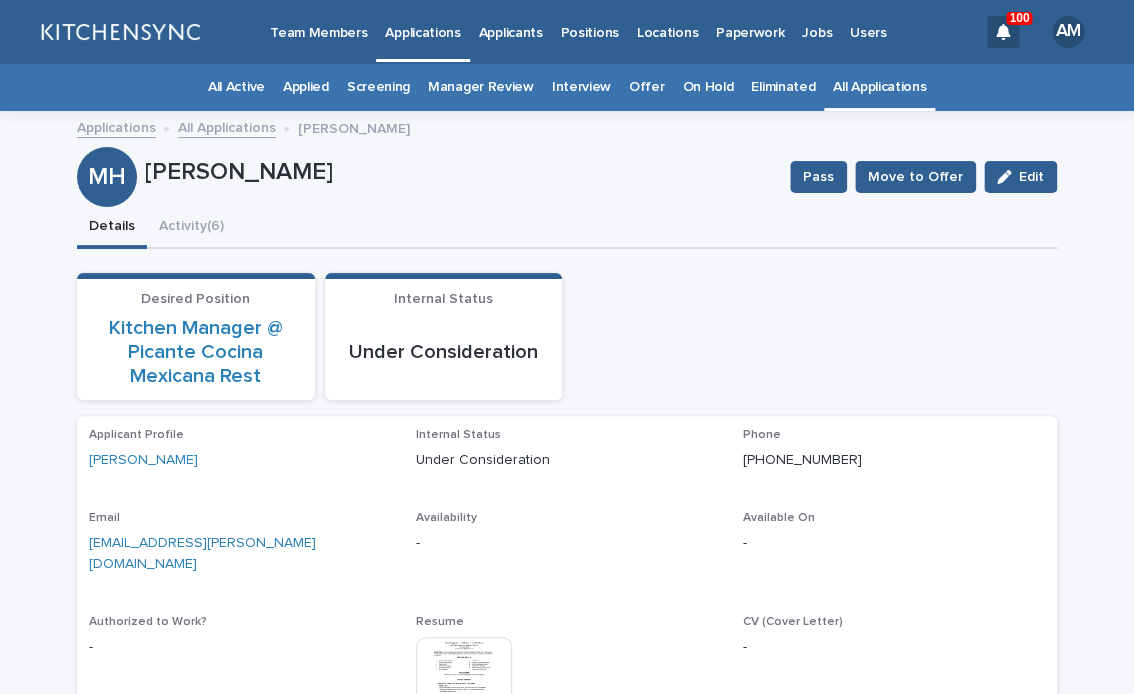 click on "Desired Position Kitchen Manager @ Picante Cocina Mexicana Rest   Internal Status Under Consideration" at bounding box center (567, 336) 